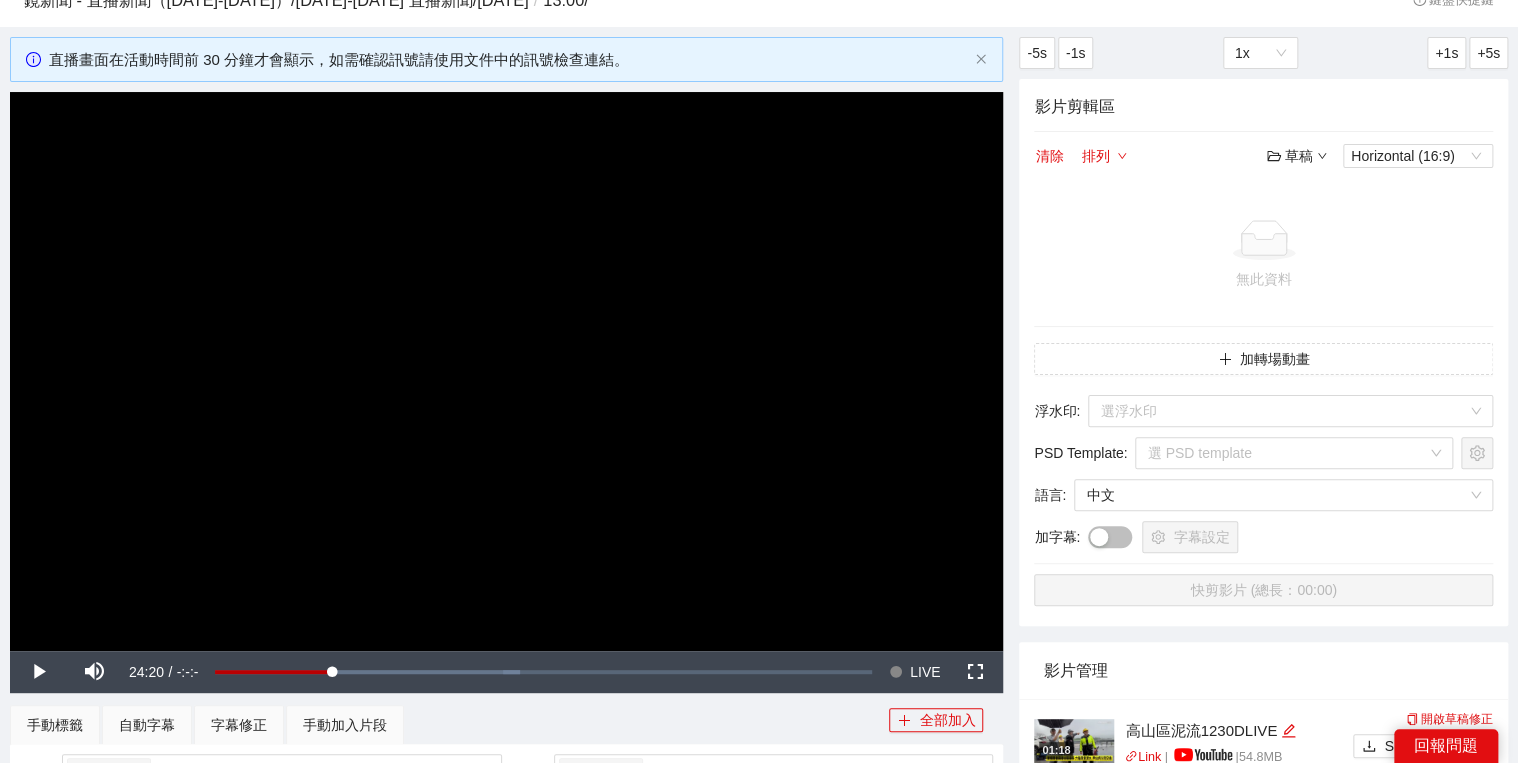 scroll, scrollTop: 0, scrollLeft: 0, axis: both 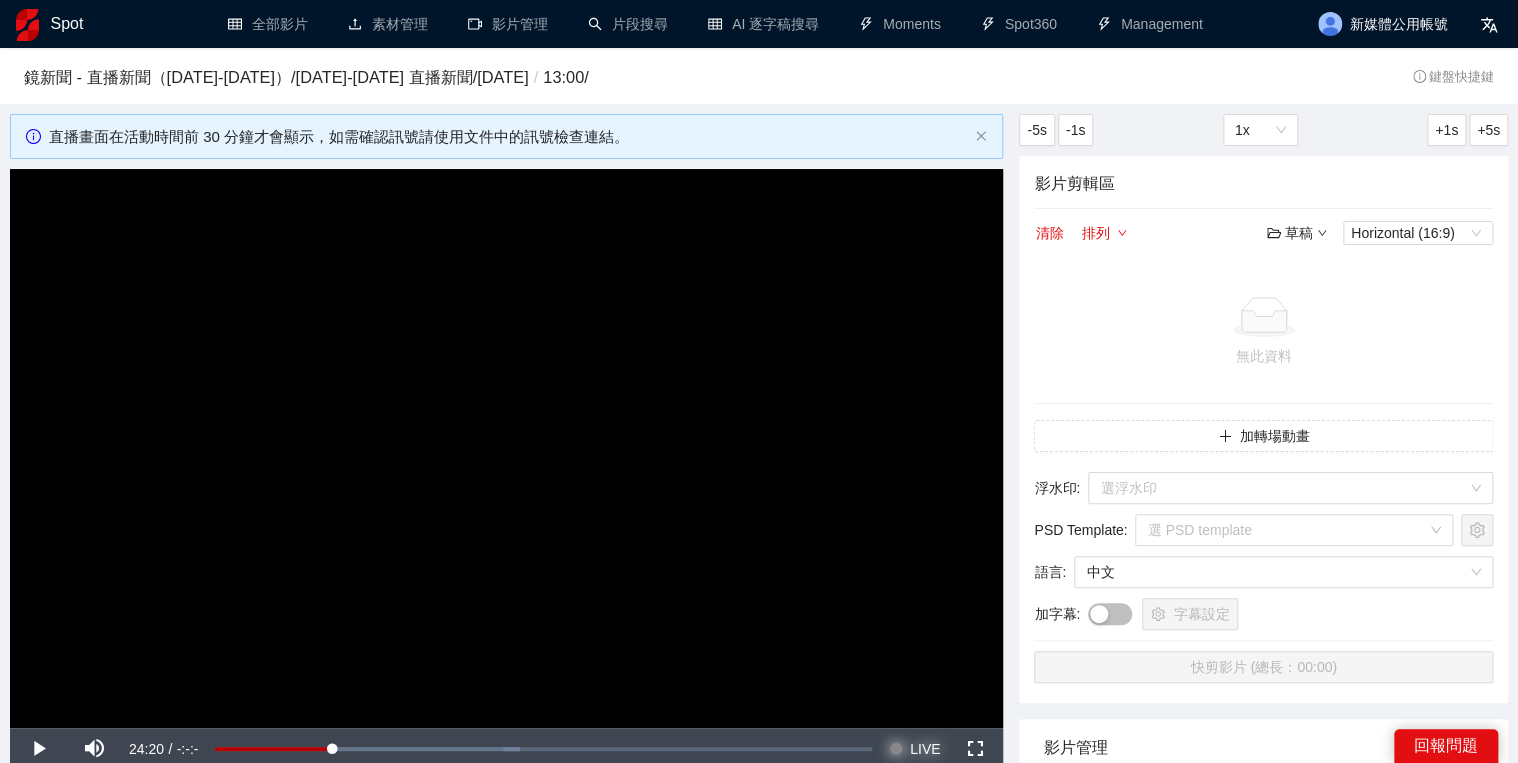 click on "LIVE" at bounding box center (925, 749) 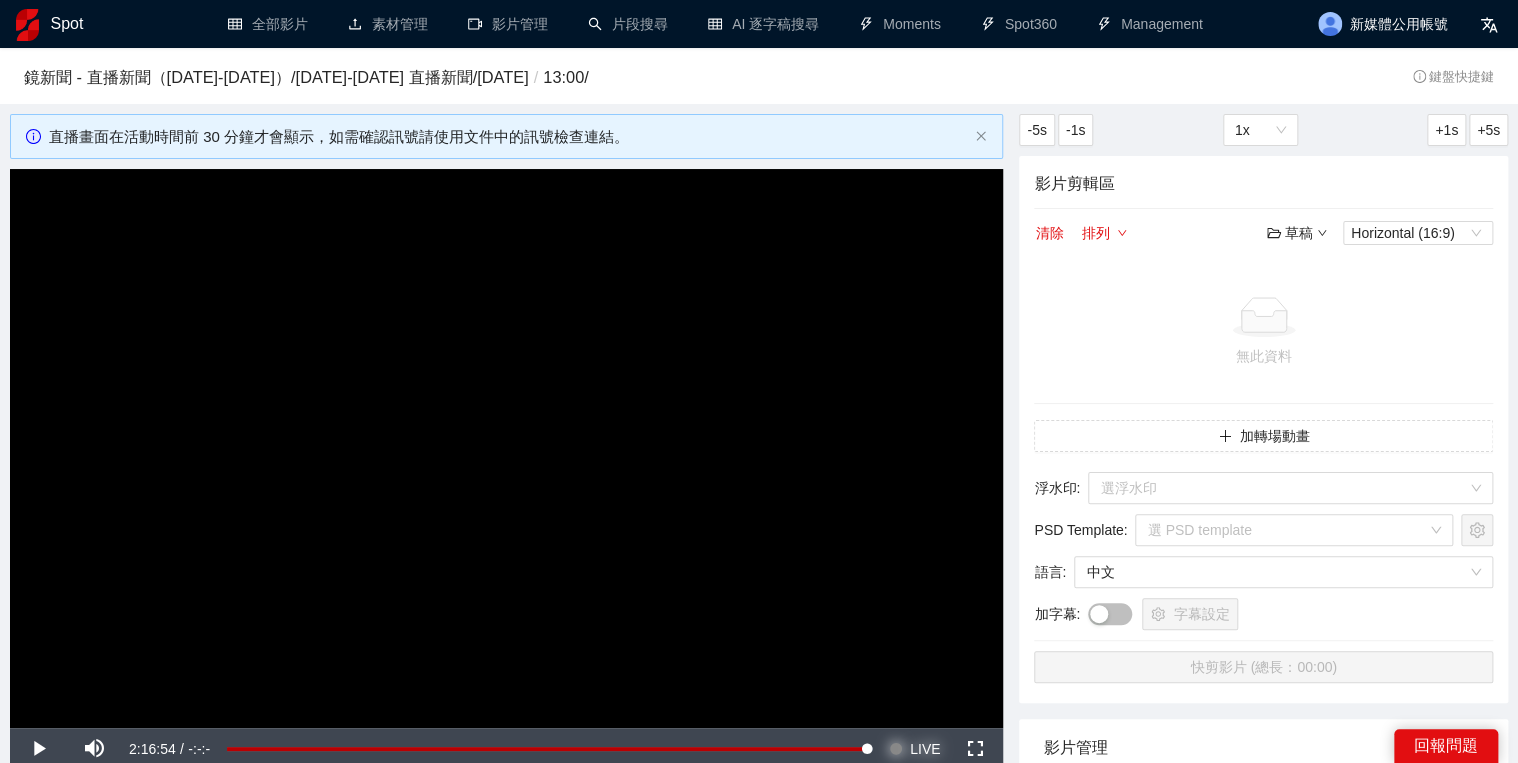 scroll, scrollTop: 240, scrollLeft: 0, axis: vertical 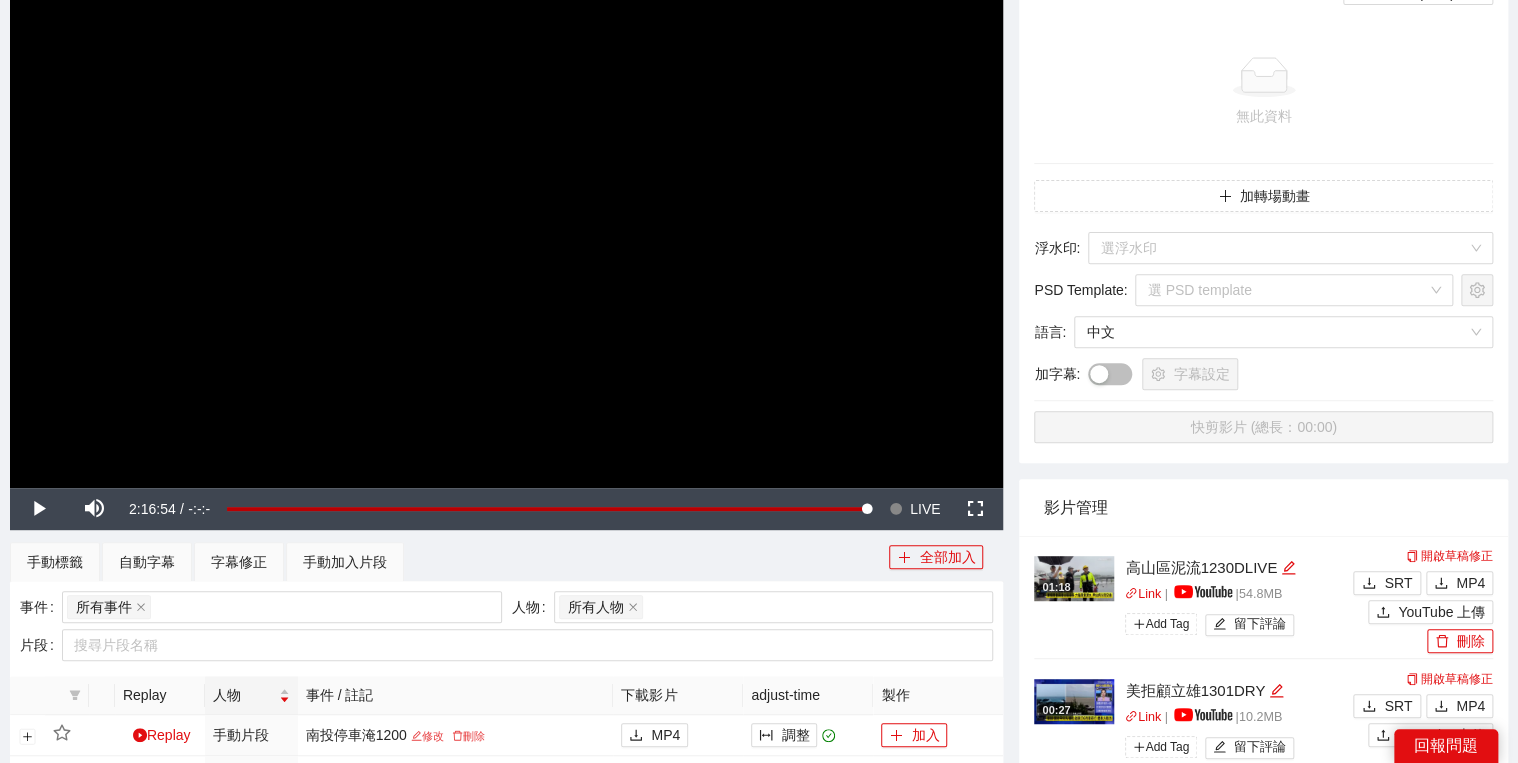 drag, startPoint x: 512, startPoint y: 362, endPoint x: 513, endPoint y: 436, distance: 74.00676 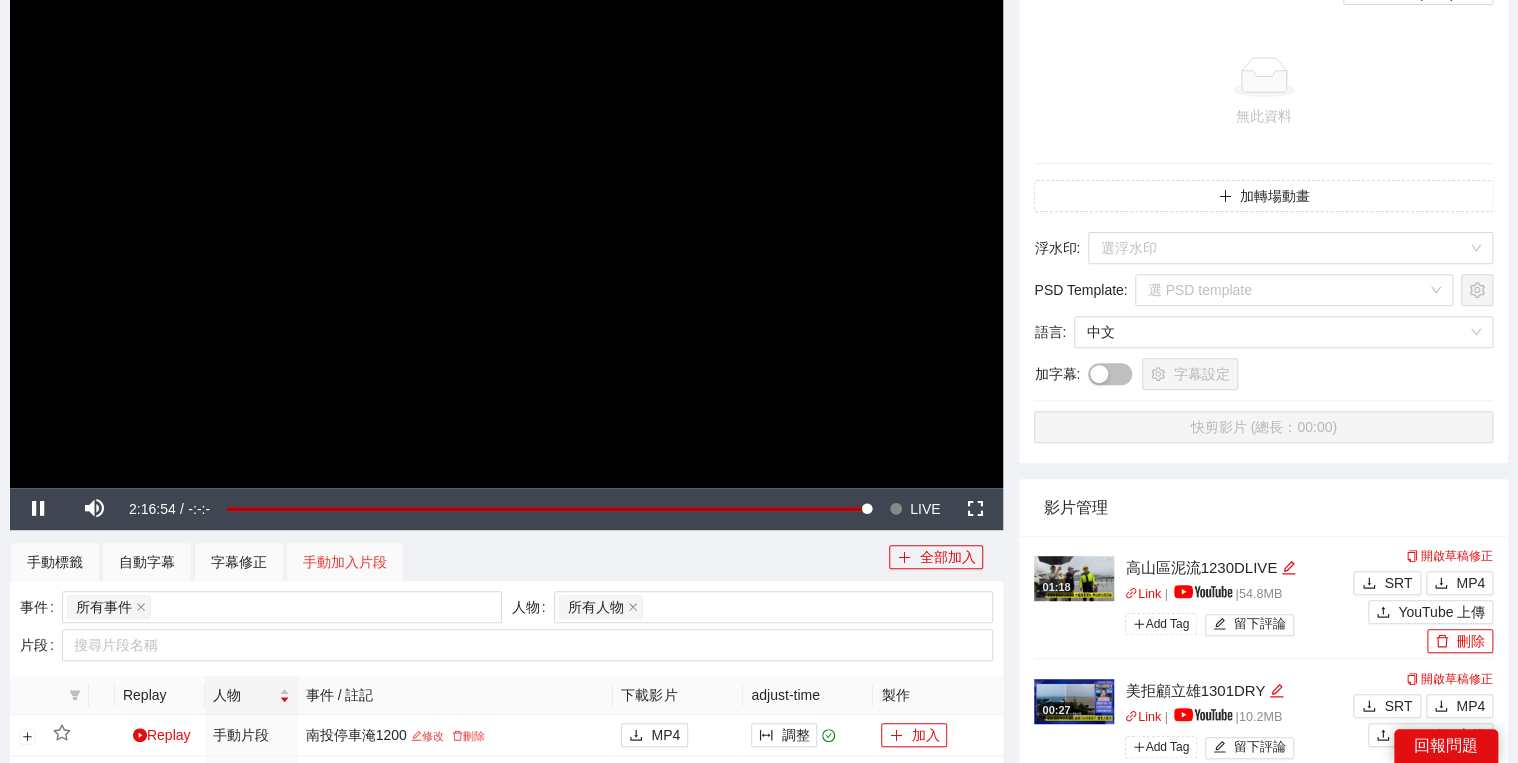 click on "手動加入片段" at bounding box center (345, 562) 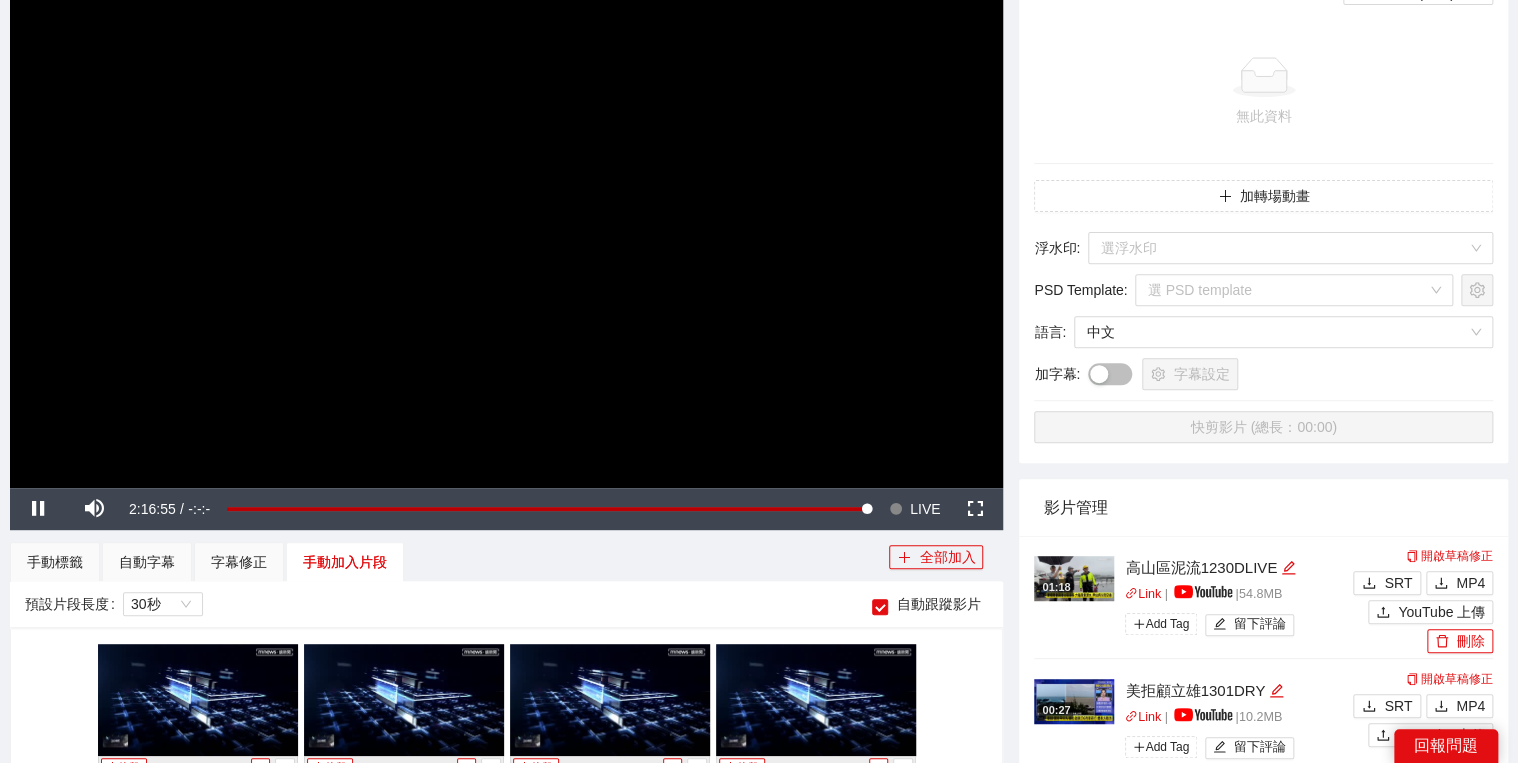 scroll, scrollTop: 15856, scrollLeft: 0, axis: vertical 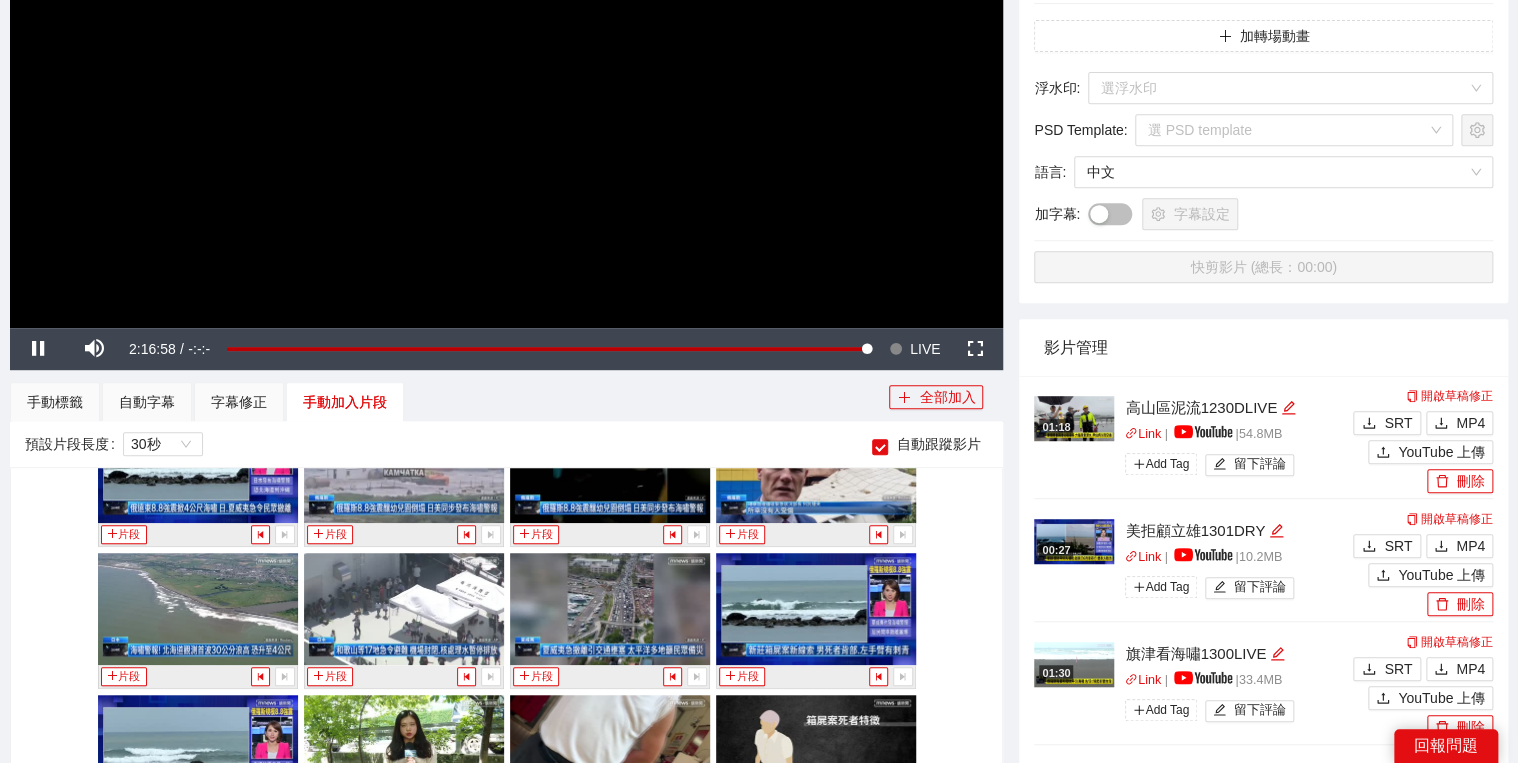 click at bounding box center [506, 48] 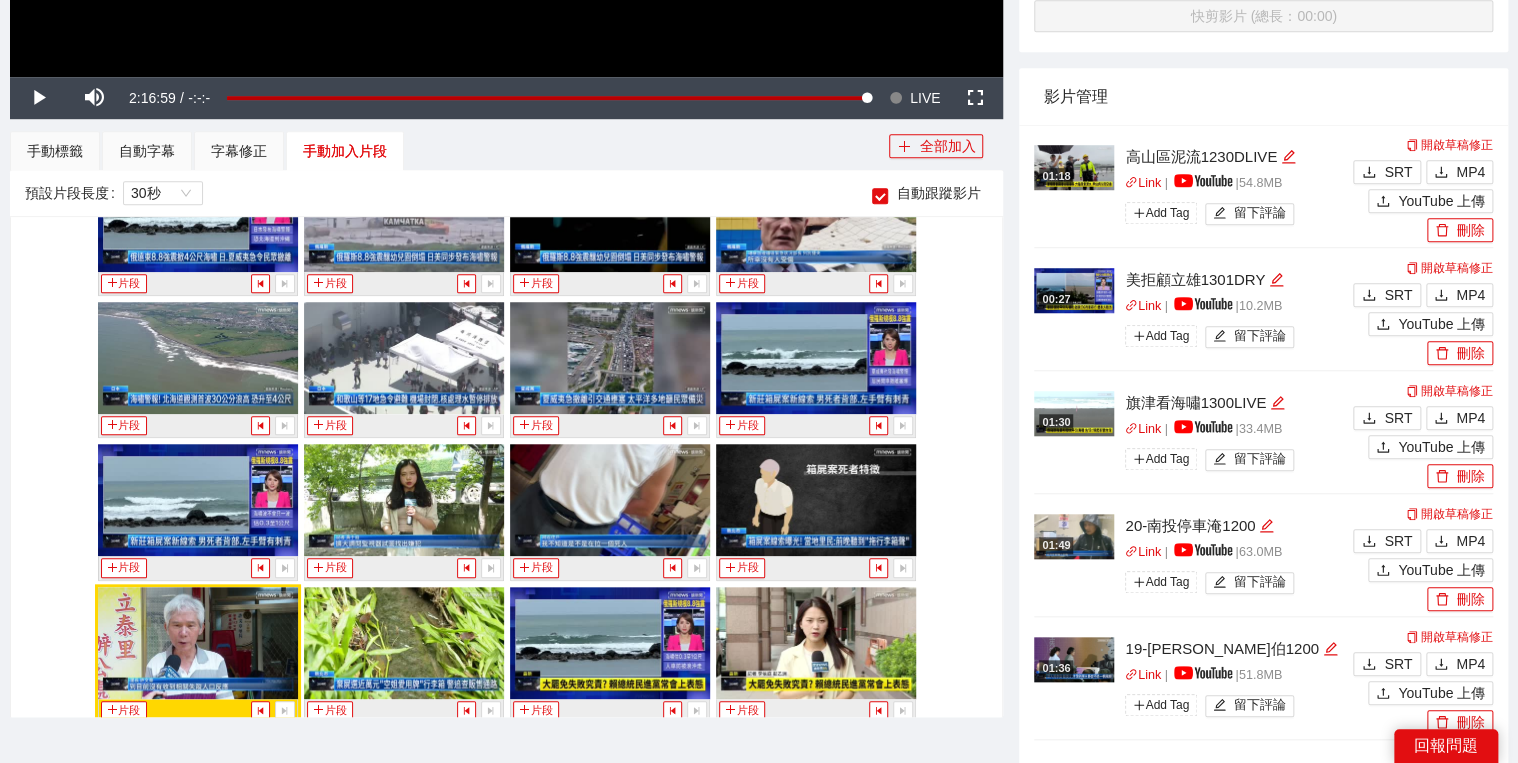 scroll, scrollTop: 800, scrollLeft: 0, axis: vertical 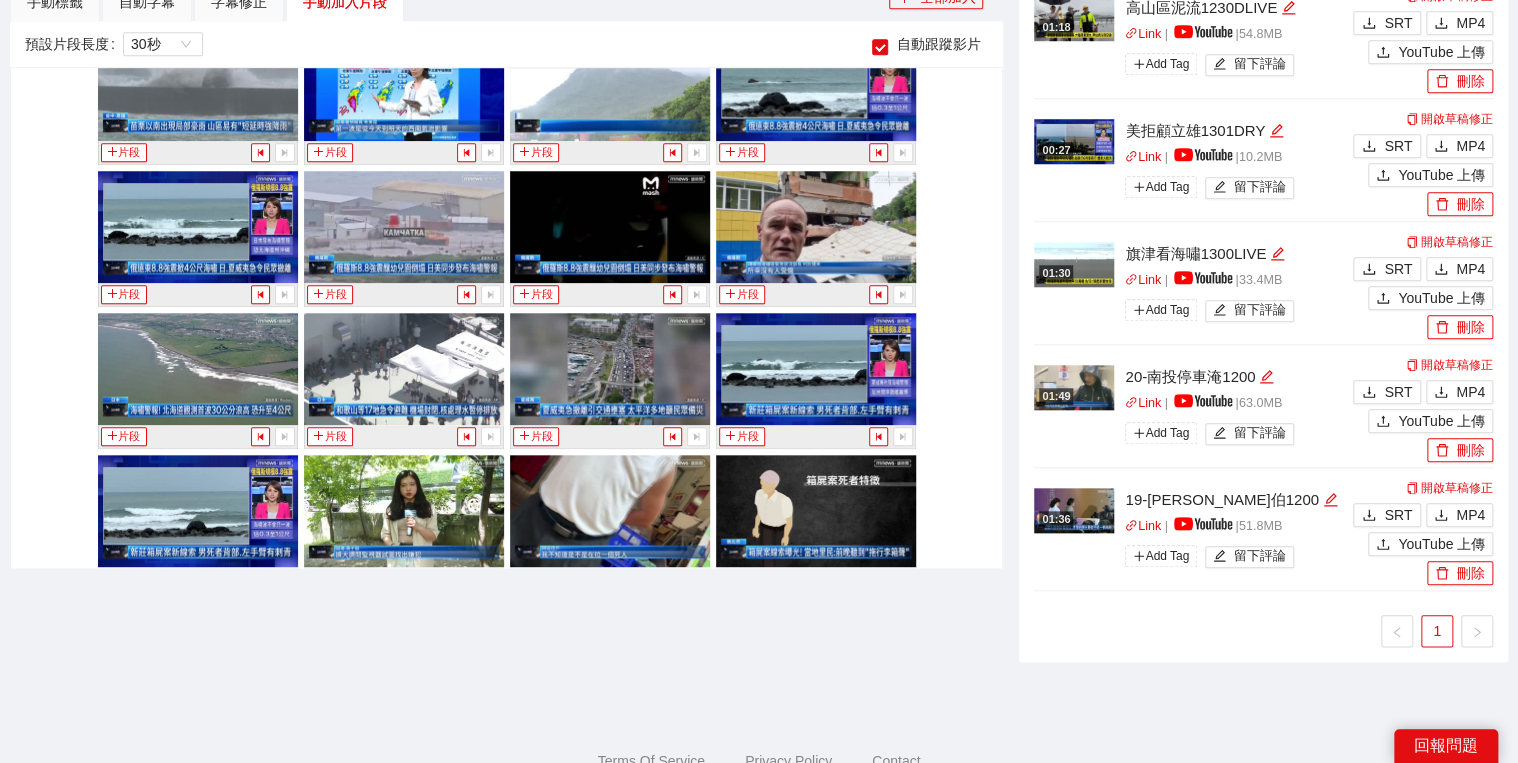 drag, startPoint x: 508, startPoint y: 602, endPoint x: 512, endPoint y: 592, distance: 10.770329 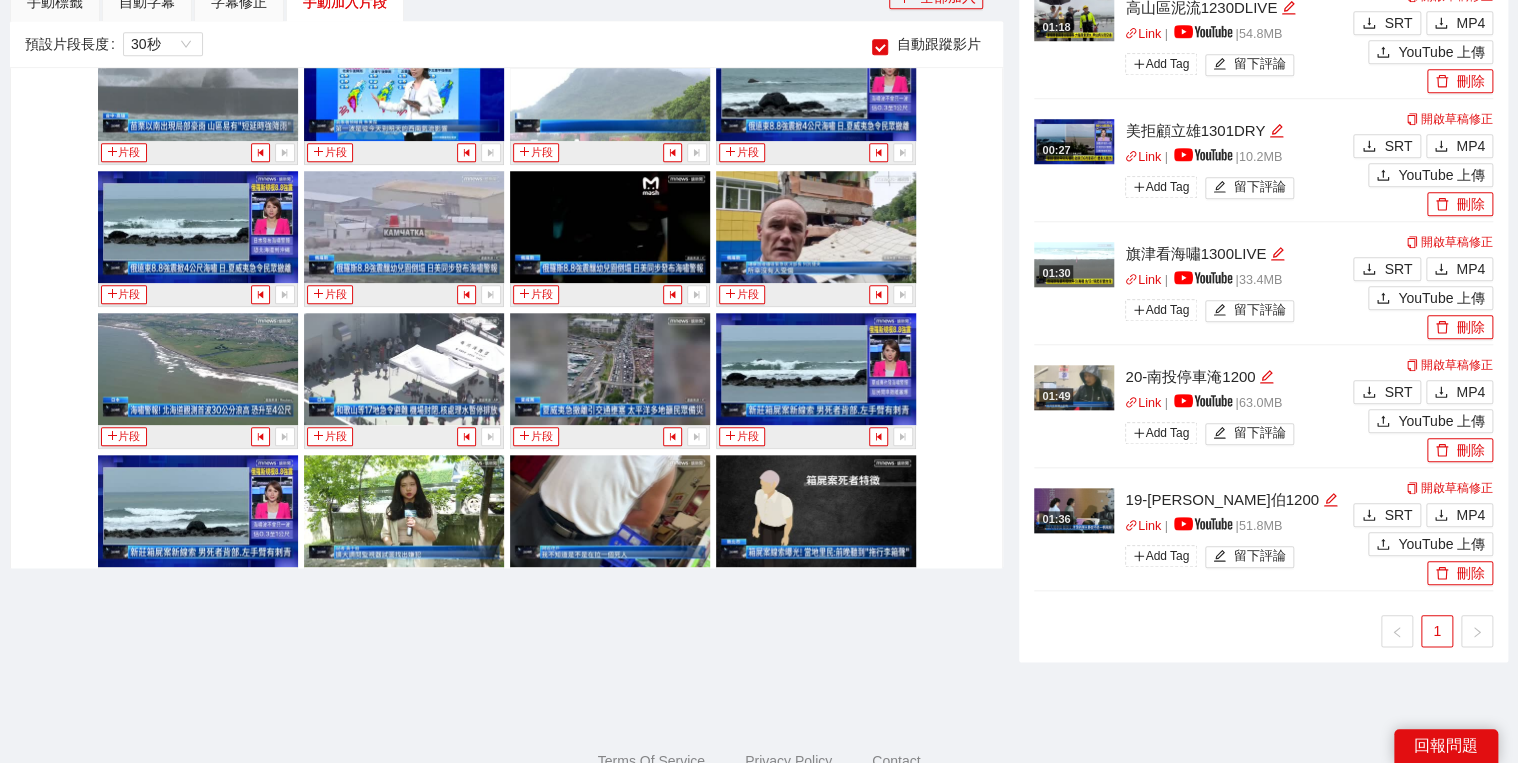 click on "**********" at bounding box center [506, -4] 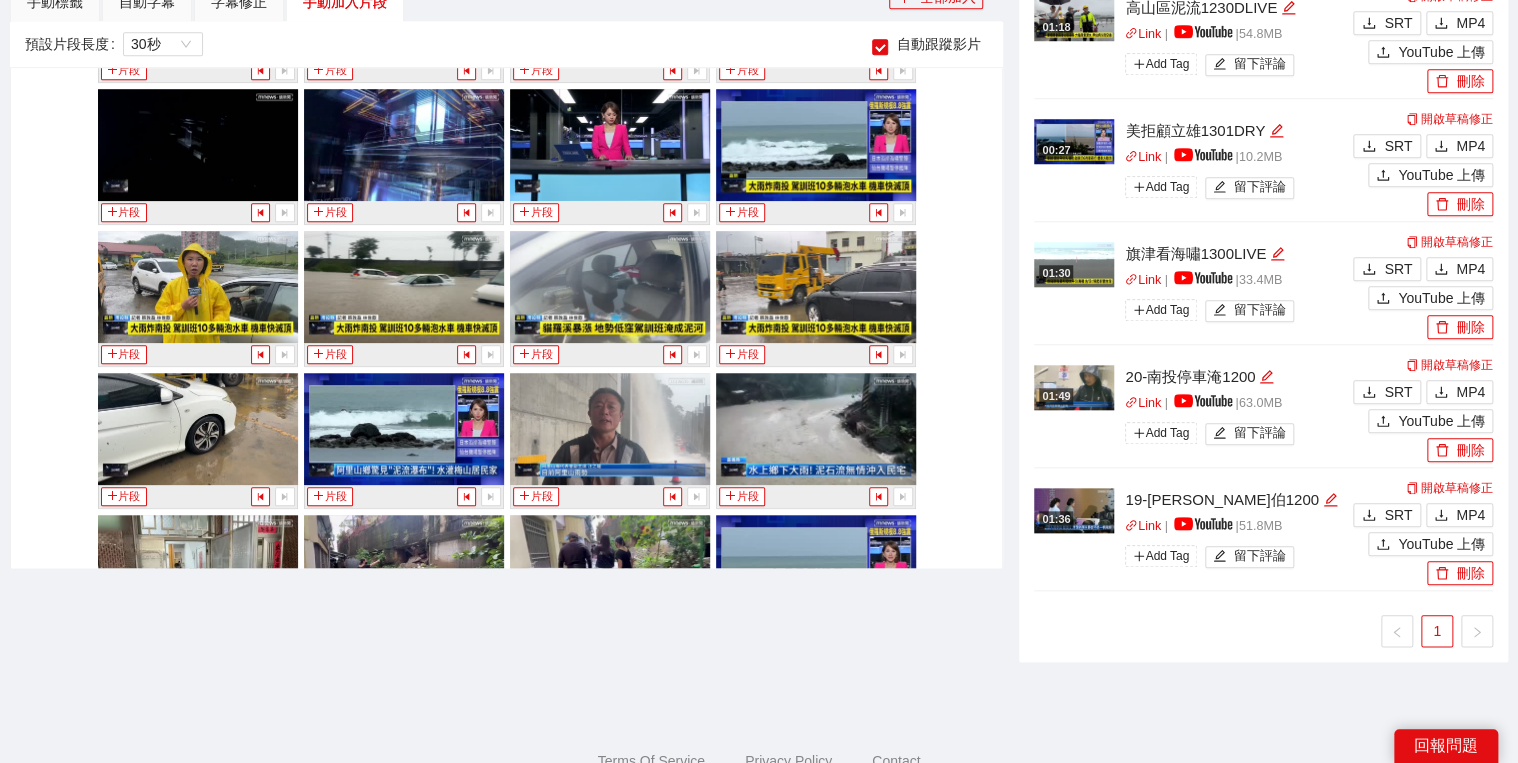 scroll, scrollTop: 14656, scrollLeft: 0, axis: vertical 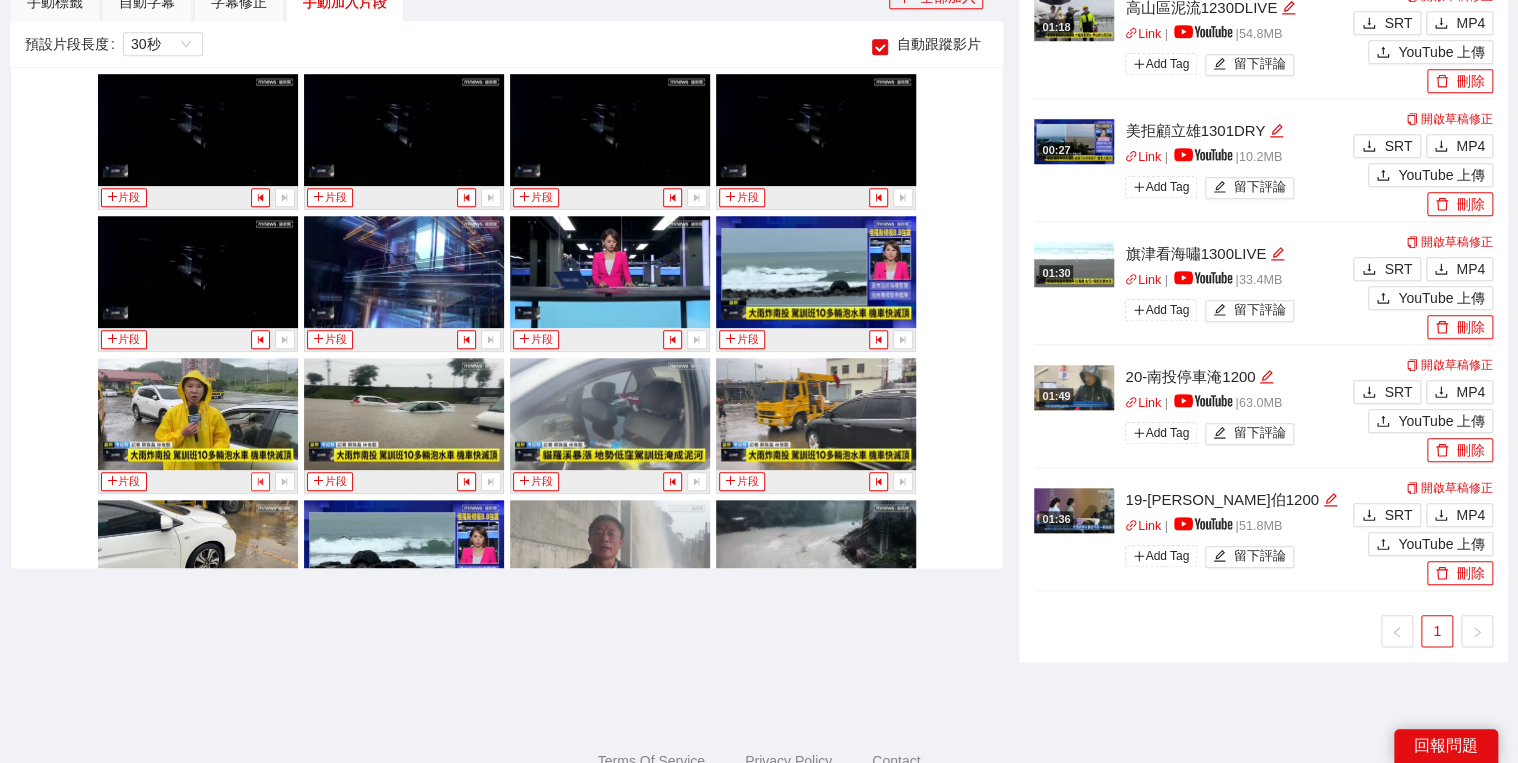click 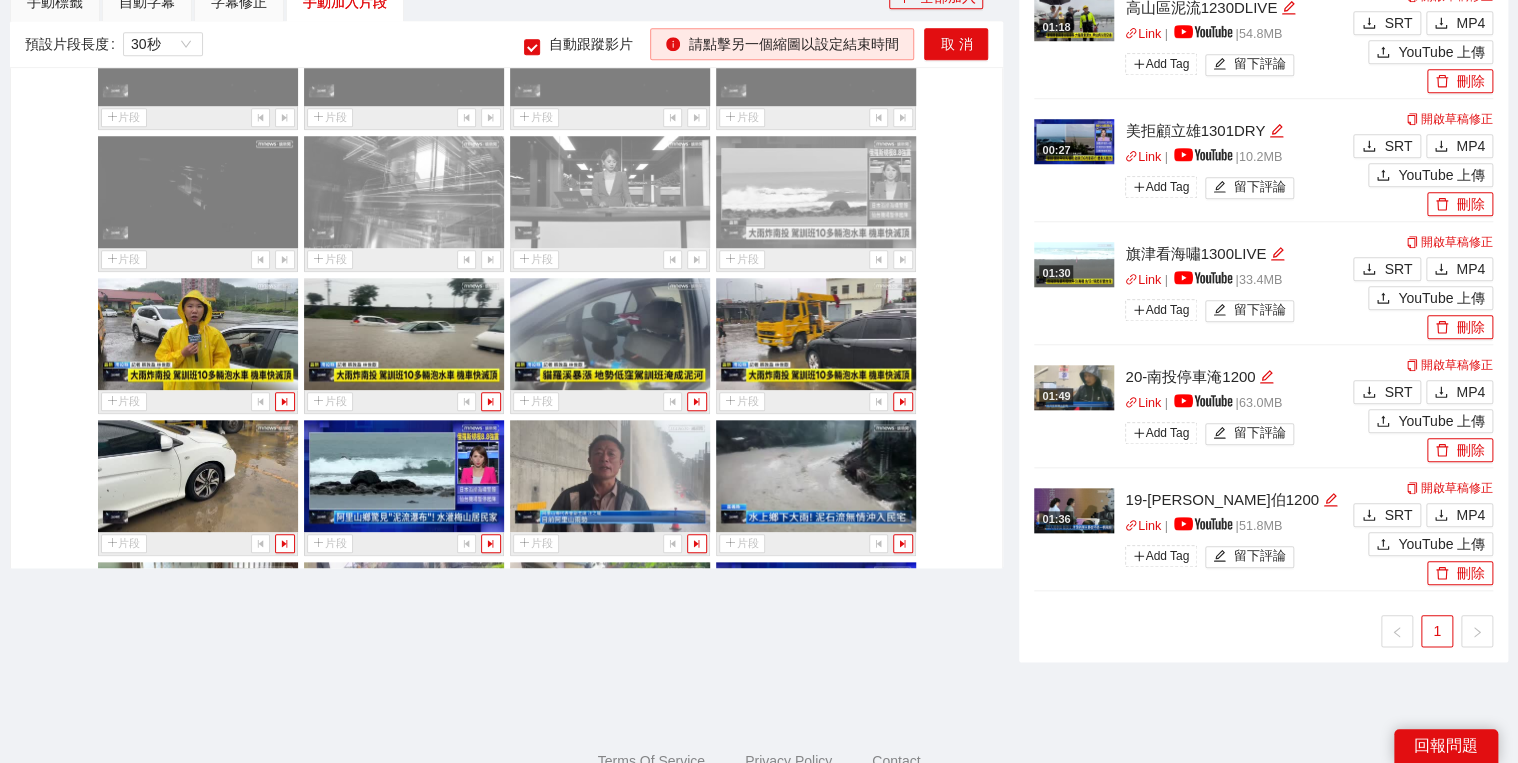 scroll, scrollTop: 14816, scrollLeft: 0, axis: vertical 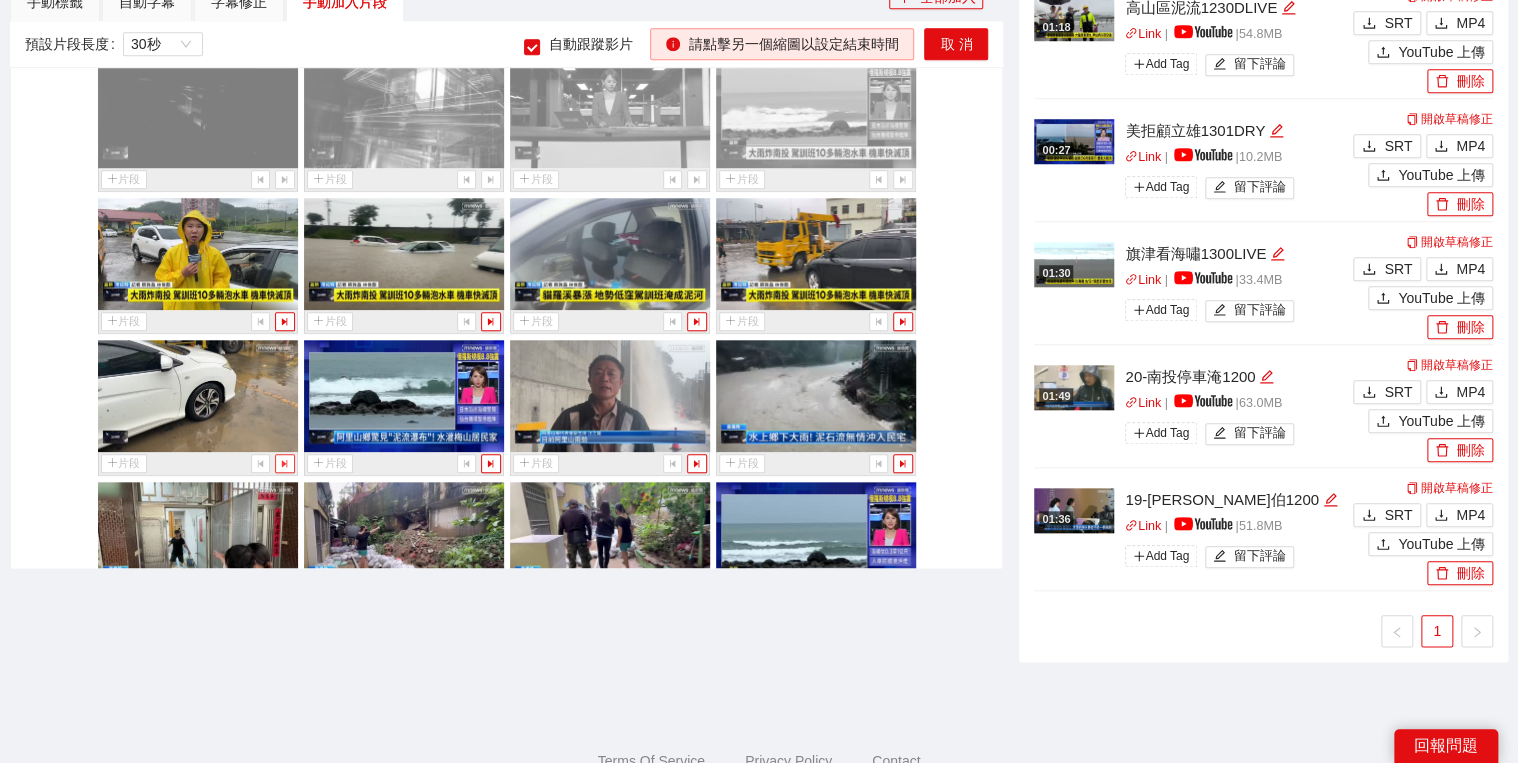 click 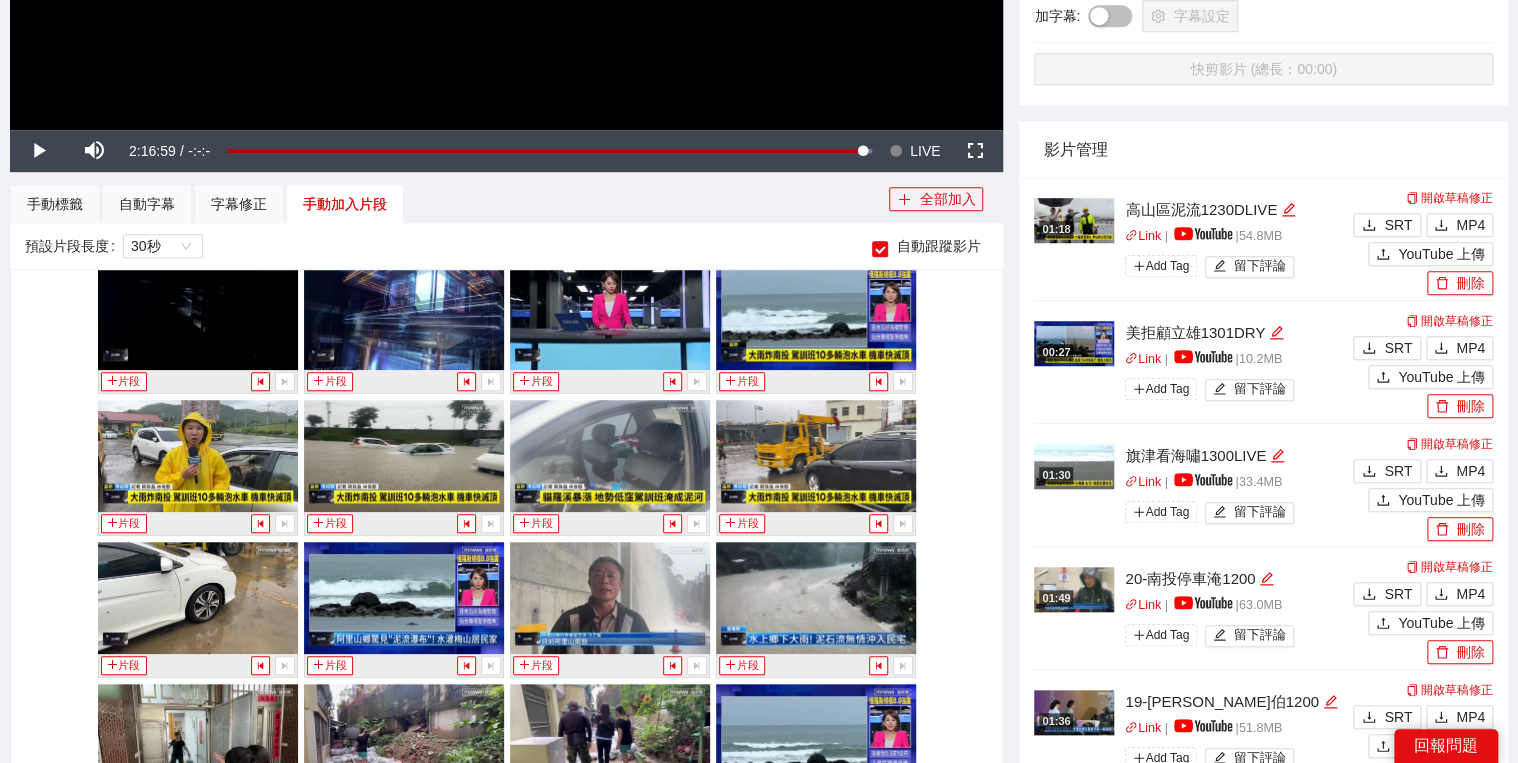 scroll, scrollTop: 400, scrollLeft: 0, axis: vertical 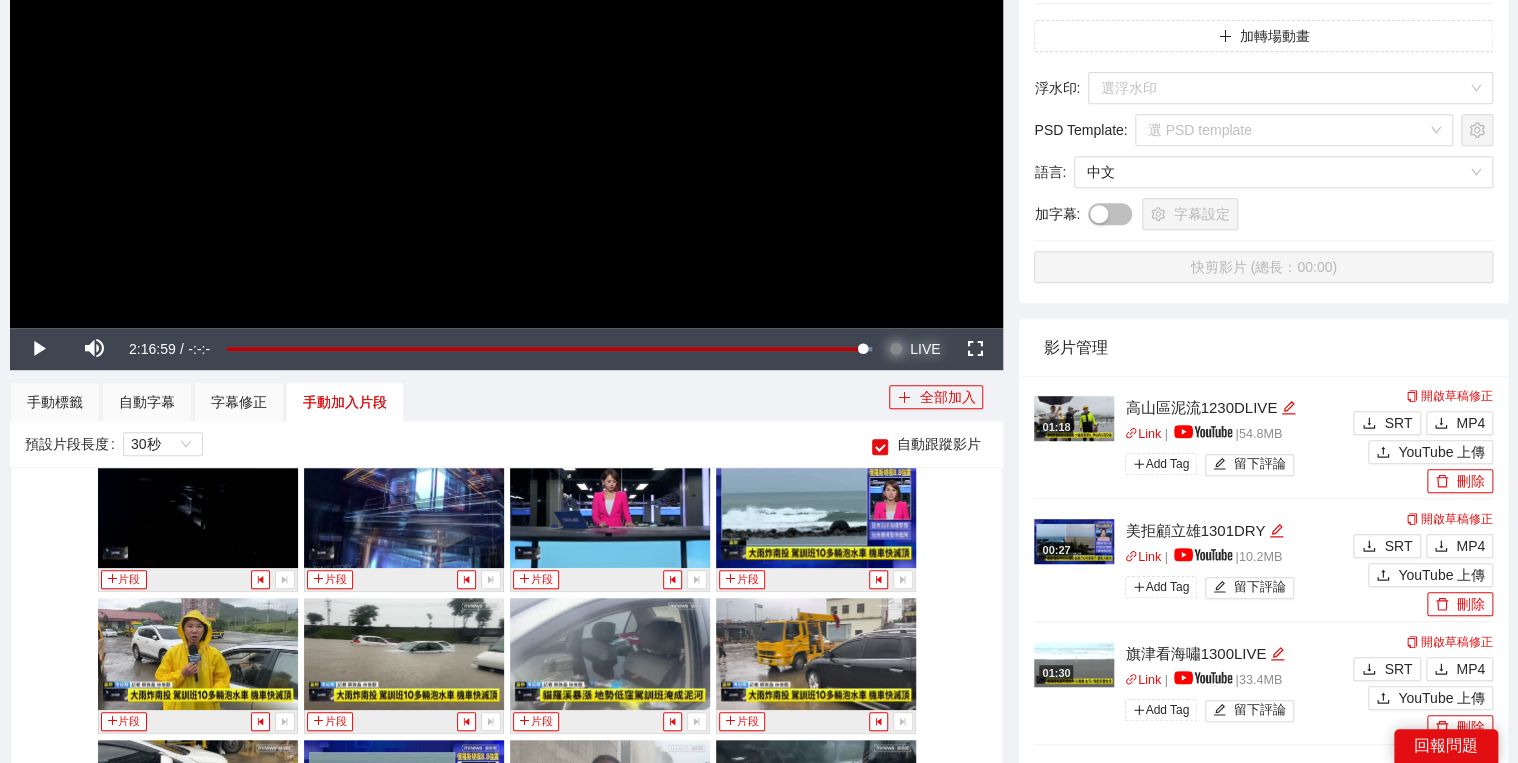 click on "LIVE" at bounding box center [925, 349] 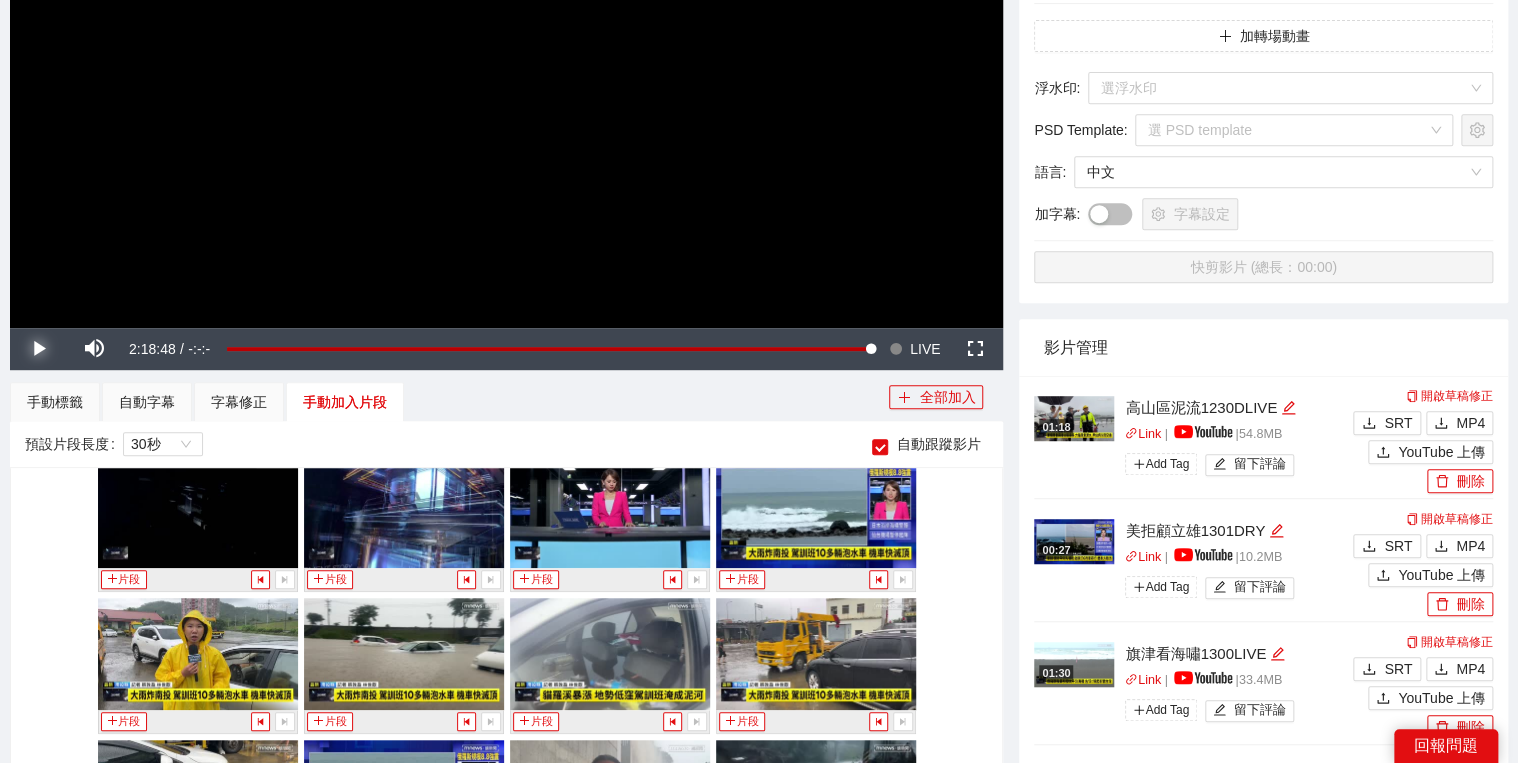 click at bounding box center (38, 349) 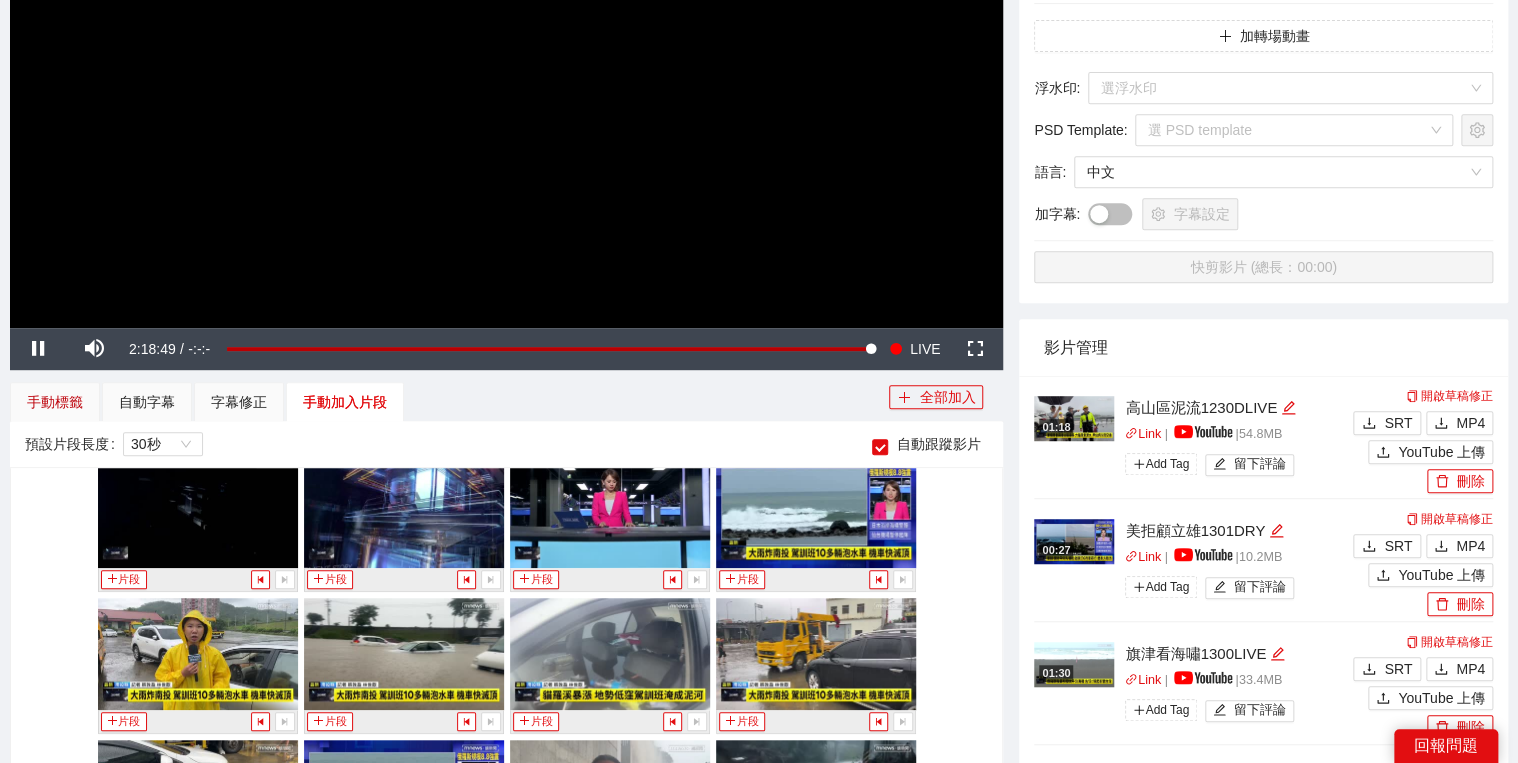 click on "手動標籤" at bounding box center [55, 402] 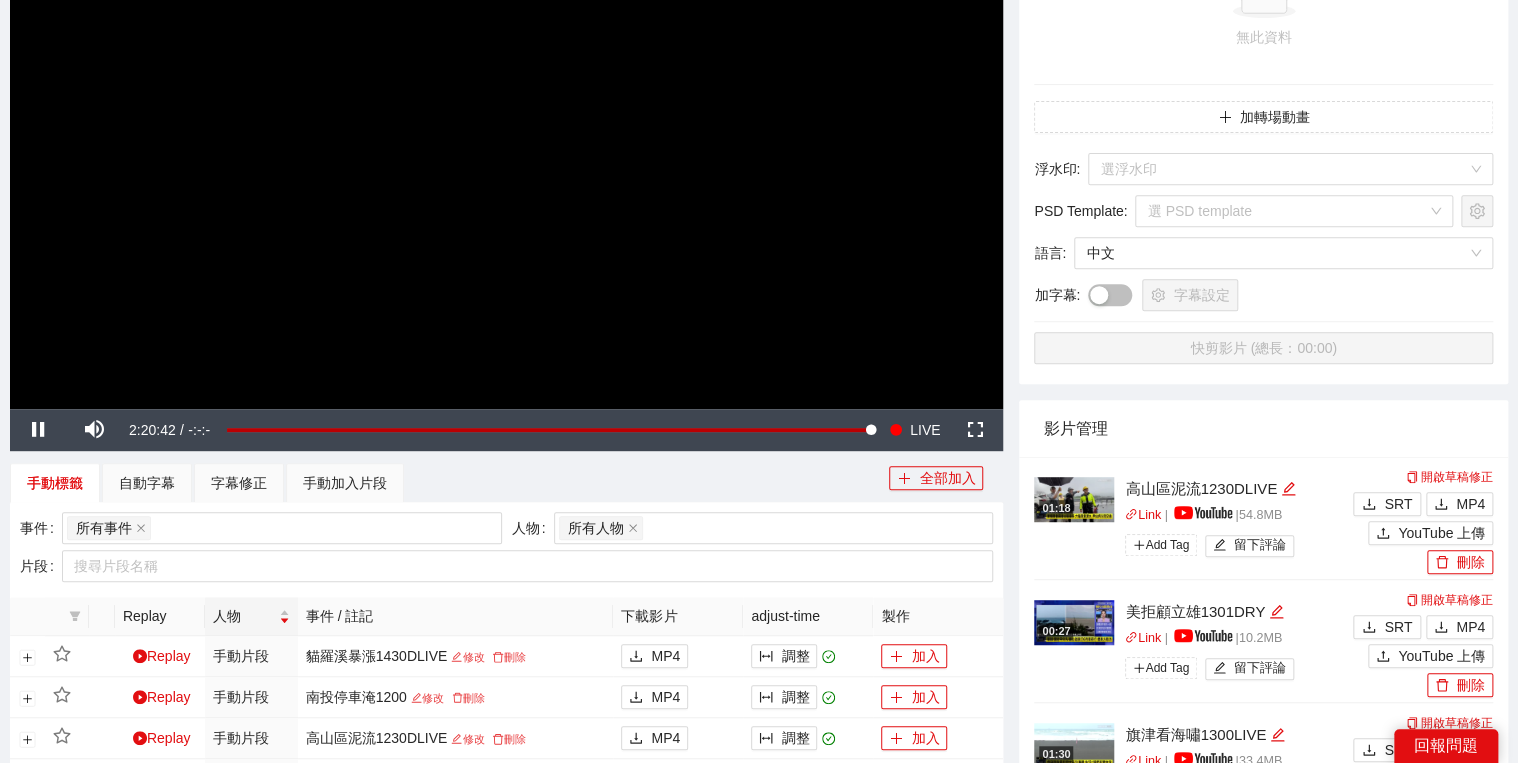 scroll, scrollTop: 320, scrollLeft: 0, axis: vertical 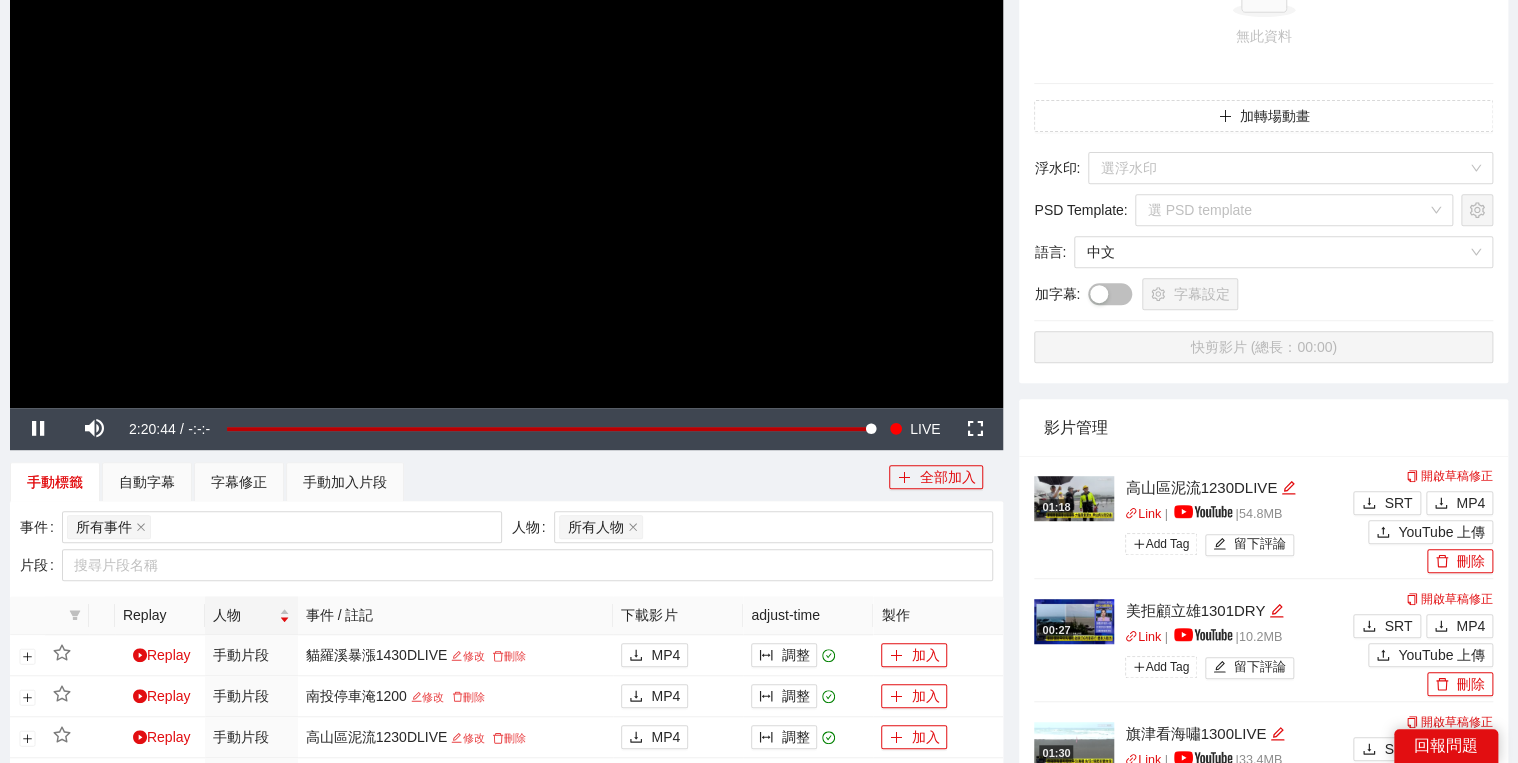 click at bounding box center [506, 128] 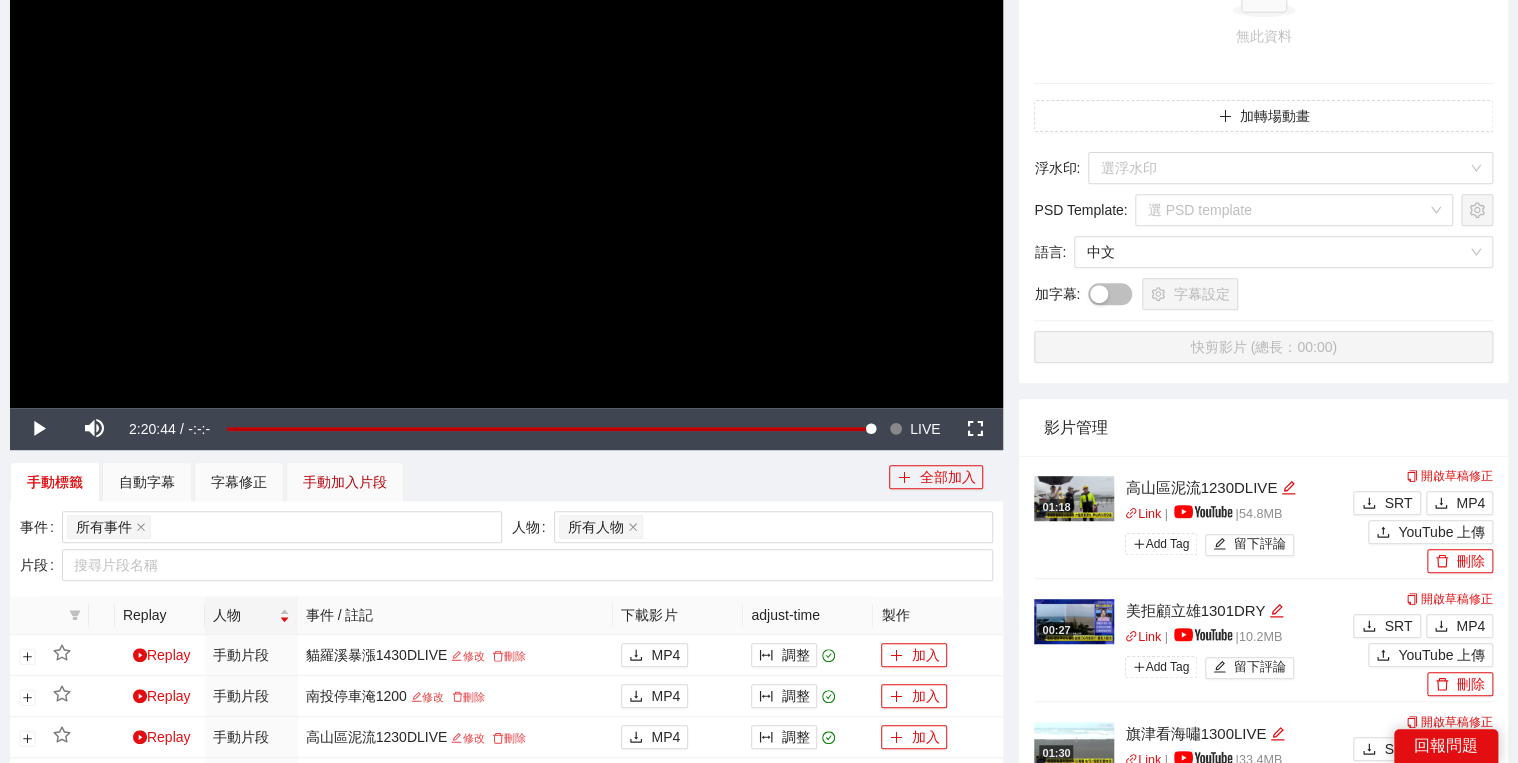 click on "手動加入片段" at bounding box center [345, 482] 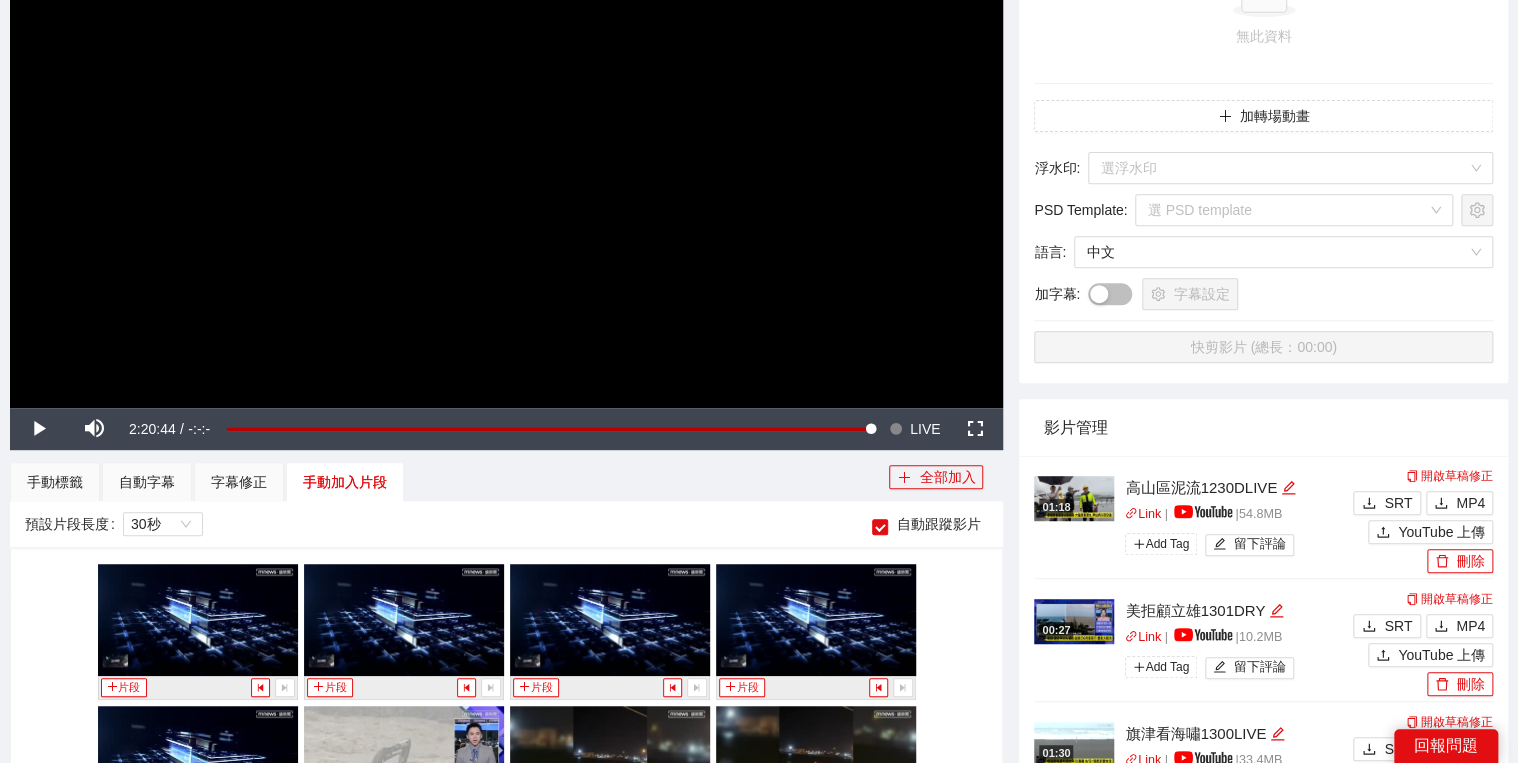 scroll, scrollTop: 560, scrollLeft: 0, axis: vertical 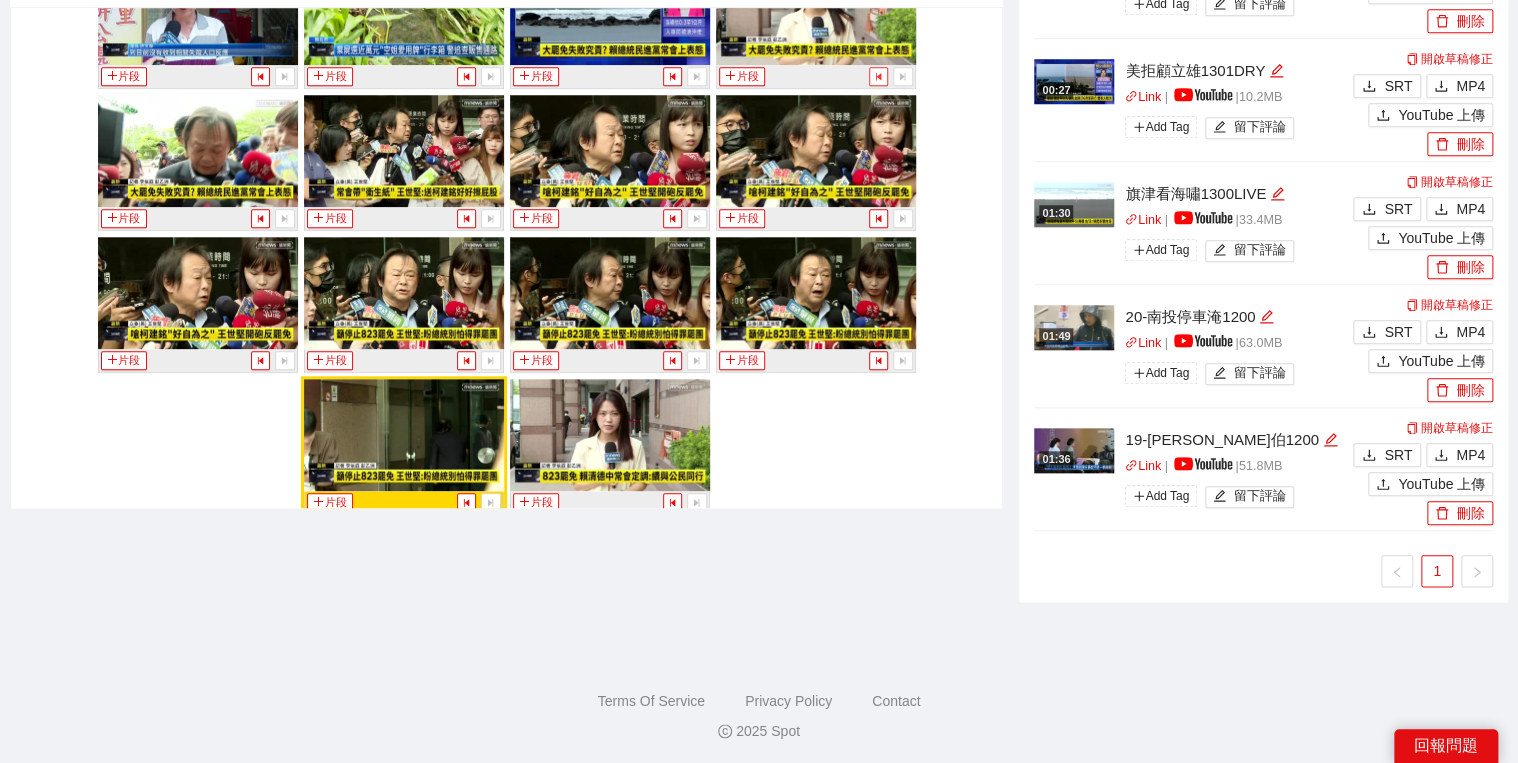 click 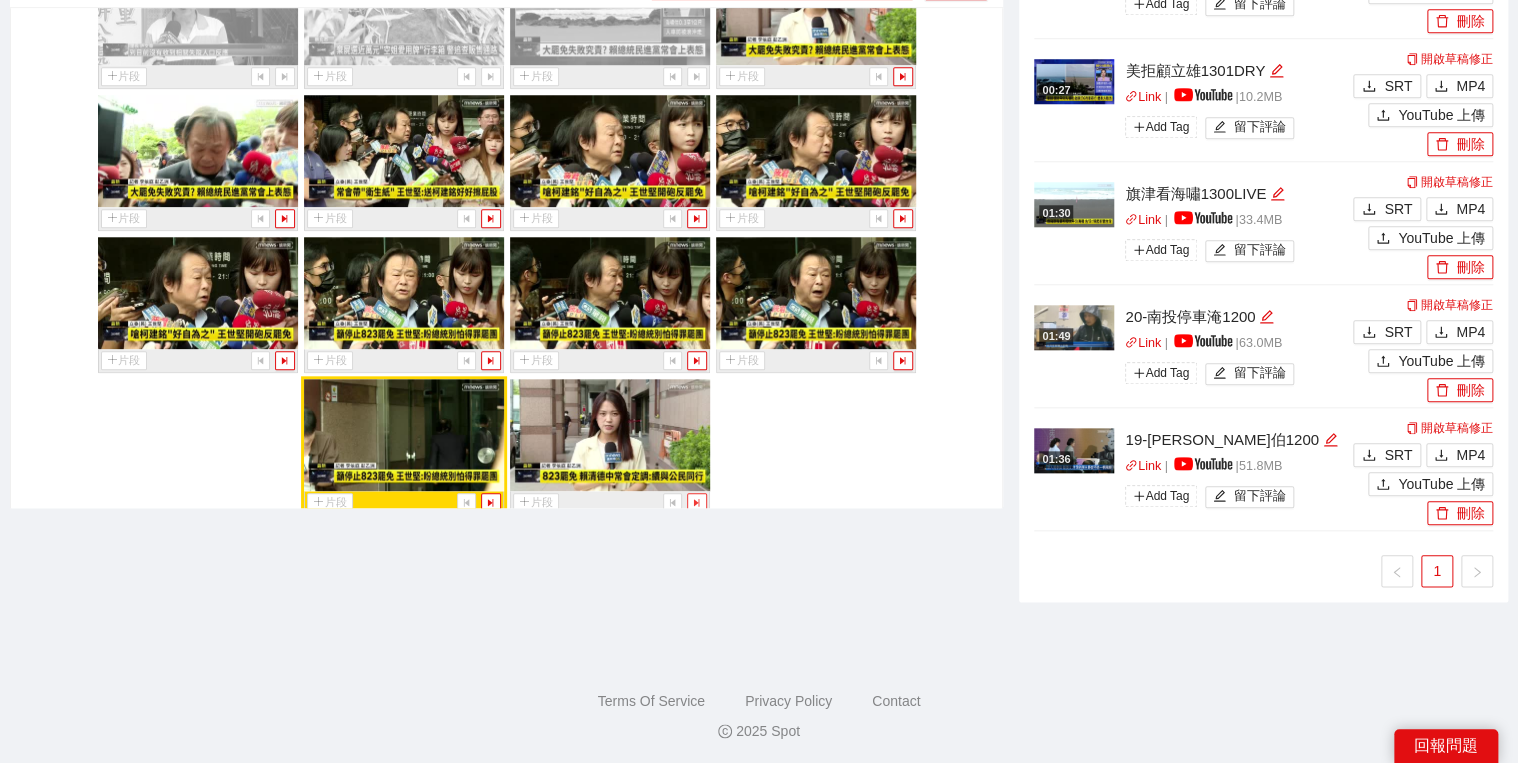 click 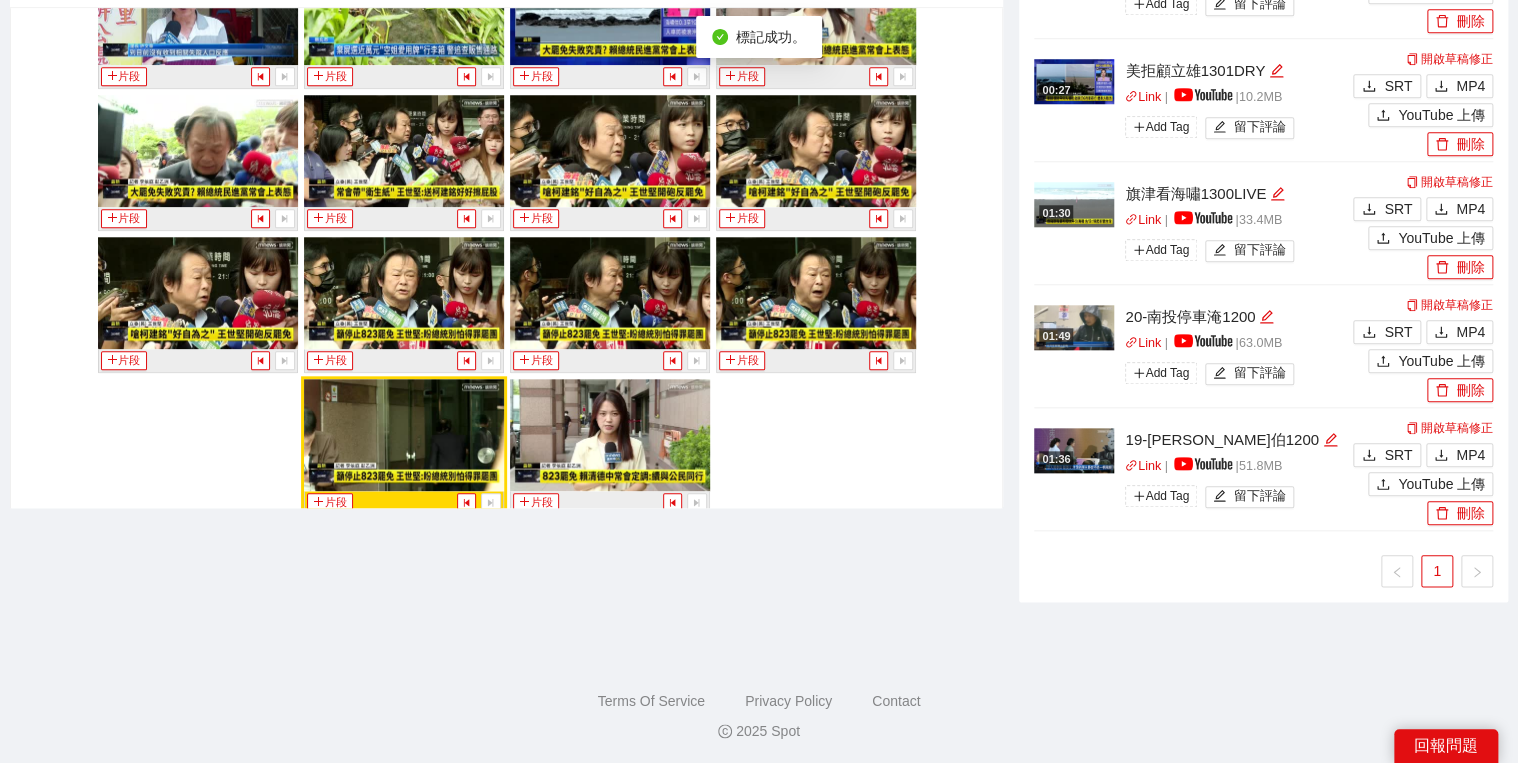 scroll, scrollTop: 540, scrollLeft: 0, axis: vertical 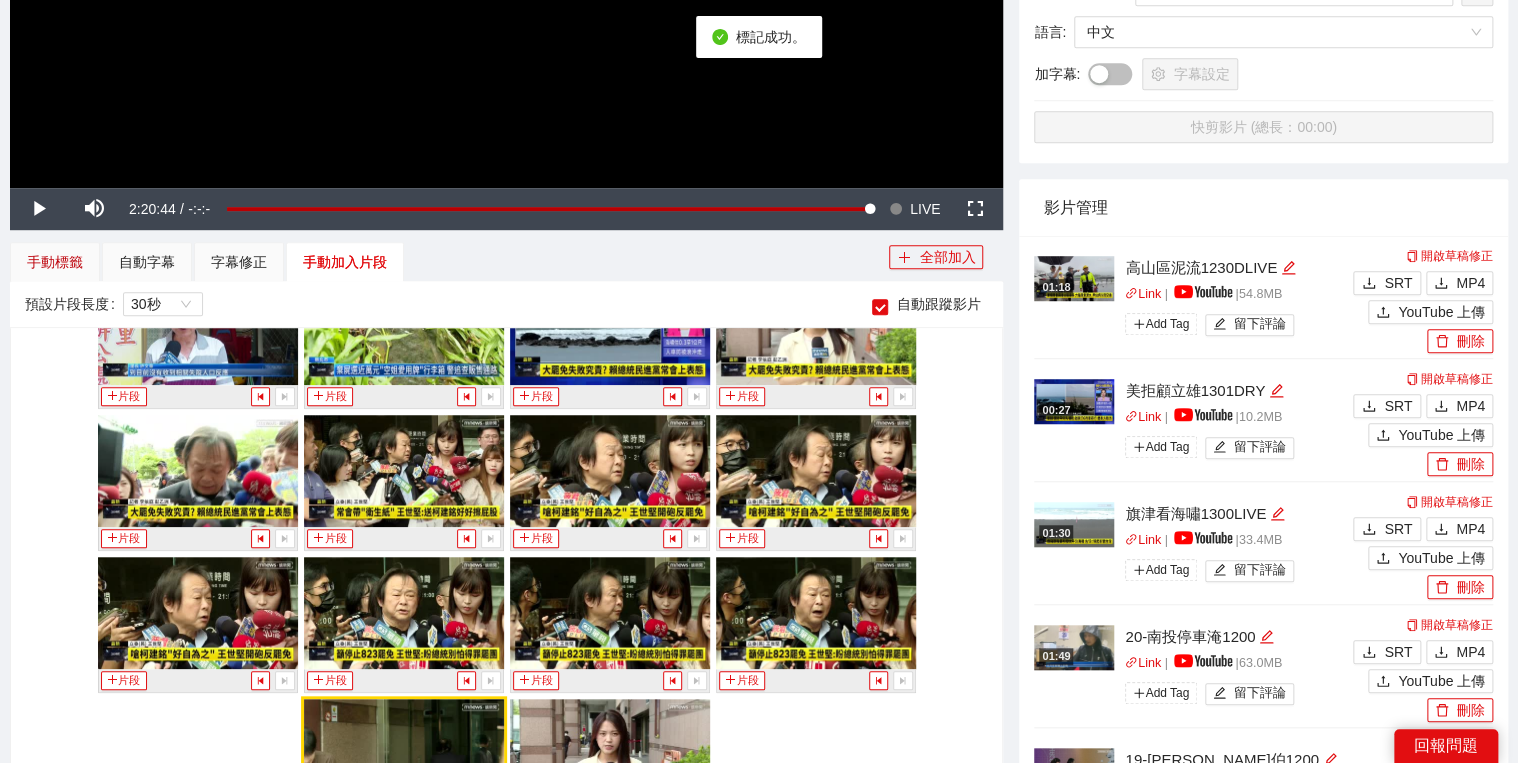 drag, startPoint x: 52, startPoint y: 260, endPoint x: 68, endPoint y: 278, distance: 24.083189 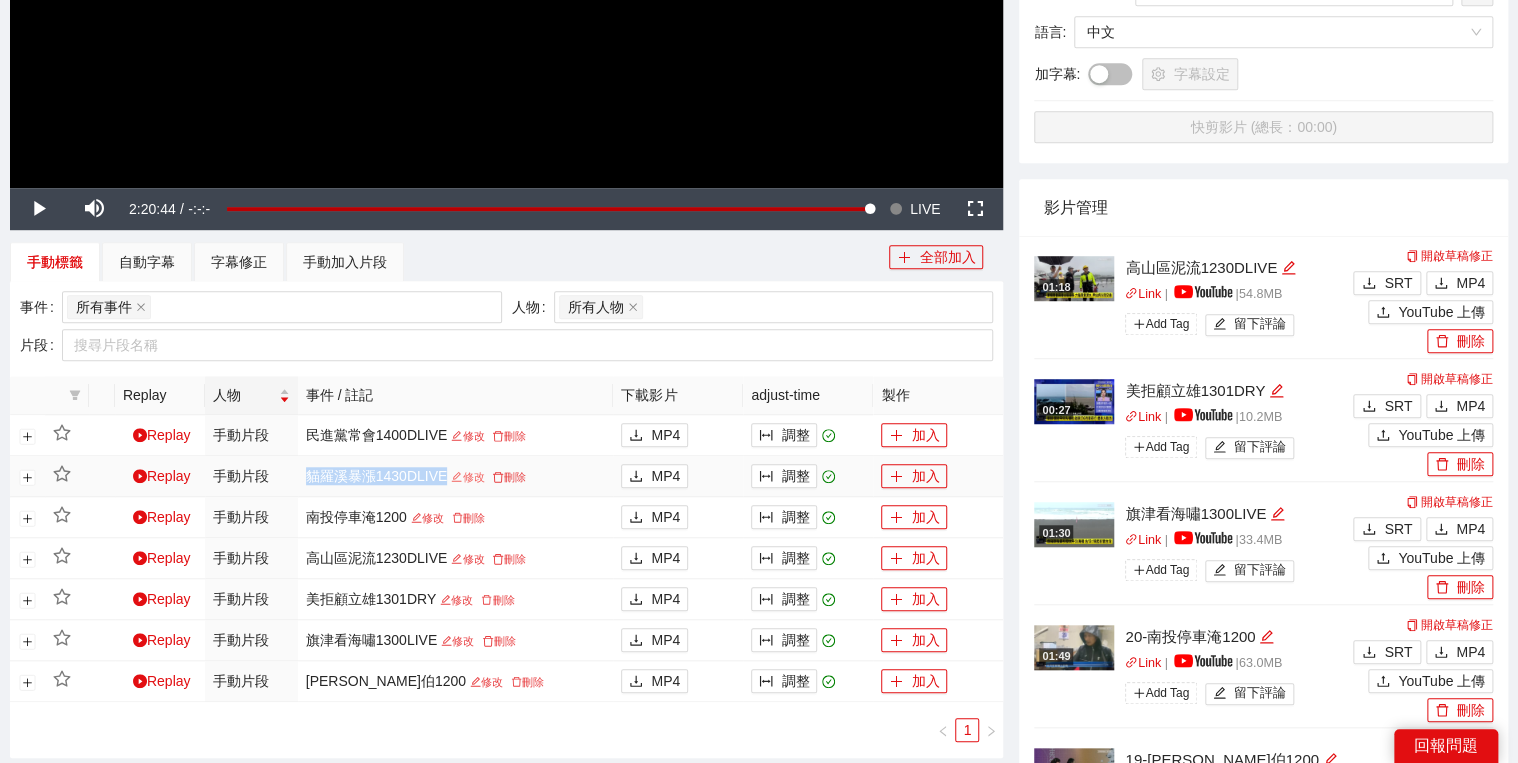 drag, startPoint x: 303, startPoint y: 470, endPoint x: 454, endPoint y: 475, distance: 151.08276 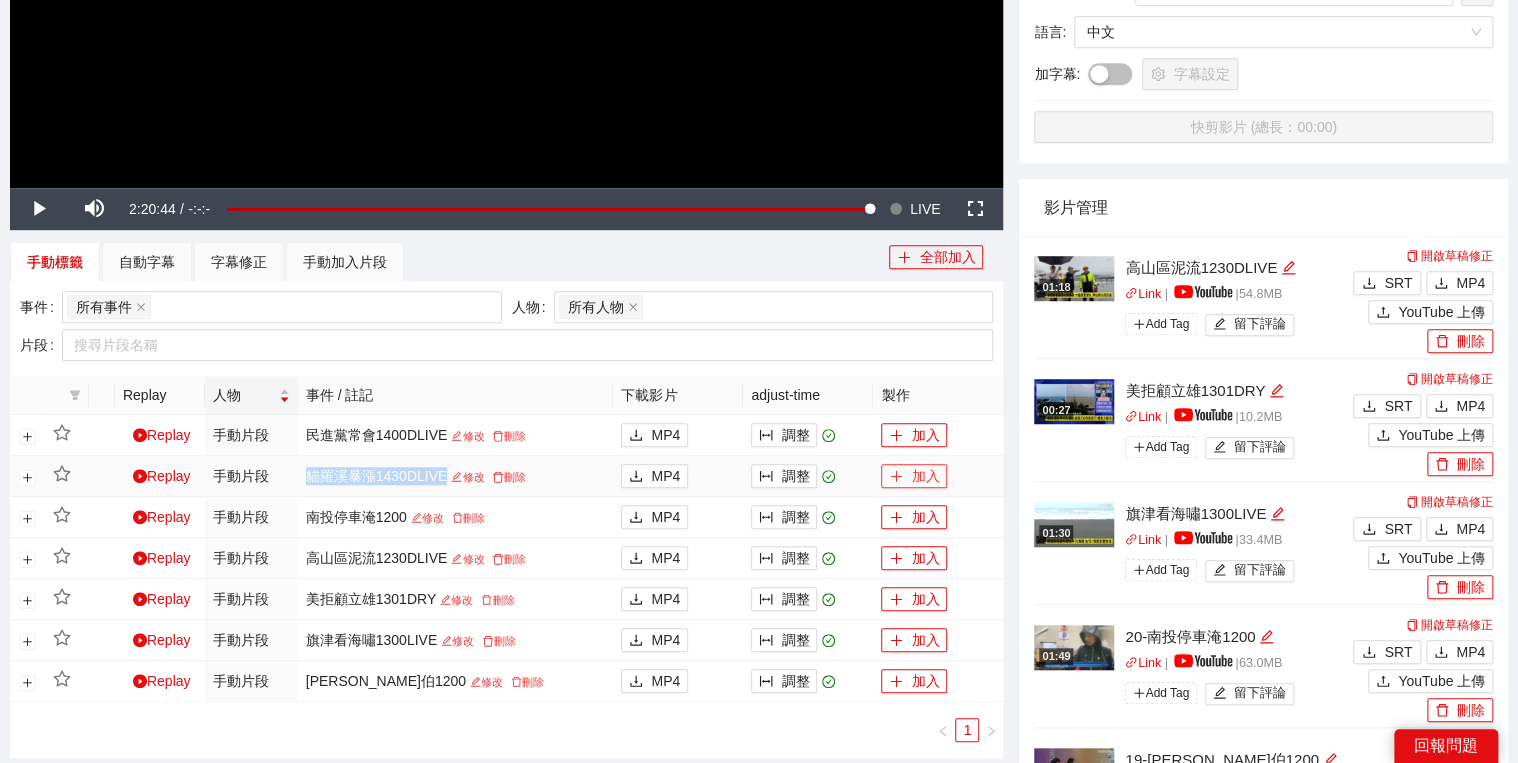 click on "加入" at bounding box center (914, 476) 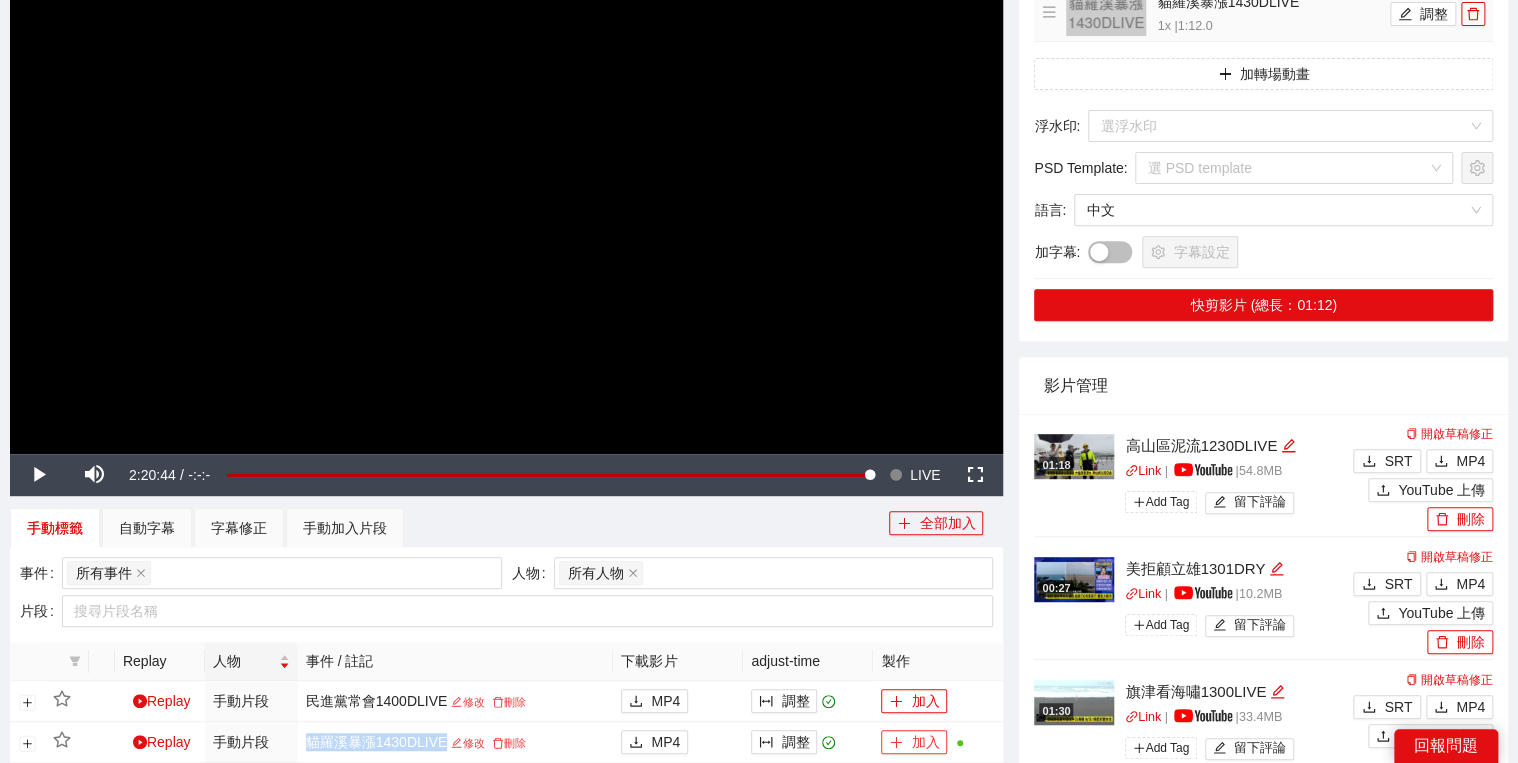 scroll, scrollTop: 60, scrollLeft: 0, axis: vertical 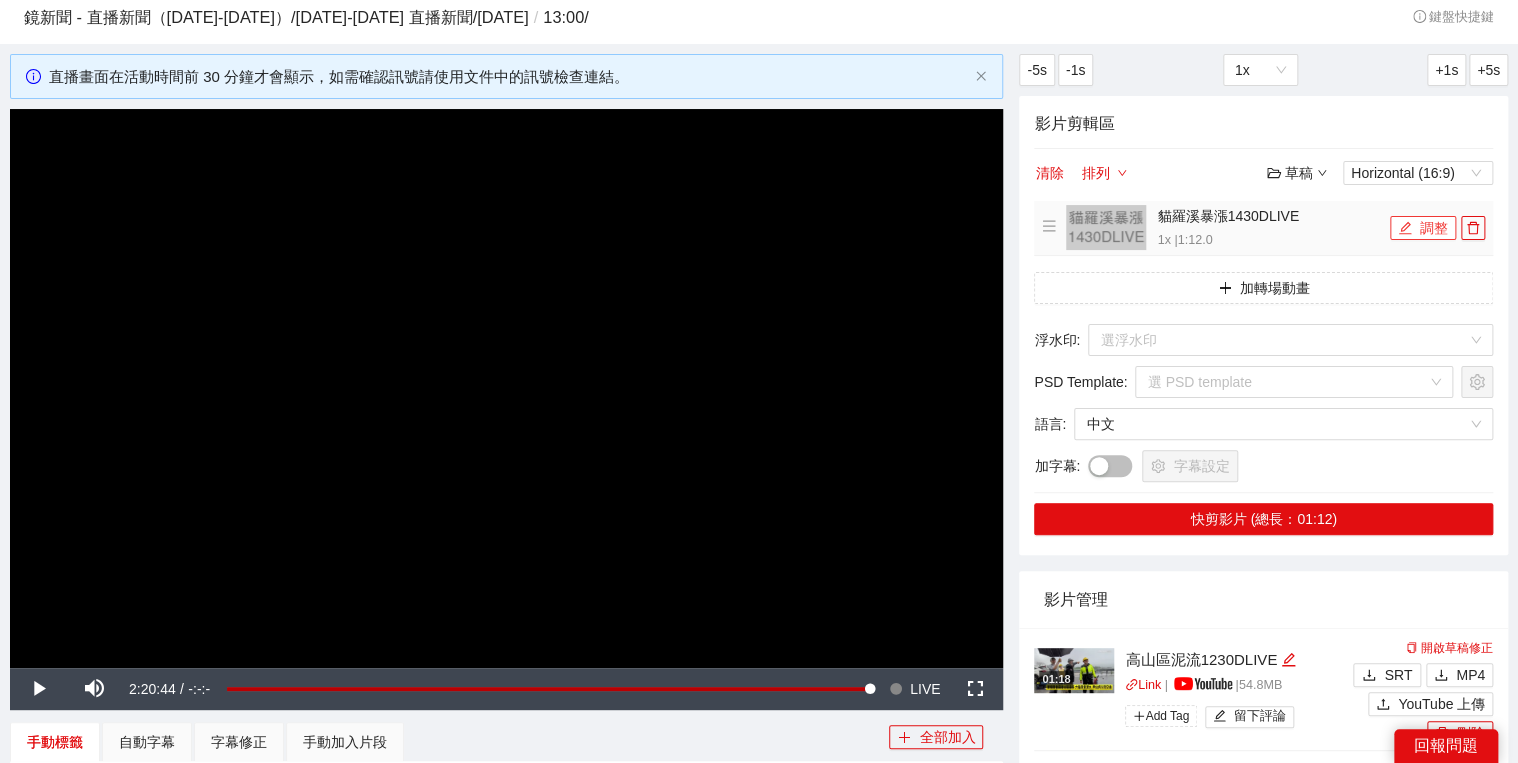 click on "調整" at bounding box center (1423, 228) 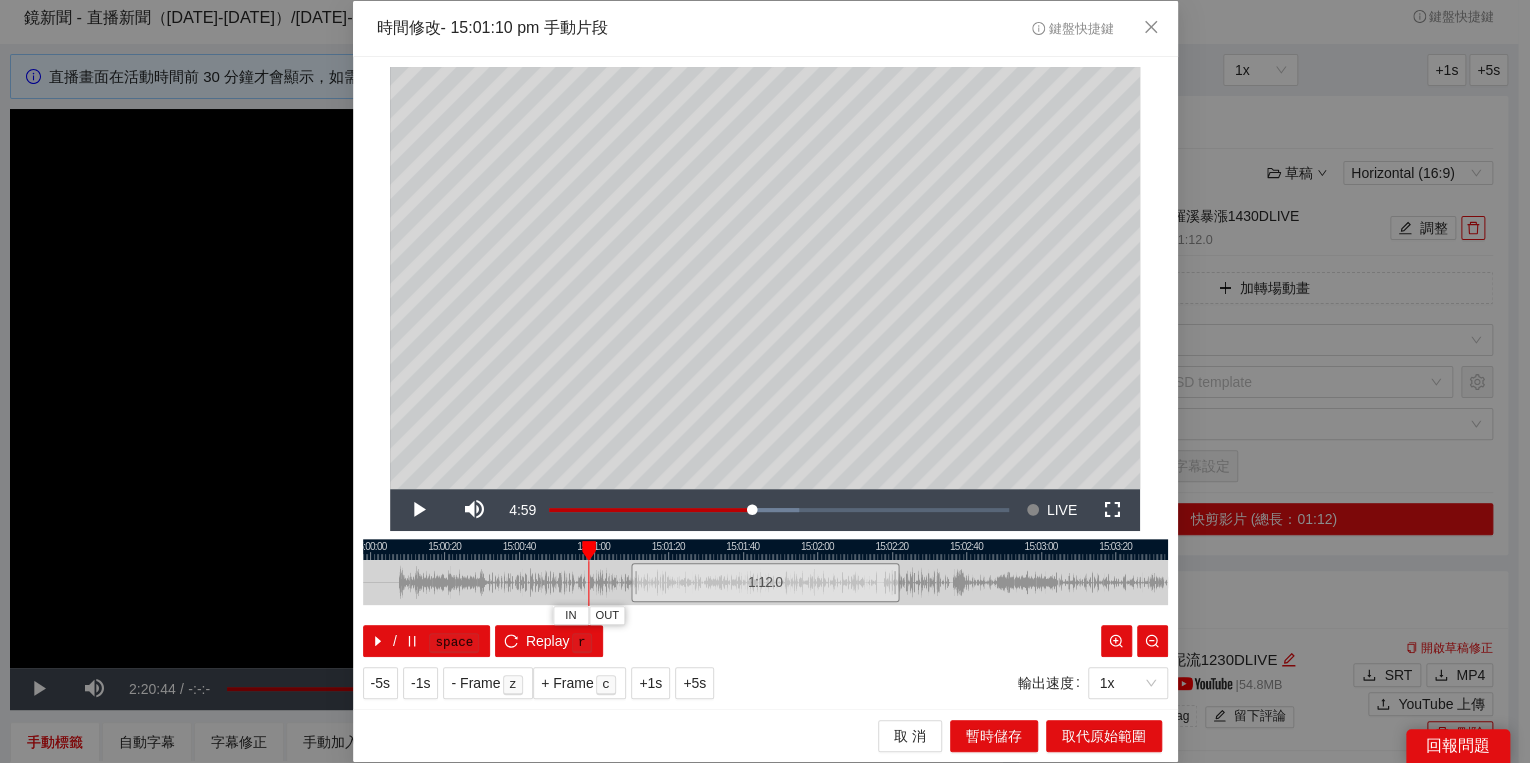 drag, startPoint x: 634, startPoint y: 549, endPoint x: 600, endPoint y: 556, distance: 34.713108 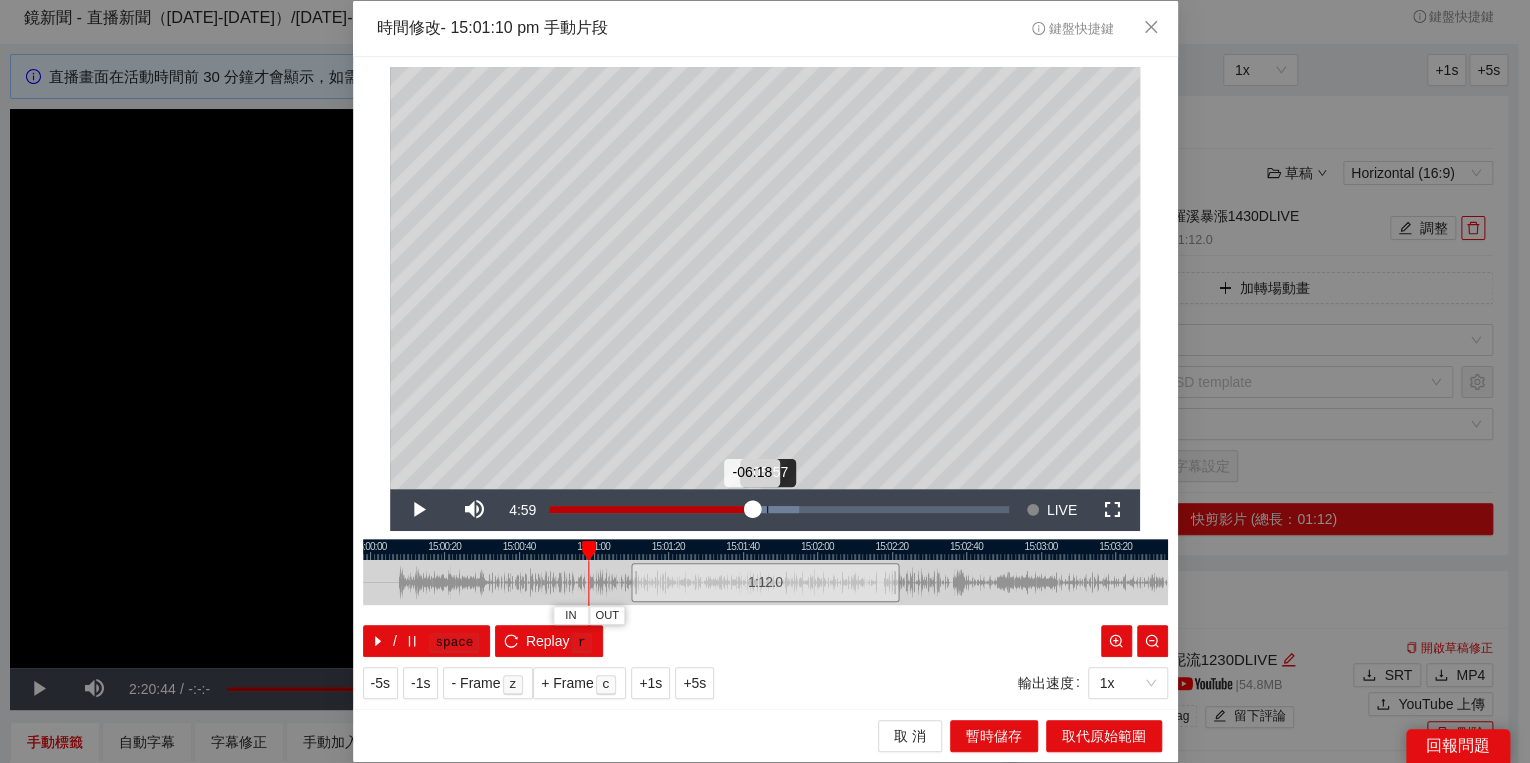 click on "Loaded :  54.46% -05:57 -06:18" at bounding box center [779, 509] 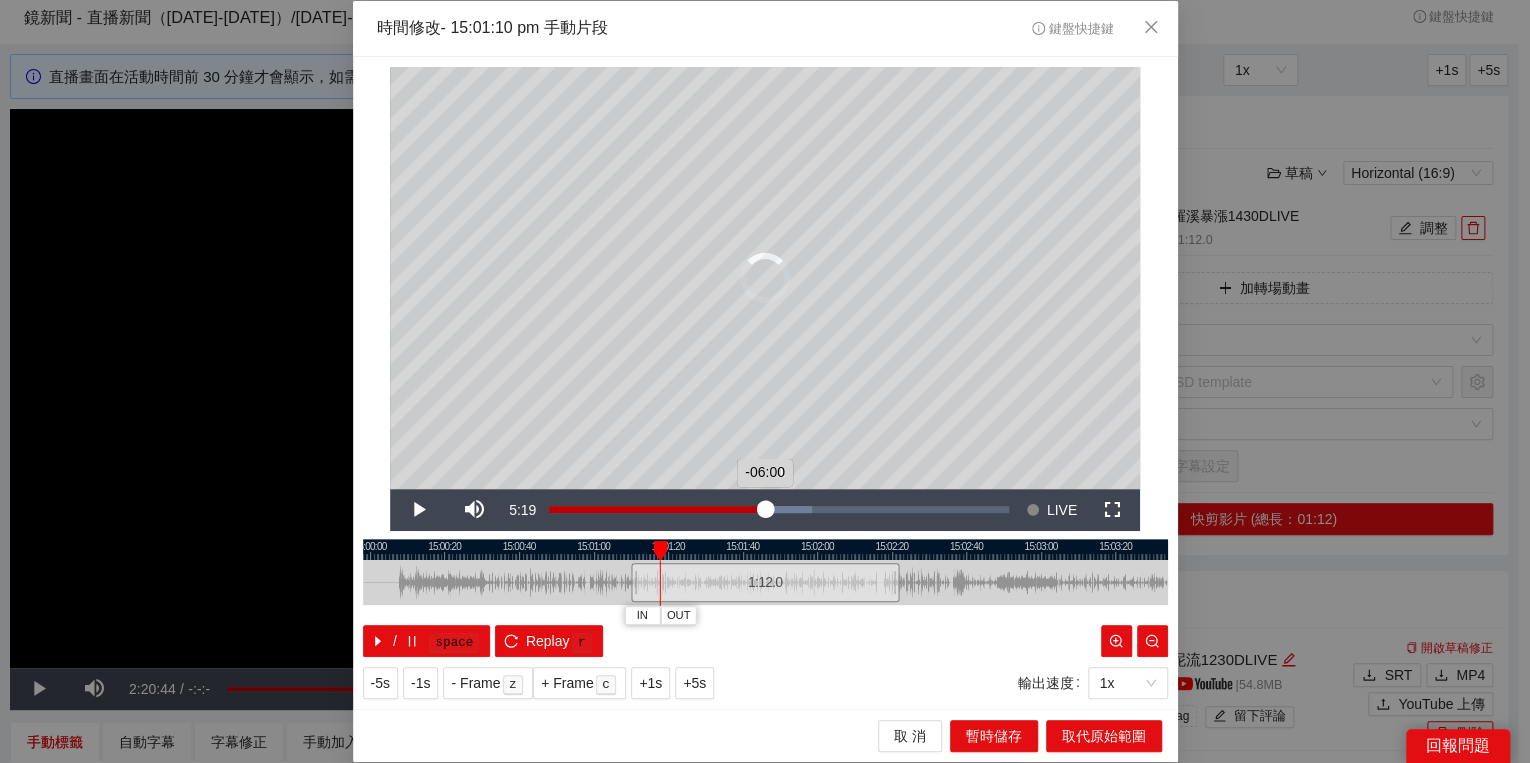 click on "-06:00" at bounding box center [657, 509] 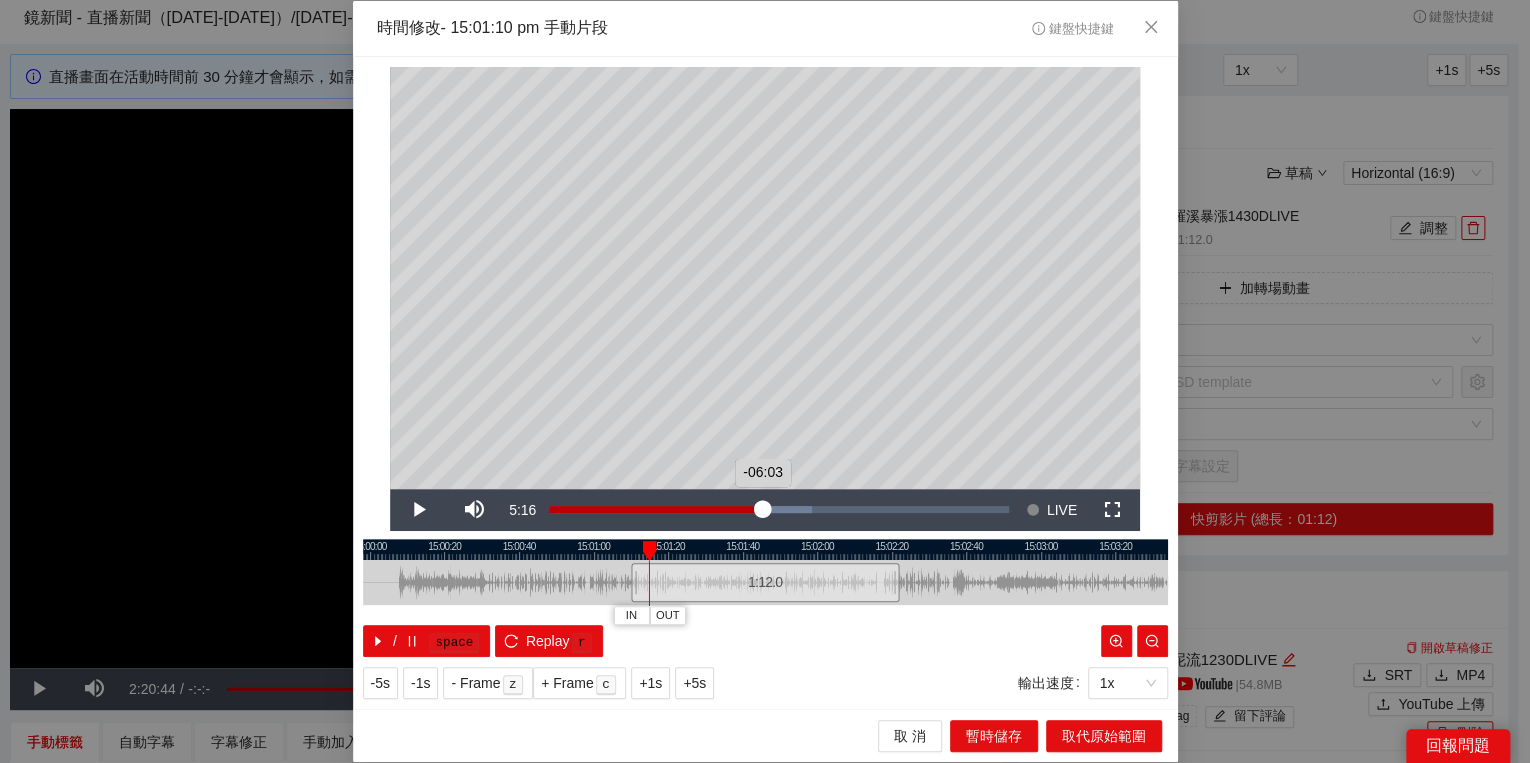 click on "-06:03" at bounding box center [656, 509] 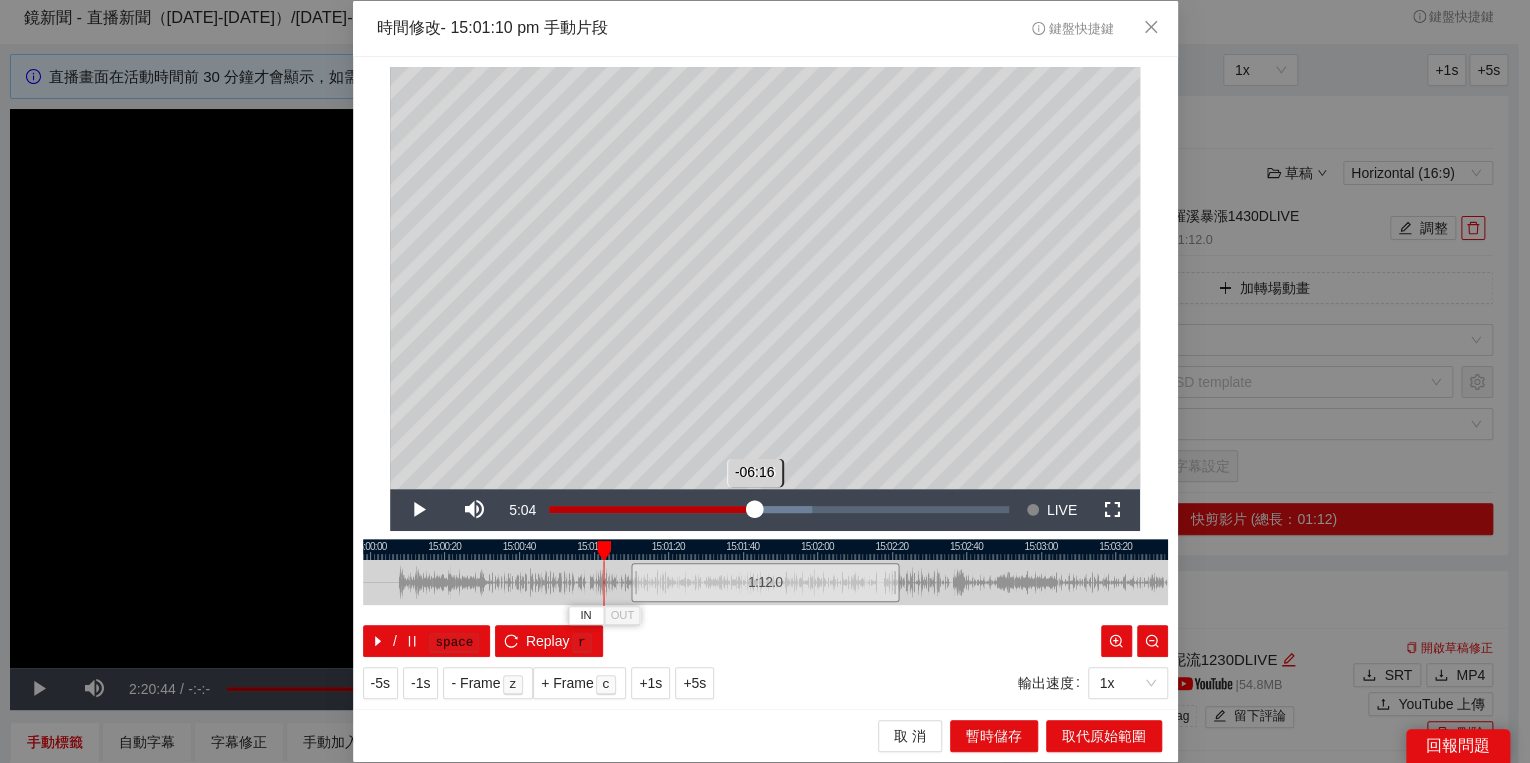 click on "-06:16" at bounding box center [651, 509] 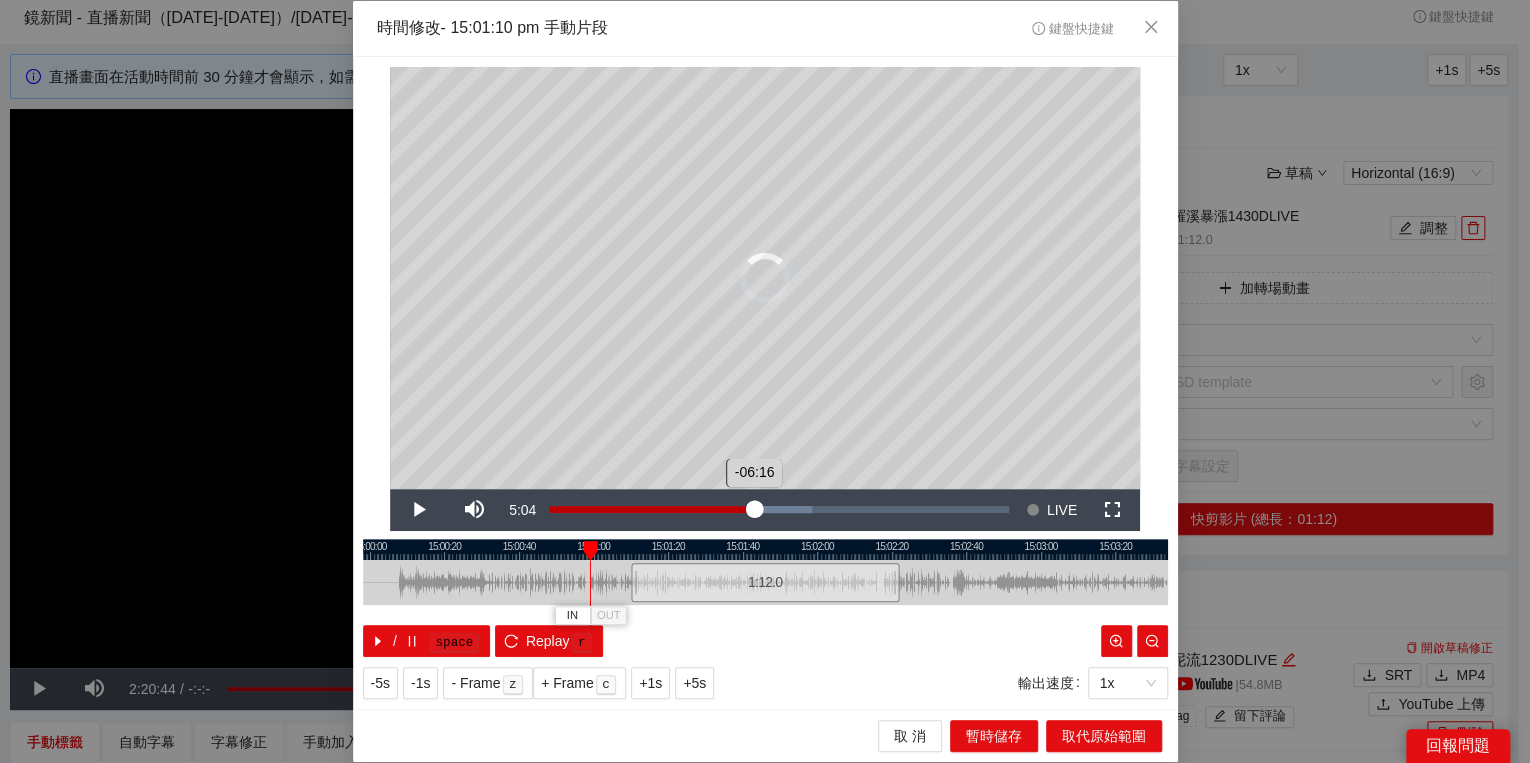 click on "-06:16" at bounding box center (651, 509) 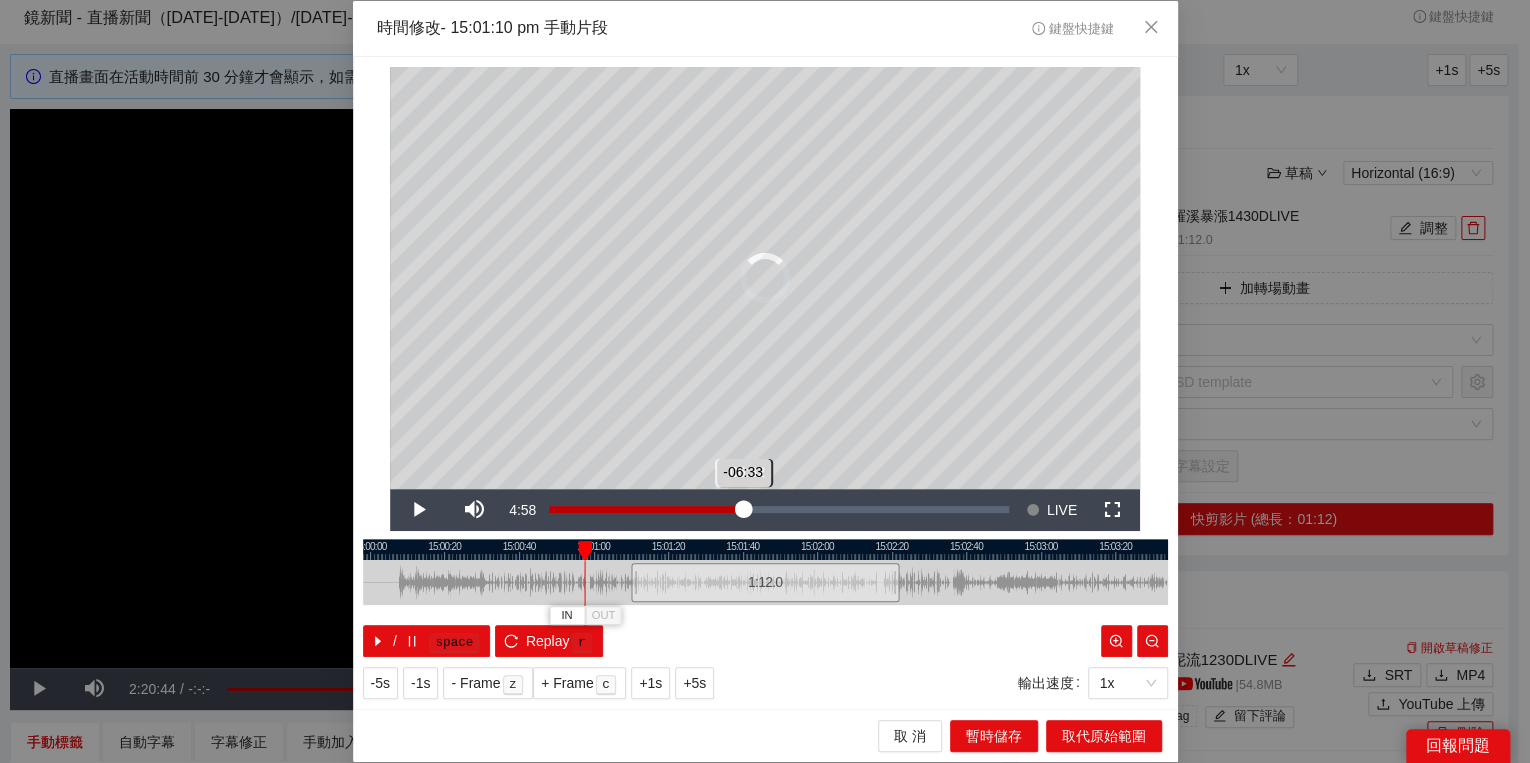 click on "-06:33" at bounding box center [646, 509] 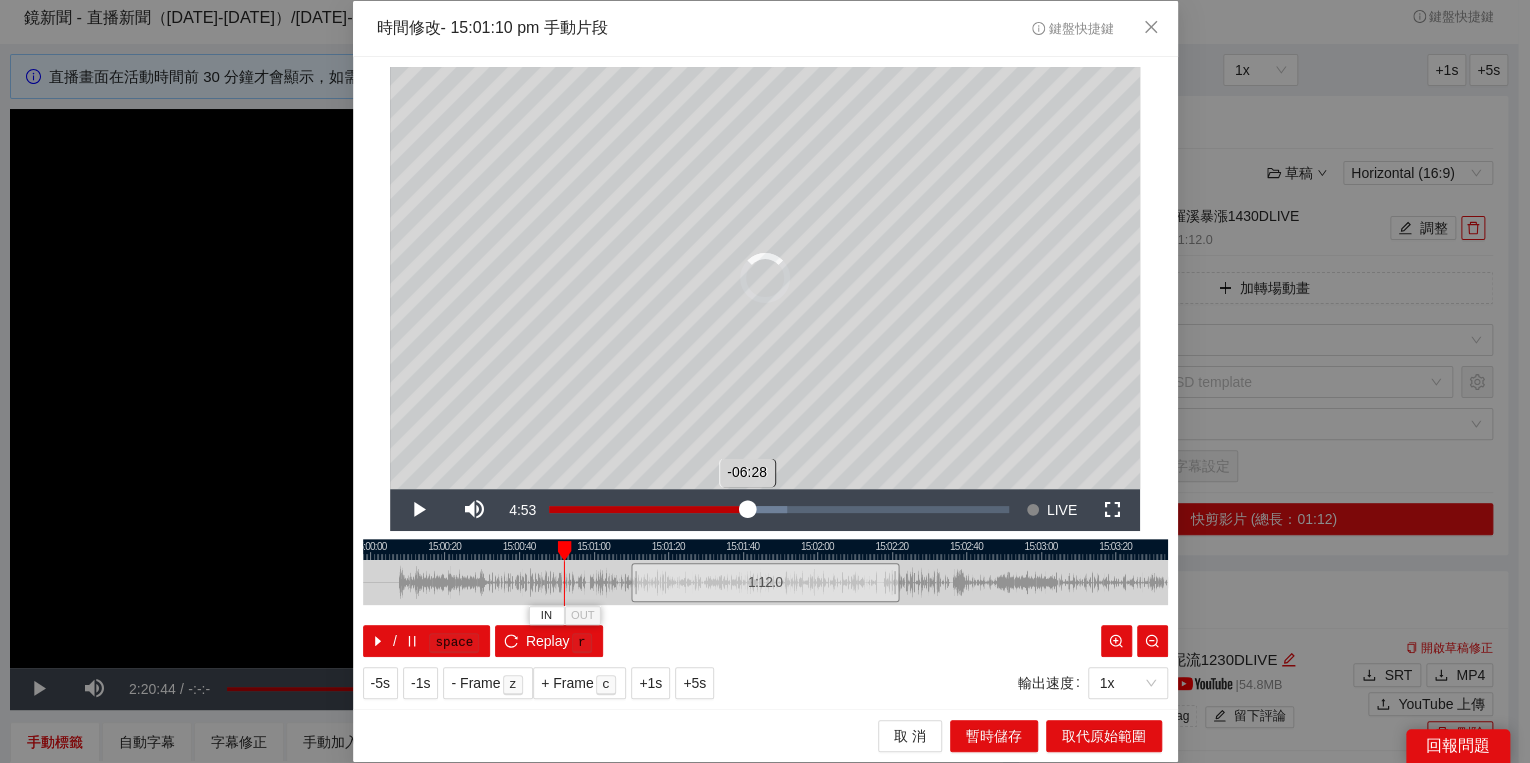 click on "-06:28" at bounding box center (648, 509) 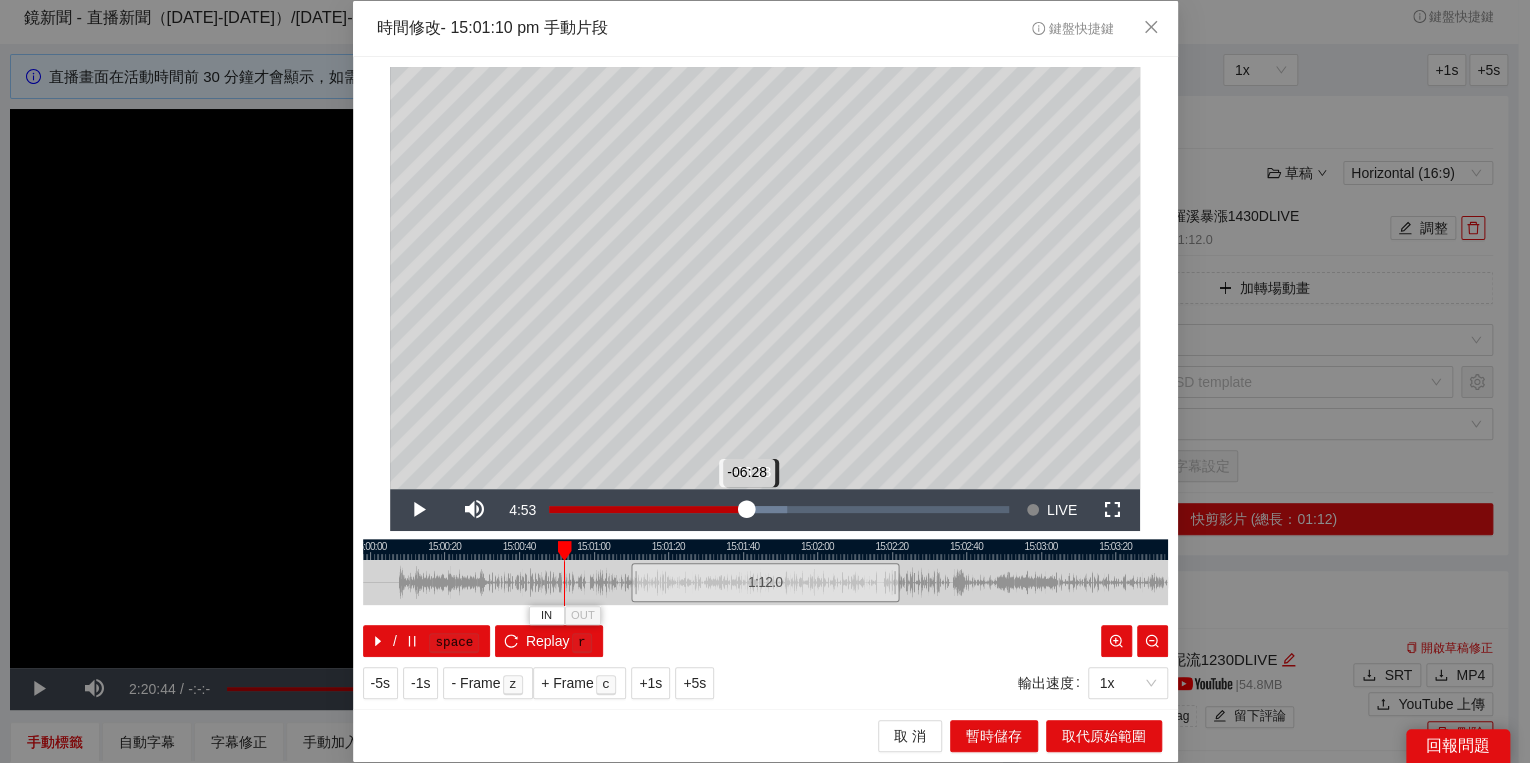 click on "-06:28" at bounding box center (648, 509) 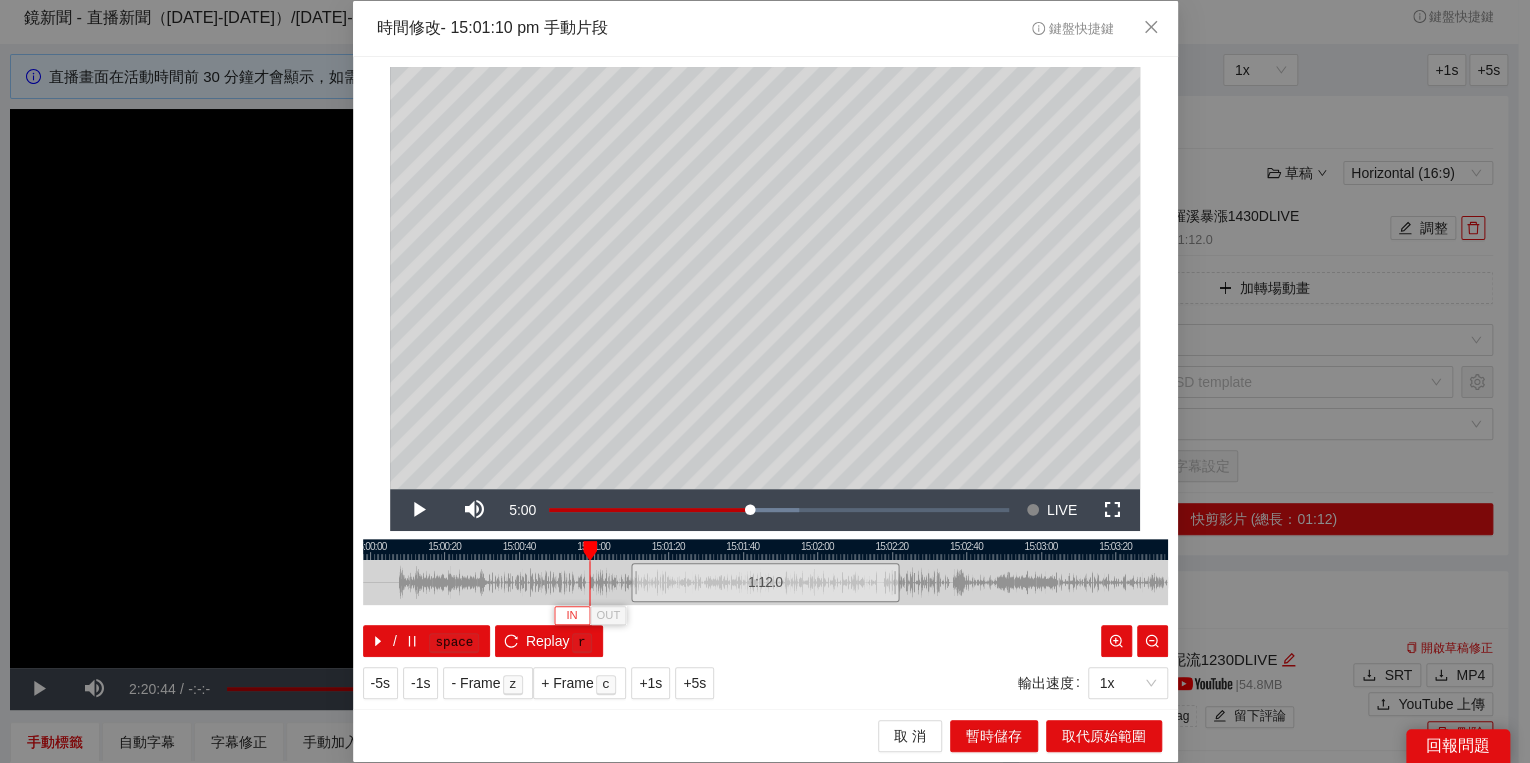 click on "IN" at bounding box center (572, 615) 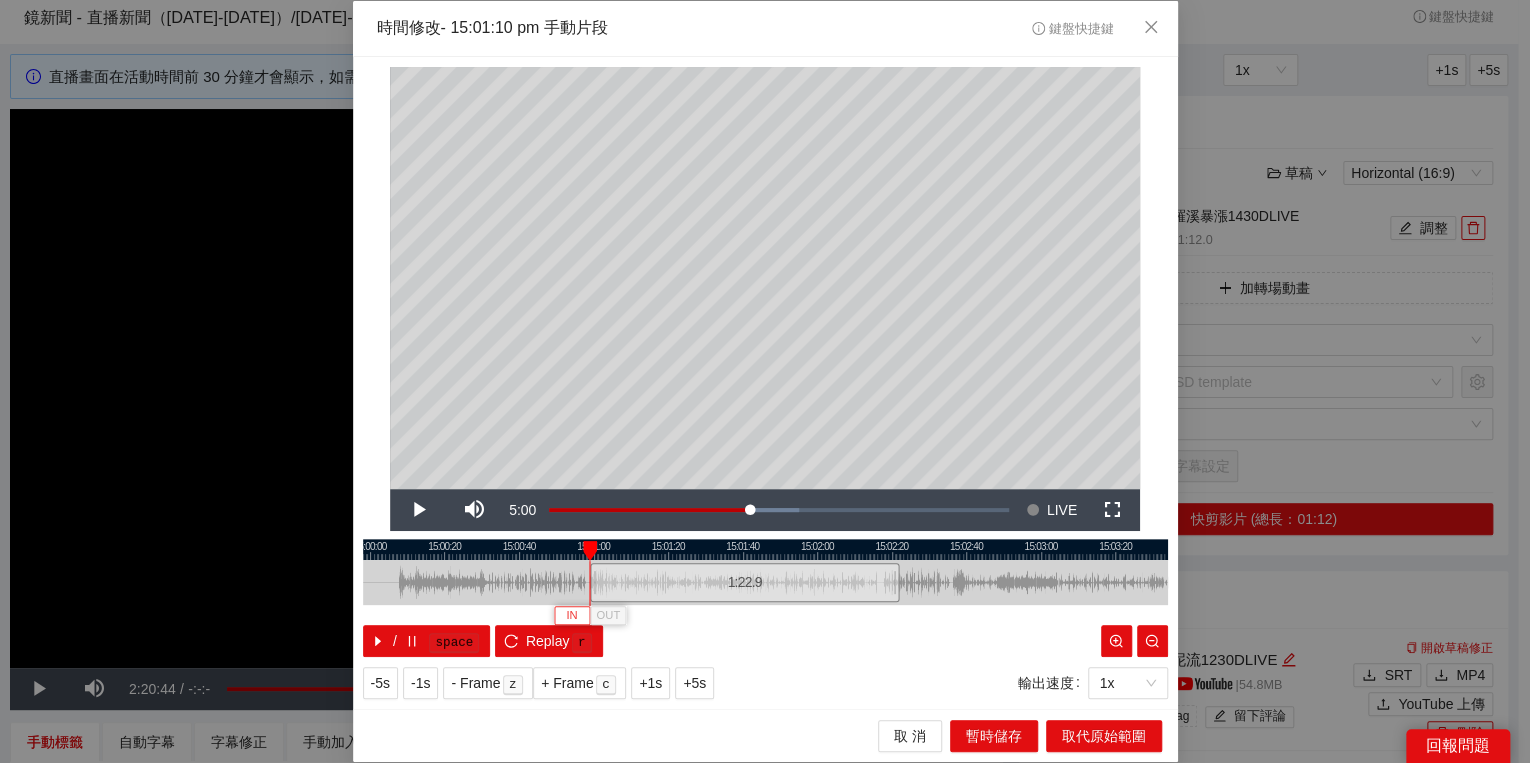 type 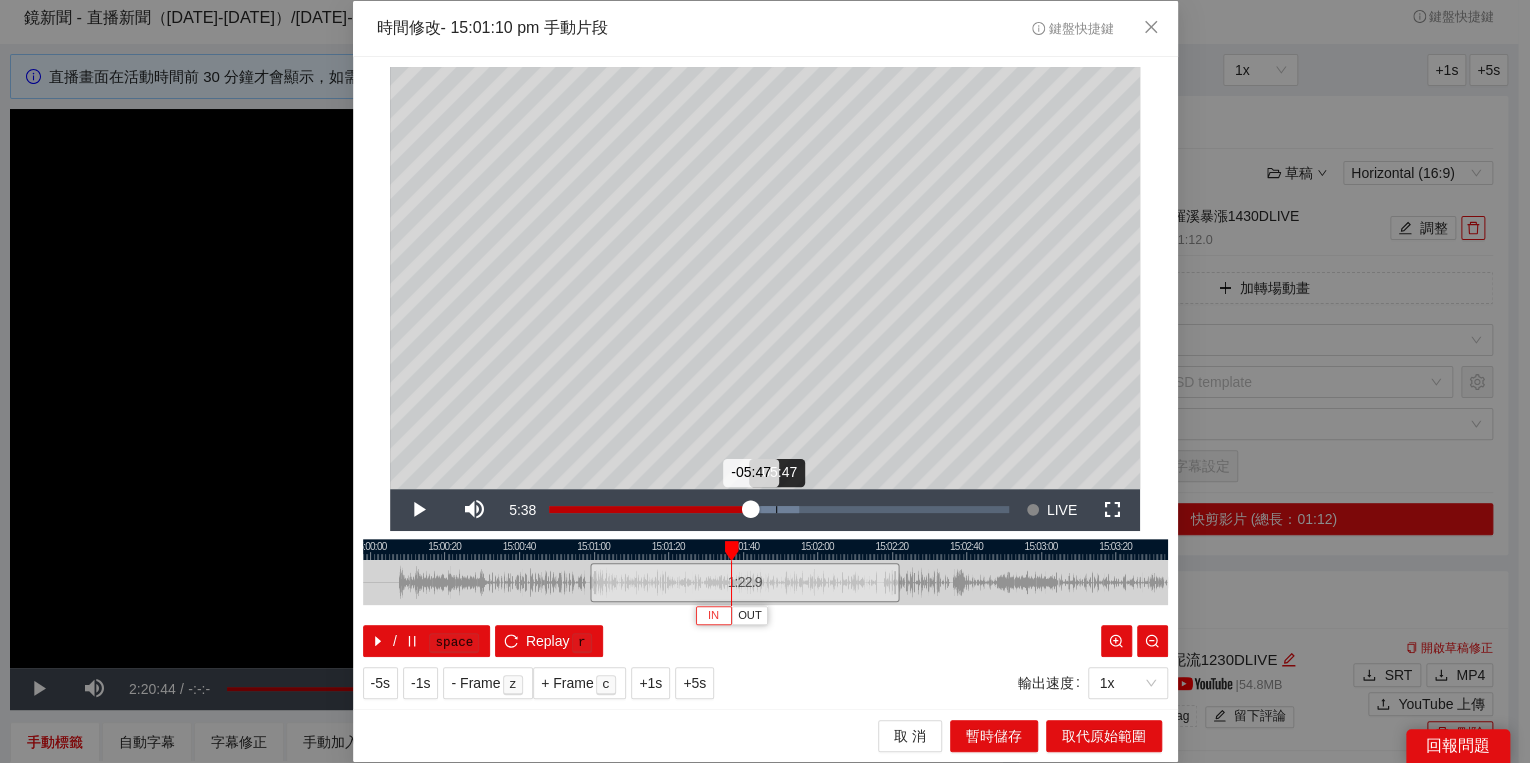 click on "Loaded :  54.46% -05:47 -05:47" at bounding box center (779, 509) 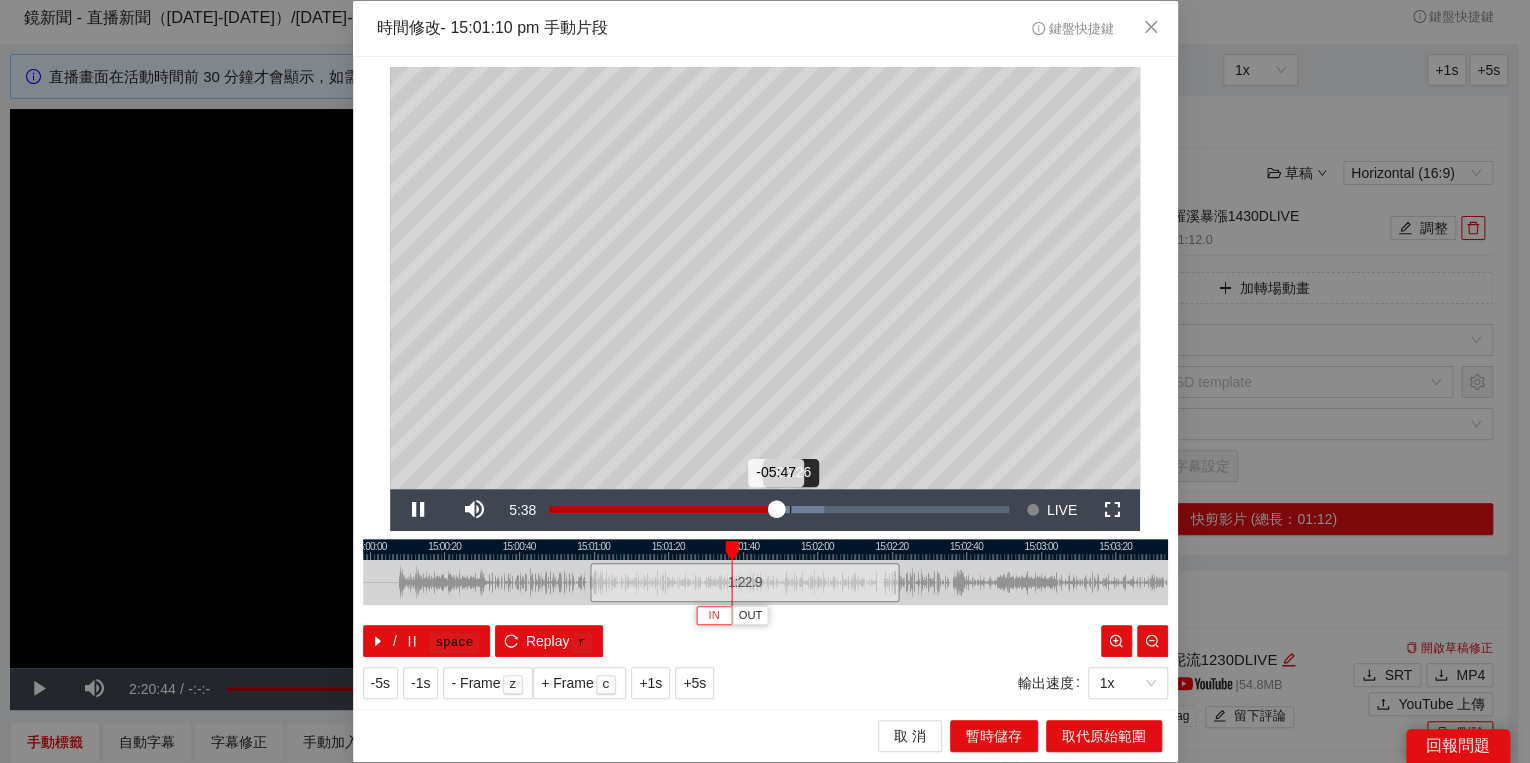 click on "Loaded :  59.81% -05:26 -05:47" at bounding box center (779, 509) 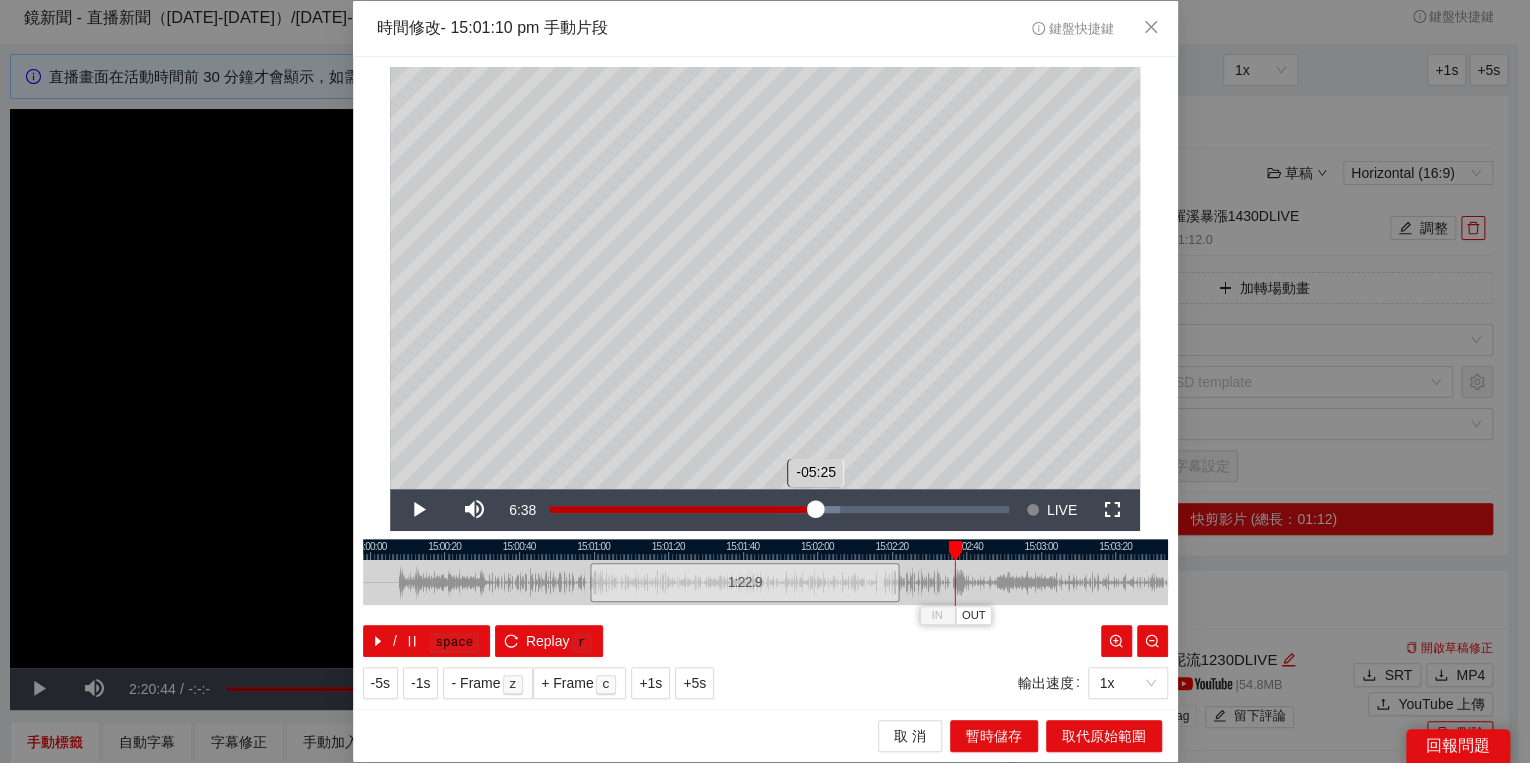 click on "Loaded :  63.39% -04:50 -05:25" at bounding box center (779, 510) 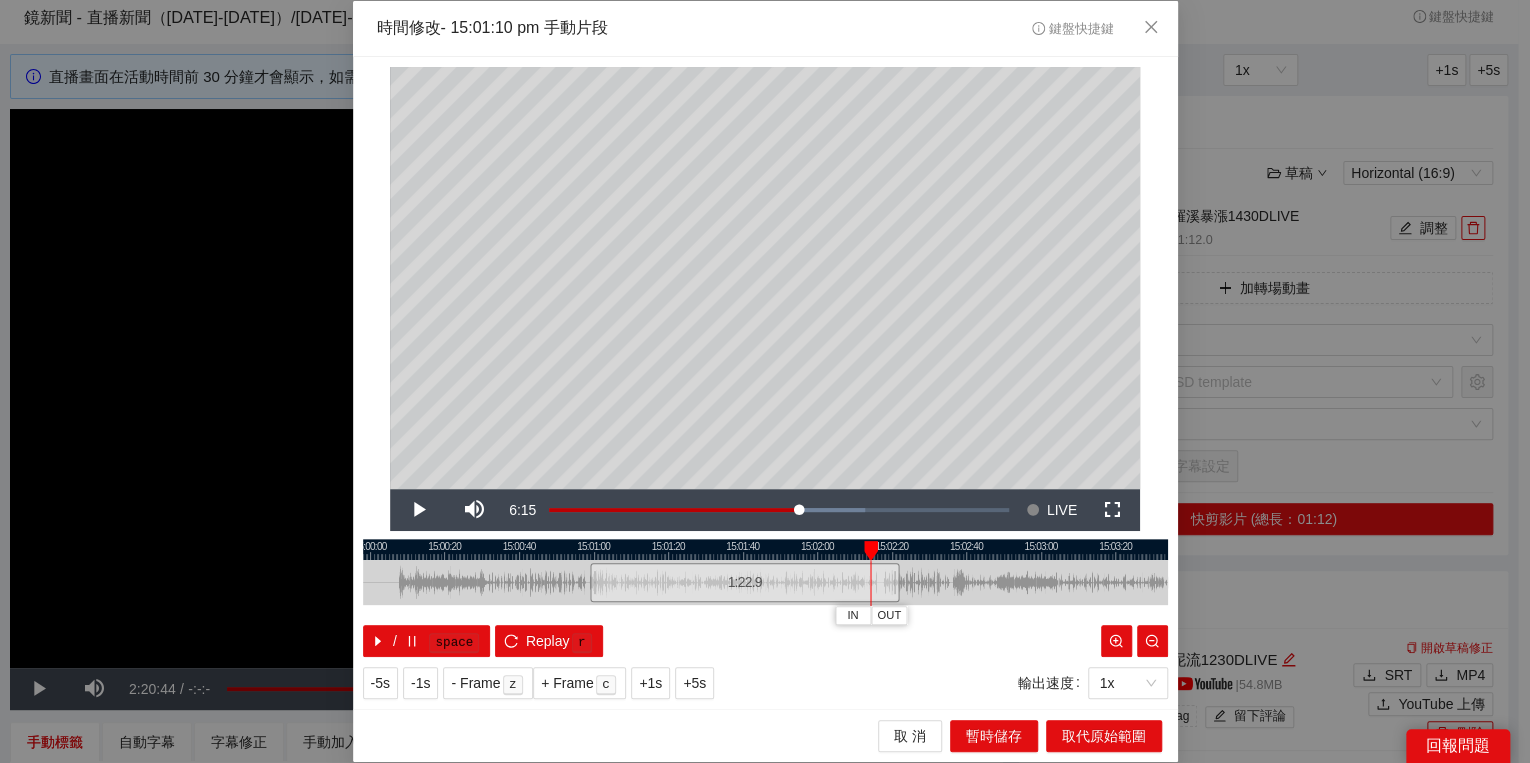 drag, startPoint x: 955, startPoint y: 549, endPoint x: 868, endPoint y: 552, distance: 87.05171 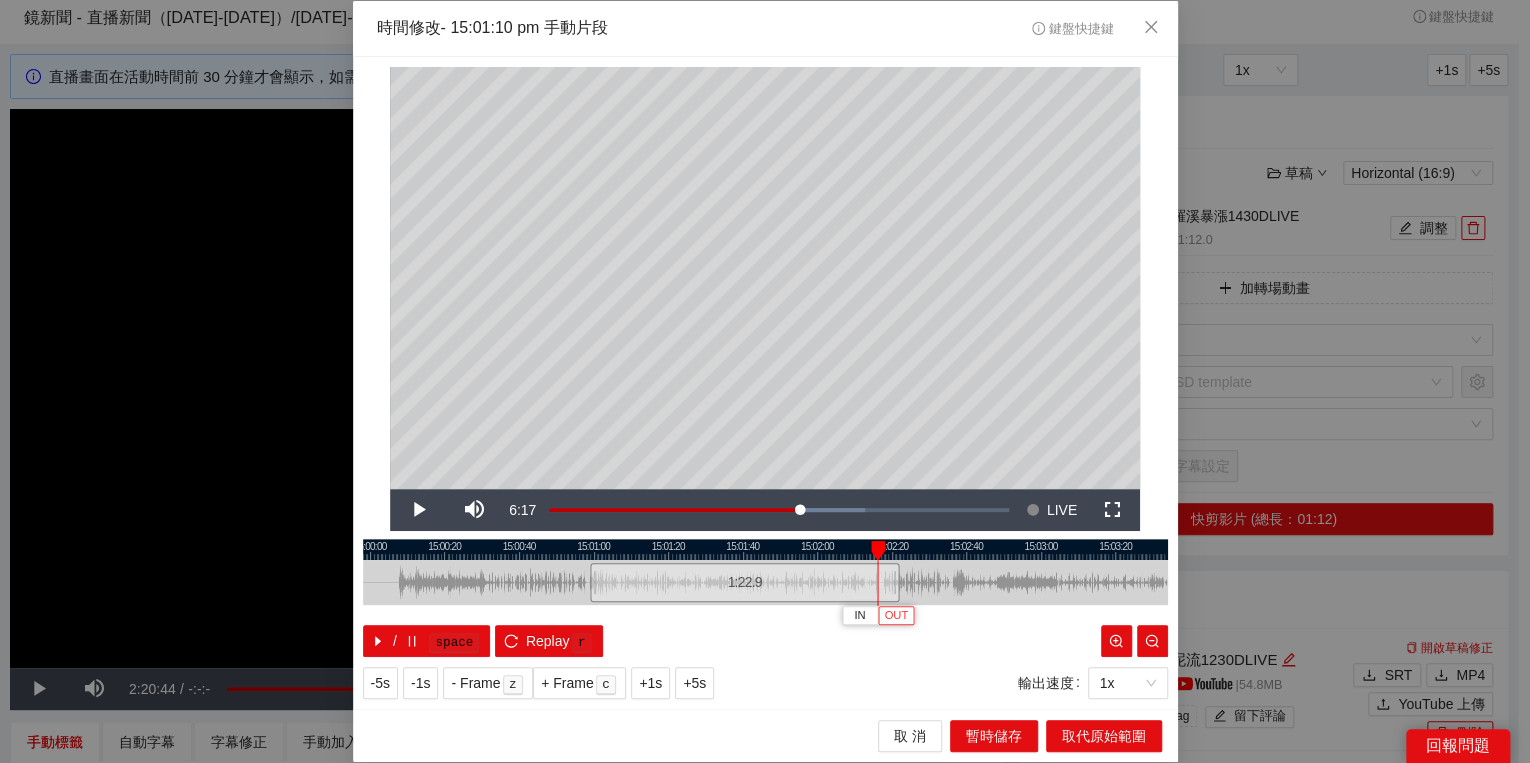 click on "OUT" at bounding box center [896, 615] 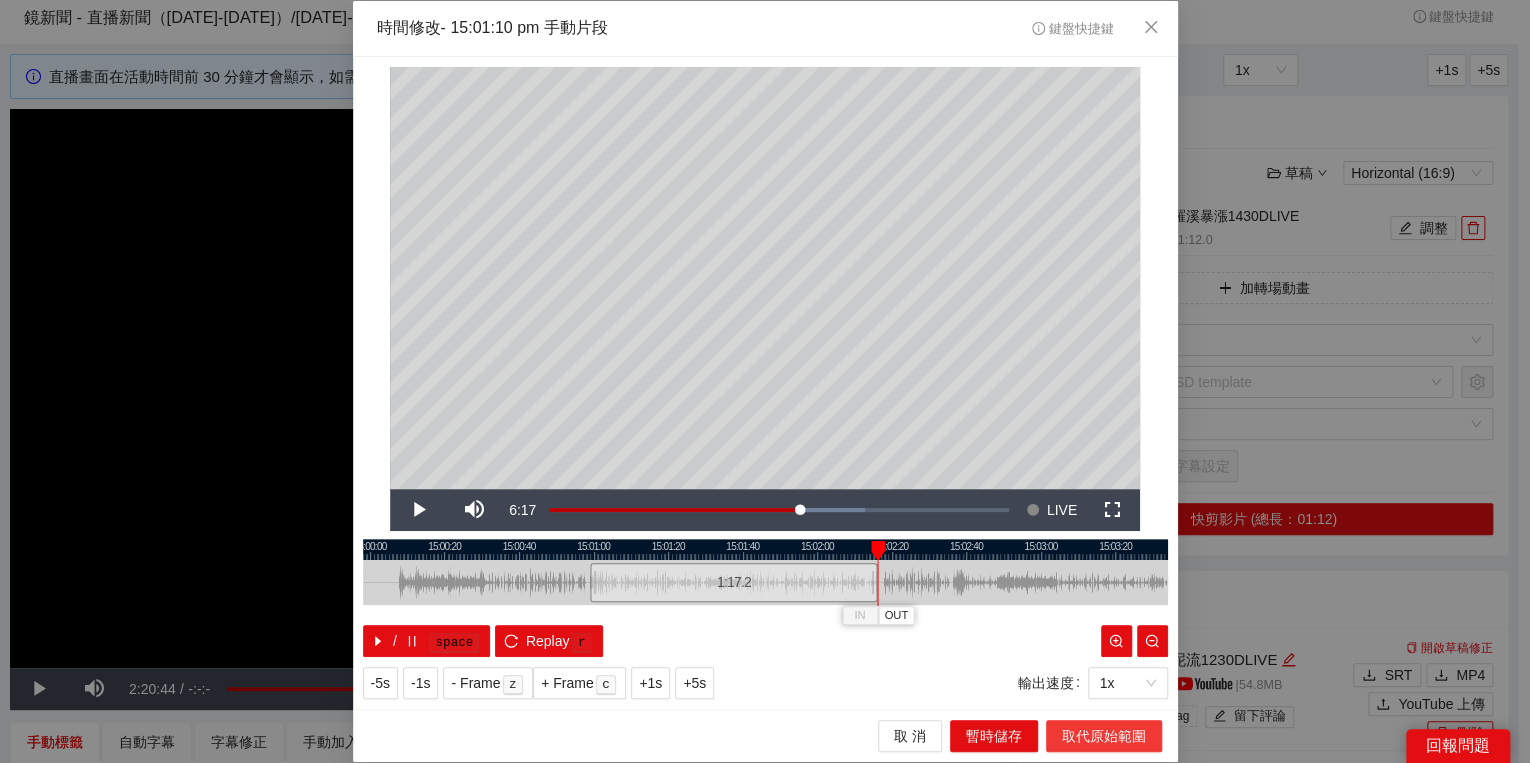 click on "取代原始範圍" at bounding box center (1104, 736) 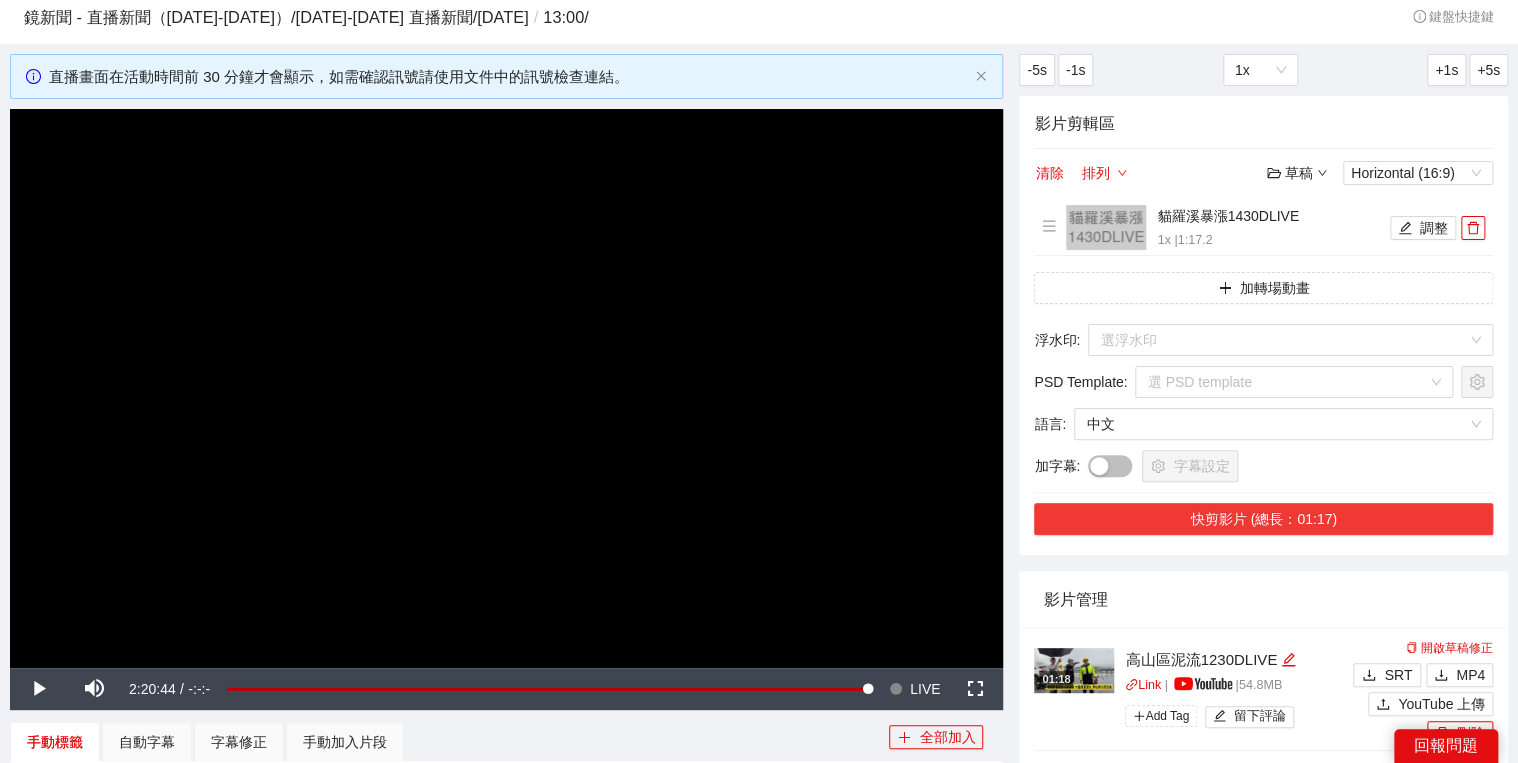 click on "快剪影片 (總長：01:17)" at bounding box center (1263, 519) 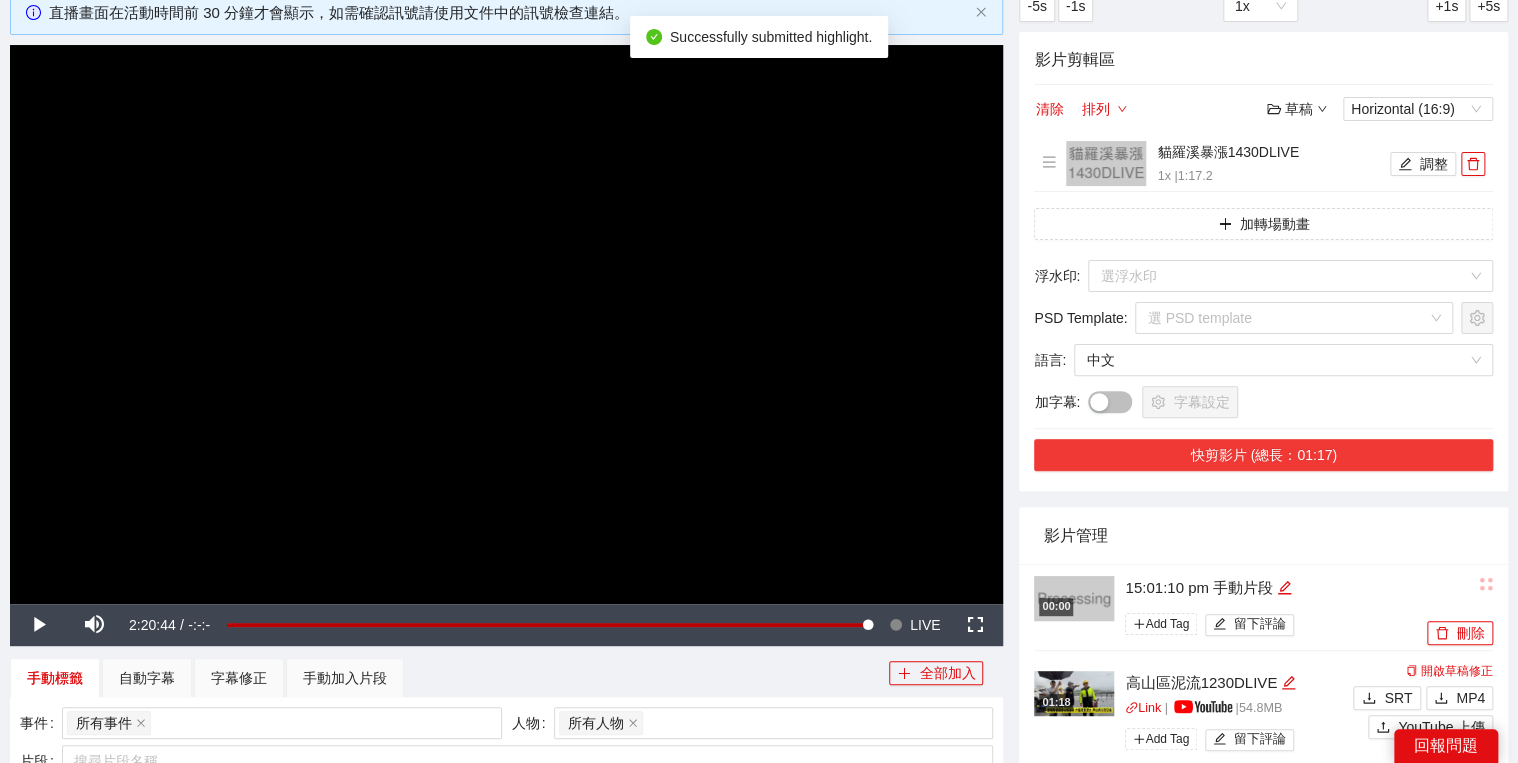 scroll, scrollTop: 220, scrollLeft: 0, axis: vertical 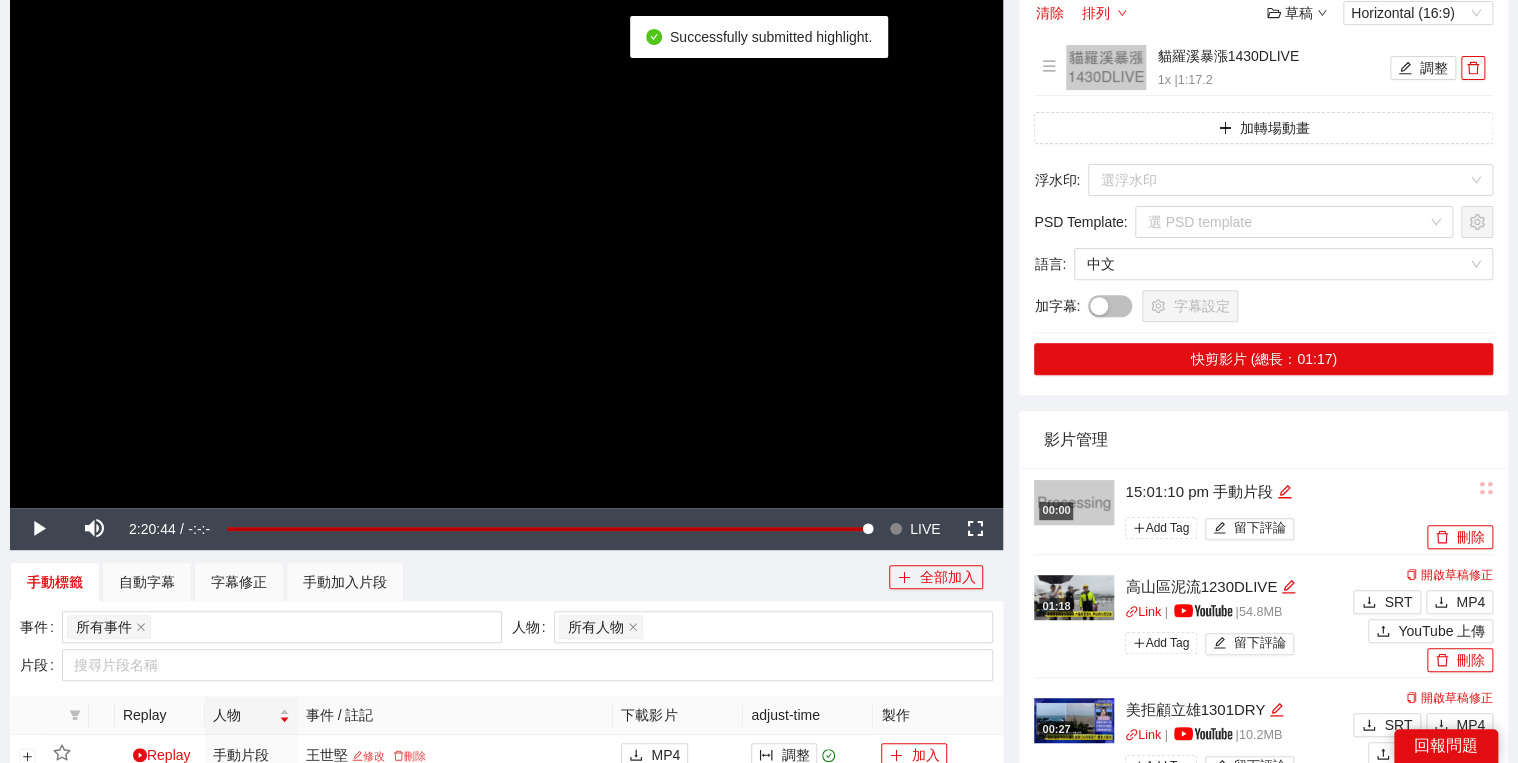 click on "15:01:10 pm 手動片段" at bounding box center [1273, 492] 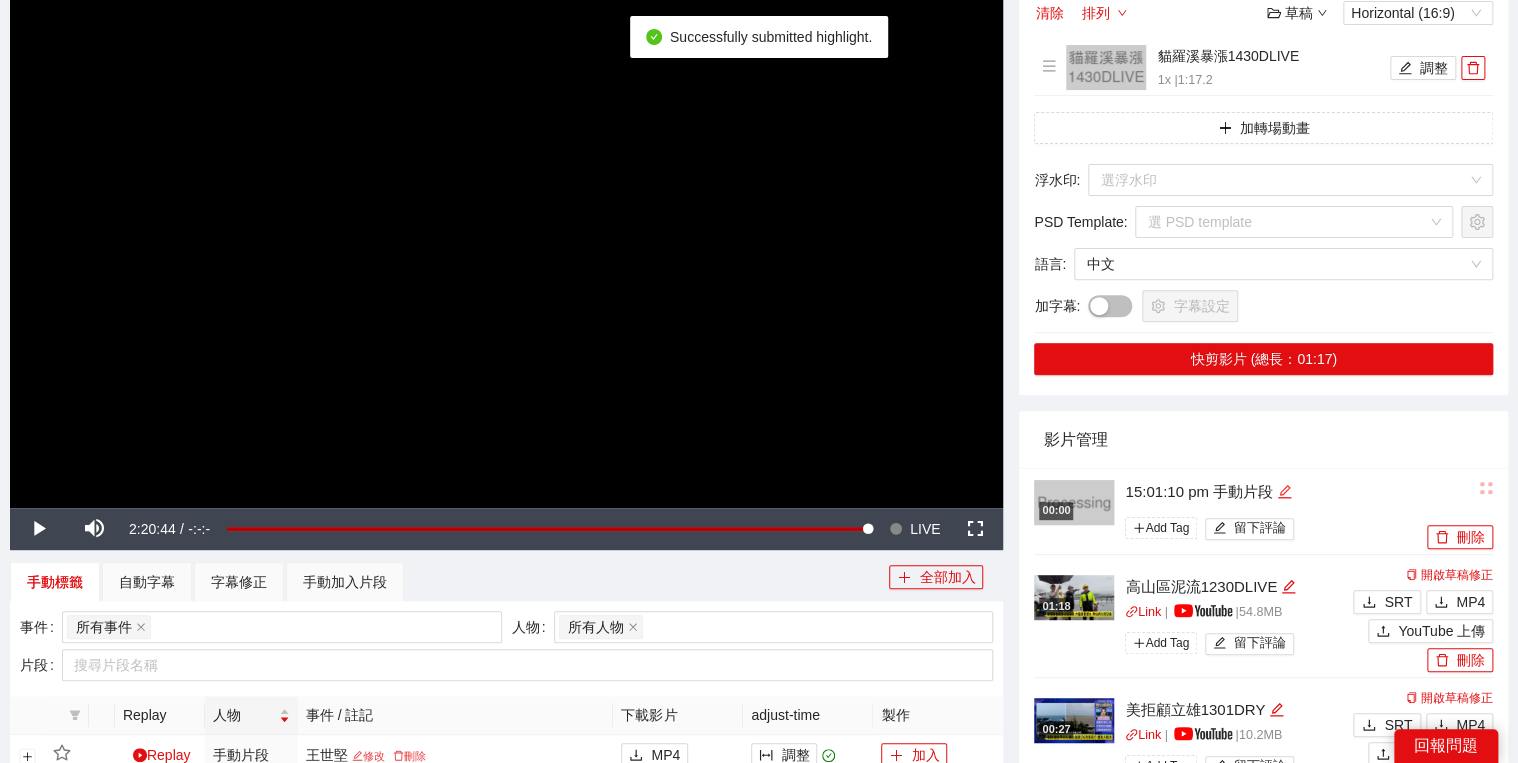 click at bounding box center (1284, 492) 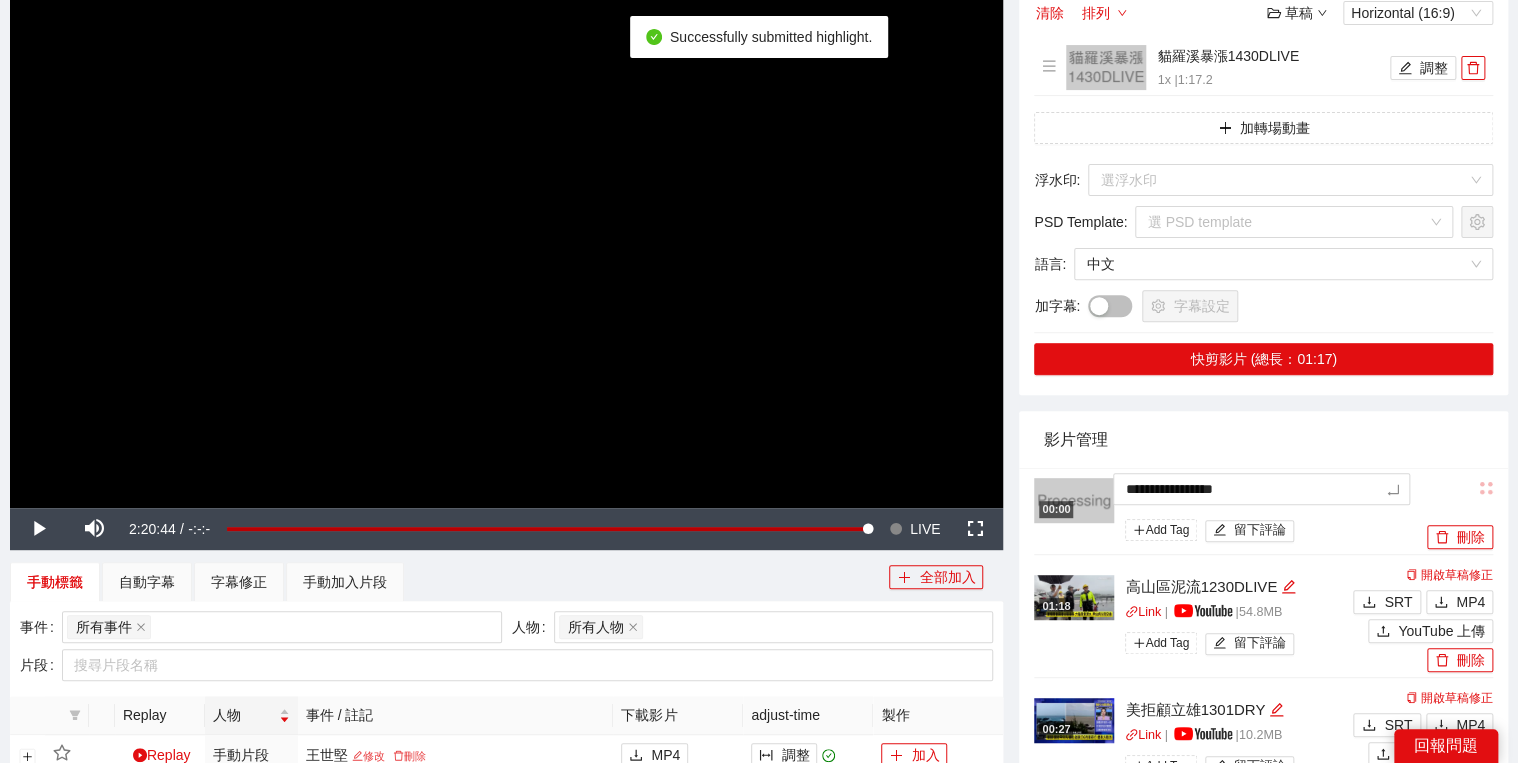 drag, startPoint x: 1128, startPoint y: 495, endPoint x: 1188, endPoint y: 463, distance: 68 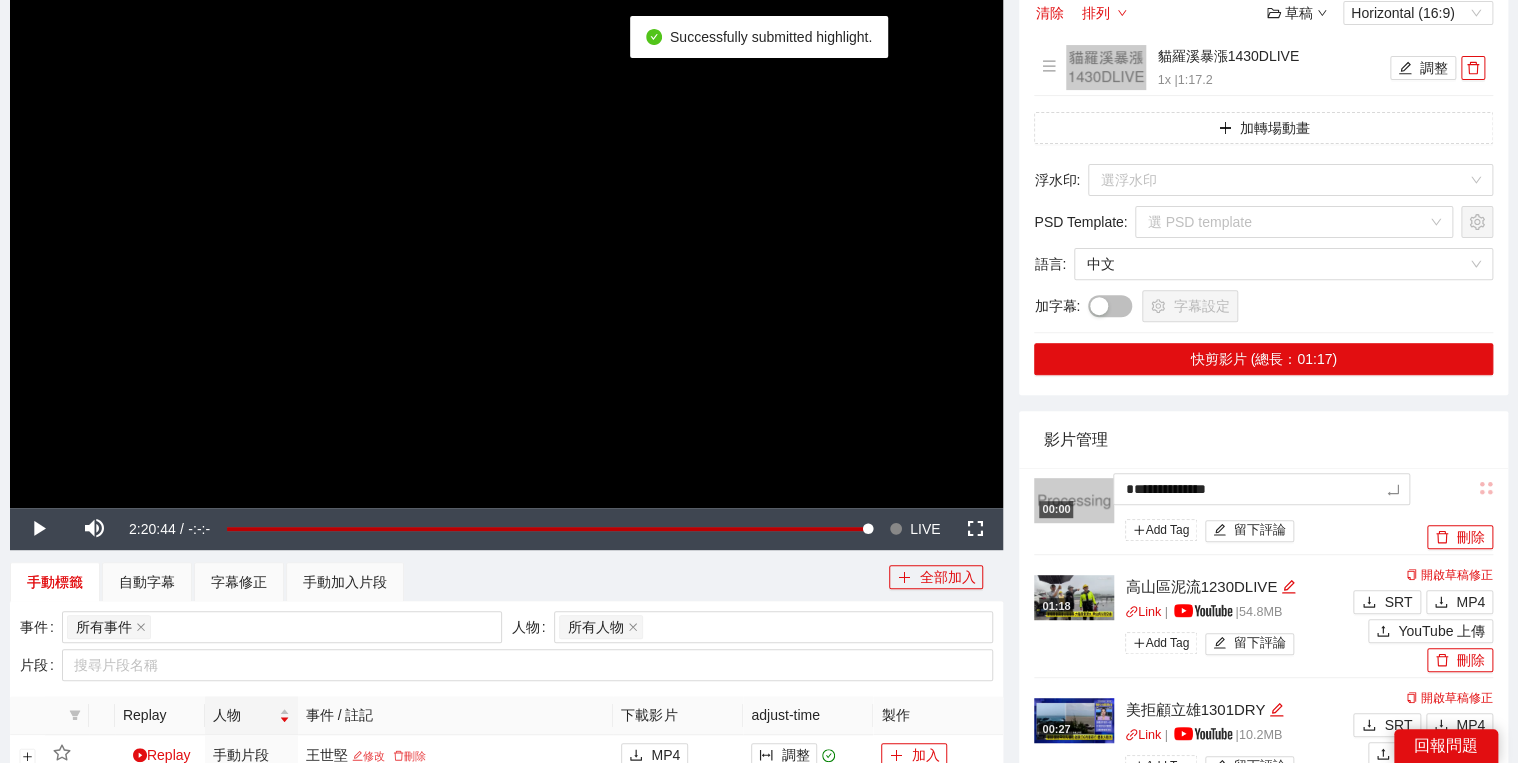click on "影片管理" at bounding box center (1263, 439) 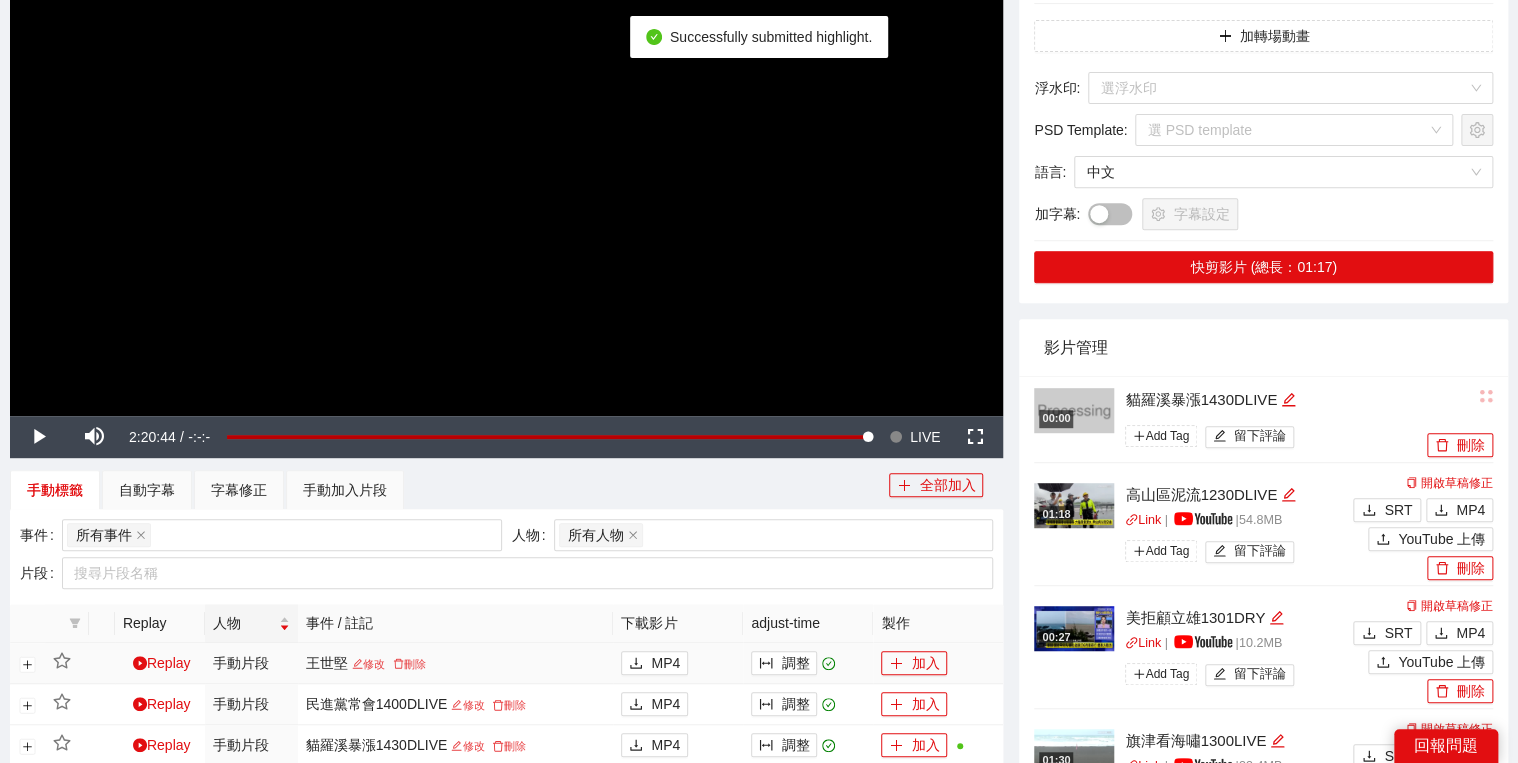 scroll, scrollTop: 460, scrollLeft: 0, axis: vertical 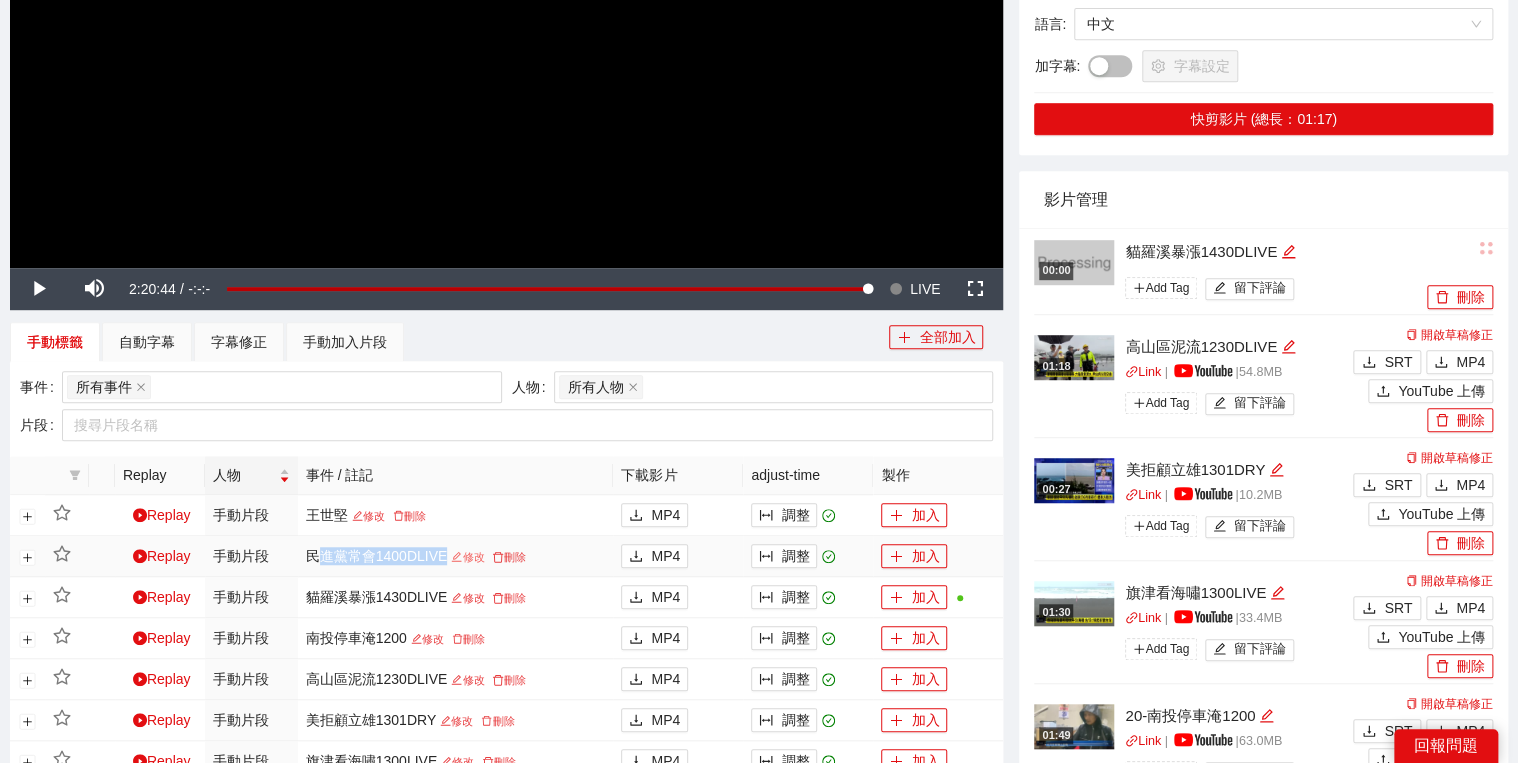 drag, startPoint x: 322, startPoint y: 551, endPoint x: 453, endPoint y: 556, distance: 131.09538 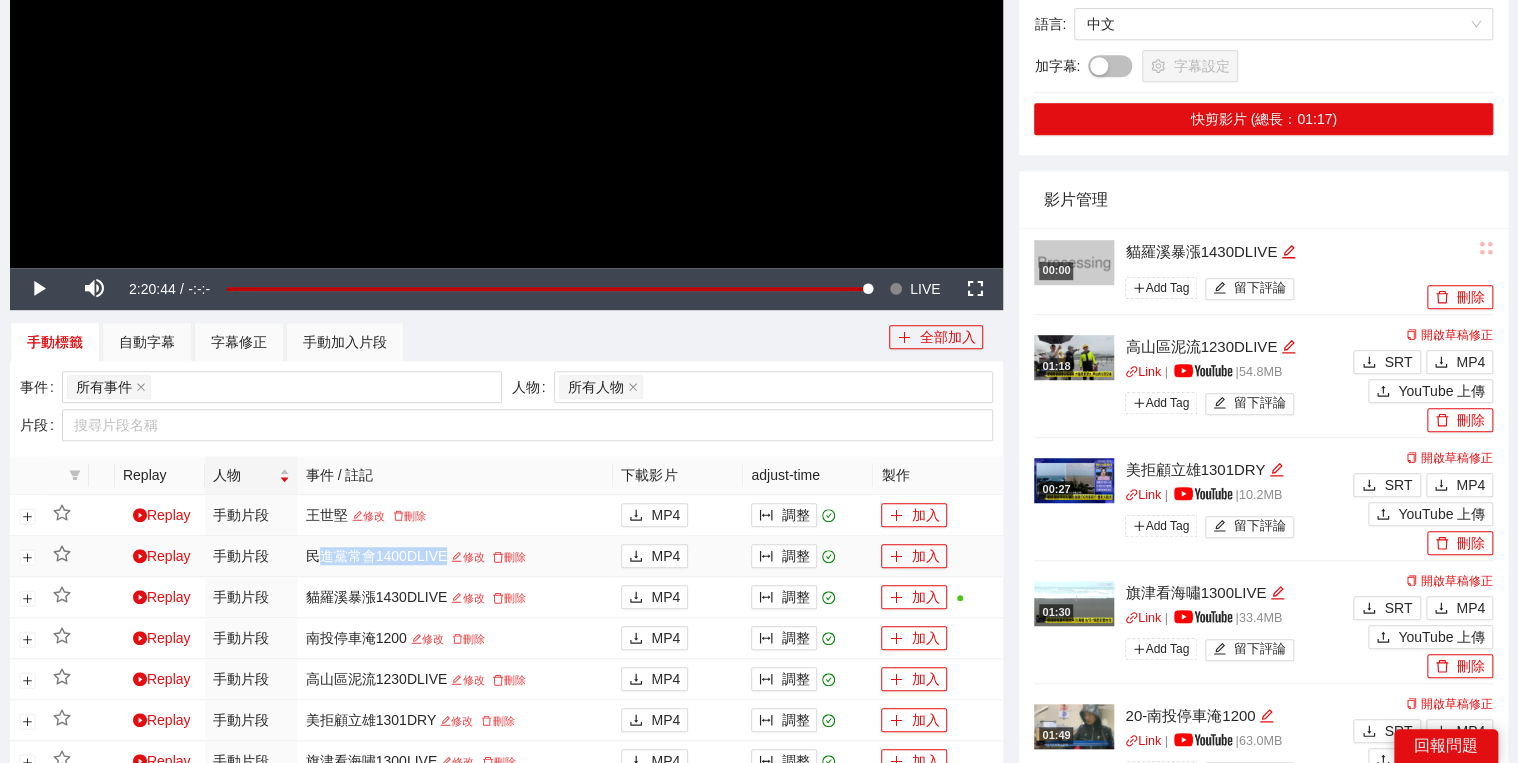drag, startPoint x: 453, startPoint y: 556, endPoint x: 414, endPoint y: 554, distance: 39.051247 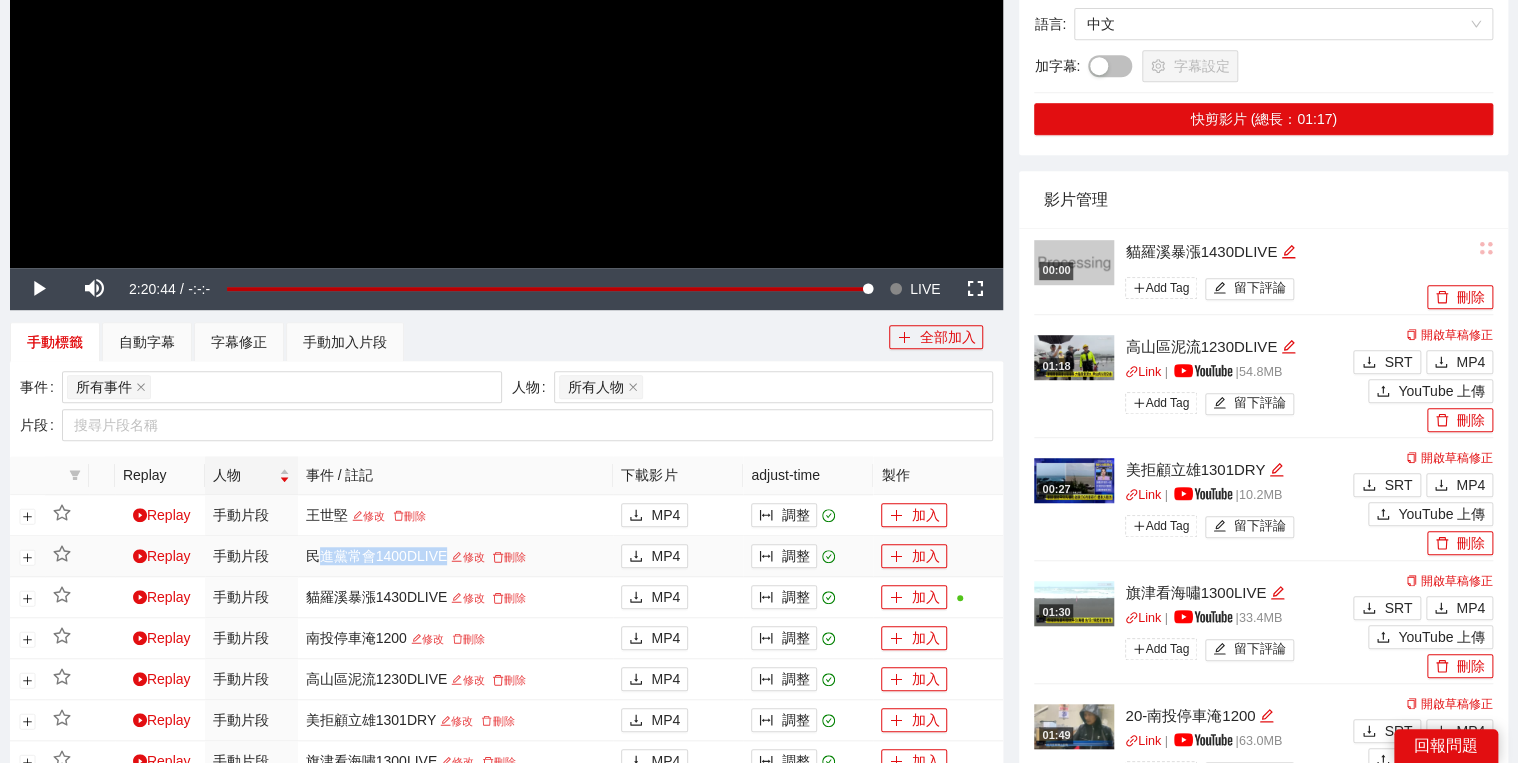 click on "民進黨常會1400DLIVE 修改 刪除" at bounding box center (456, 556) 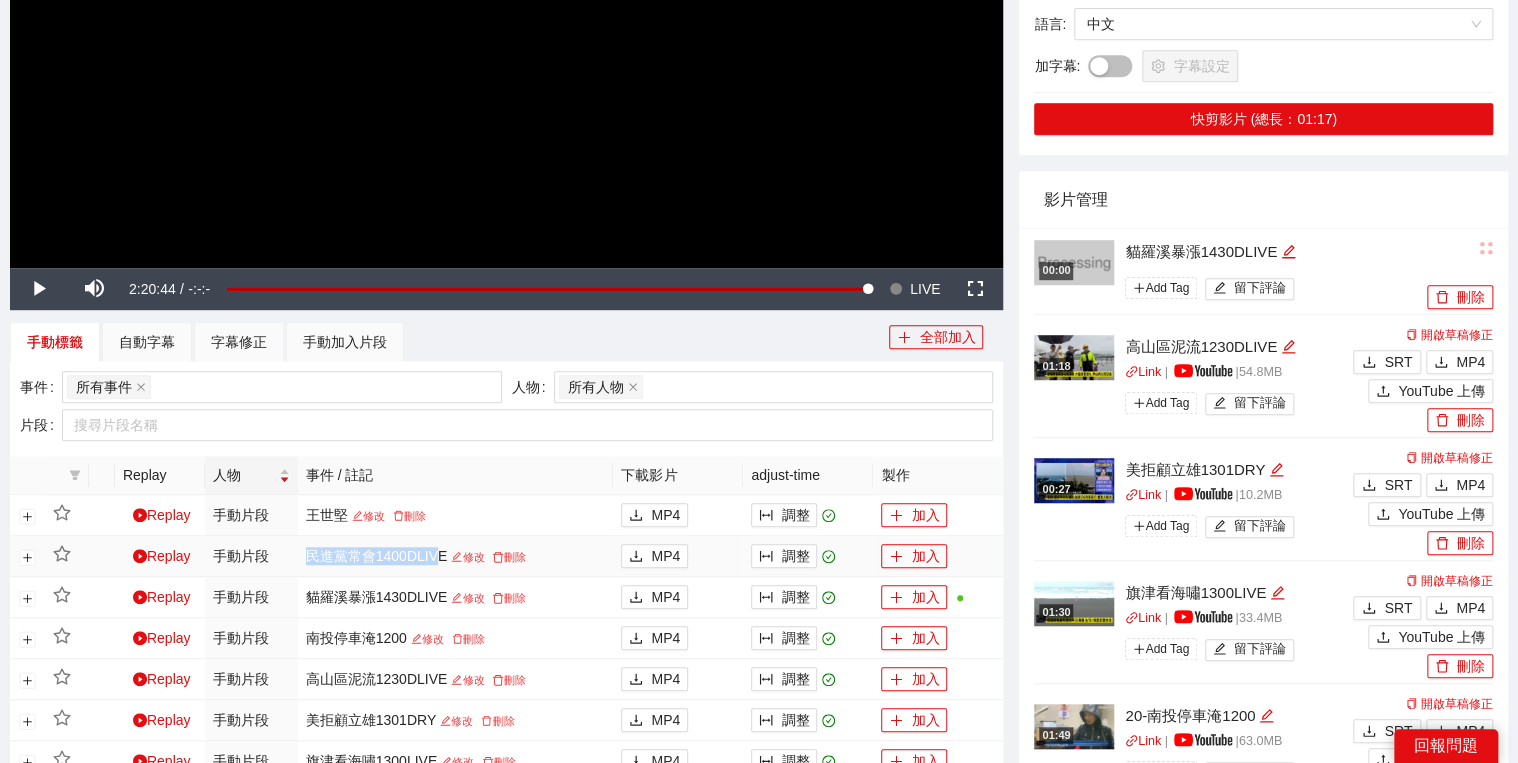 drag, startPoint x: 316, startPoint y: 548, endPoint x: 445, endPoint y: 557, distance: 129.31357 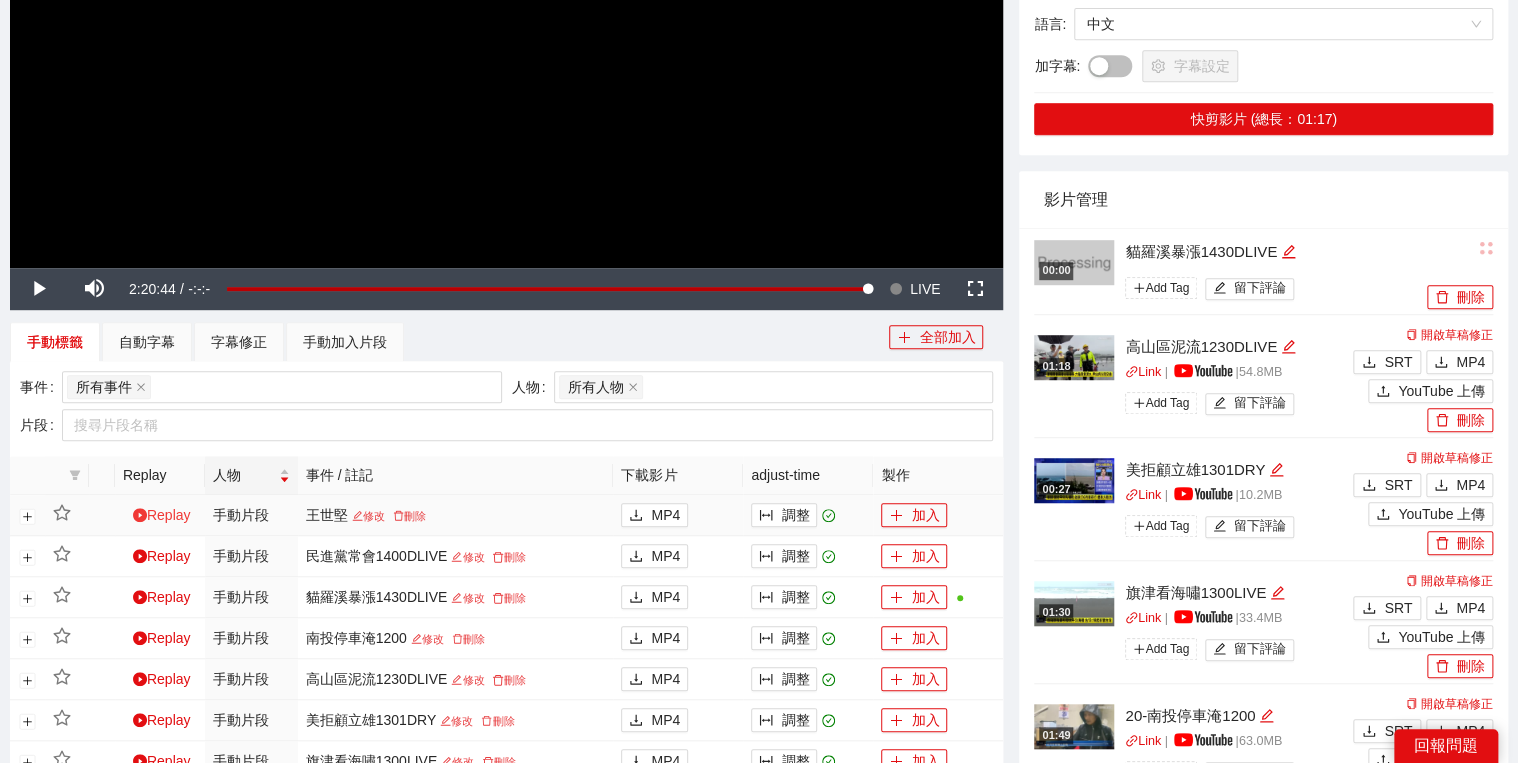 click on "Replay" at bounding box center (162, 515) 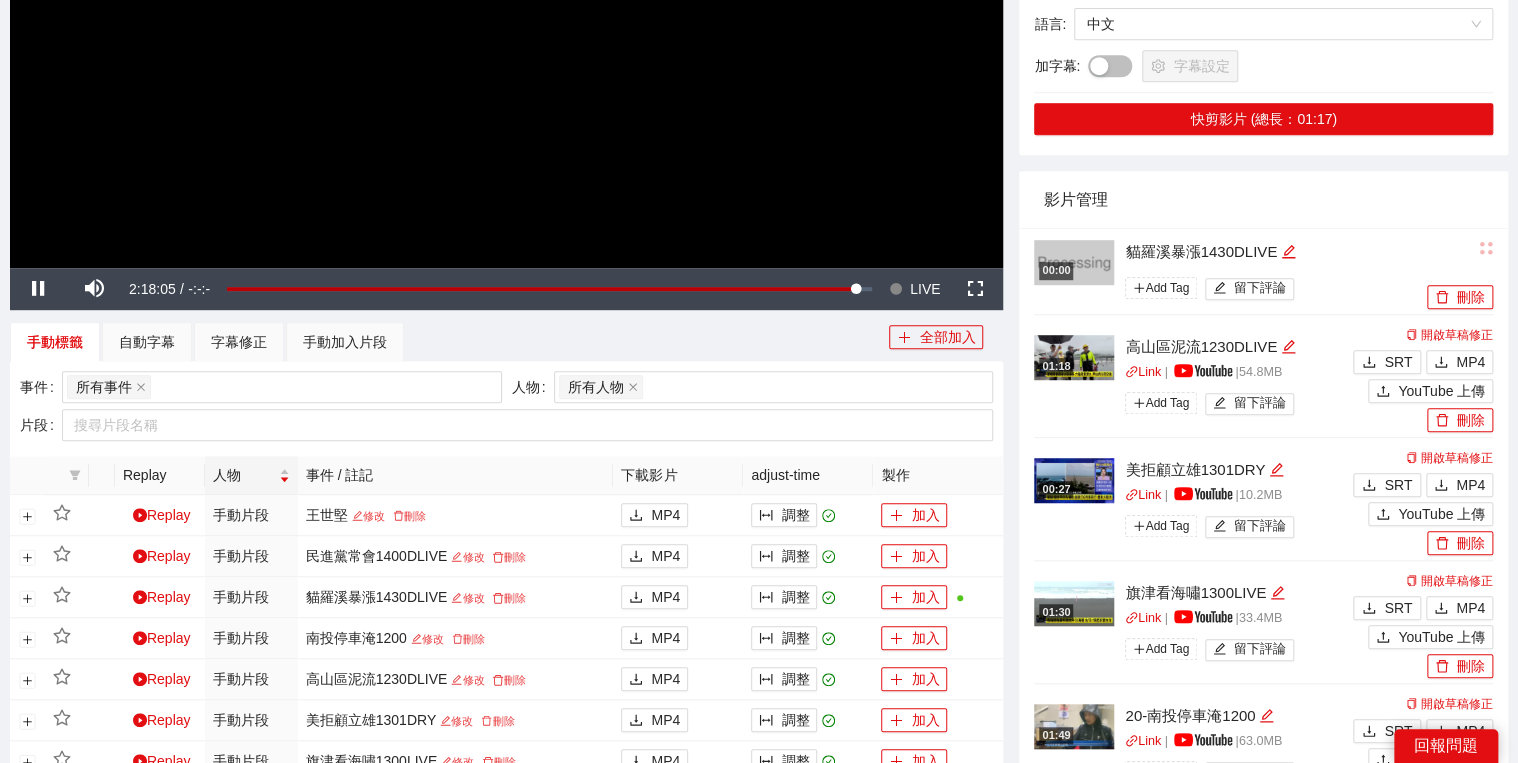 click at bounding box center (506, -12) 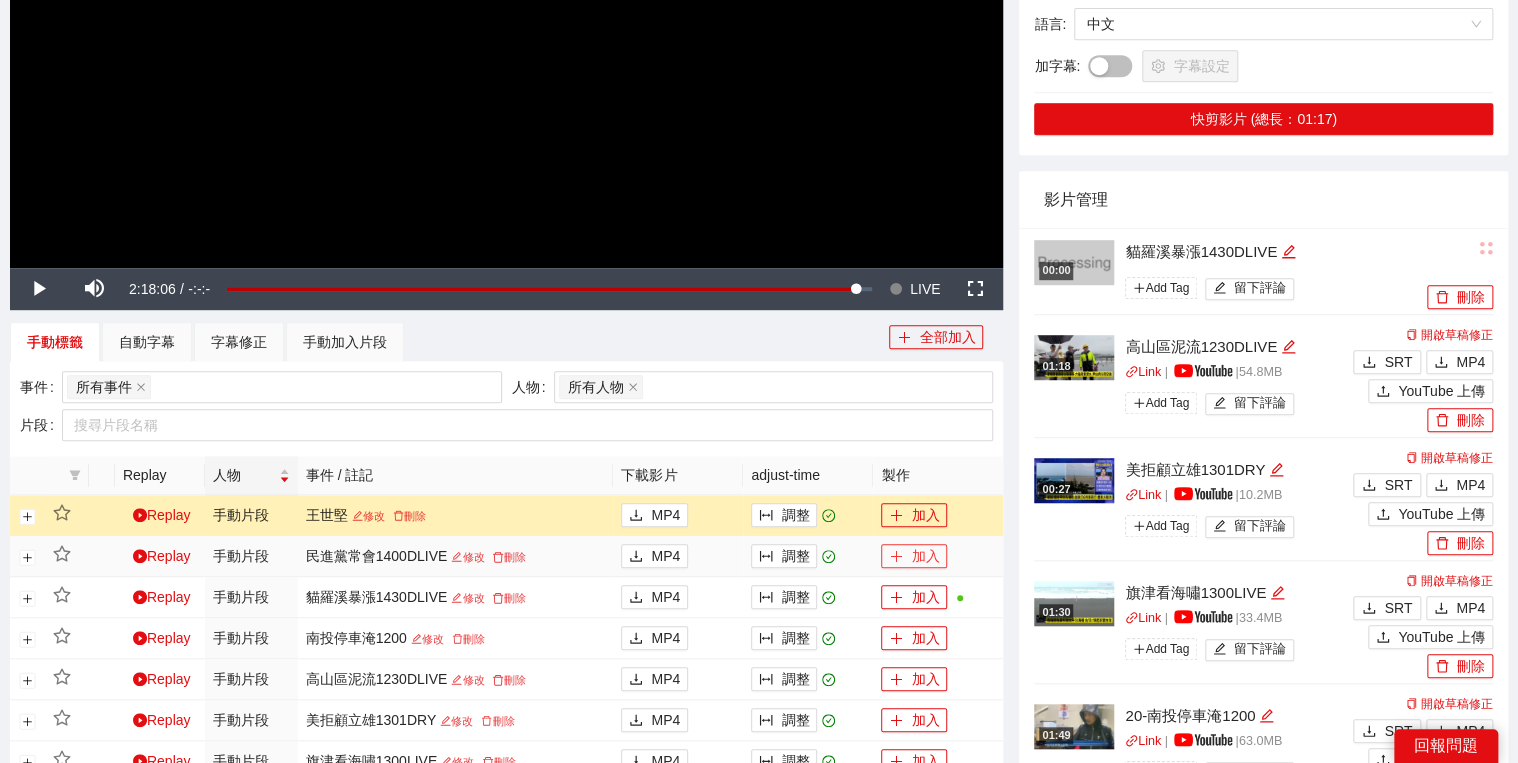click on "加入" at bounding box center [914, 556] 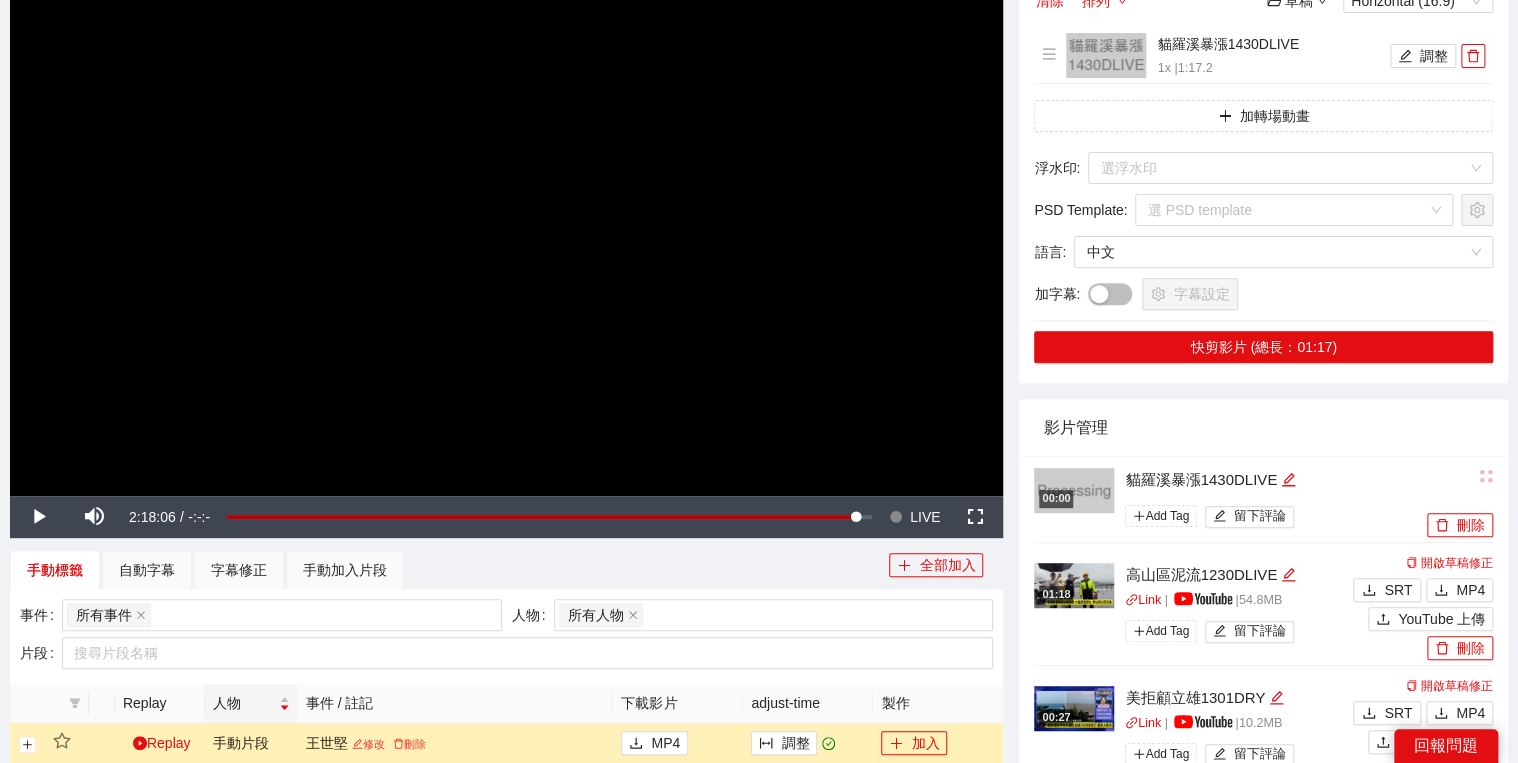 scroll, scrollTop: 60, scrollLeft: 0, axis: vertical 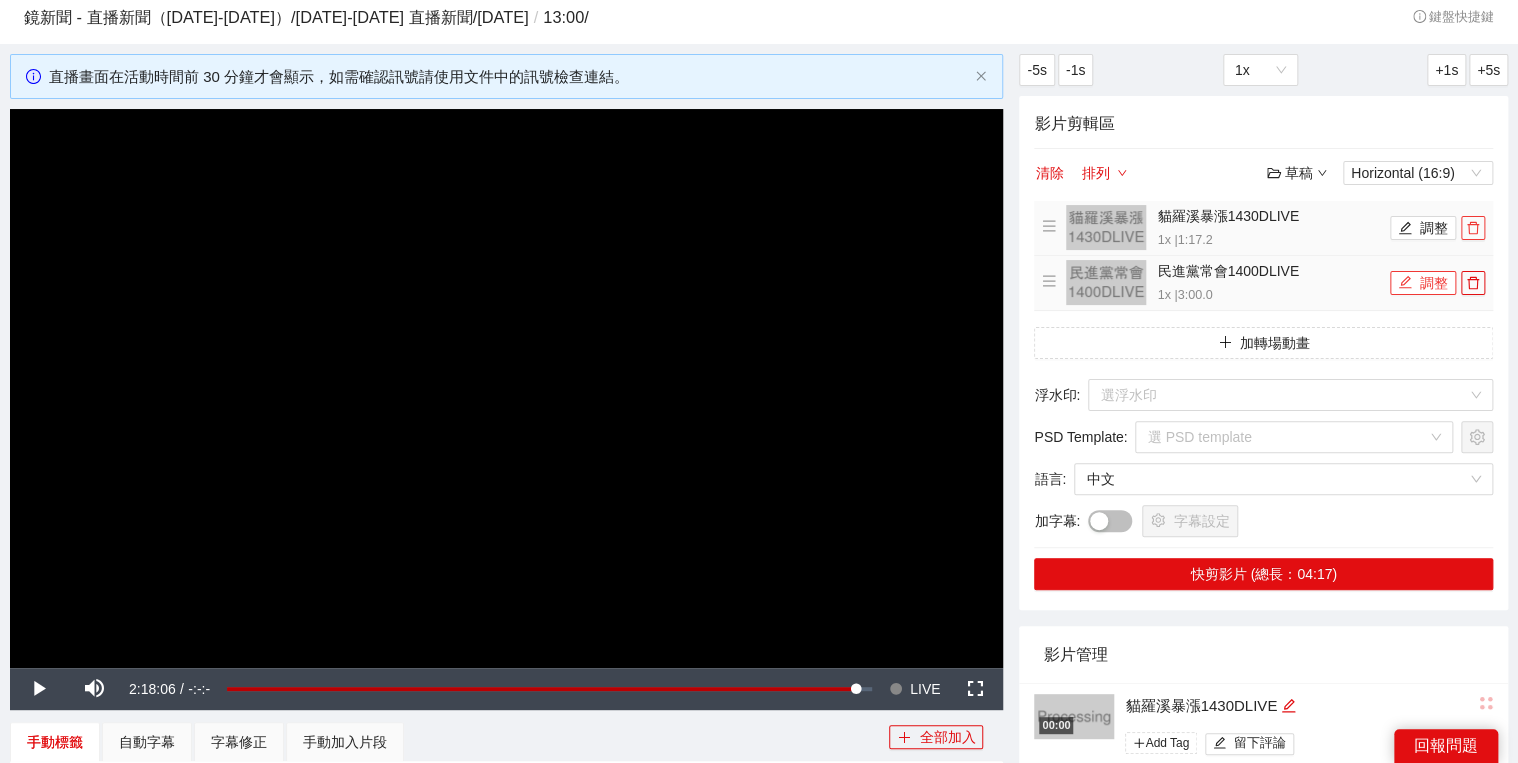 click at bounding box center [1473, 228] 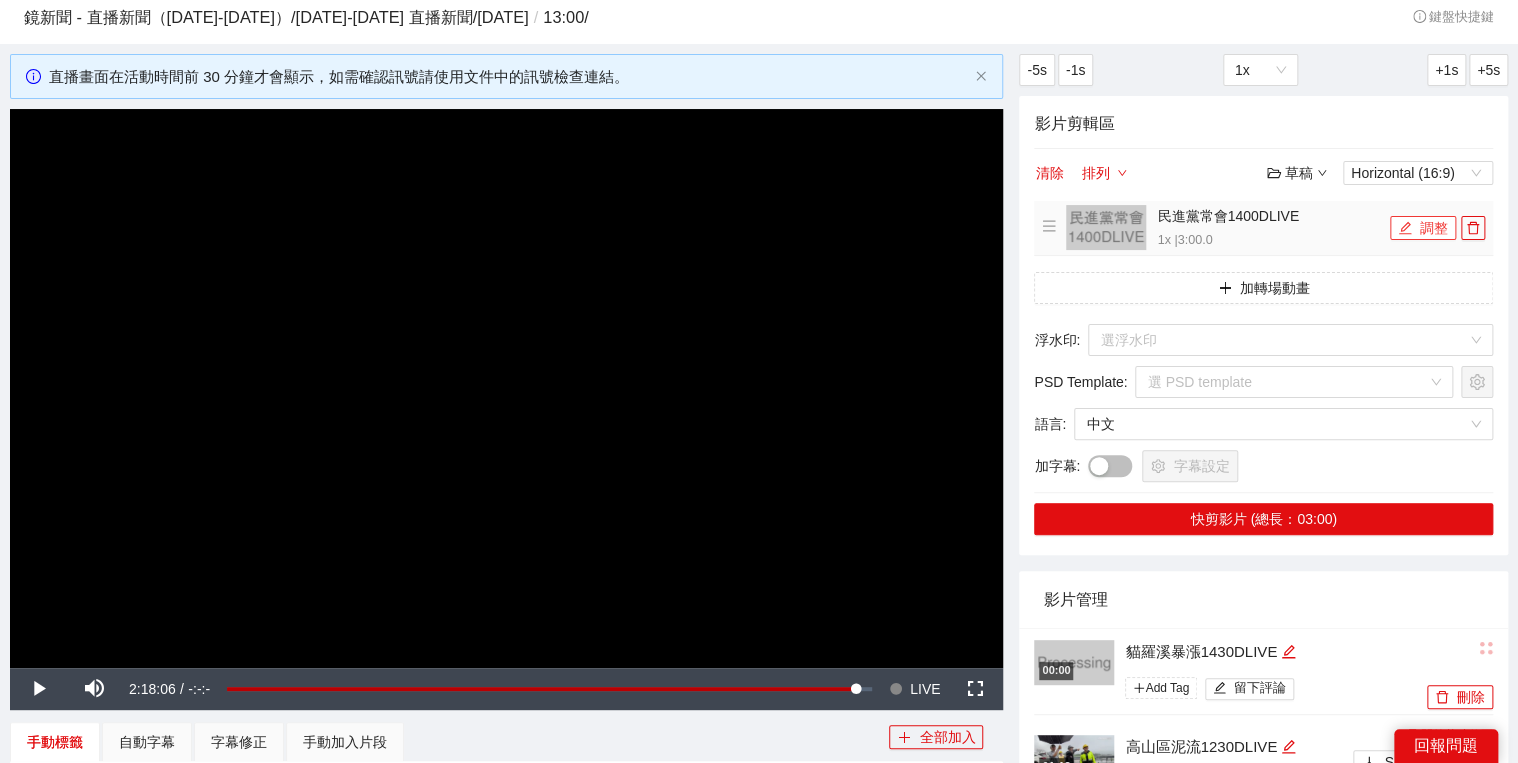 click on "調整" at bounding box center [1423, 228] 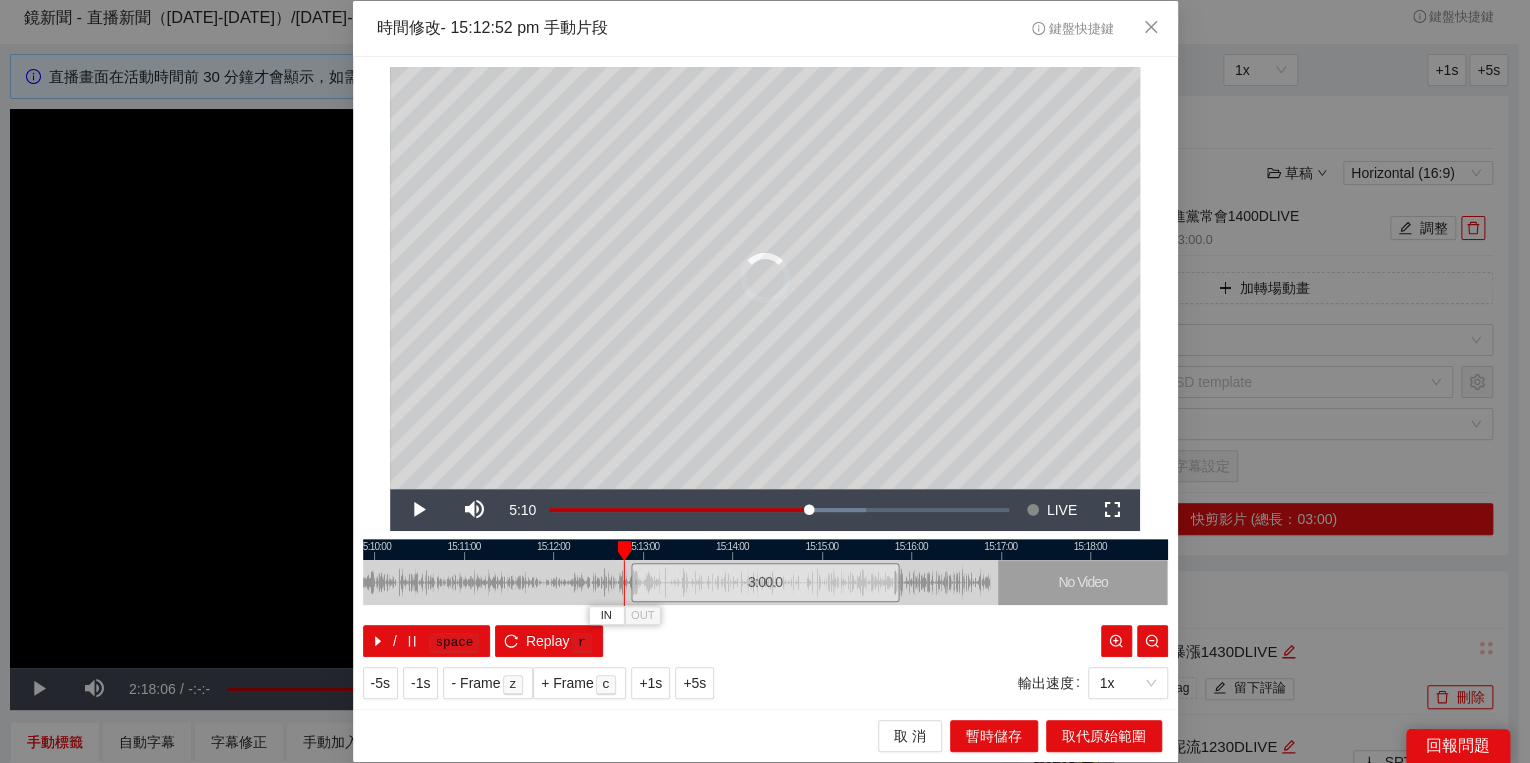 click on "IN OUT" at bounding box center [624, 551] 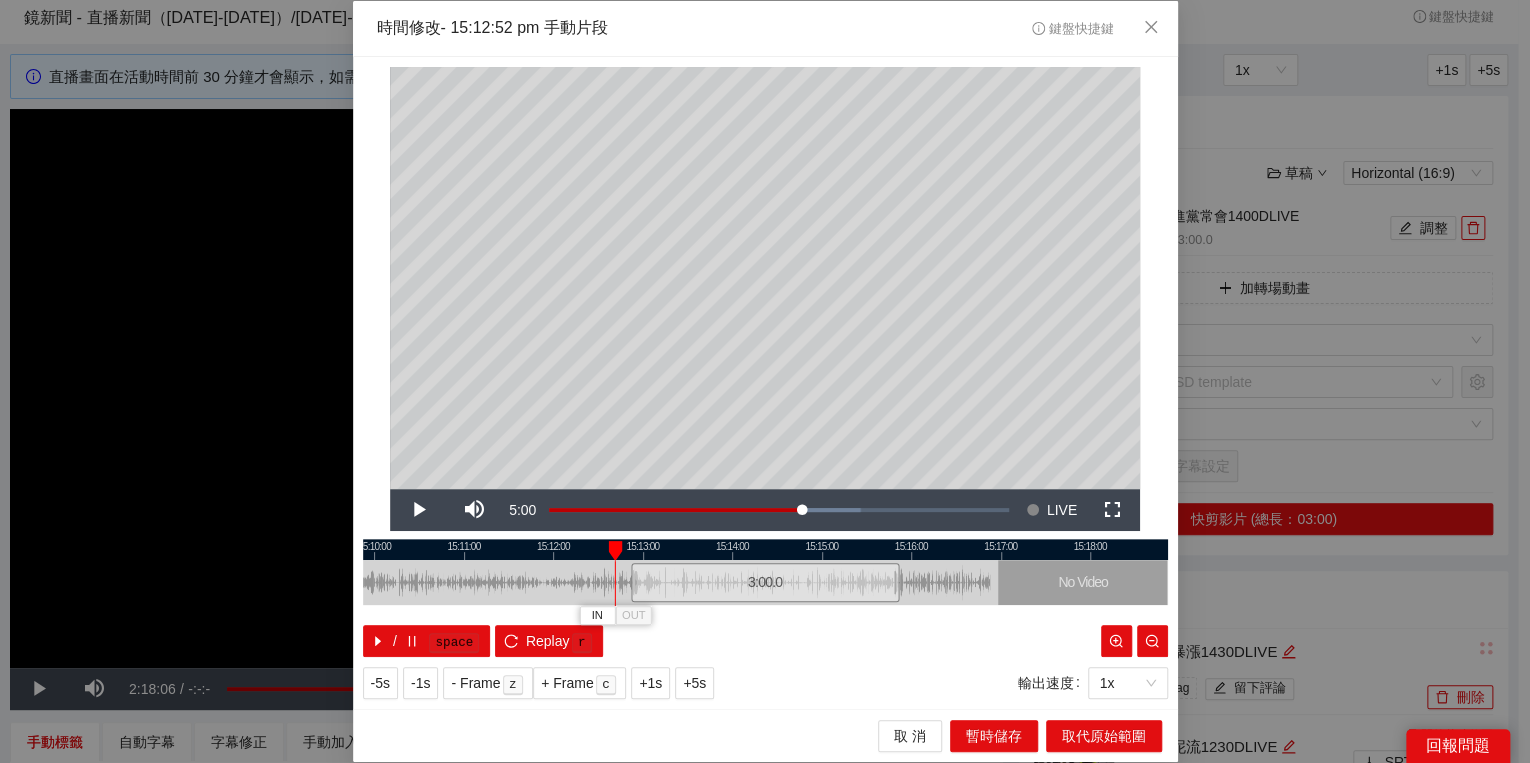 drag, startPoint x: 624, startPoint y: 552, endPoint x: 606, endPoint y: 553, distance: 18.027756 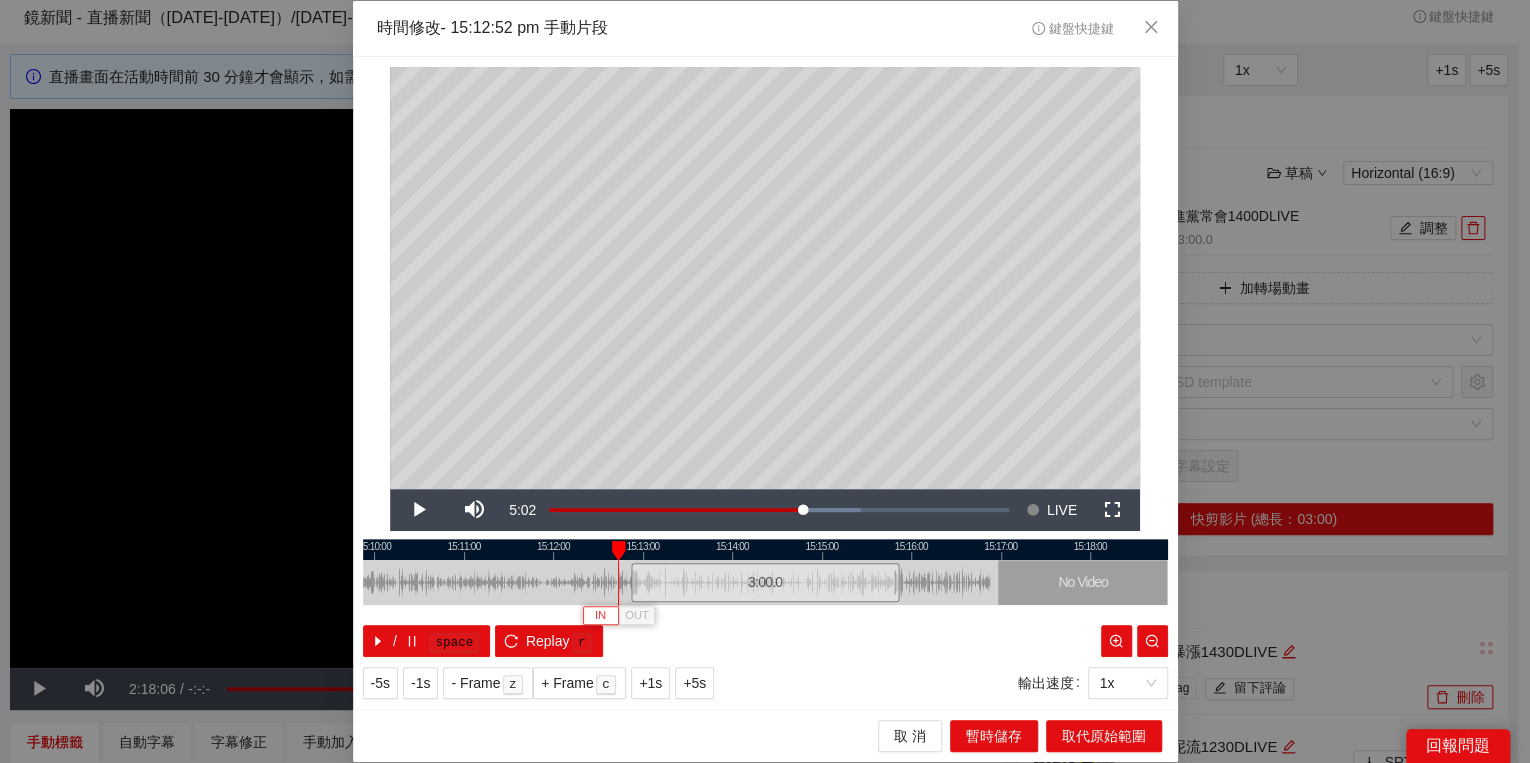 click on "IN" at bounding box center (600, 616) 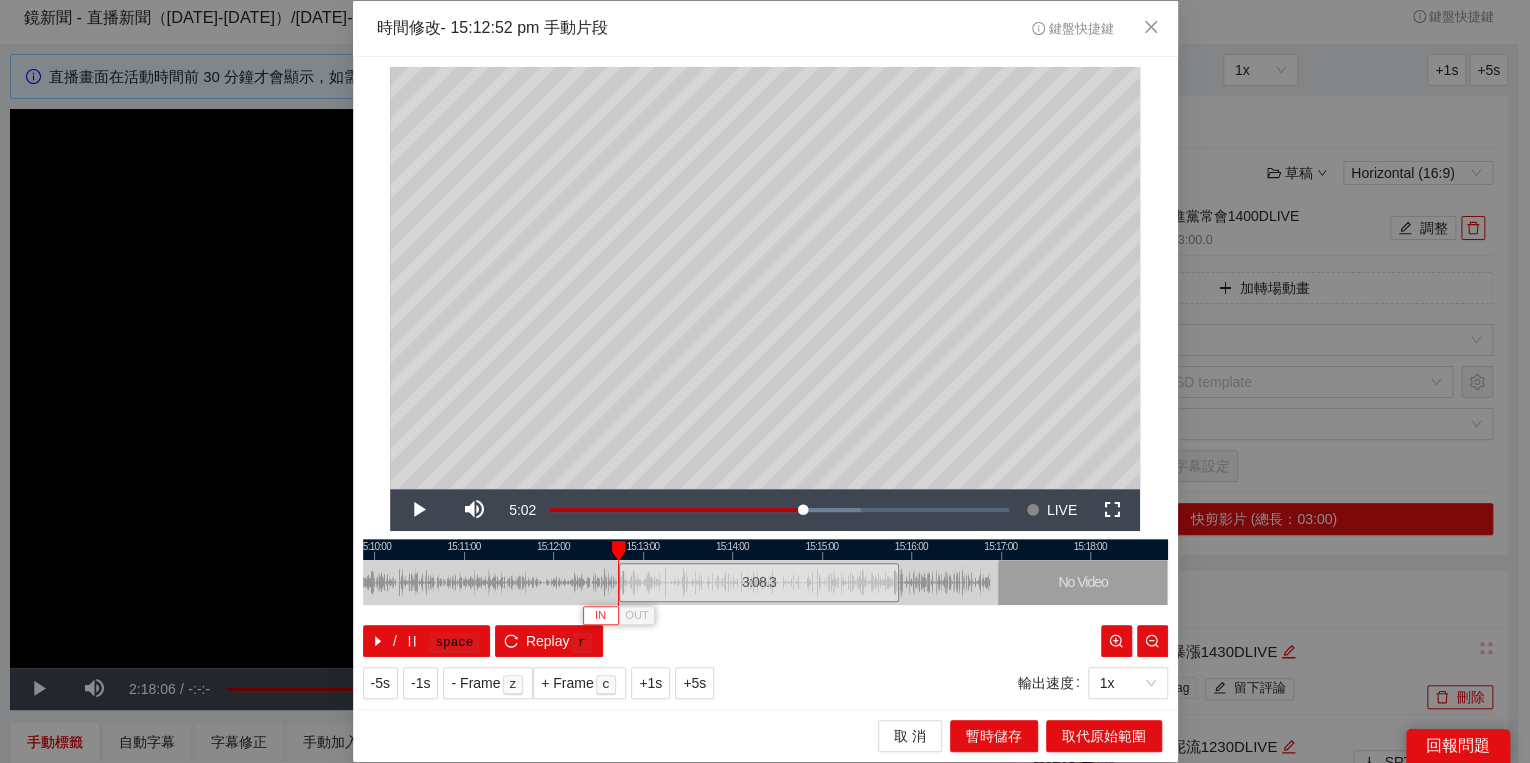 type 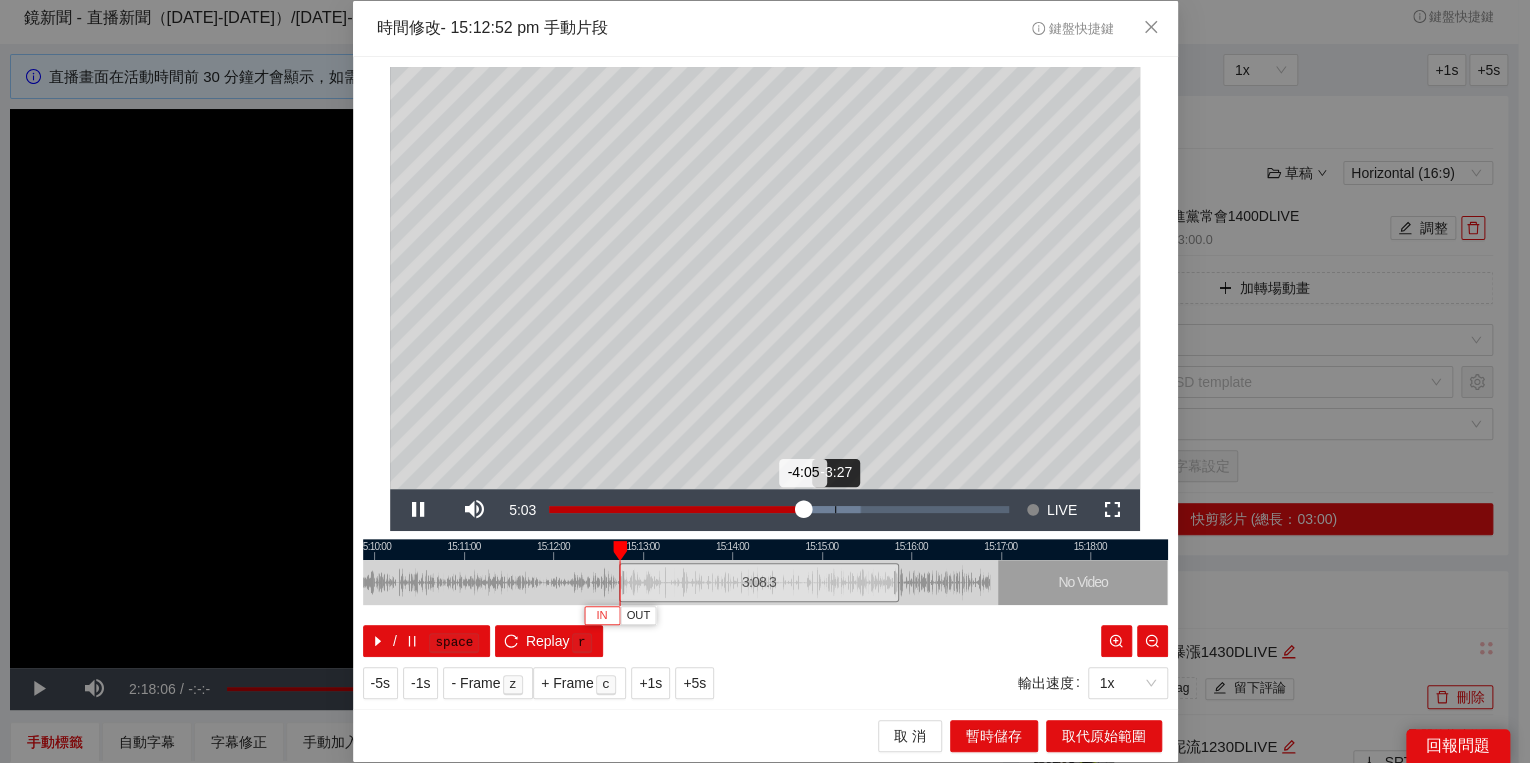 click on "Loaded :  67.77% -3:27 -4:05" at bounding box center [779, 510] 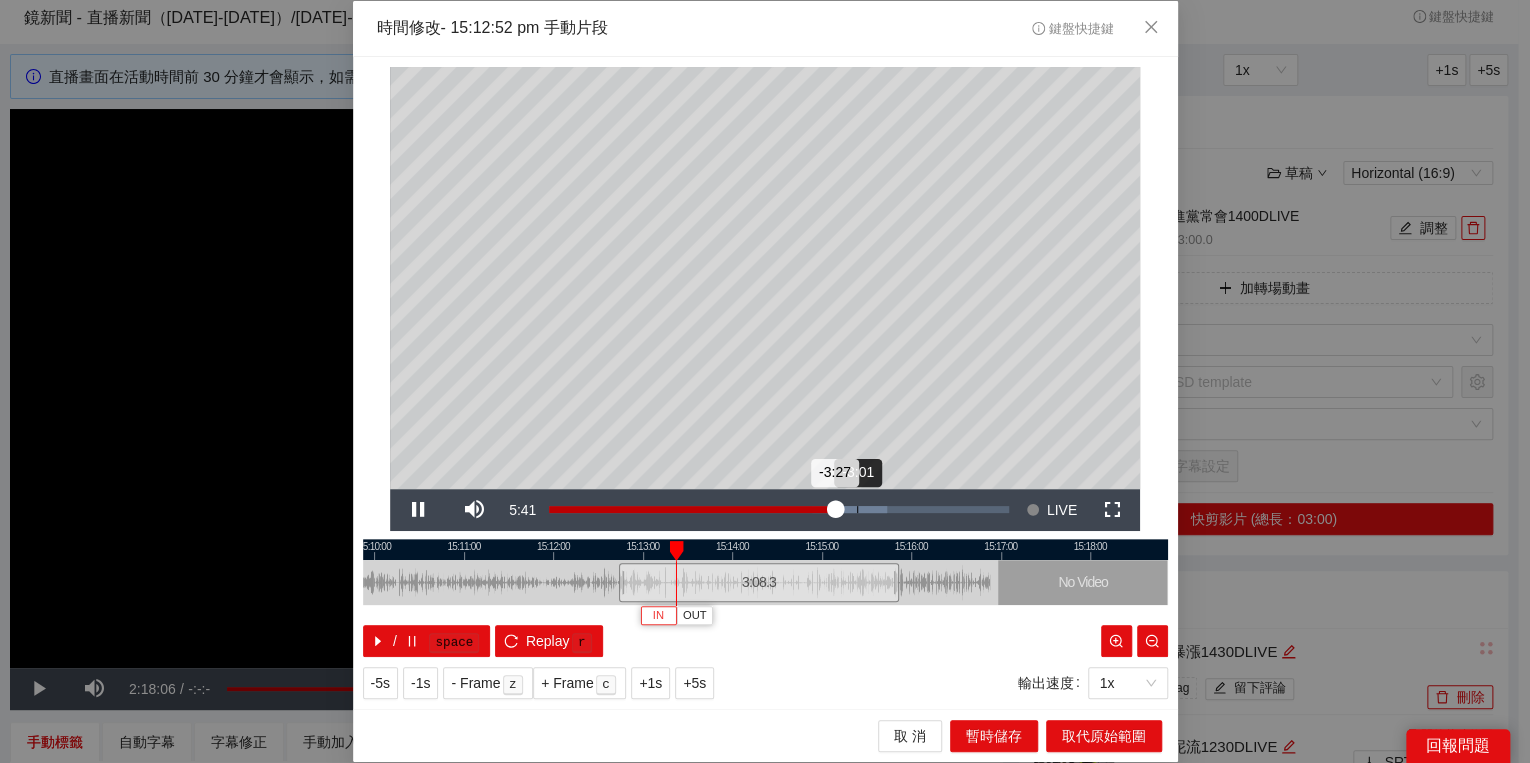 click on "Loaded :  73.62% -3:01 -3:27" at bounding box center [779, 510] 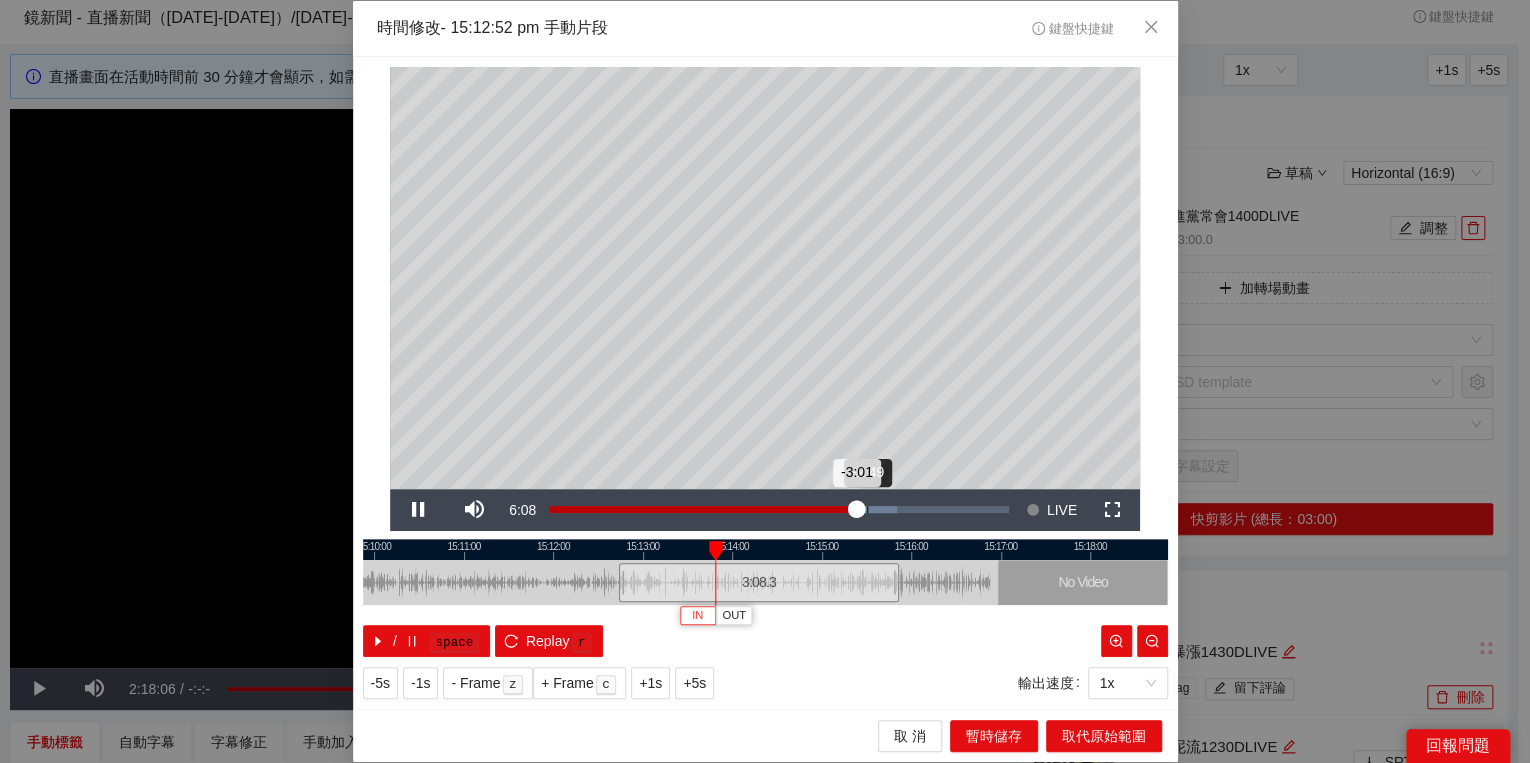 click on "Loaded :  75.81% -2:49 -3:01" at bounding box center (779, 510) 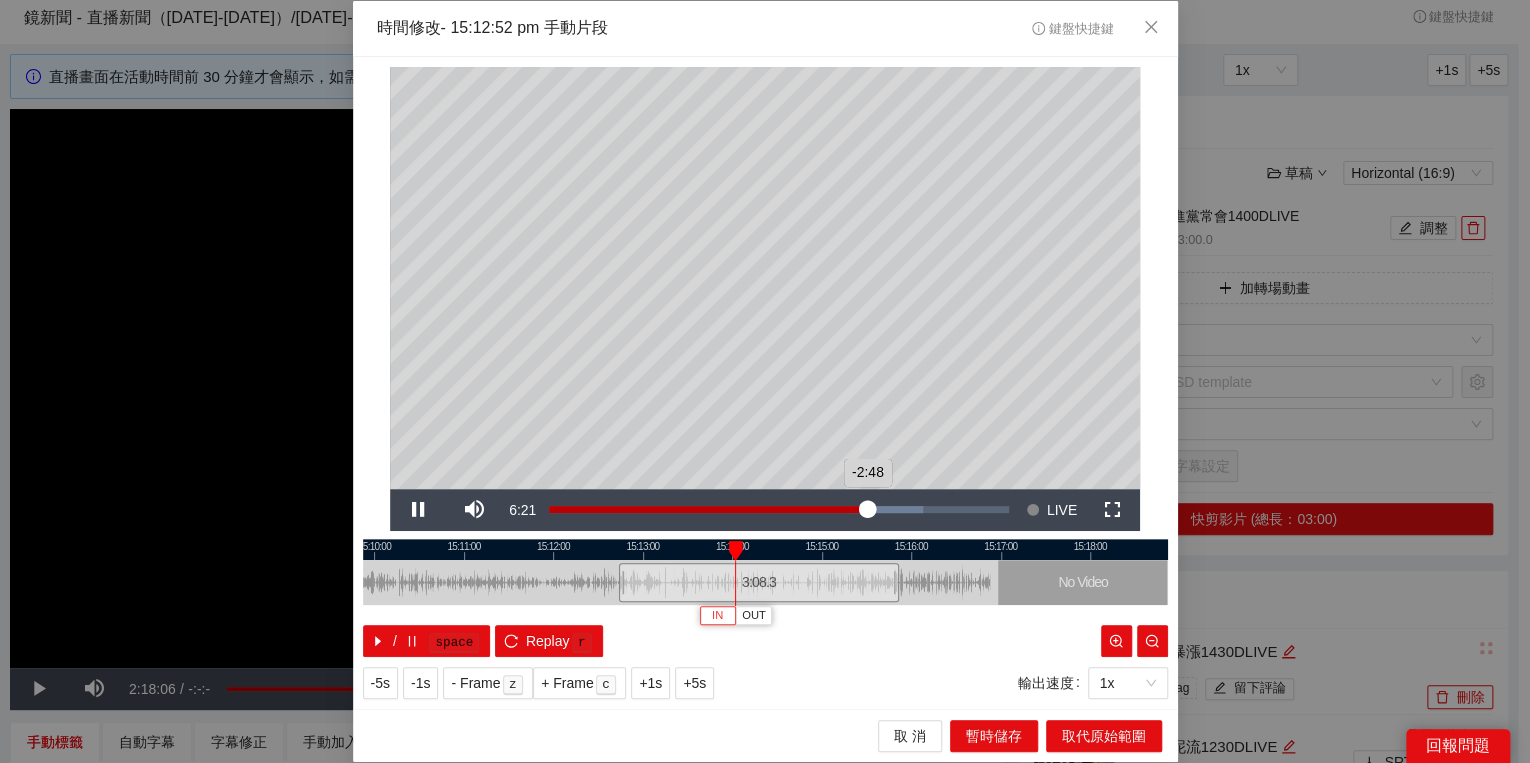 click on "-2:48" at bounding box center (708, 509) 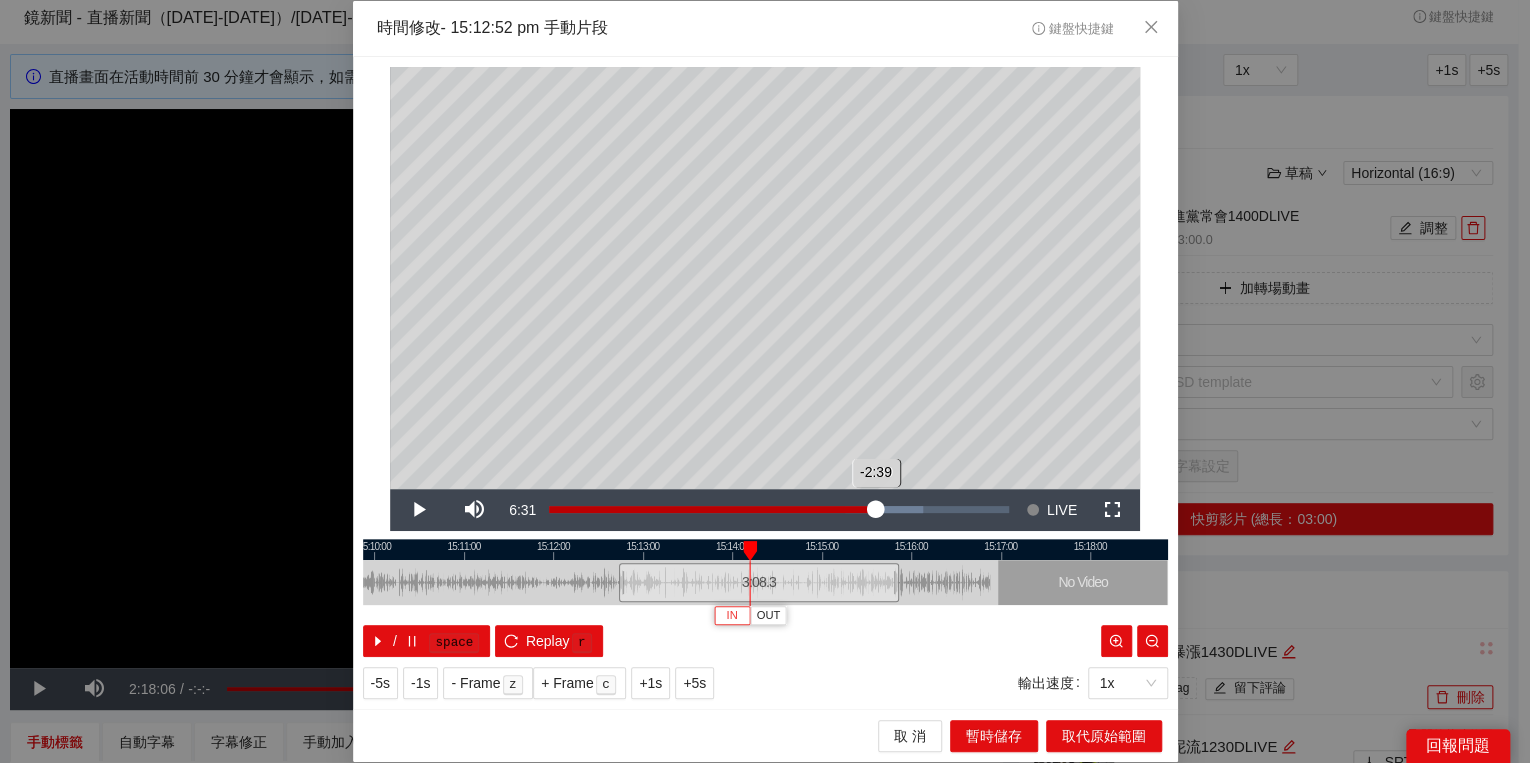 click on "Loaded :  81.31% -2:39 -2:39" at bounding box center (779, 509) 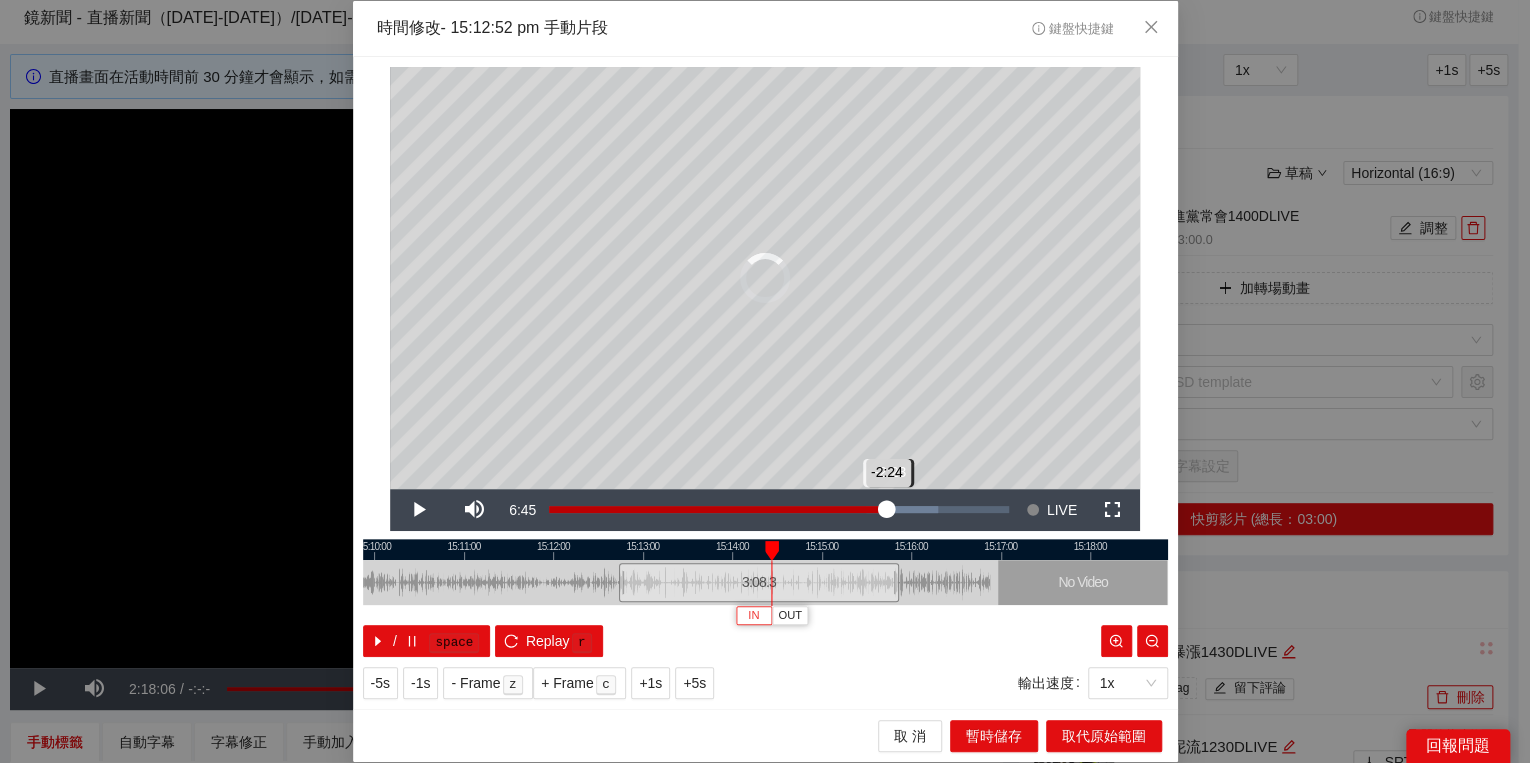 click on "Loaded :  84.60% -2:23 -2:24" at bounding box center [779, 509] 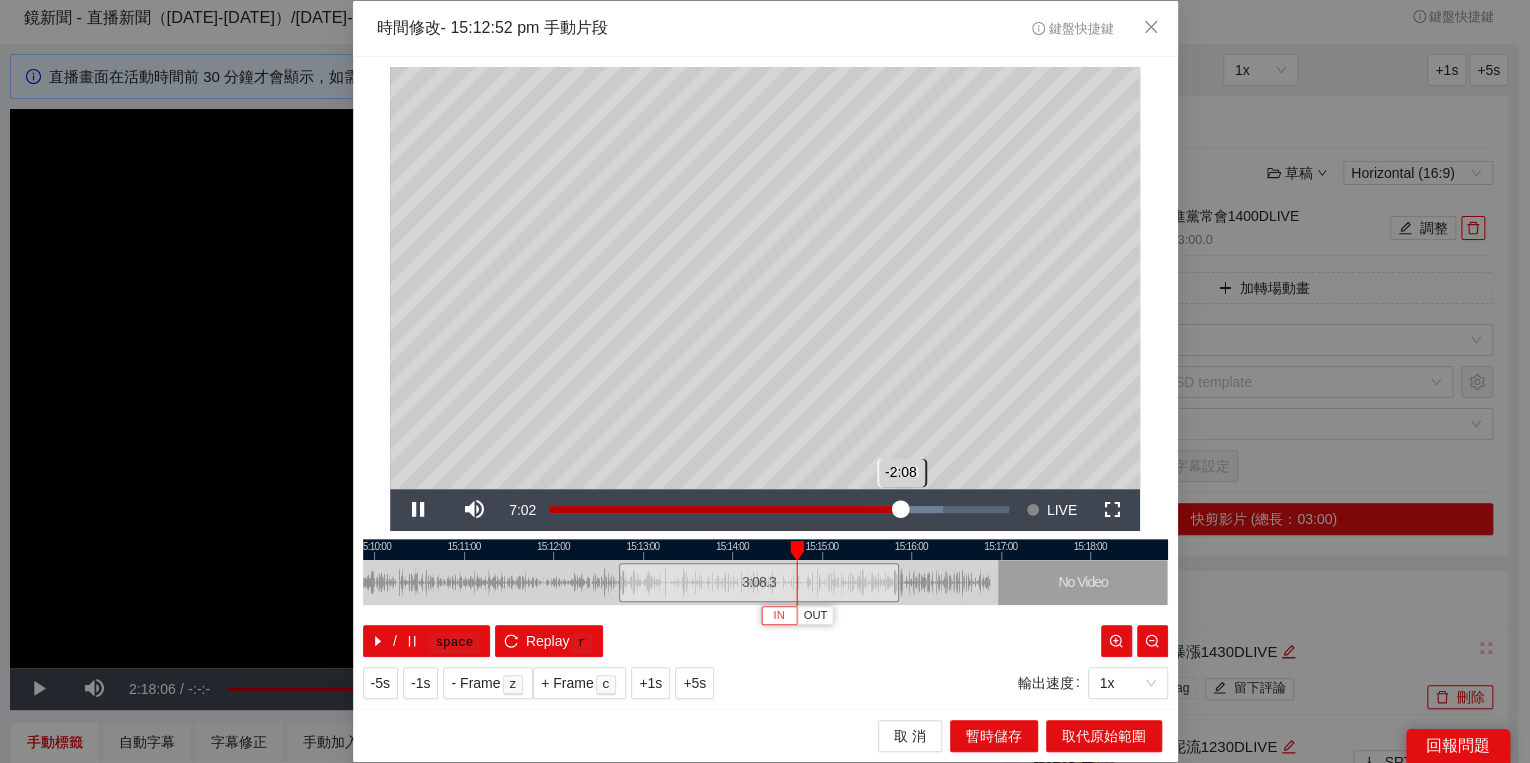 click on "-2:08" at bounding box center [725, 509] 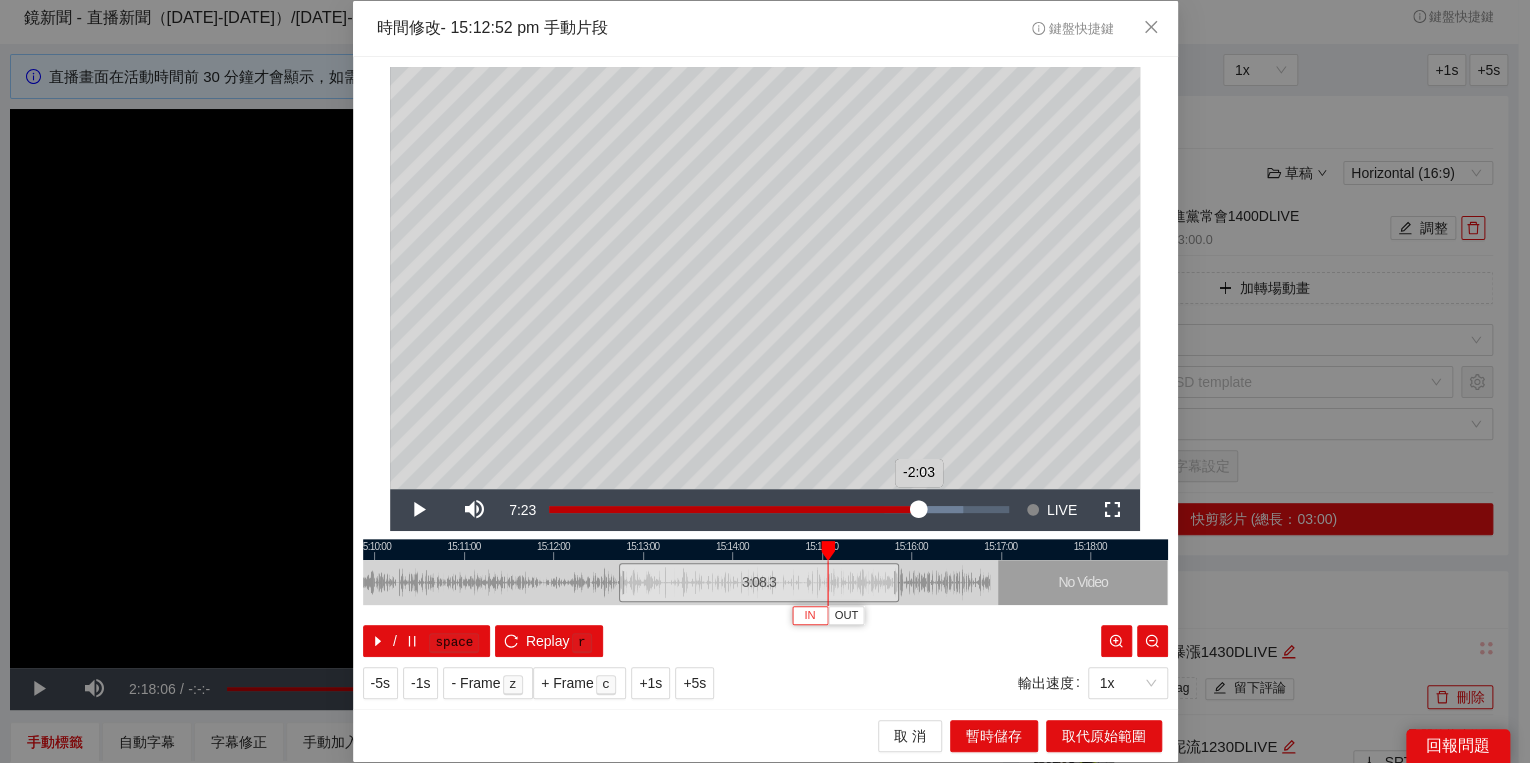 click on "Loaded :  90.10% -1:49 -2:03" at bounding box center [779, 510] 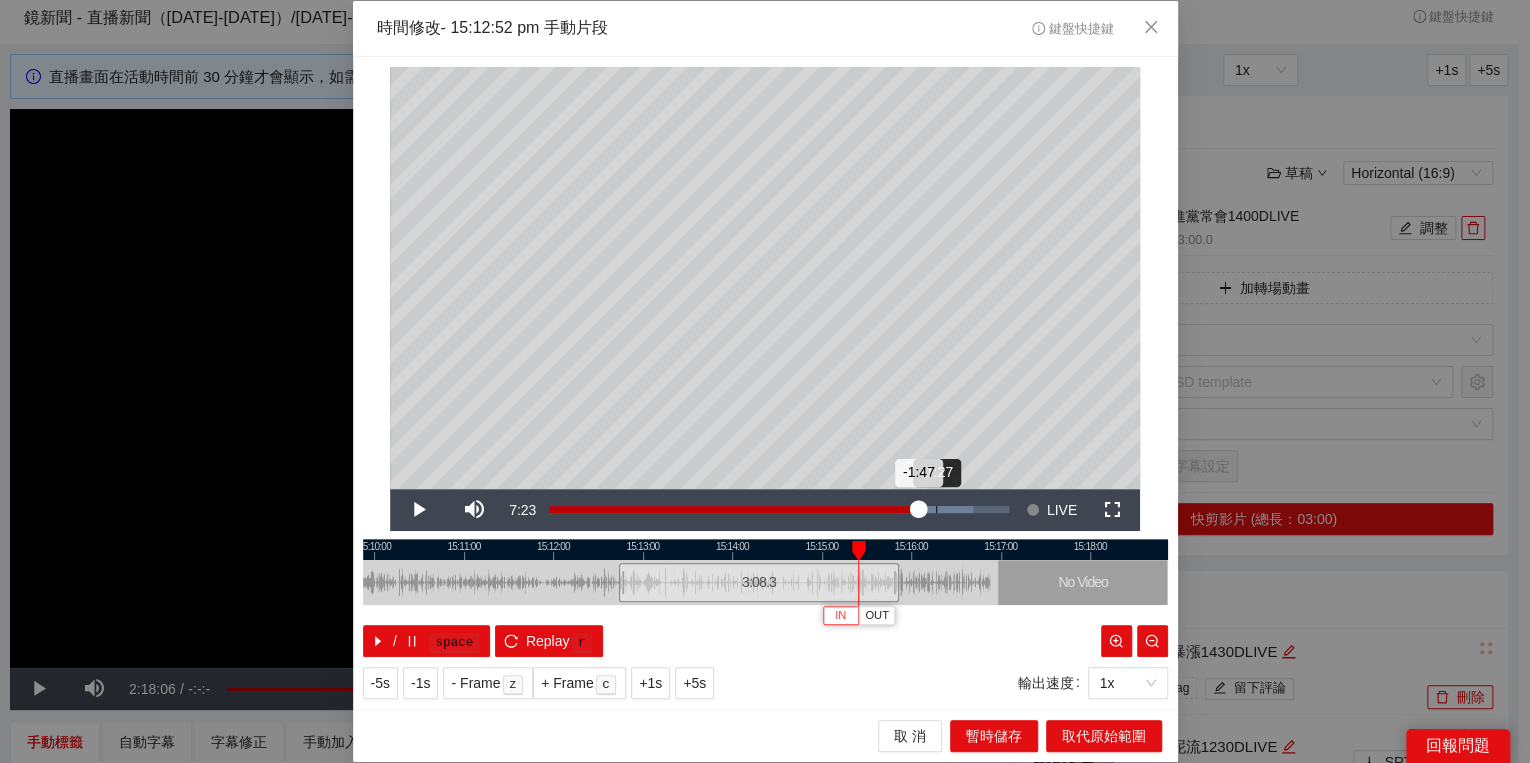 drag, startPoint x: 936, startPoint y: 505, endPoint x: 947, endPoint y: 506, distance: 11.045361 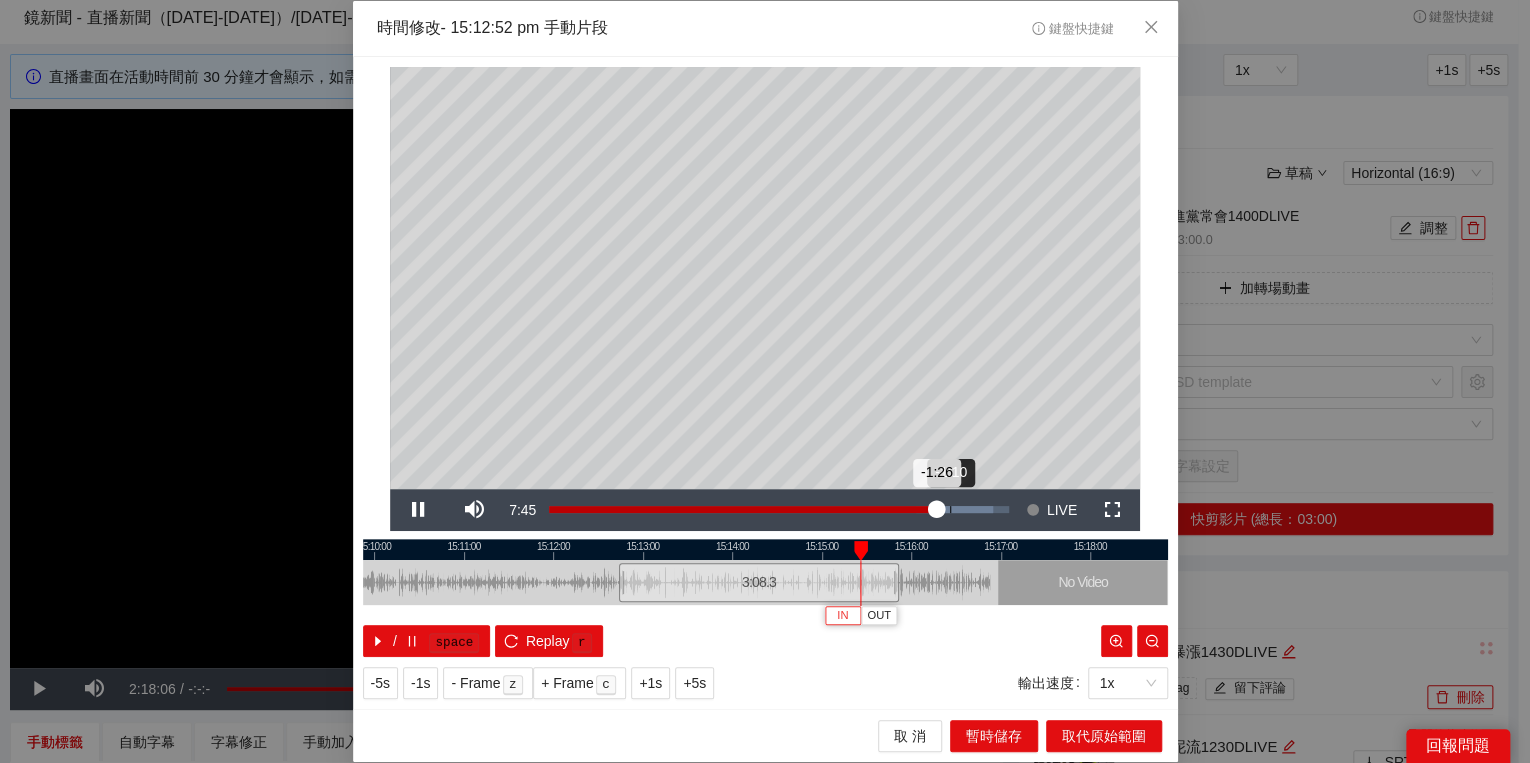 click on "Loaded :  96.69% -1:10 -1:26" at bounding box center (779, 509) 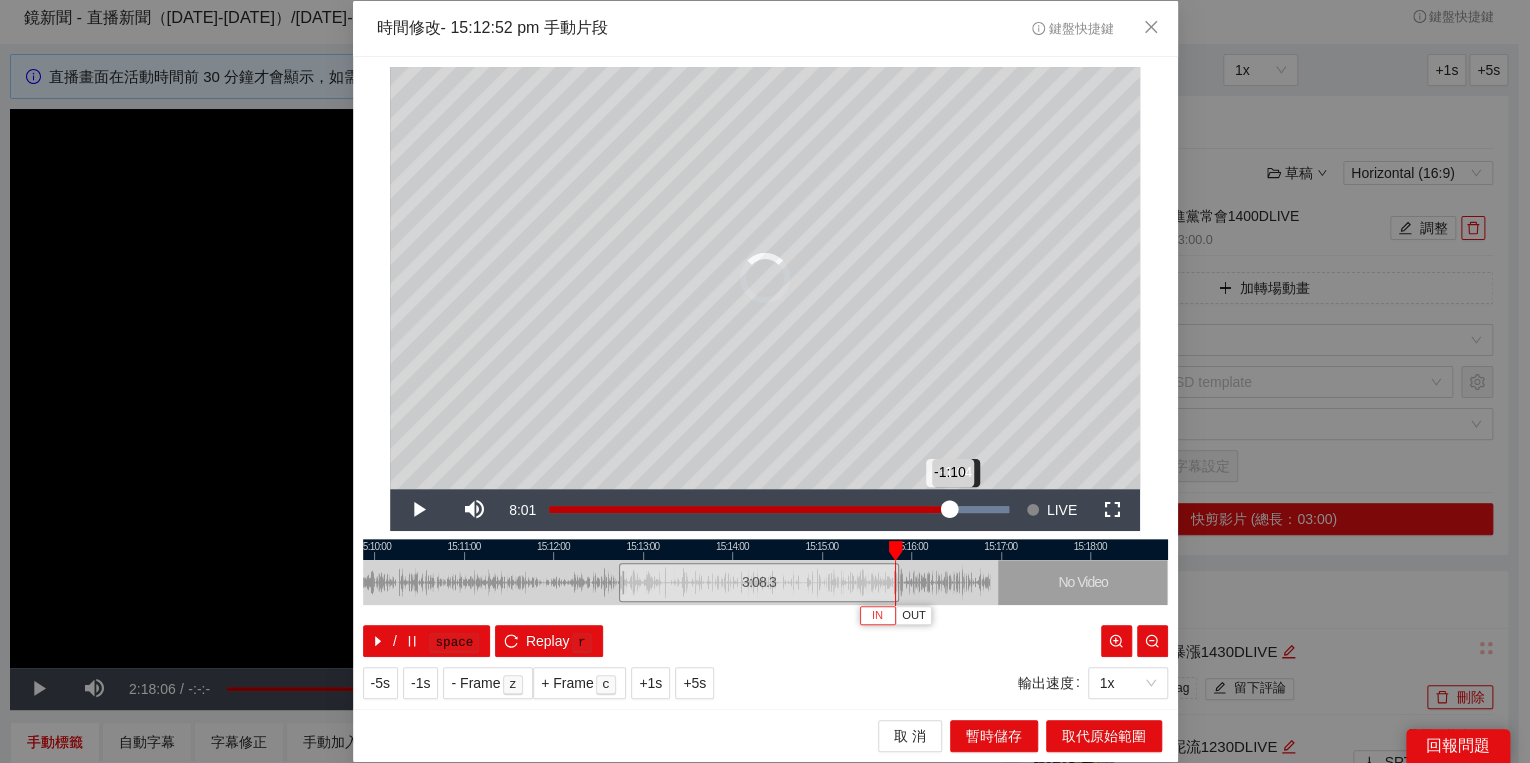 click on "-1:10" at bounding box center (749, 509) 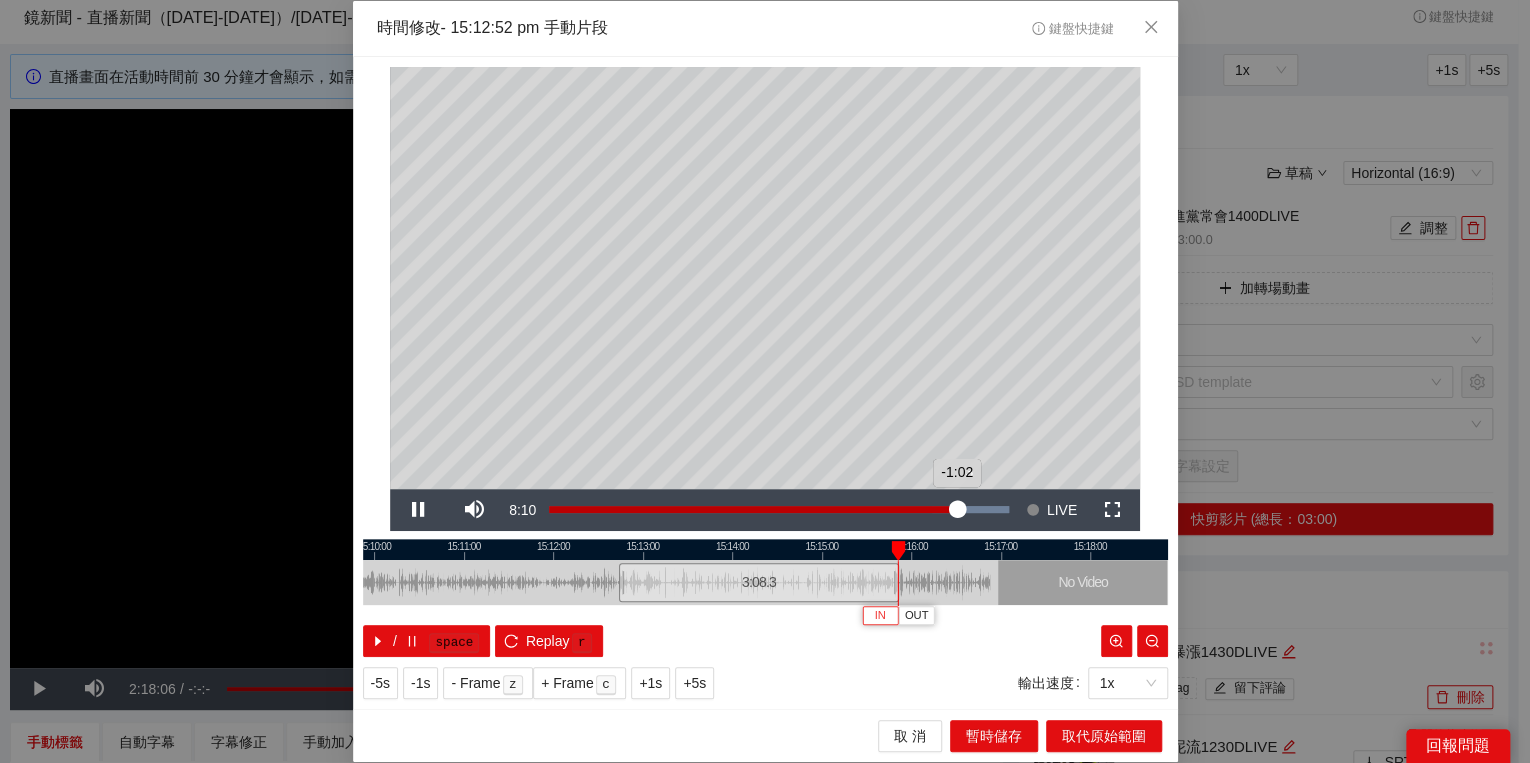 click on "-1:02" at bounding box center [753, 509] 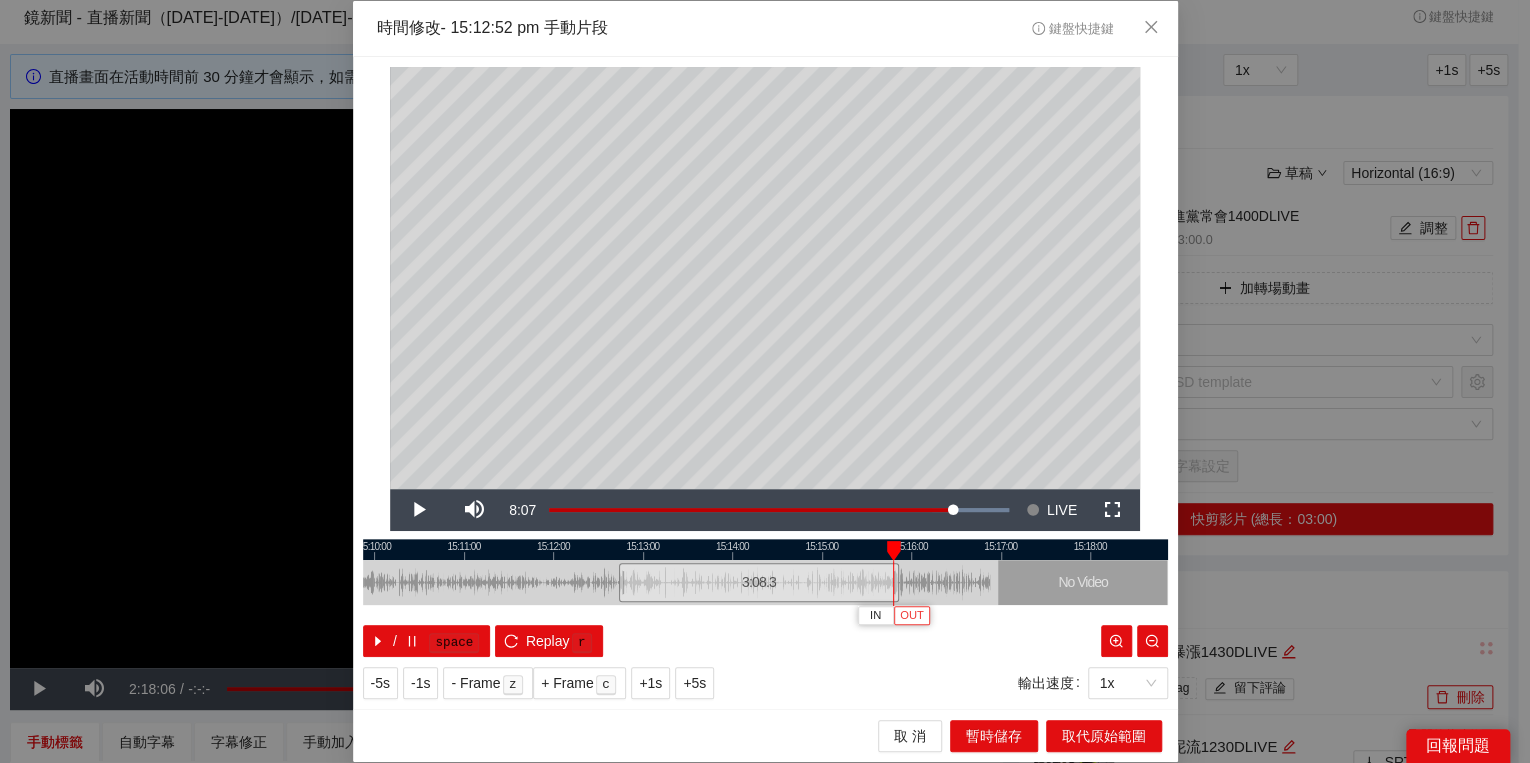 click on "OUT" at bounding box center (911, 615) 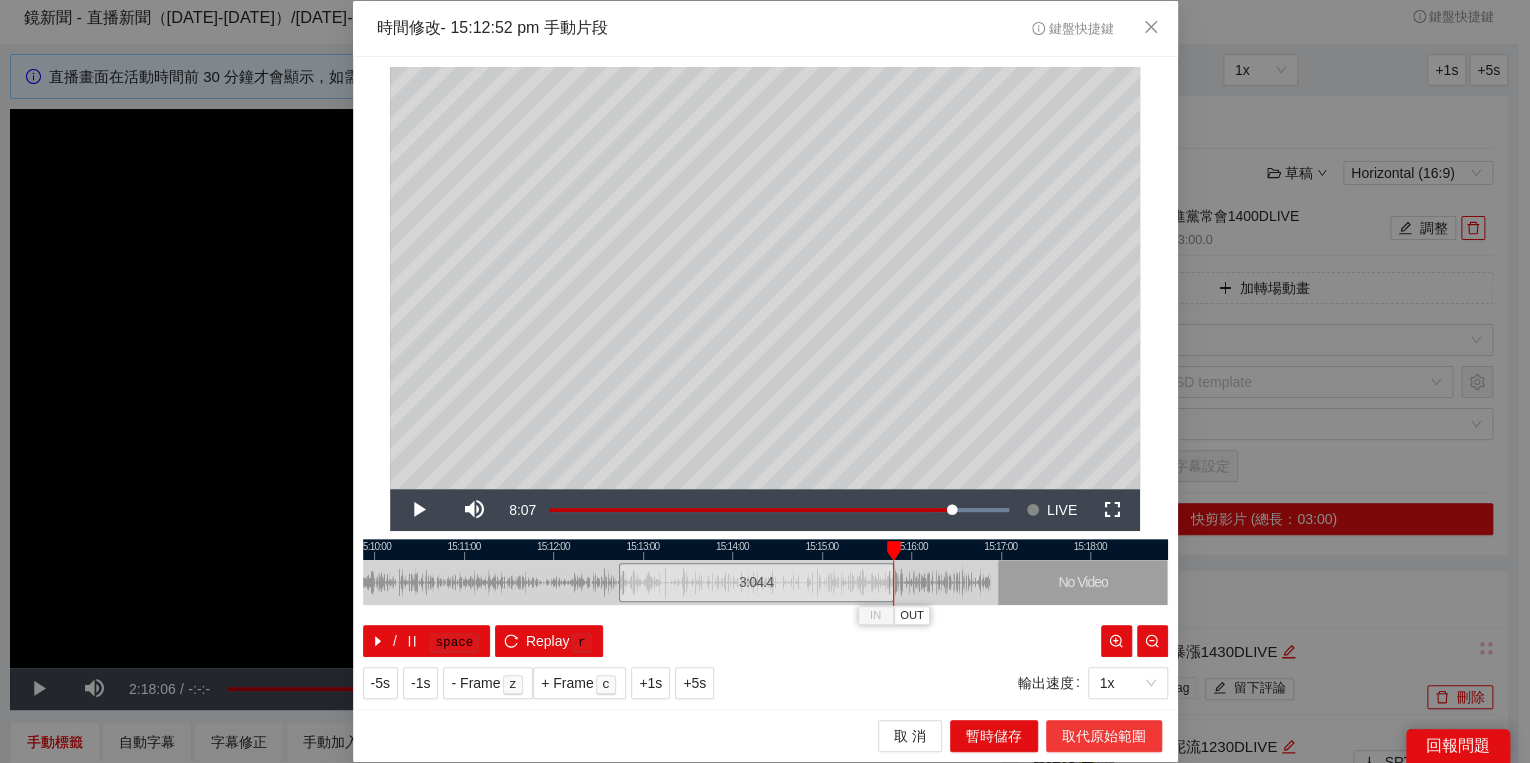 click on "取代原始範圍" at bounding box center (1104, 736) 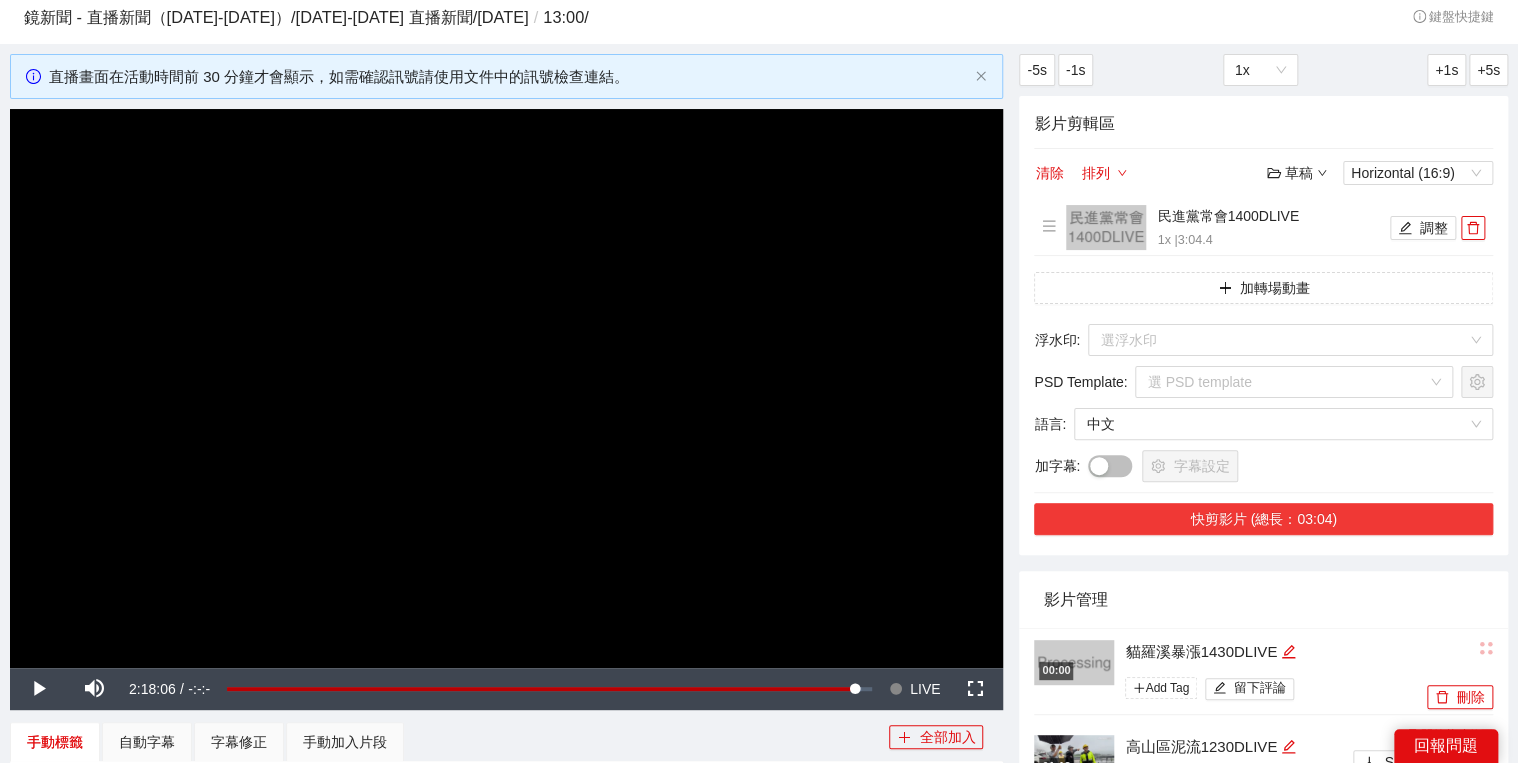 click on "快剪影片 (總長：03:04)" at bounding box center (1263, 519) 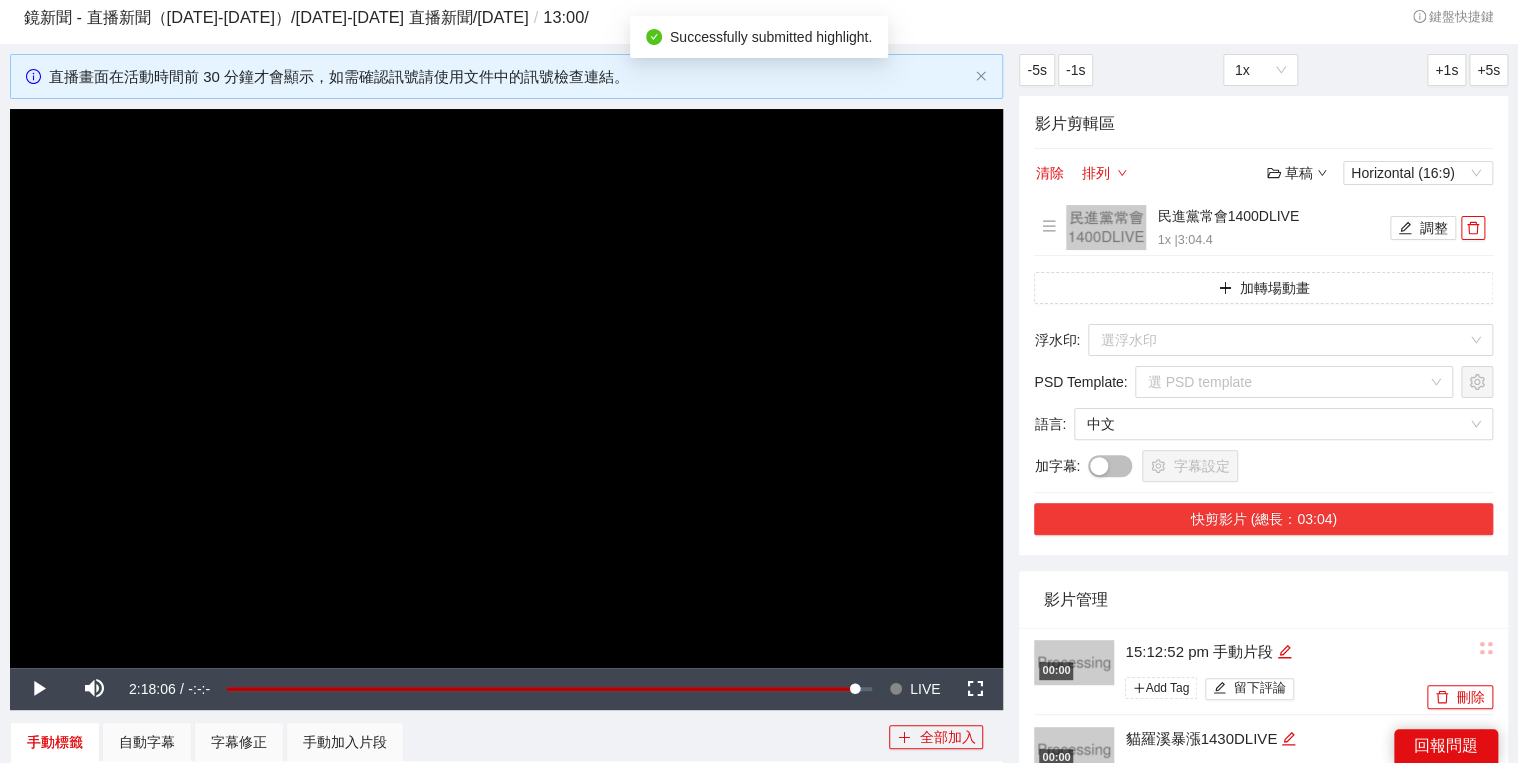 scroll, scrollTop: 140, scrollLeft: 0, axis: vertical 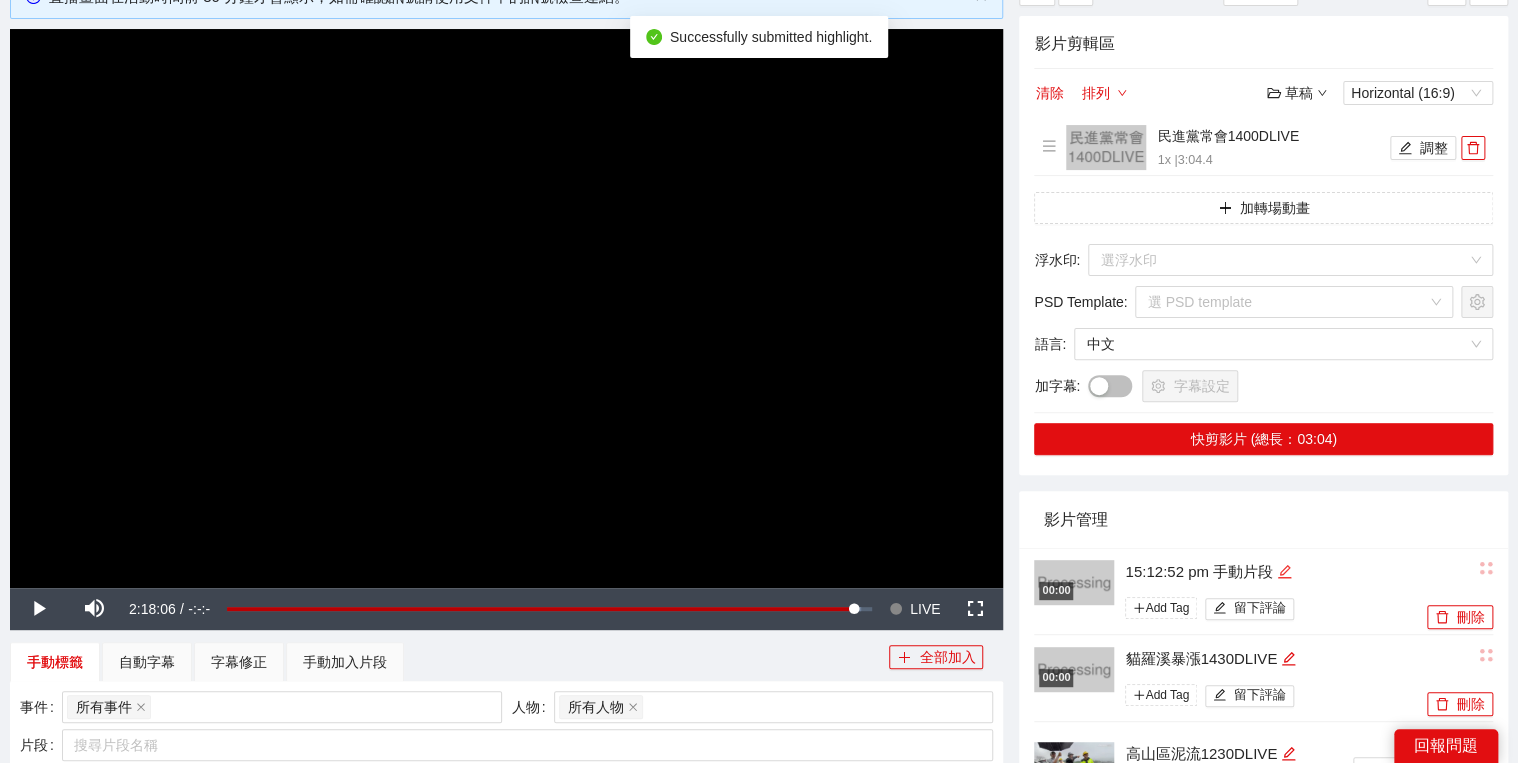 click 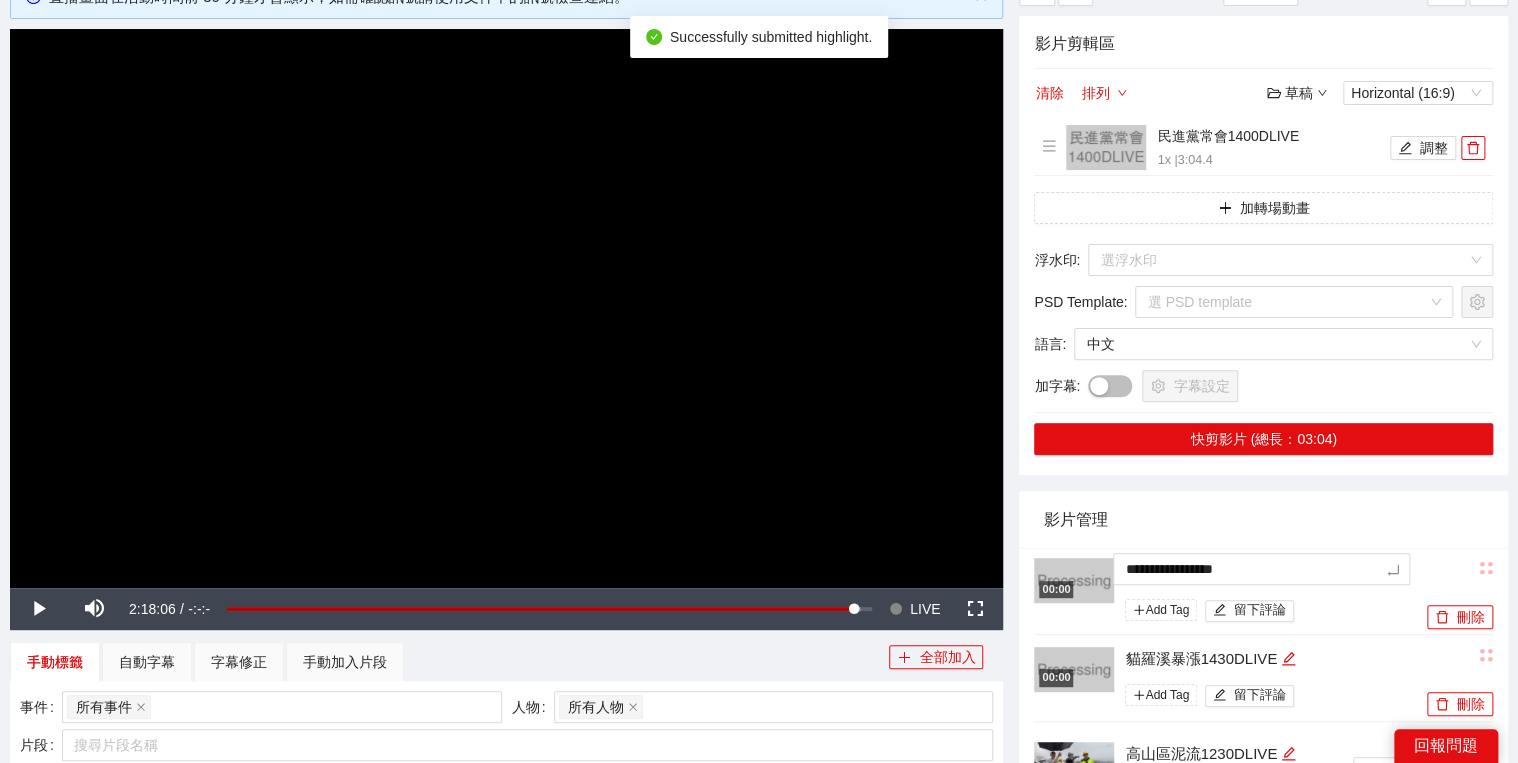 drag, startPoint x: 1281, startPoint y: 571, endPoint x: 1141, endPoint y: 507, distance: 153.93506 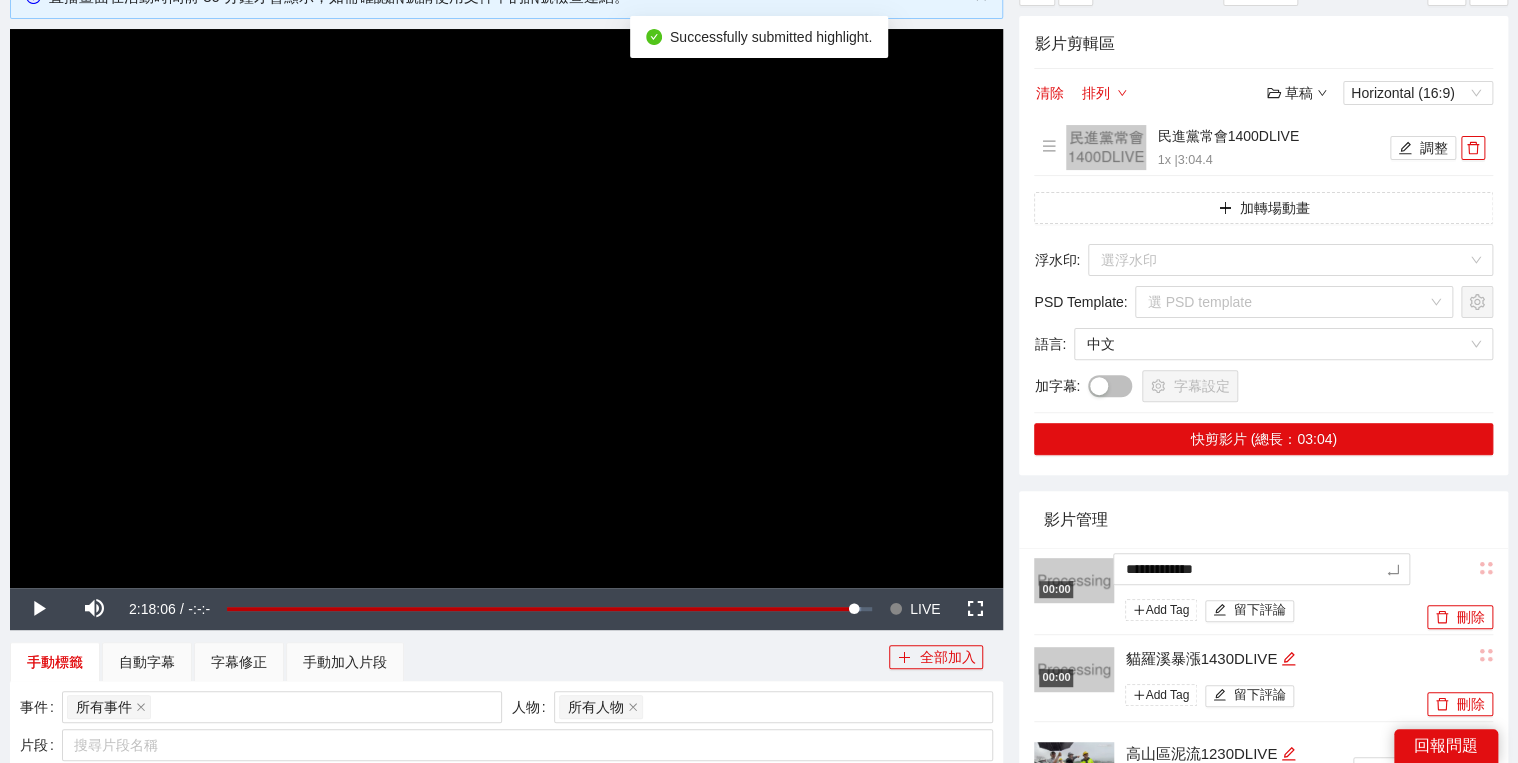 click on "影片管理" at bounding box center [1263, 519] 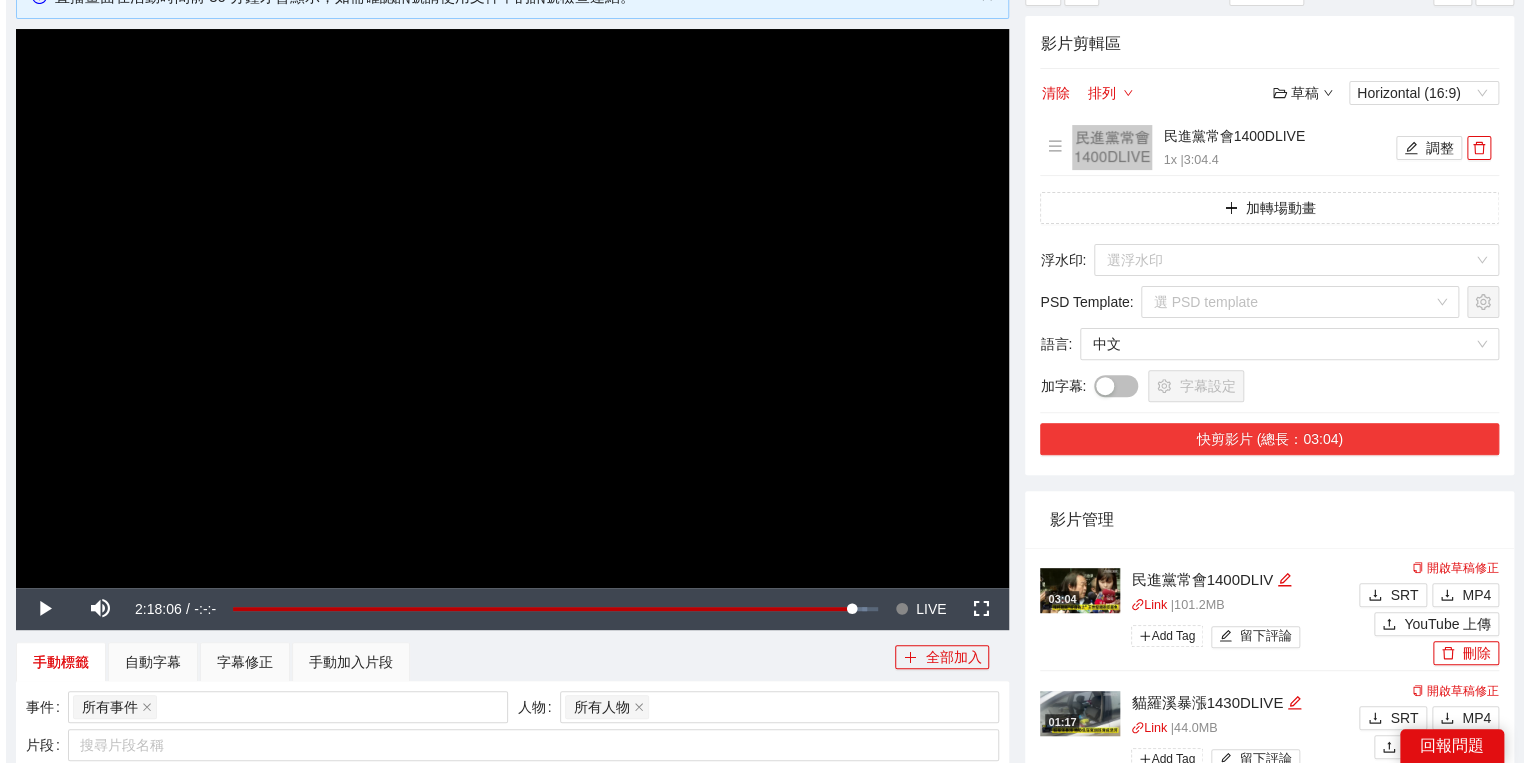 scroll, scrollTop: 380, scrollLeft: 0, axis: vertical 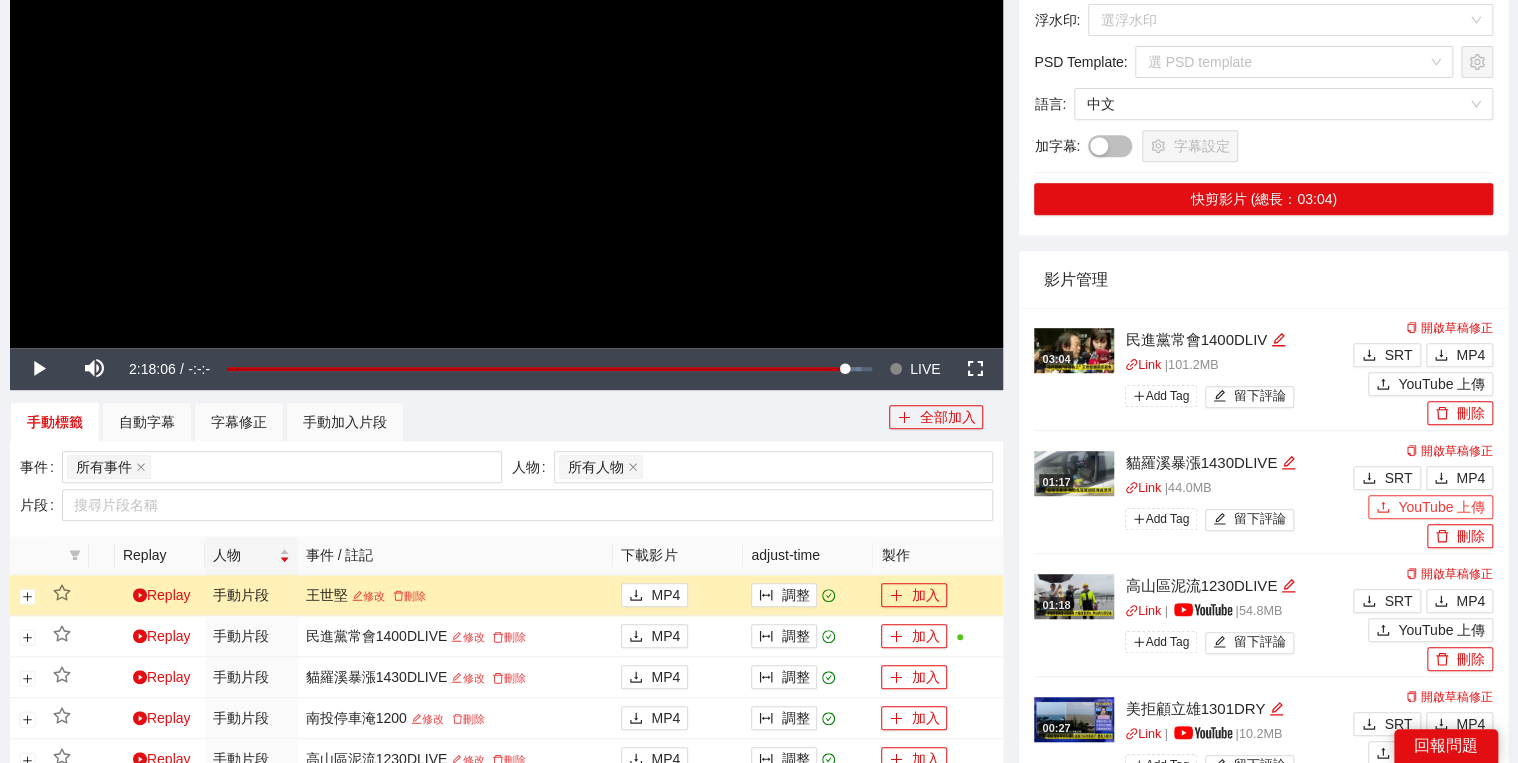 click 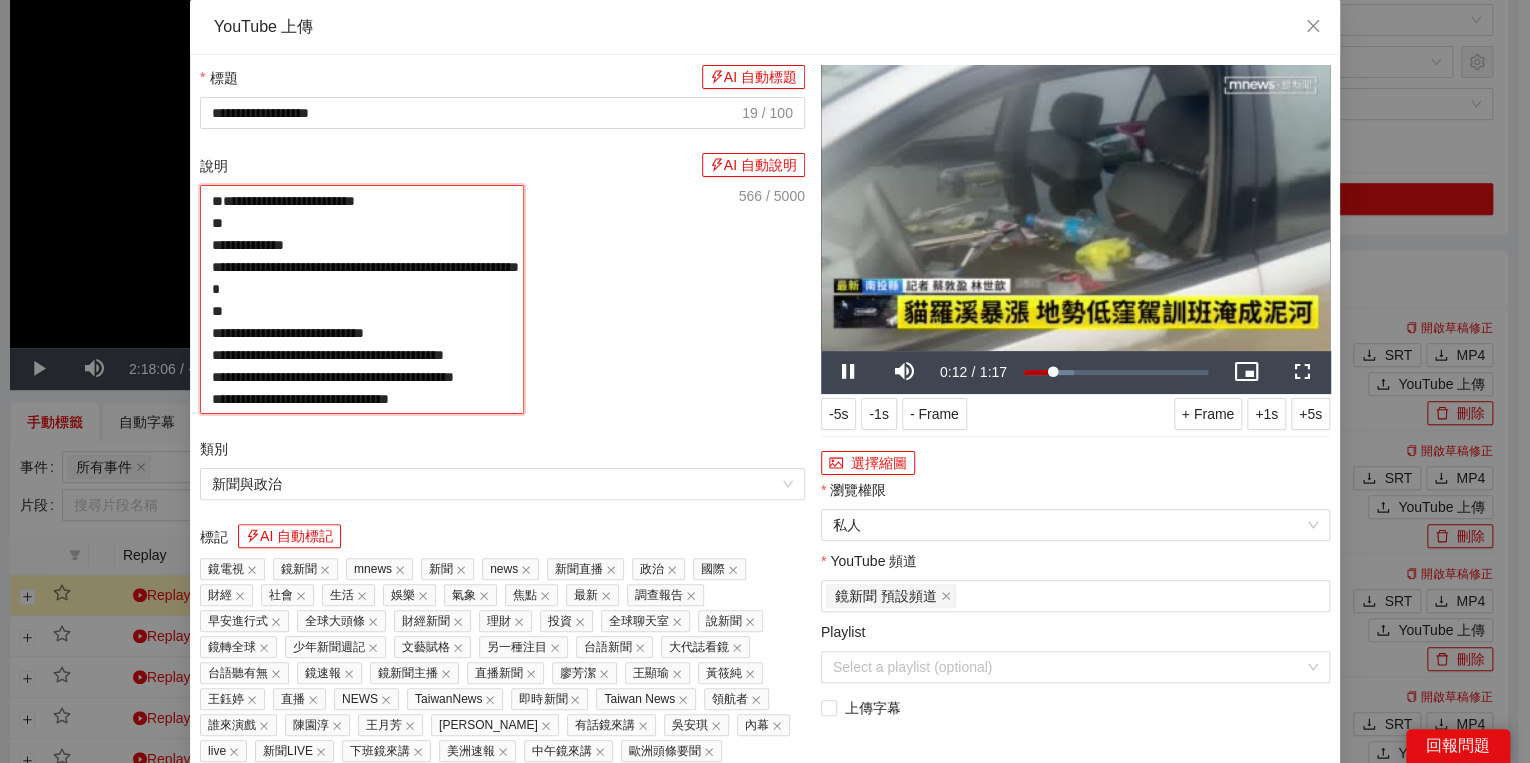 click on "**********" at bounding box center (362, 299) 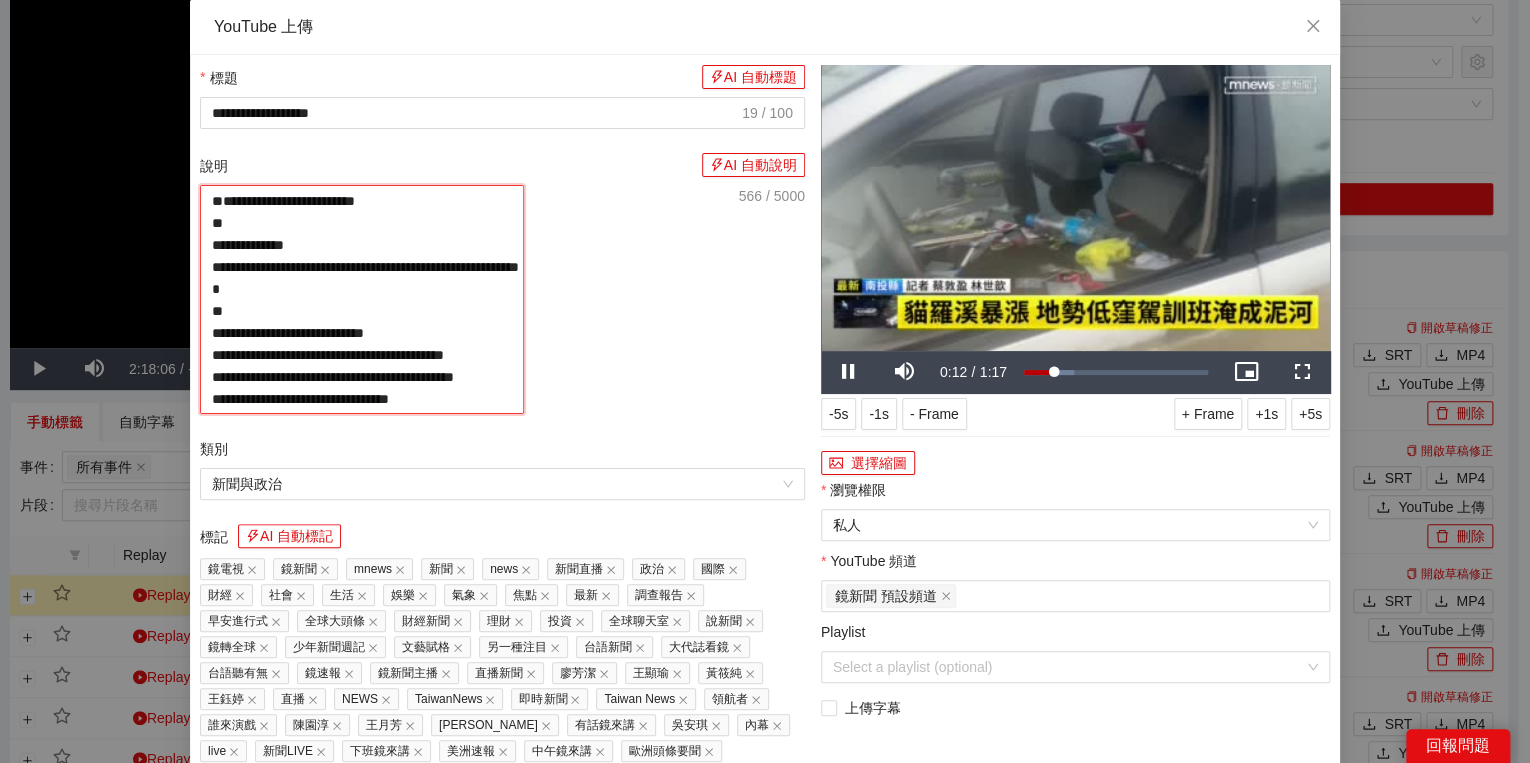 paste on "**********" 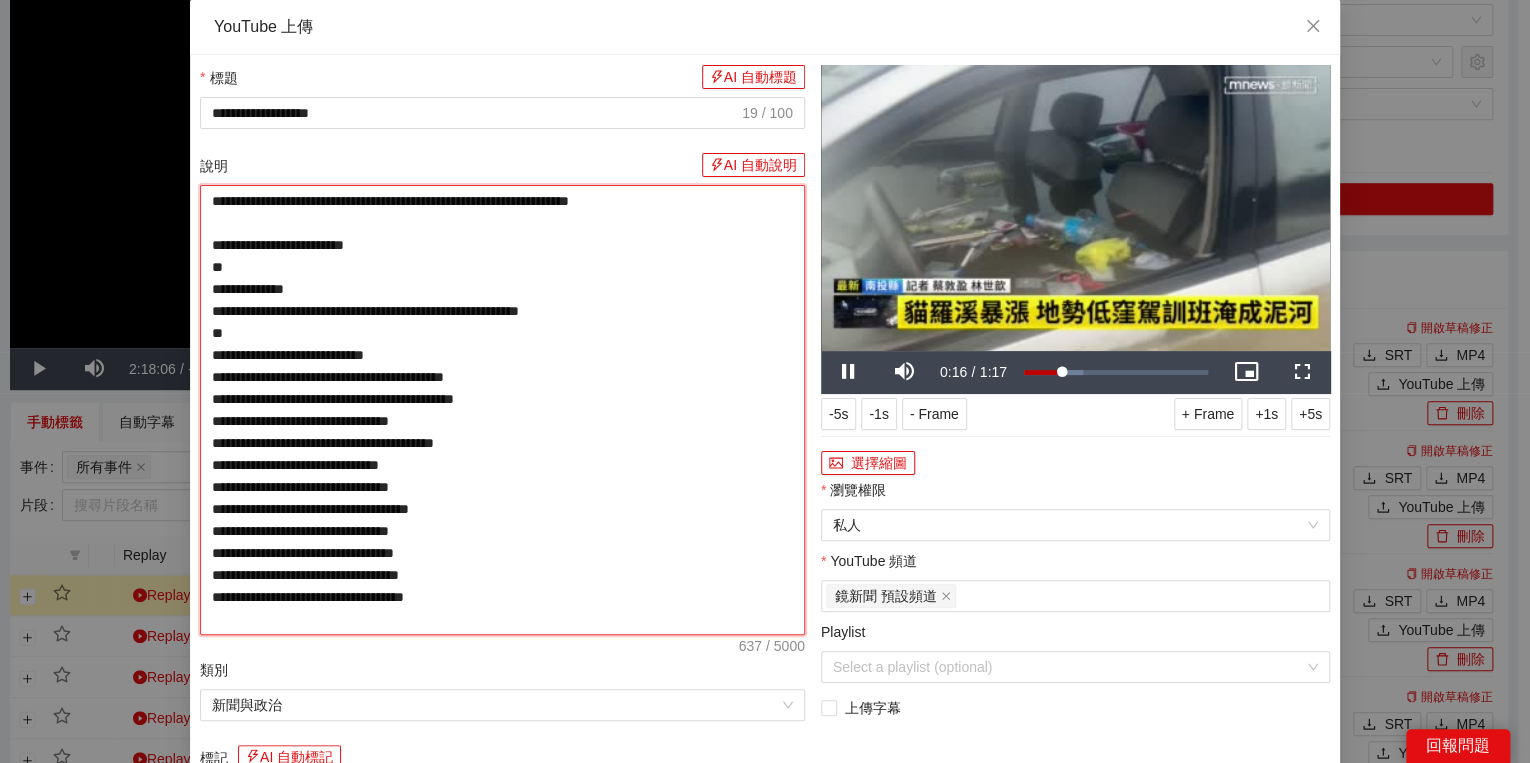 type on "**********" 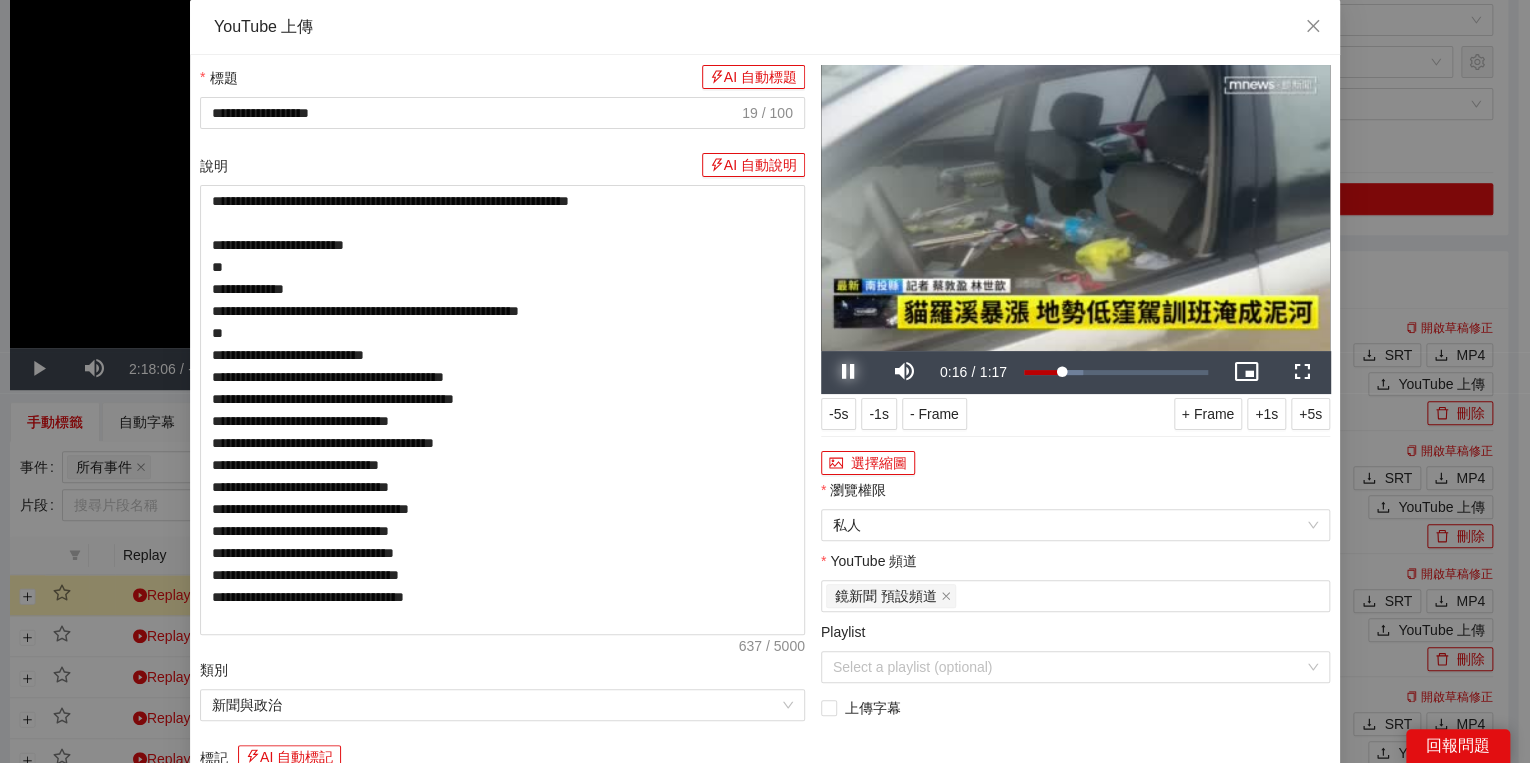 click at bounding box center (849, 372) 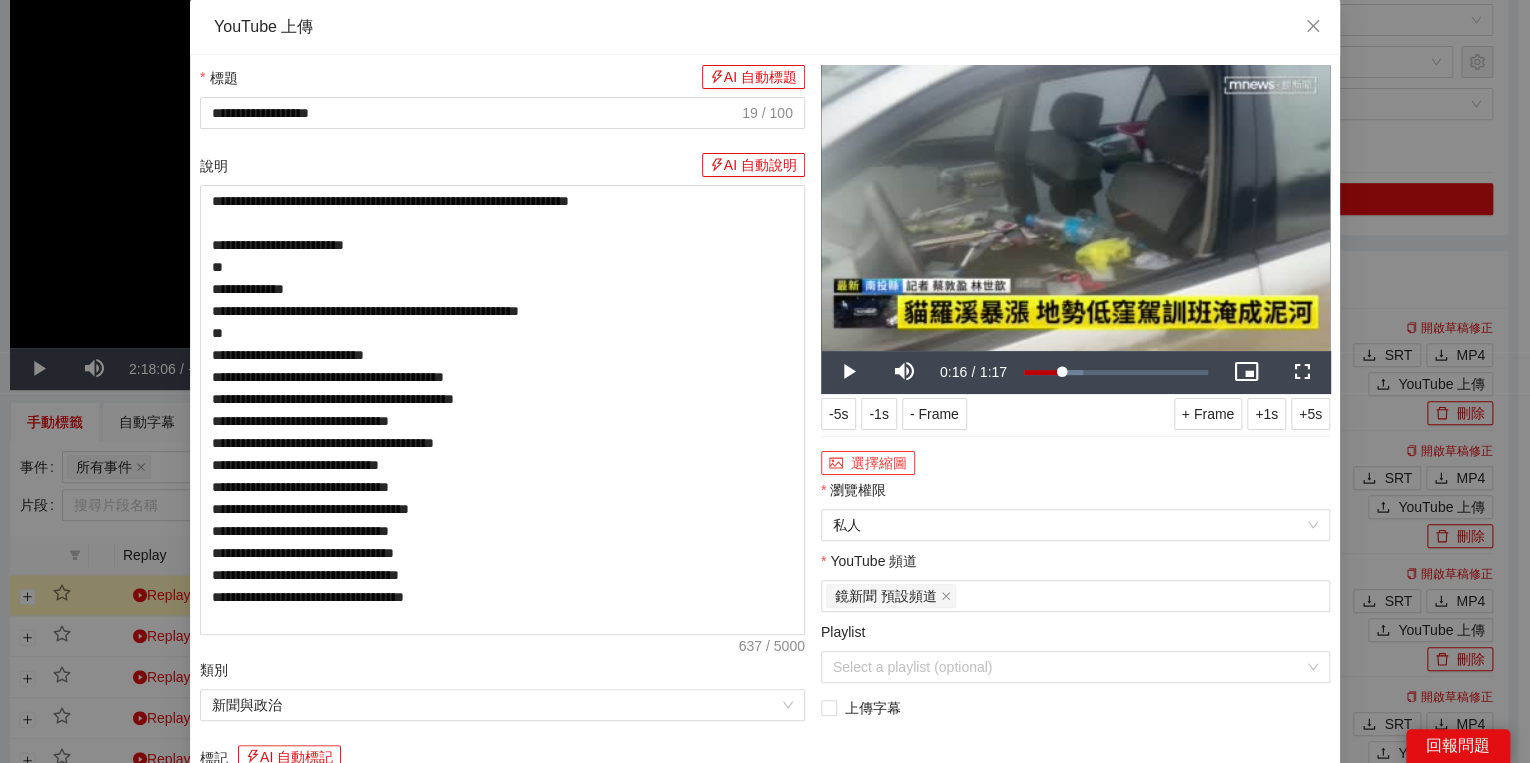 click on "選擇縮圖" at bounding box center (868, 463) 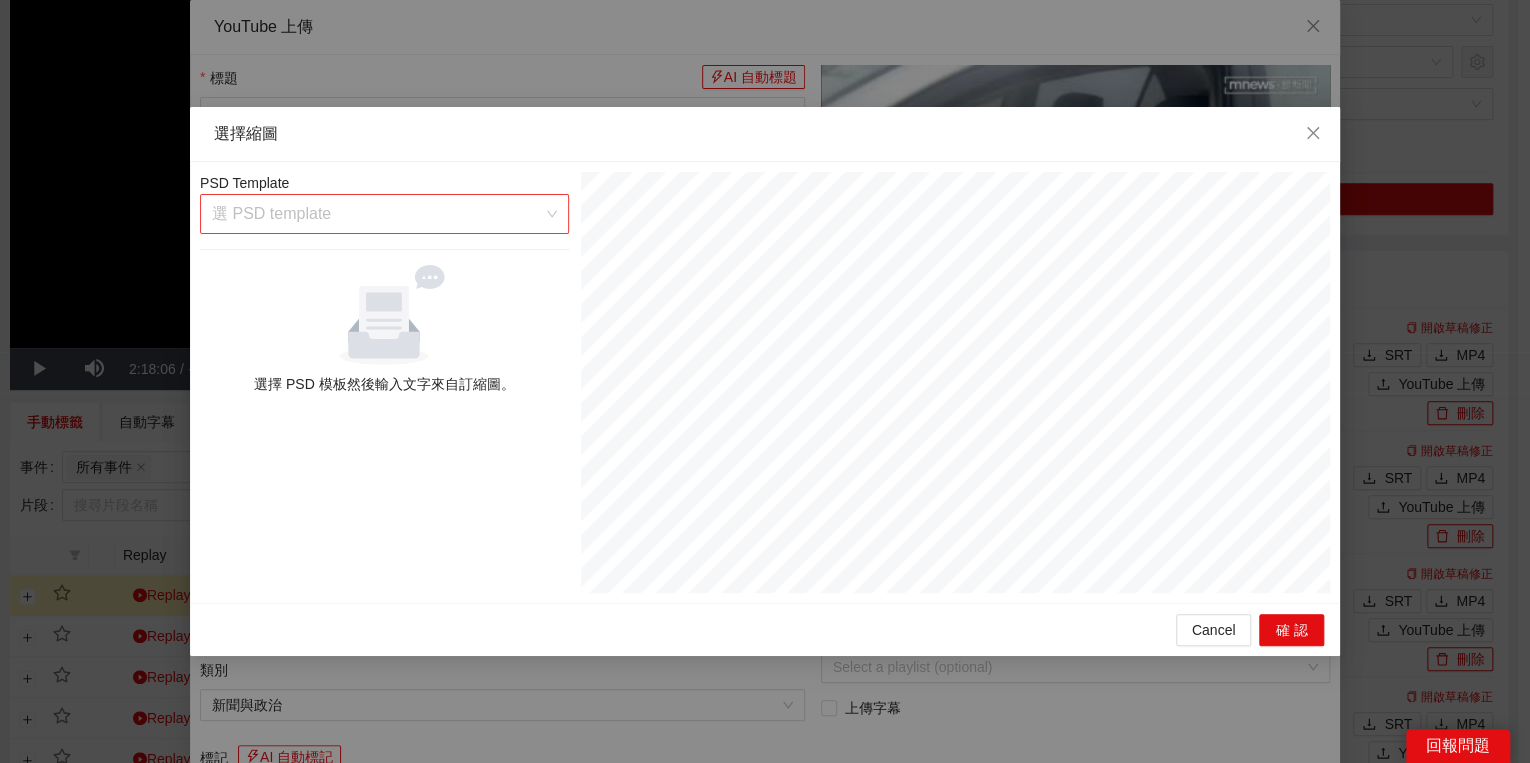 click at bounding box center (377, 214) 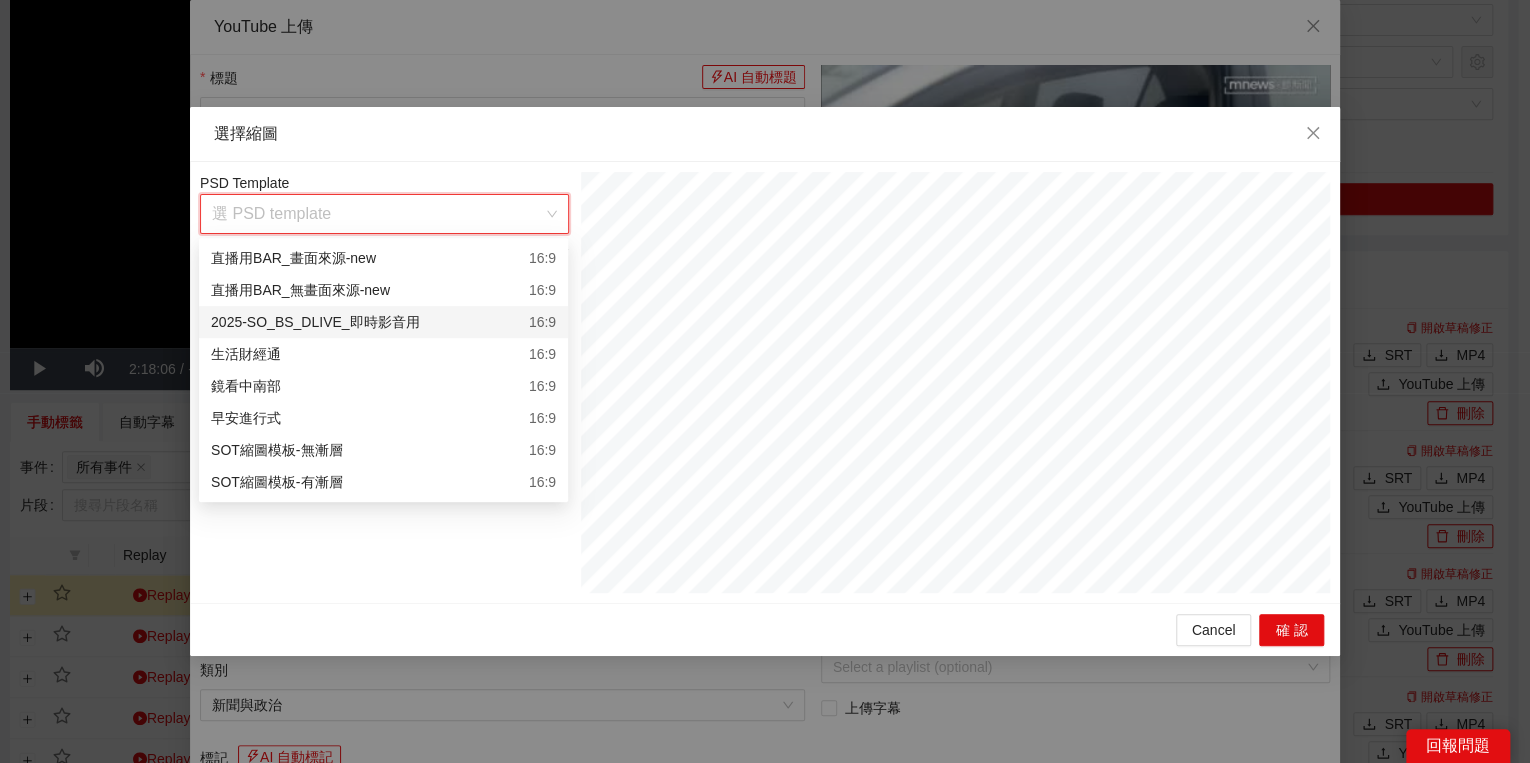 click on "2025-SO_BS_DLIVE_即時影音用" at bounding box center (315, 322) 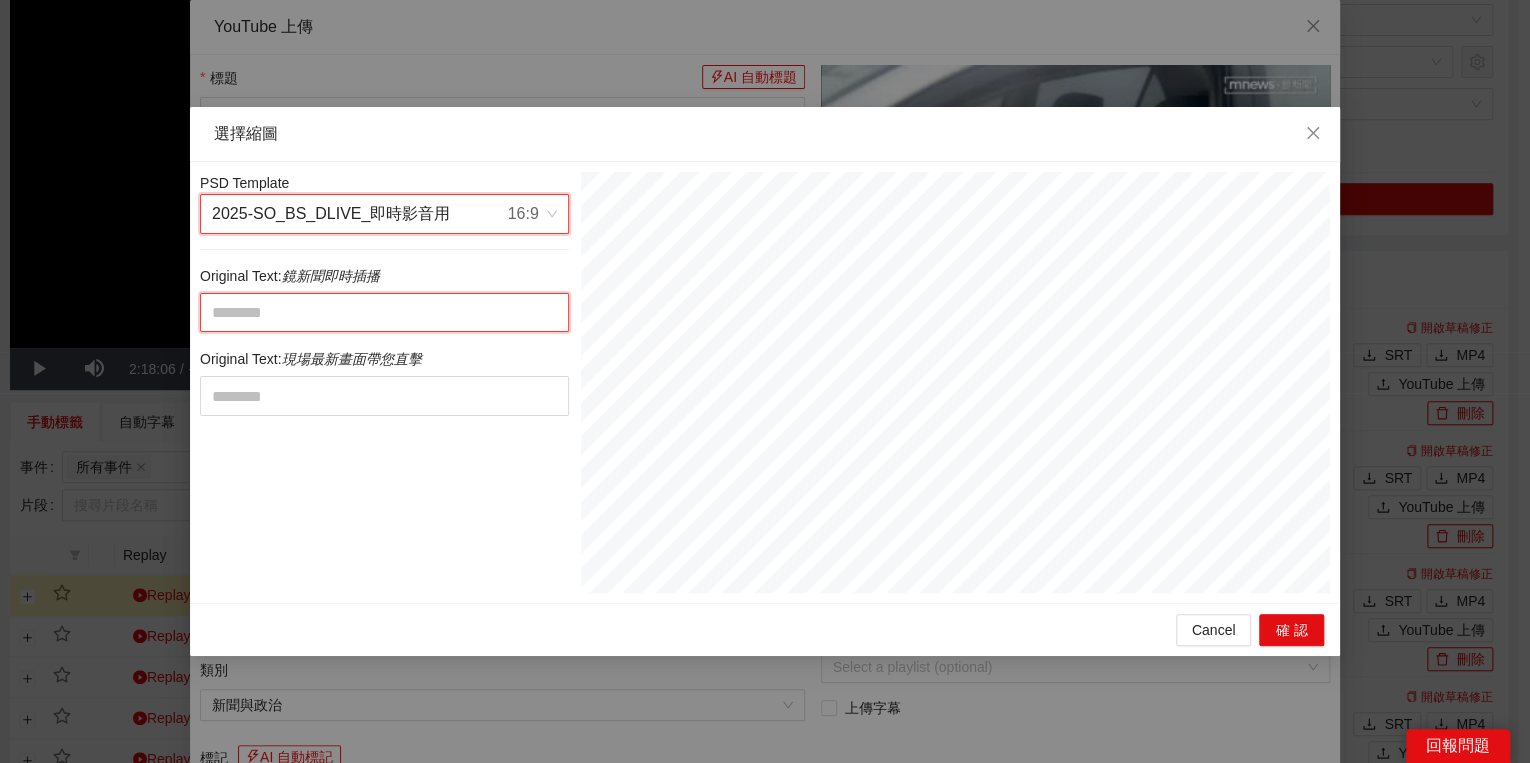 click at bounding box center [384, 313] 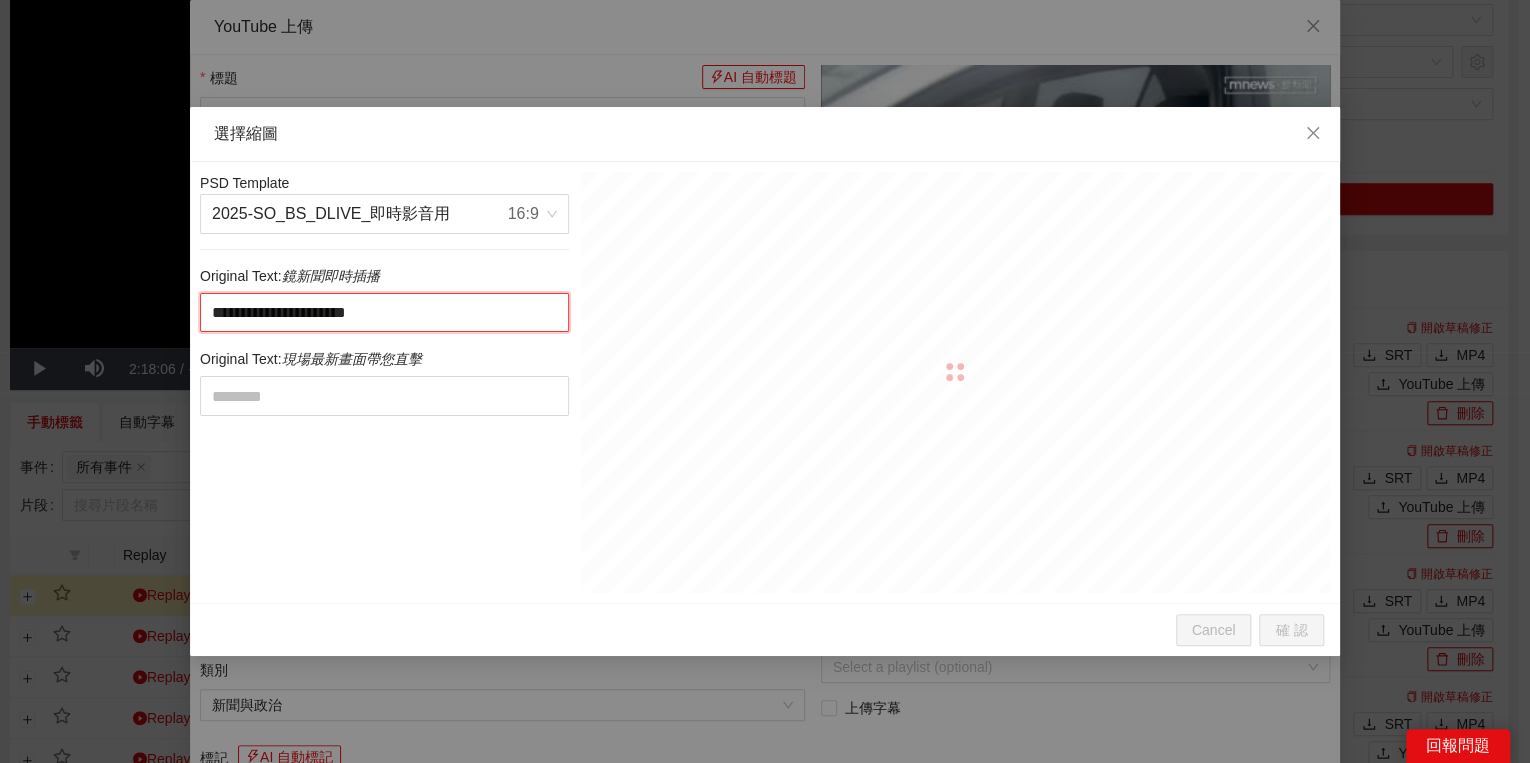 drag, startPoint x: 455, startPoint y: 307, endPoint x: 465, endPoint y: 308, distance: 10.049875 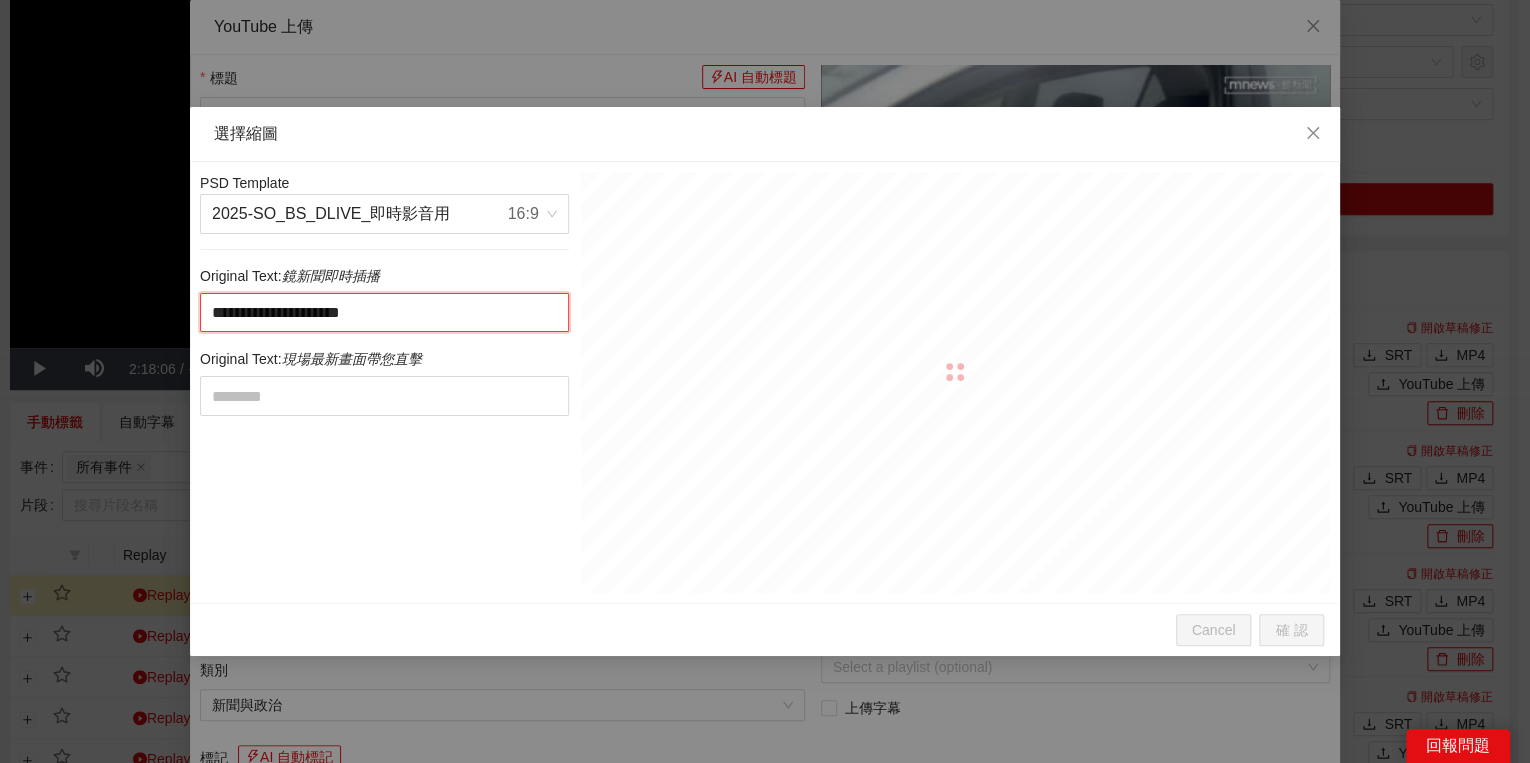 drag, startPoint x: 460, startPoint y: 309, endPoint x: 551, endPoint y: 315, distance: 91.197586 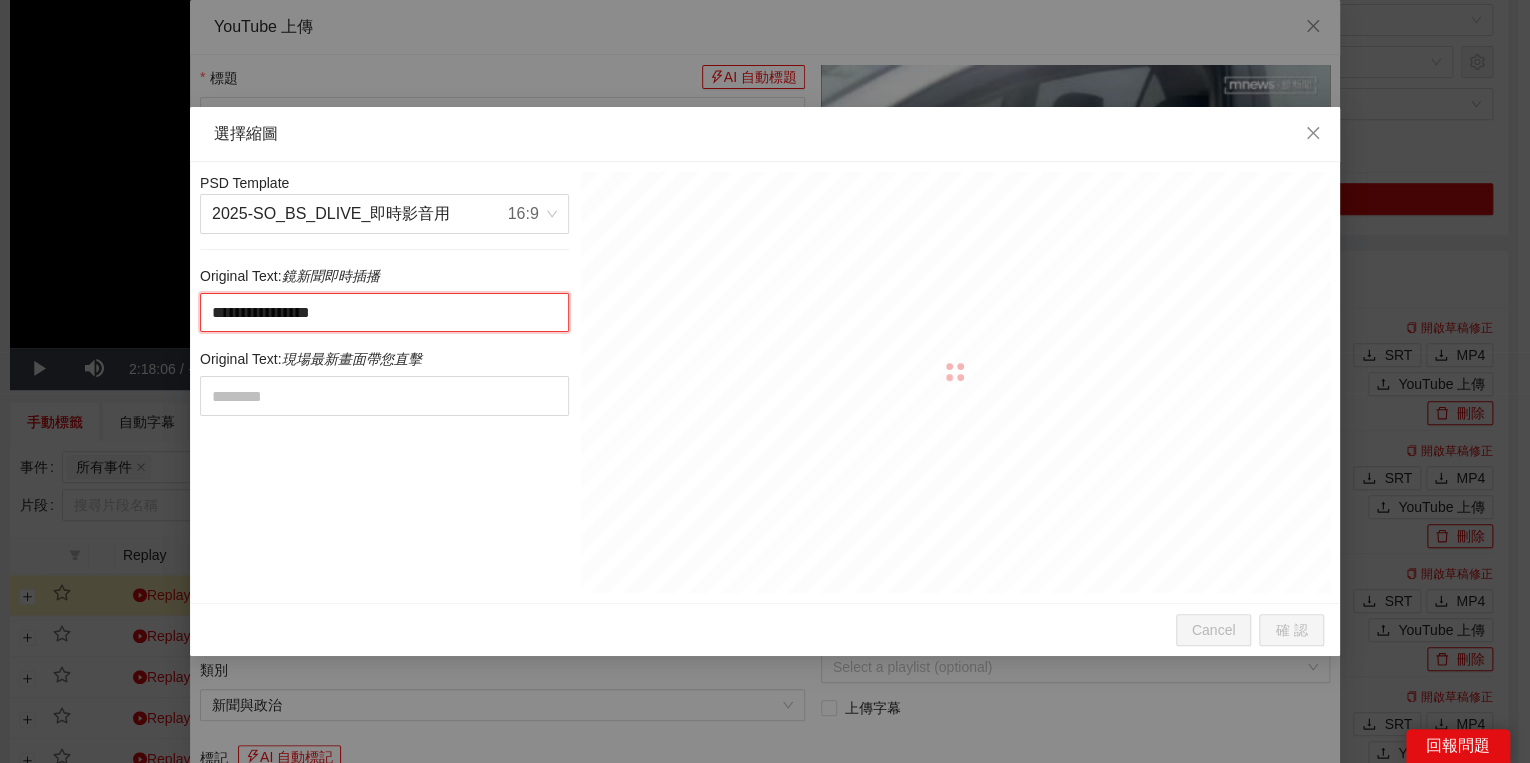 type on "**********" 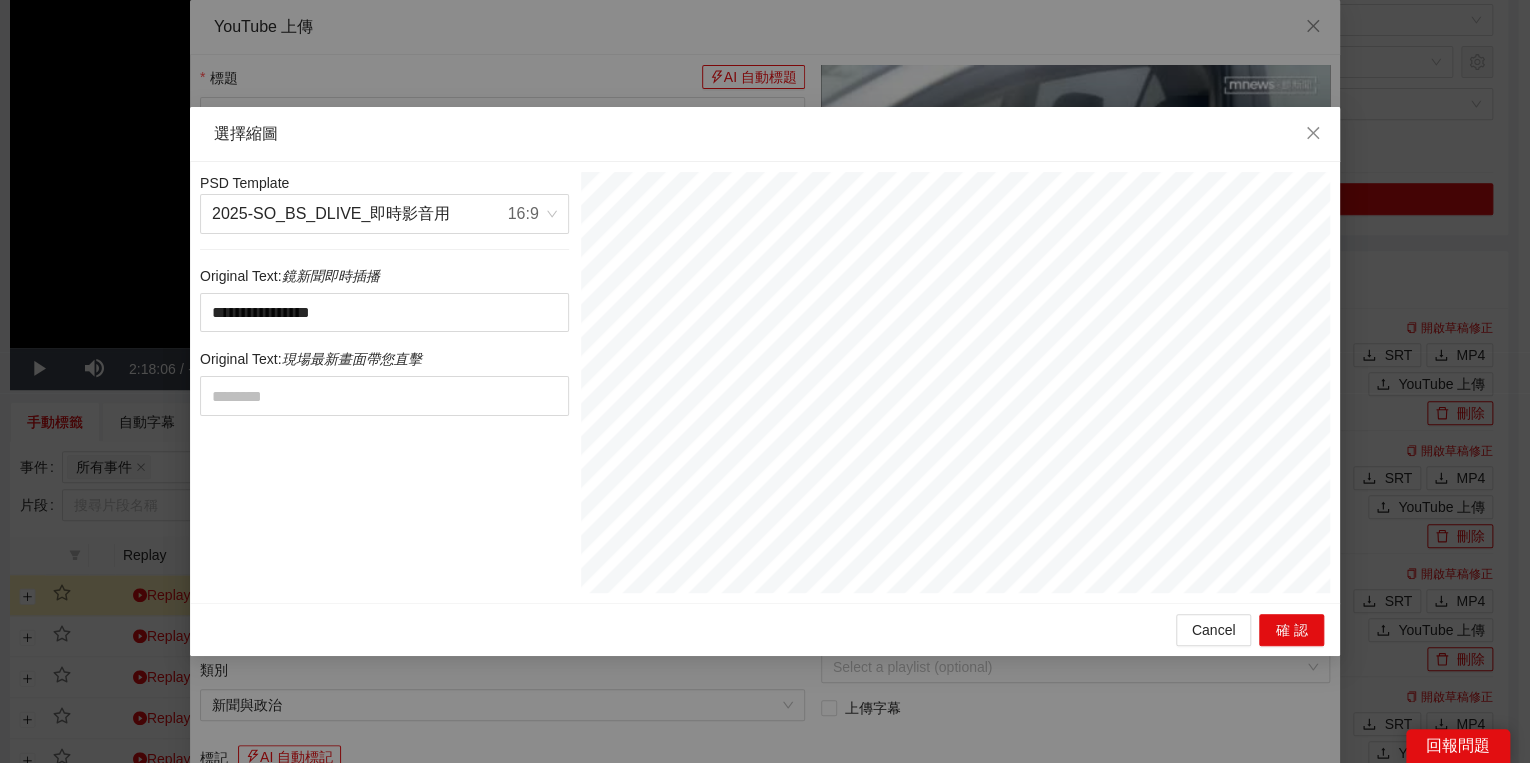 click at bounding box center (384, 396) 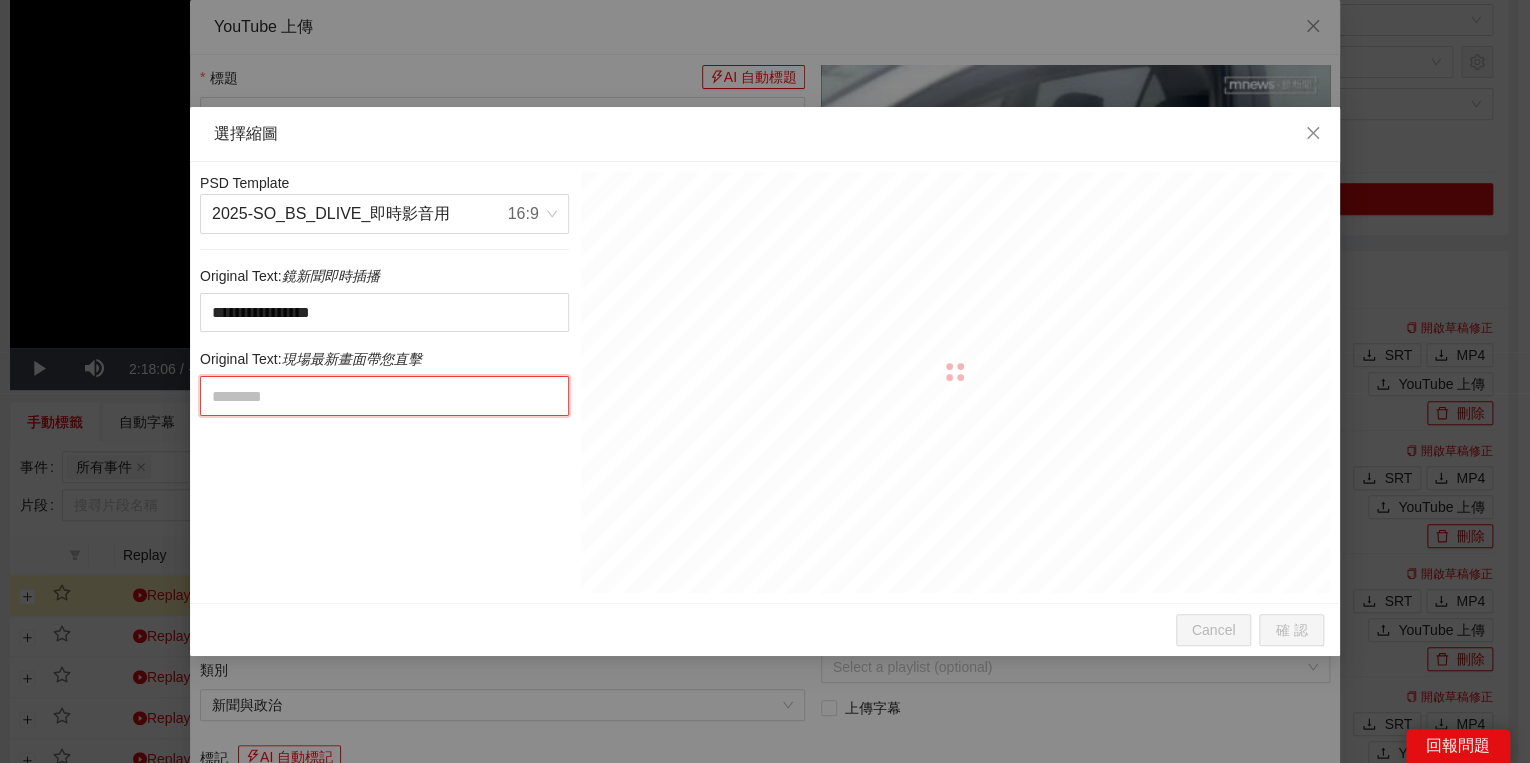 click at bounding box center [384, 396] 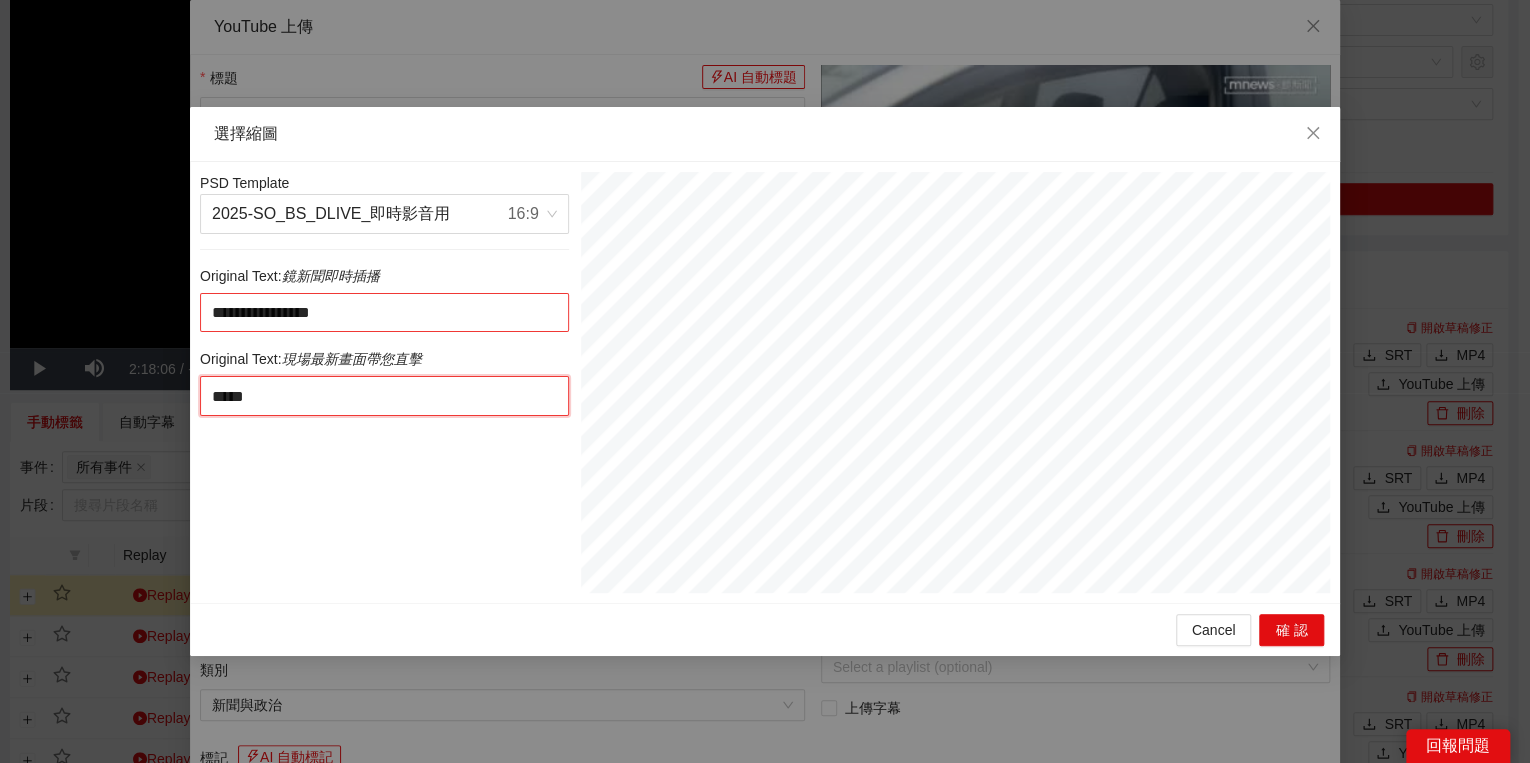 type on "*****" 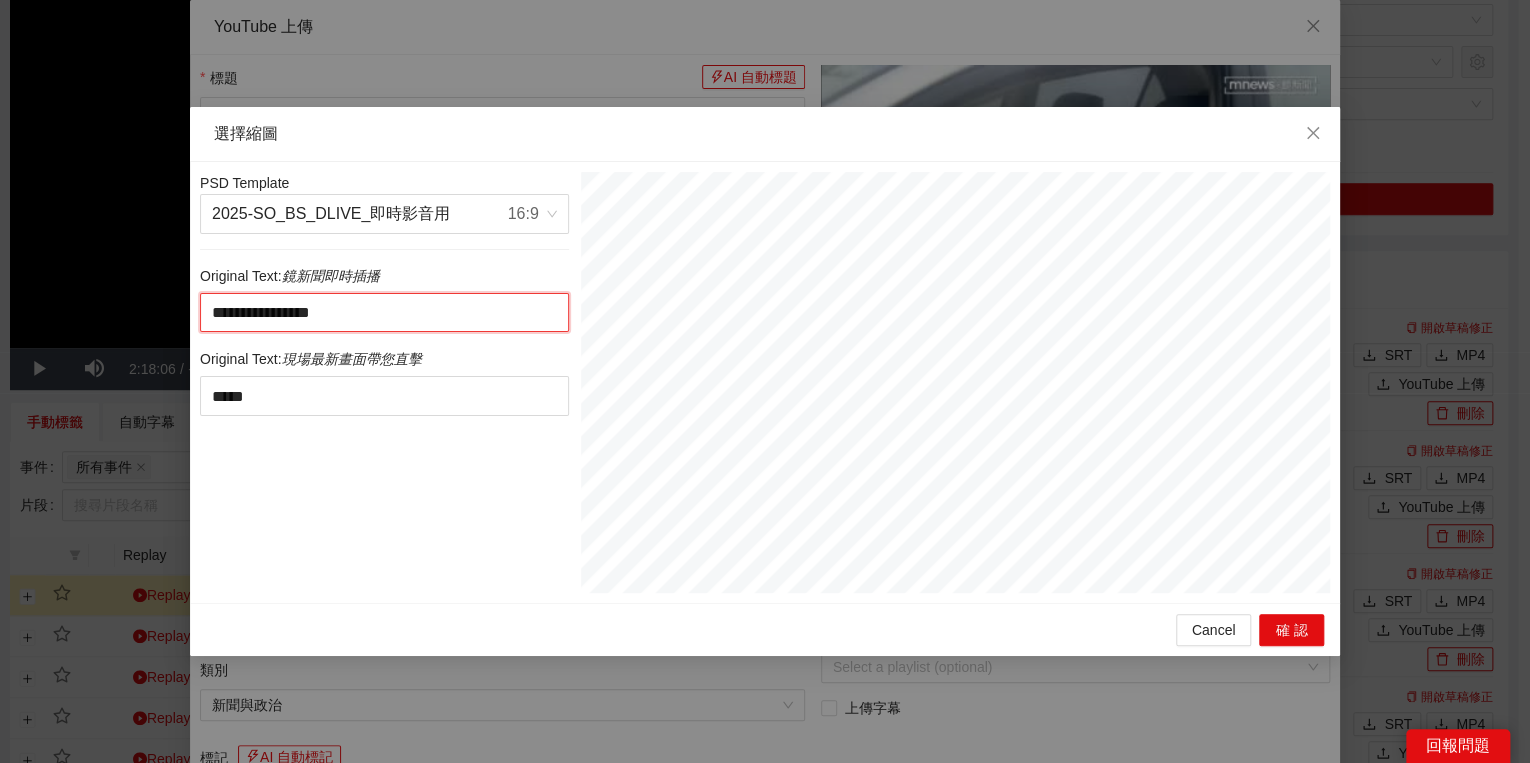 drag, startPoint x: 220, startPoint y: 313, endPoint x: 190, endPoint y: 316, distance: 30.149628 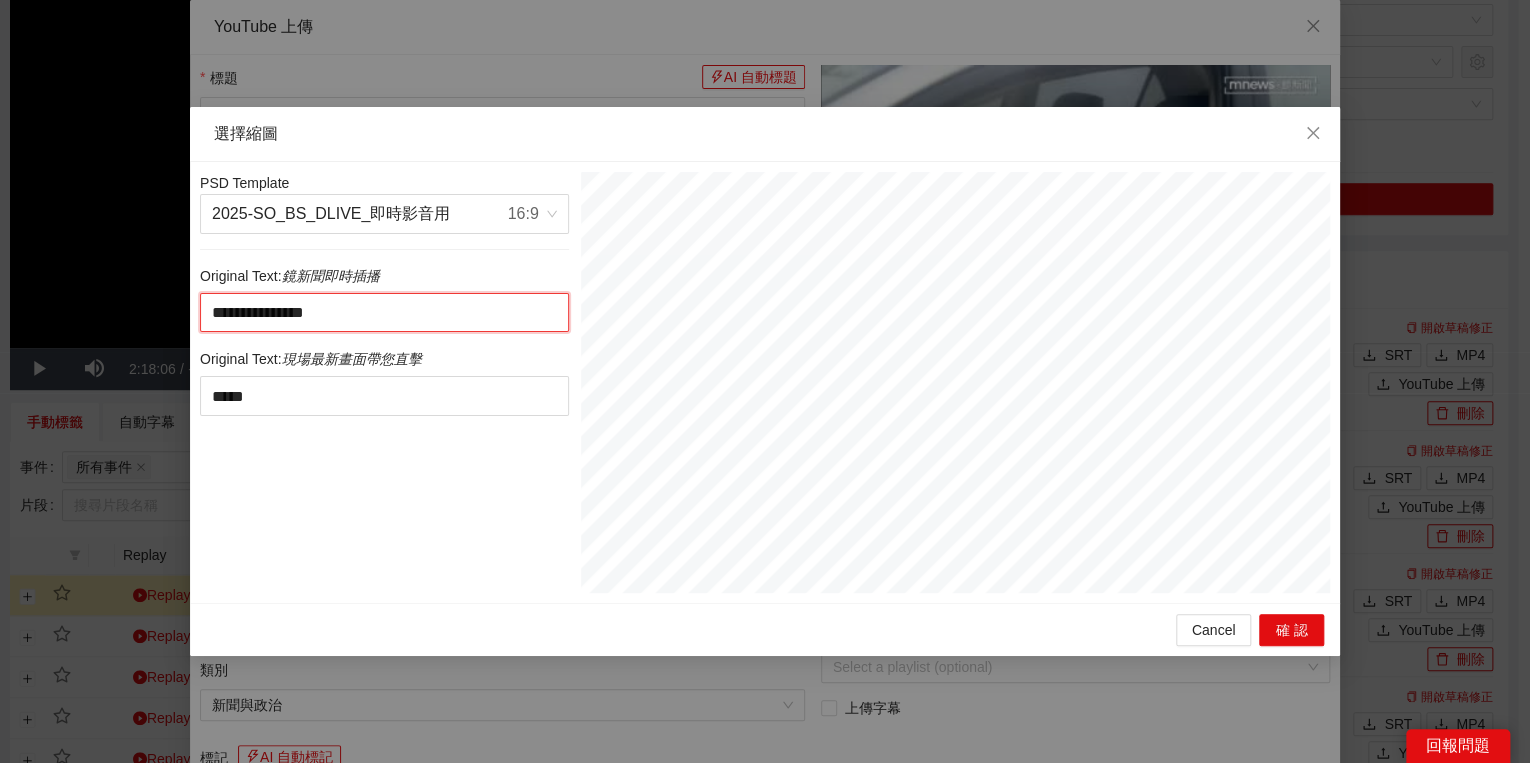click on "**********" at bounding box center [384, 313] 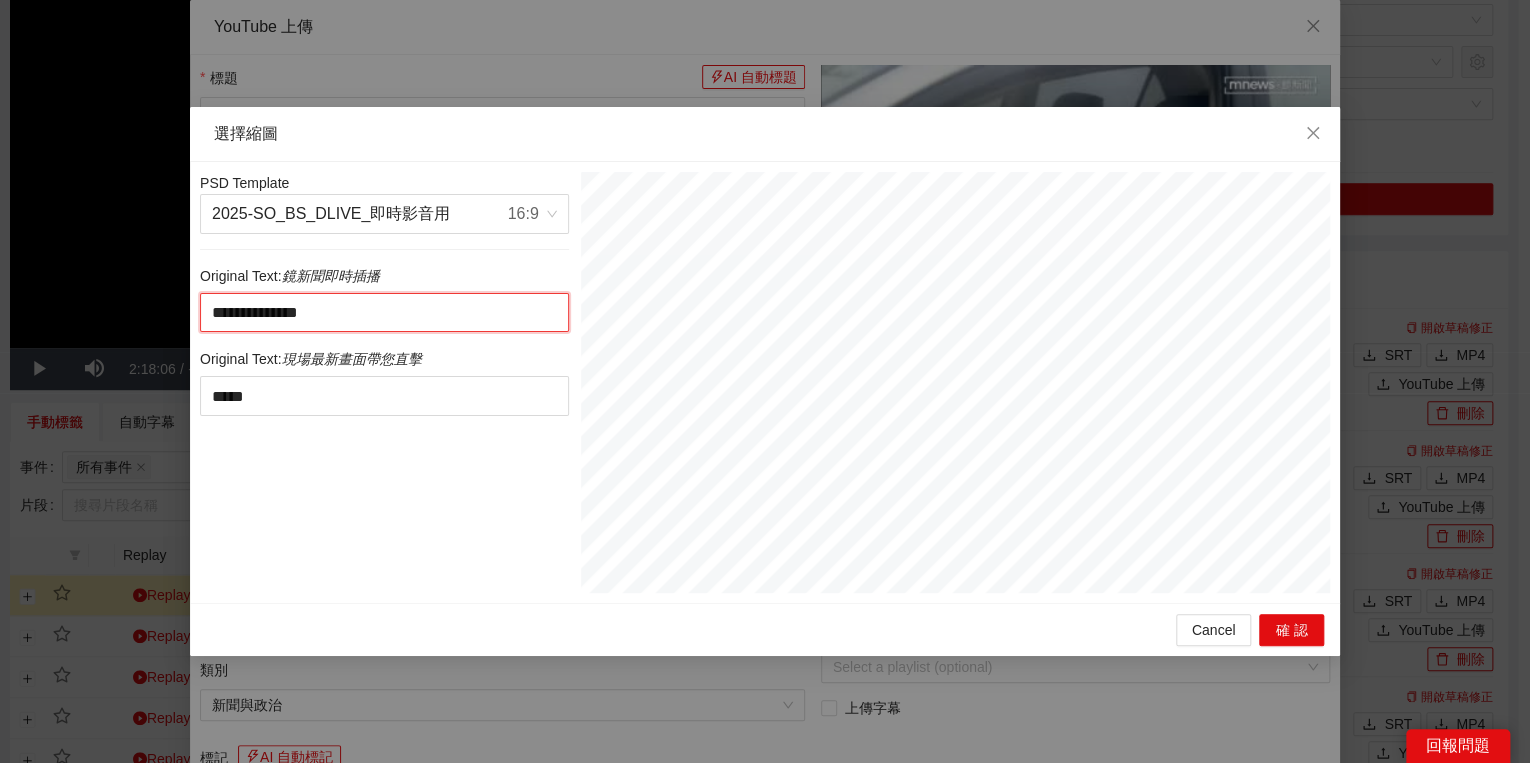 type on "**********" 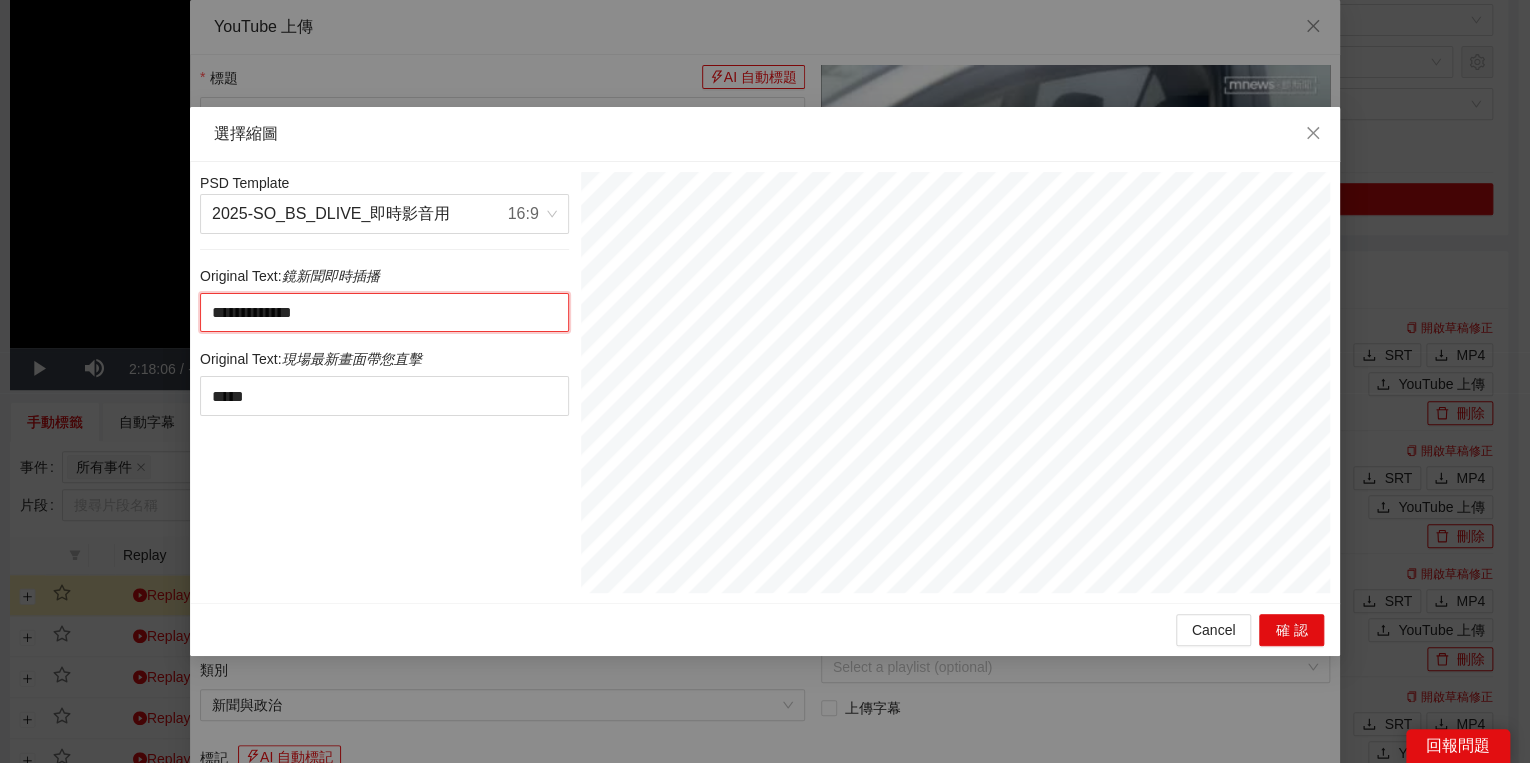 drag, startPoint x: 356, startPoint y: 316, endPoint x: 367, endPoint y: 316, distance: 11 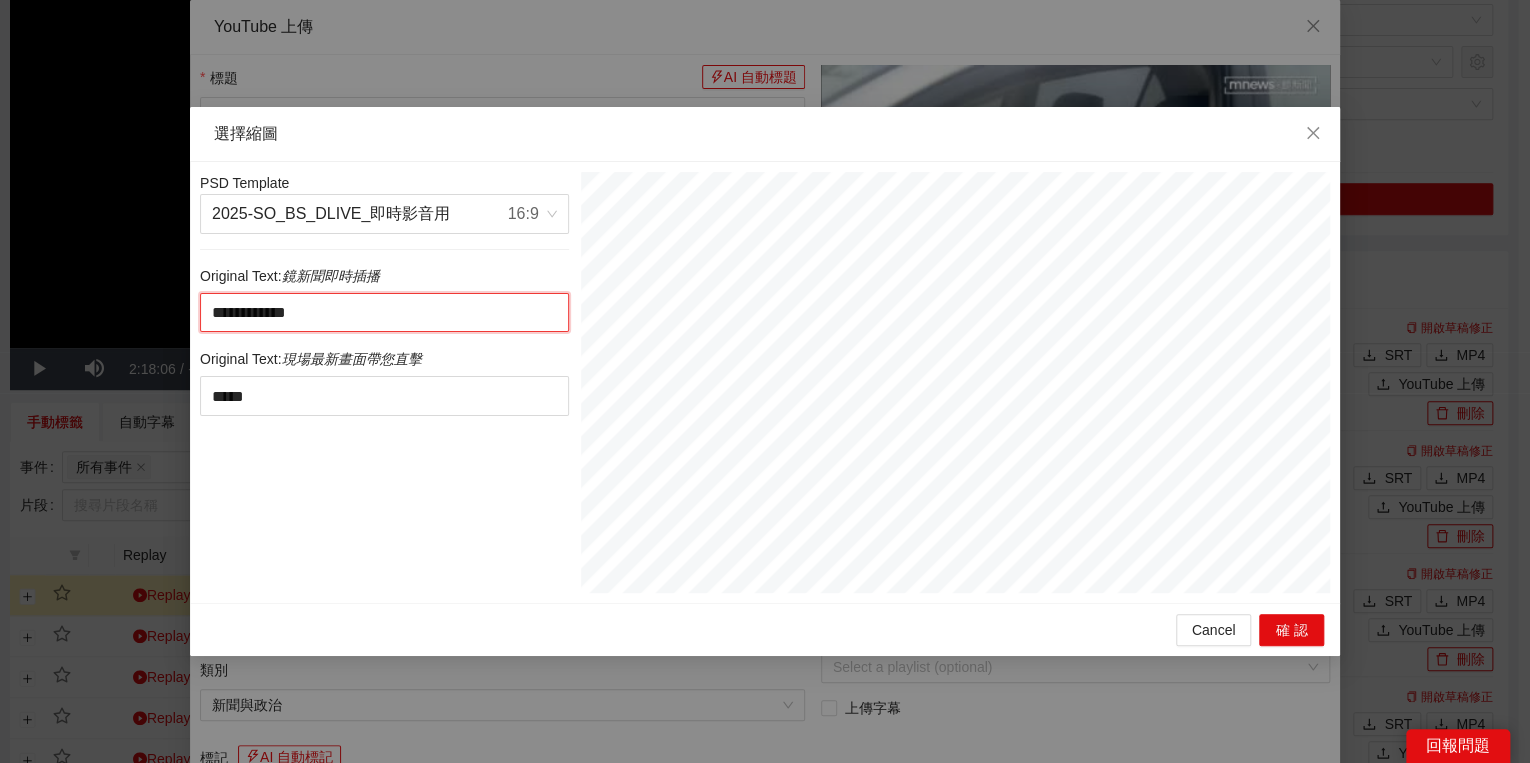 type on "**********" 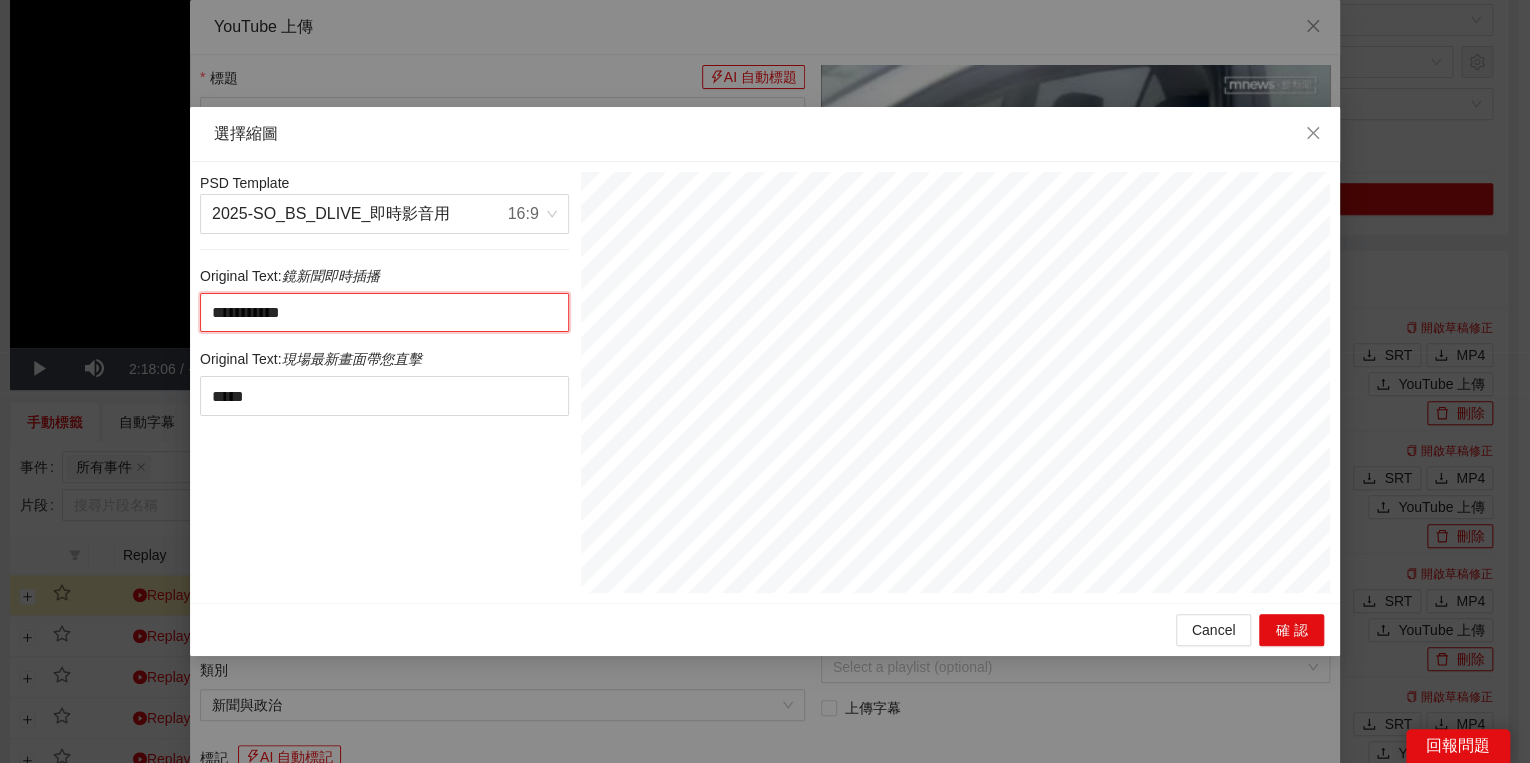 type on "**********" 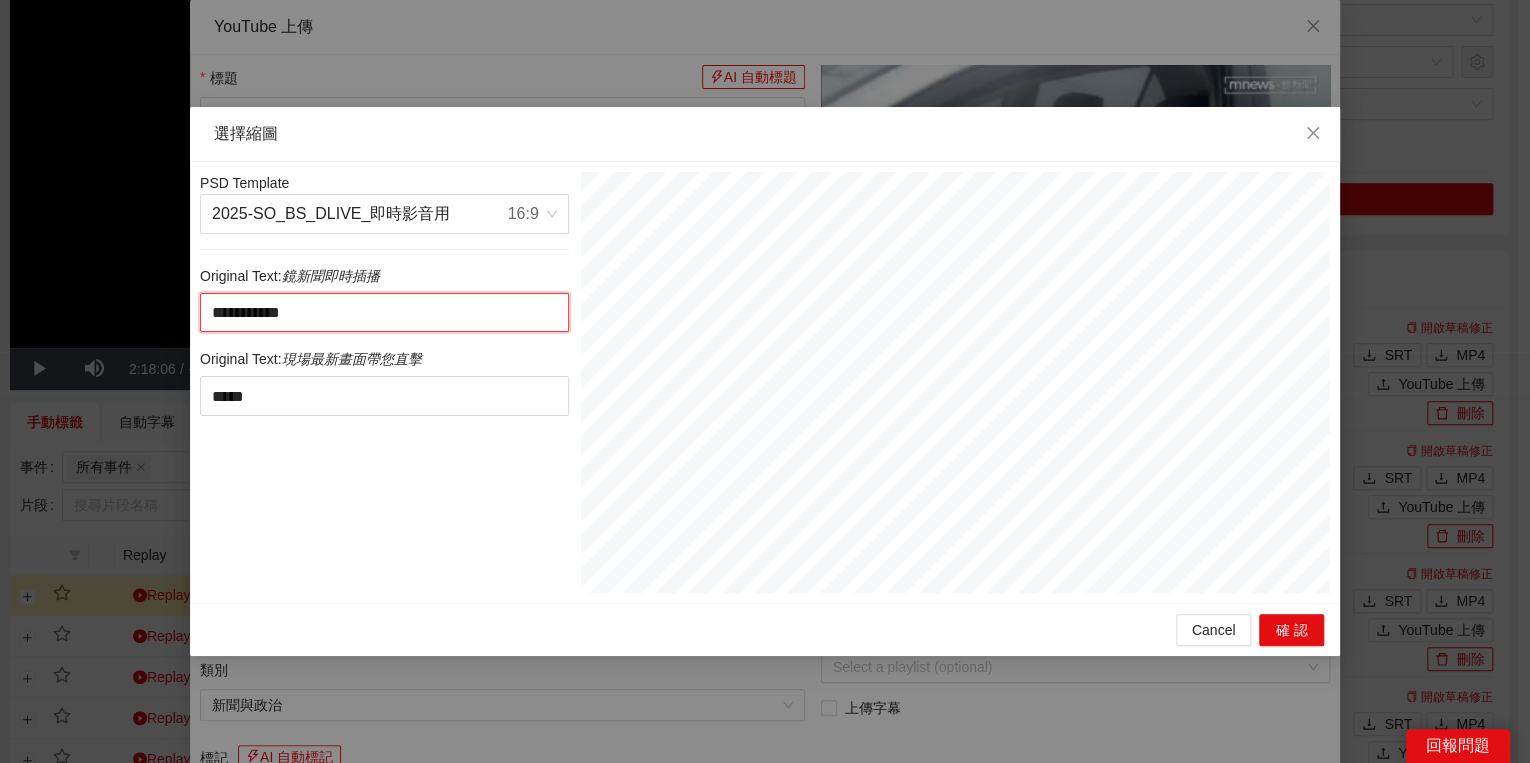 click on "**********" at bounding box center [384, 313] 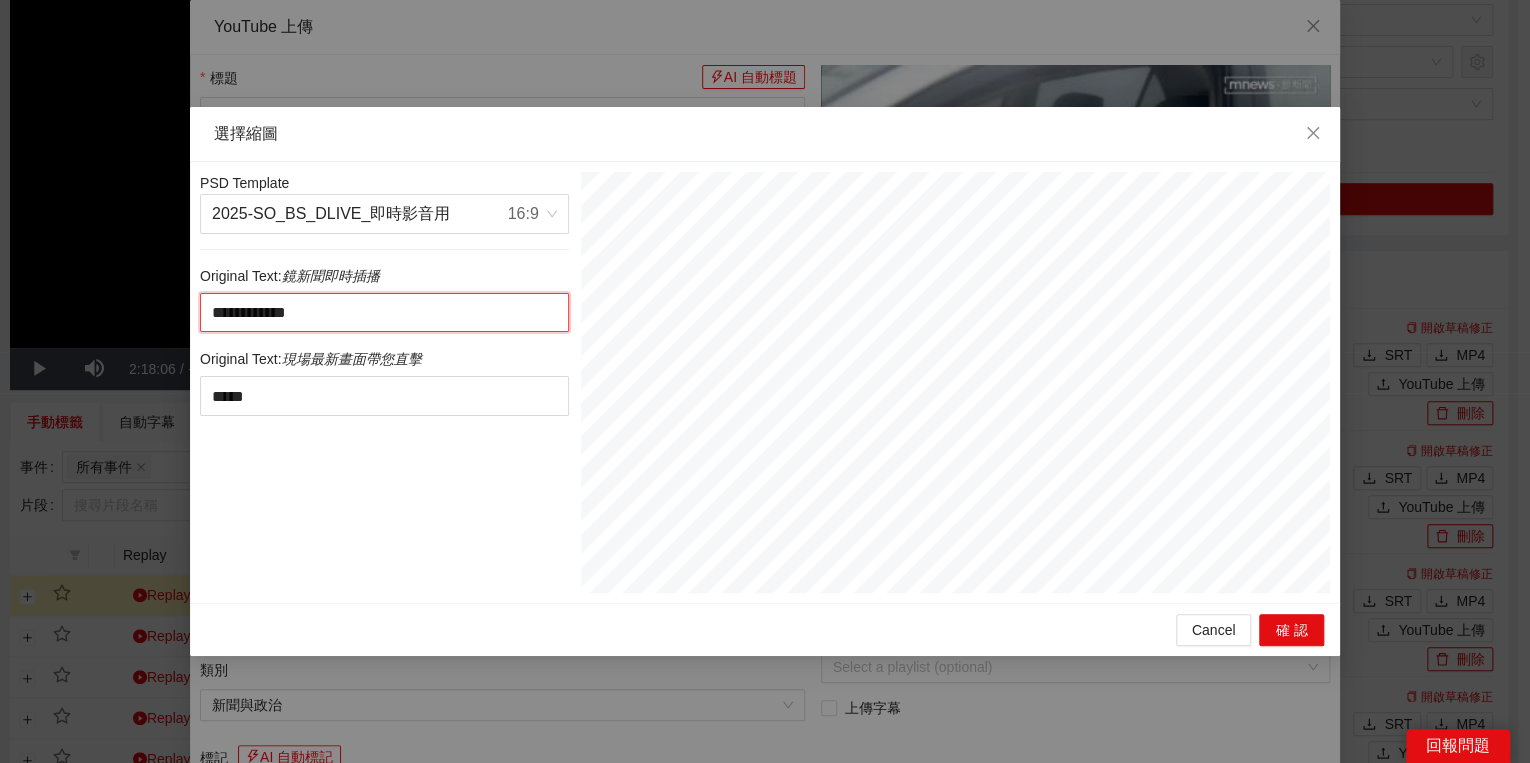 type on "**********" 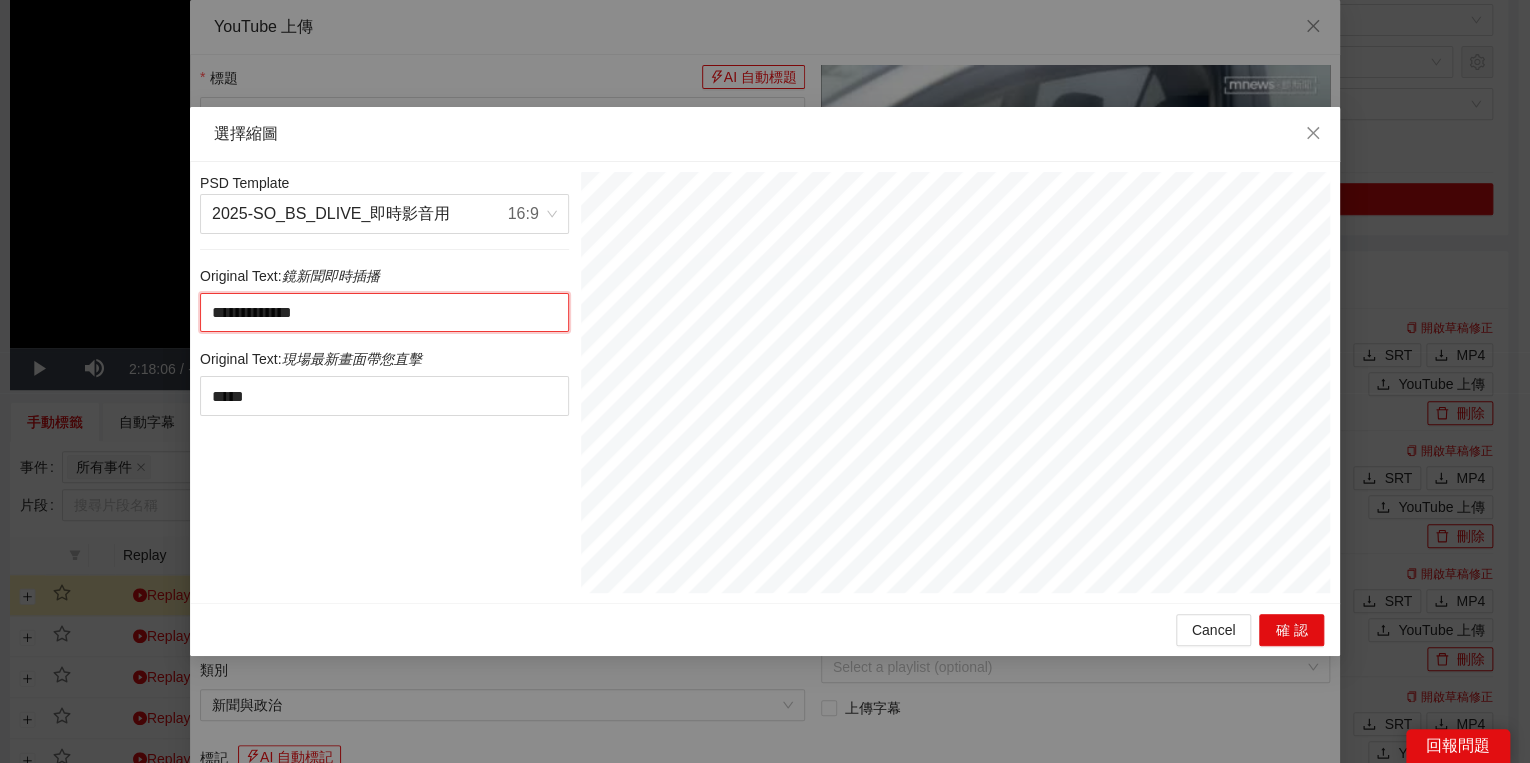 type on "**********" 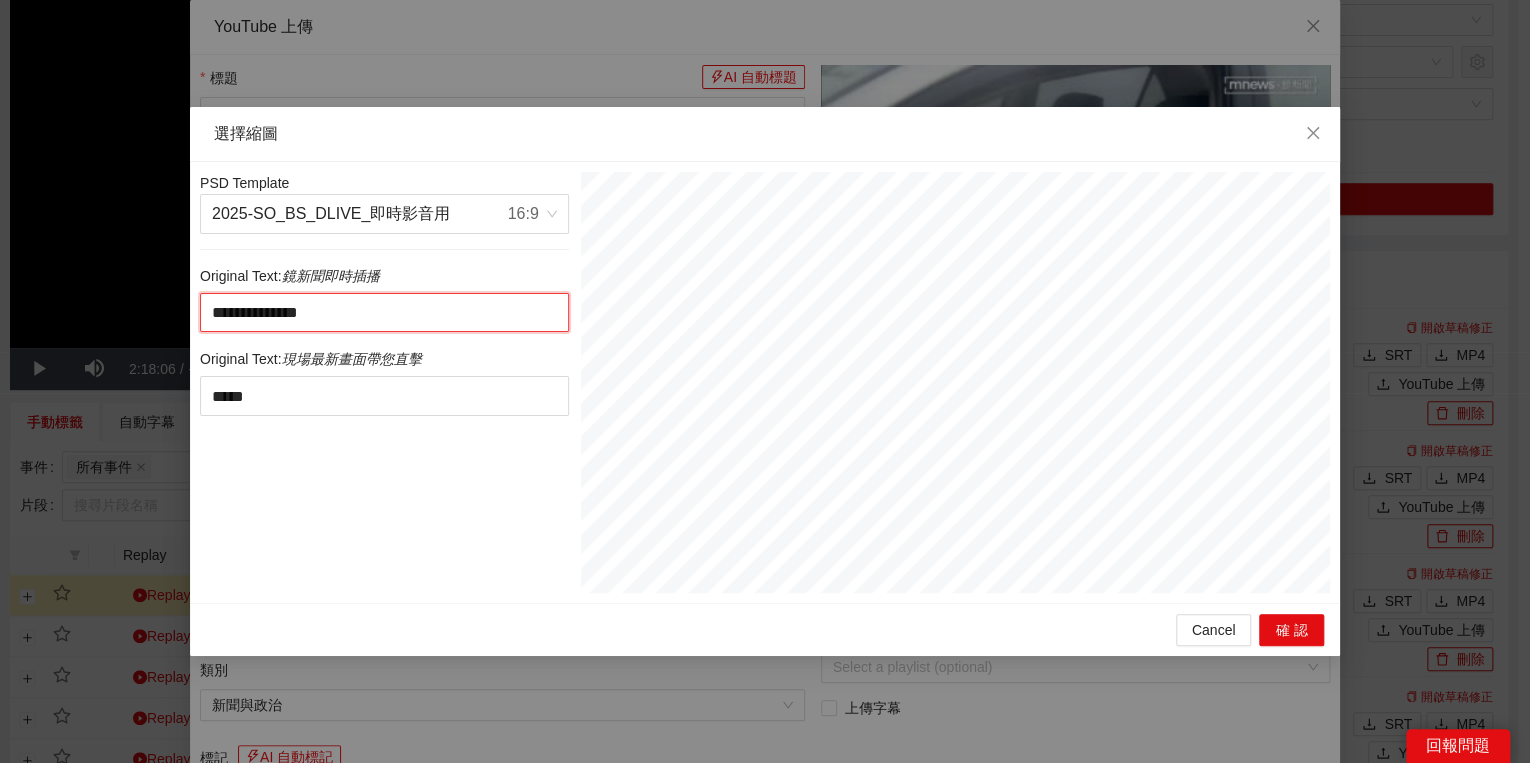 type on "**********" 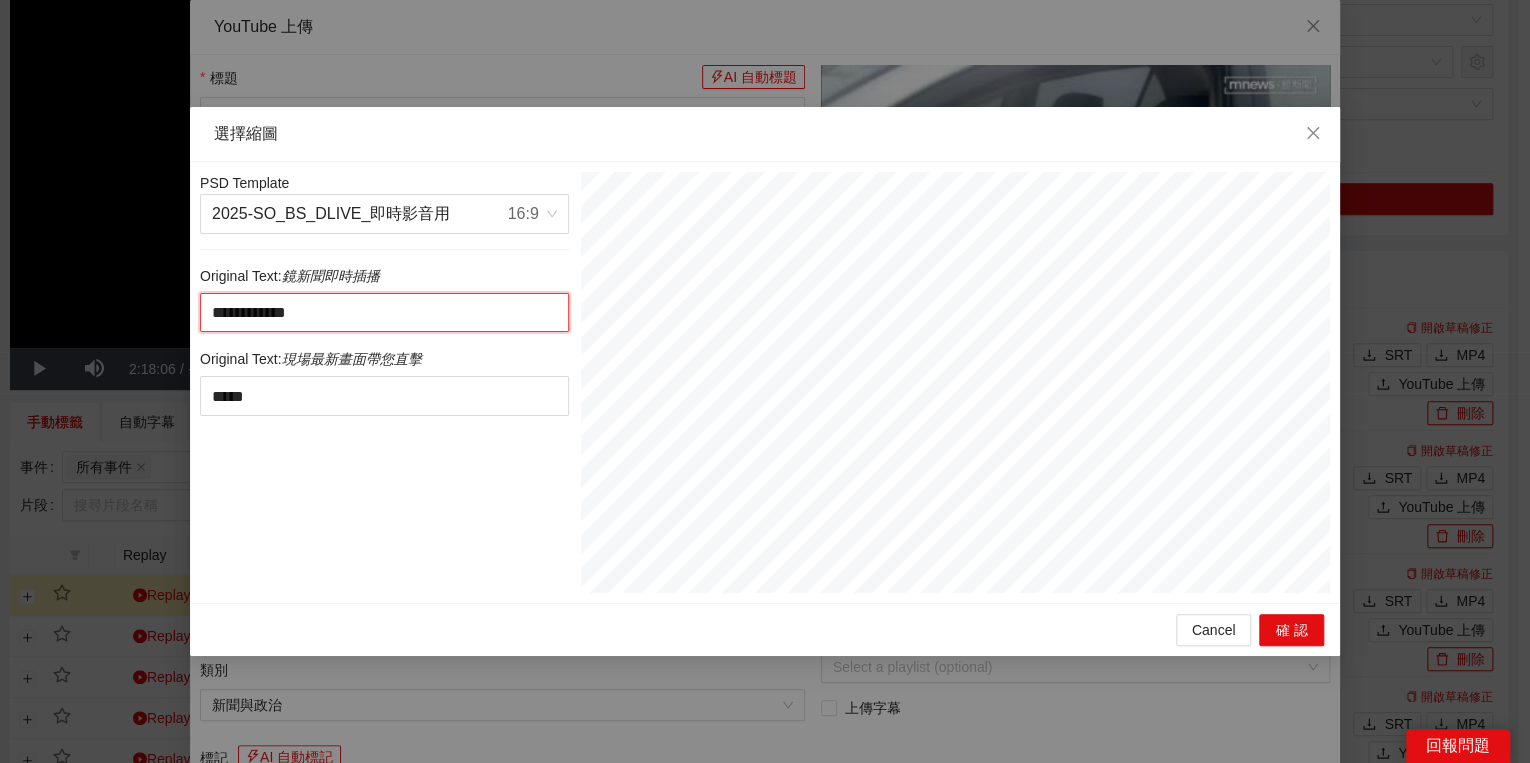 type on "**********" 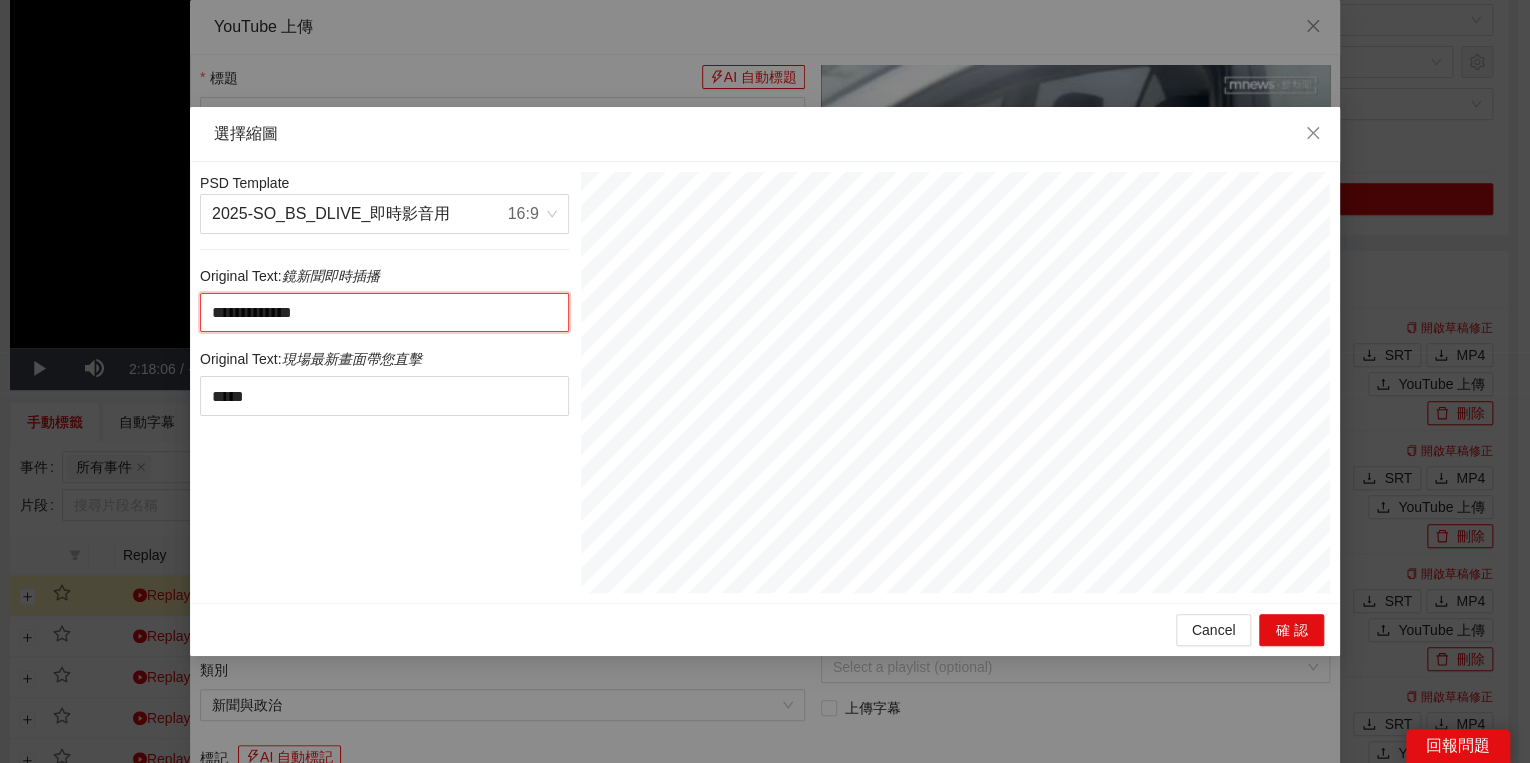 type on "**********" 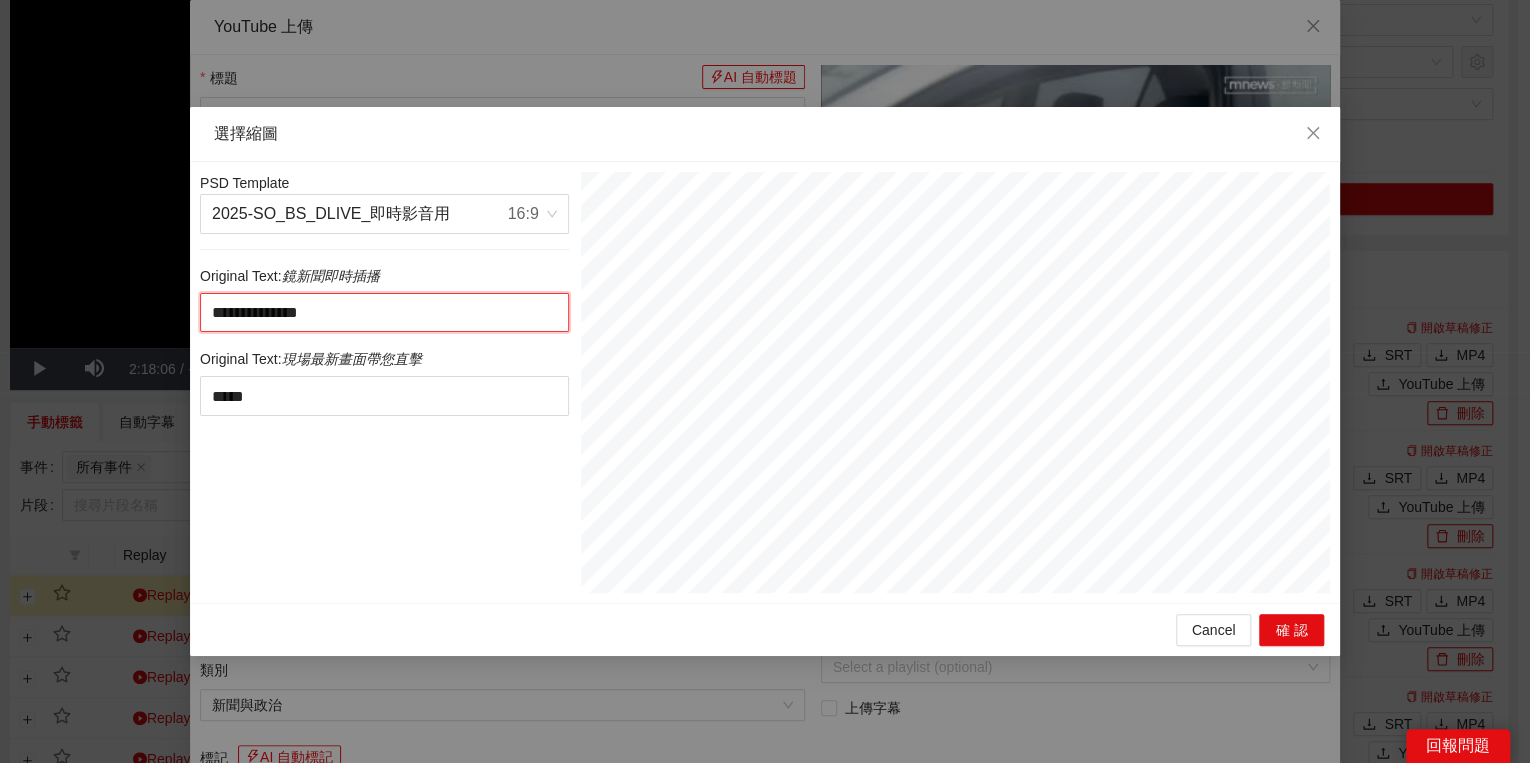 type on "**********" 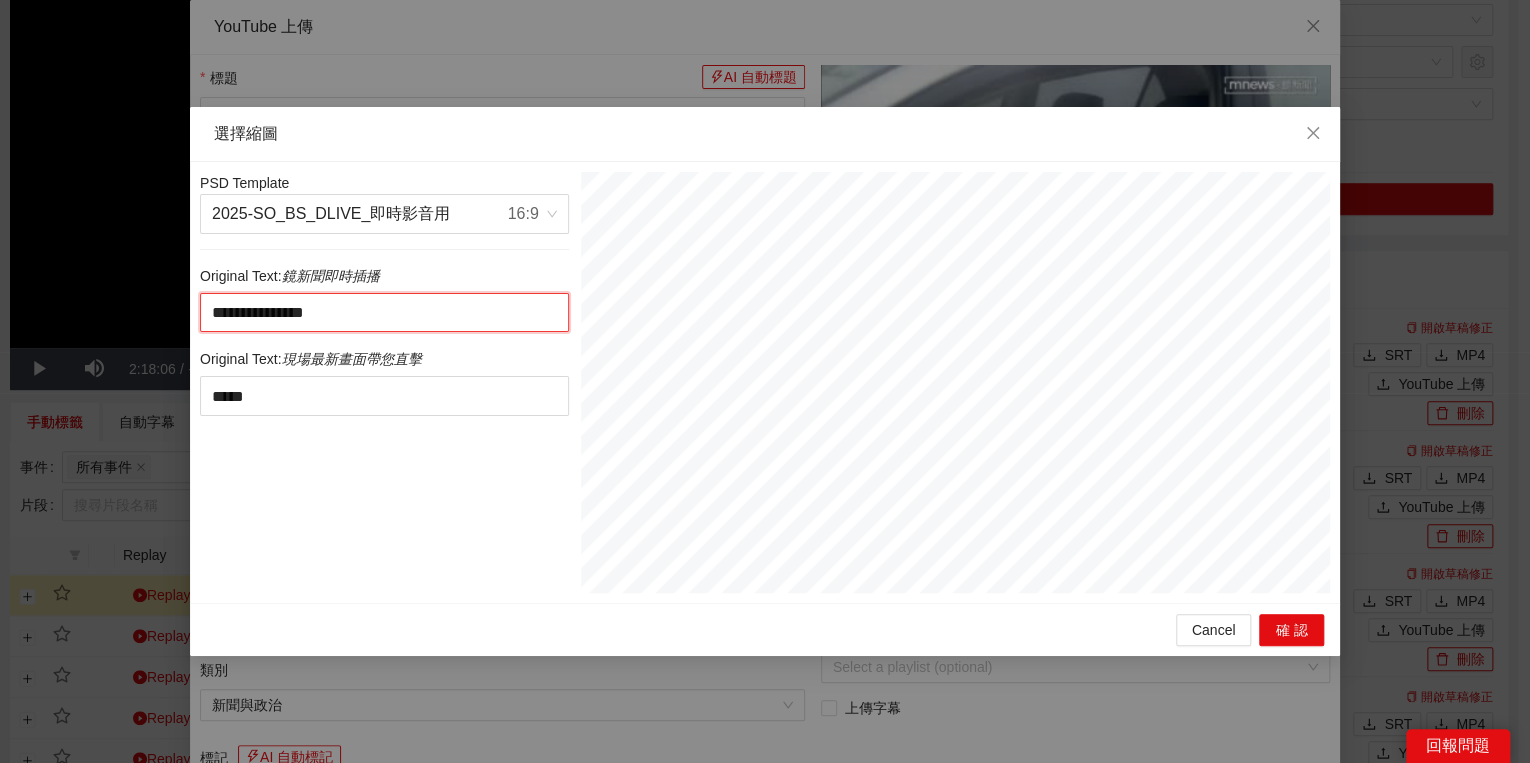 type on "**********" 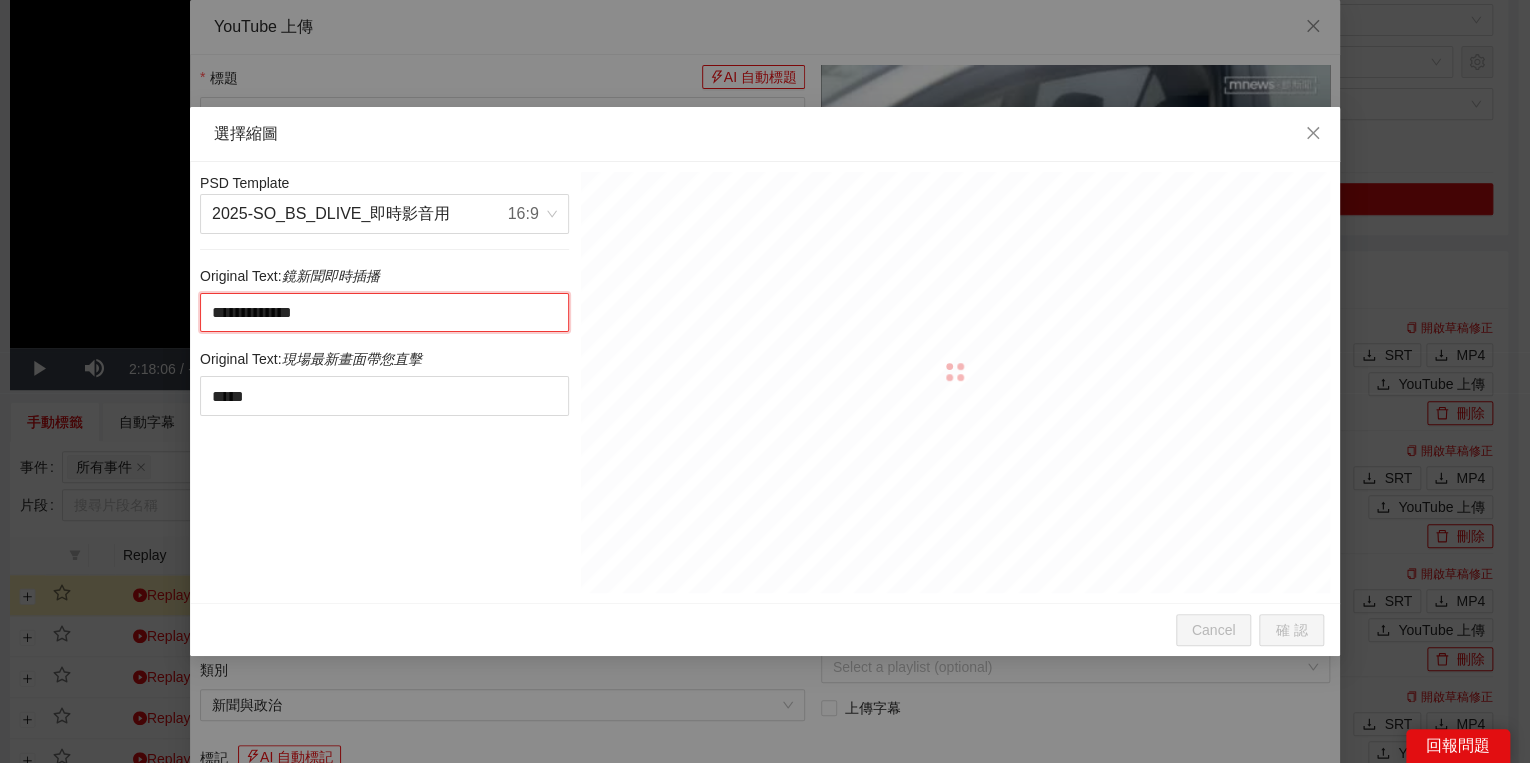 paste 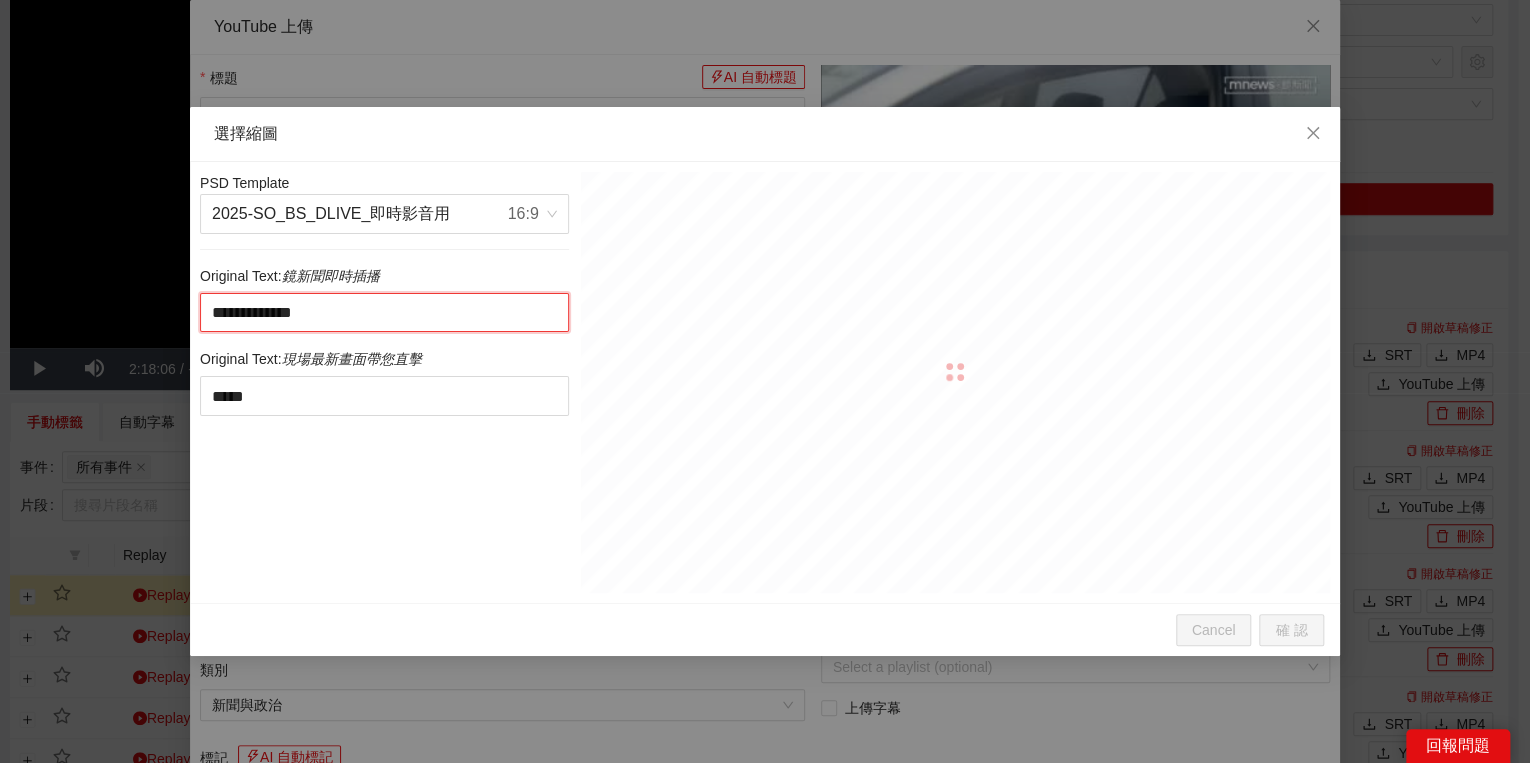 type on "*****" 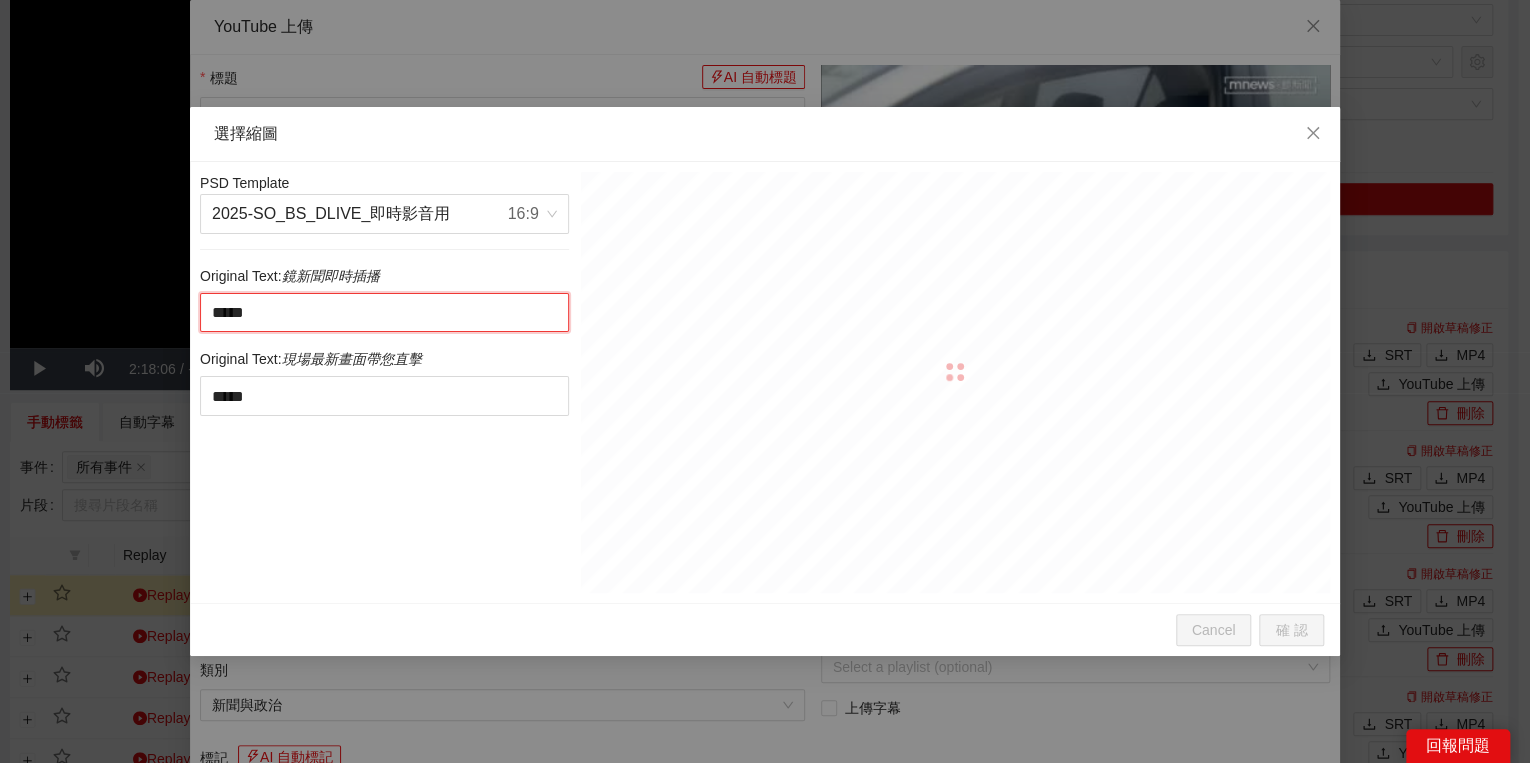 drag, startPoint x: 470, startPoint y: 304, endPoint x: 142, endPoint y: 295, distance: 328.12344 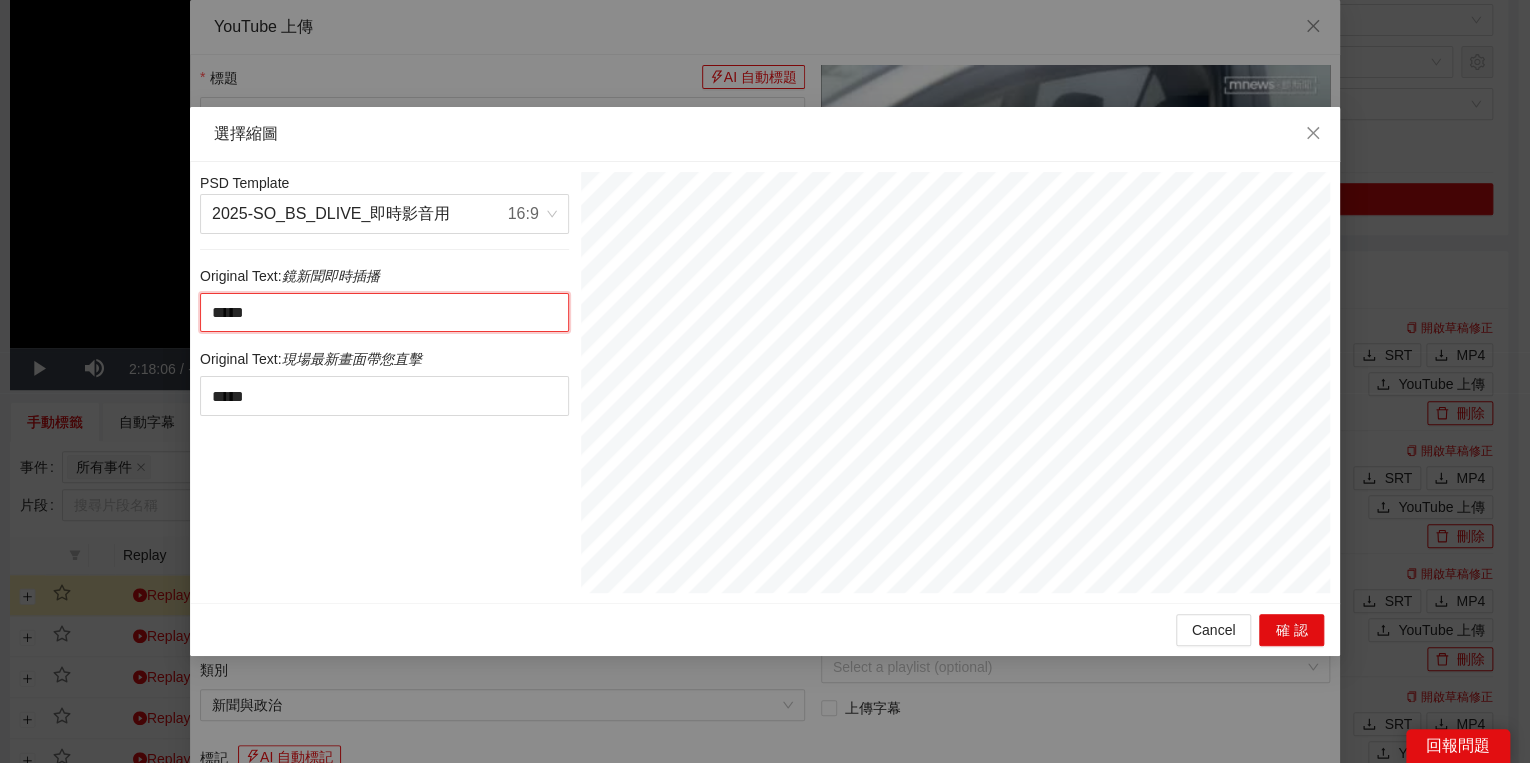 type on "*****" 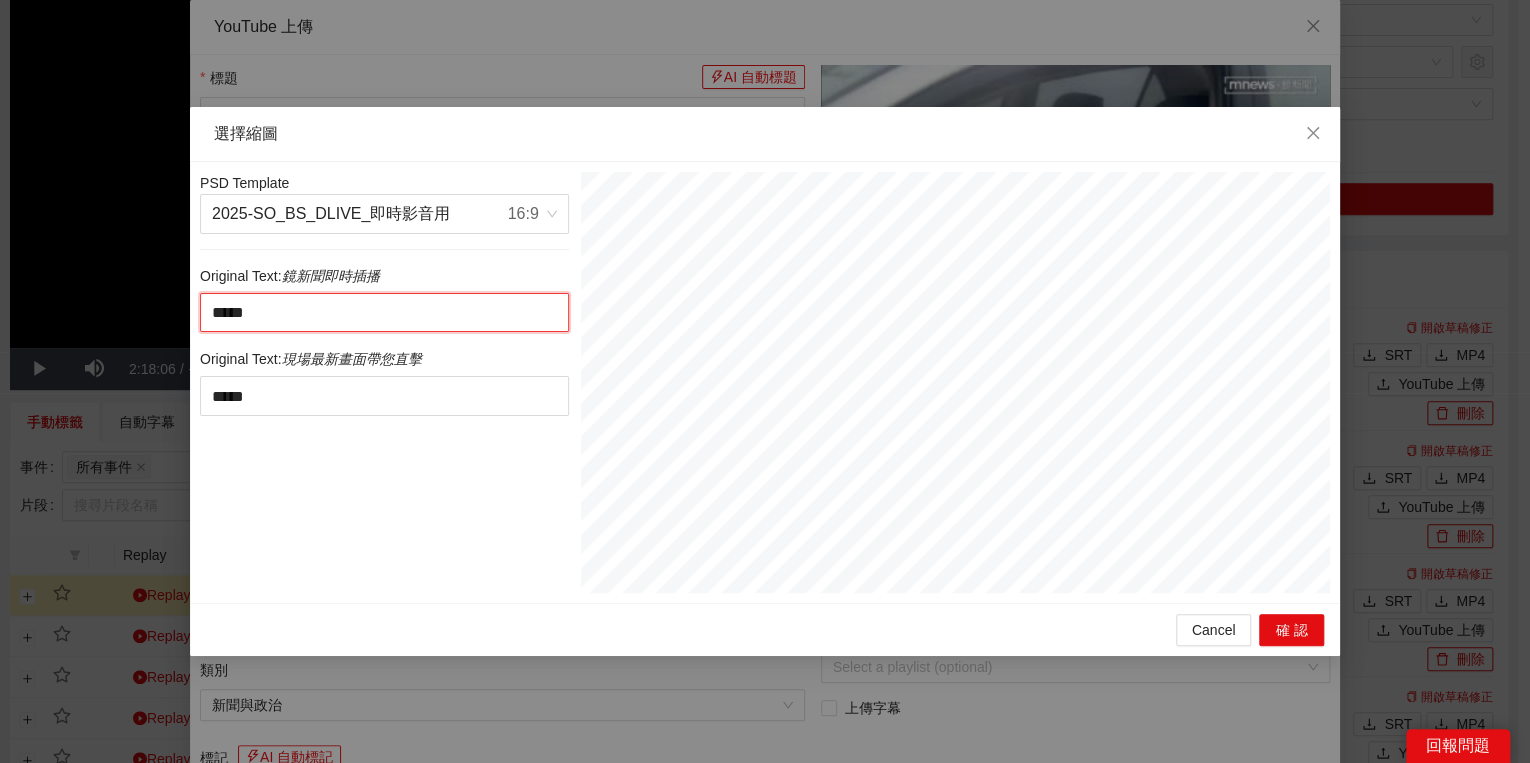 click on "*****" at bounding box center (384, 313) 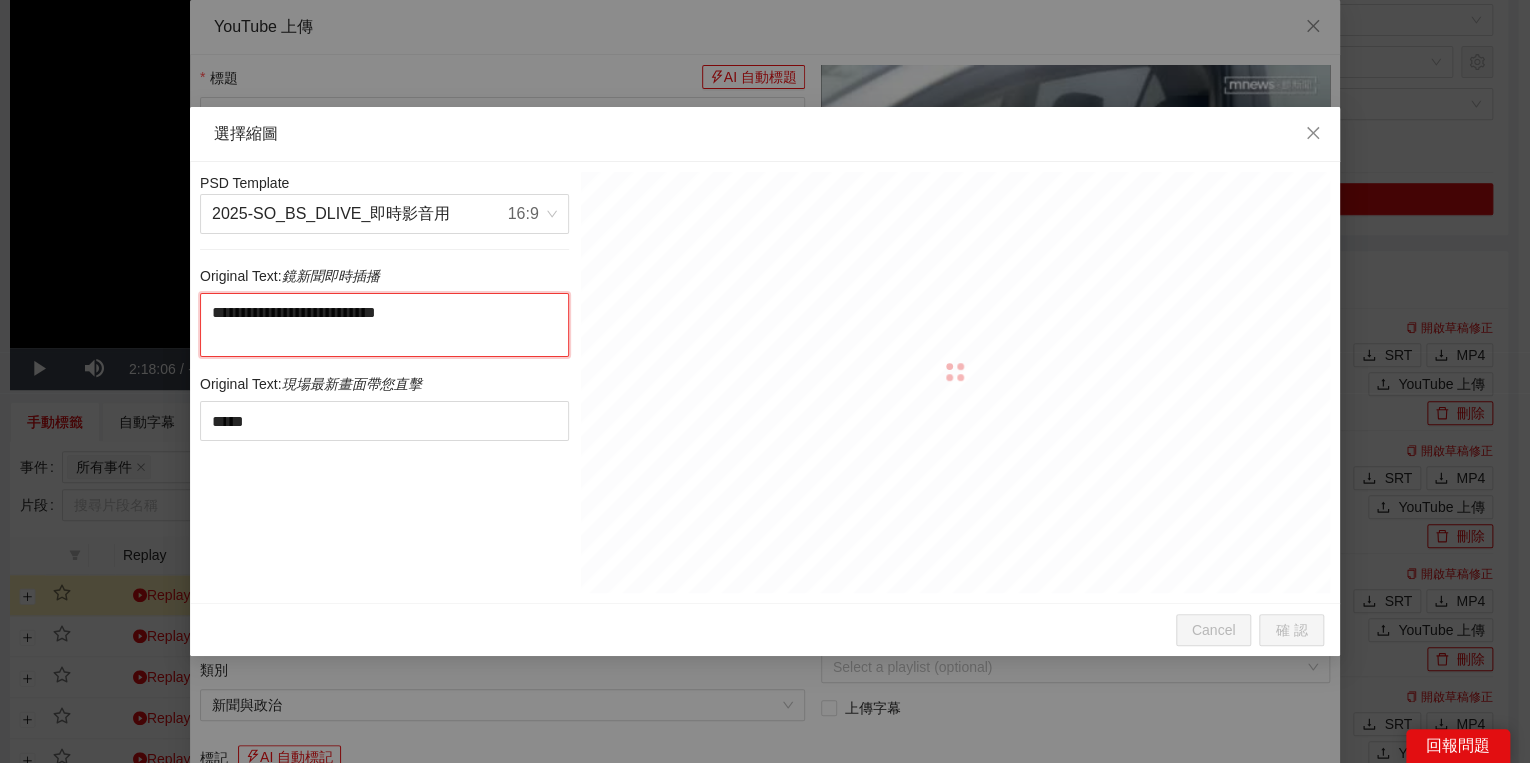 paste 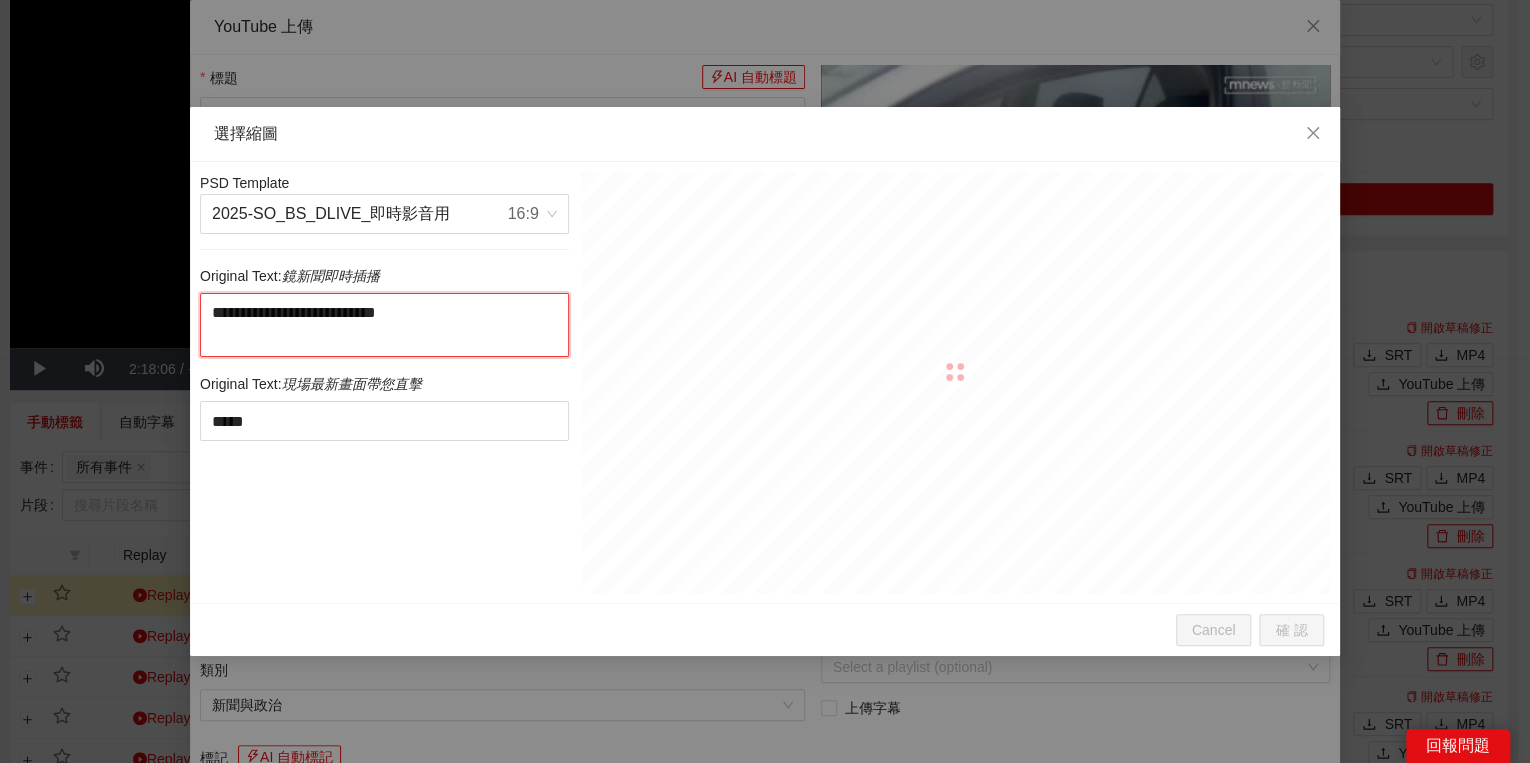 drag, startPoint x: 311, startPoint y: 344, endPoint x: 141, endPoint y: 302, distance: 175.11139 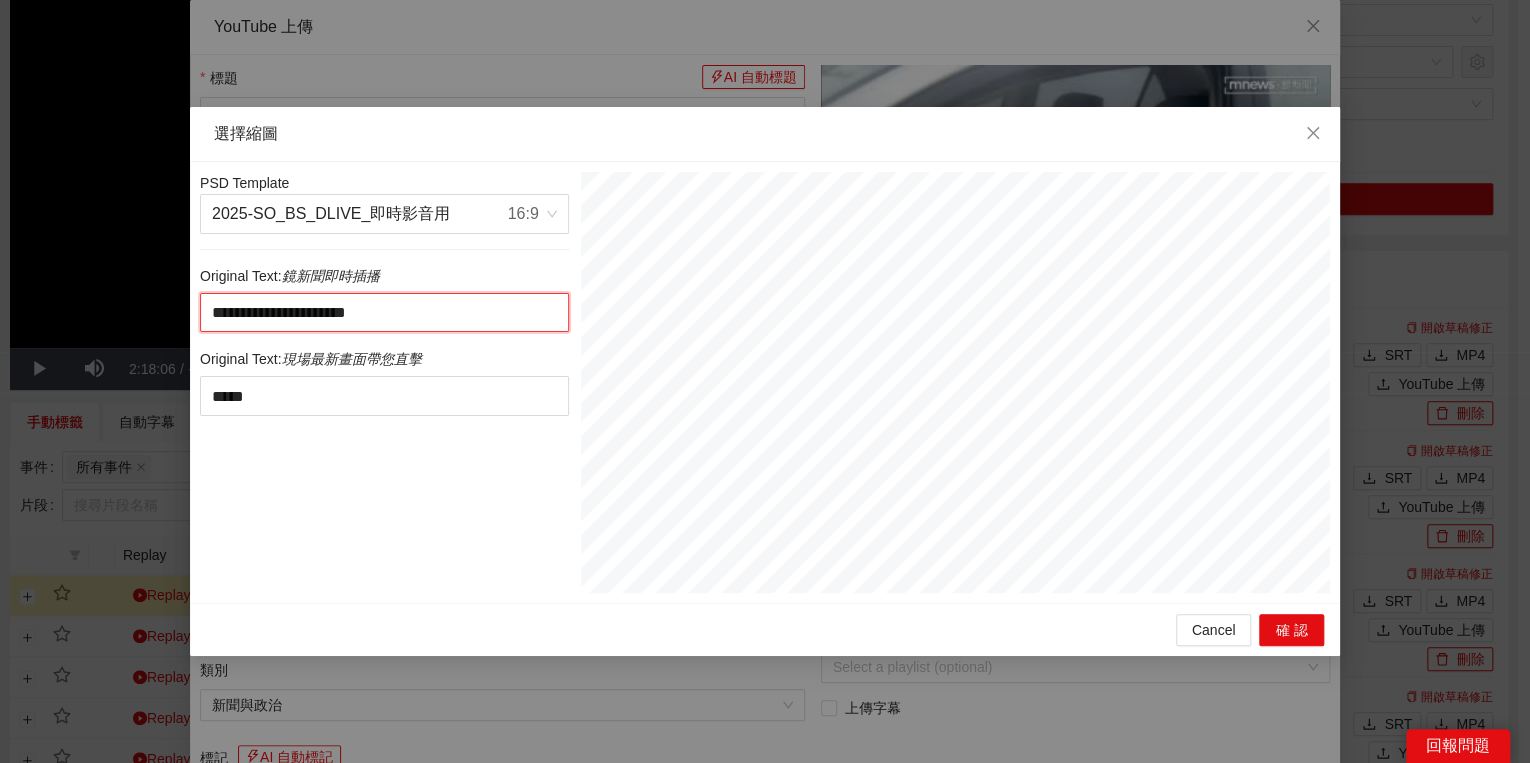 drag, startPoint x: 306, startPoint y: 315, endPoint x: 189, endPoint y: 318, distance: 117.03845 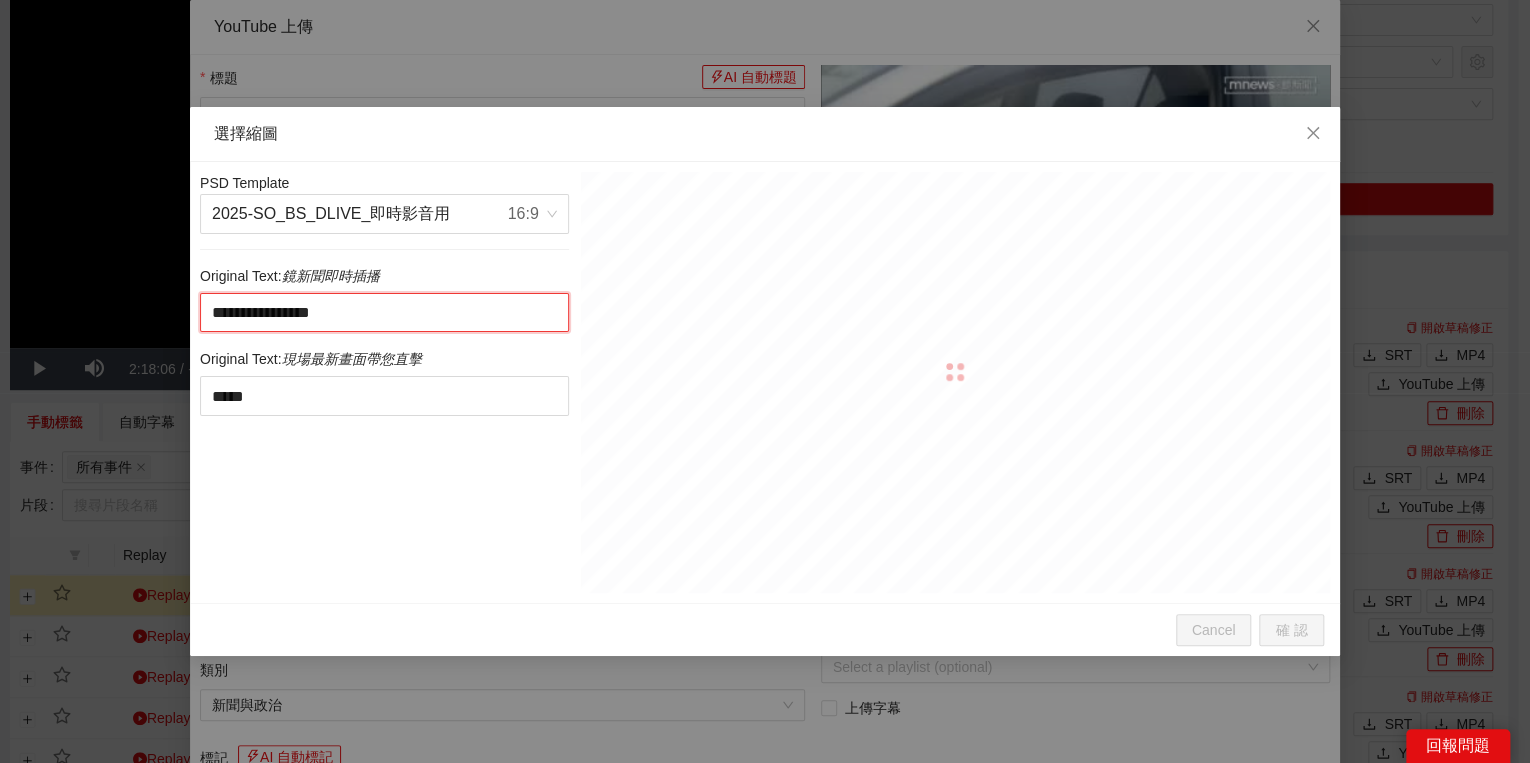 drag, startPoint x: 358, startPoint y: 315, endPoint x: 548, endPoint y: 318, distance: 190.02368 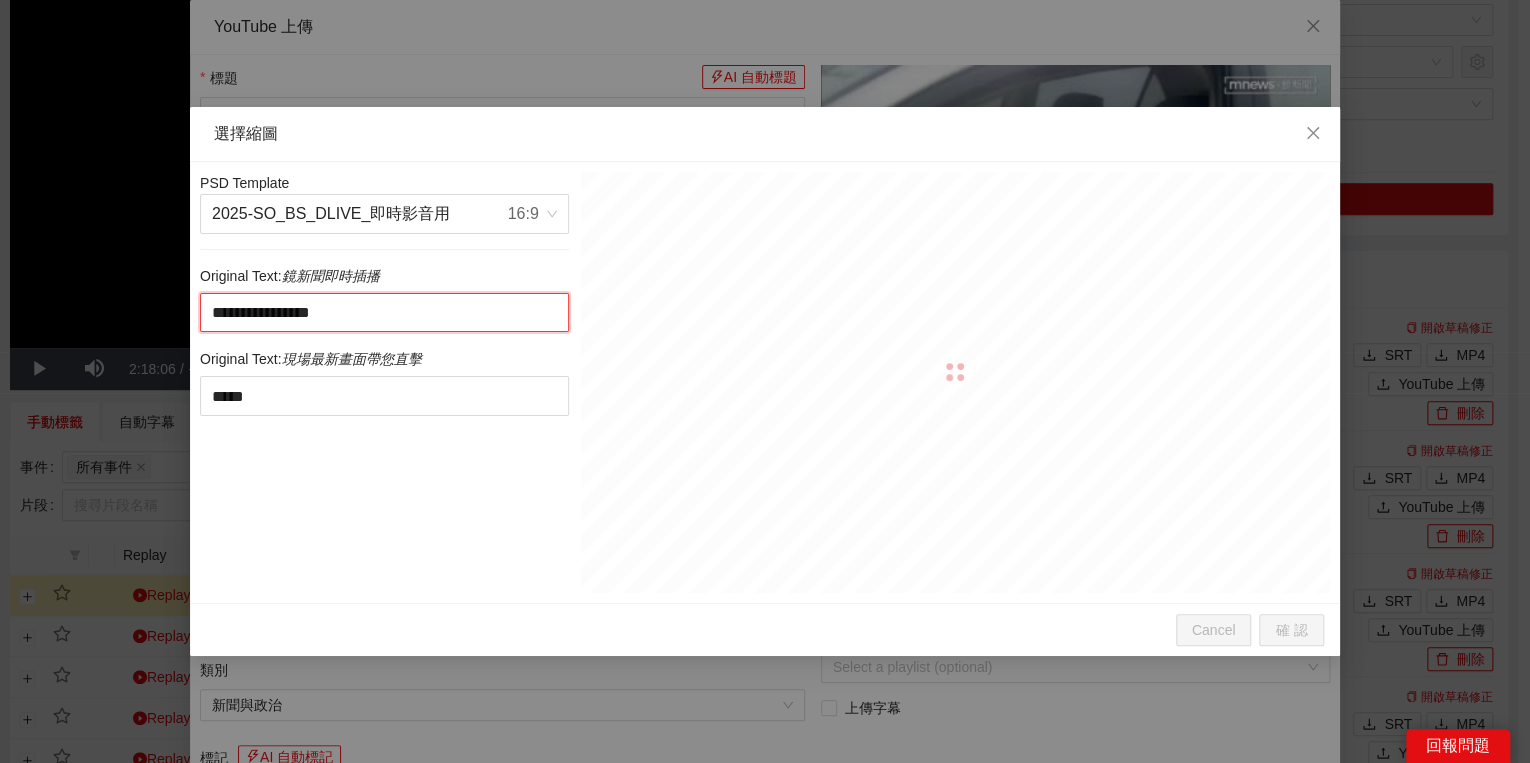 click on "**********" at bounding box center (384, 313) 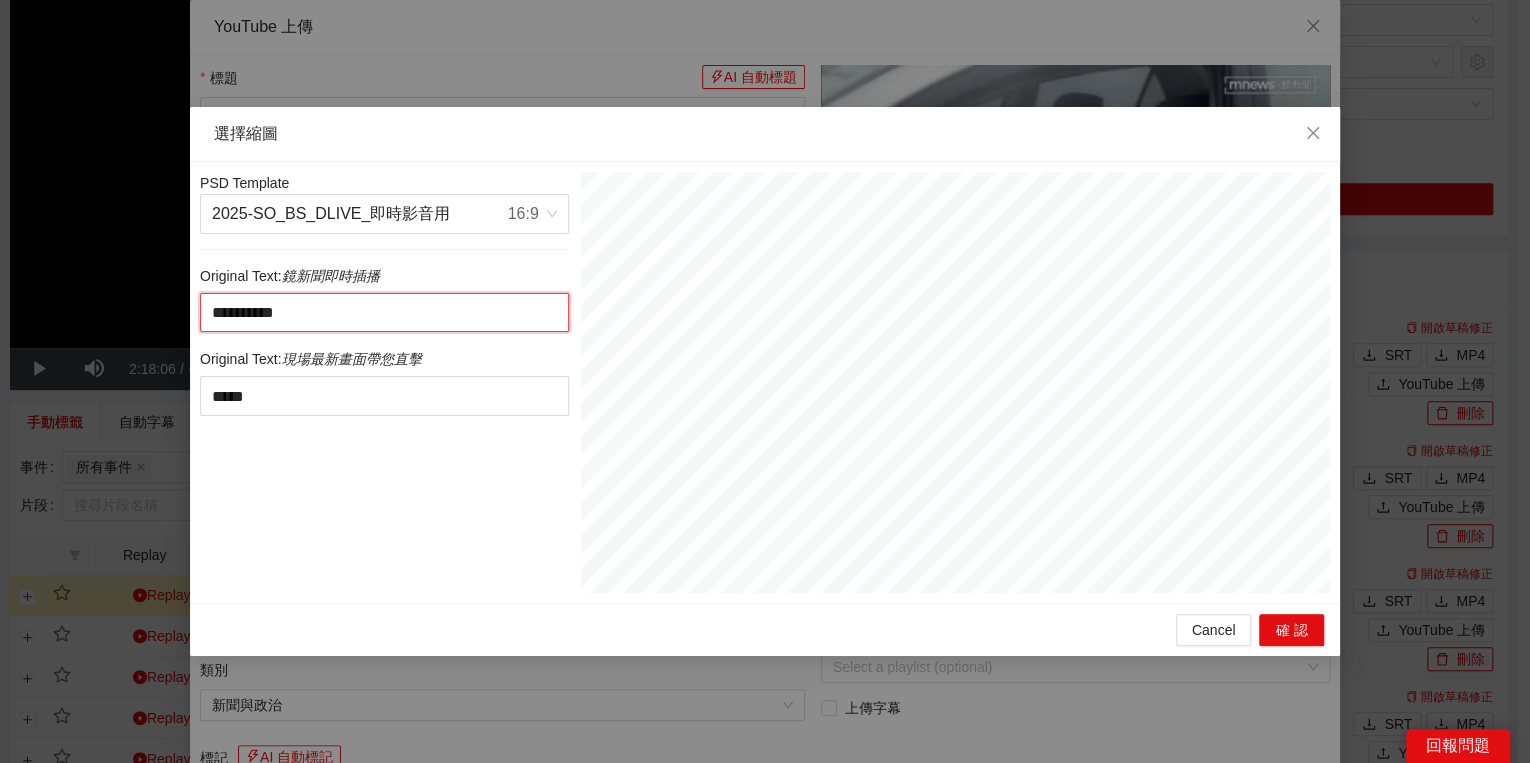 type on "**********" 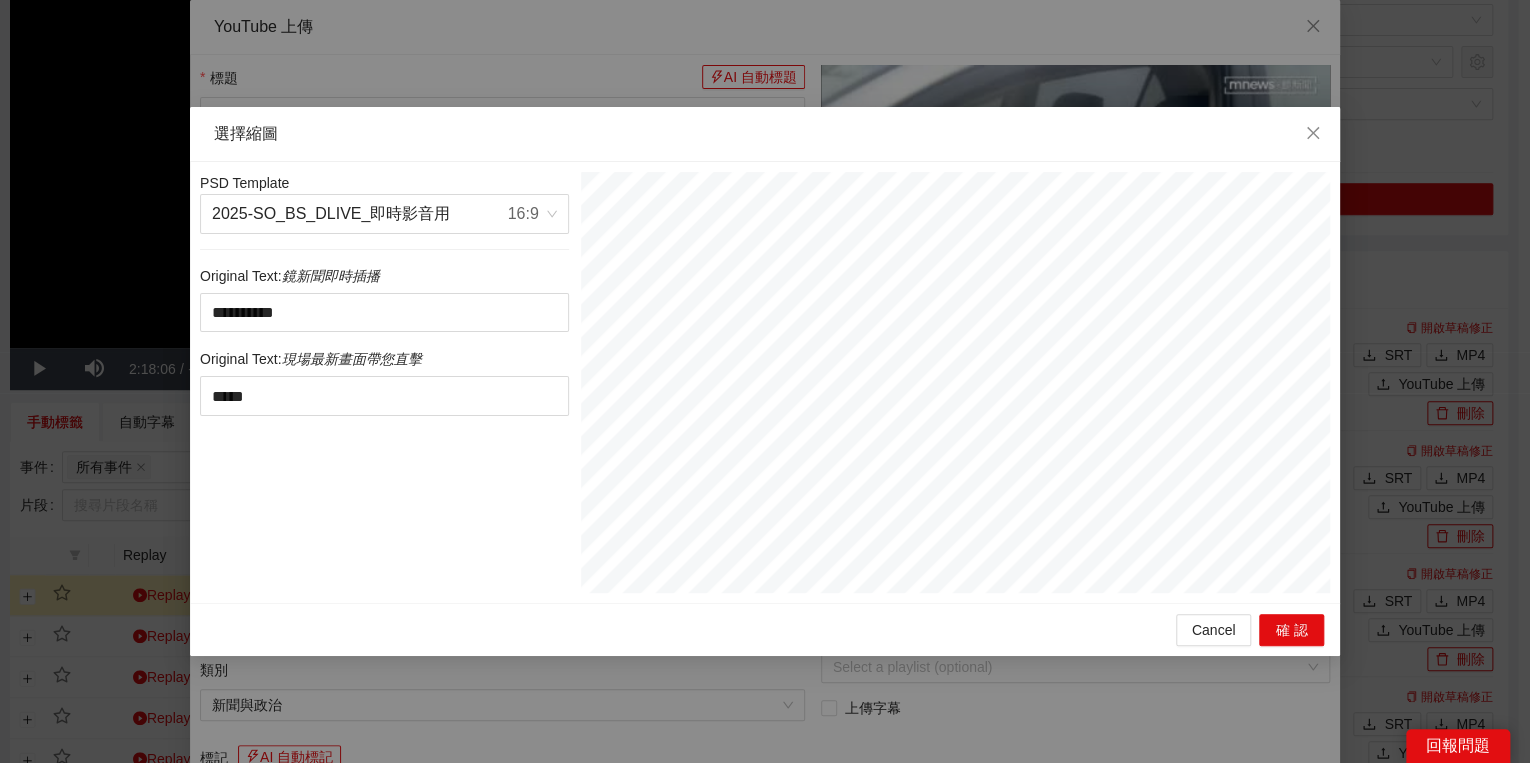 click on "**********" at bounding box center [384, 382] 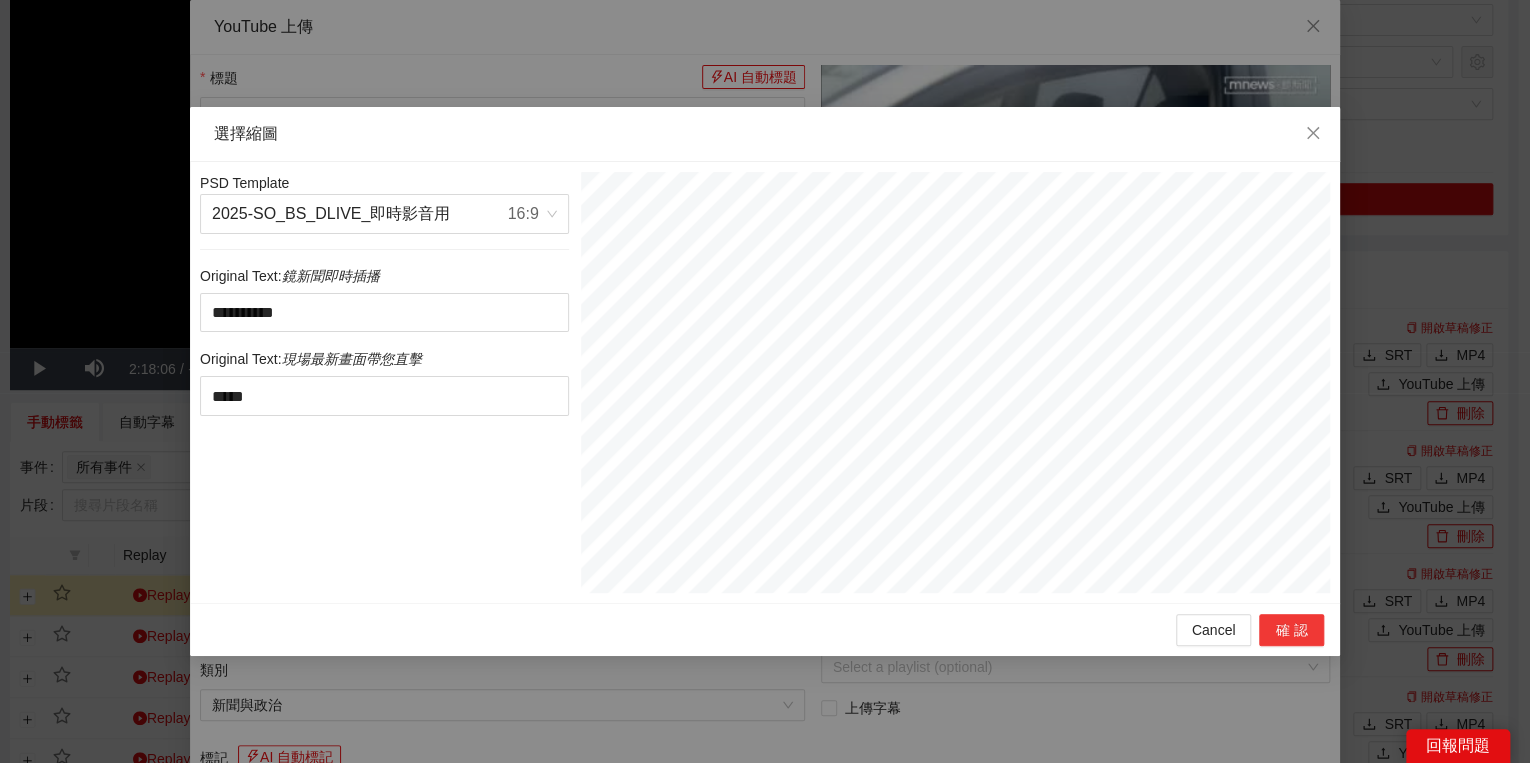 click on "確認" at bounding box center (1291, 630) 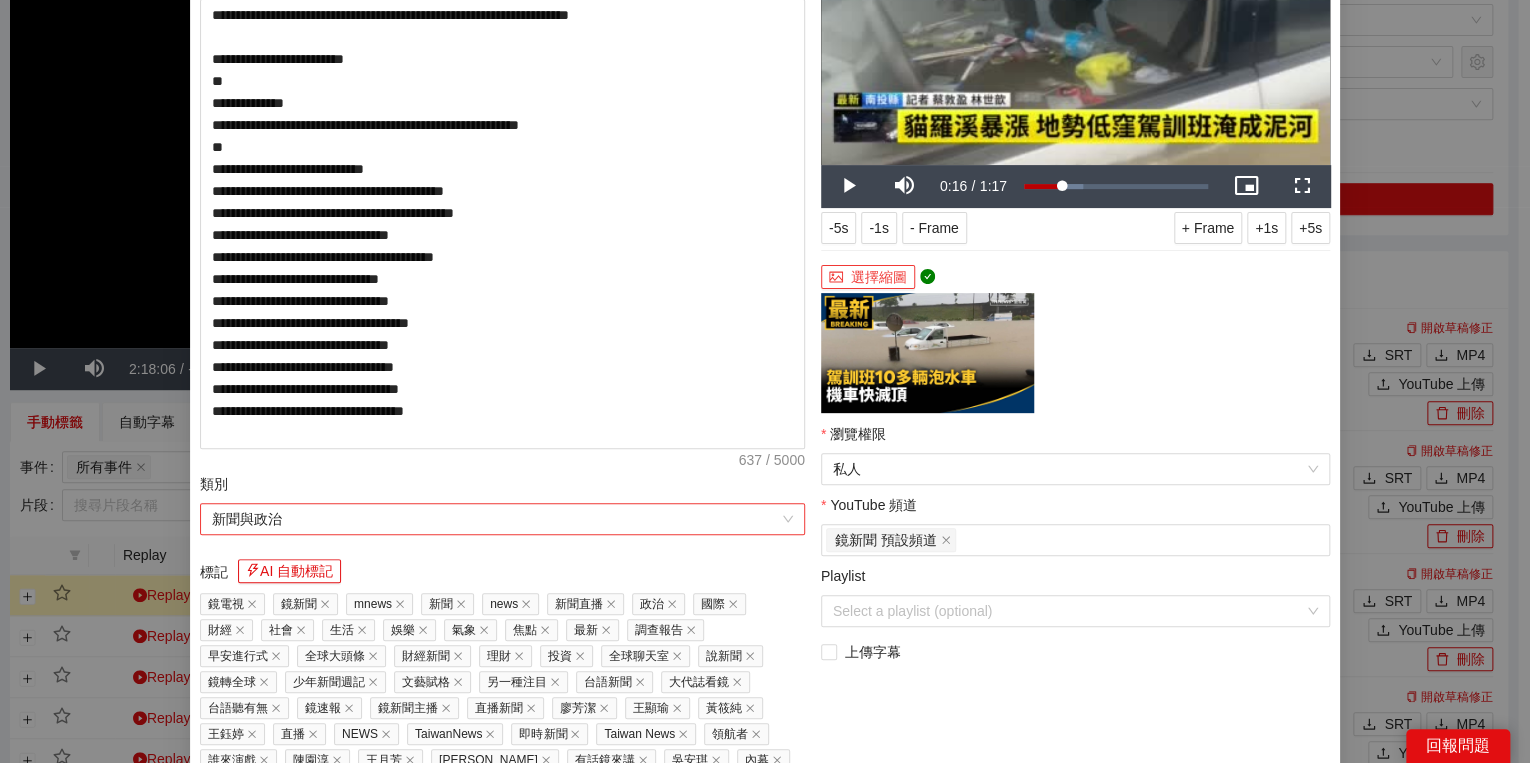scroll, scrollTop: 240, scrollLeft: 0, axis: vertical 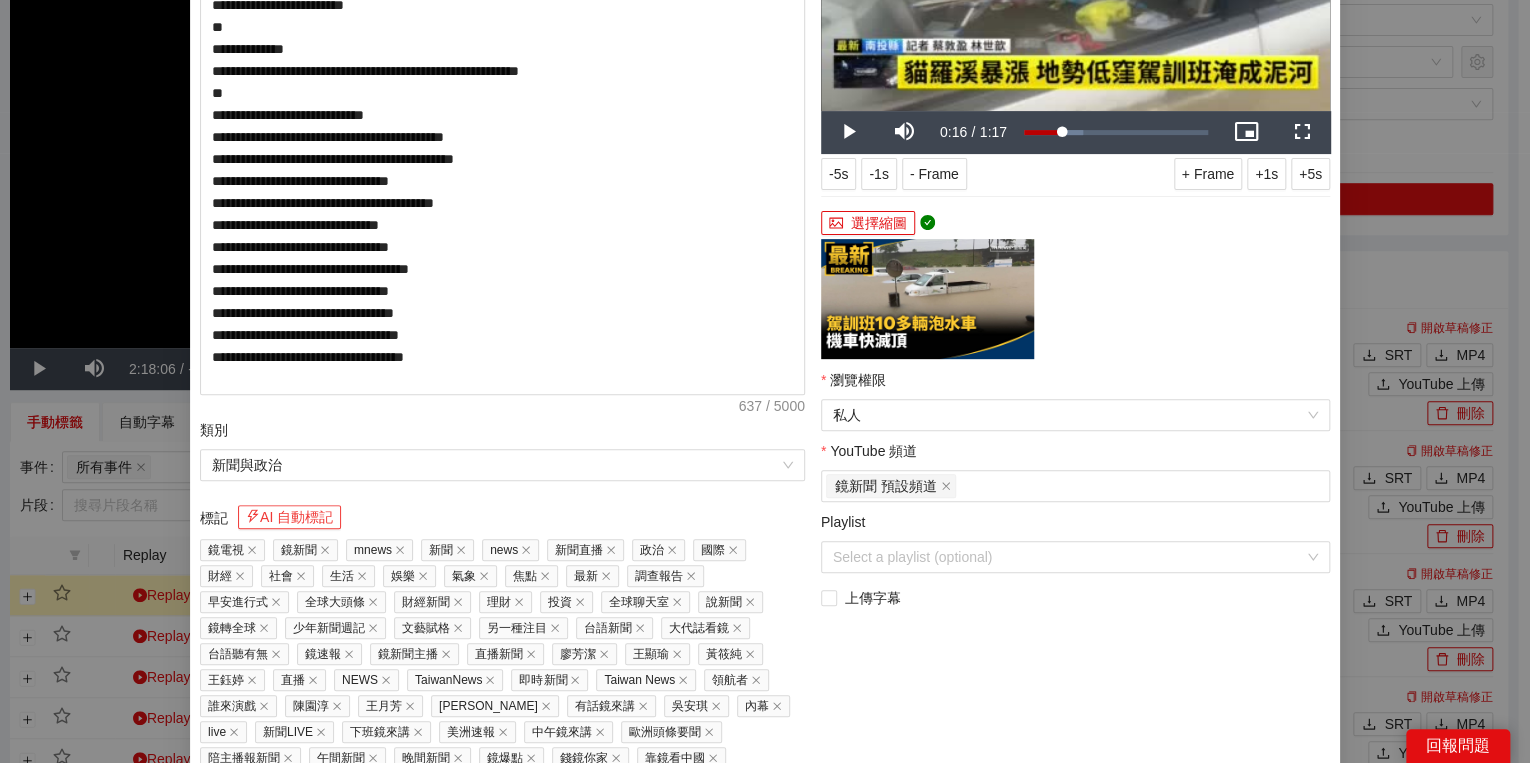 click on "AI 自動標記" at bounding box center [289, 517] 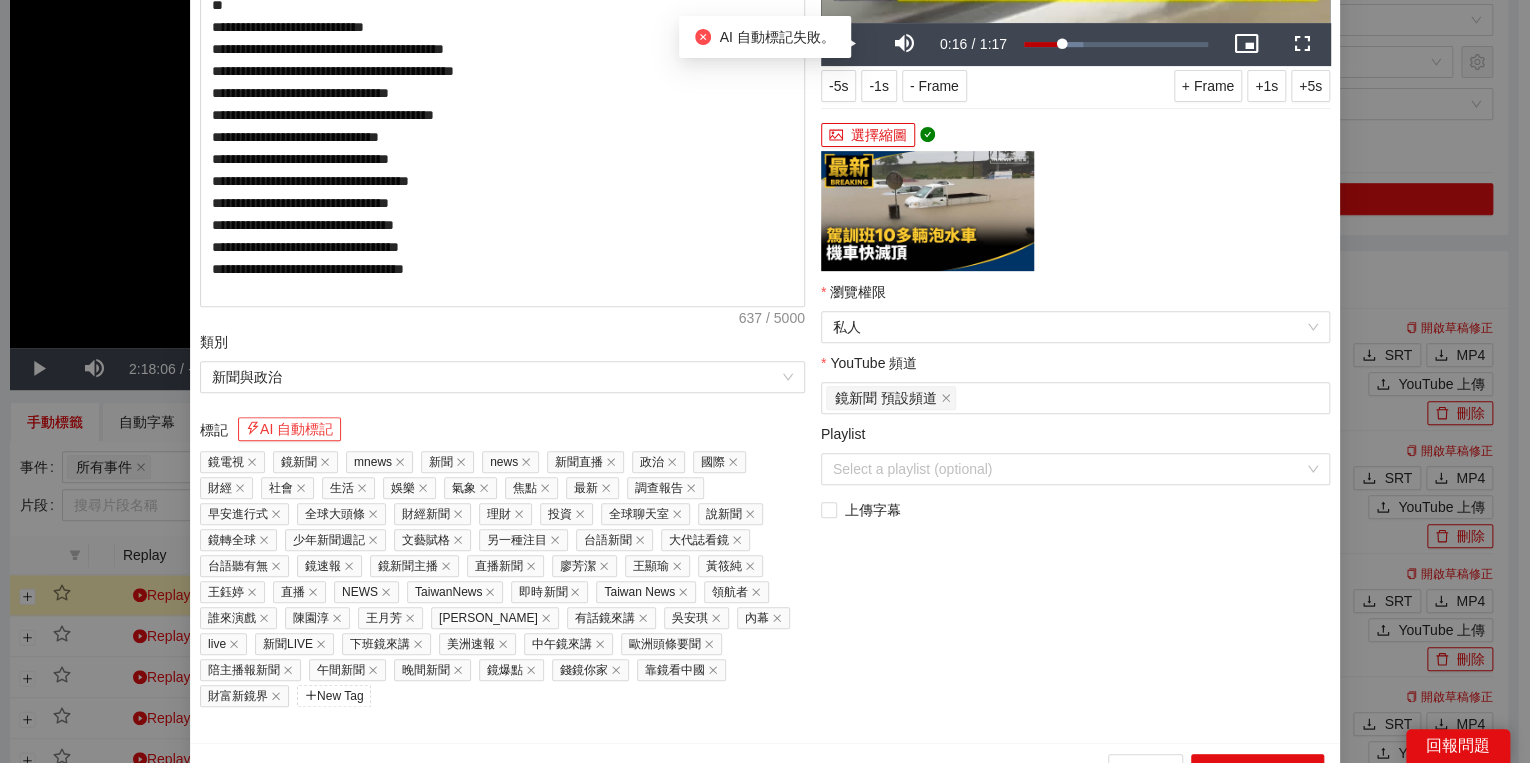 scroll, scrollTop: 330, scrollLeft: 0, axis: vertical 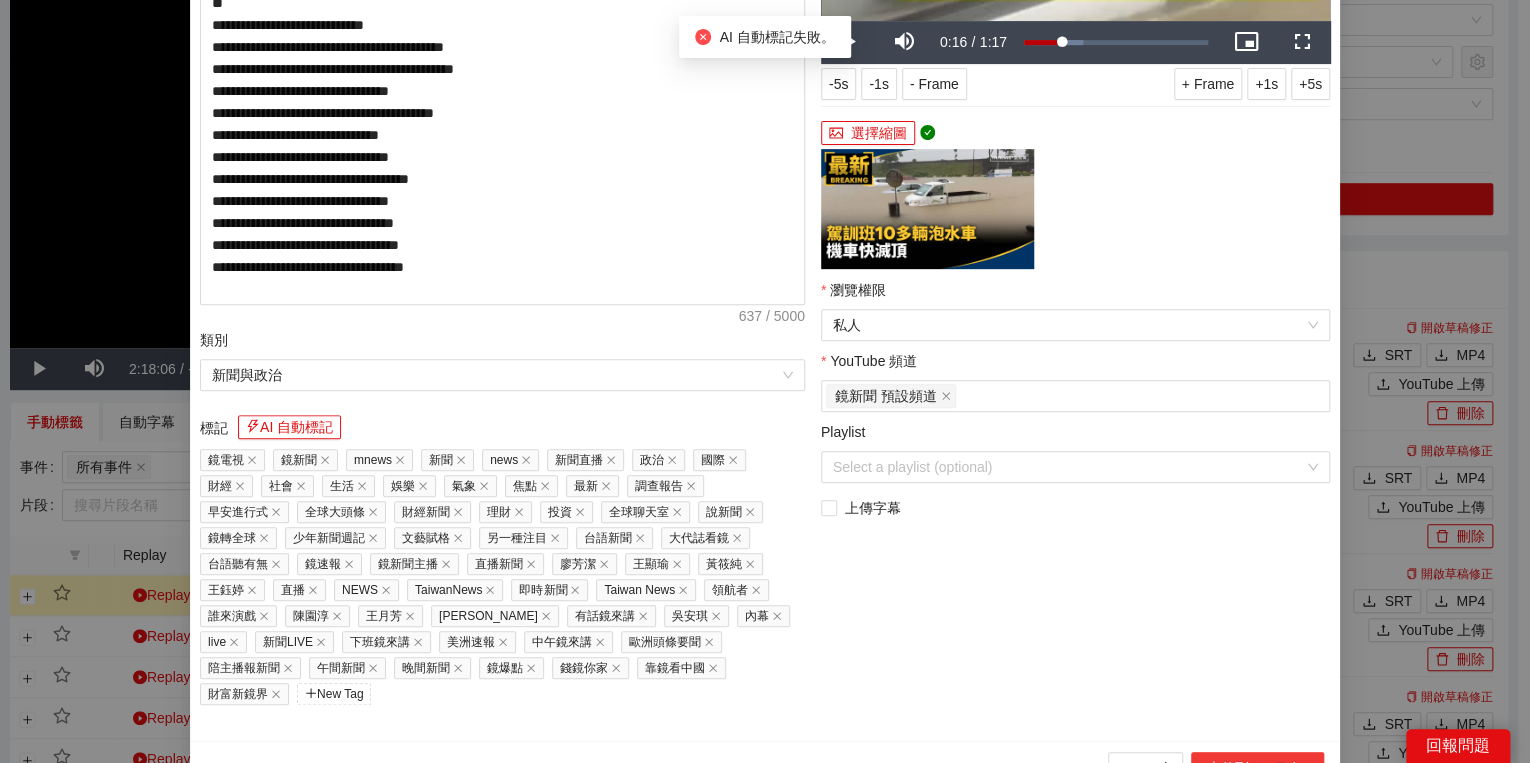 click on "上傳到 YouTube" at bounding box center [1257, 768] 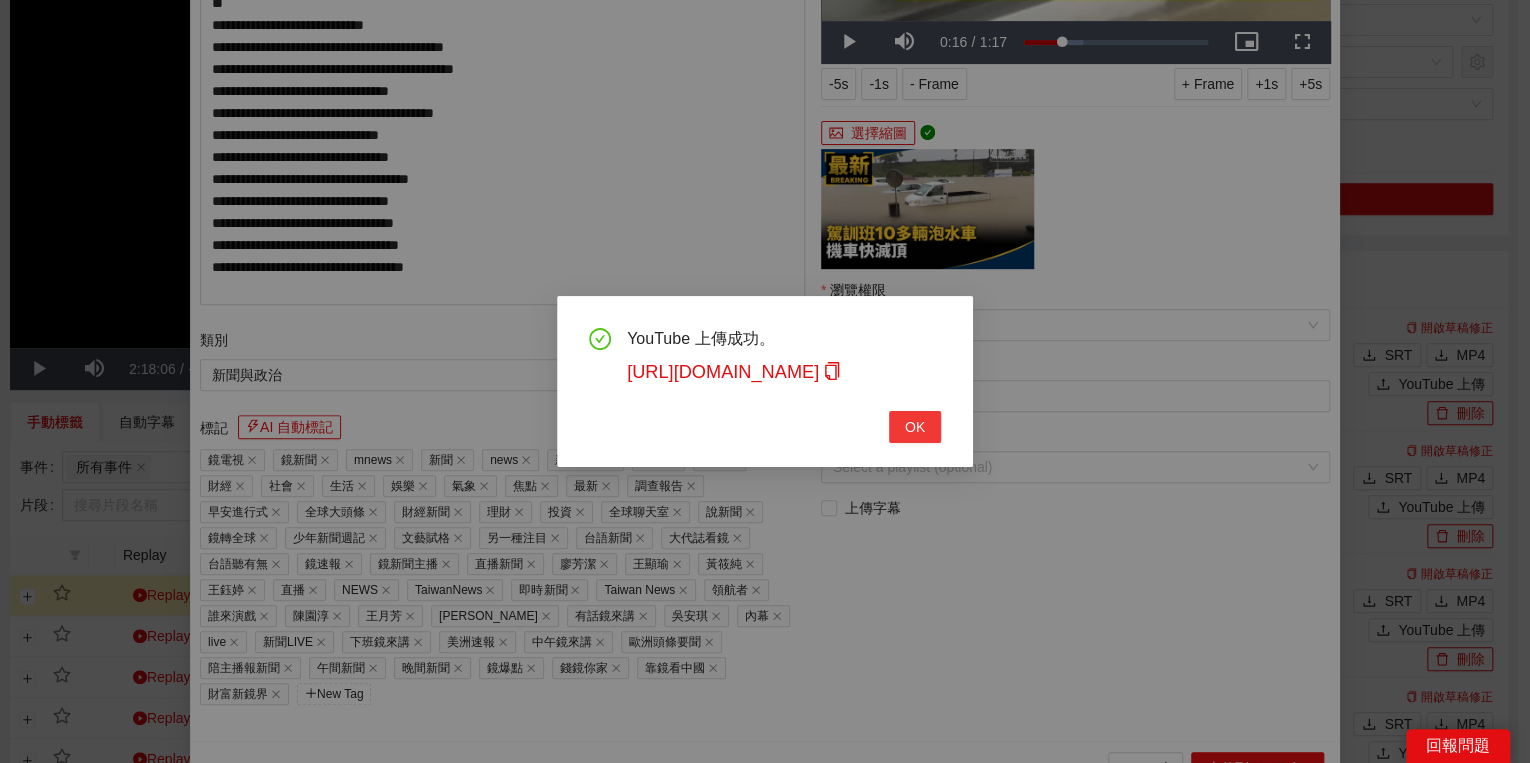 click on "OK" at bounding box center [915, 427] 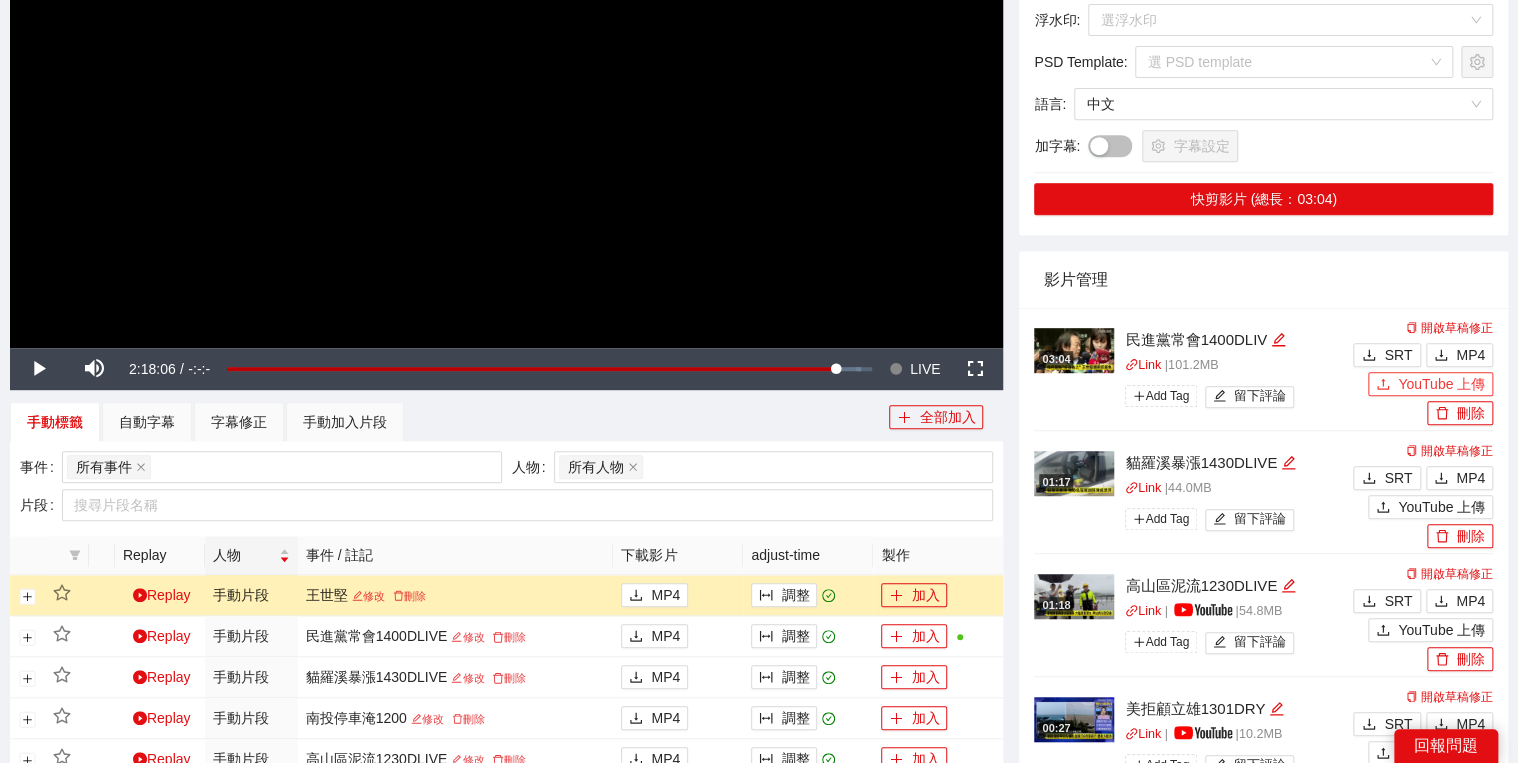 click 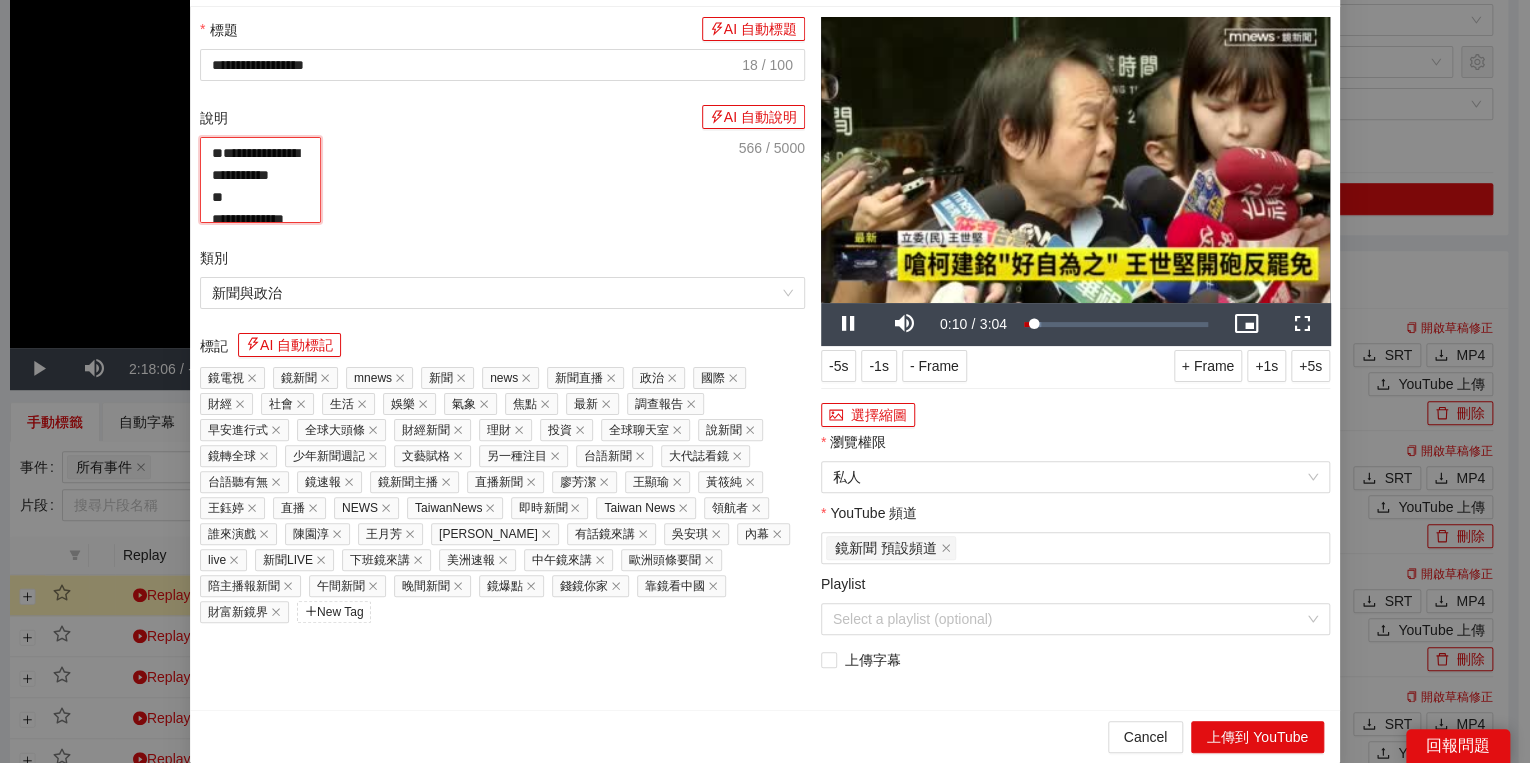 click on "**********" at bounding box center [260, 180] 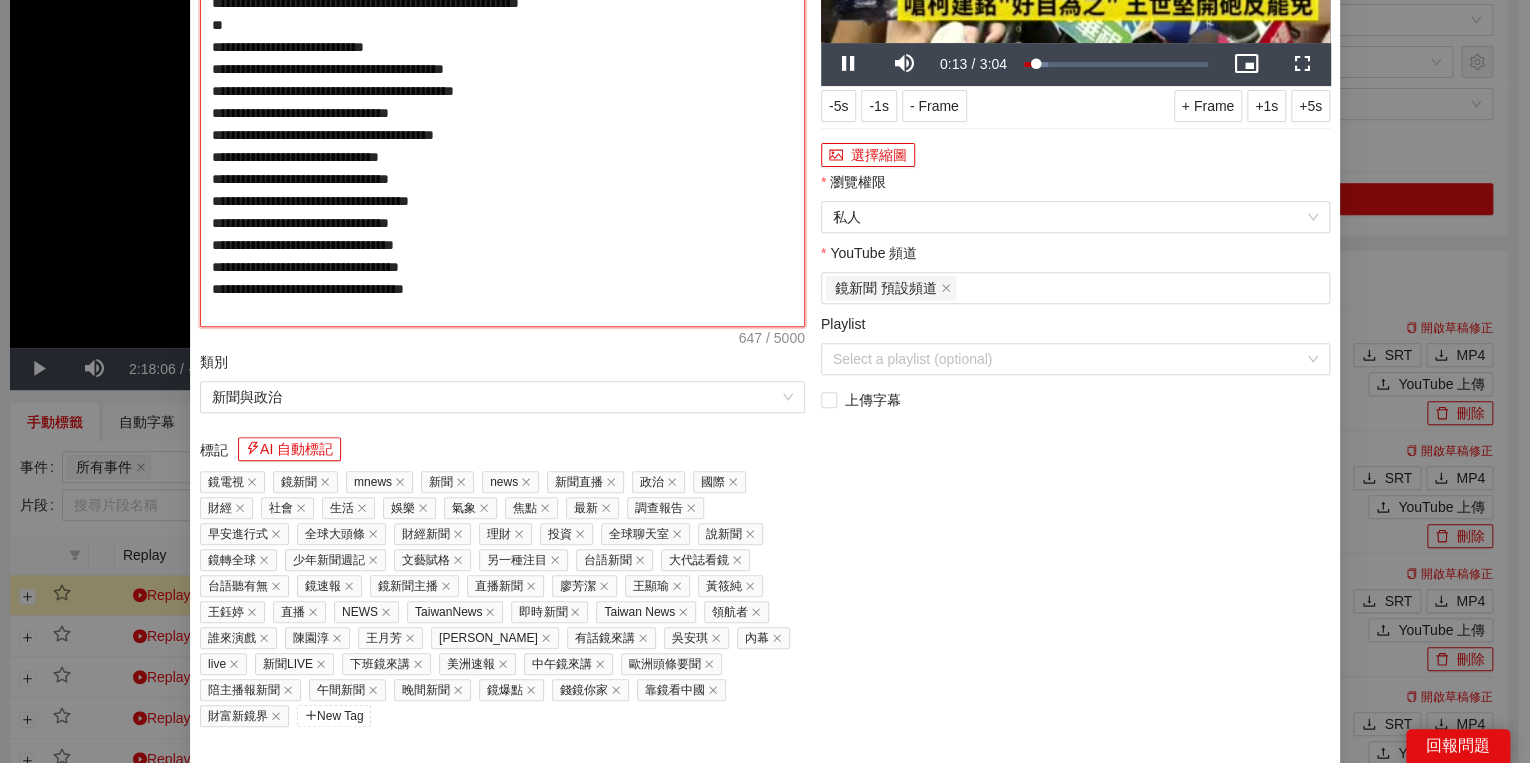 click on "**********" at bounding box center (502, 102) 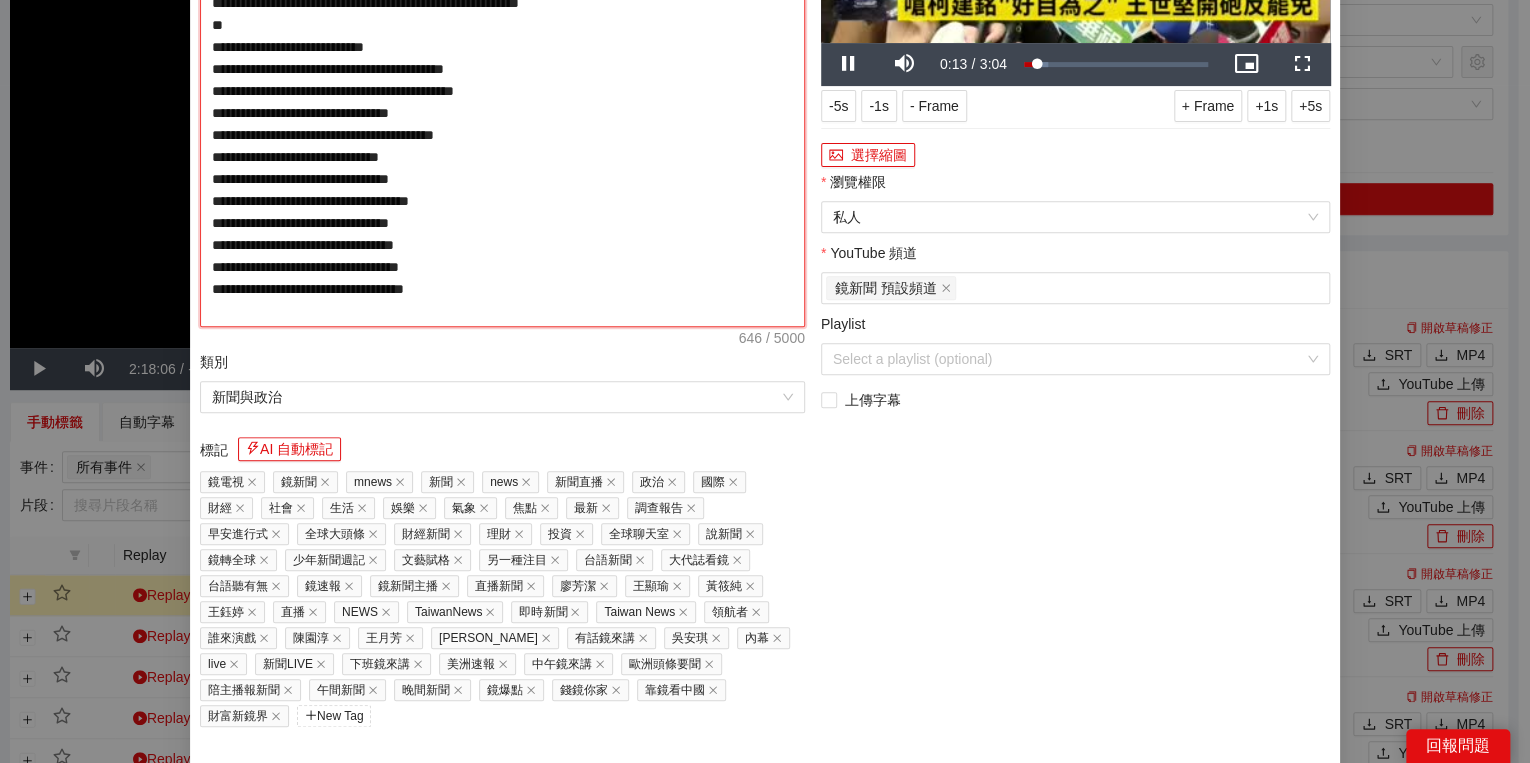 click on "**********" at bounding box center [502, 102] 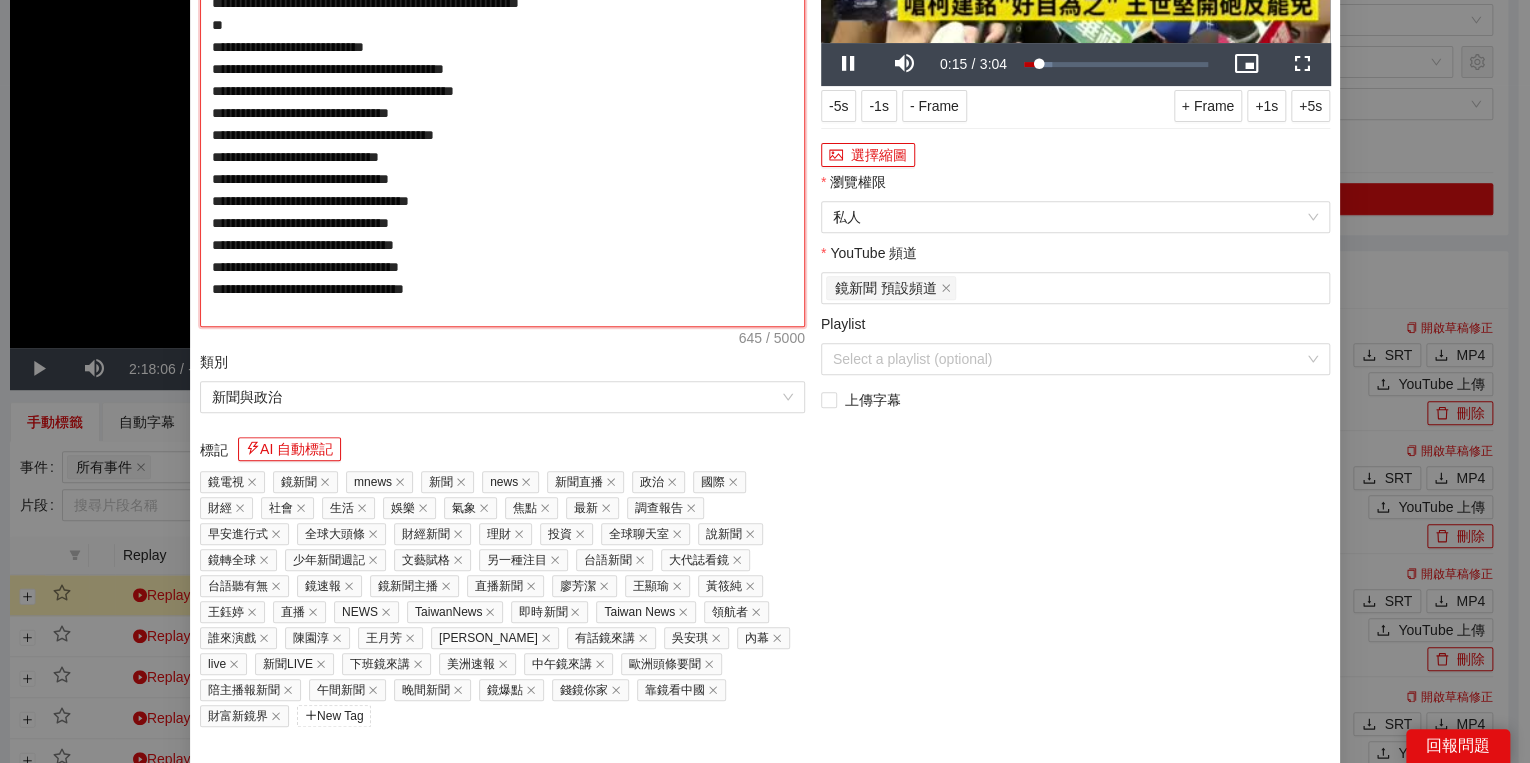 type on "**********" 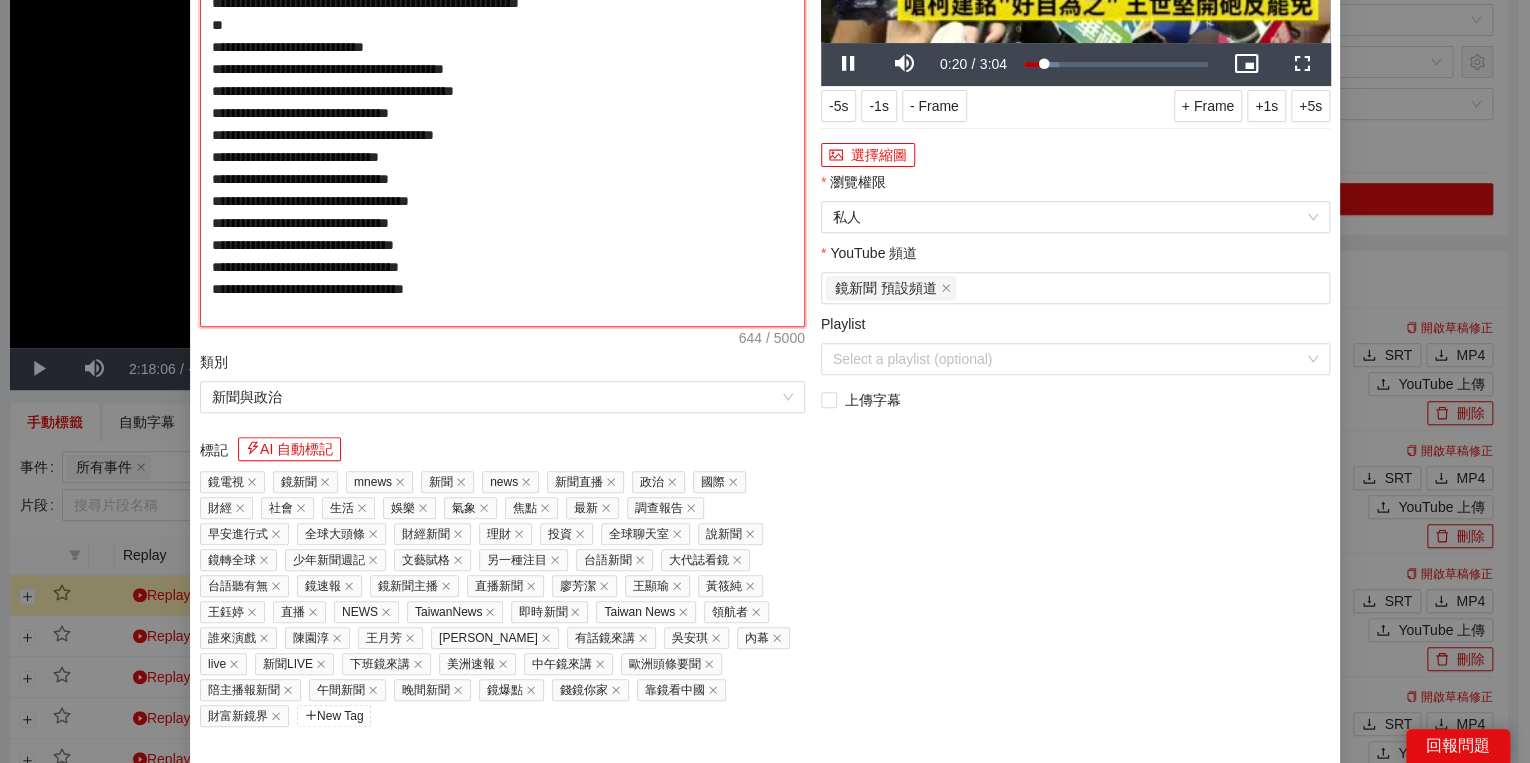 click on "**********" at bounding box center [502, 102] 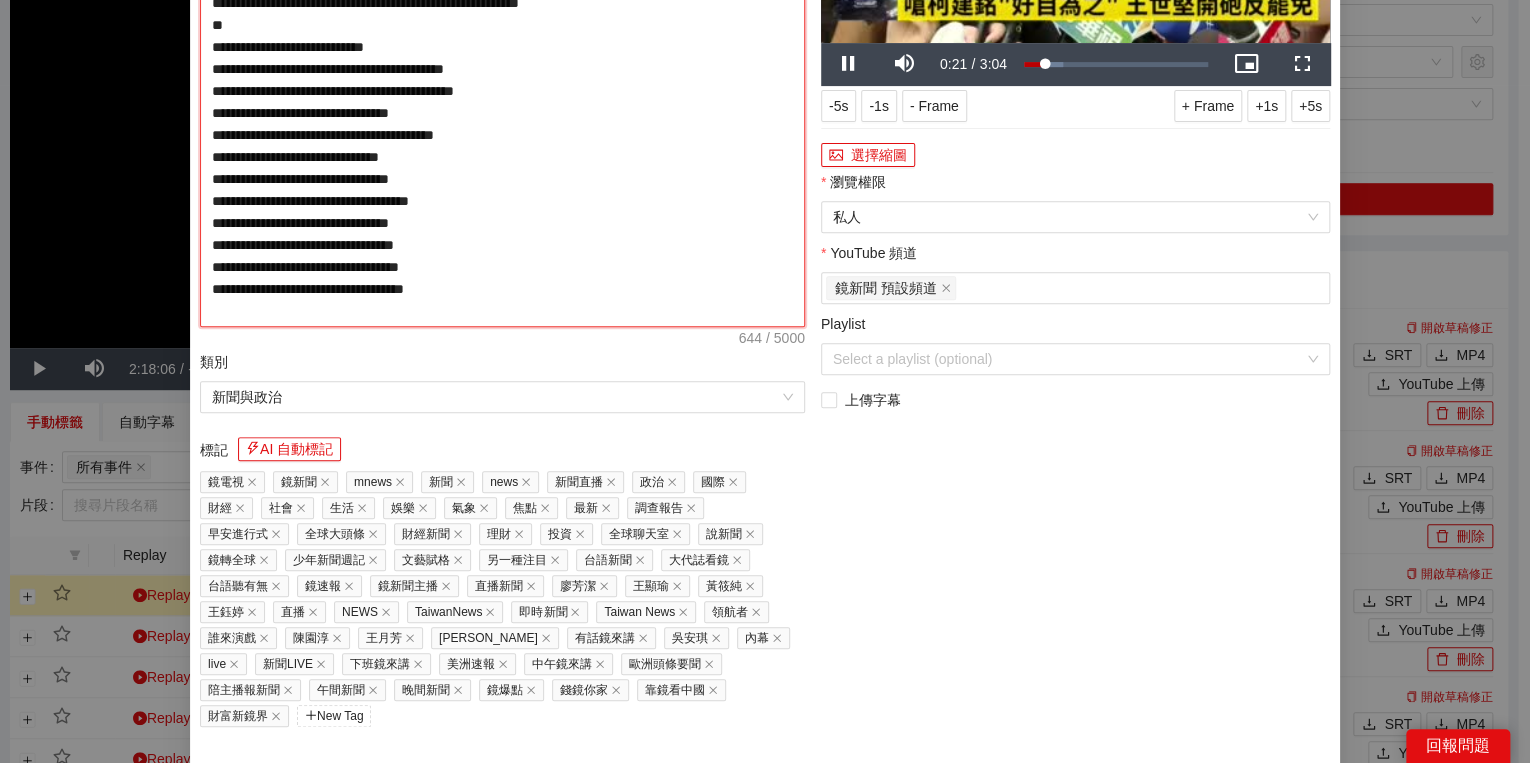 type on "**********" 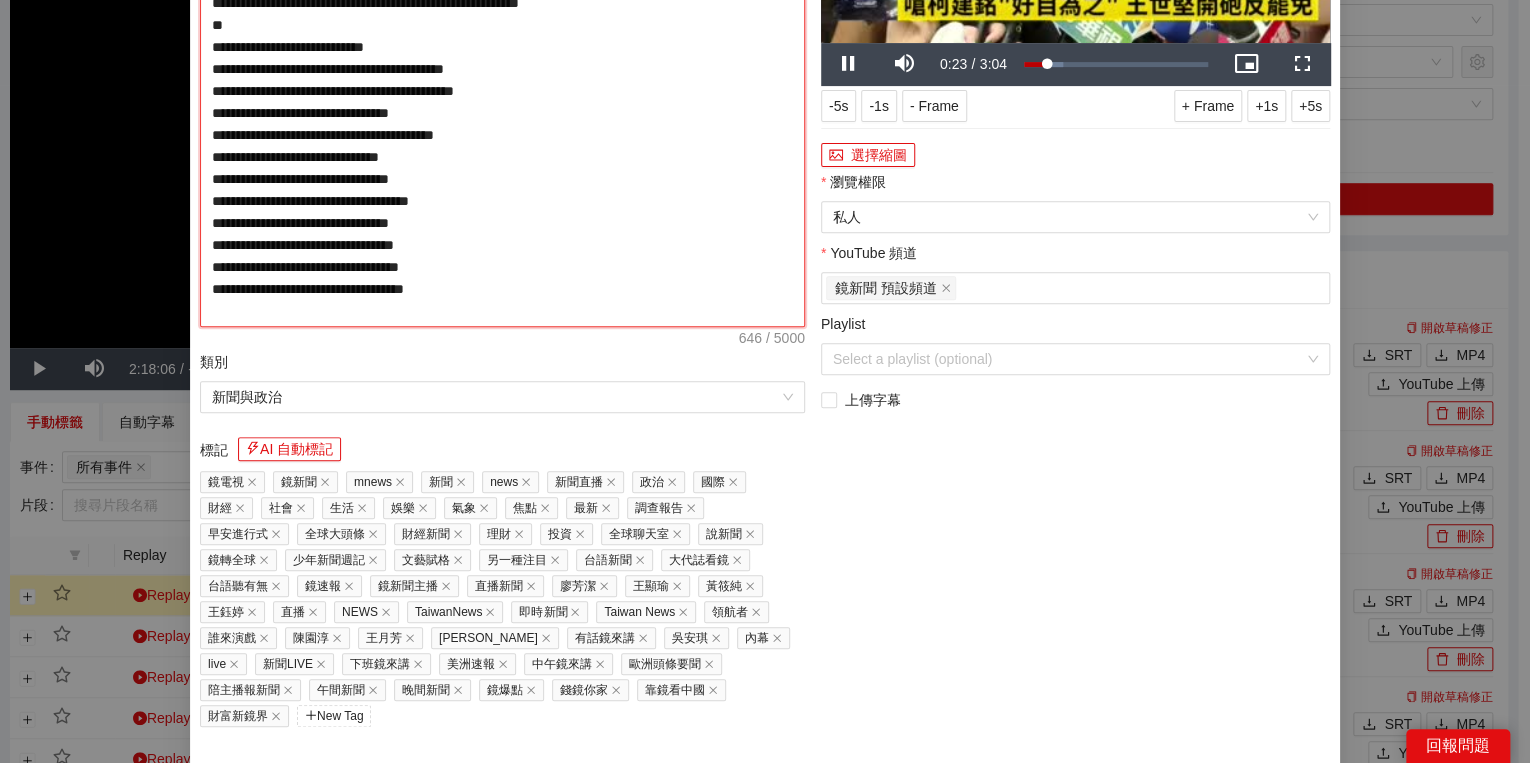 type on "**********" 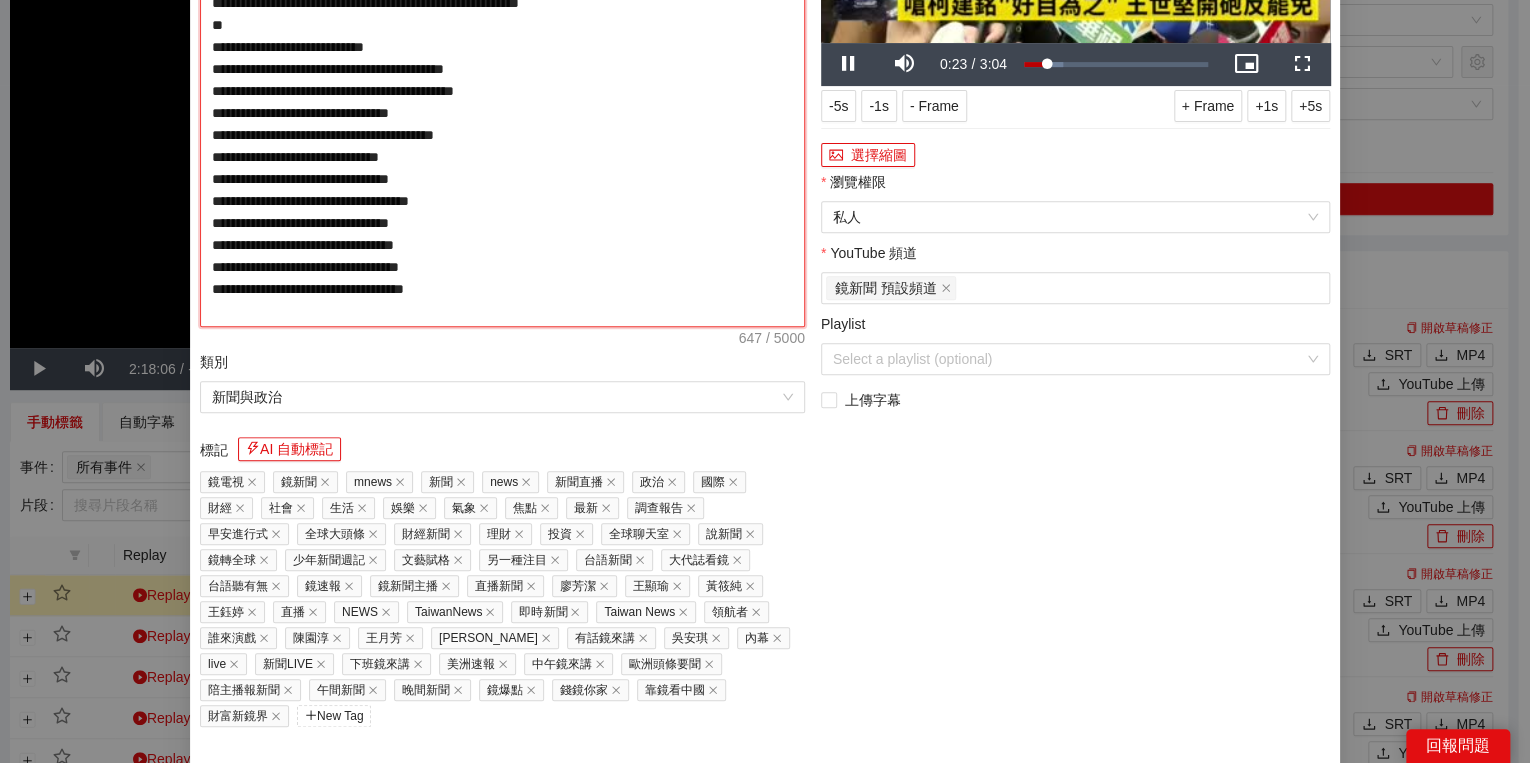type on "**********" 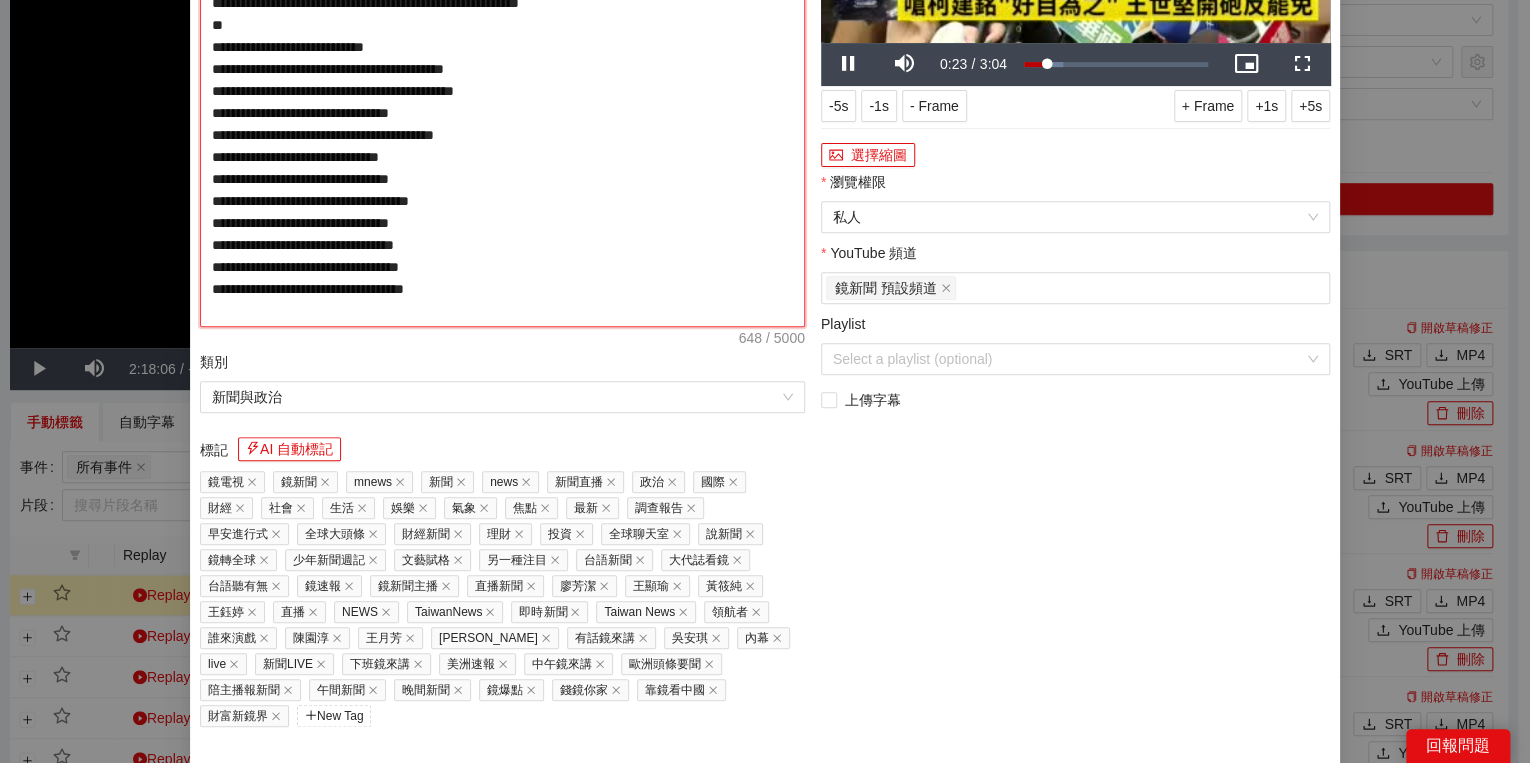 type on "**********" 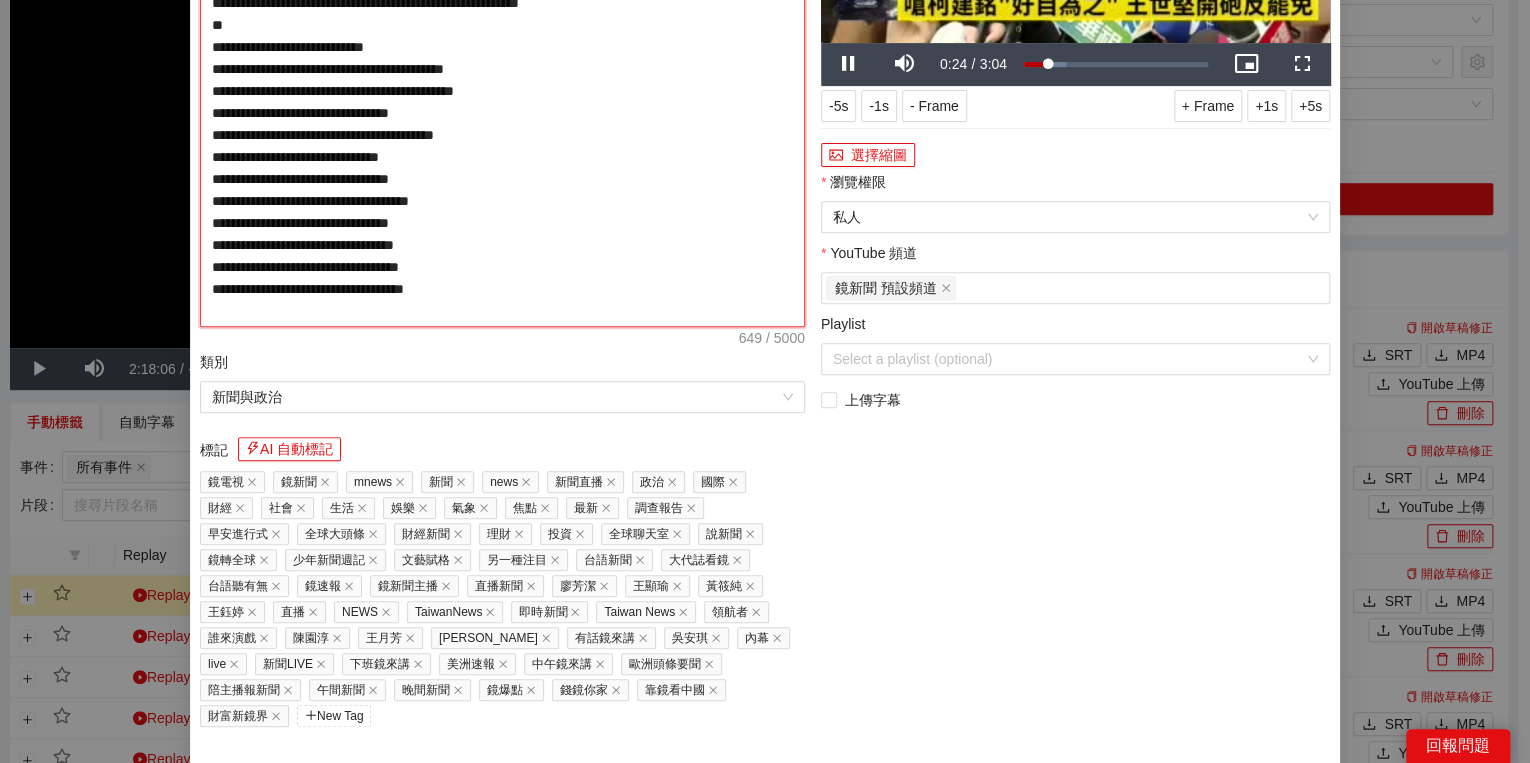 type on "**********" 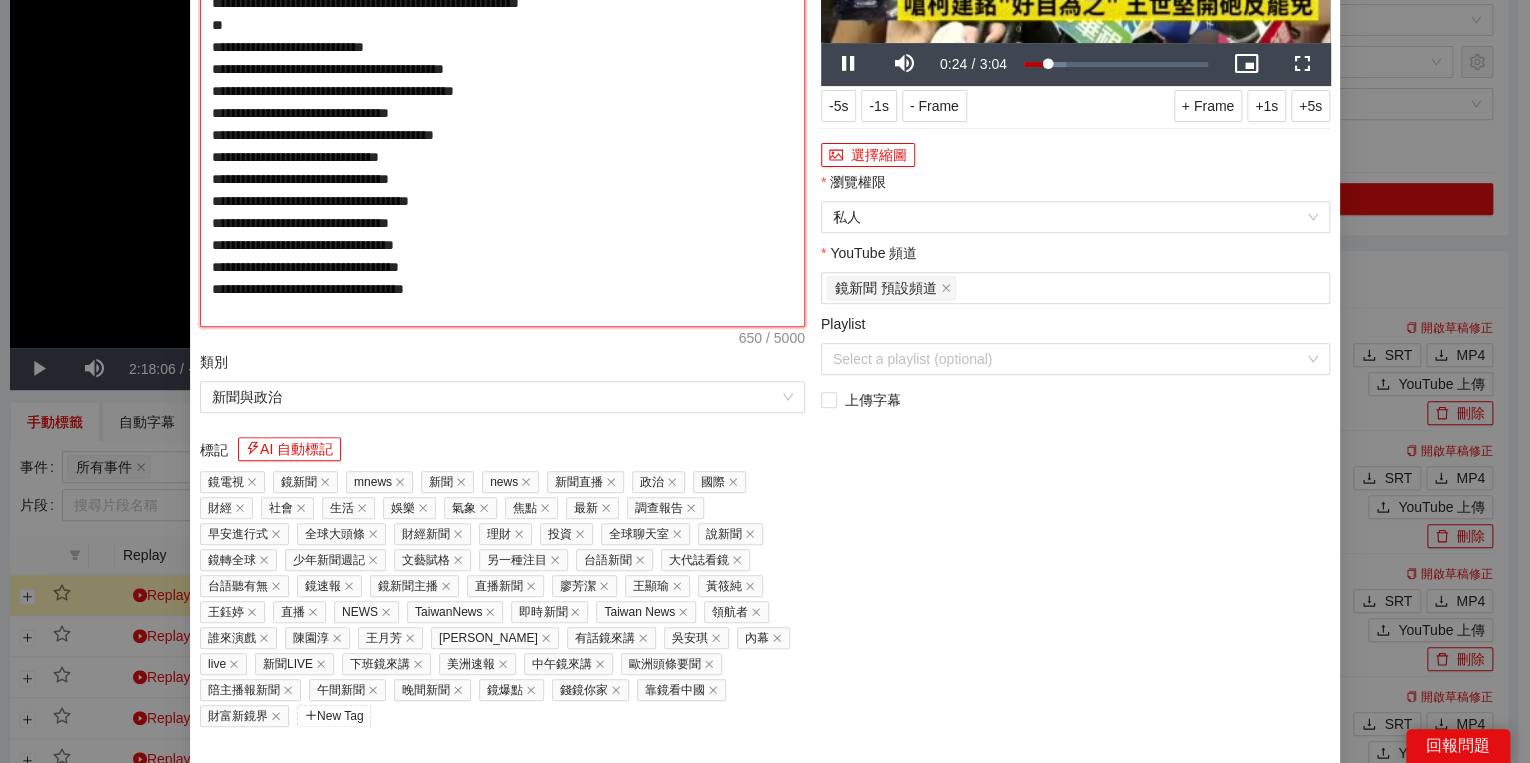type on "**********" 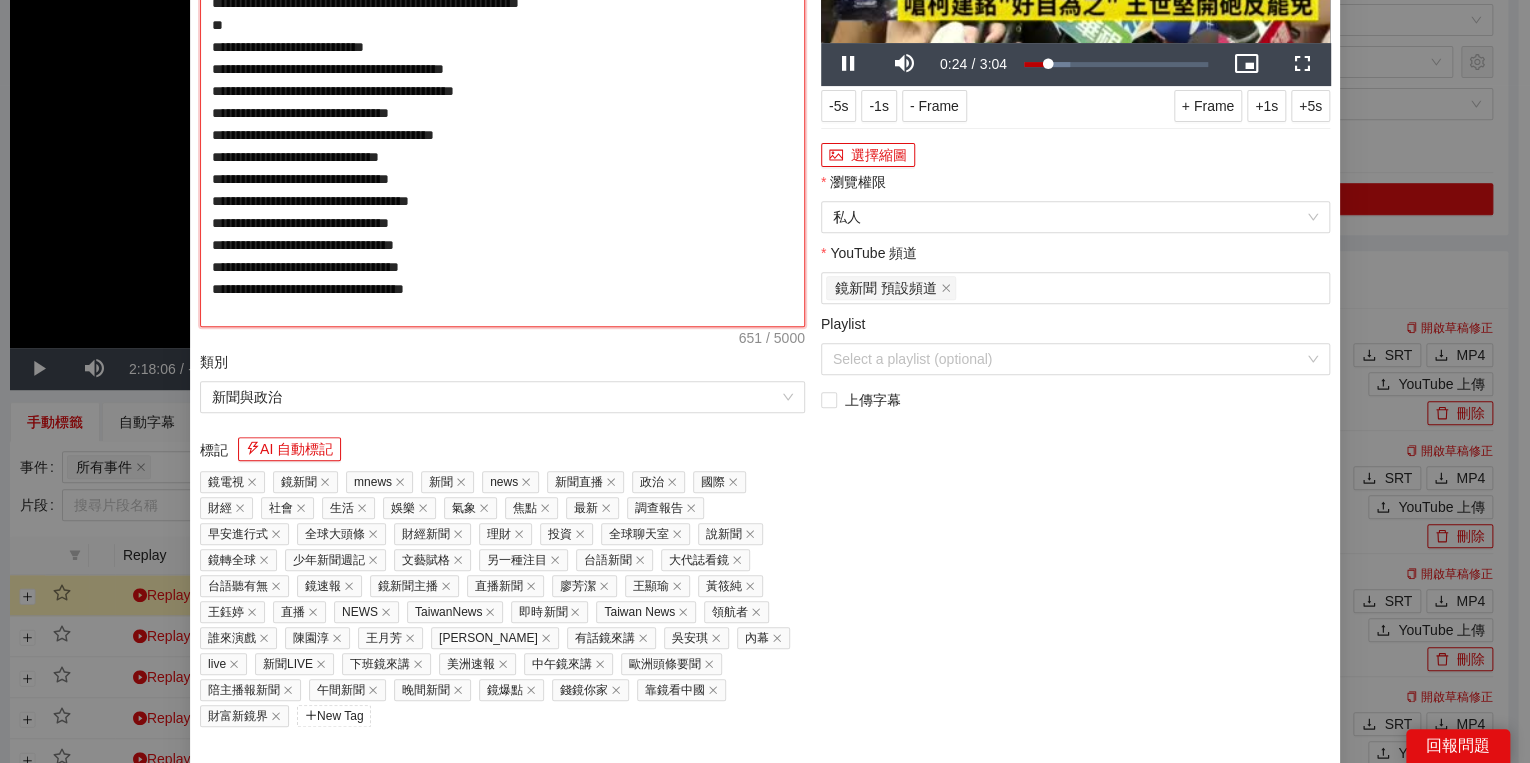 type on "**********" 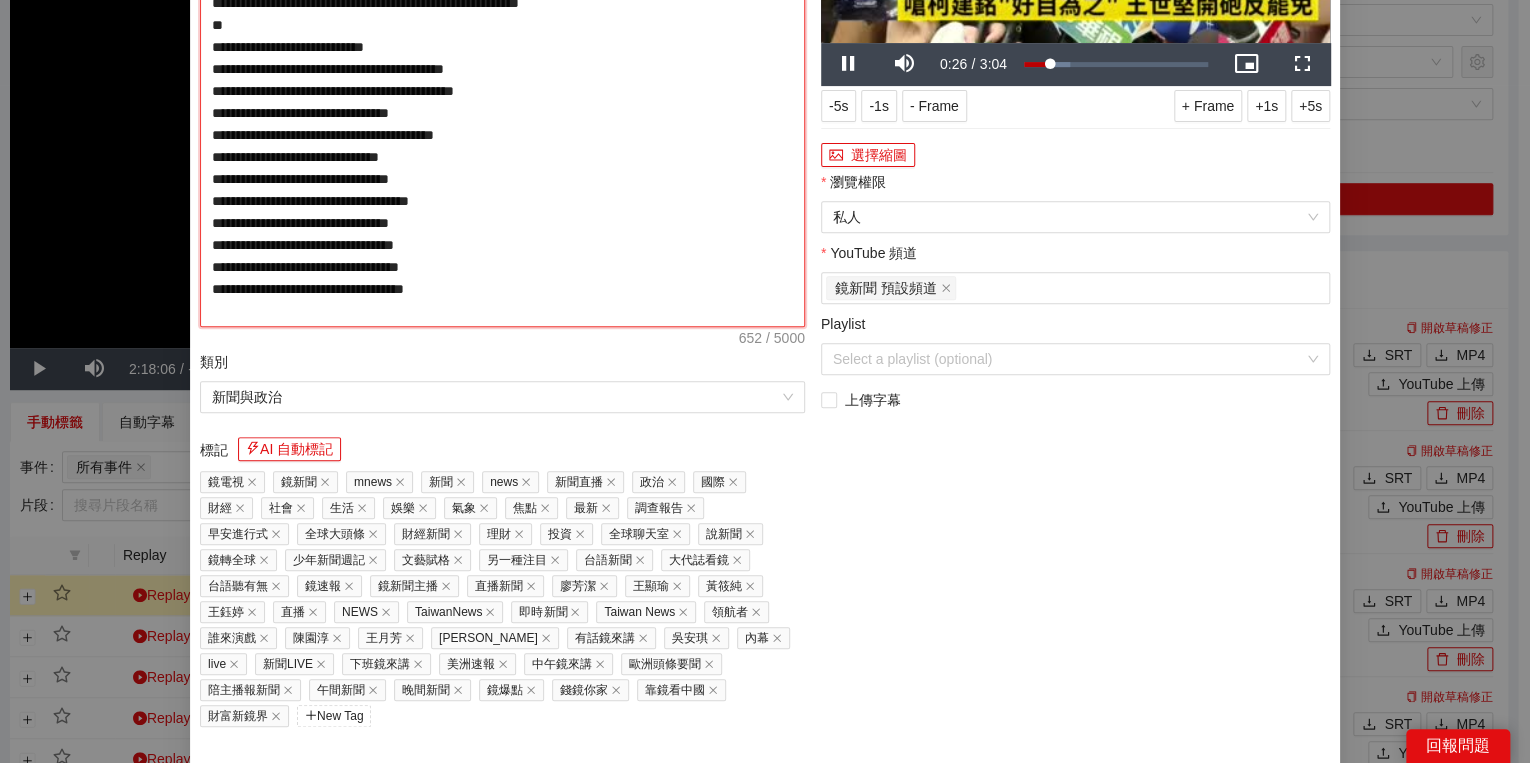 click on "**********" at bounding box center (502, 102) 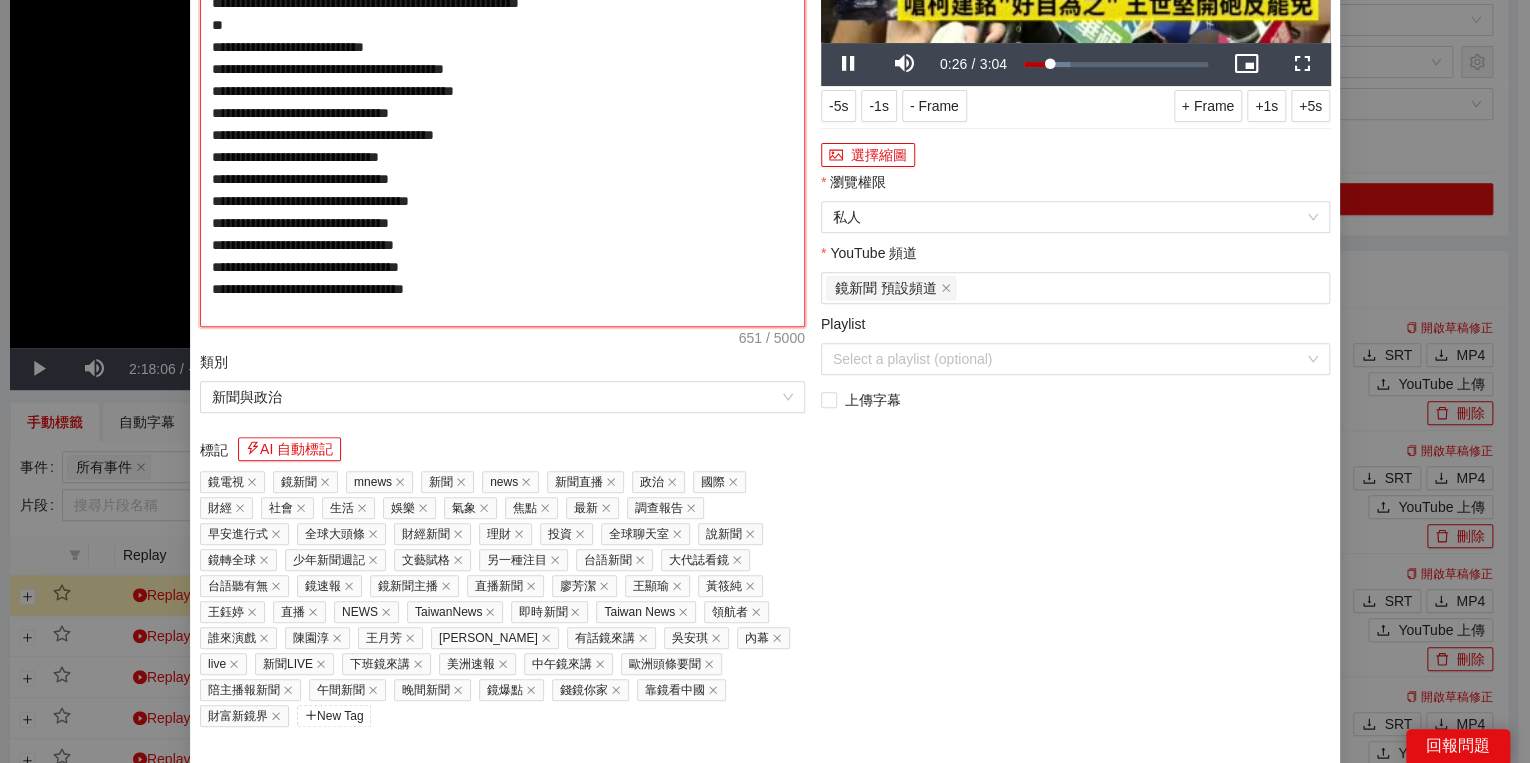 type on "**********" 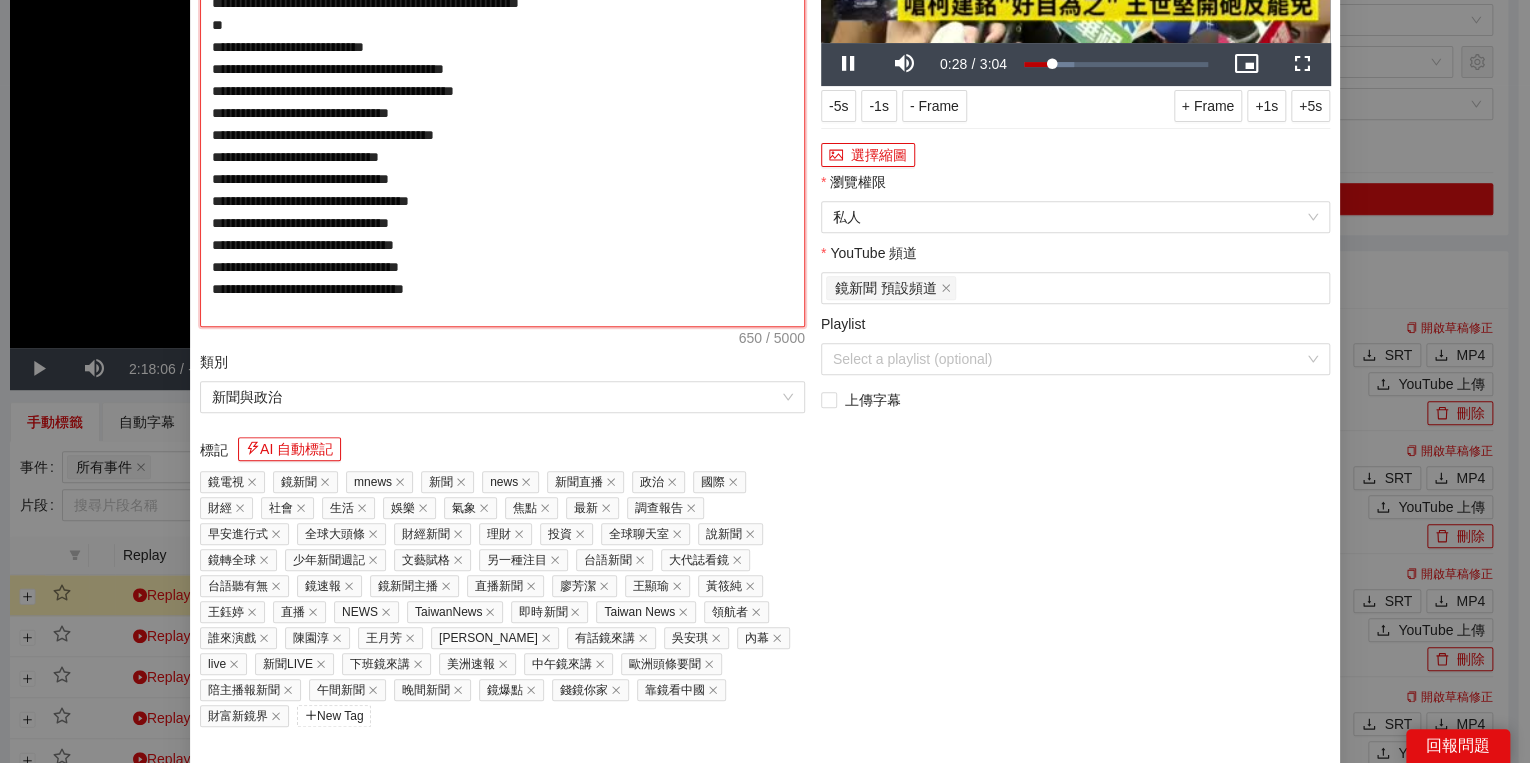 type on "**********" 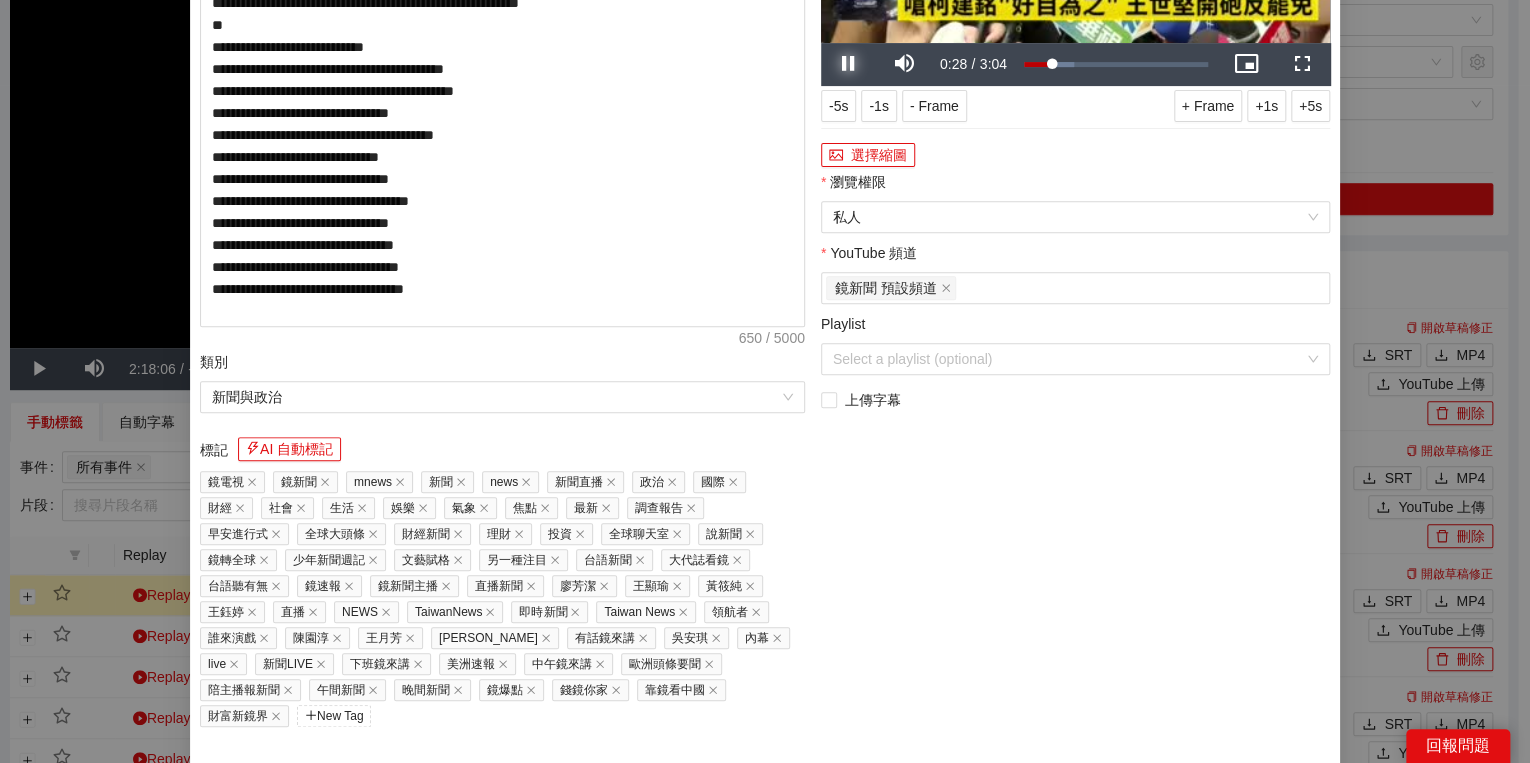 click at bounding box center [849, 64] 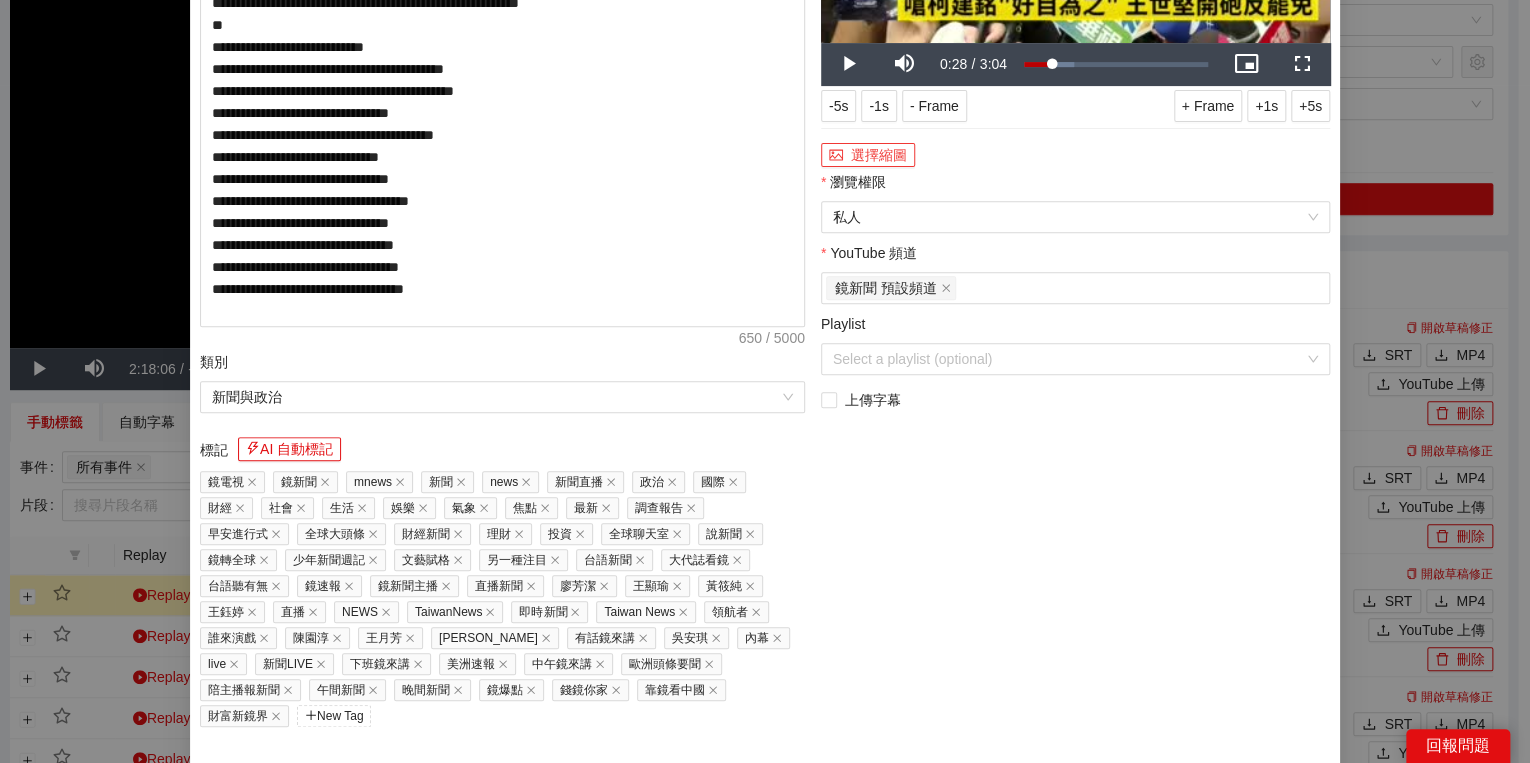 click on "選擇縮圖" at bounding box center (868, 155) 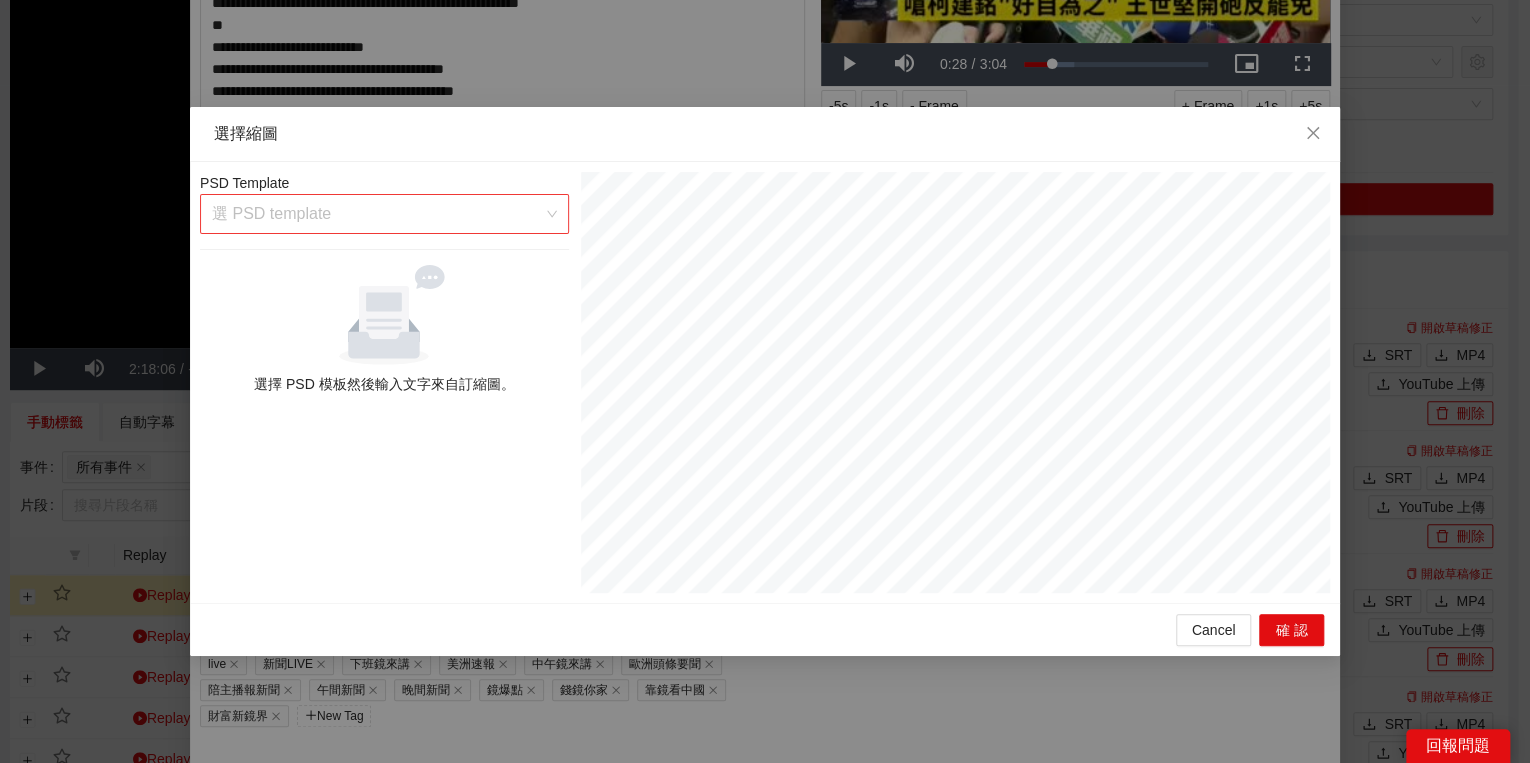 click at bounding box center (377, 214) 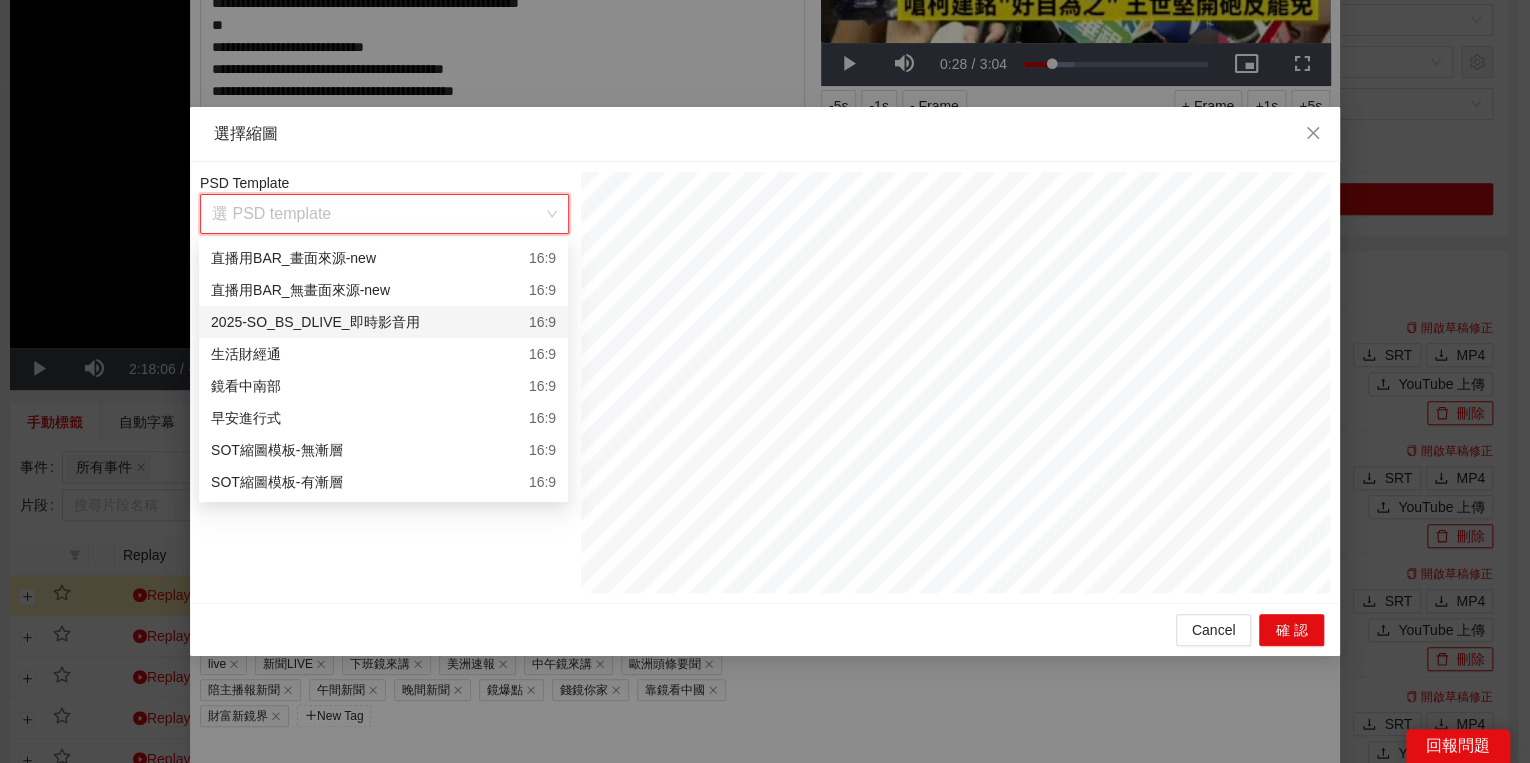 click on "2025-SO_BS_DLIVE_即時影音用" at bounding box center (315, 322) 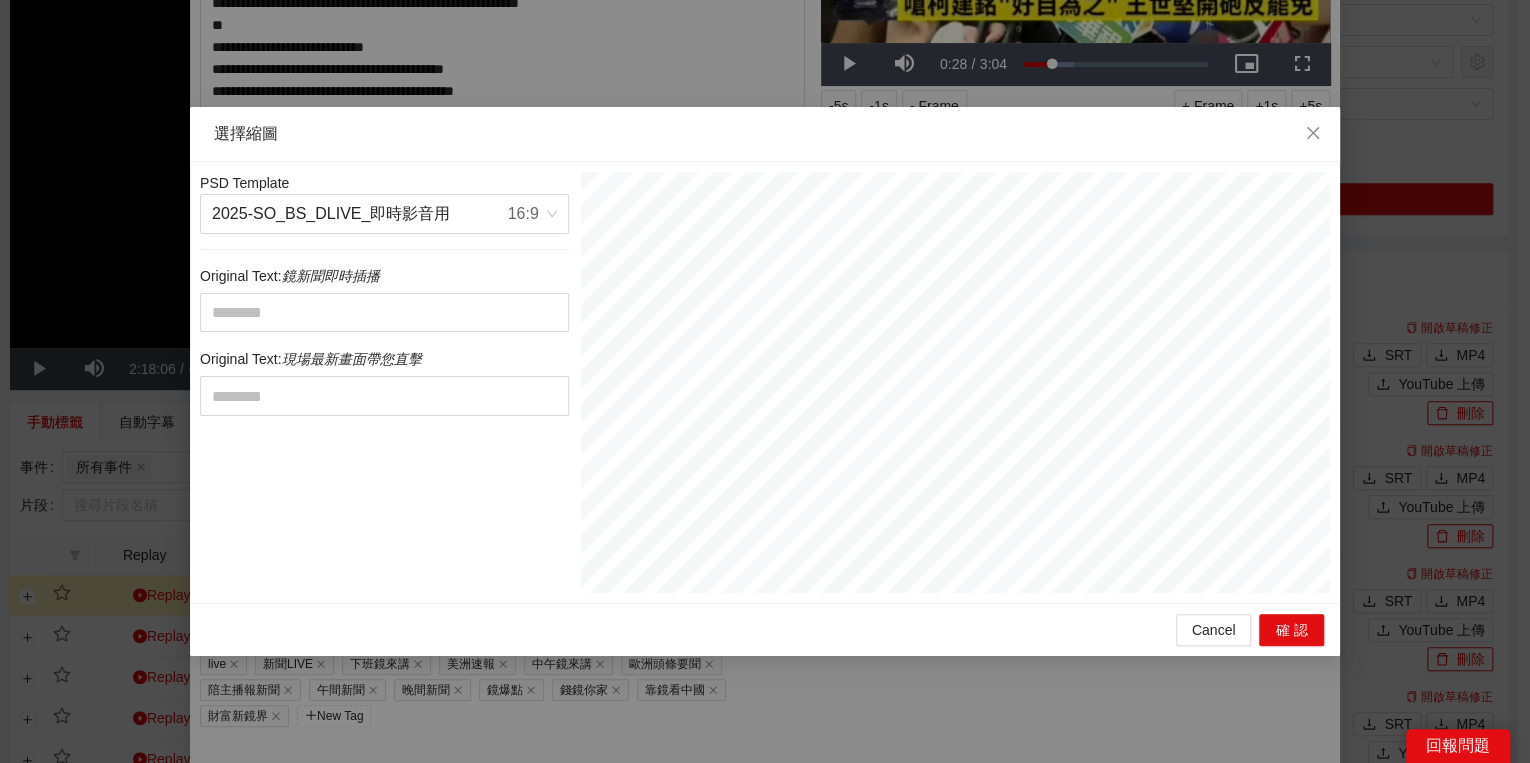 click on "Original Text:  現場最新畫面帶您直擊" at bounding box center (384, 359) 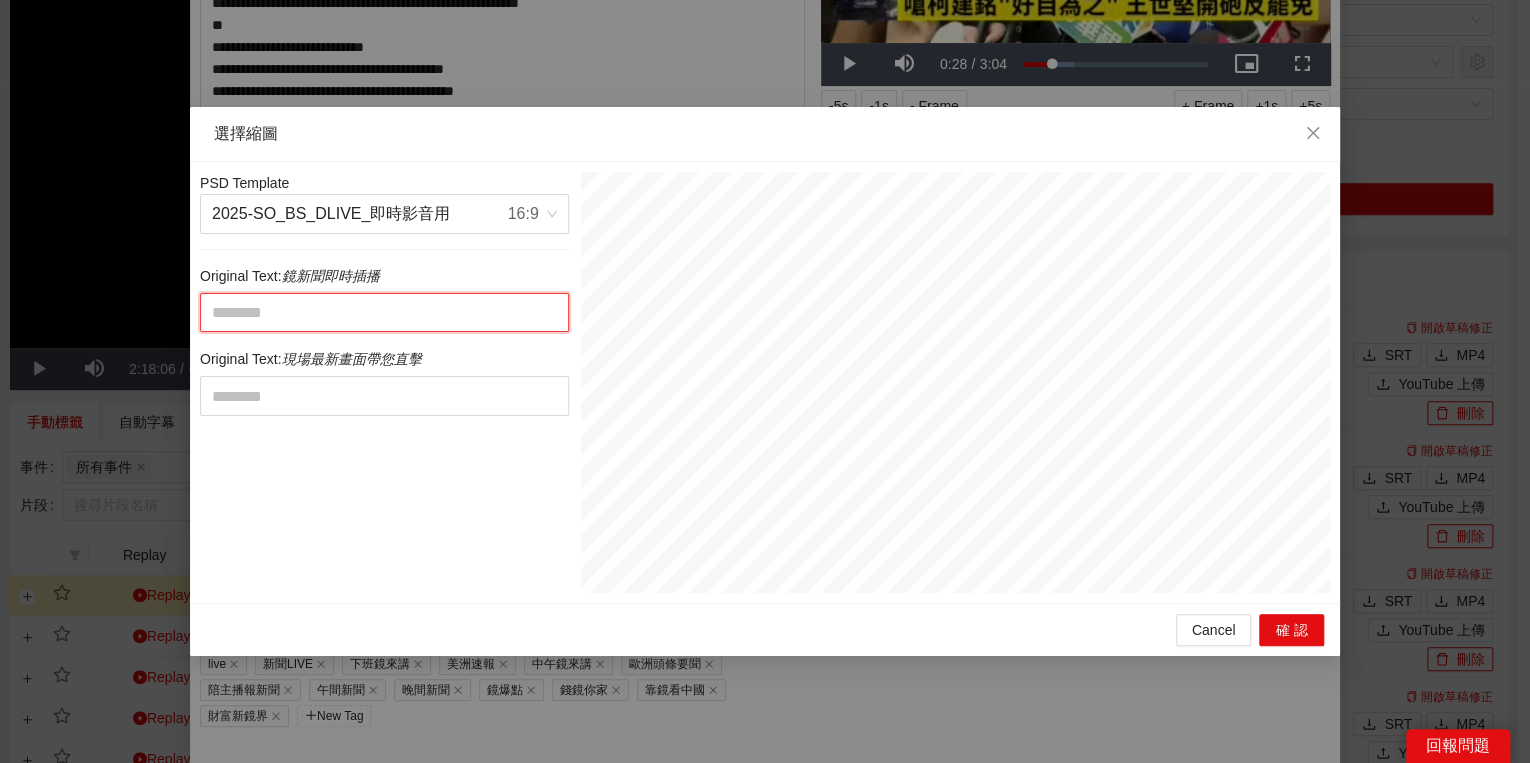 click at bounding box center [384, 313] 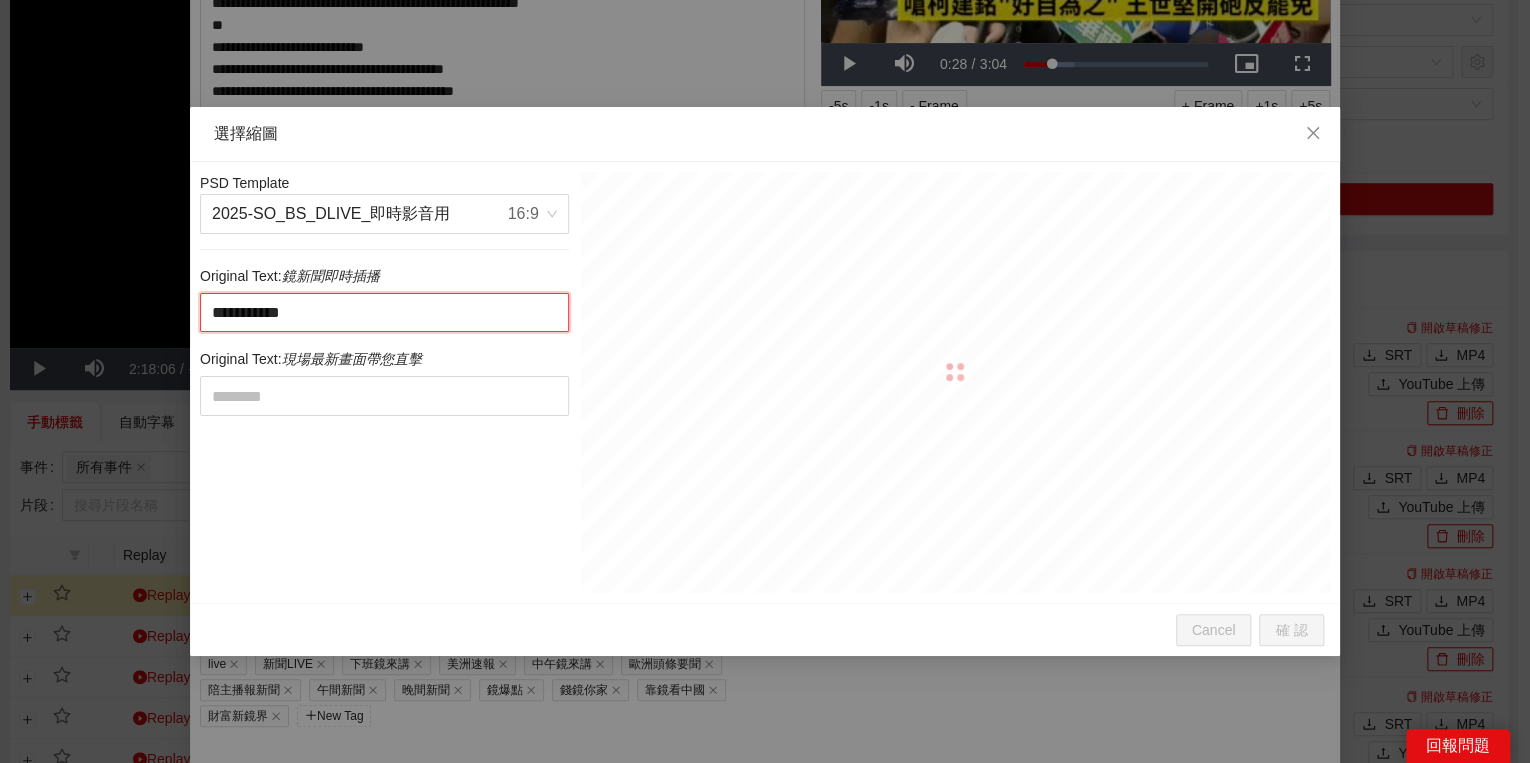 type on "**********" 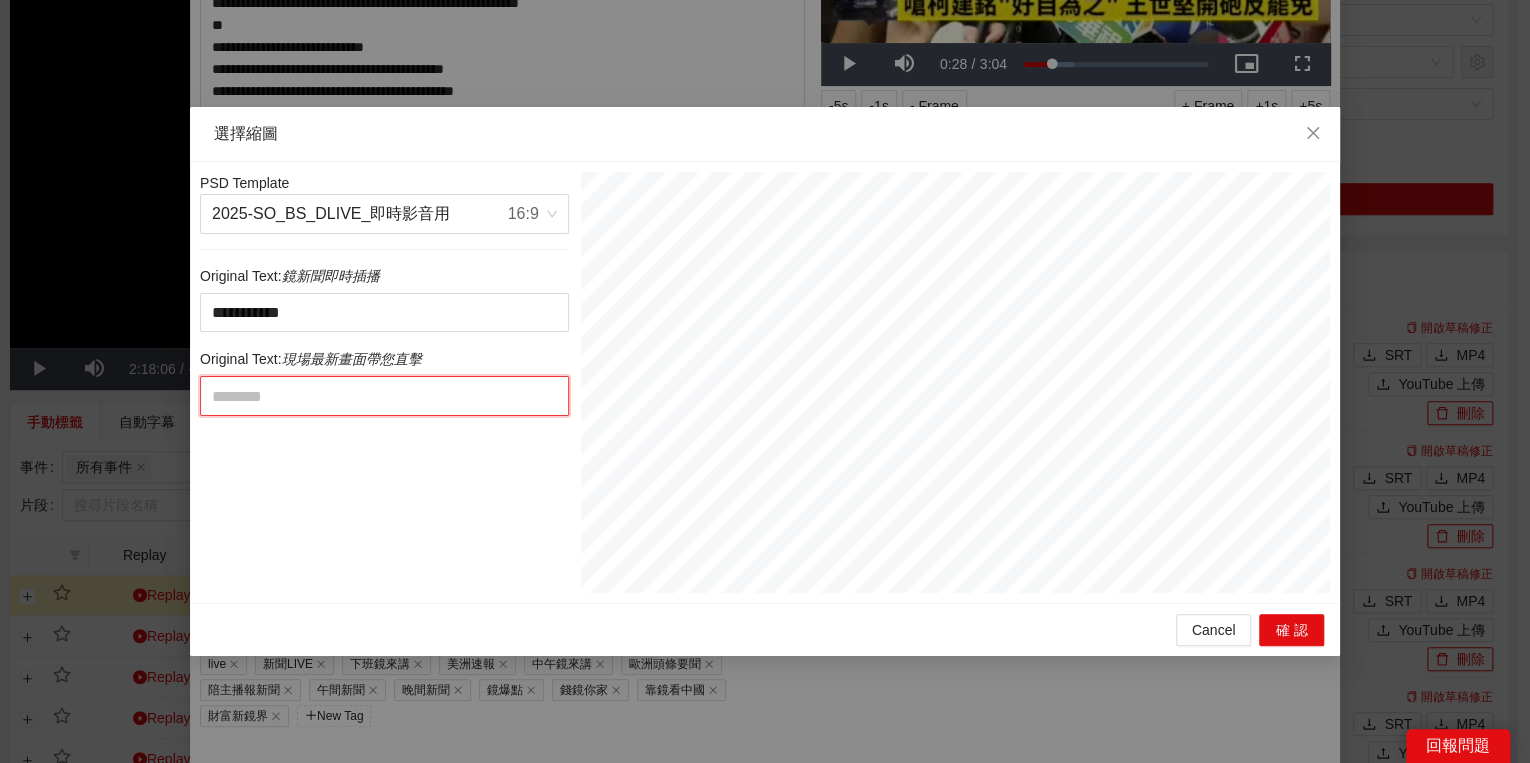 click at bounding box center (384, 396) 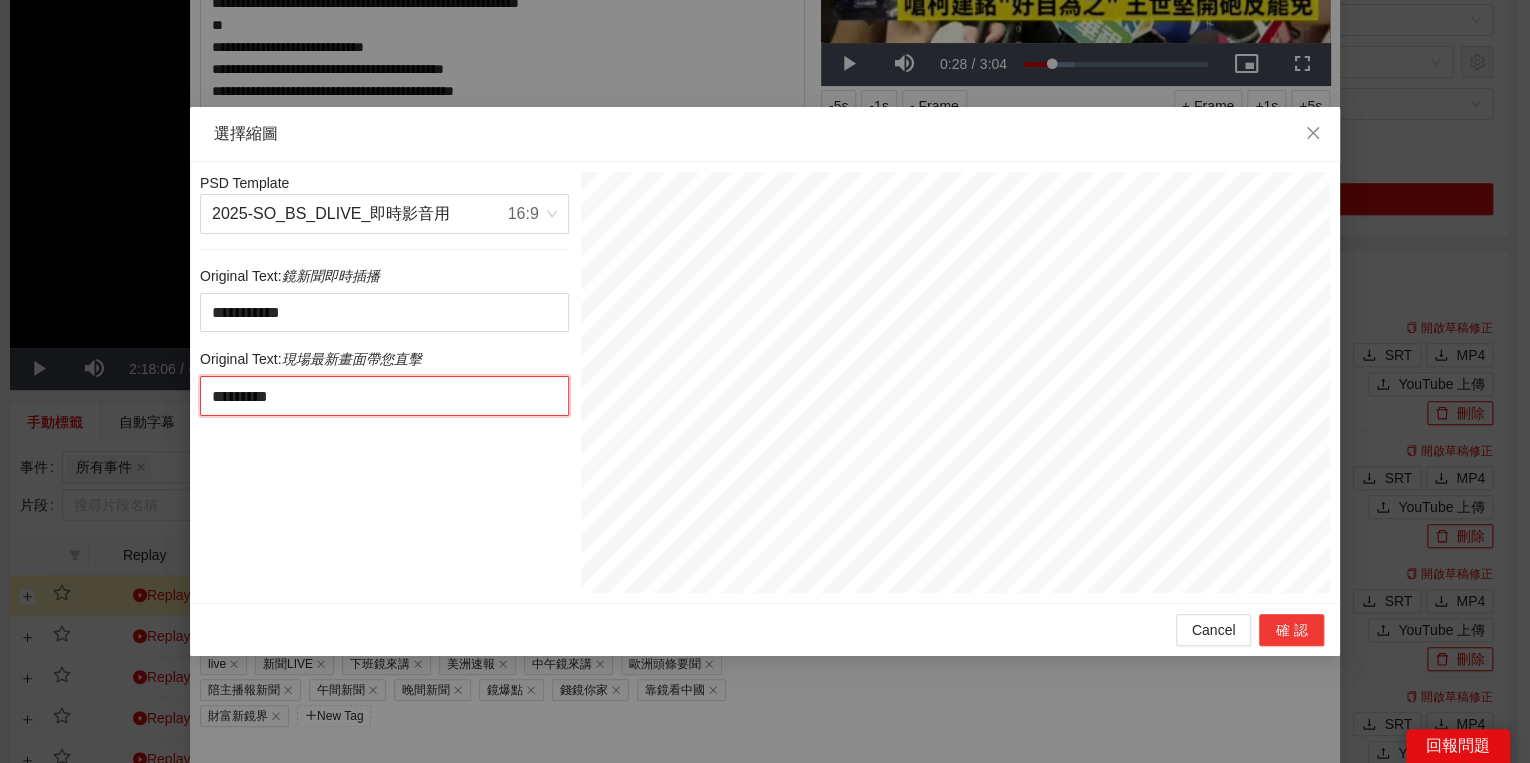 type on "*********" 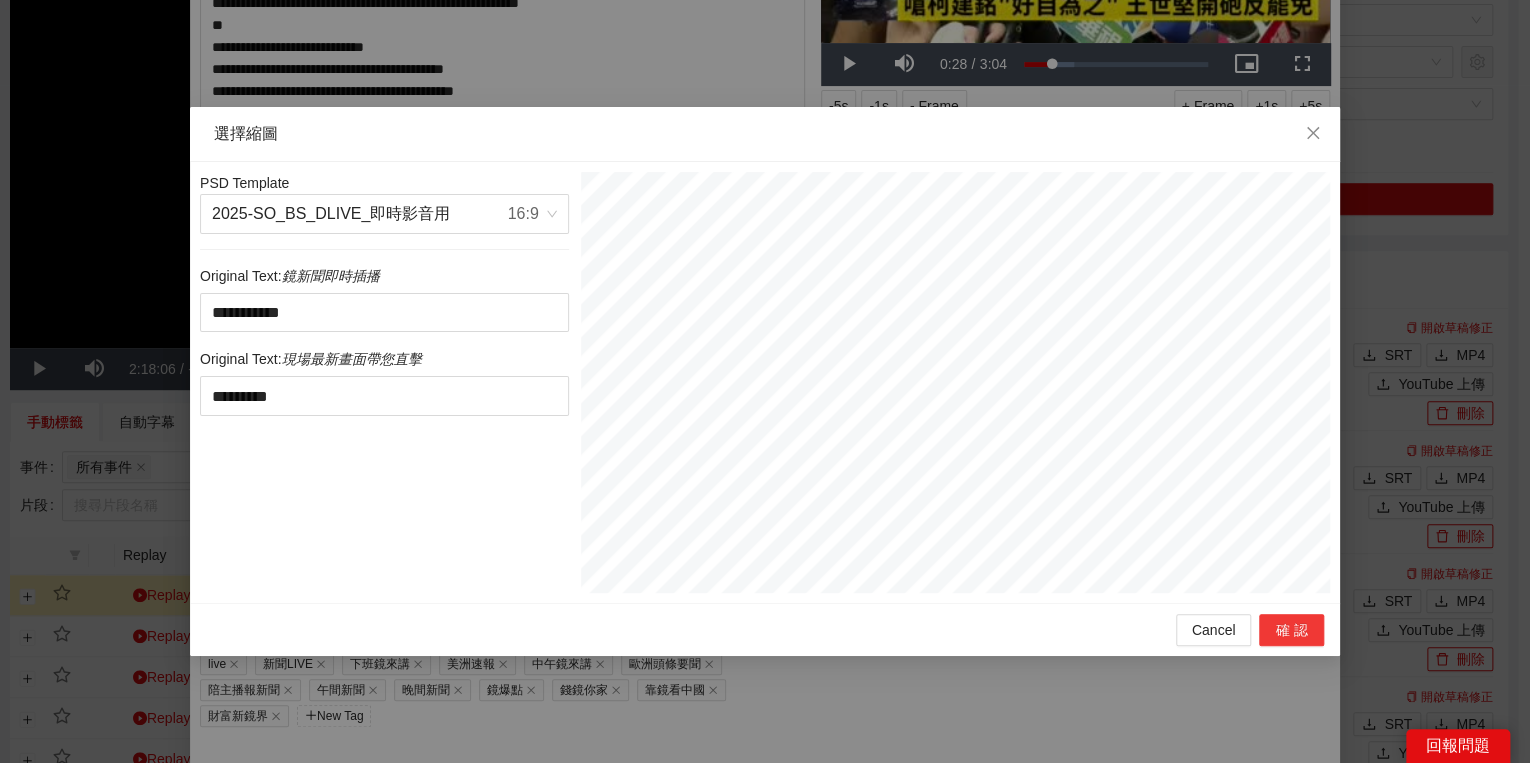 click on "確認" at bounding box center (1291, 630) 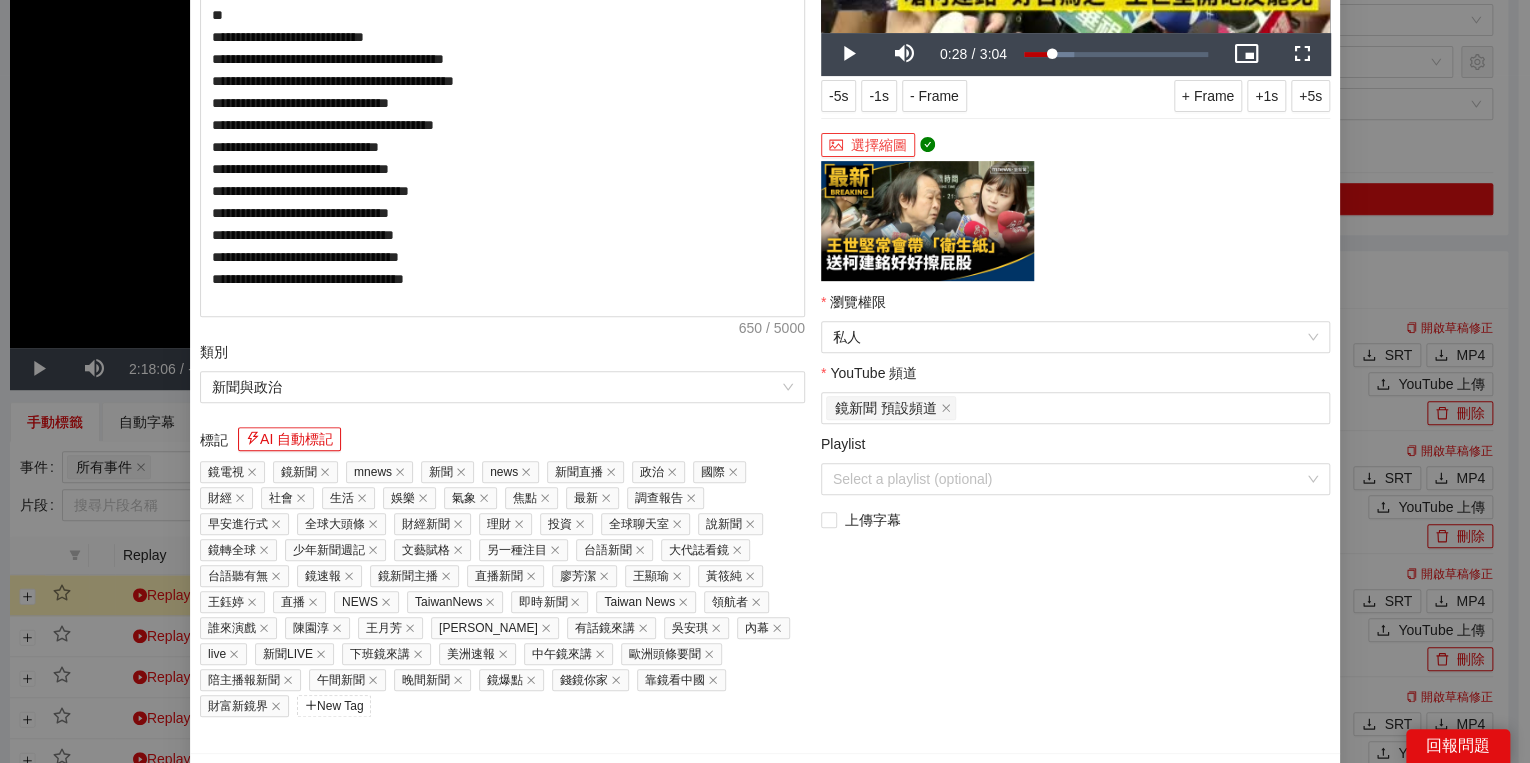 scroll, scrollTop: 320, scrollLeft: 0, axis: vertical 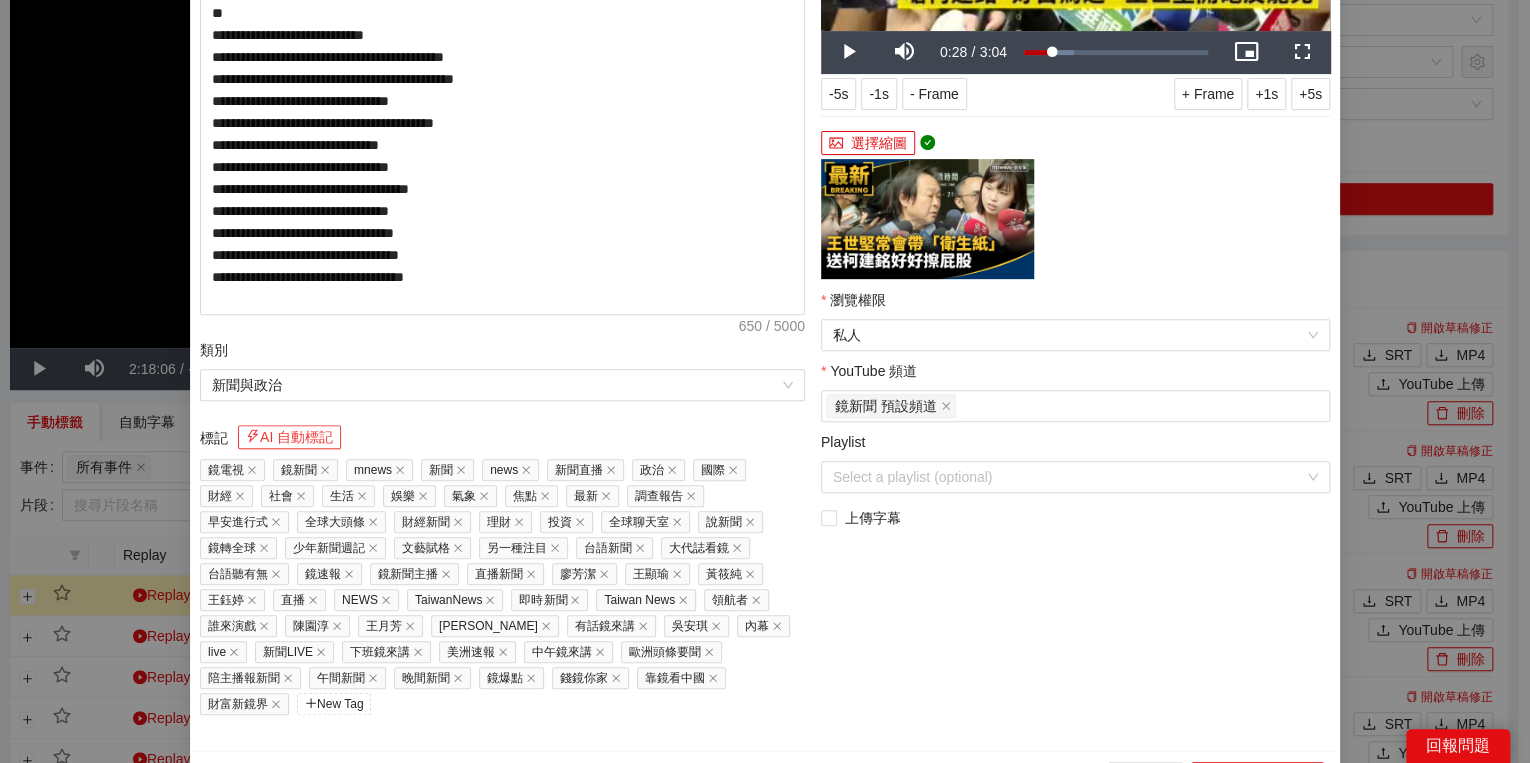 click on "AI 自動標記" at bounding box center (289, 437) 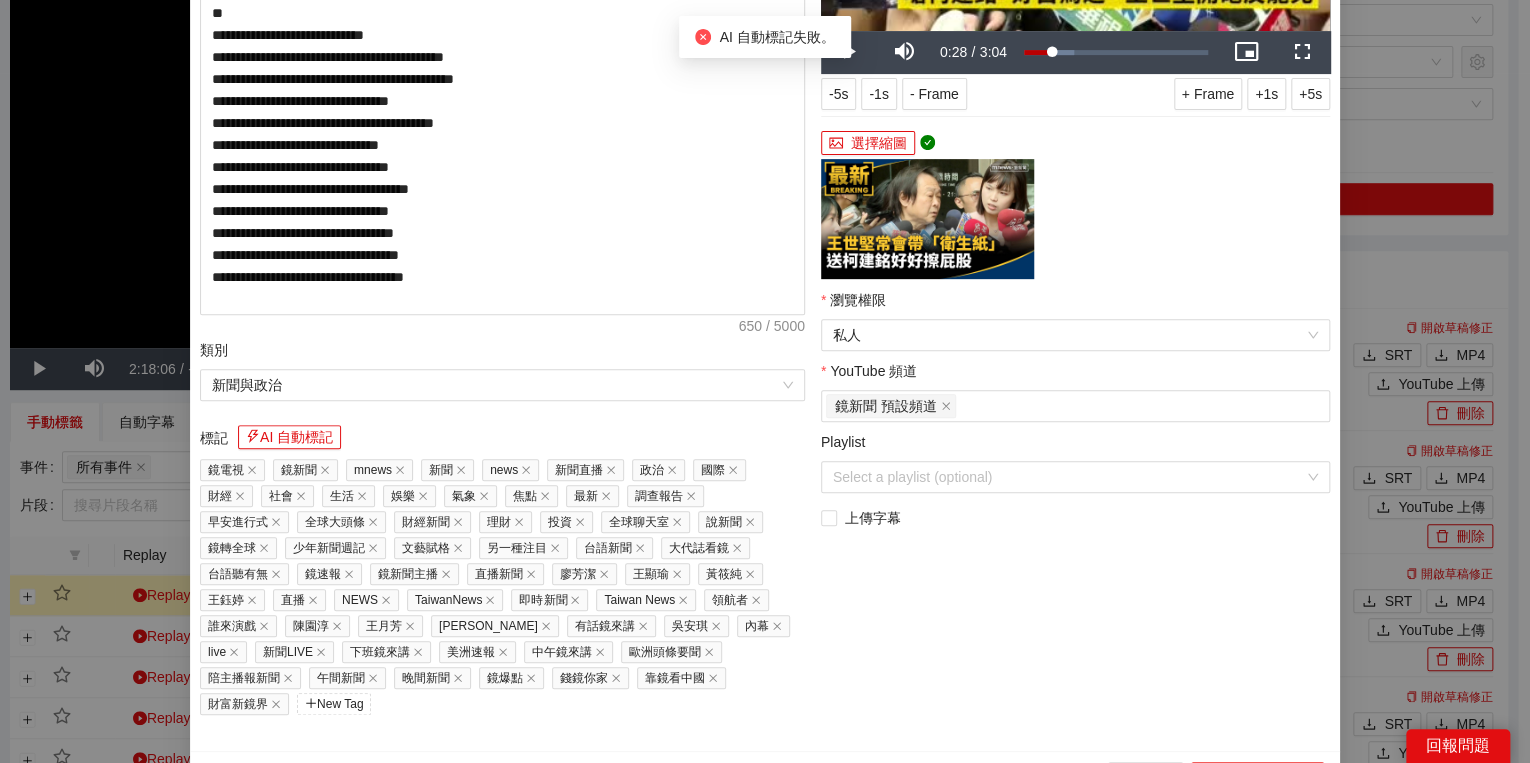 click on "上傳到 YouTube" at bounding box center [1257, 778] 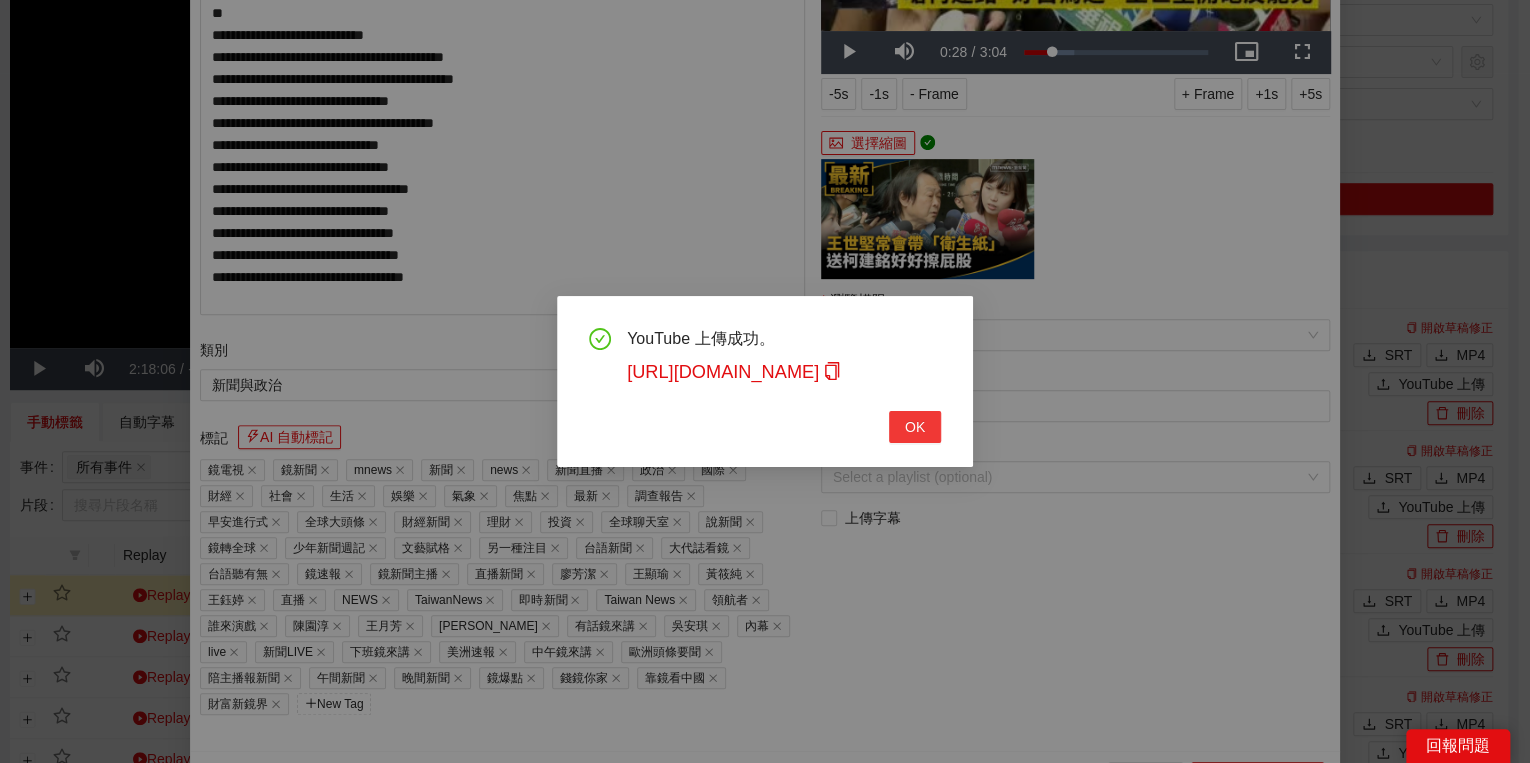 click on "OK" at bounding box center [915, 427] 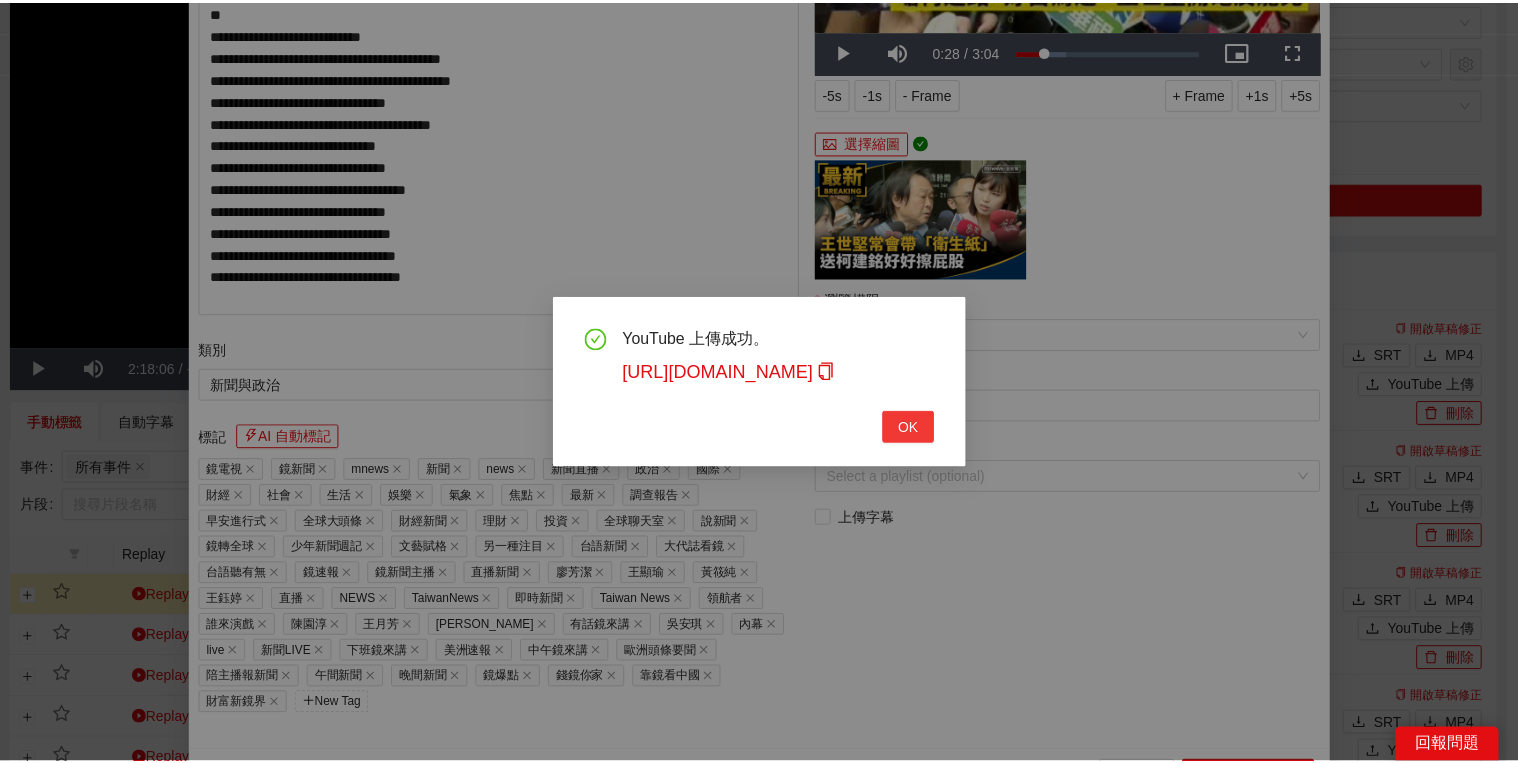 scroll, scrollTop: 308, scrollLeft: 0, axis: vertical 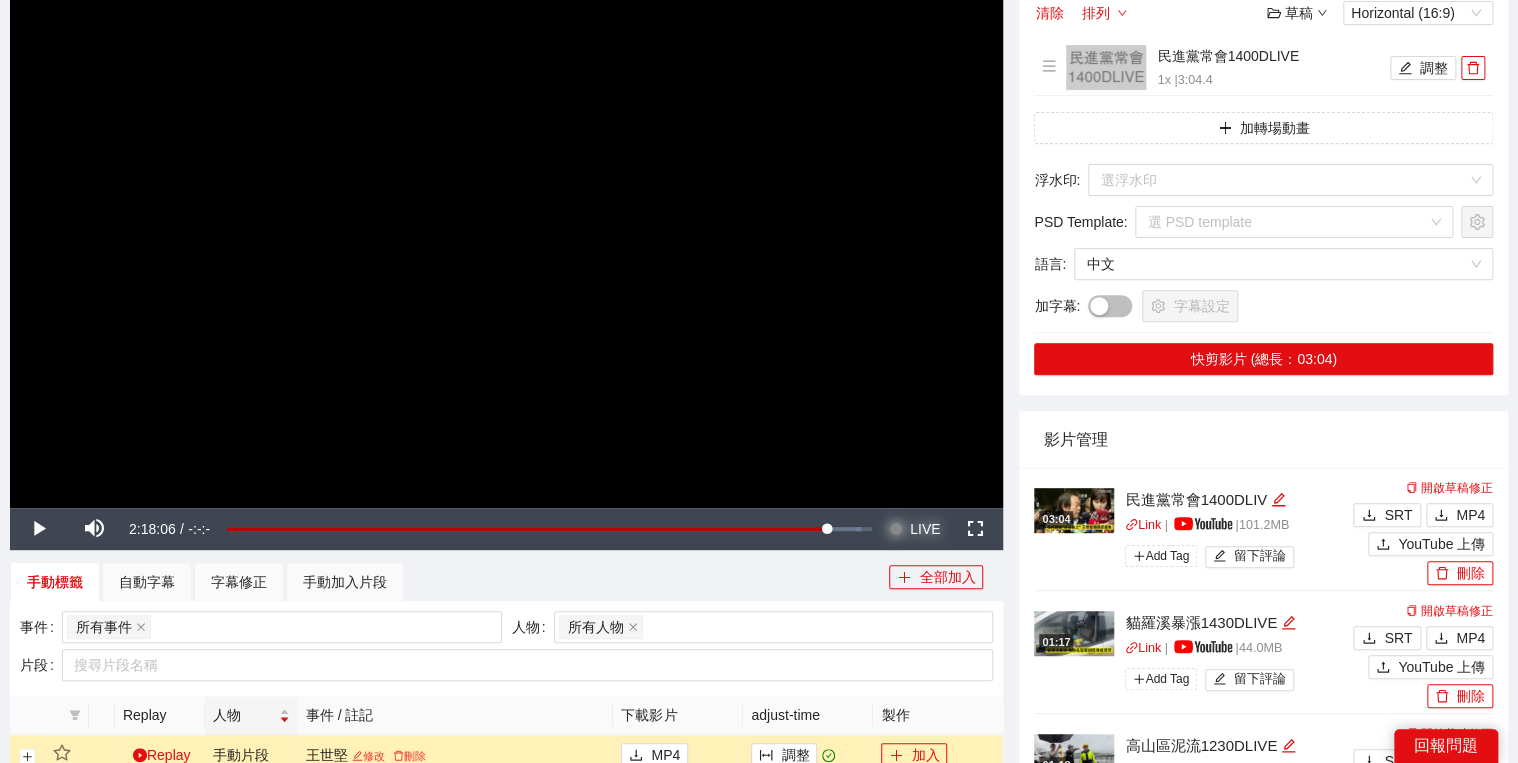 click on "LIVE" at bounding box center [925, 529] 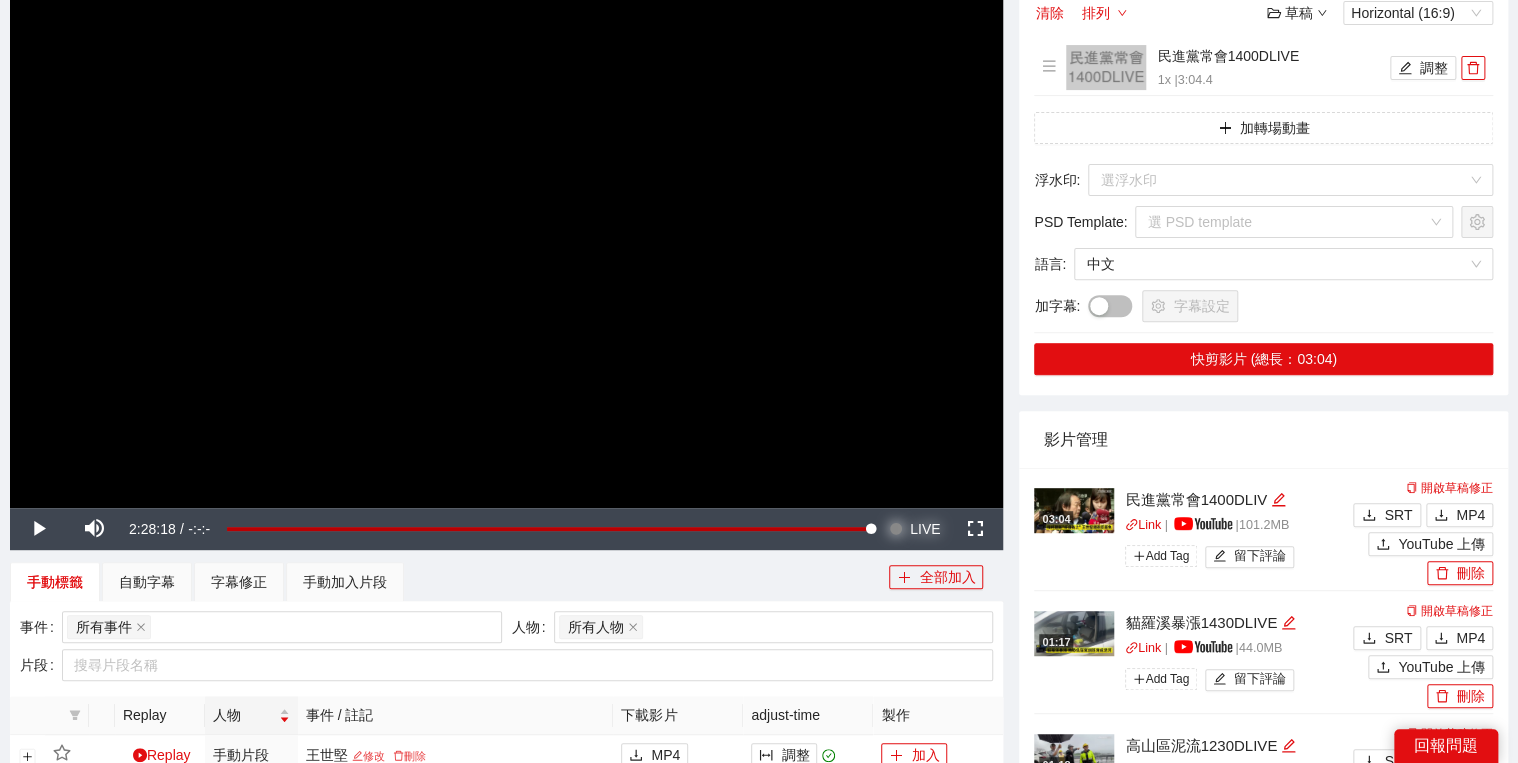 click on "Seek to live, currently behind live LIVE" at bounding box center [914, 529] 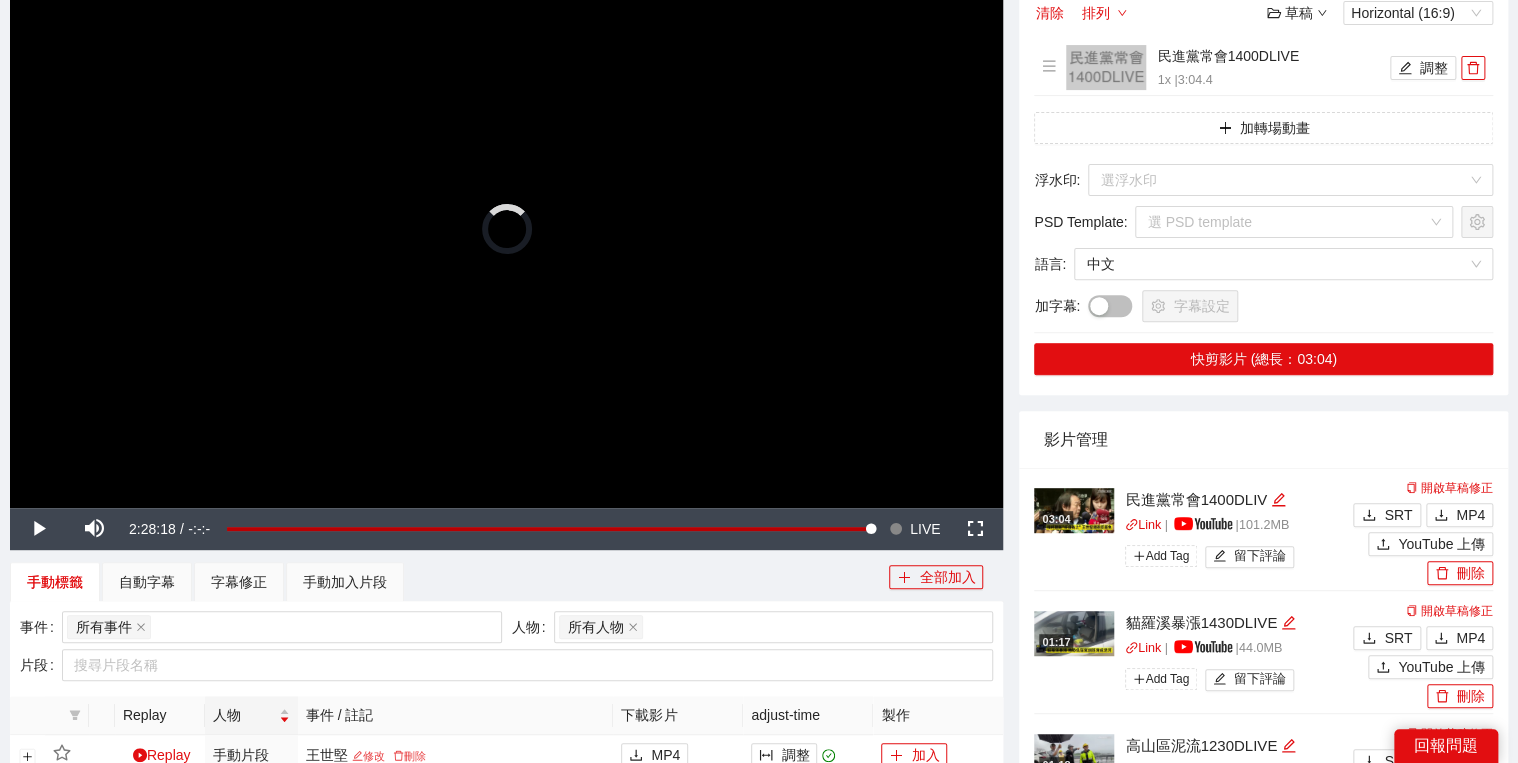 click at bounding box center [506, 228] 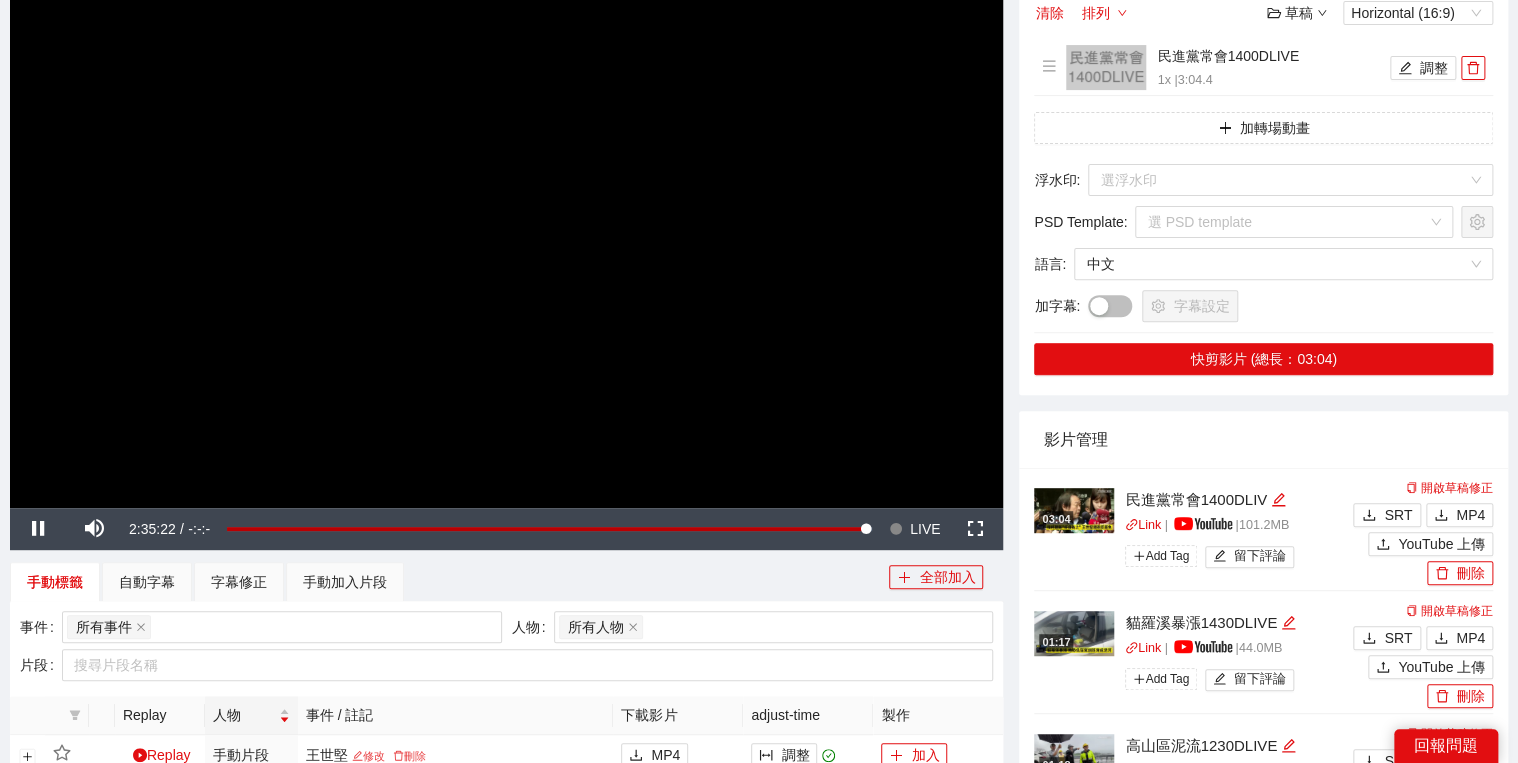 click at bounding box center [506, 228] 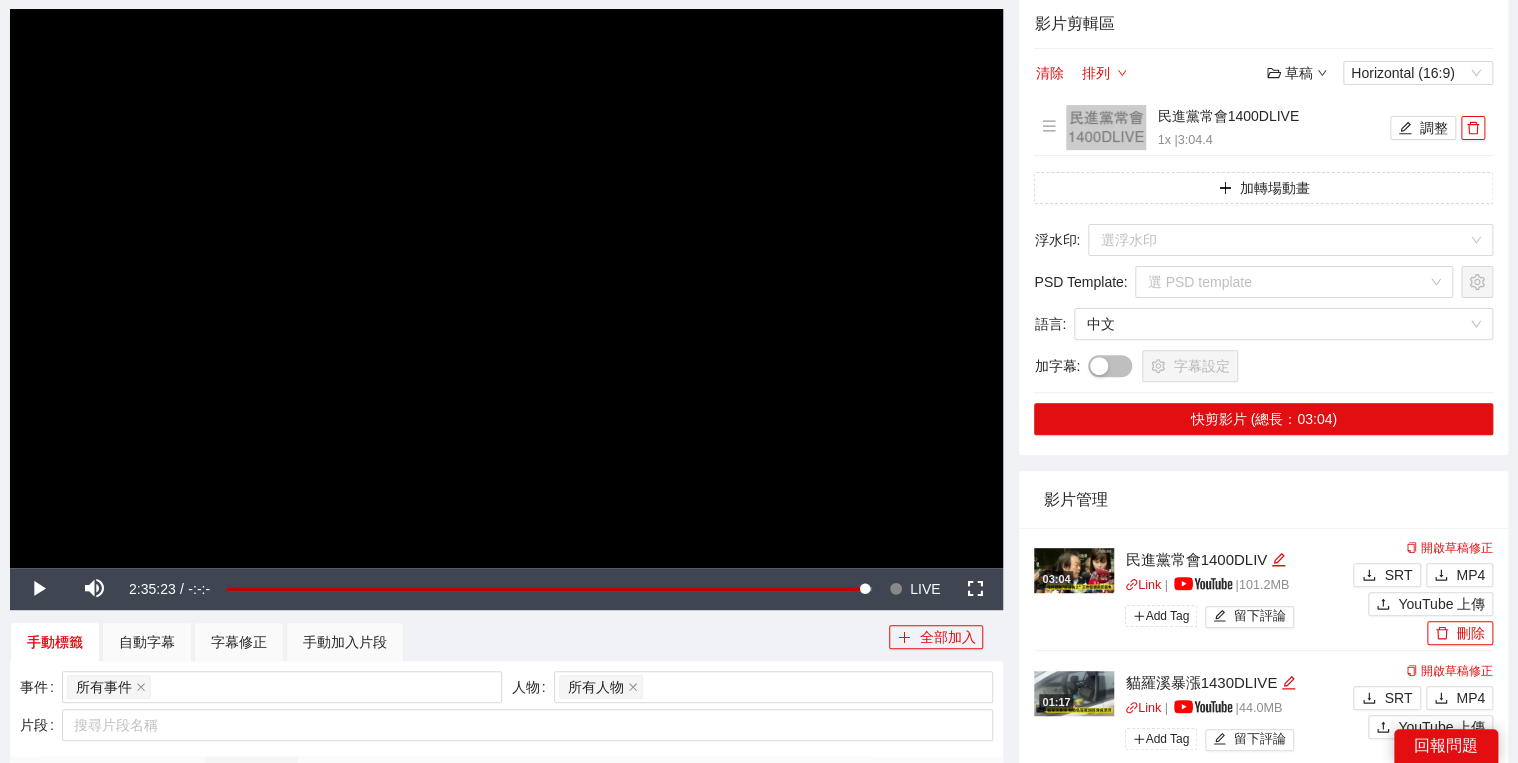 scroll, scrollTop: 400, scrollLeft: 0, axis: vertical 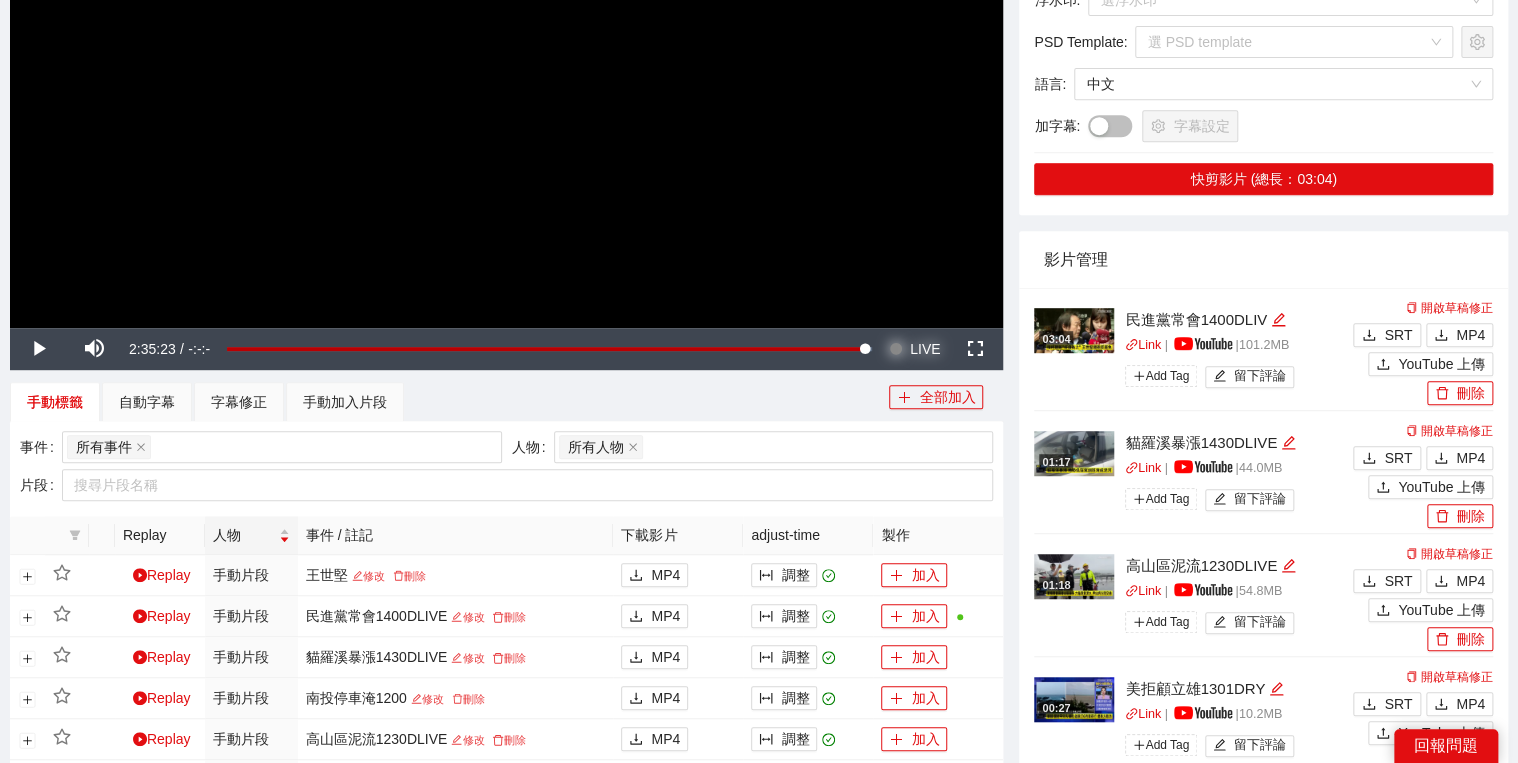 drag, startPoint x: 936, startPoint y: 354, endPoint x: 927, endPoint y: 344, distance: 13.453624 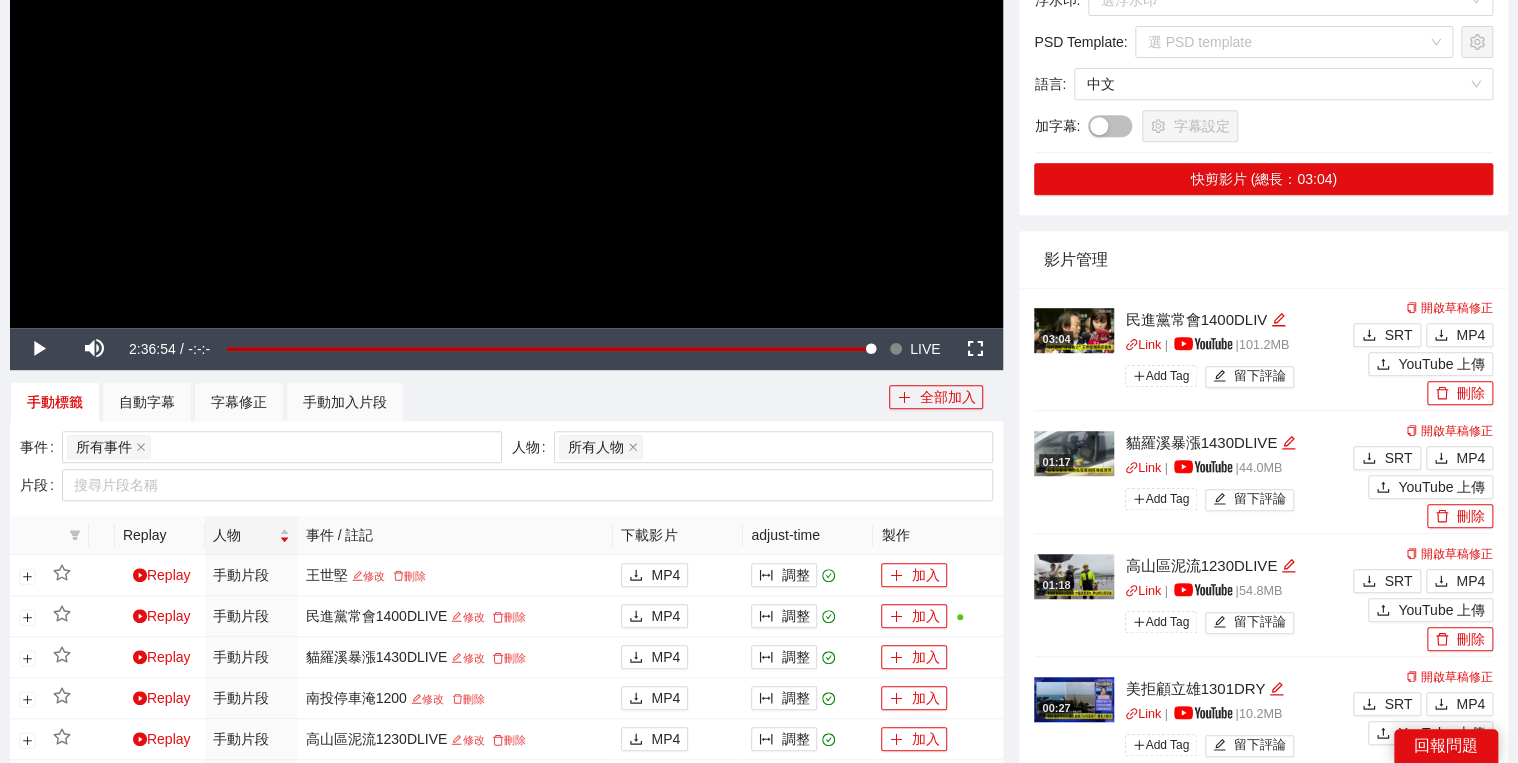 click at bounding box center (506, 48) 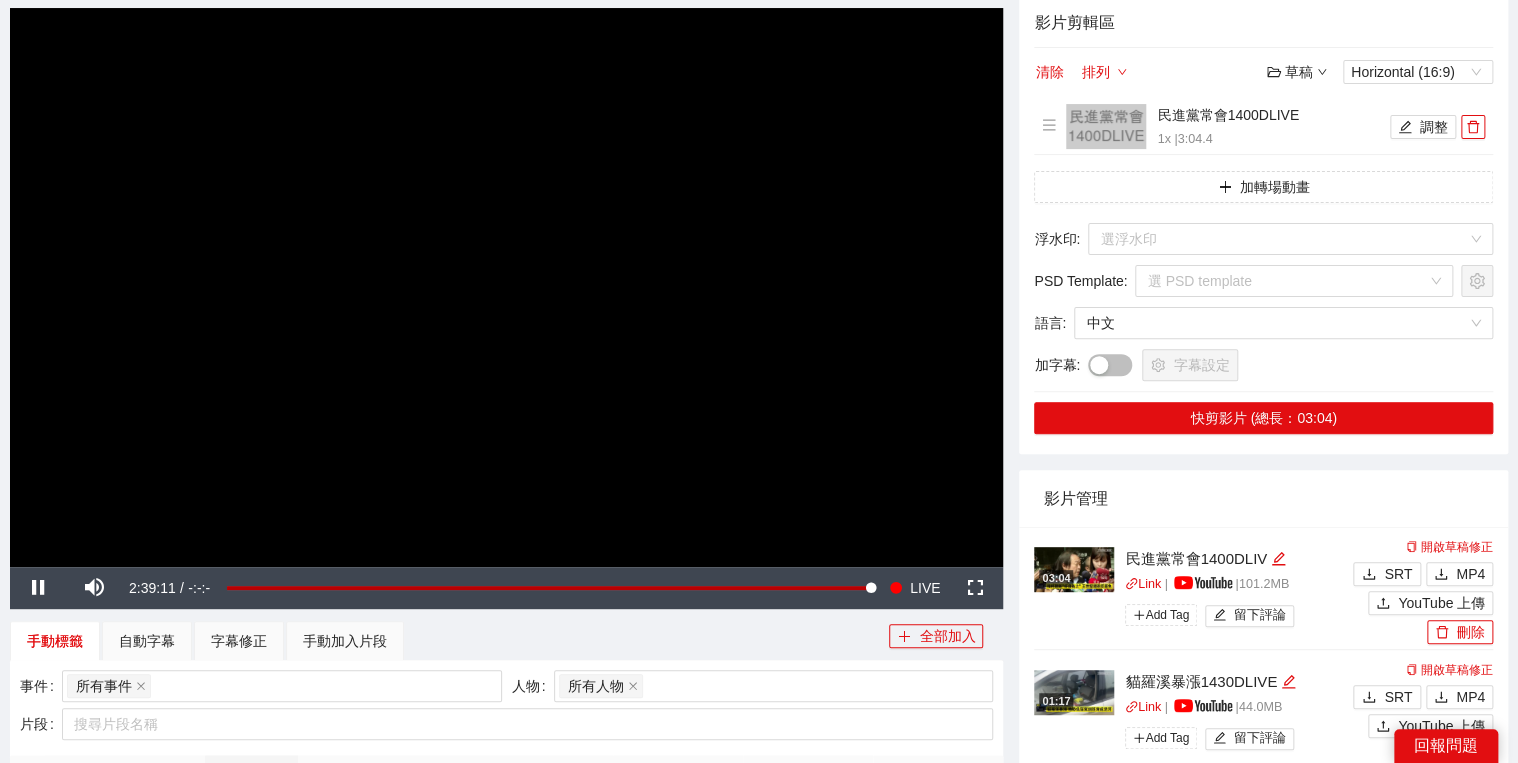 scroll, scrollTop: 160, scrollLeft: 0, axis: vertical 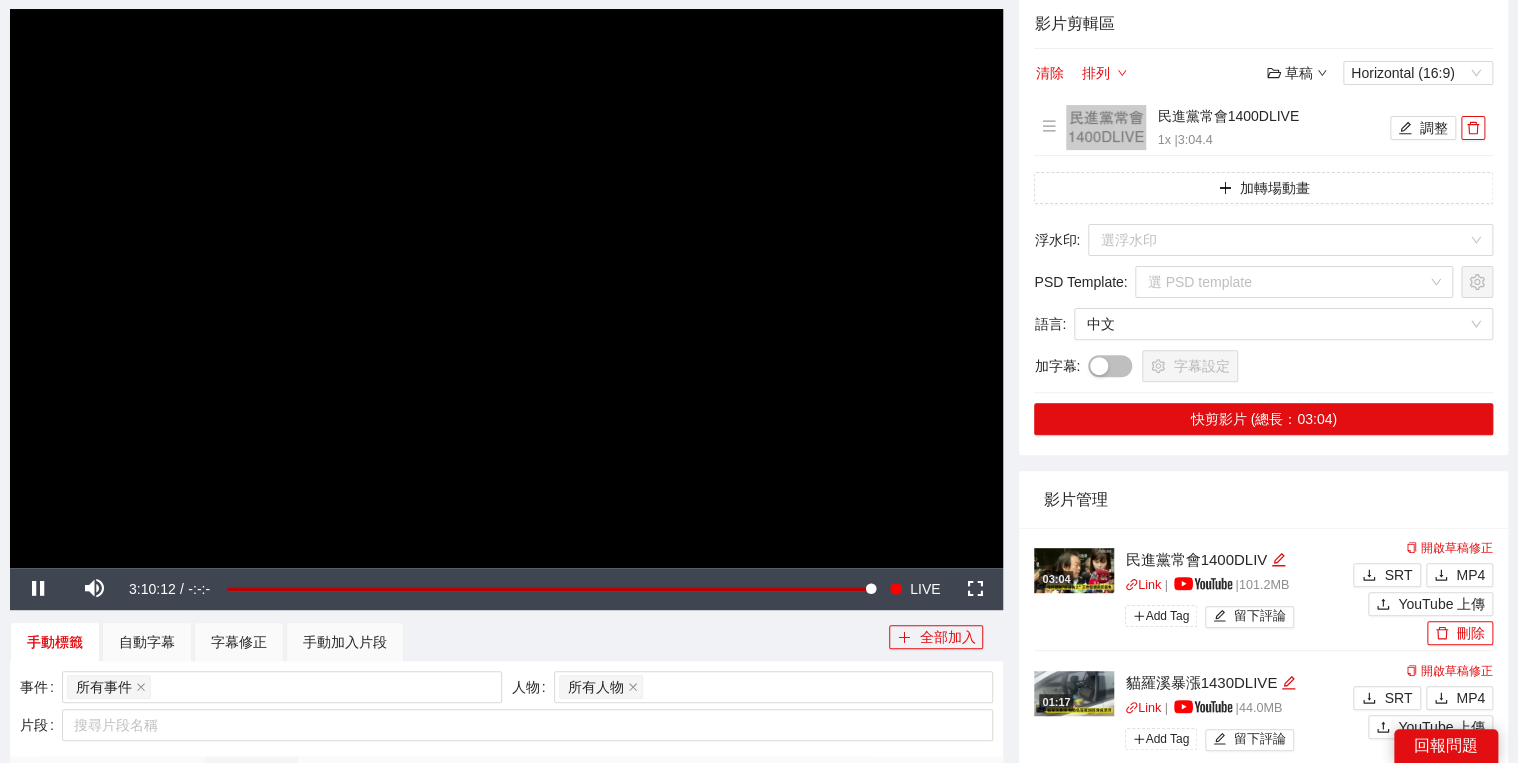 drag, startPoint x: 475, startPoint y: 624, endPoint x: 496, endPoint y: 636, distance: 24.186773 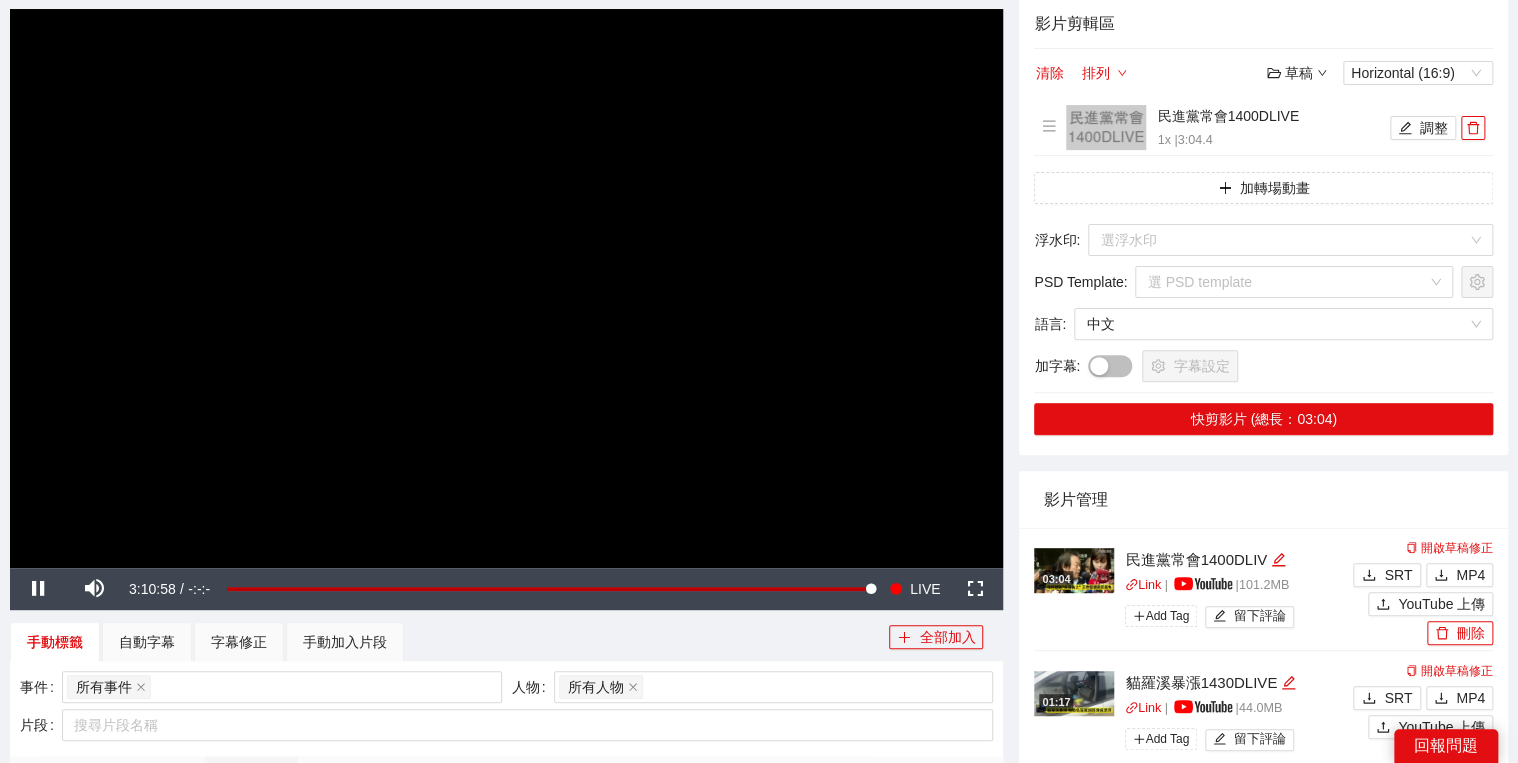 click on "手動標籤 自動字幕 字幕修正 手動加入片段" at bounding box center [449, 642] 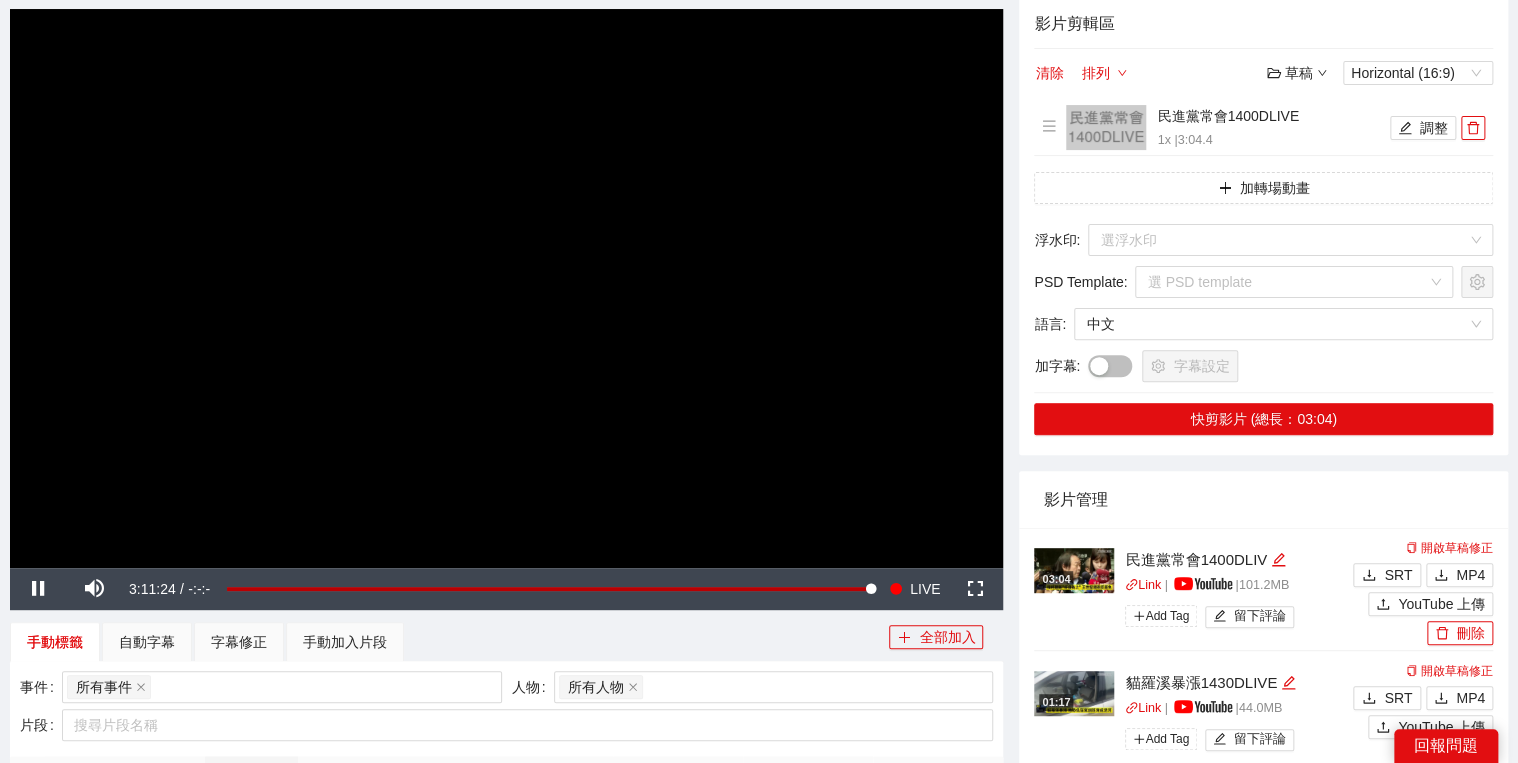 click at bounding box center (506, 288) 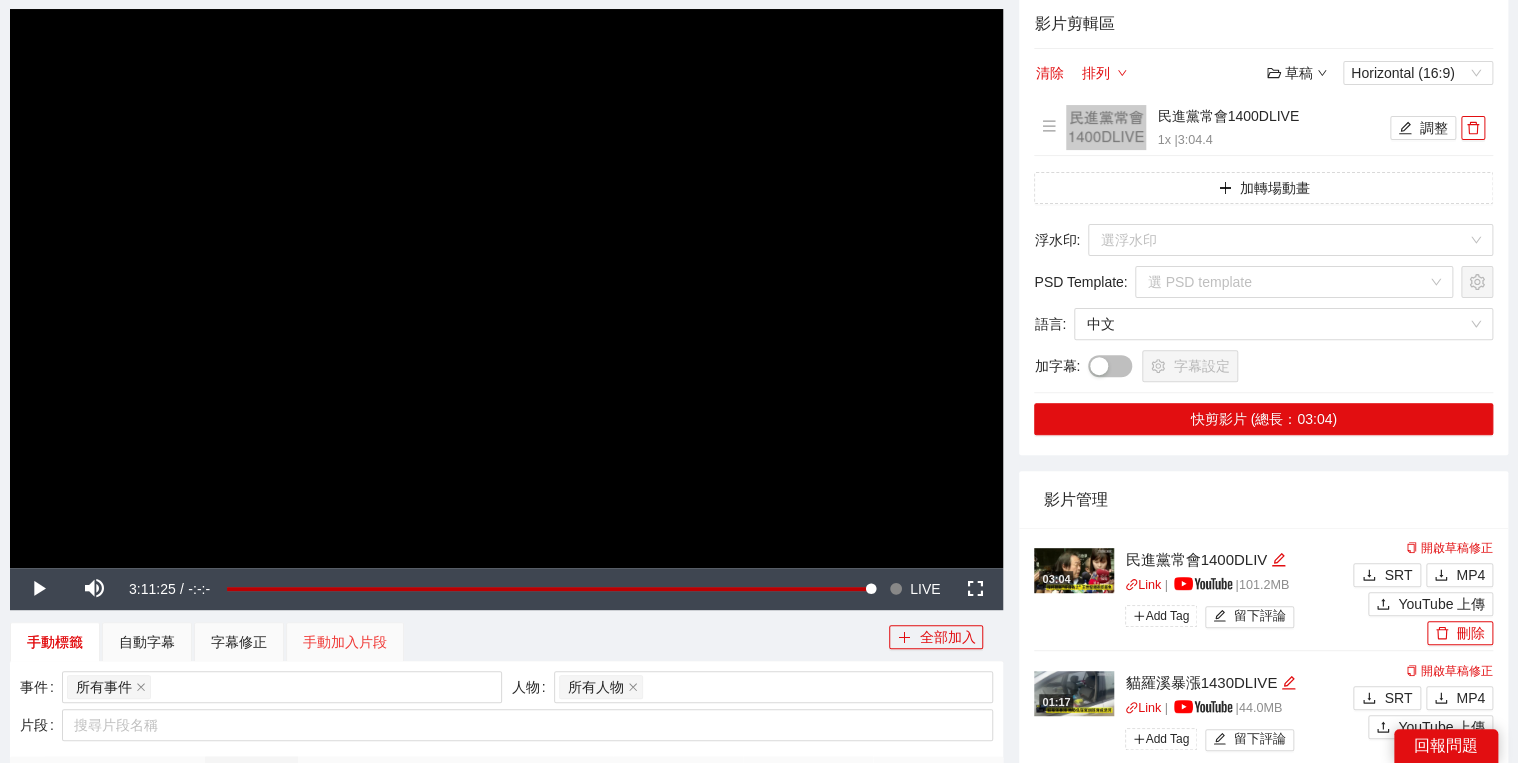 click on "手動加入片段" at bounding box center [345, 642] 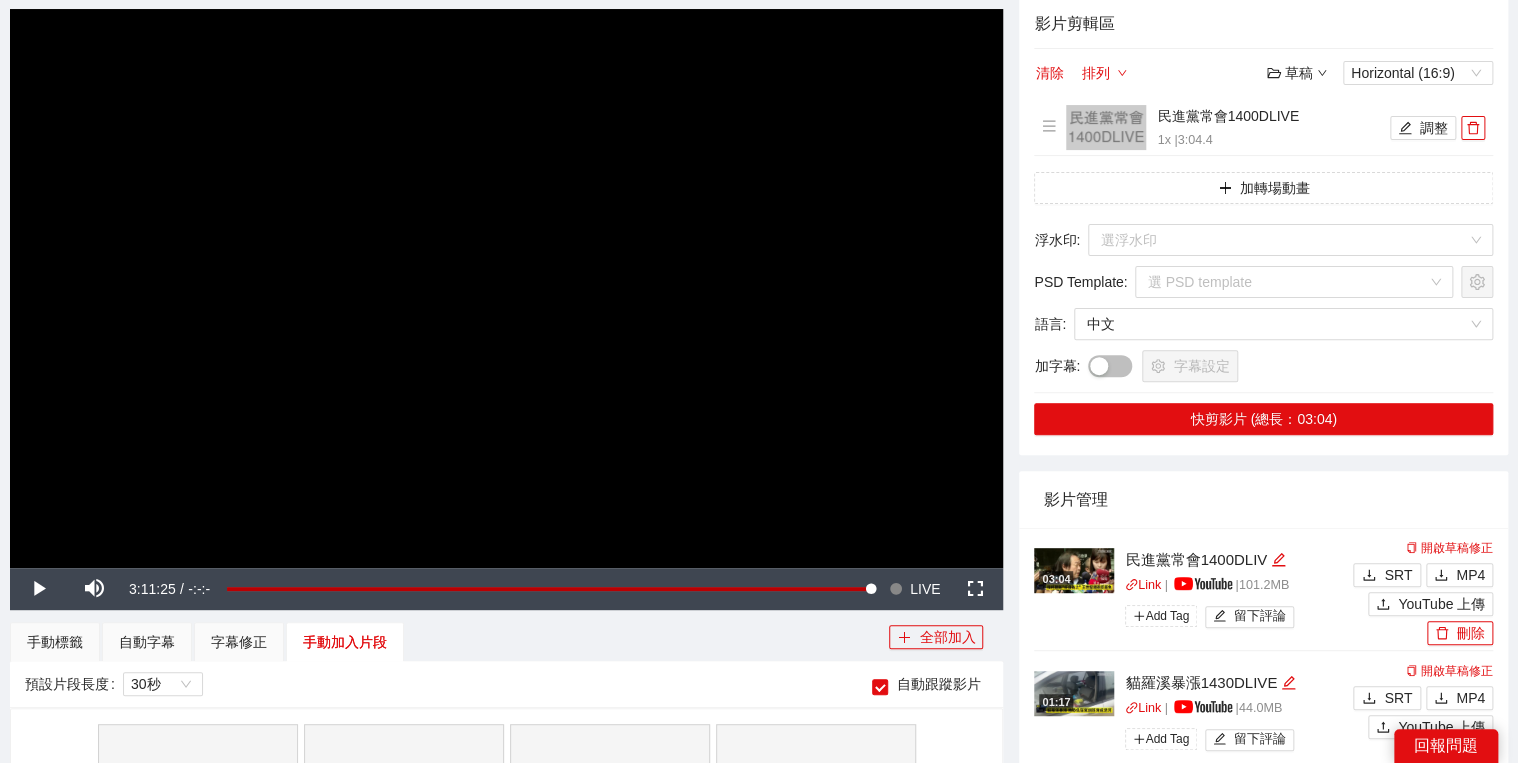 scroll, scrollTop: 800, scrollLeft: 0, axis: vertical 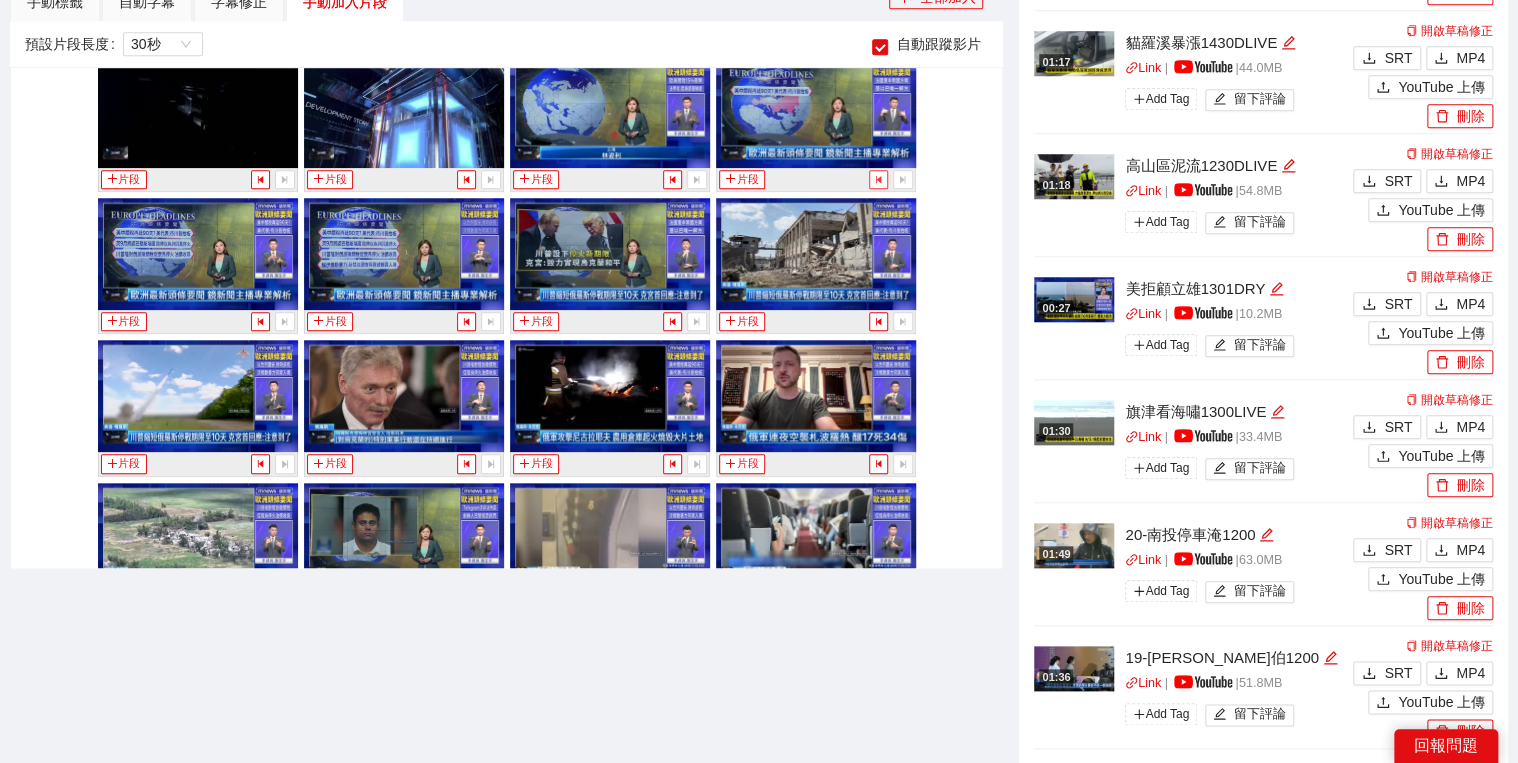 click 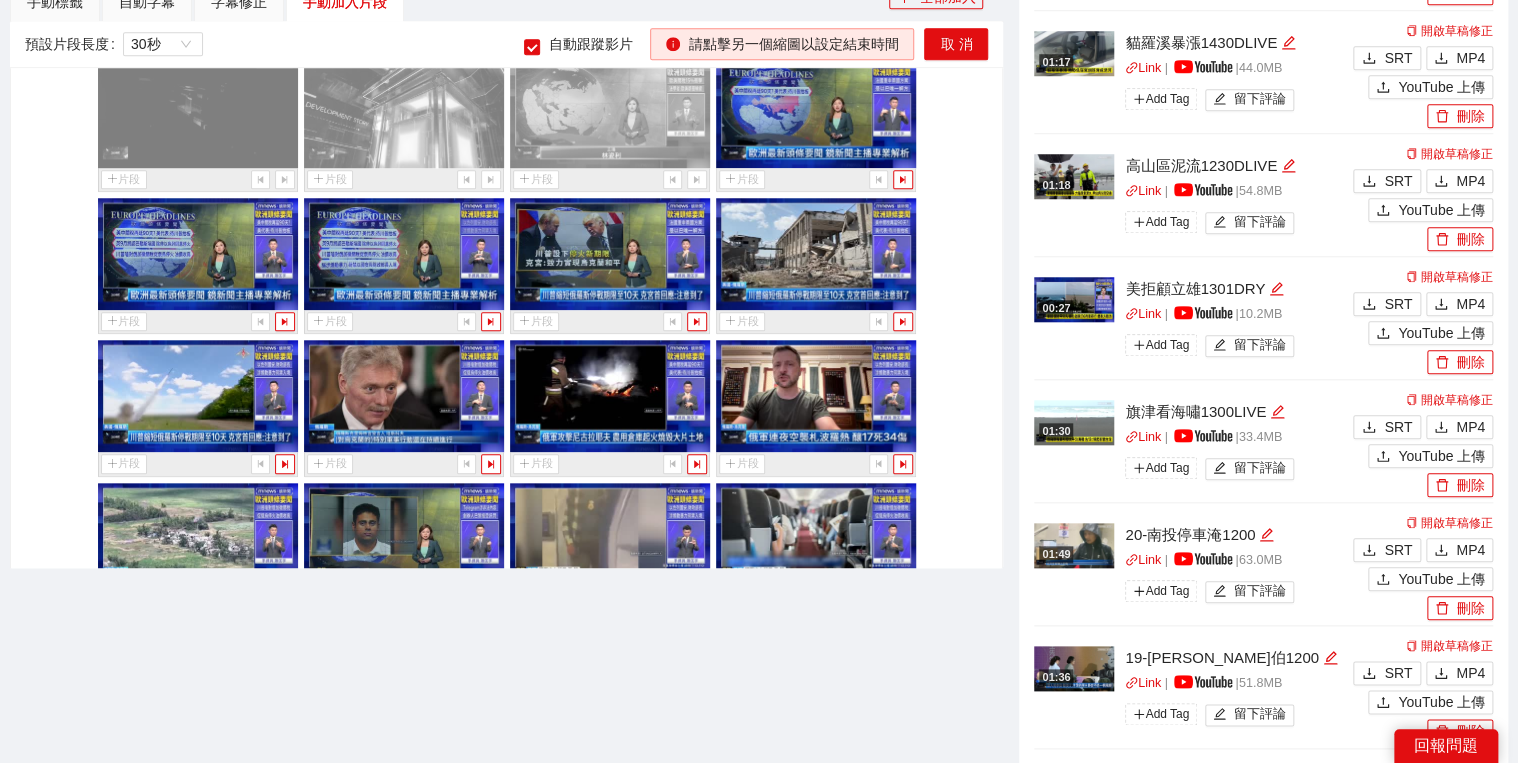 scroll, scrollTop: 22245, scrollLeft: 0, axis: vertical 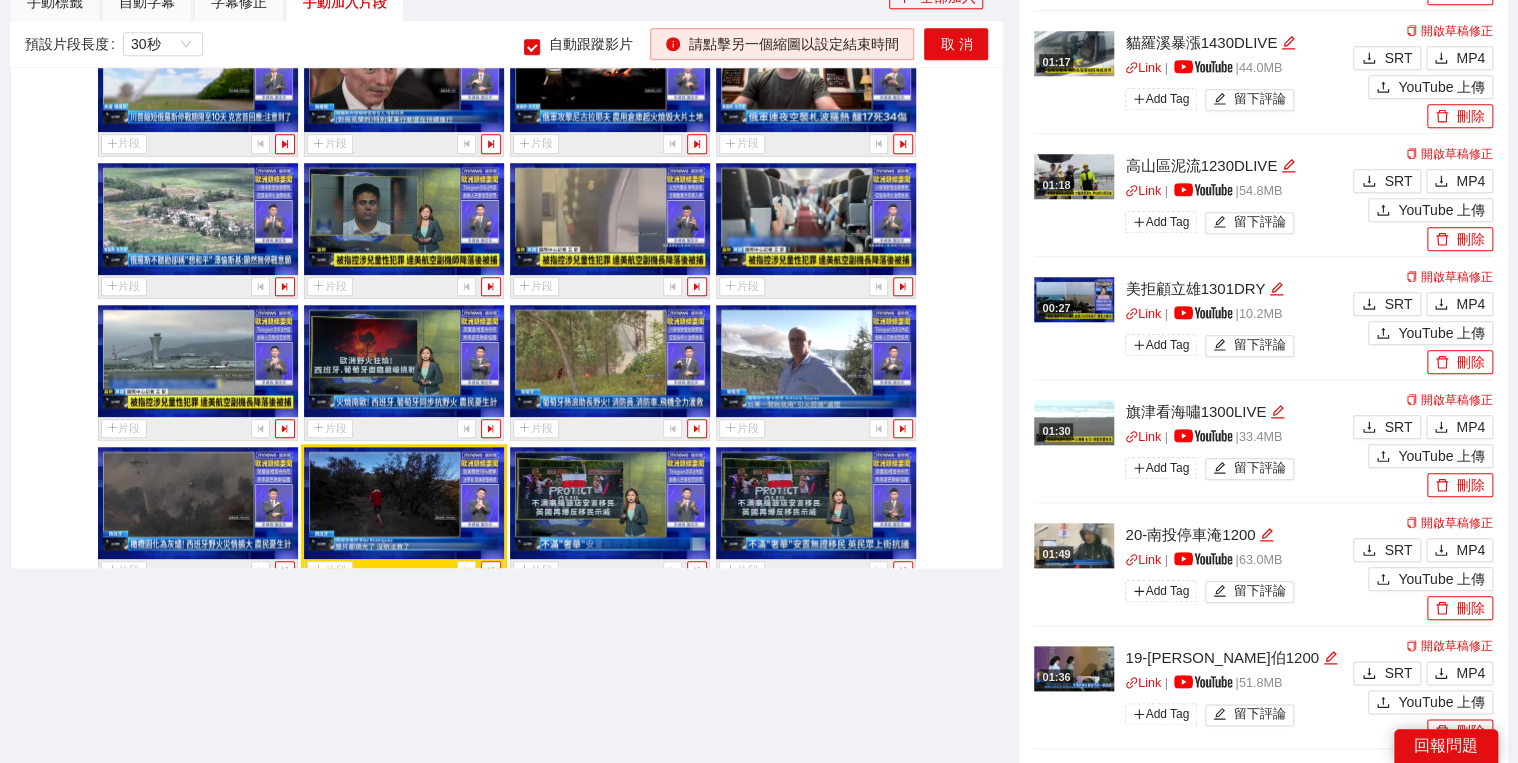 click 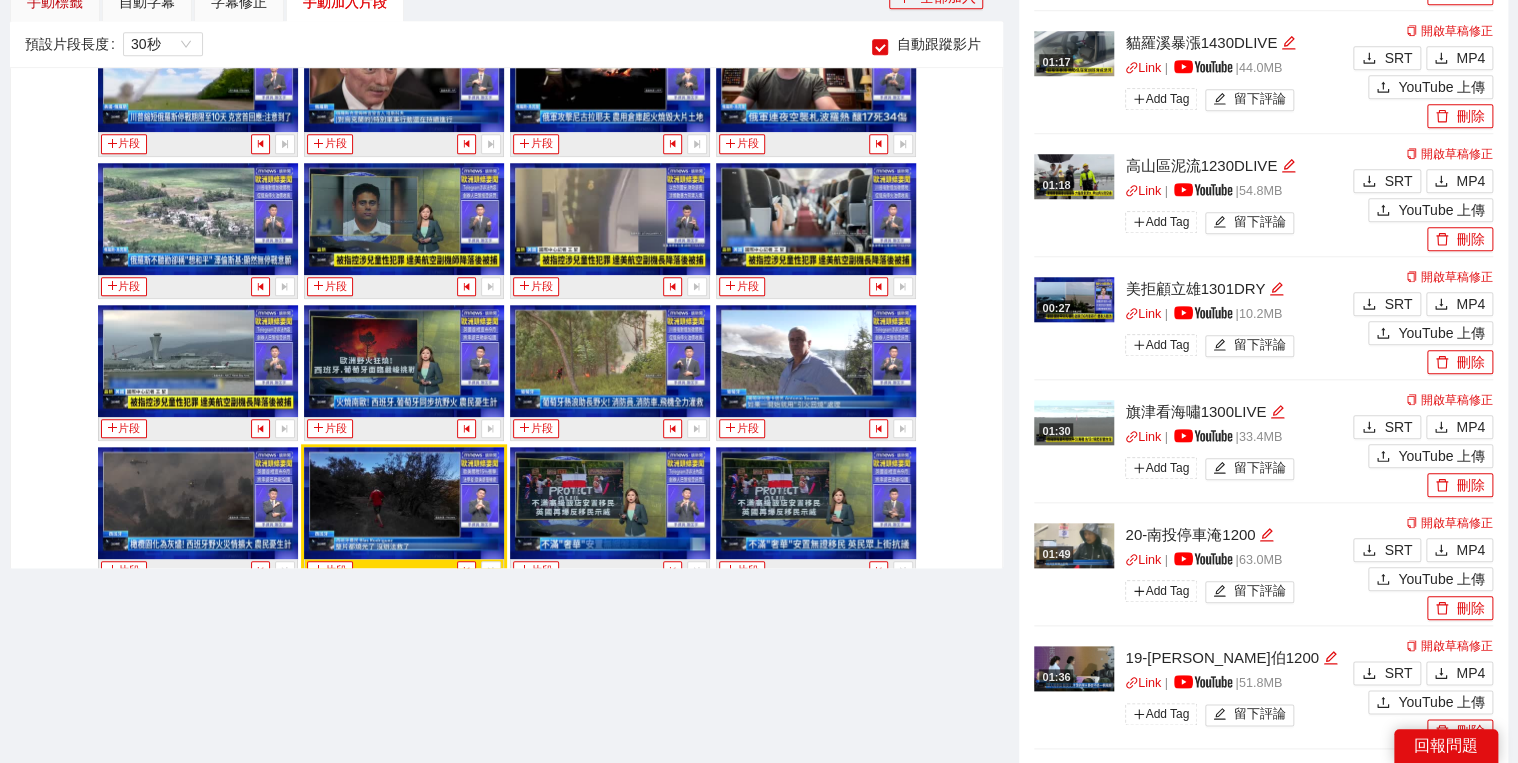 click on "手動標籤" at bounding box center (55, 2) 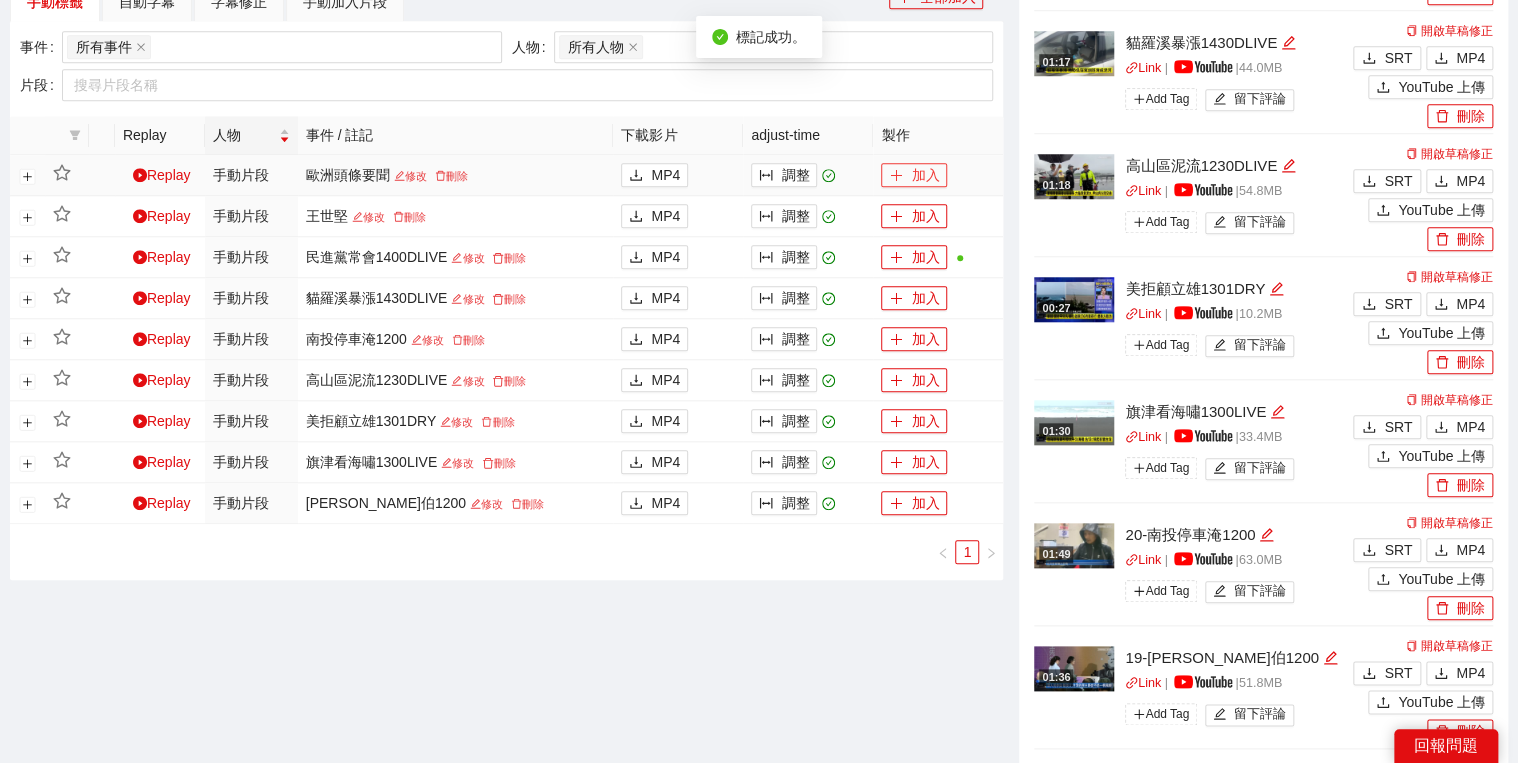 click on "加入" at bounding box center (914, 175) 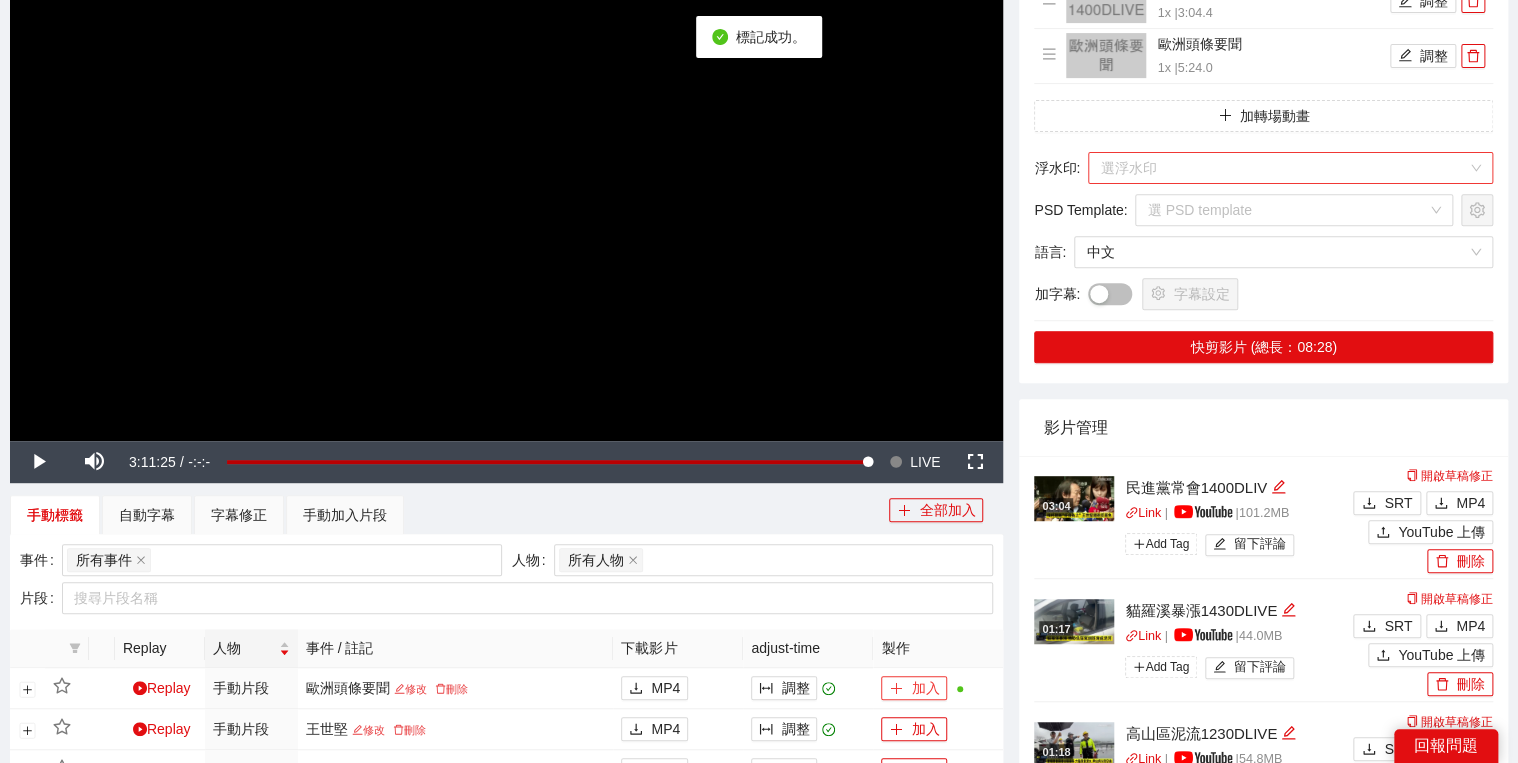 scroll, scrollTop: 240, scrollLeft: 0, axis: vertical 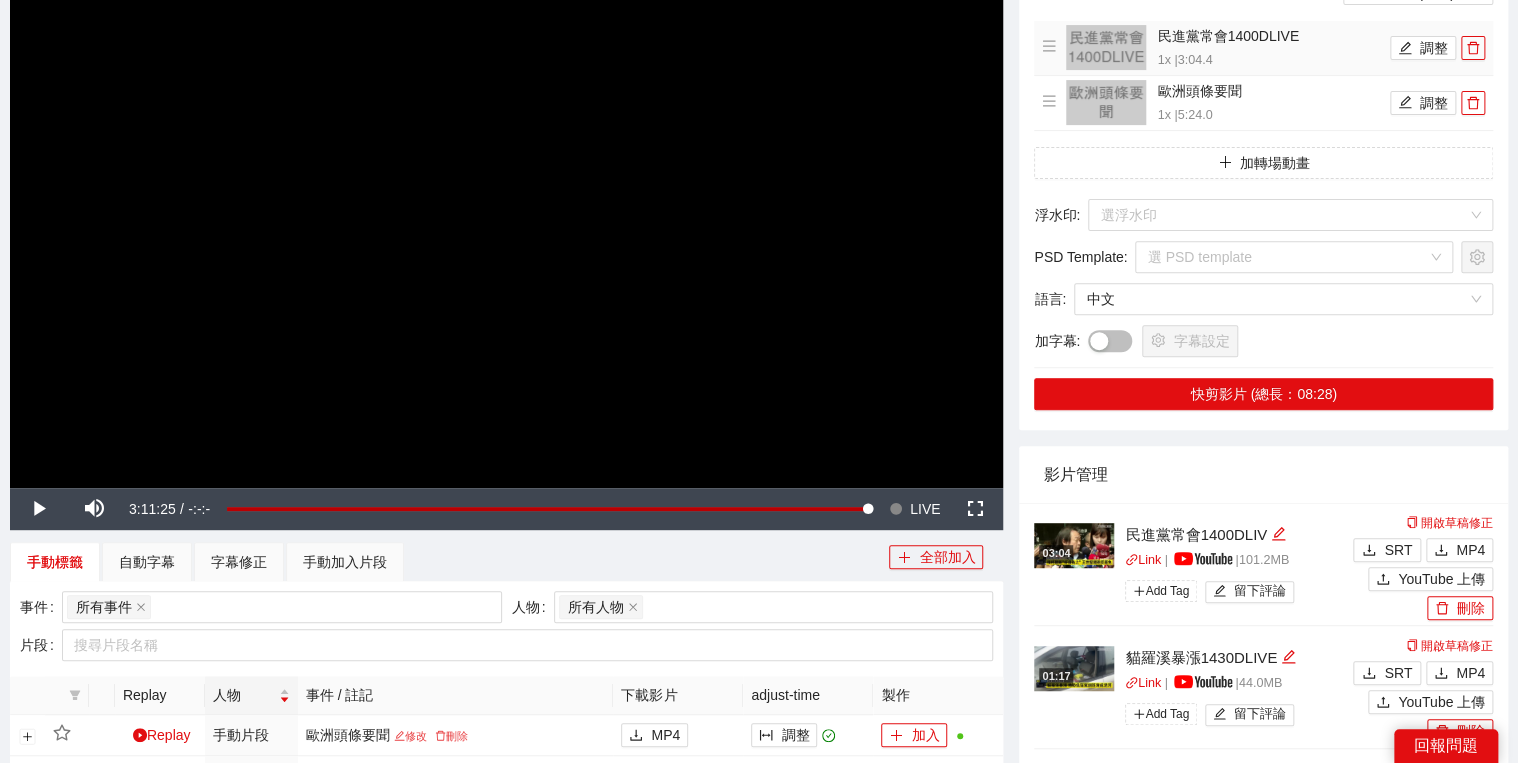 click on "民進黨常會1400DLIVE 1x |  3:04.4     調整" at bounding box center (1263, 48) 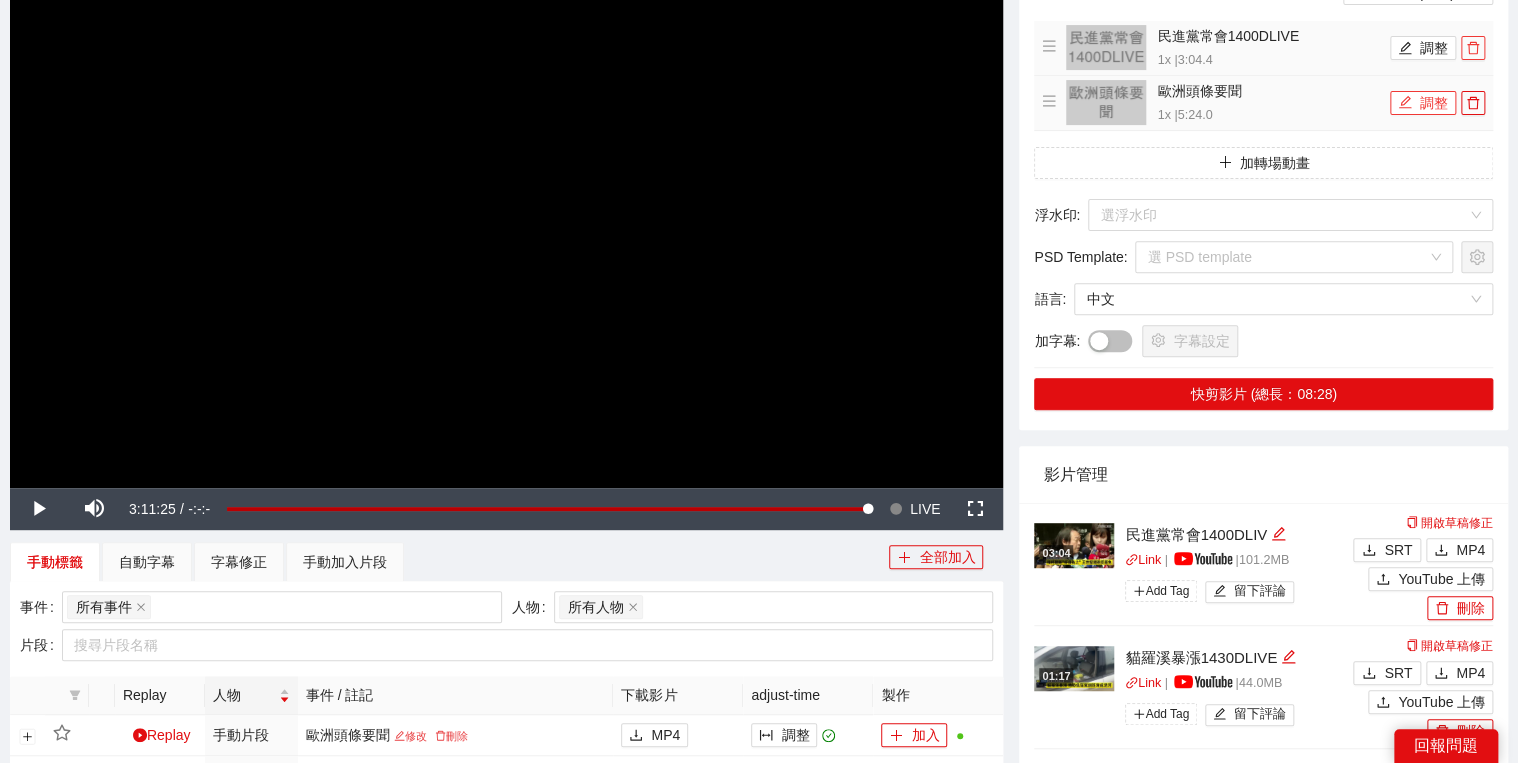 click at bounding box center (1473, 48) 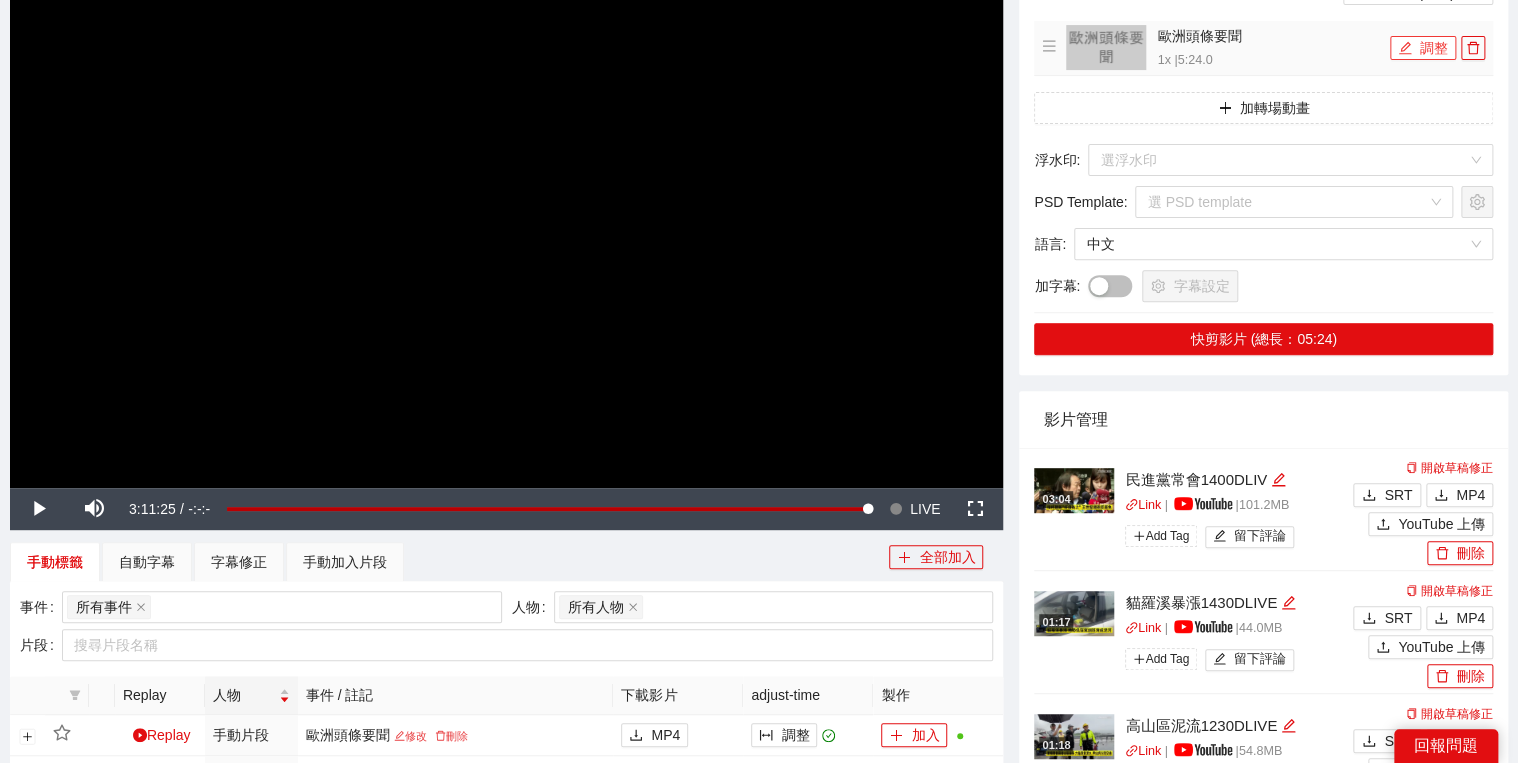 click on "調整" at bounding box center [1423, 48] 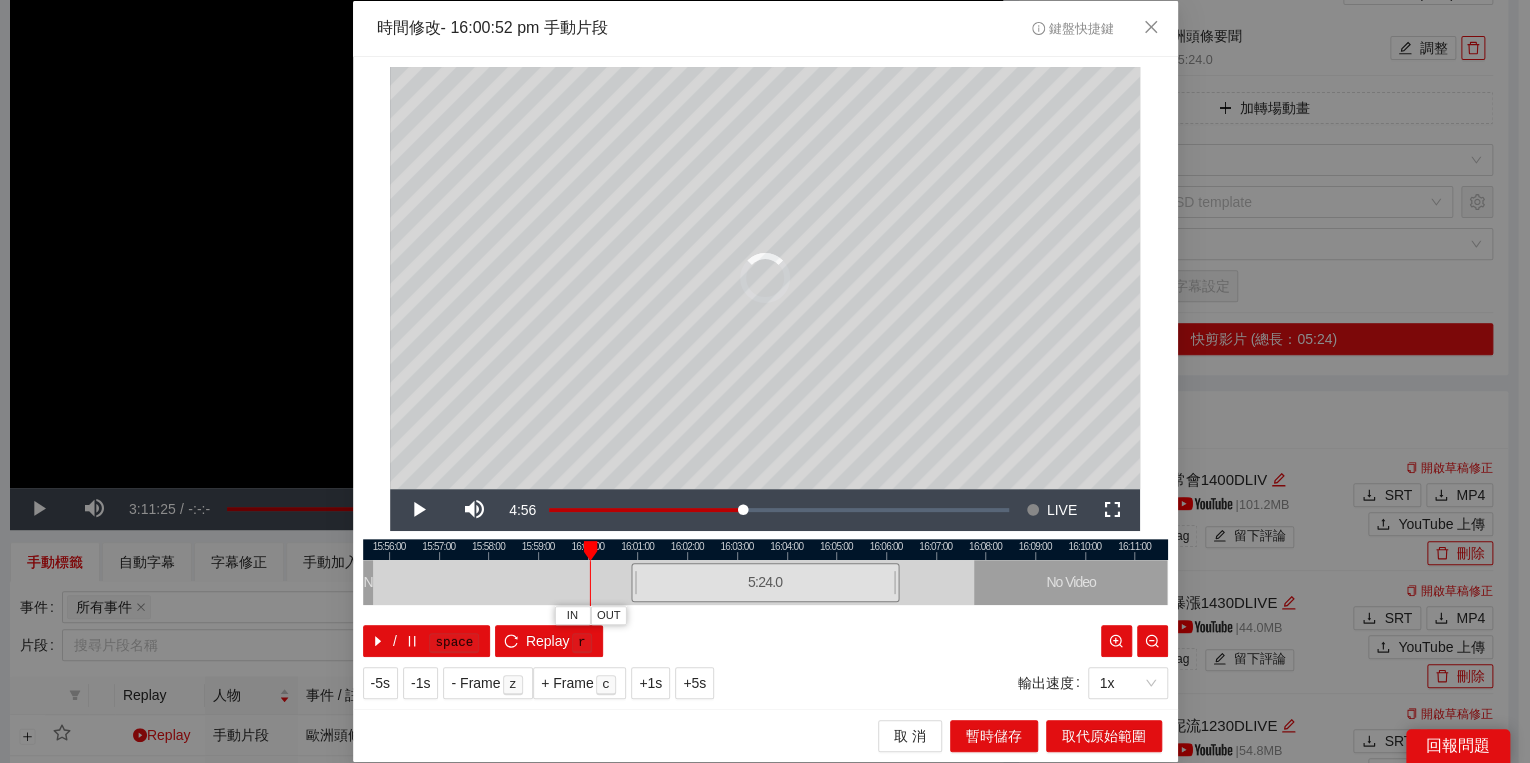 drag, startPoint x: 629, startPoint y: 552, endPoint x: 595, endPoint y: 564, distance: 36.05551 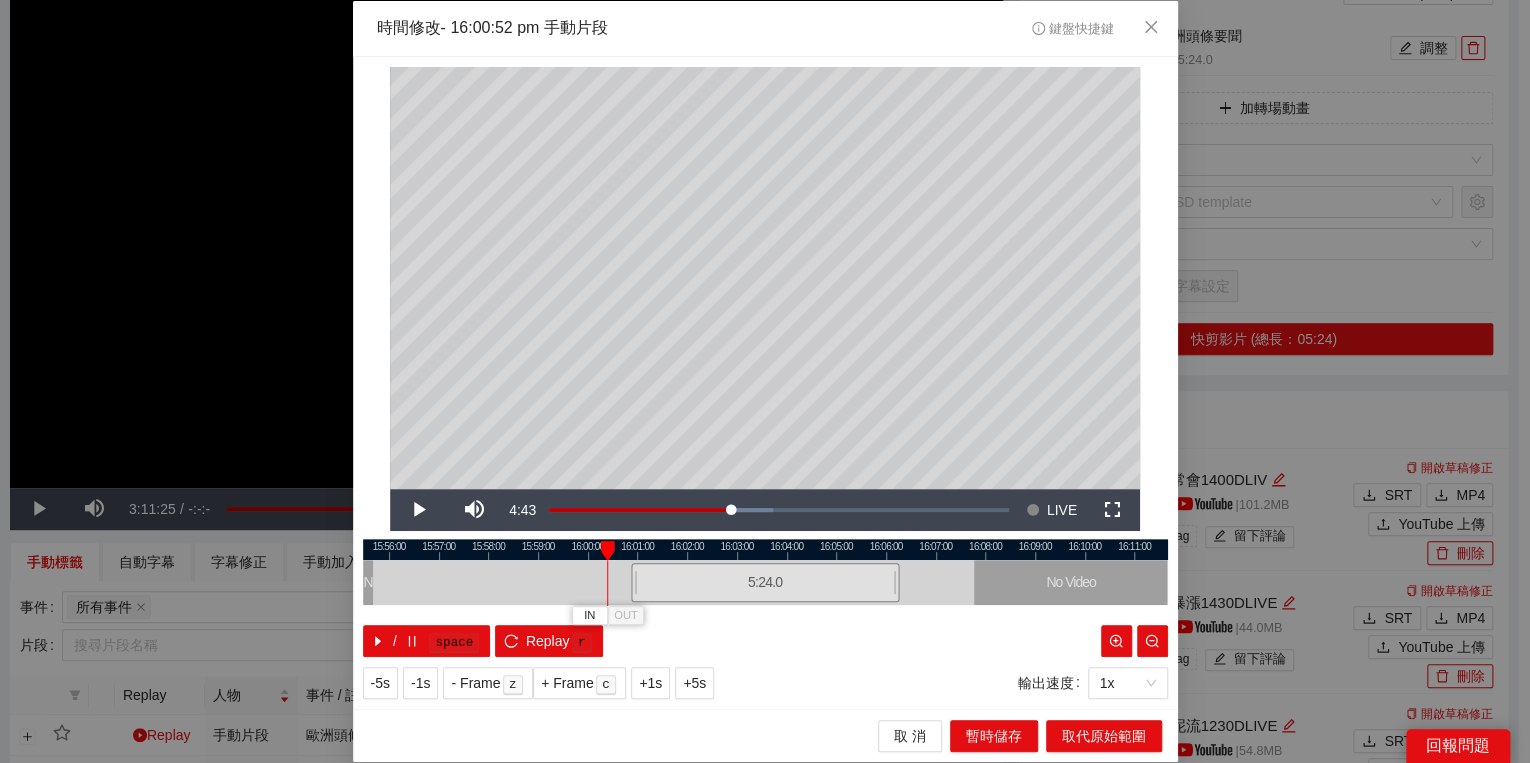 drag, startPoint x: 620, startPoint y: 550, endPoint x: 606, endPoint y: 551, distance: 14.035668 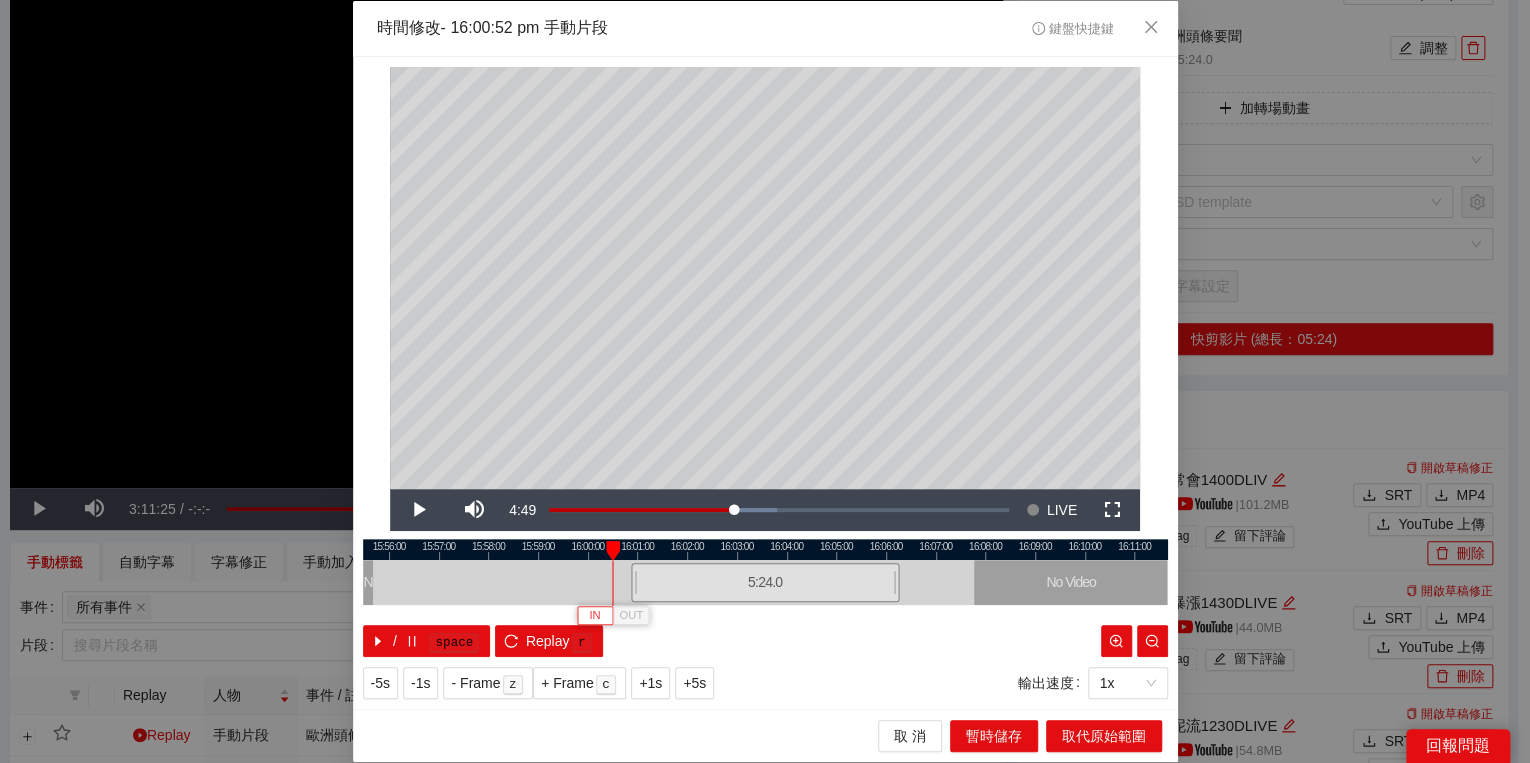 click on "IN" at bounding box center (595, 615) 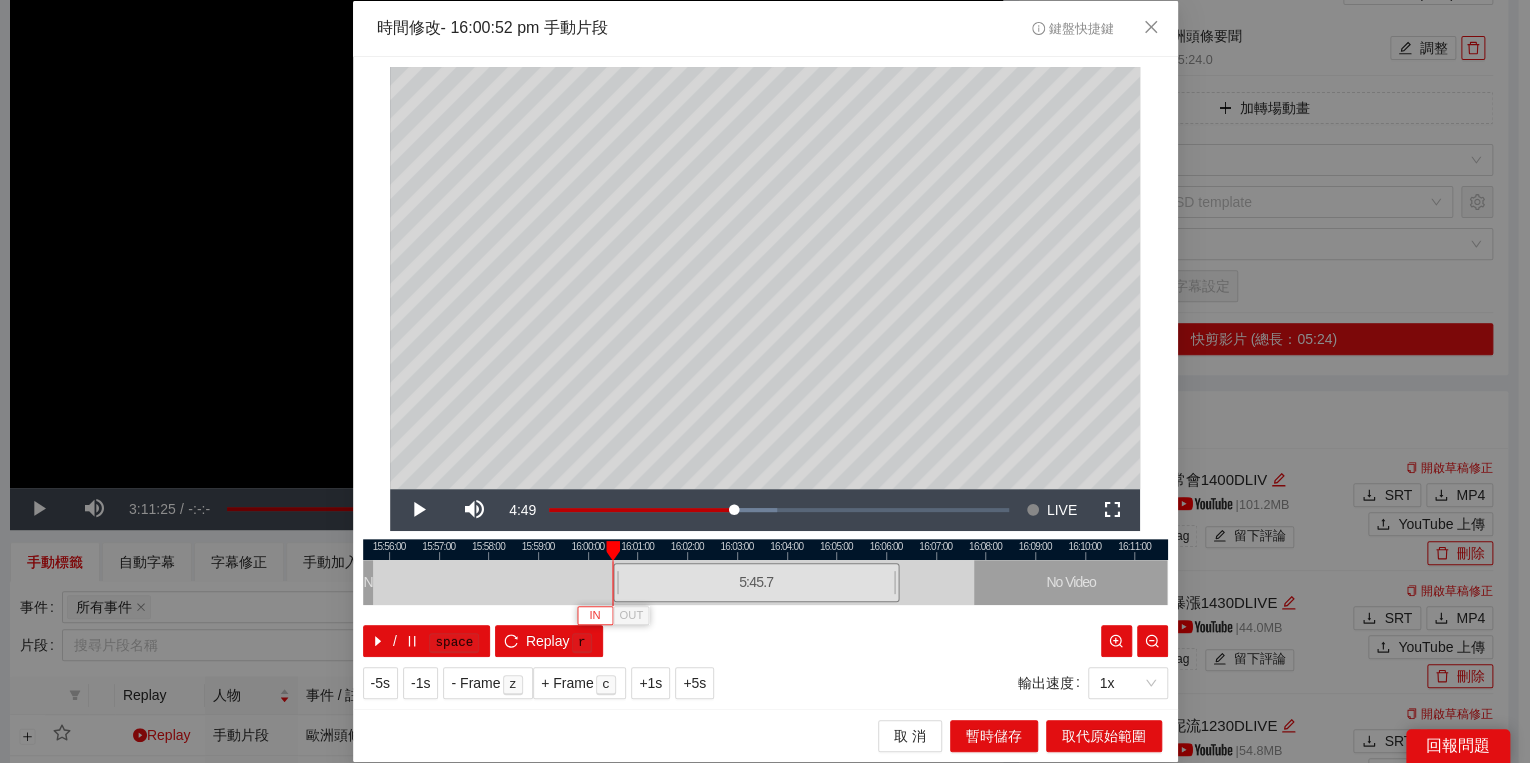 type 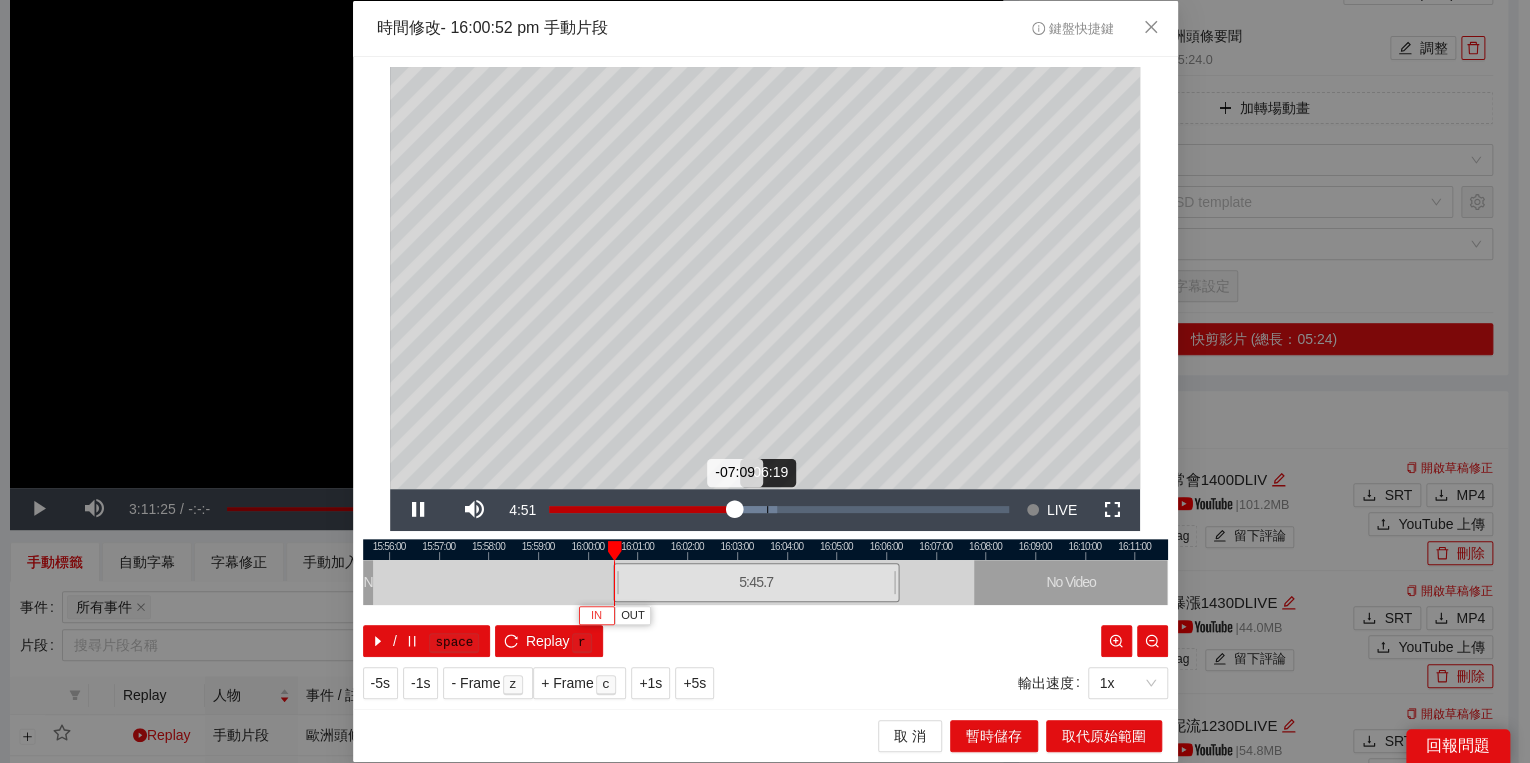 click on "Loaded :  49.57% -06:19 -07:09" at bounding box center (779, 510) 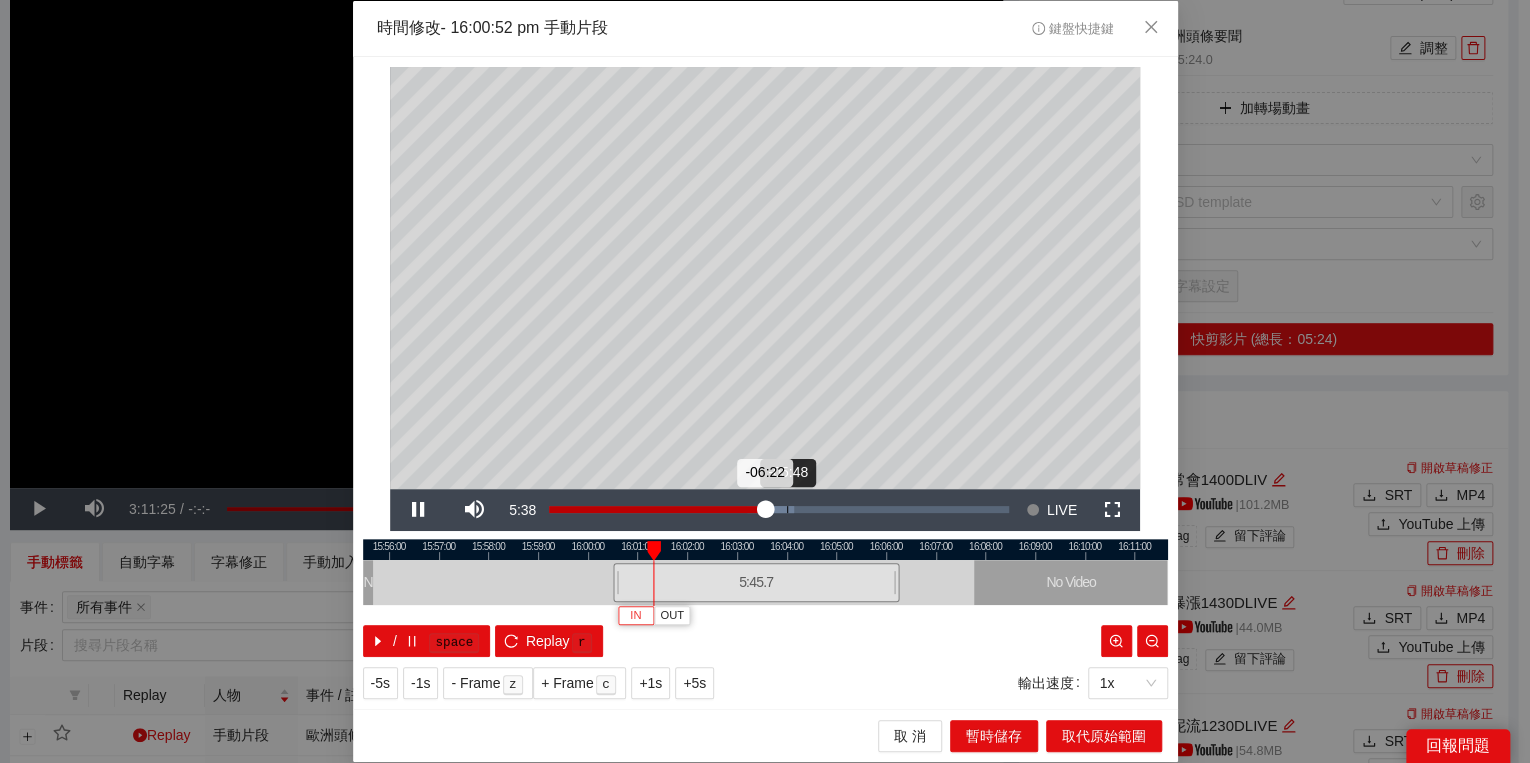click on "Loaded :  53.33% -05:48 -06:22" at bounding box center [779, 510] 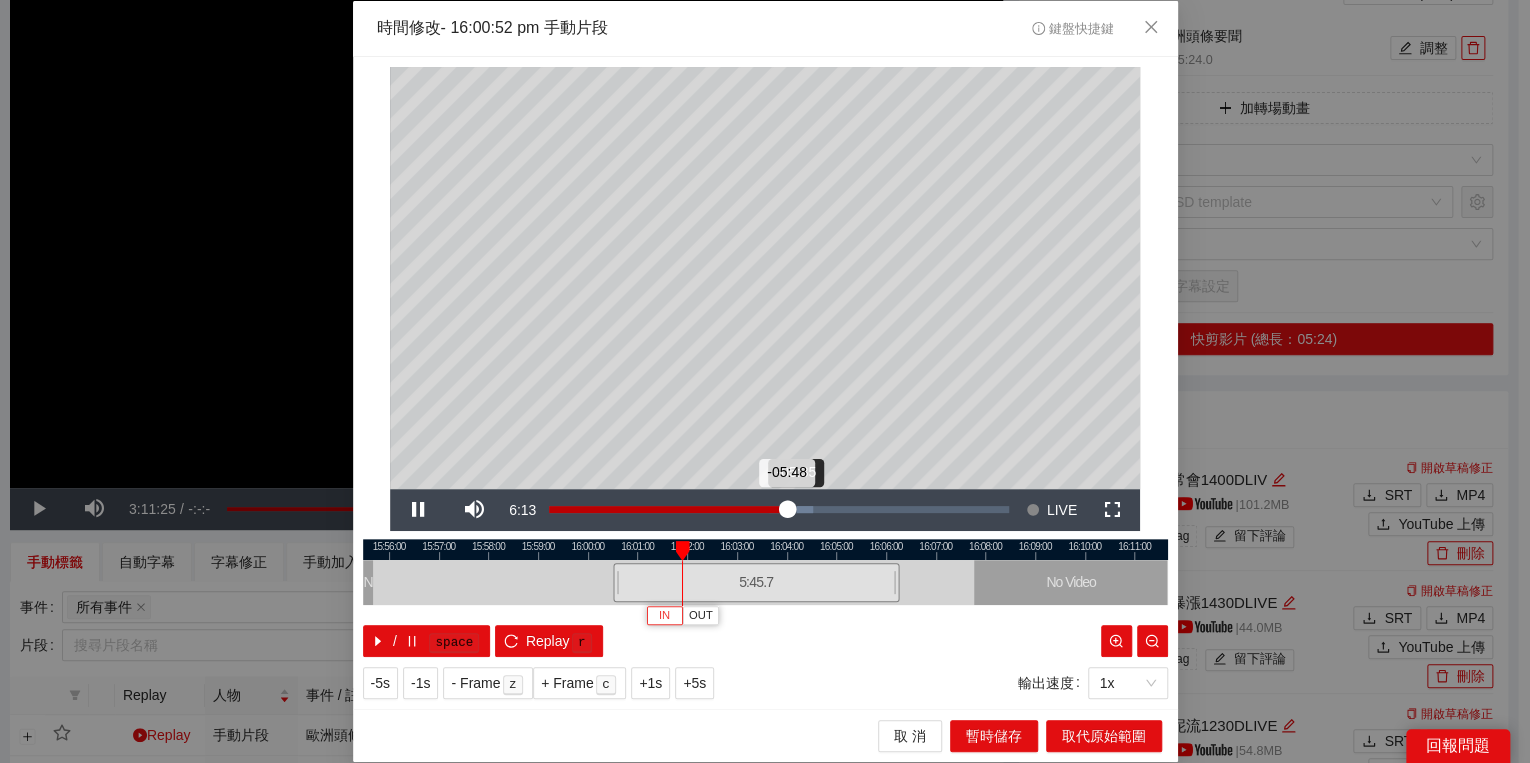 click on "Loaded :  57.49% -05:35 -05:48" at bounding box center [779, 510] 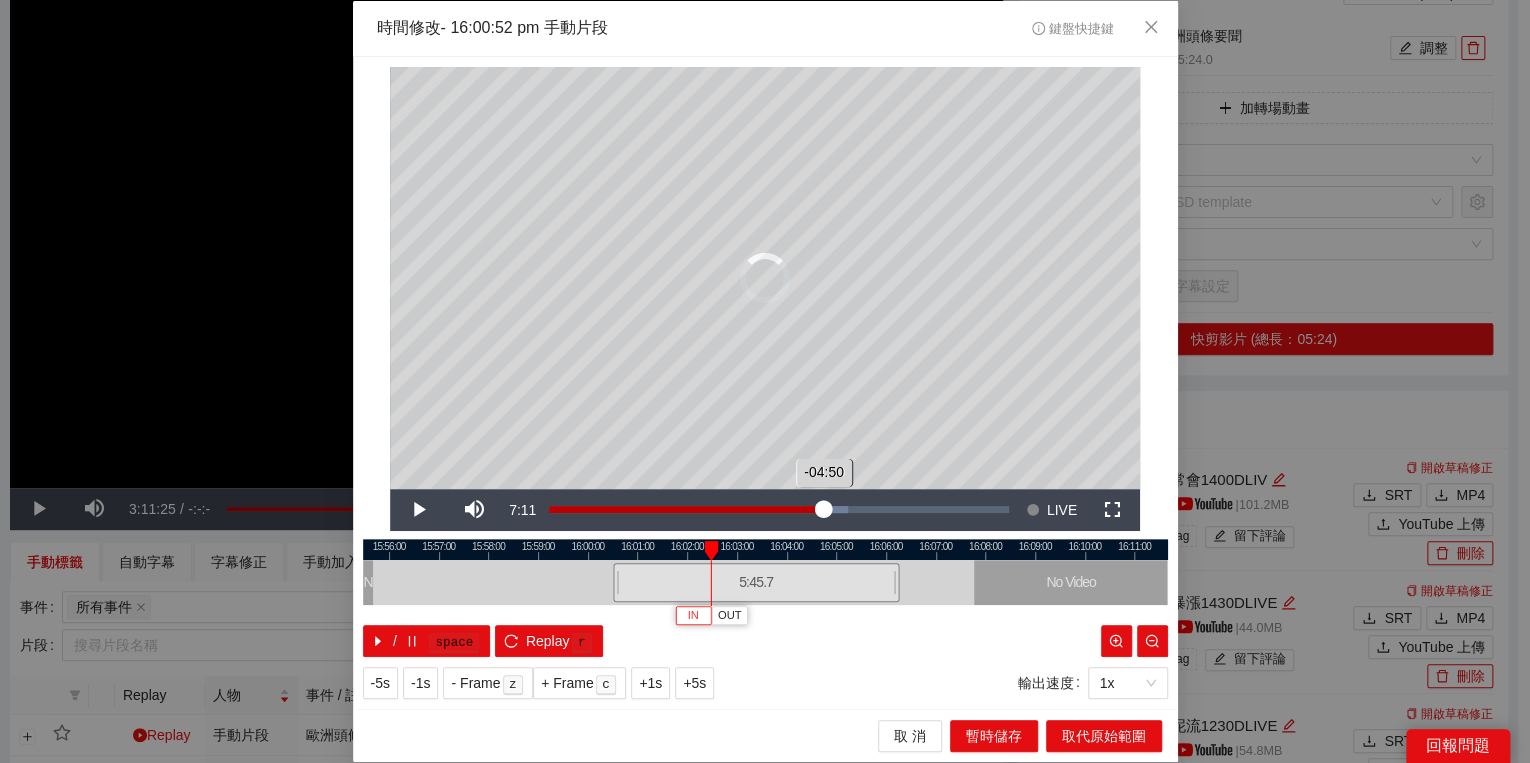 click on "Loaded :  64.99% -04:50 -04:50" at bounding box center (779, 510) 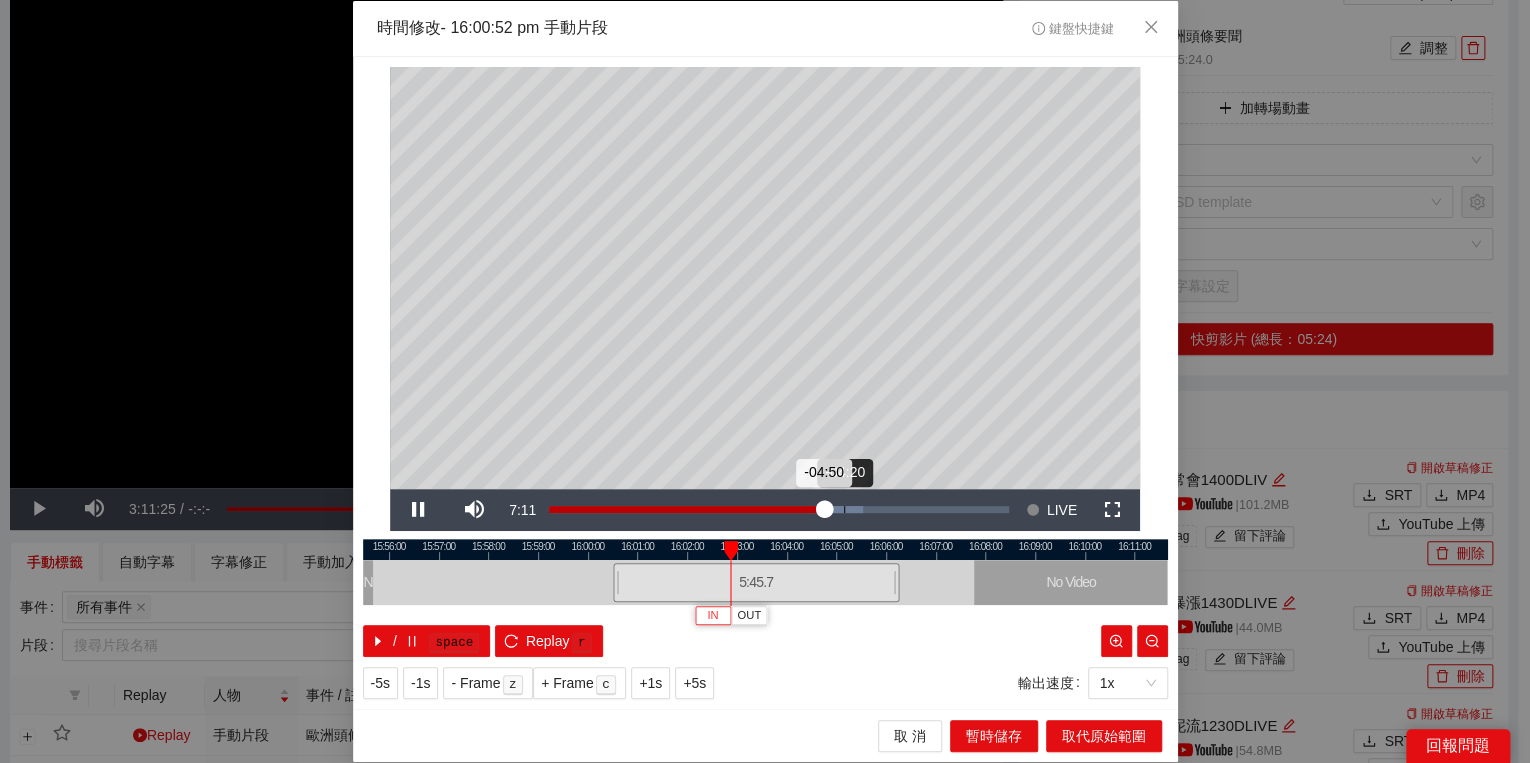 click on "Loaded :  68.33% -04:20 -04:50" at bounding box center (779, 510) 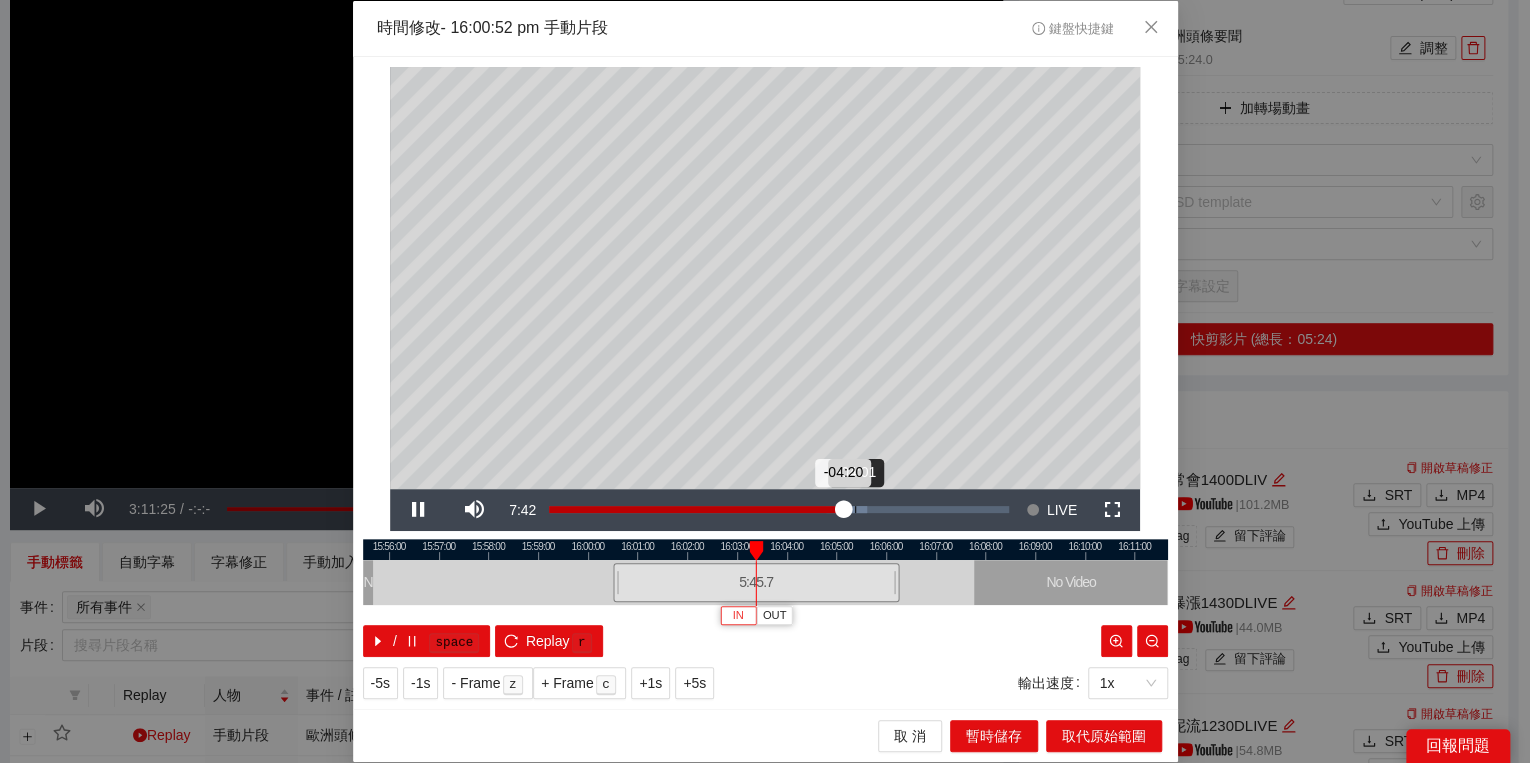 click on "Loaded :  69.16% -04:01 -04:20" at bounding box center [779, 510] 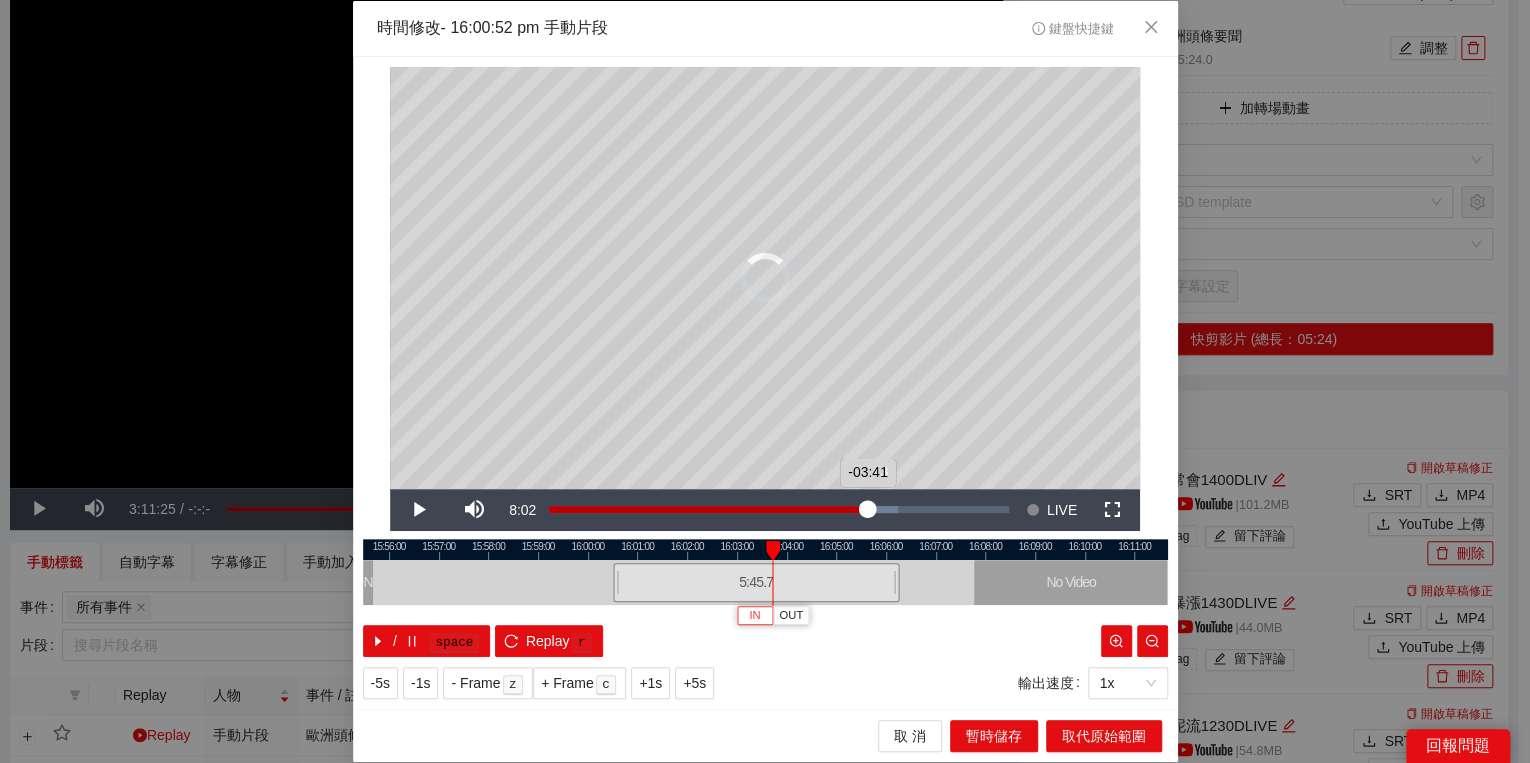 click on "Loaded :  75.83% -03:43 -03:41" at bounding box center (779, 510) 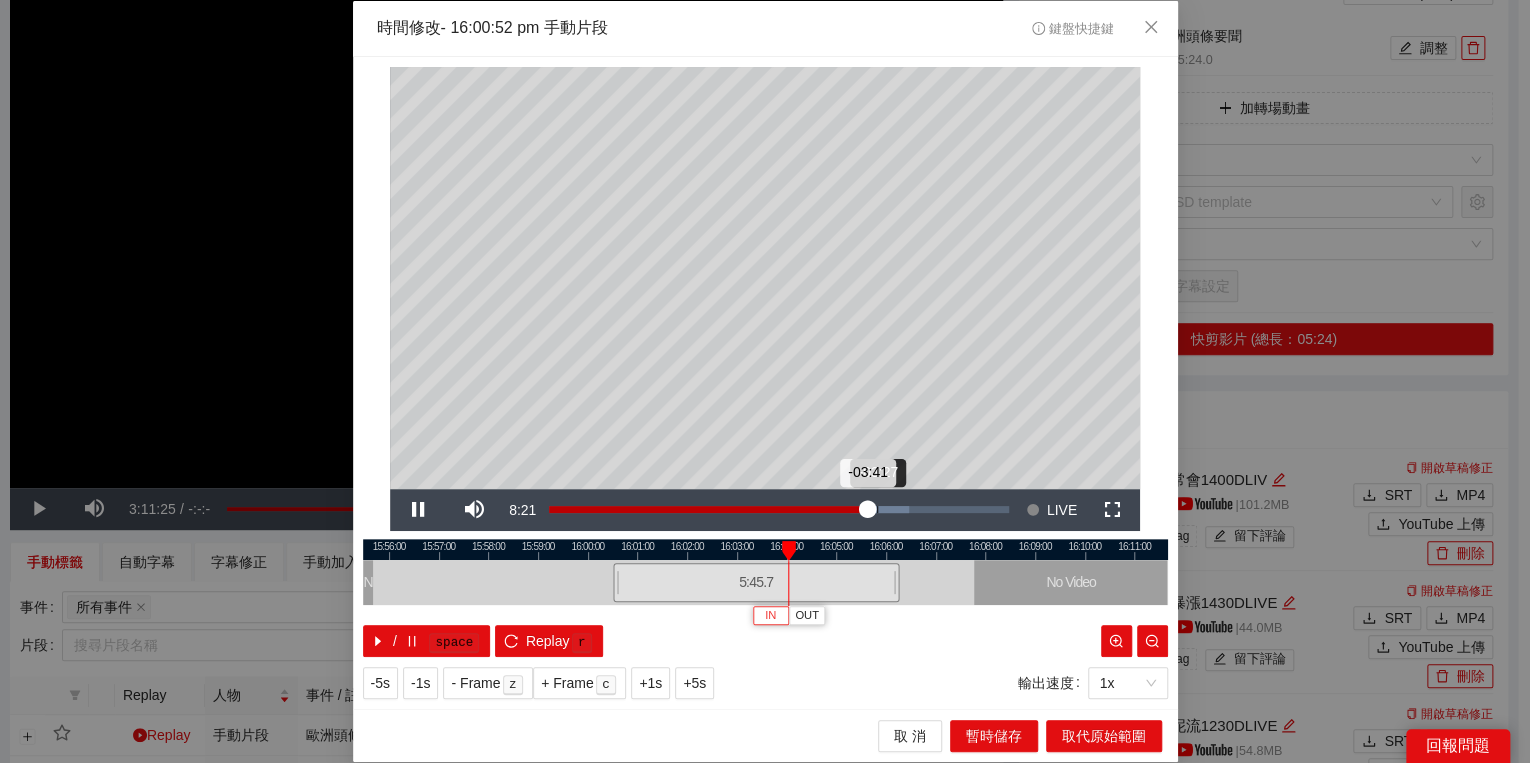 click on "Loaded :  78.33% -03:27 -03:41" at bounding box center (779, 510) 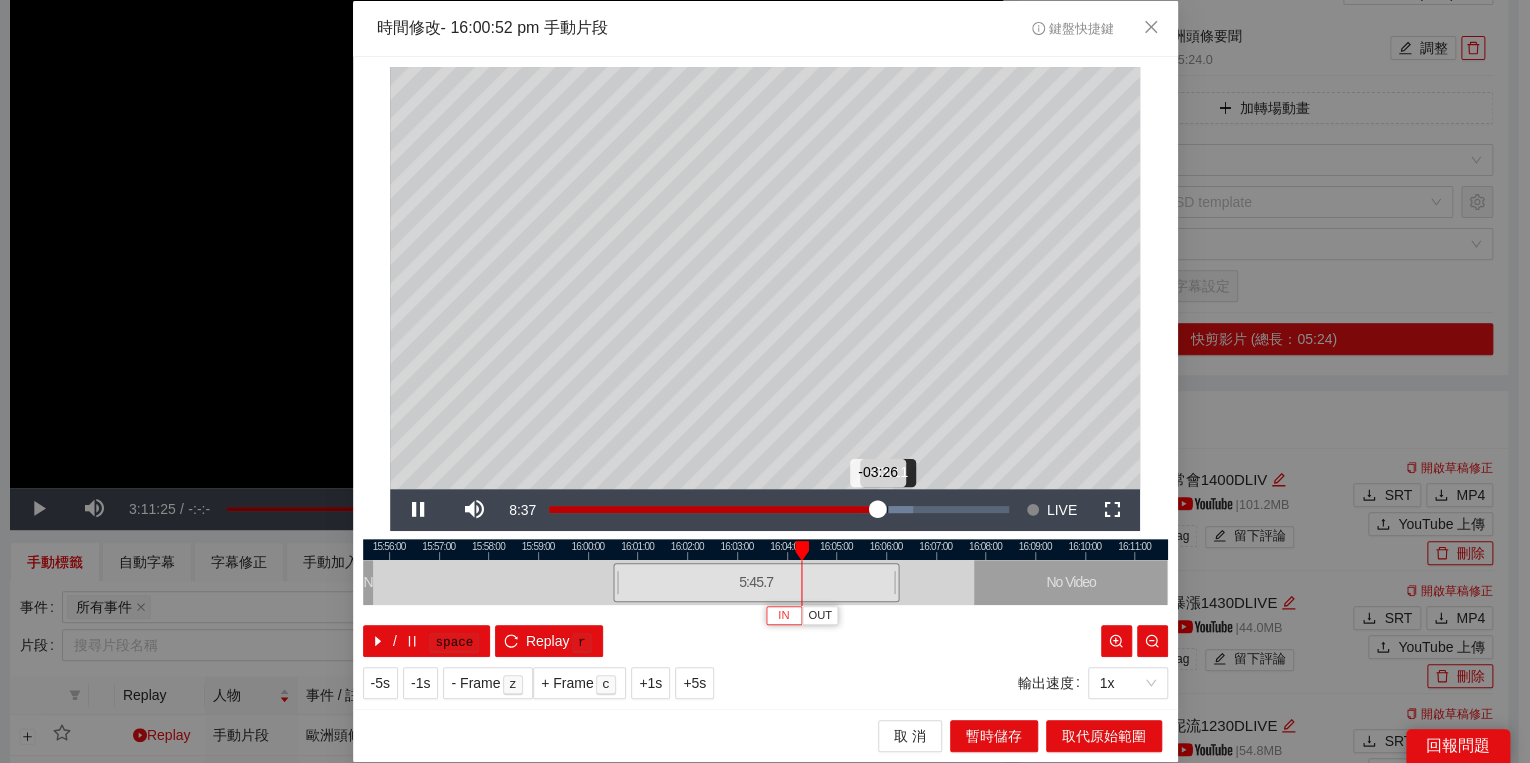 click on "Loaded :  79.16% -03:11 -03:26" at bounding box center (779, 510) 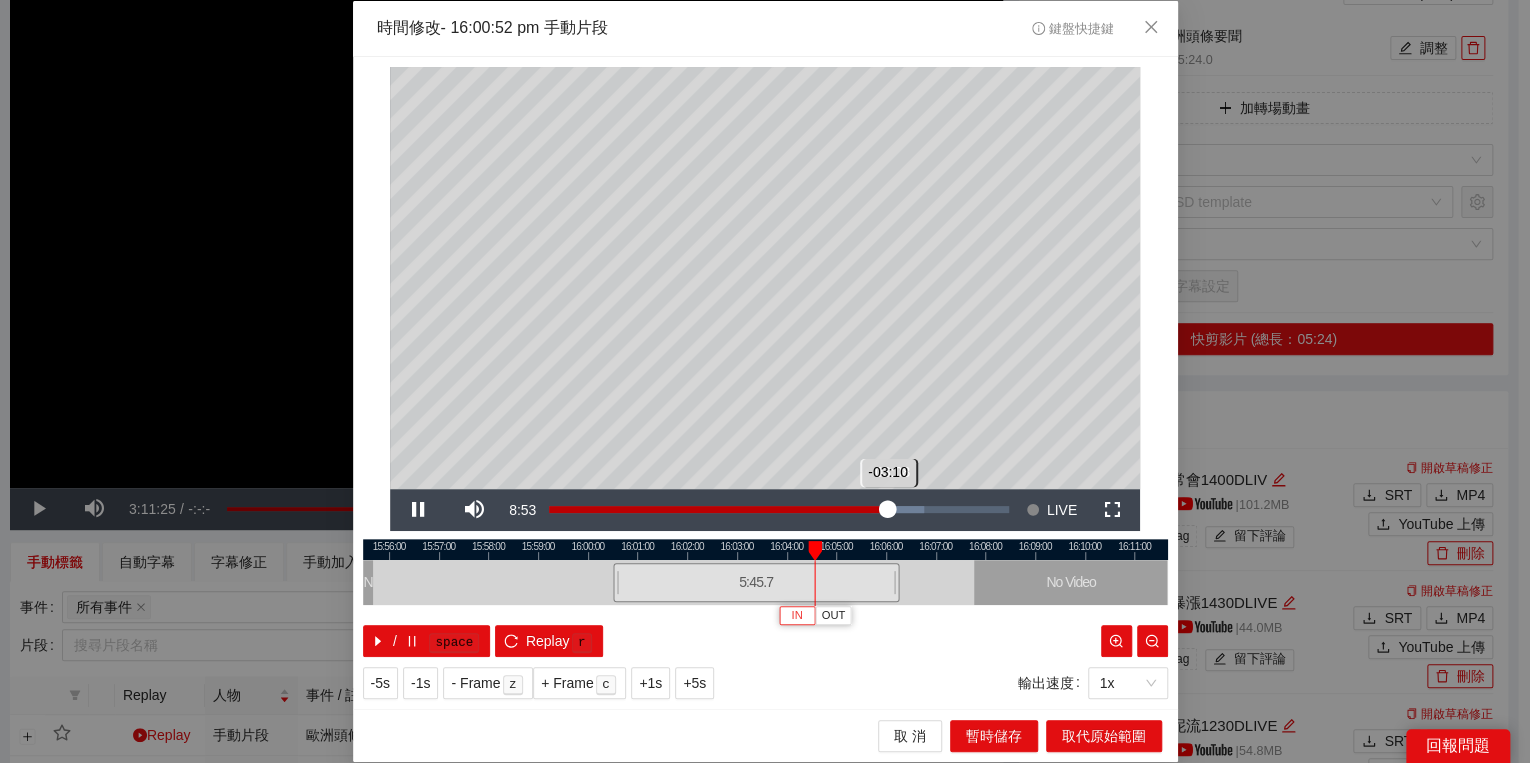 click on "Loaded :  81.66% -03:08 -03:10" at bounding box center (779, 510) 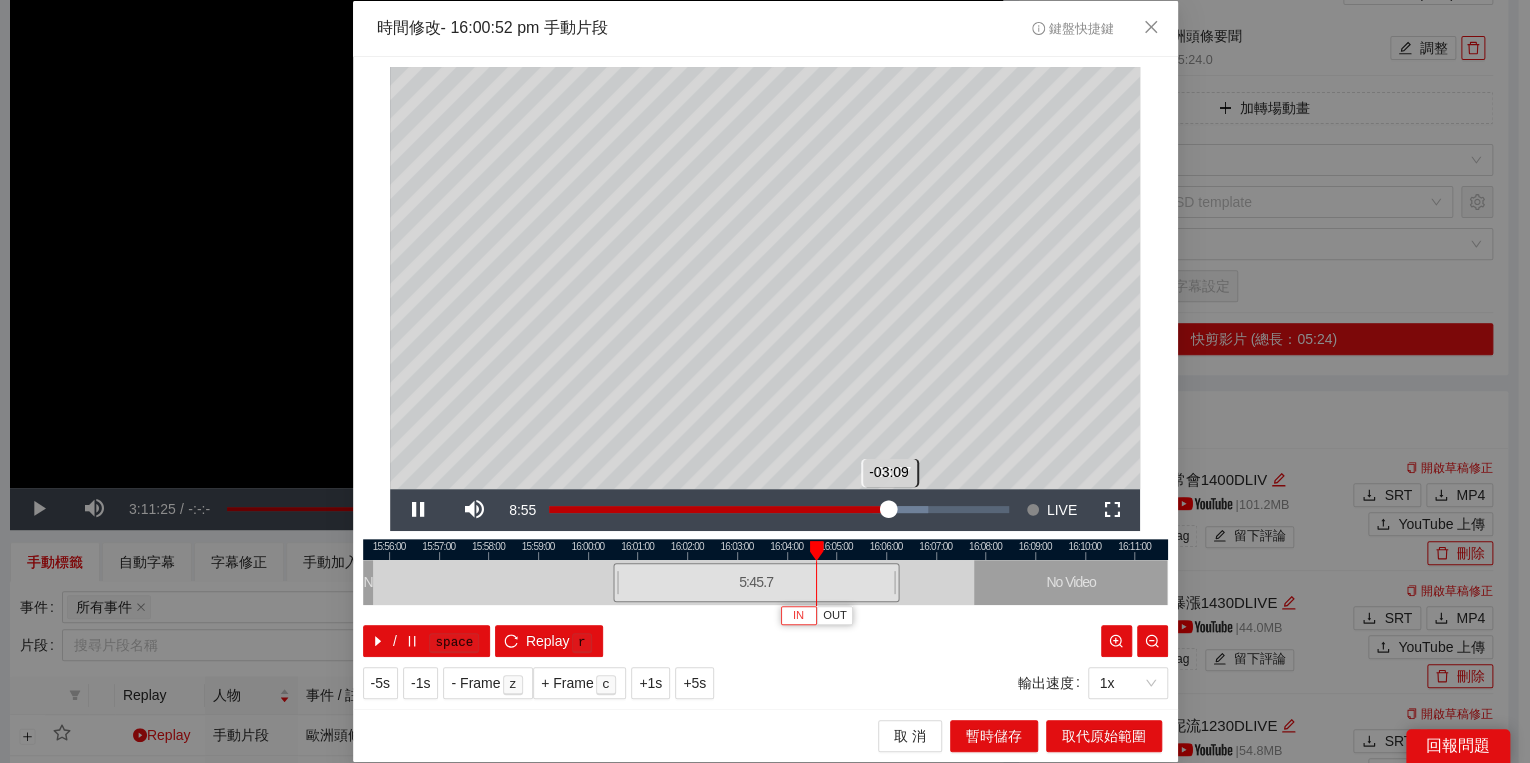 click on "-03:09" at bounding box center [719, 509] 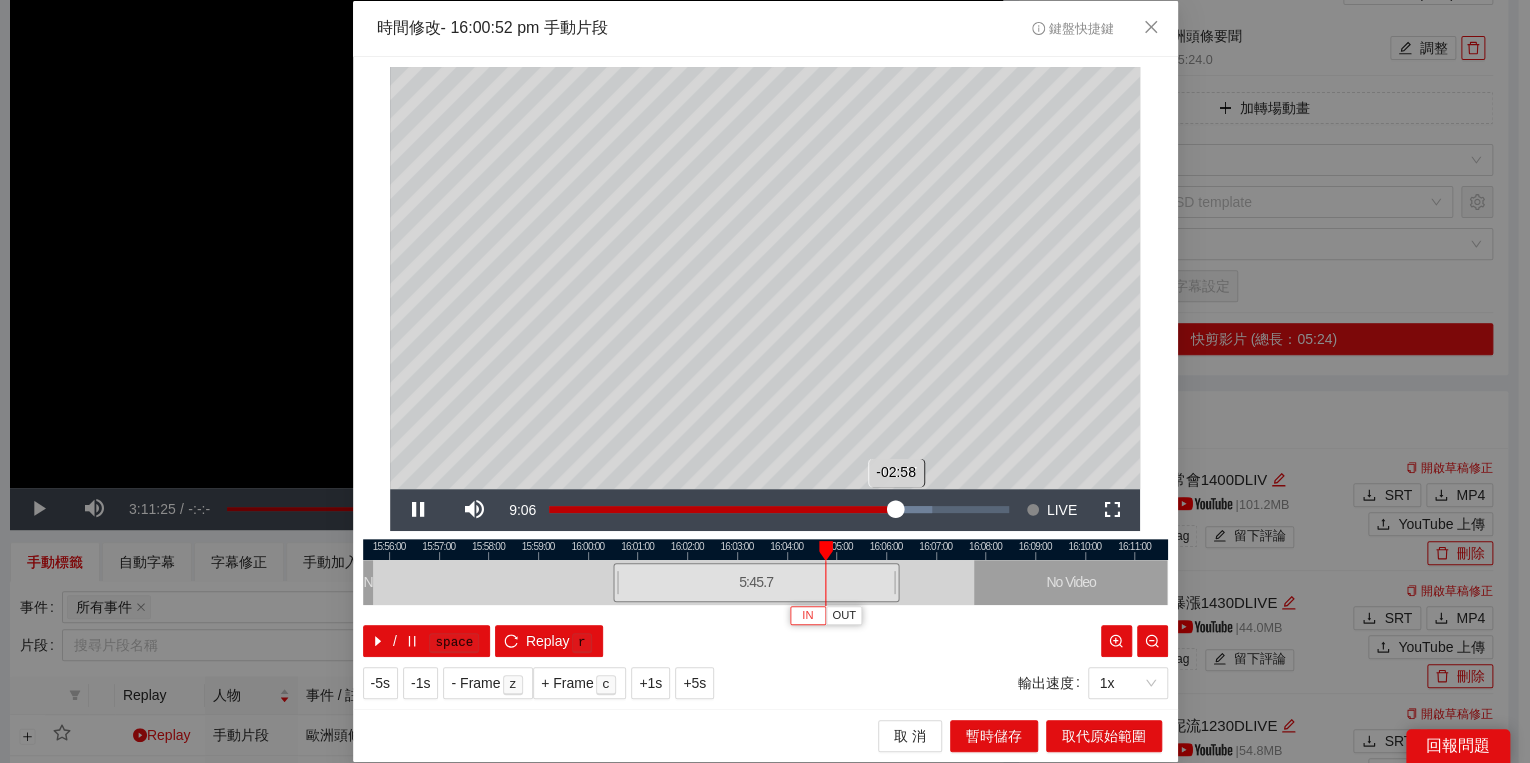 click on "-02:58" at bounding box center [722, 509] 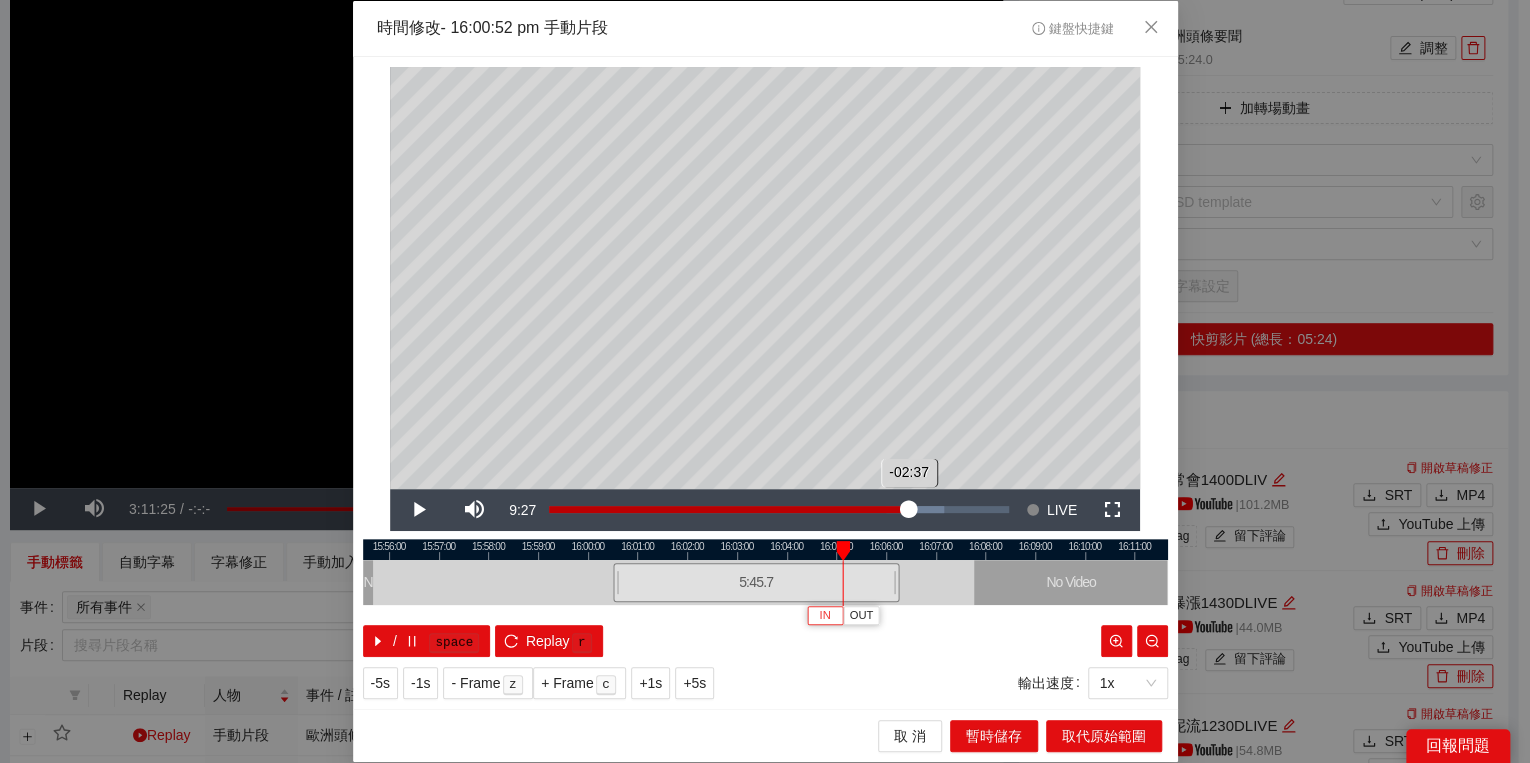 click on "-02:37" at bounding box center (729, 509) 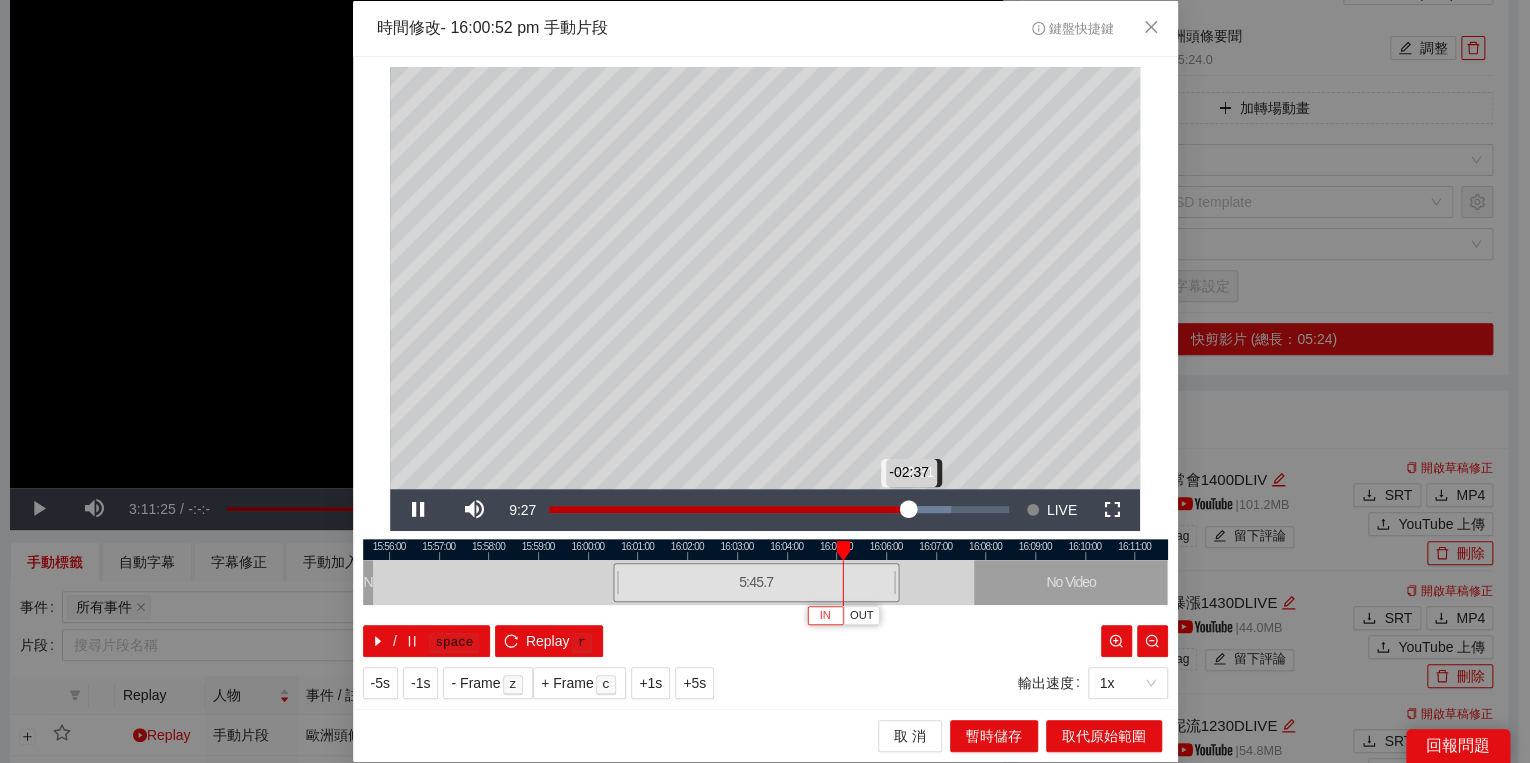 click on "-02:37" at bounding box center [729, 509] 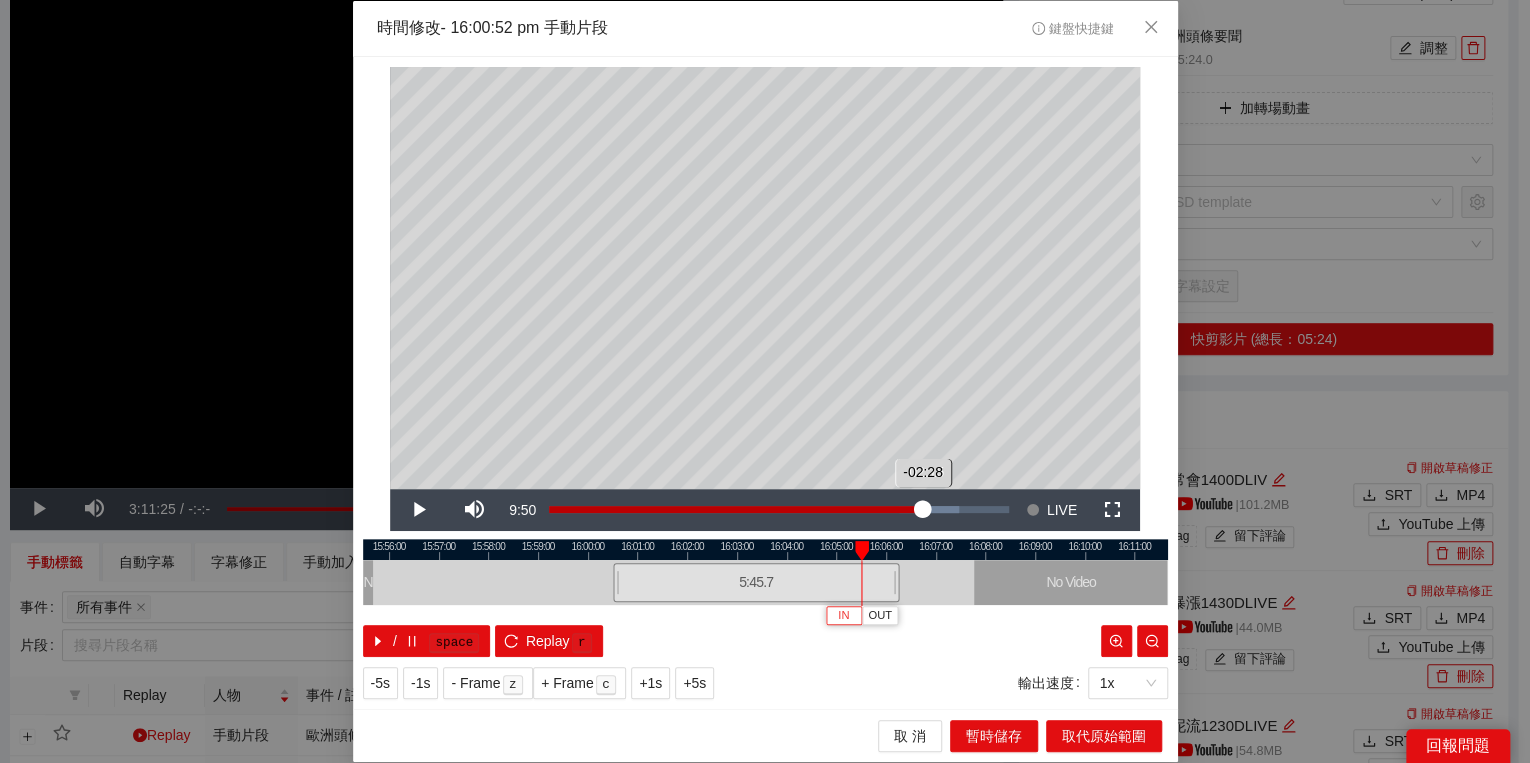 click on "-02:28" at bounding box center (736, 509) 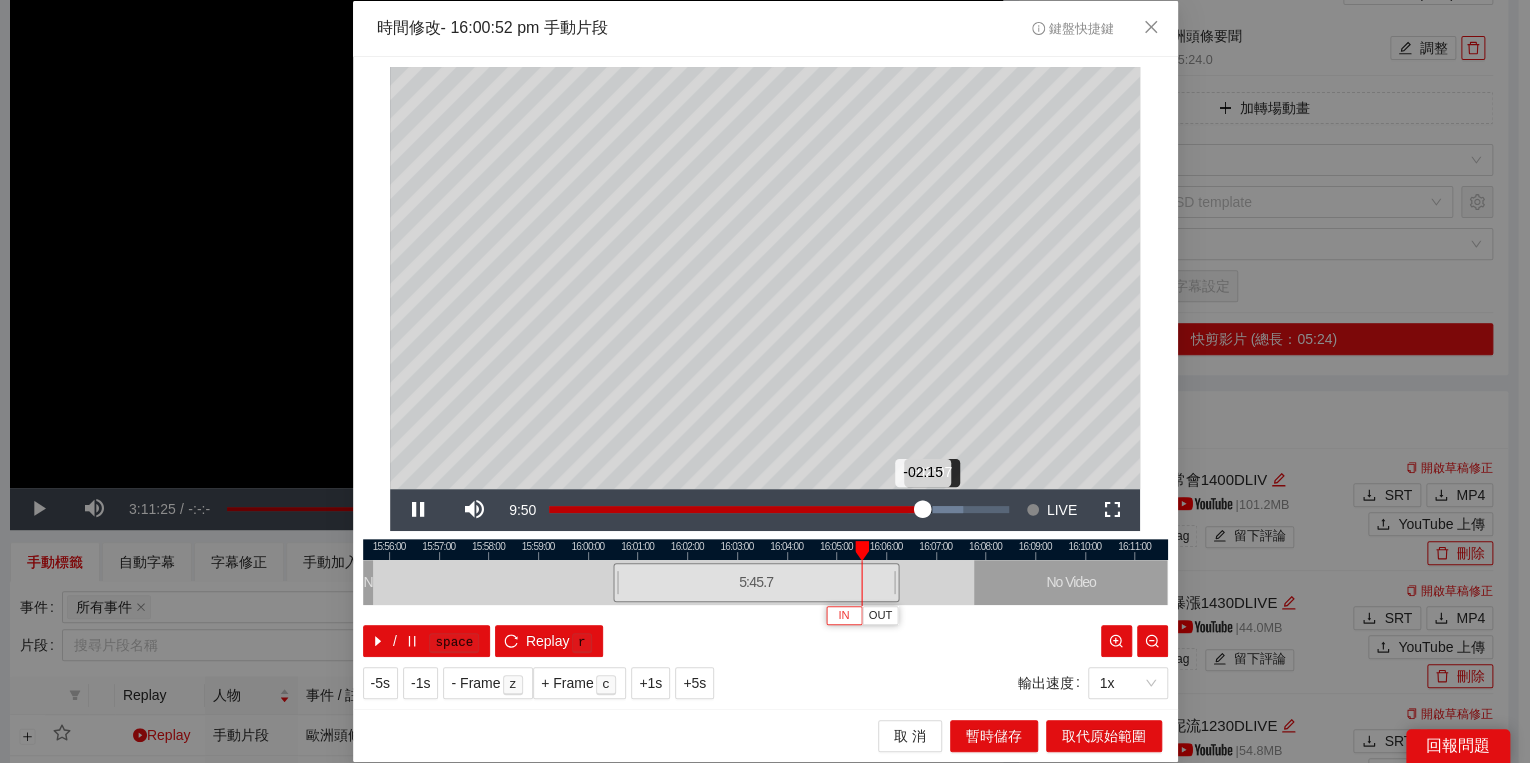 click on "-02:15" at bounding box center [736, 509] 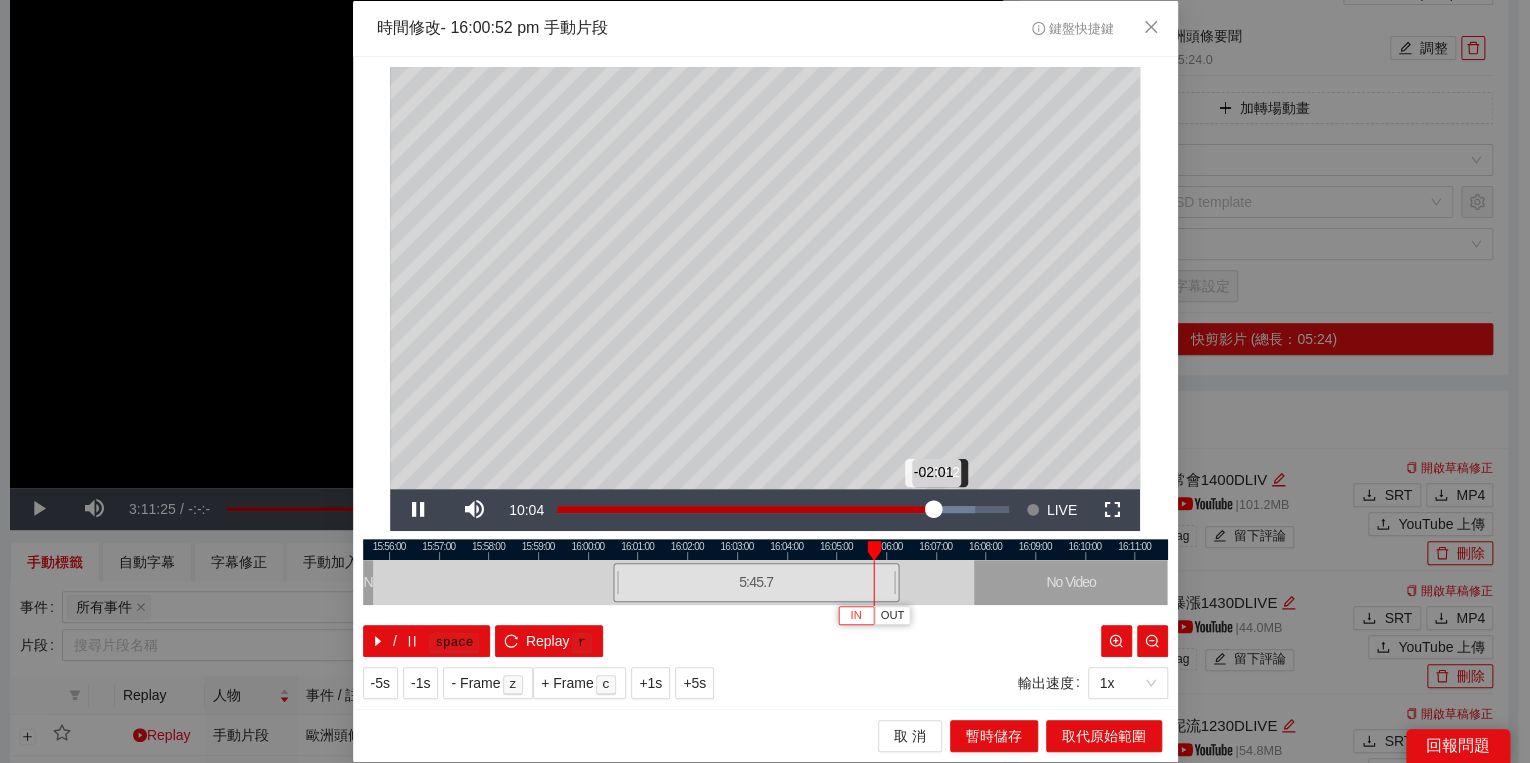 click on "-02:01" at bounding box center (745, 509) 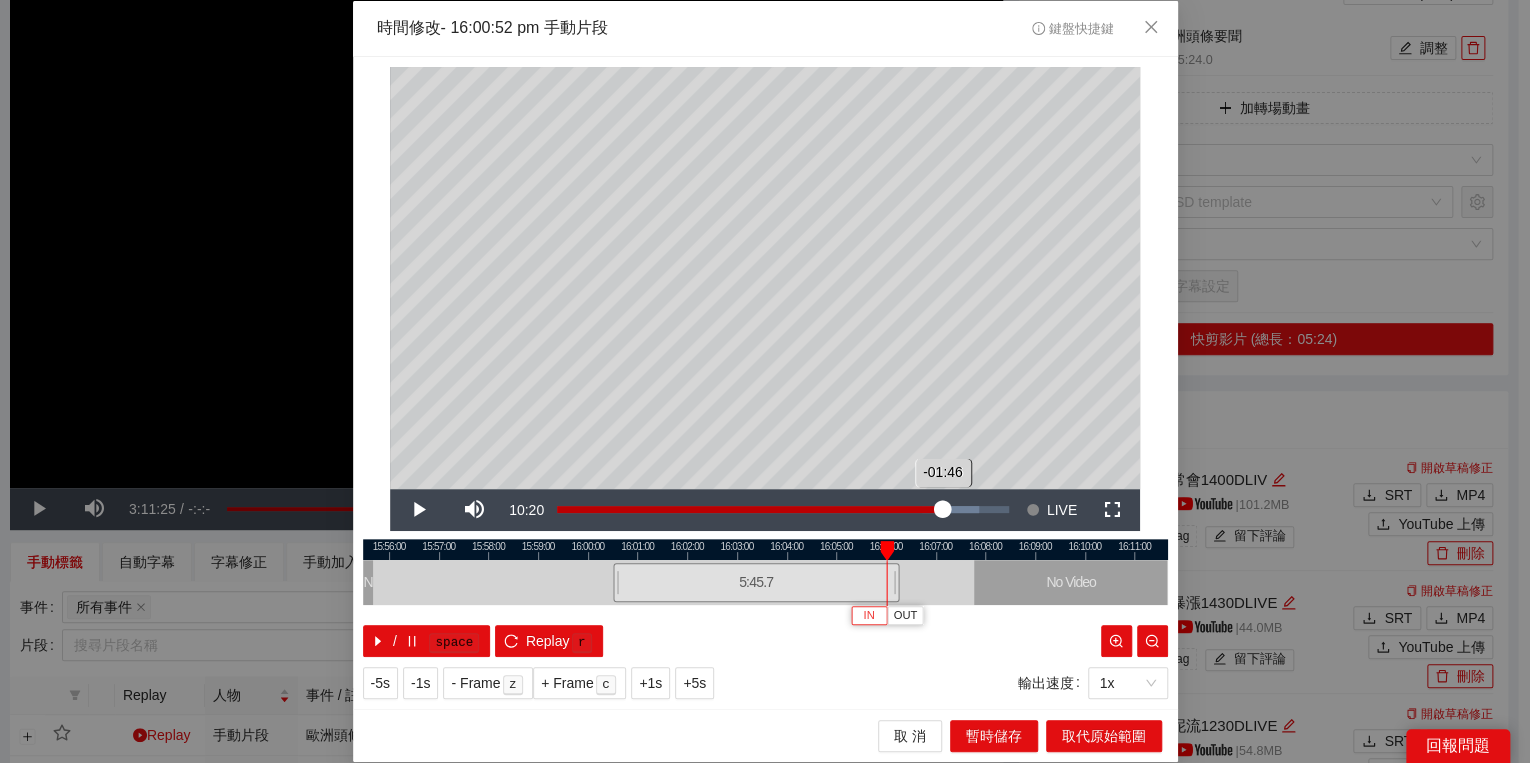 click on "-01:46" at bounding box center (750, 509) 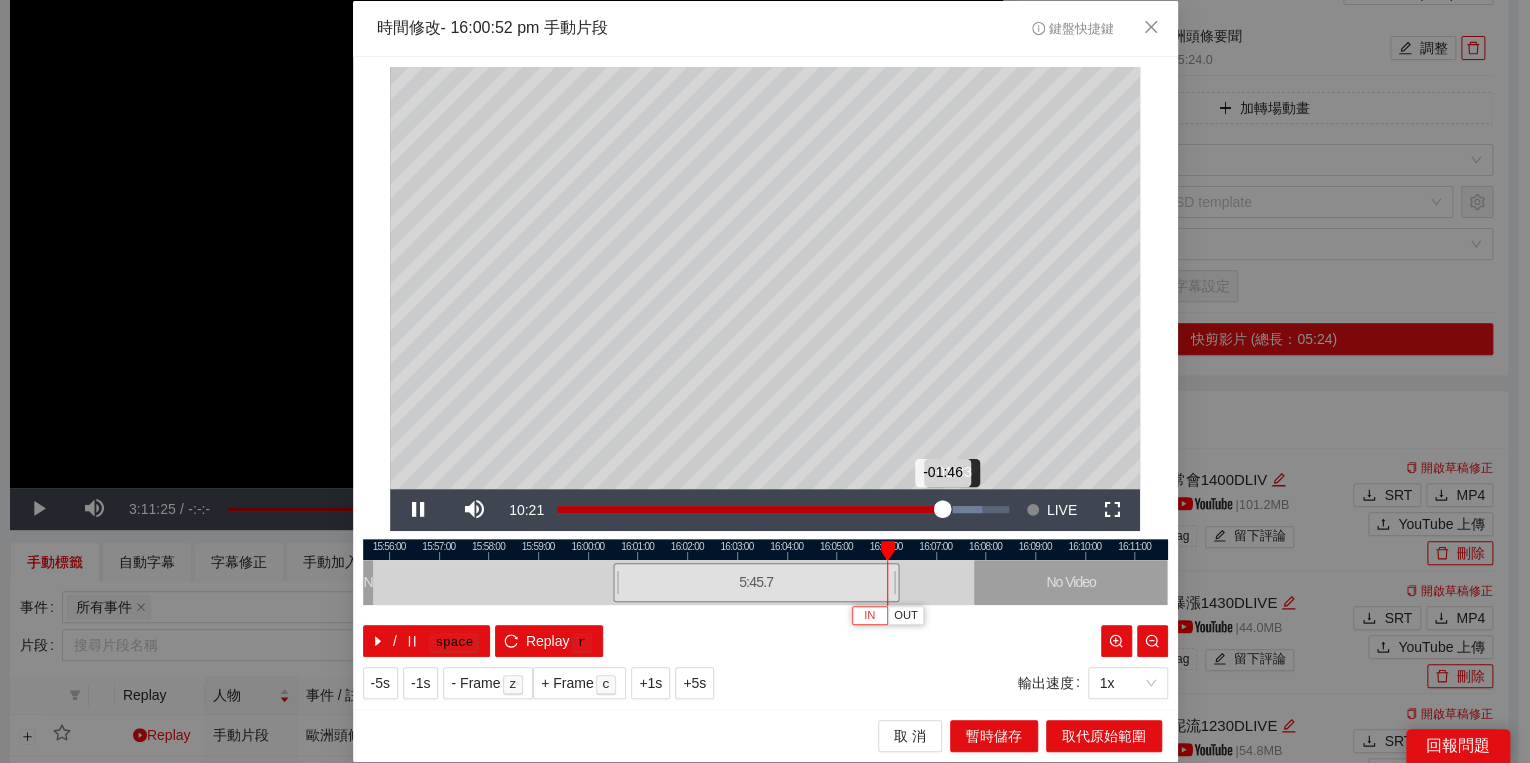 click on "-01:46" at bounding box center [750, 509] 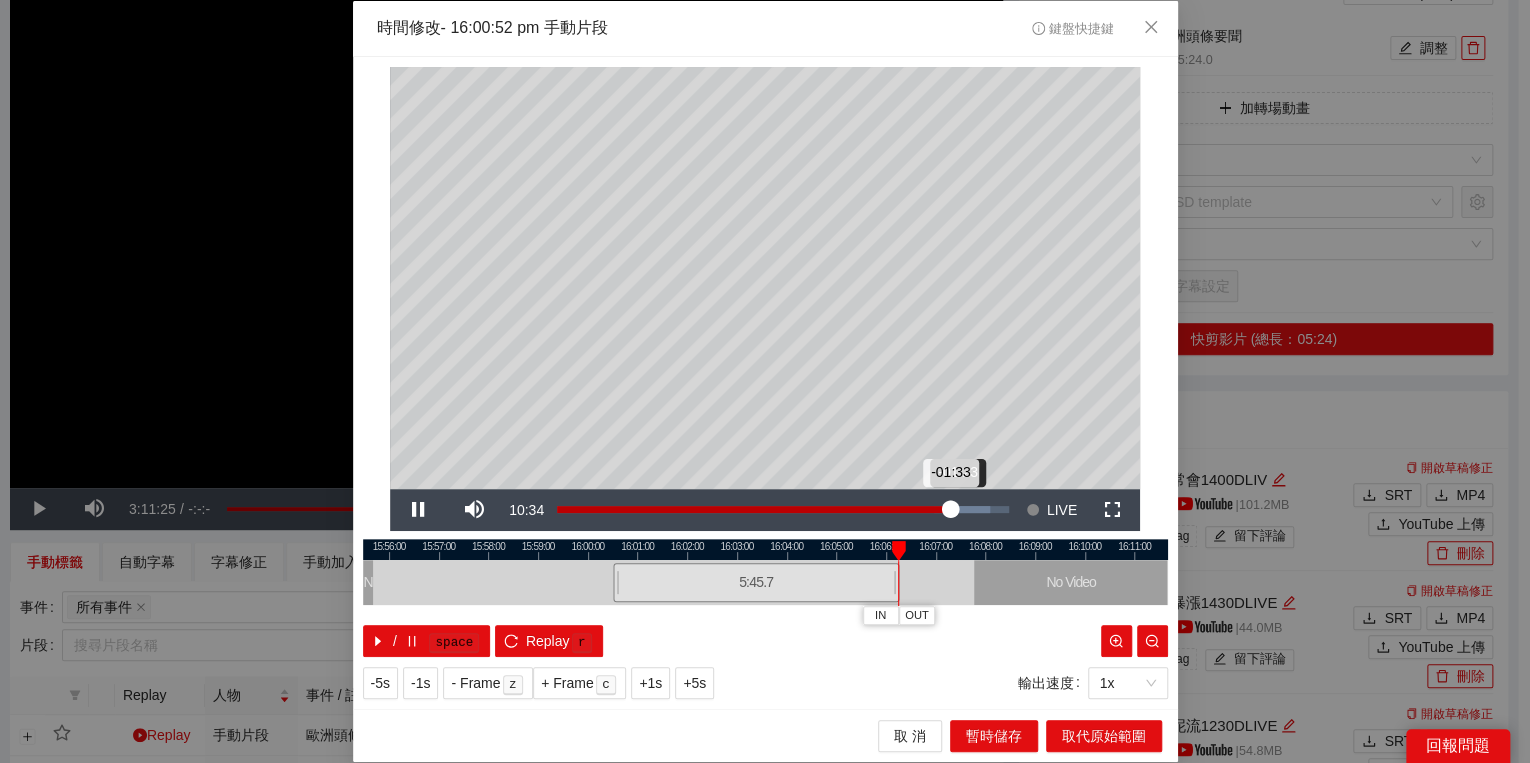 click on "-01:33" at bounding box center (754, 509) 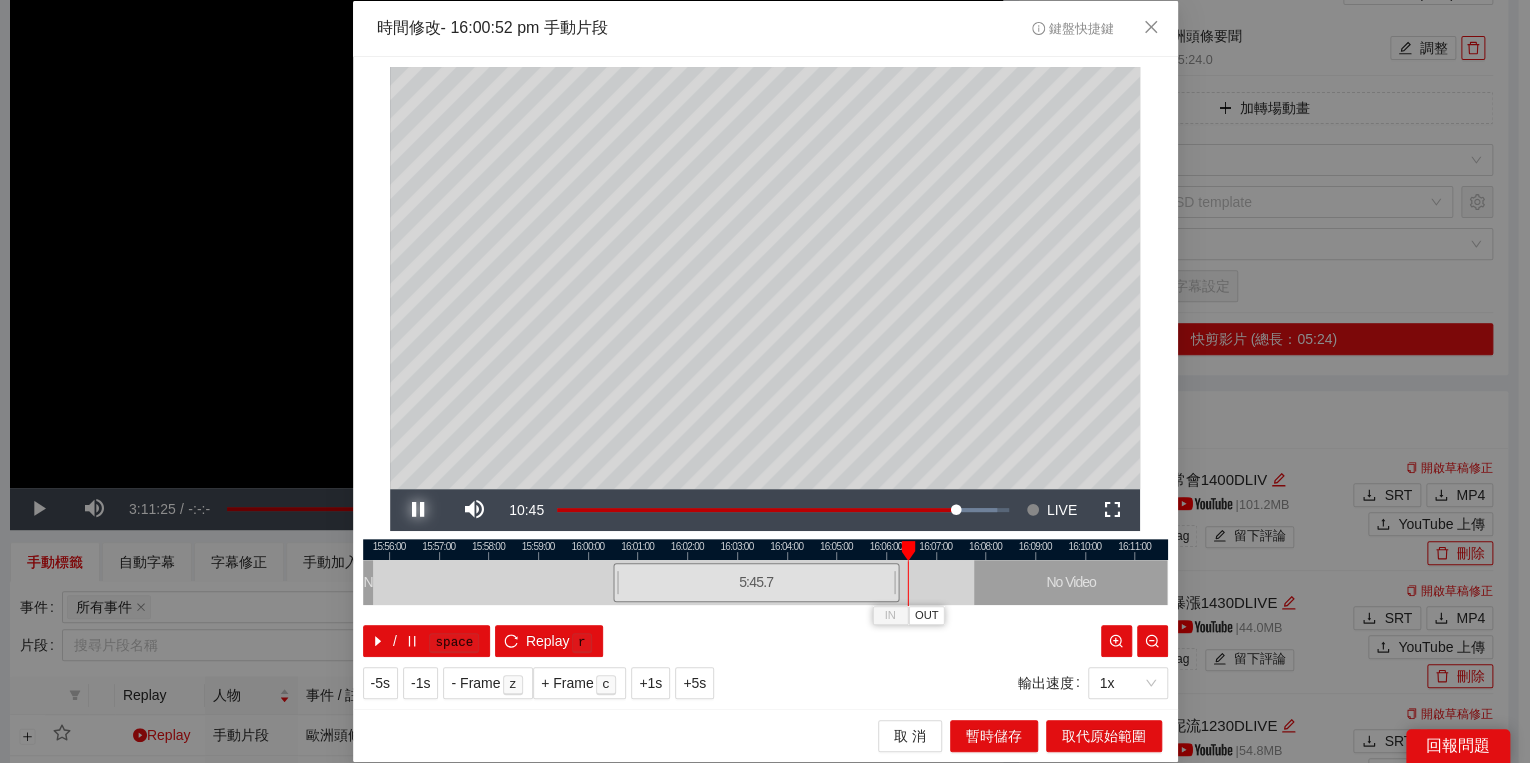click at bounding box center [418, 510] 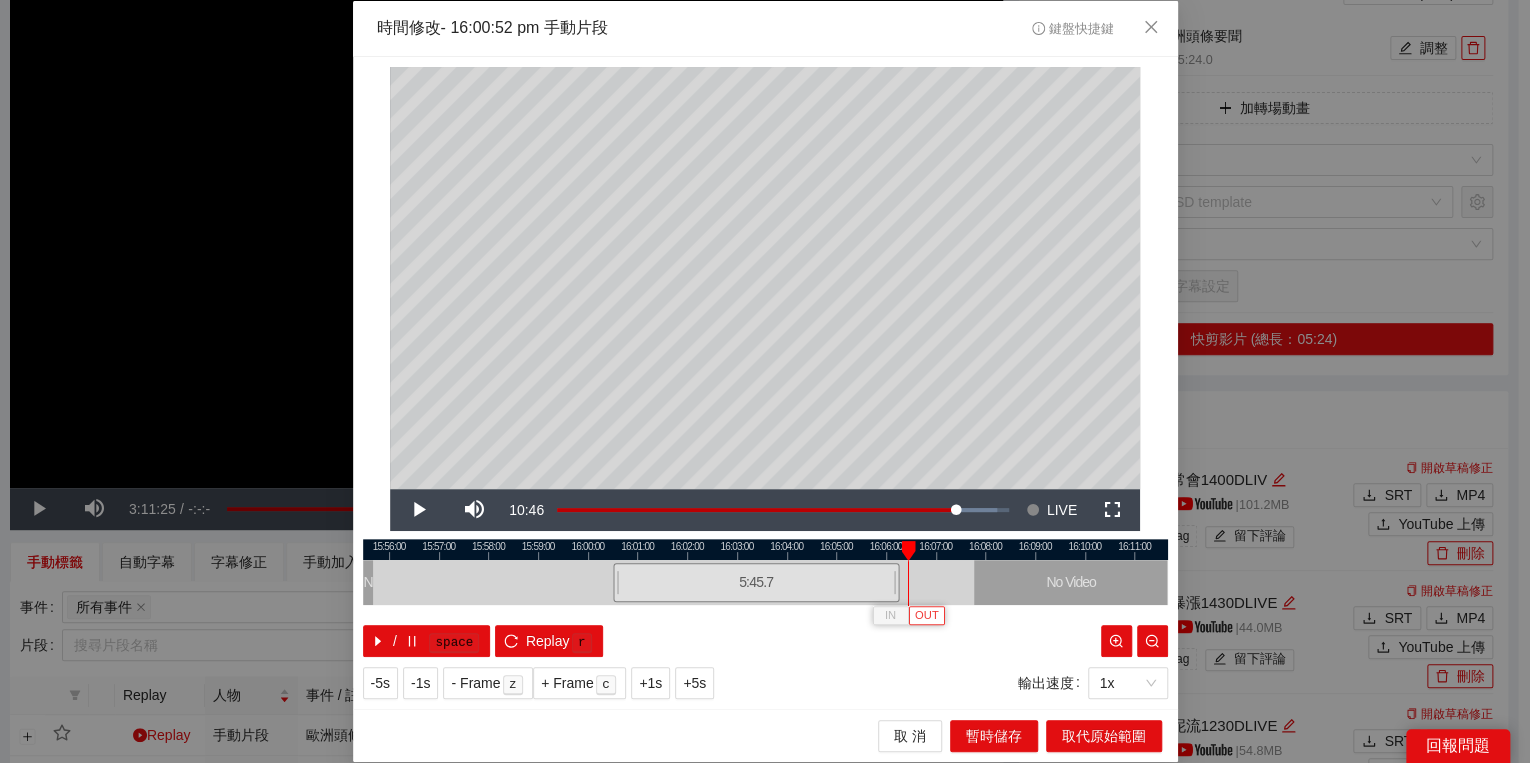 click on "OUT" at bounding box center (927, 616) 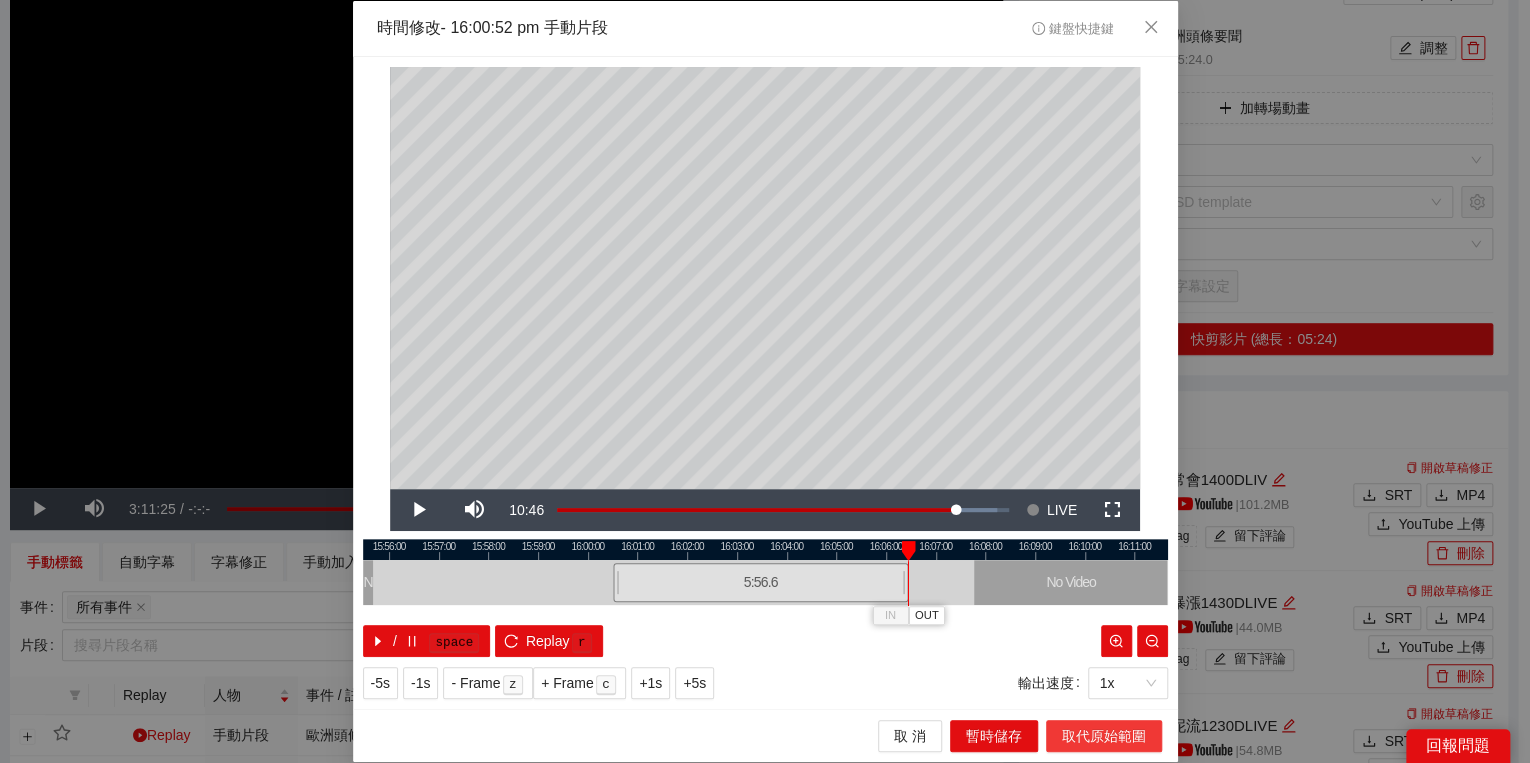click on "取代原始範圍" at bounding box center (1104, 736) 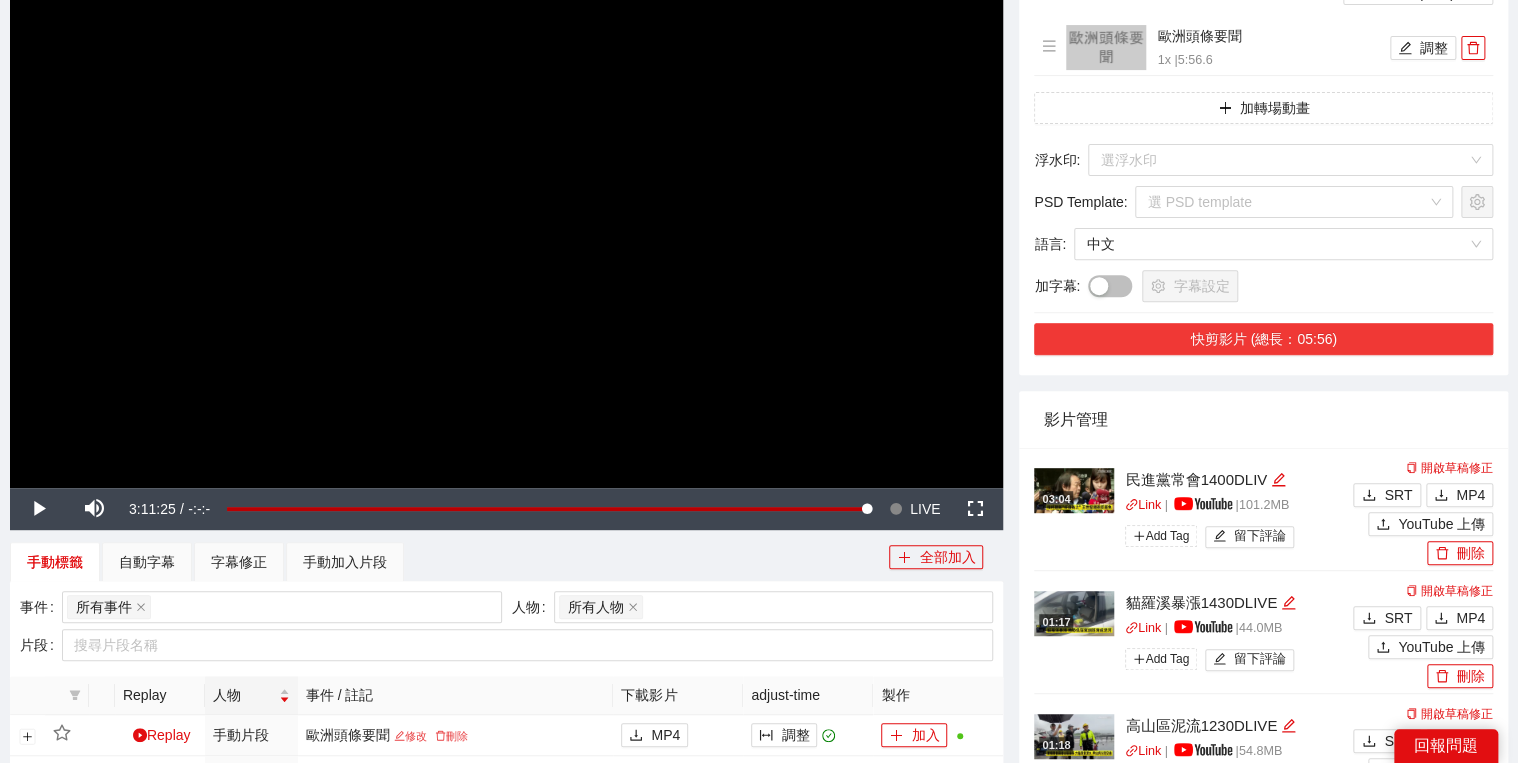click on "快剪影片 (總長：05:56)" at bounding box center (1263, 339) 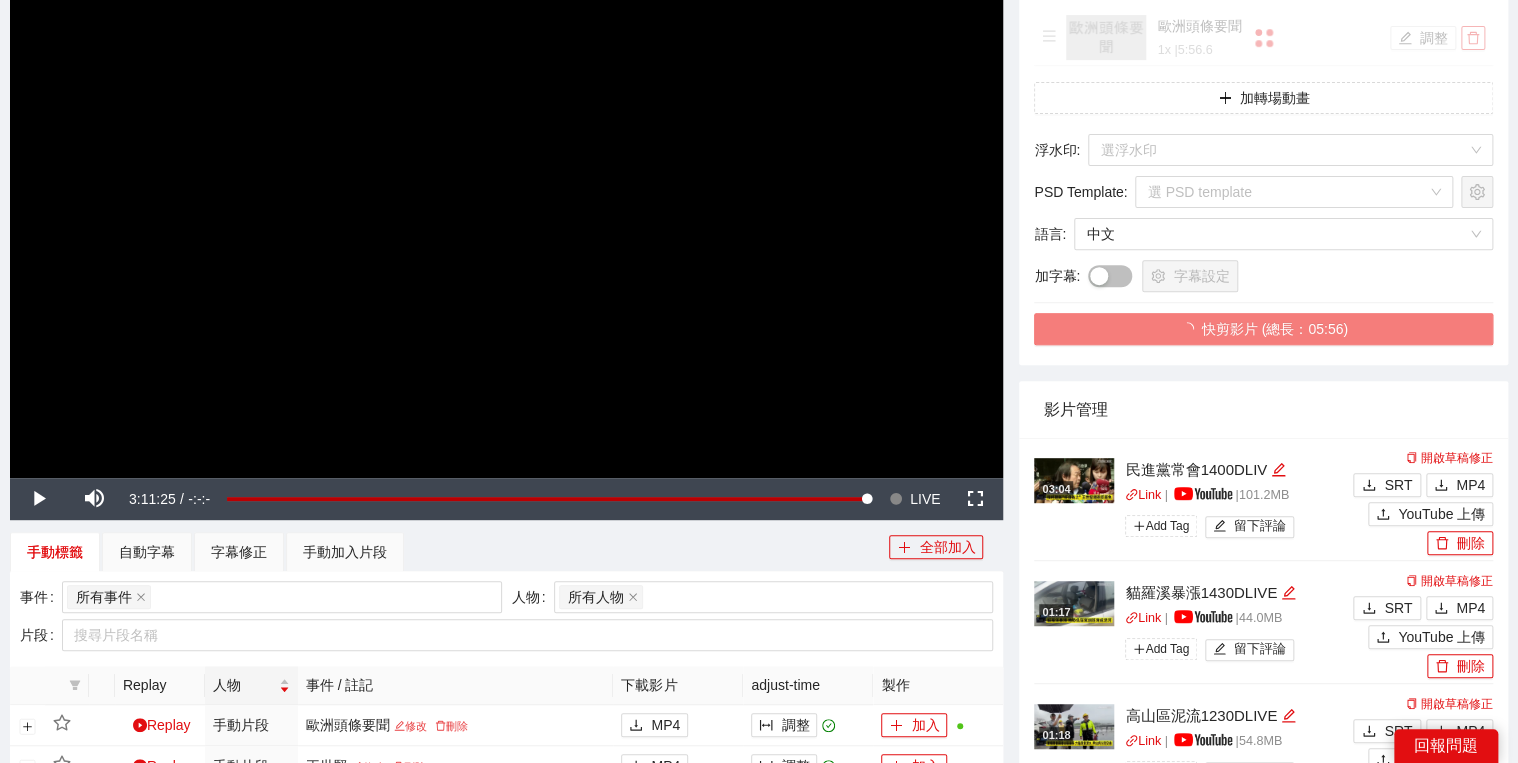 scroll, scrollTop: 320, scrollLeft: 0, axis: vertical 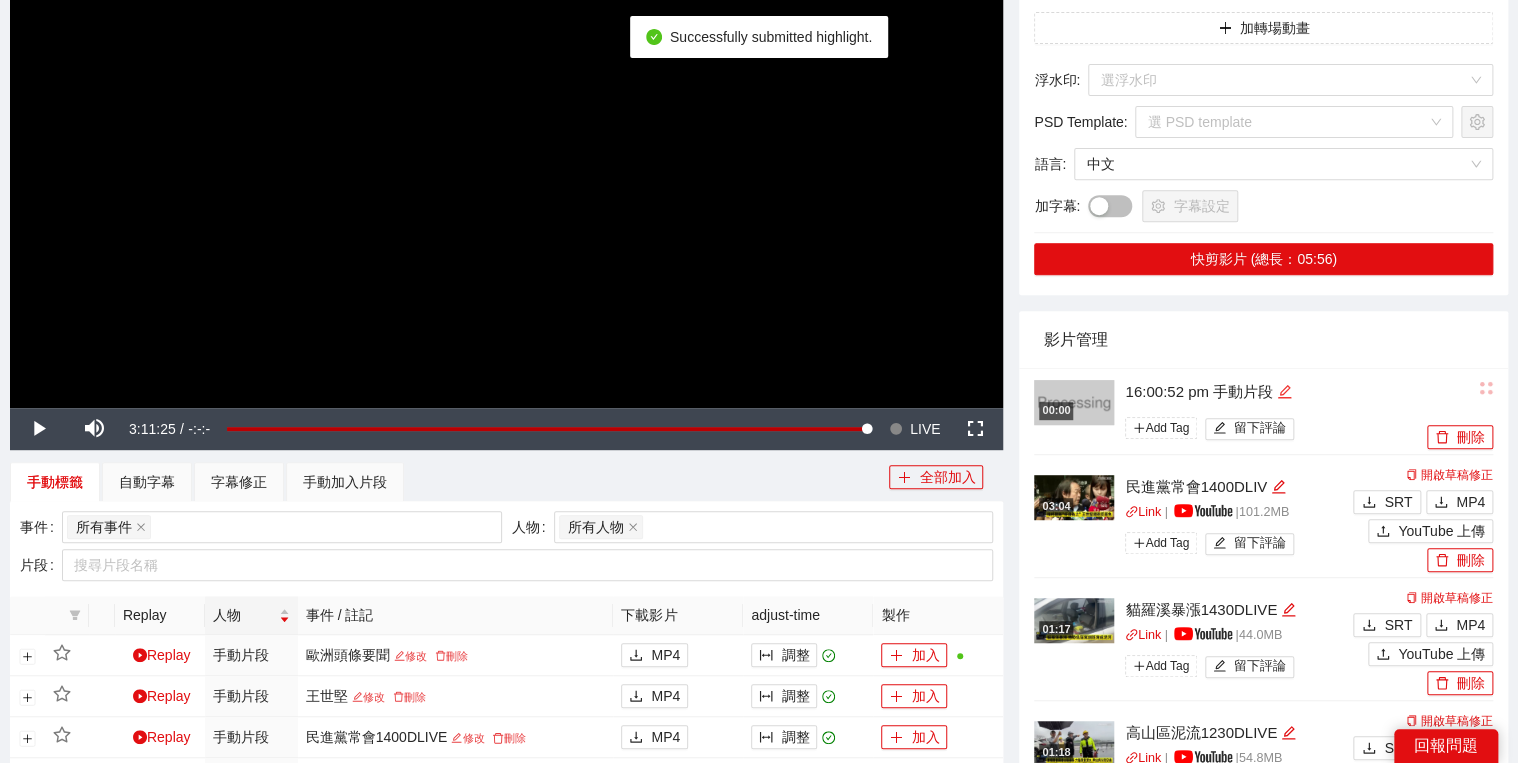 click 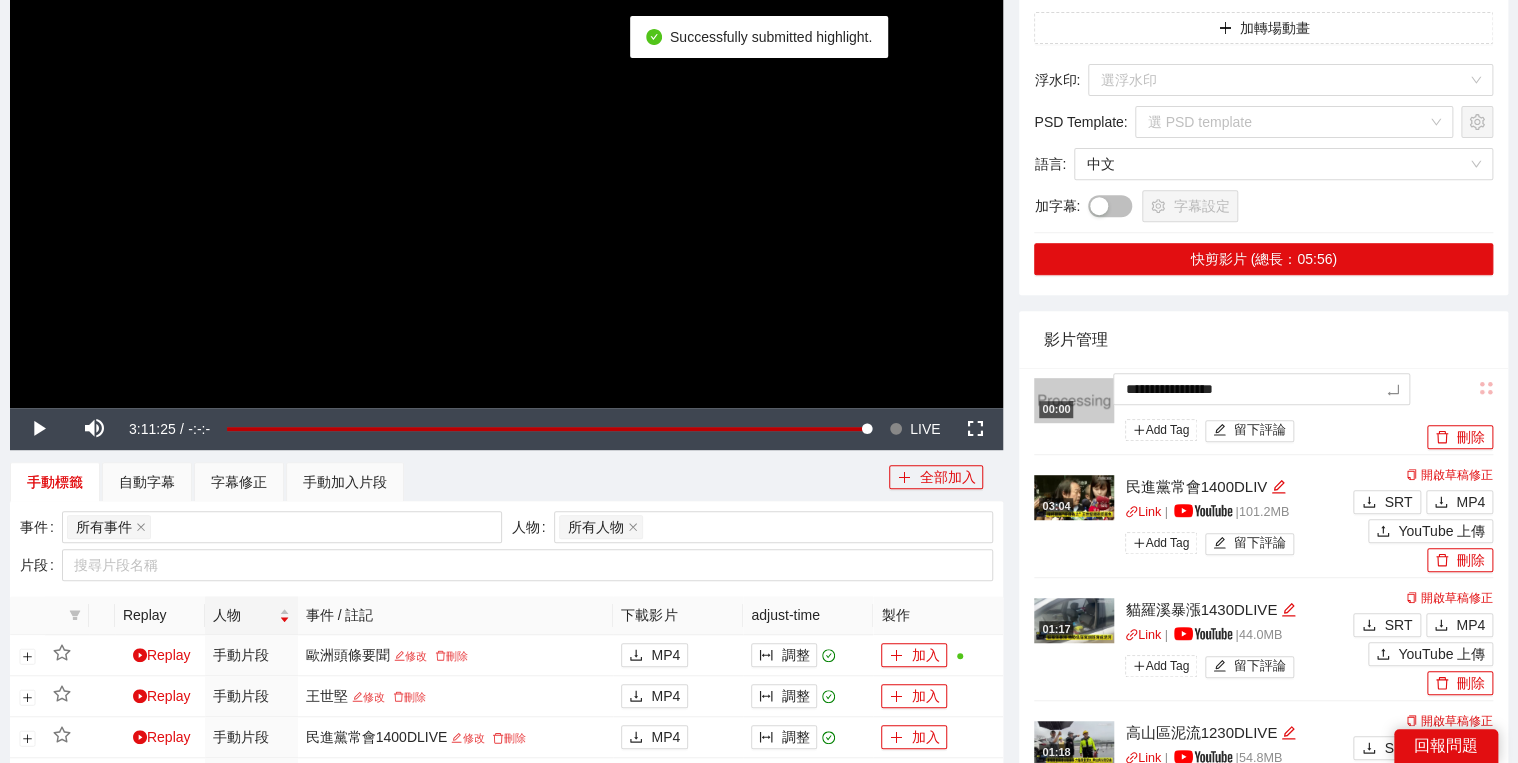 click on "**********" at bounding box center (1263, 877) 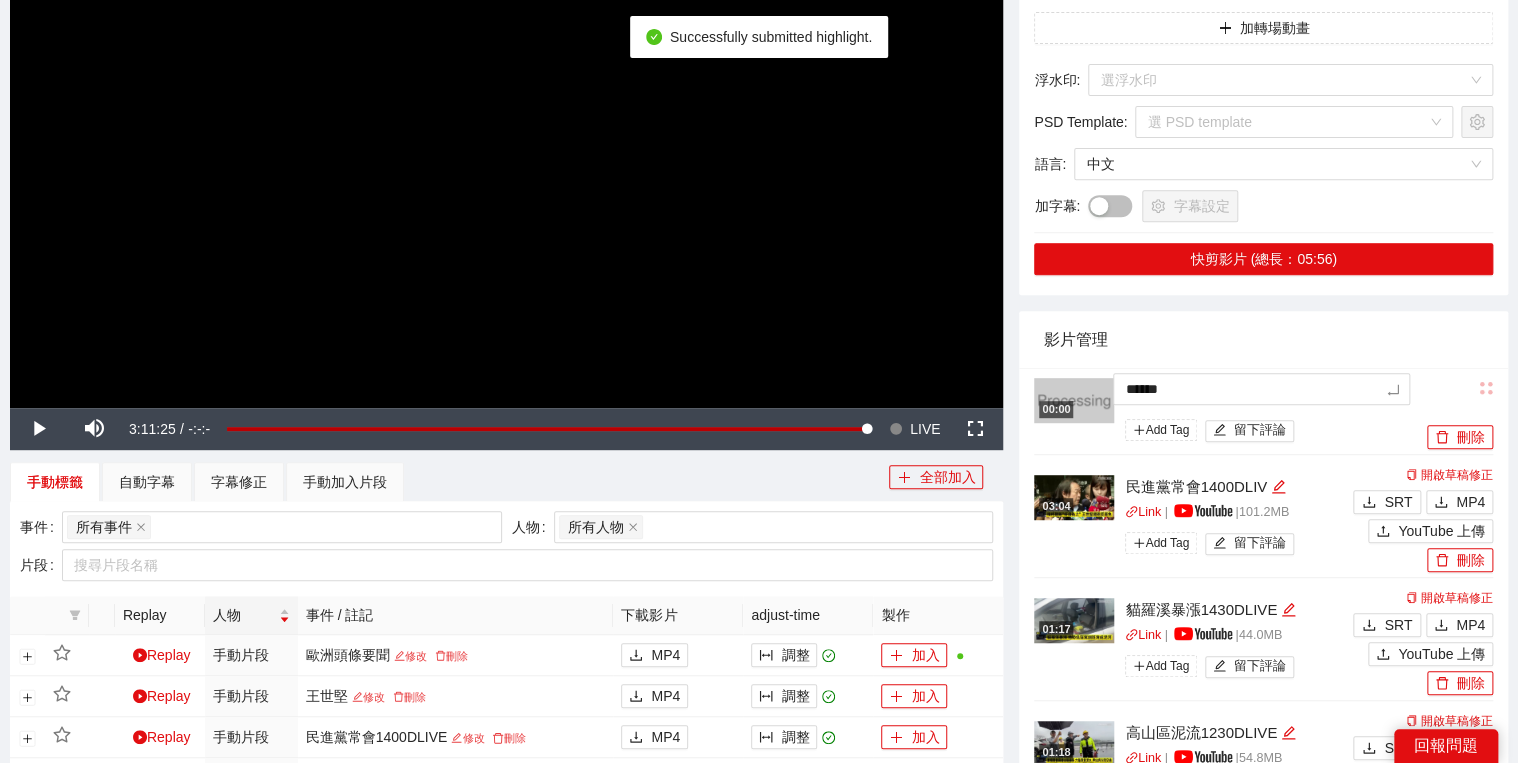 click on "影片管理" at bounding box center (1263, 339) 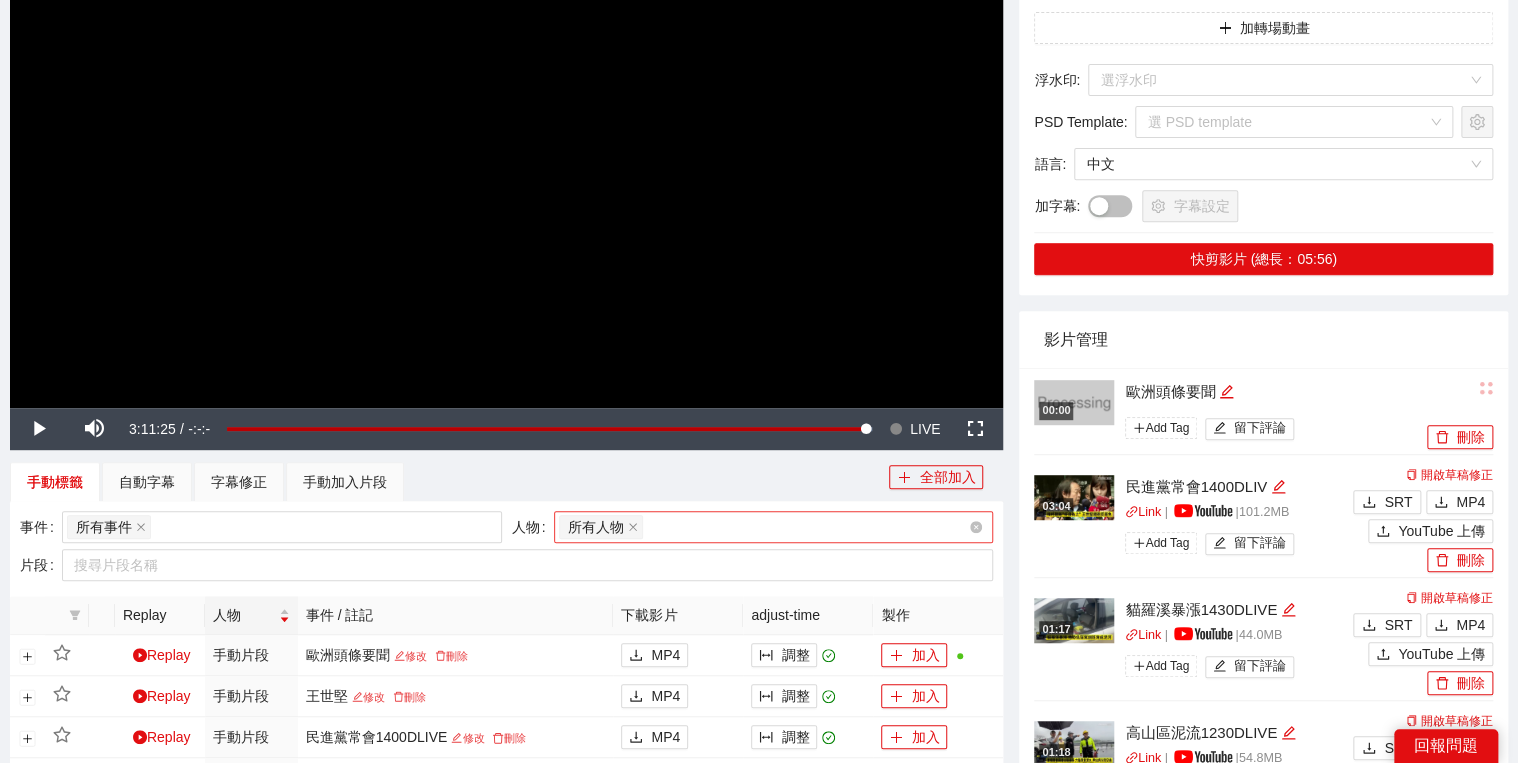 scroll, scrollTop: 560, scrollLeft: 0, axis: vertical 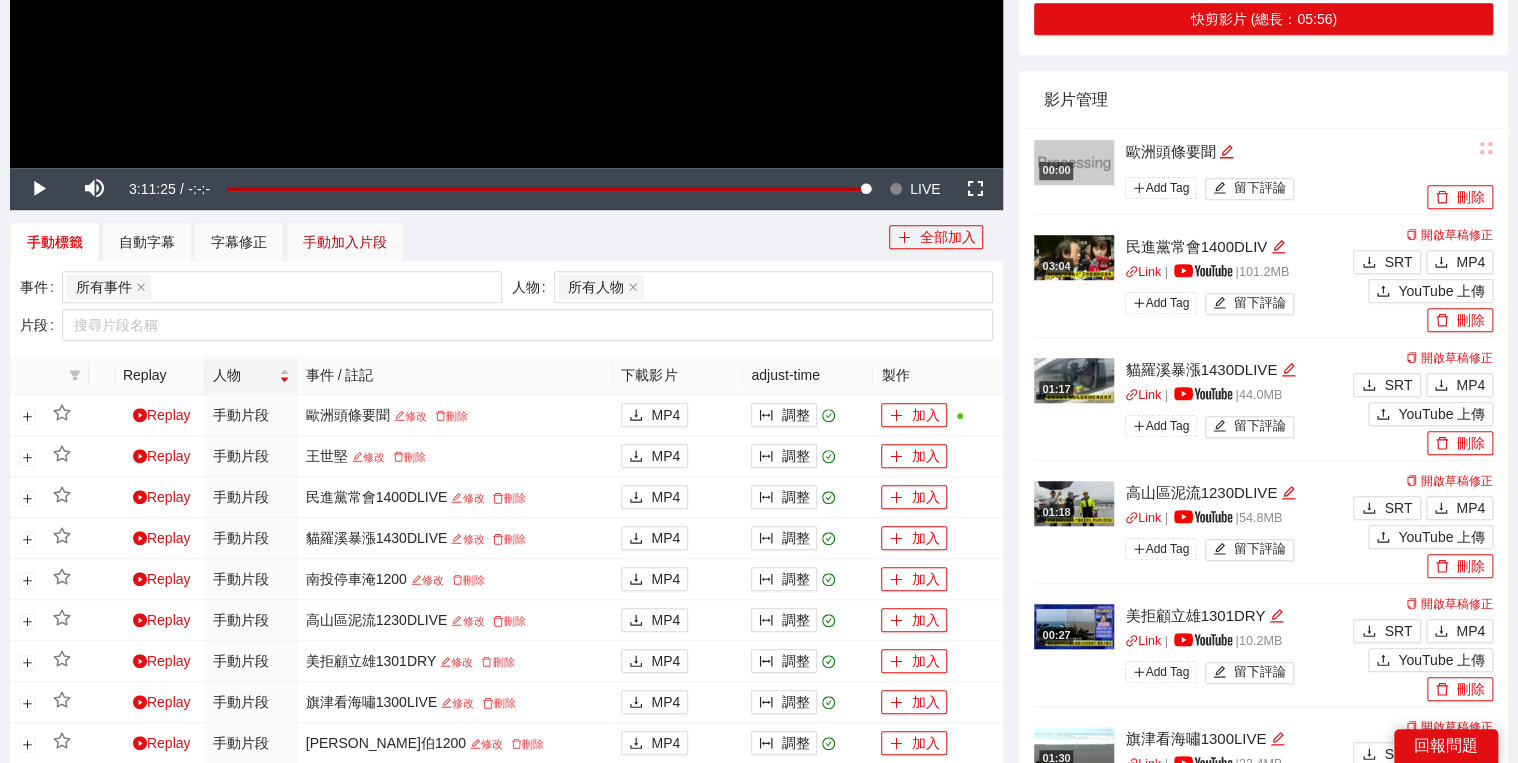 click on "手動加入片段" at bounding box center (345, 242) 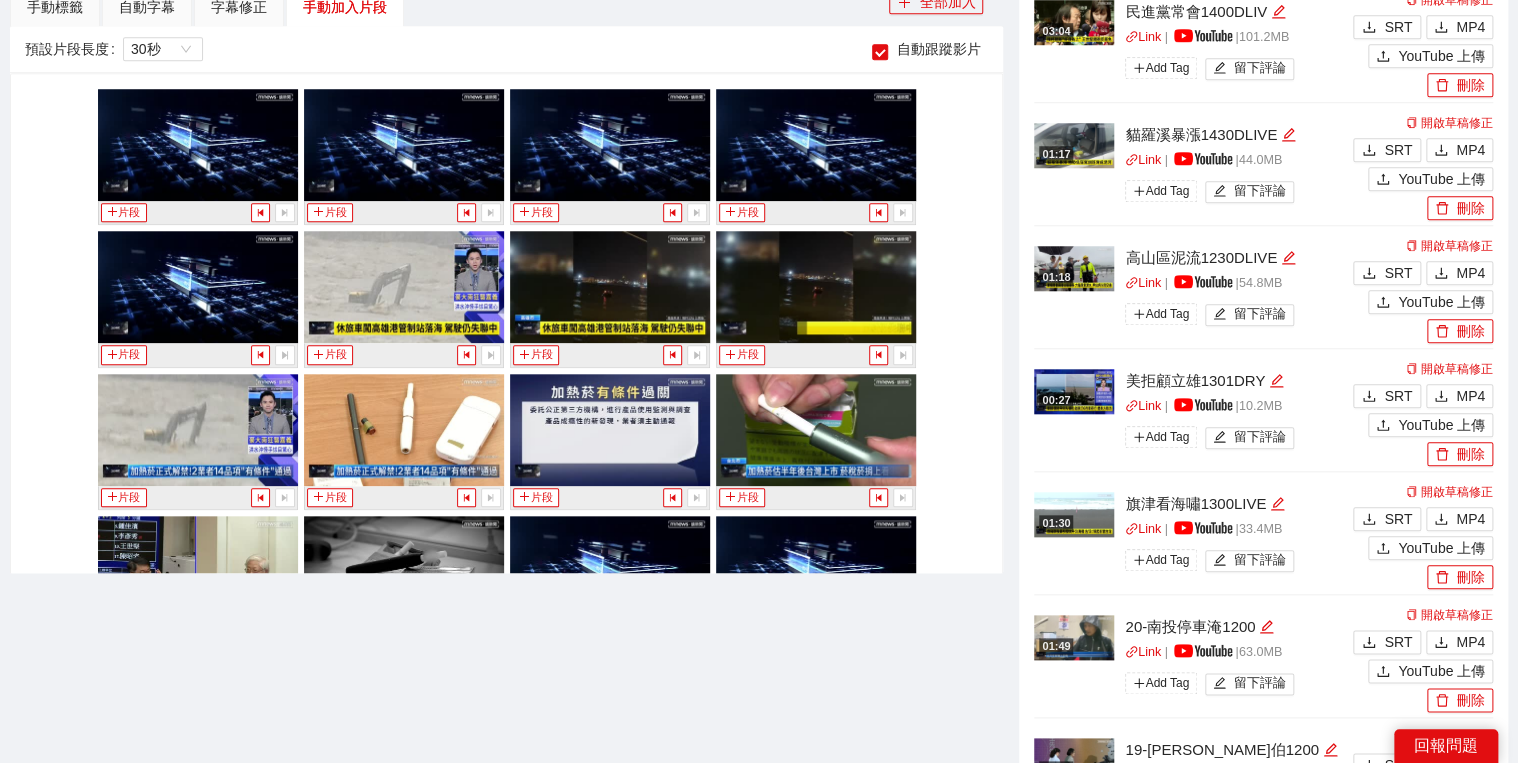 scroll, scrollTop: 880, scrollLeft: 0, axis: vertical 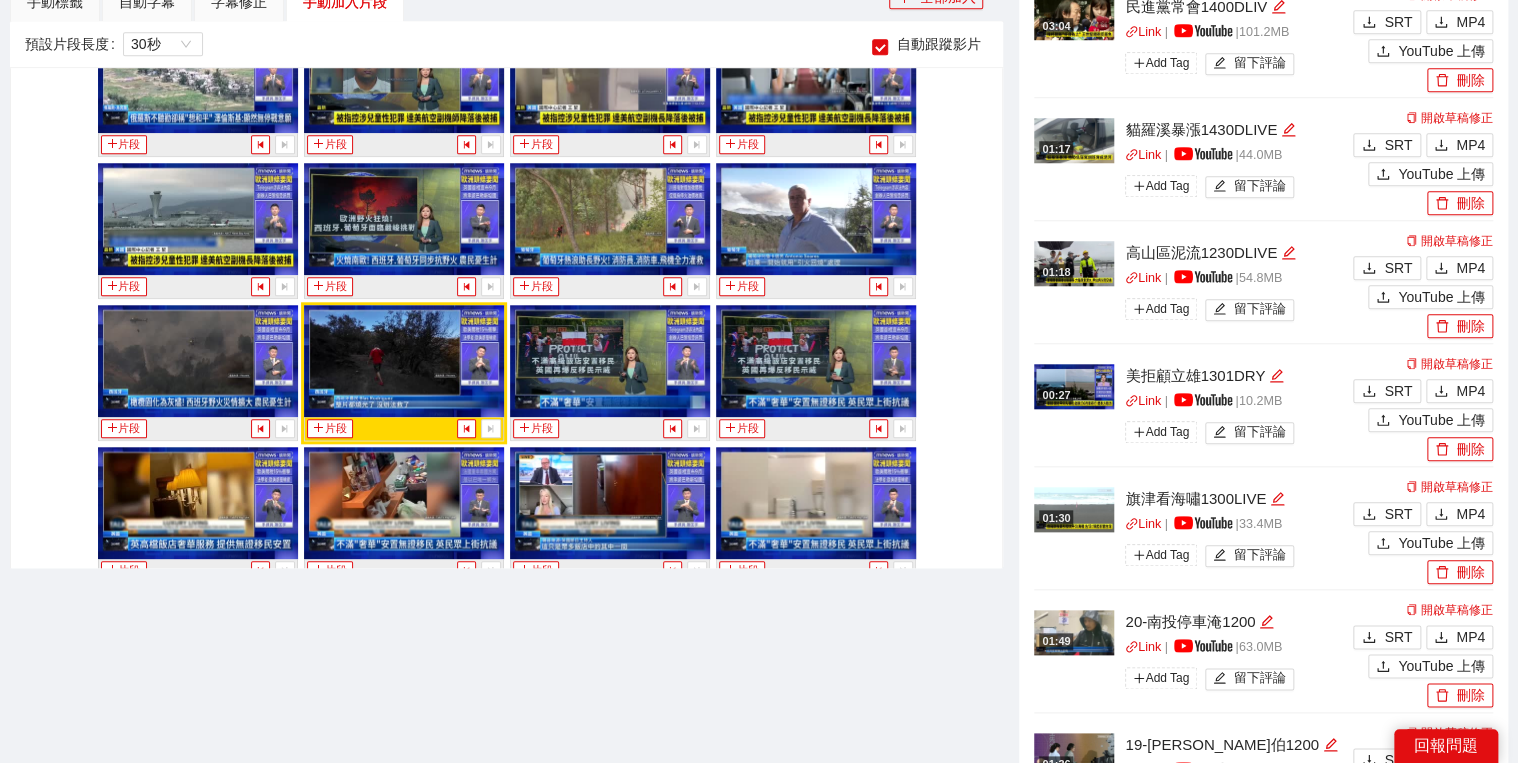 drag, startPoint x: 473, startPoint y: 617, endPoint x: 493, endPoint y: 591, distance: 32.80244 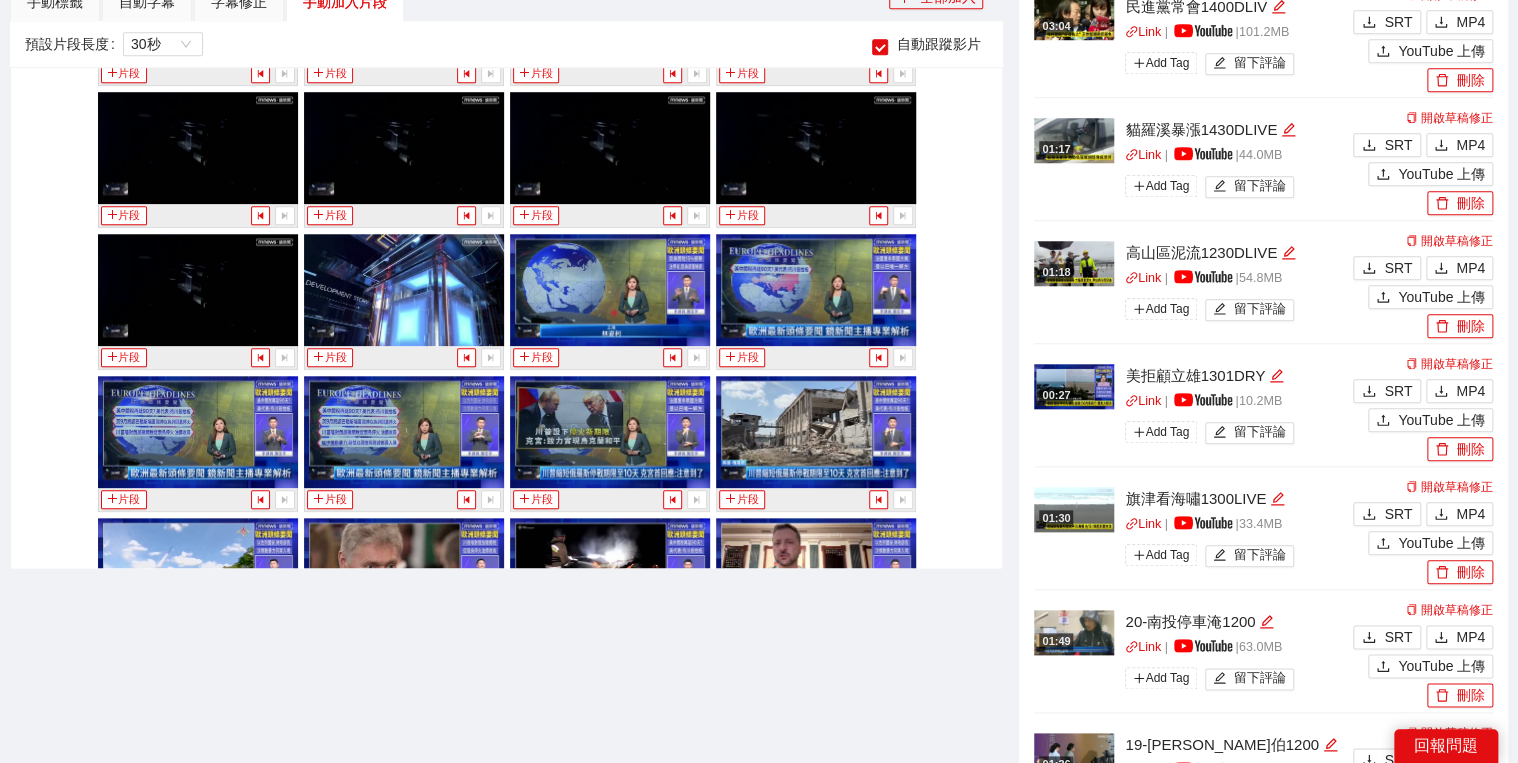 scroll, scrollTop: 21907, scrollLeft: 0, axis: vertical 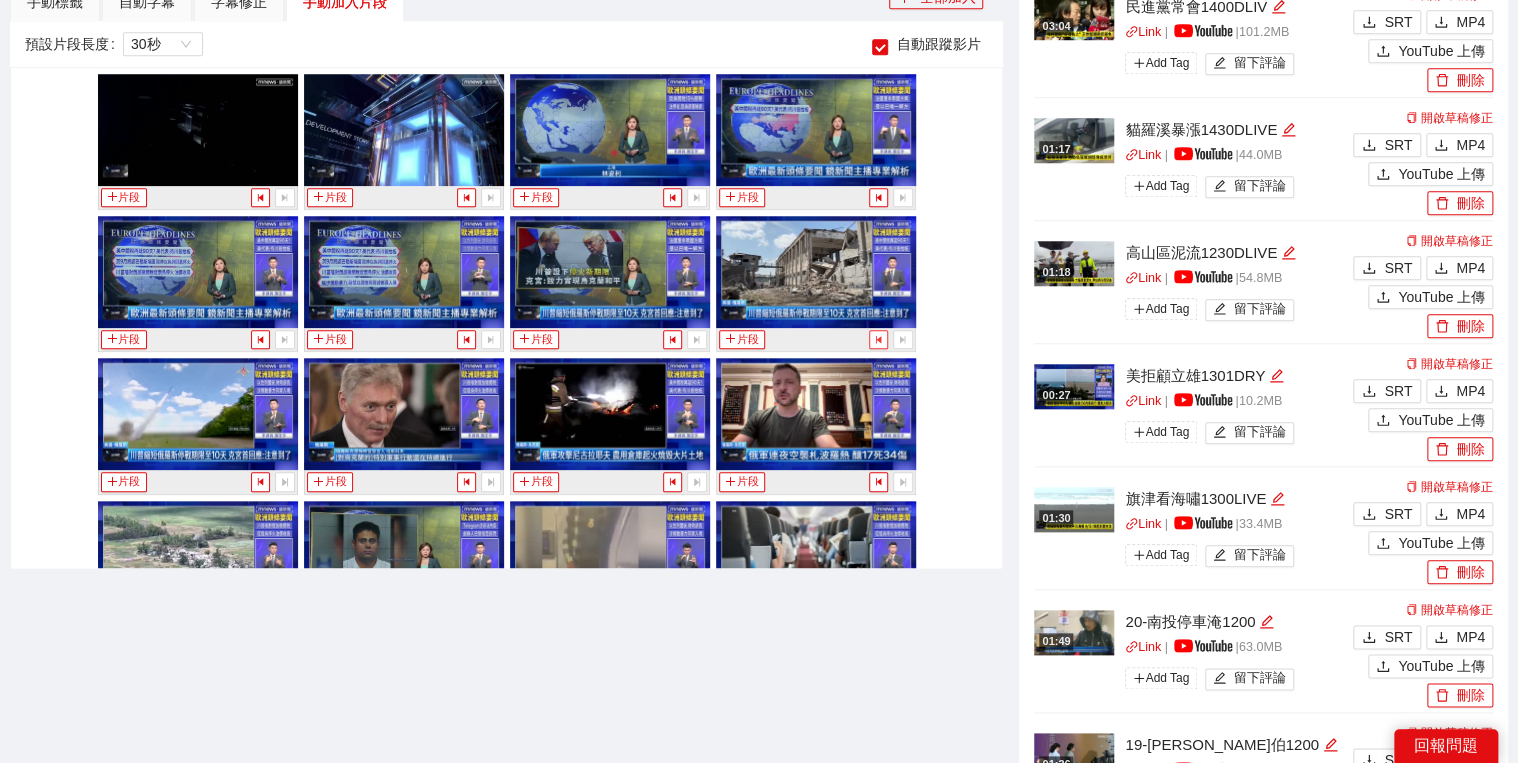 click at bounding box center [878, 339] 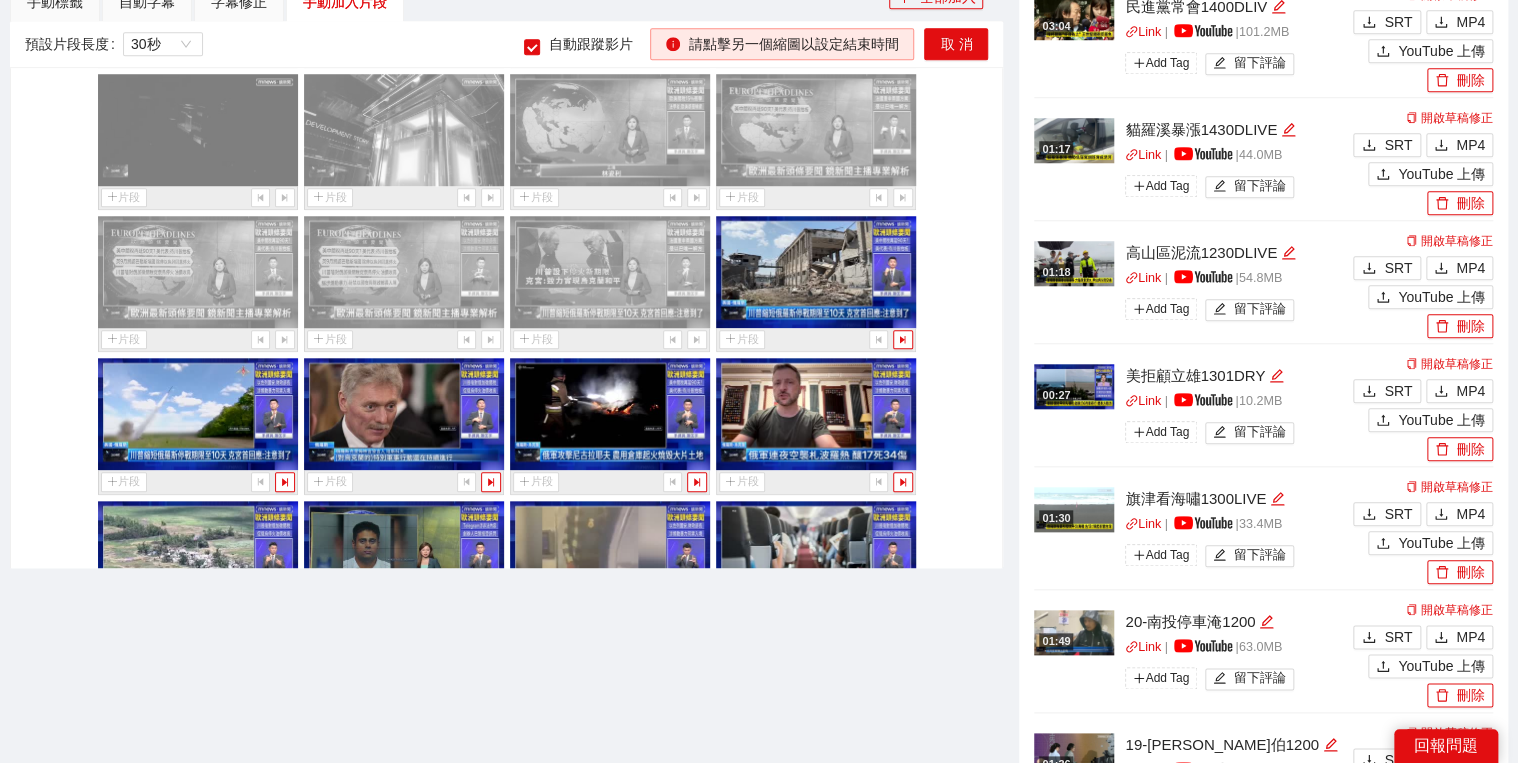 scroll, scrollTop: 22067, scrollLeft: 0, axis: vertical 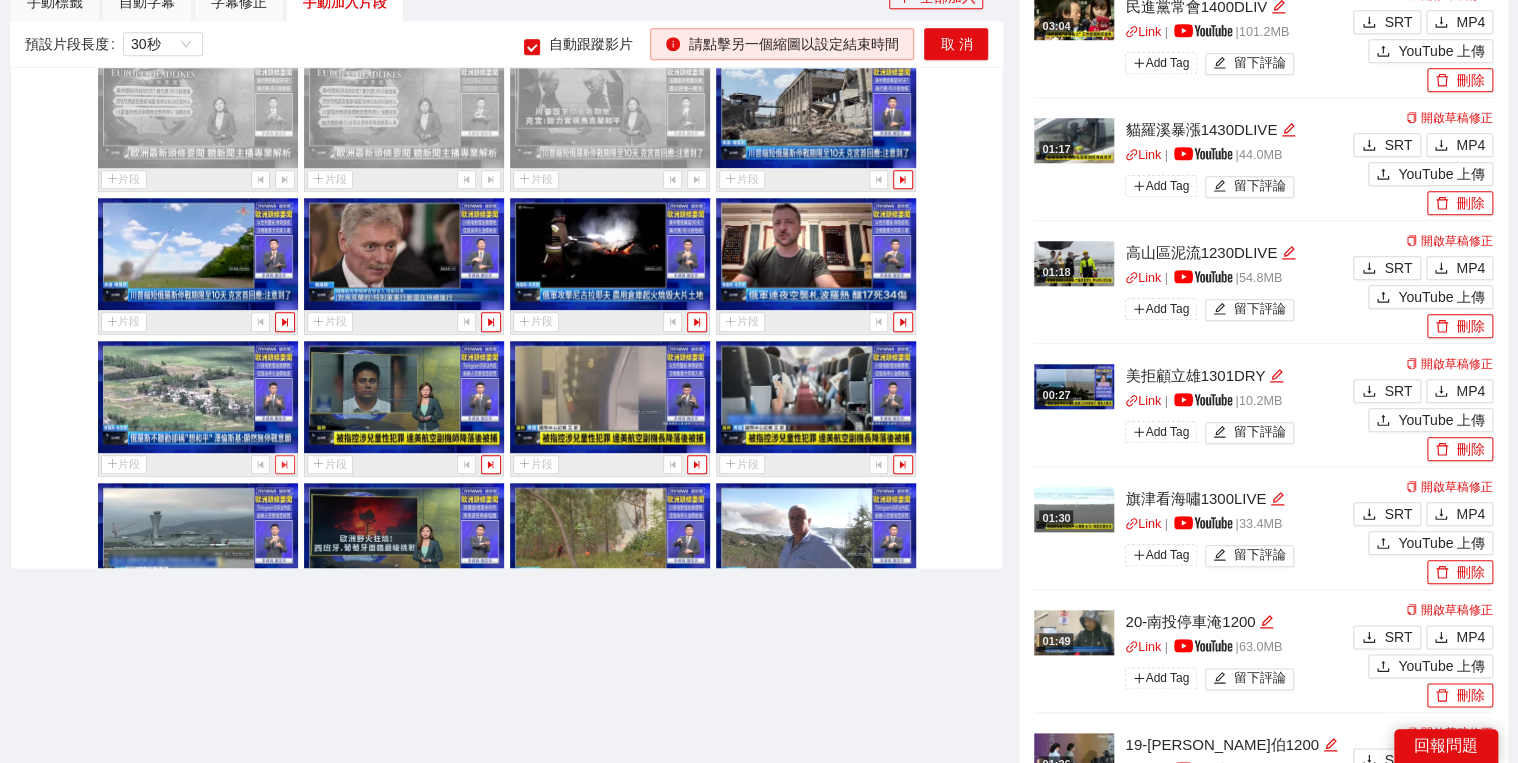 click 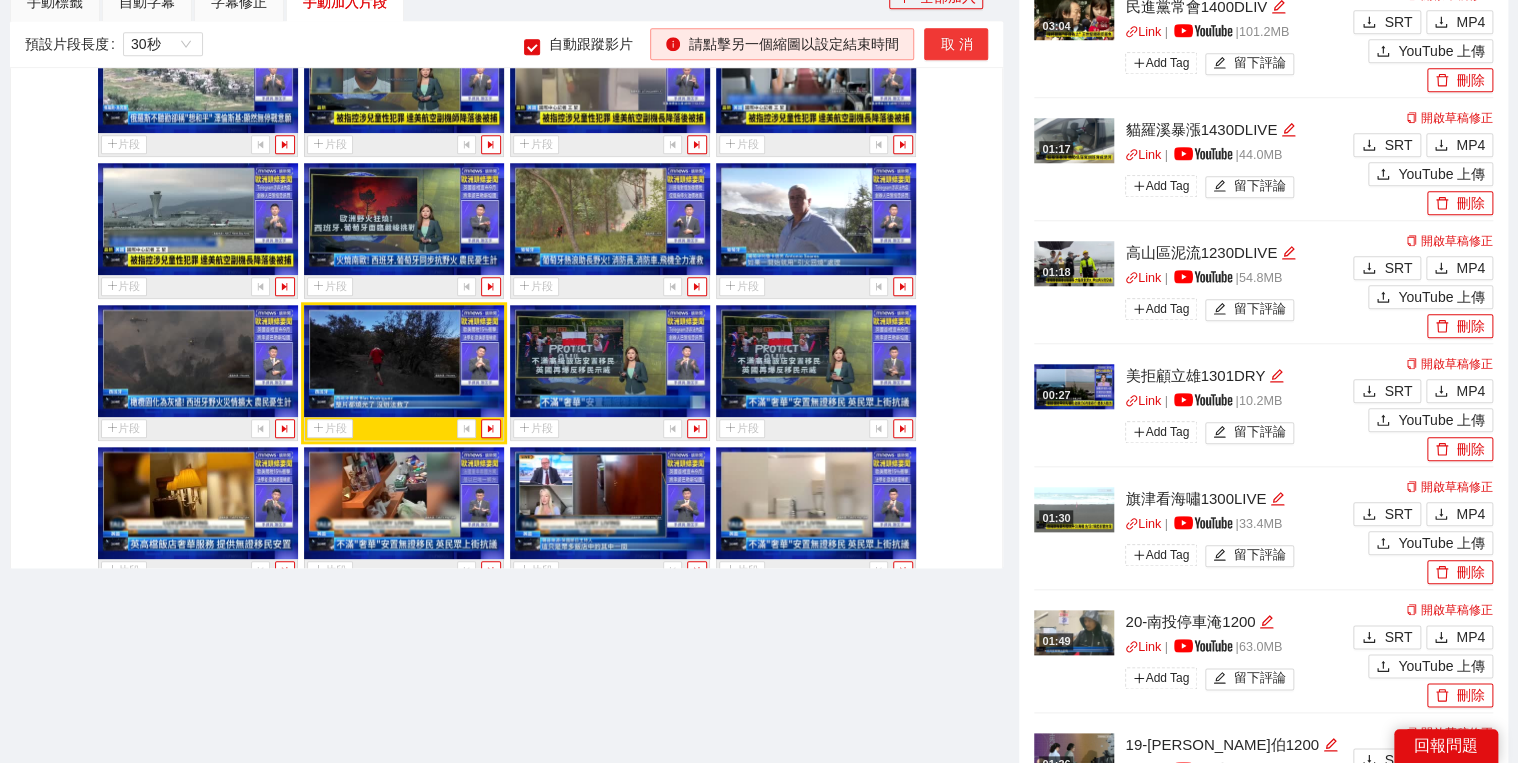 click on "取 消" at bounding box center [956, 44] 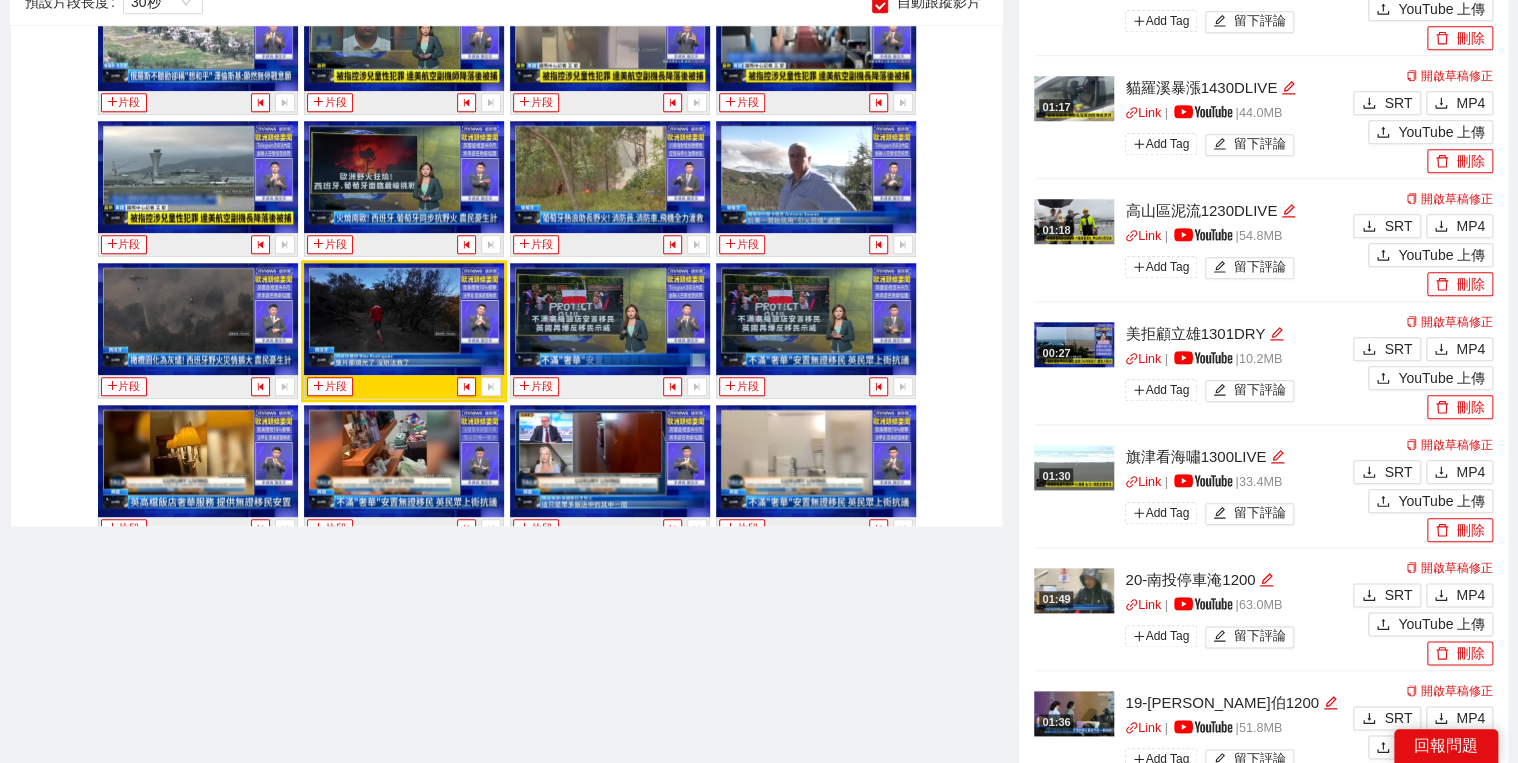 scroll, scrollTop: 800, scrollLeft: 0, axis: vertical 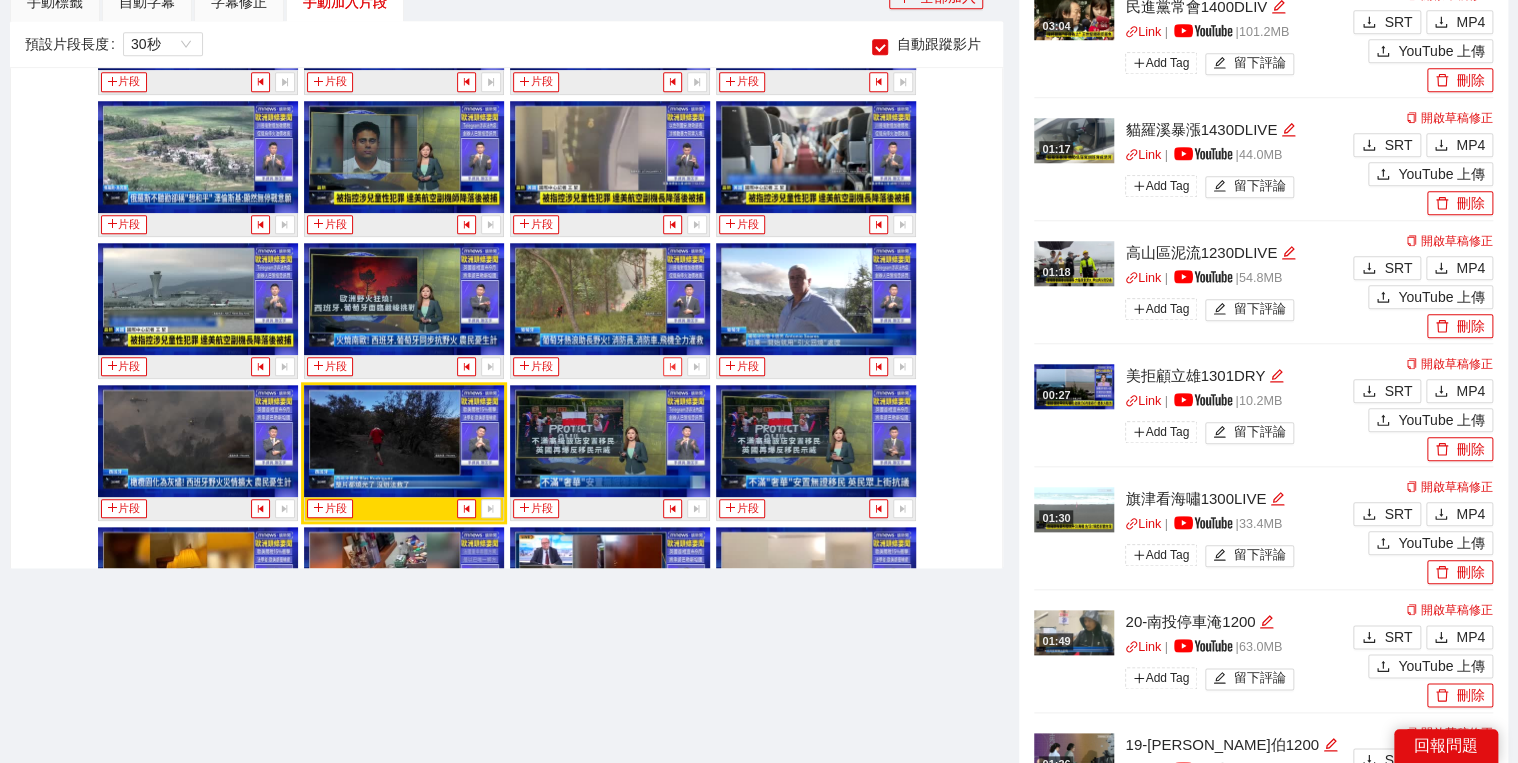 click at bounding box center [672, 366] 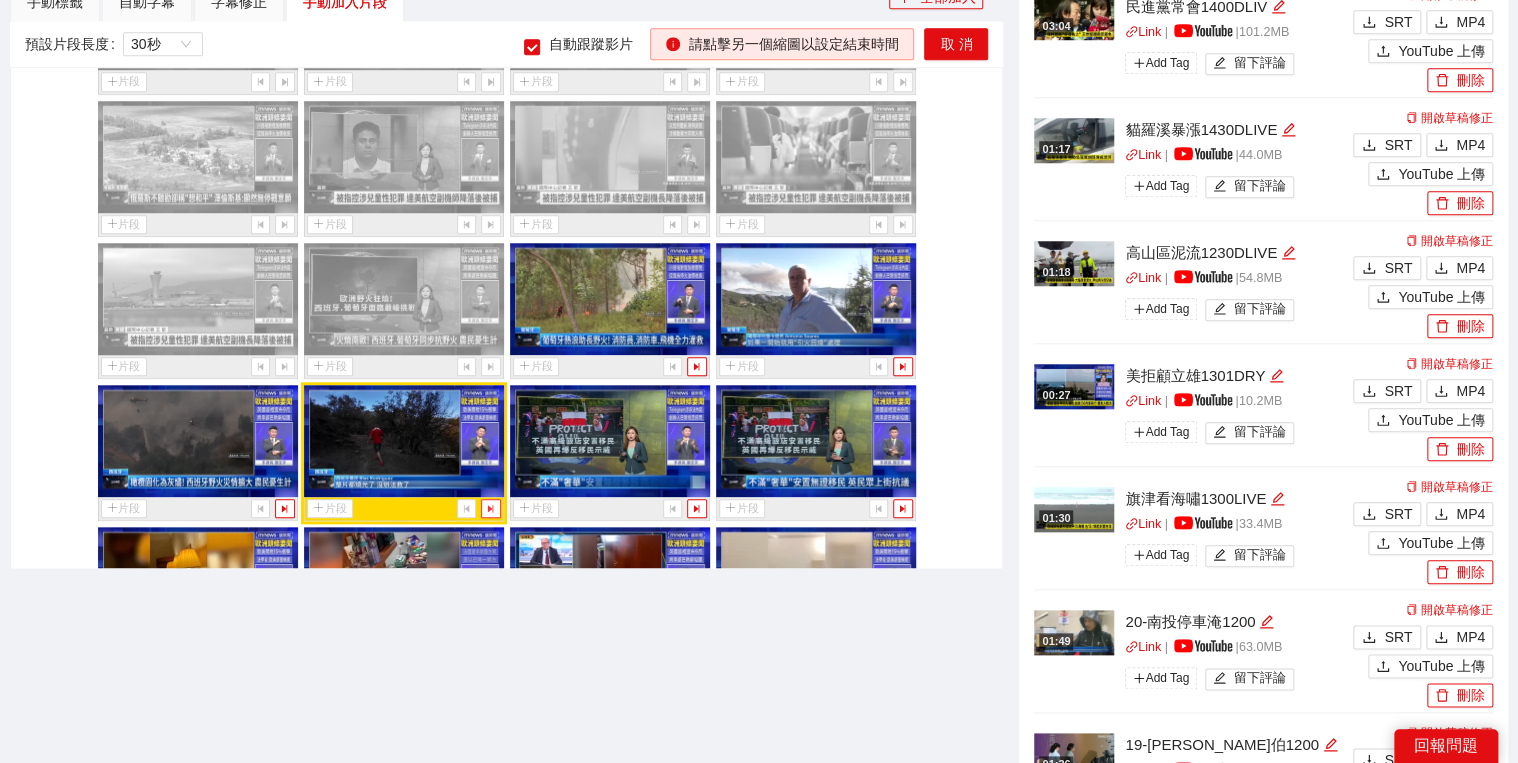 click 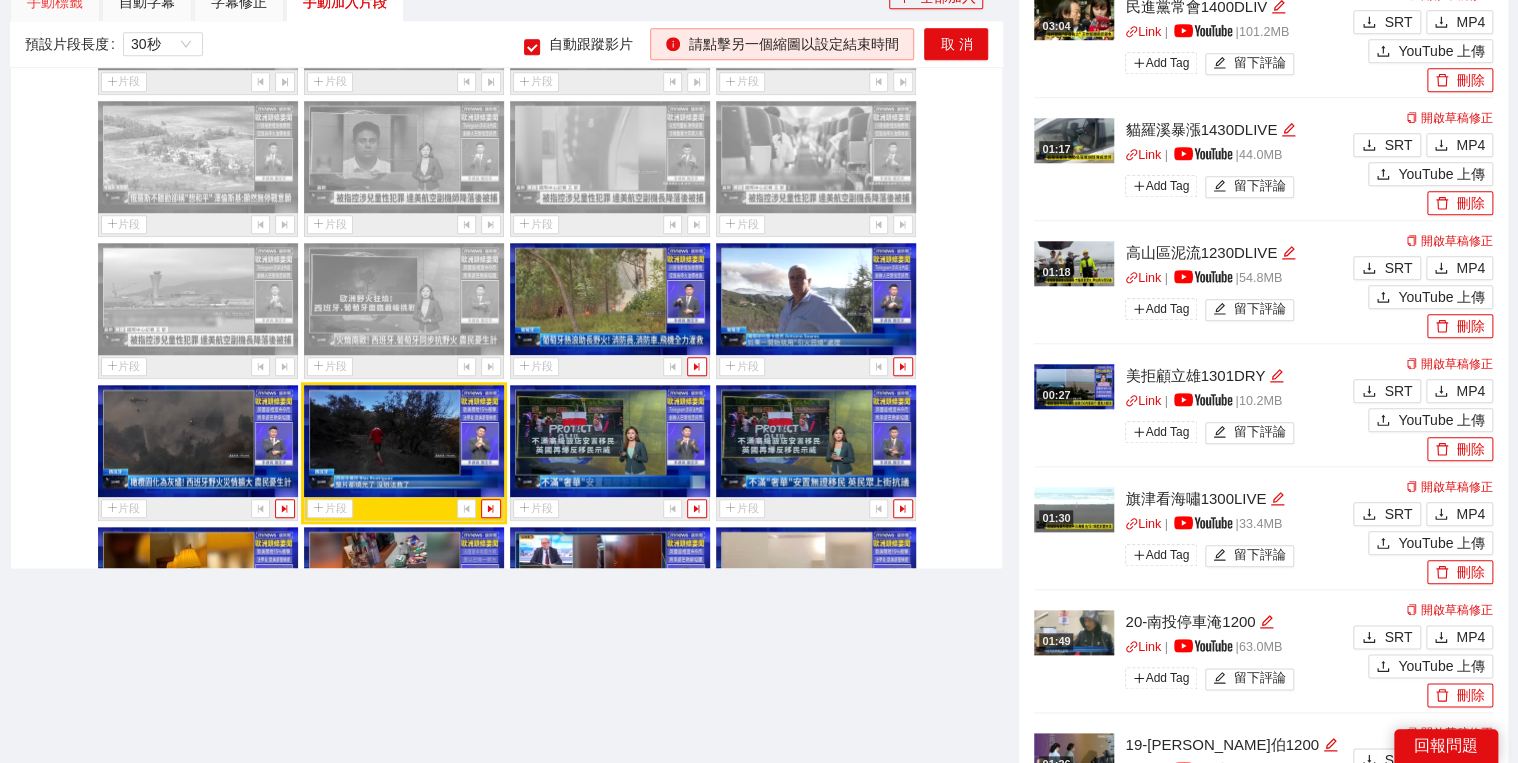 click on "手動標籤" at bounding box center [55, 2] 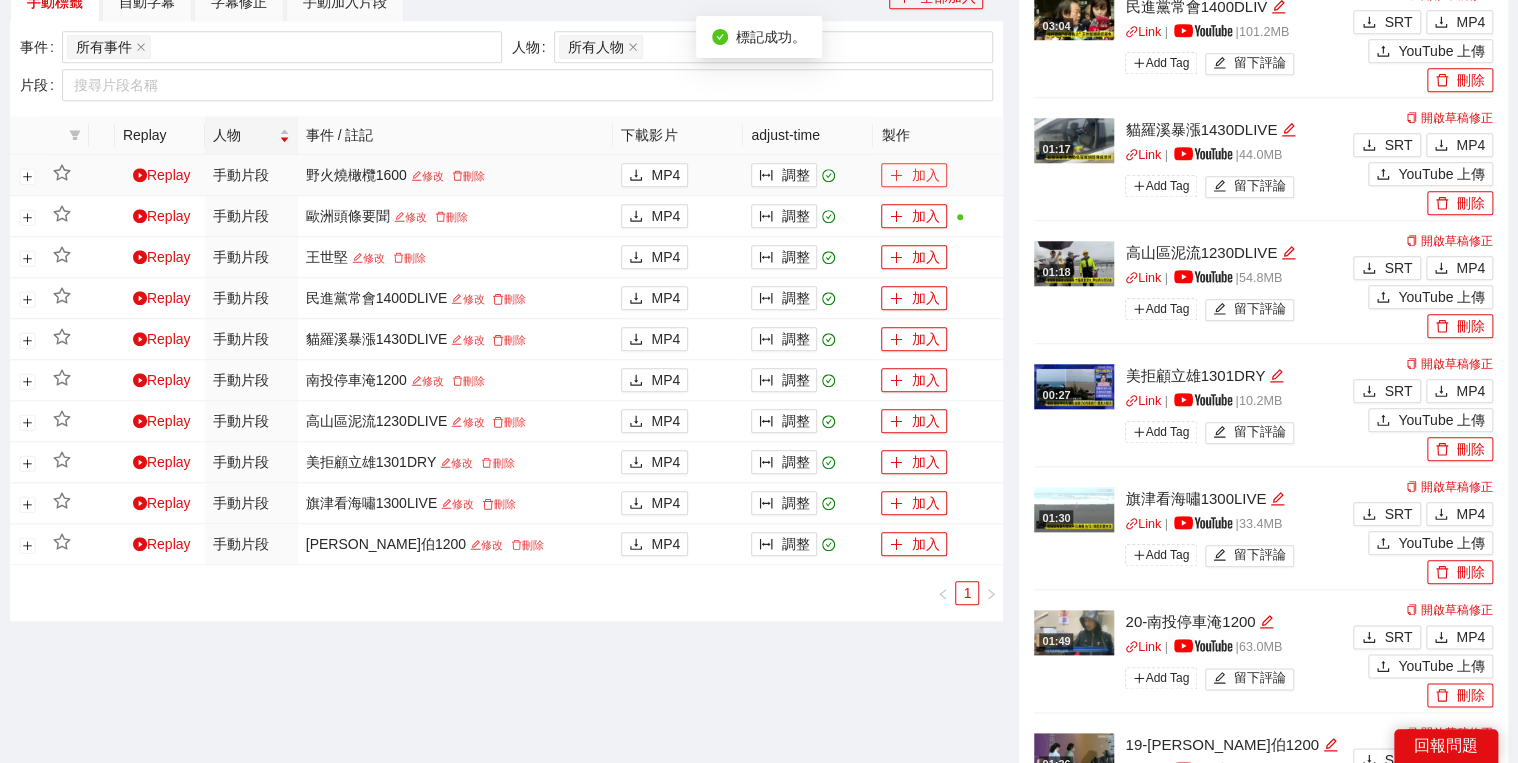 click on "加入" at bounding box center [914, 175] 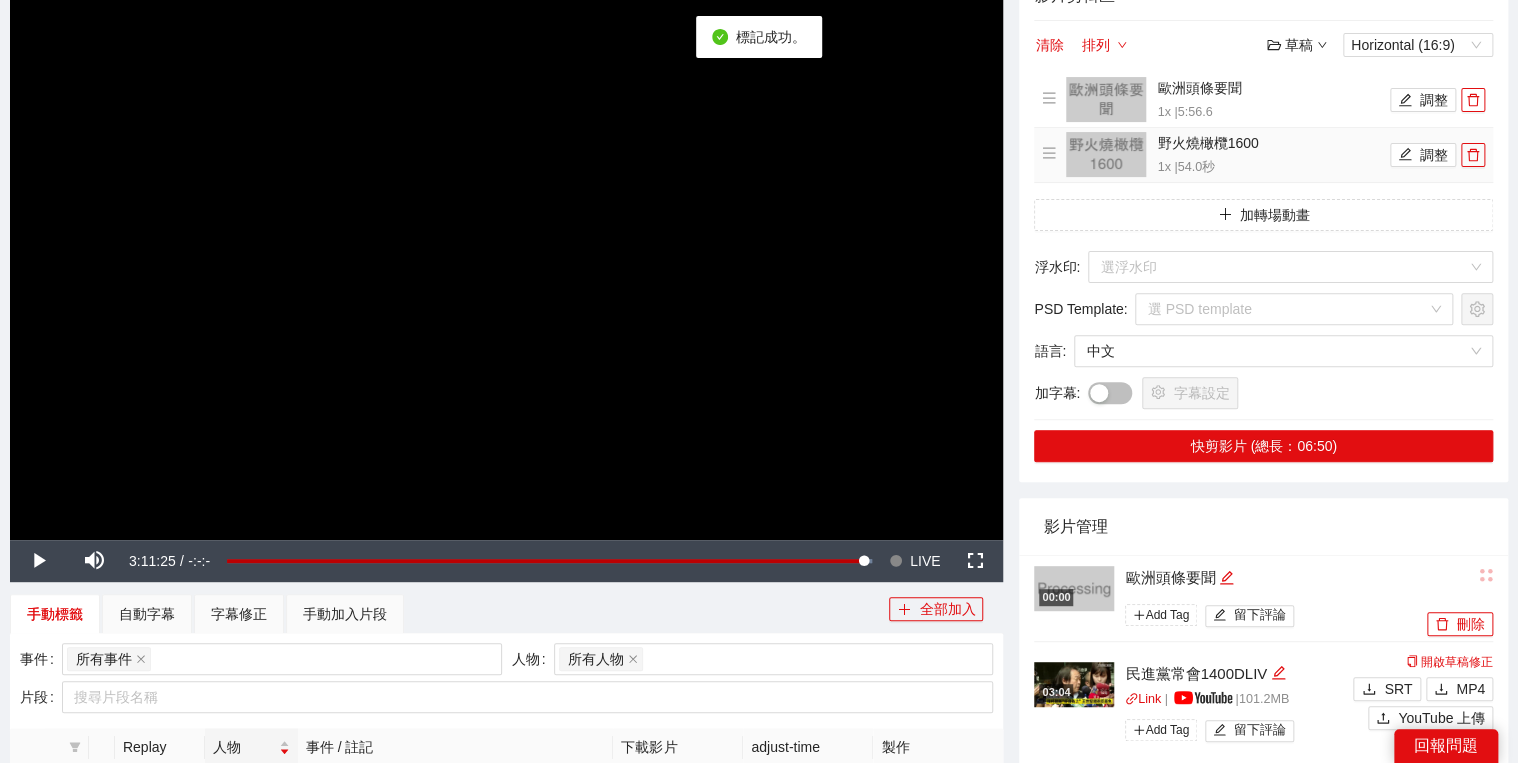 scroll, scrollTop: 160, scrollLeft: 0, axis: vertical 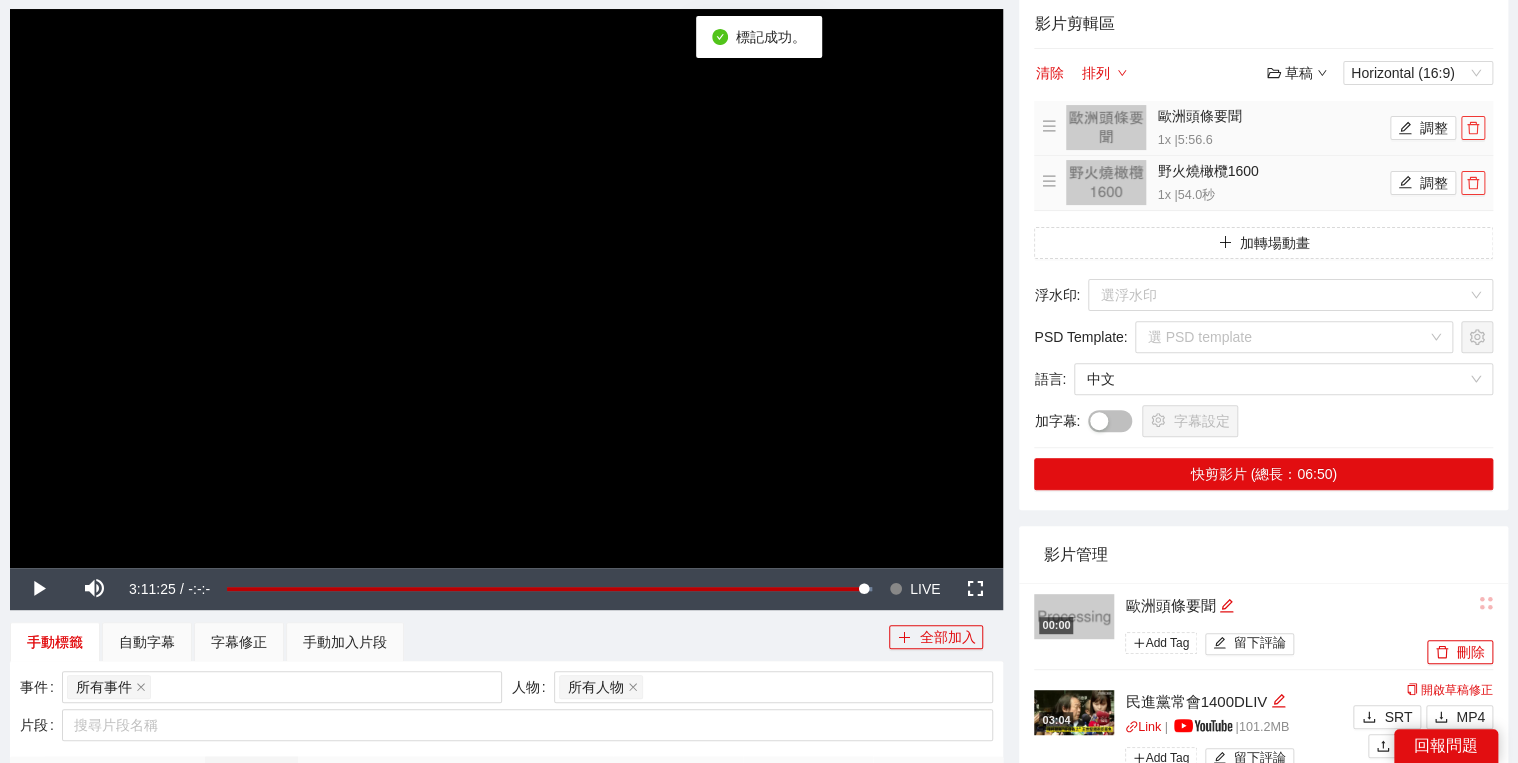 drag, startPoint x: 1484, startPoint y: 129, endPoint x: 1462, endPoint y: 133, distance: 22.36068 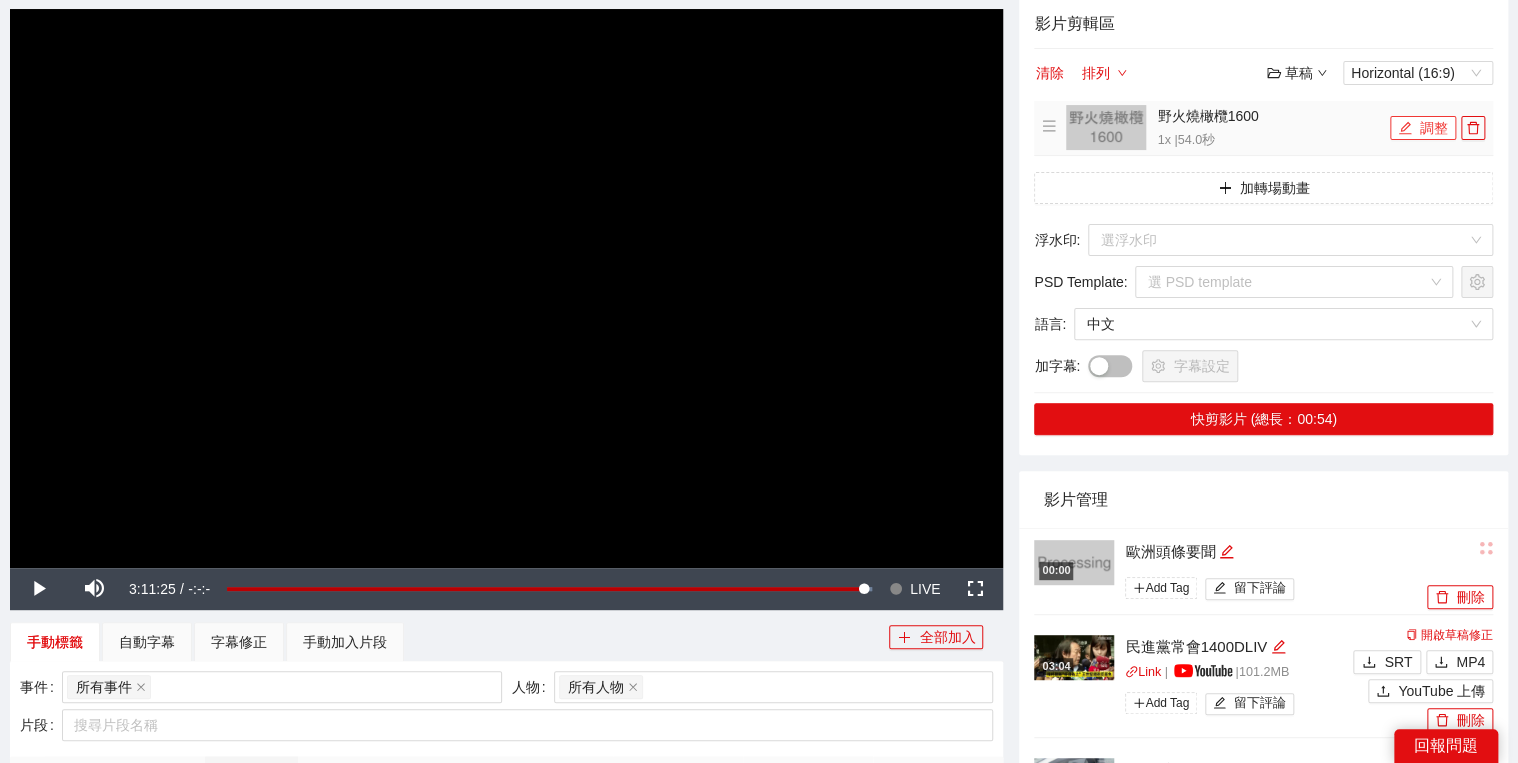 click on "調整" at bounding box center [1423, 128] 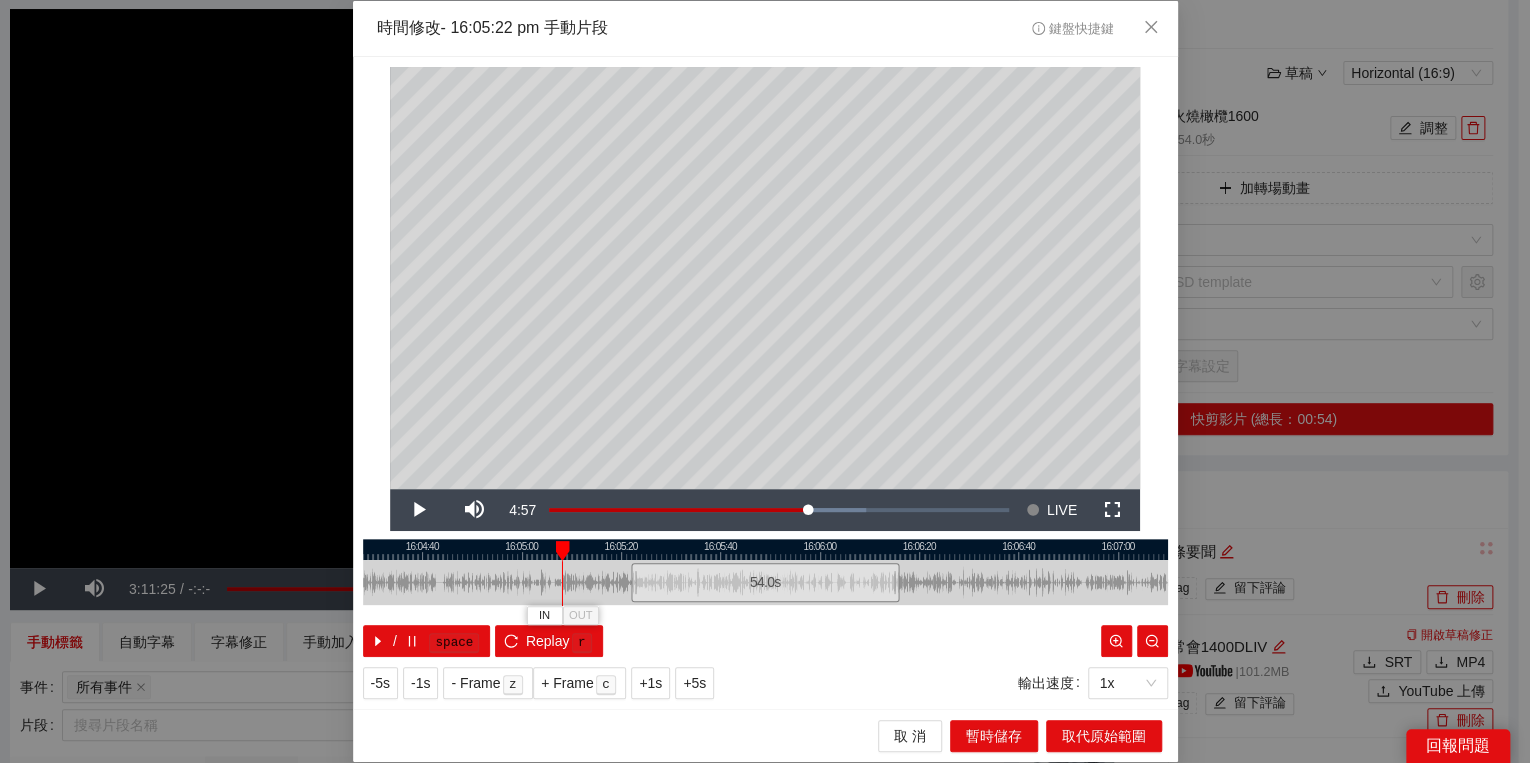 drag, startPoint x: 630, startPoint y: 546, endPoint x: 538, endPoint y: 547, distance: 92.00543 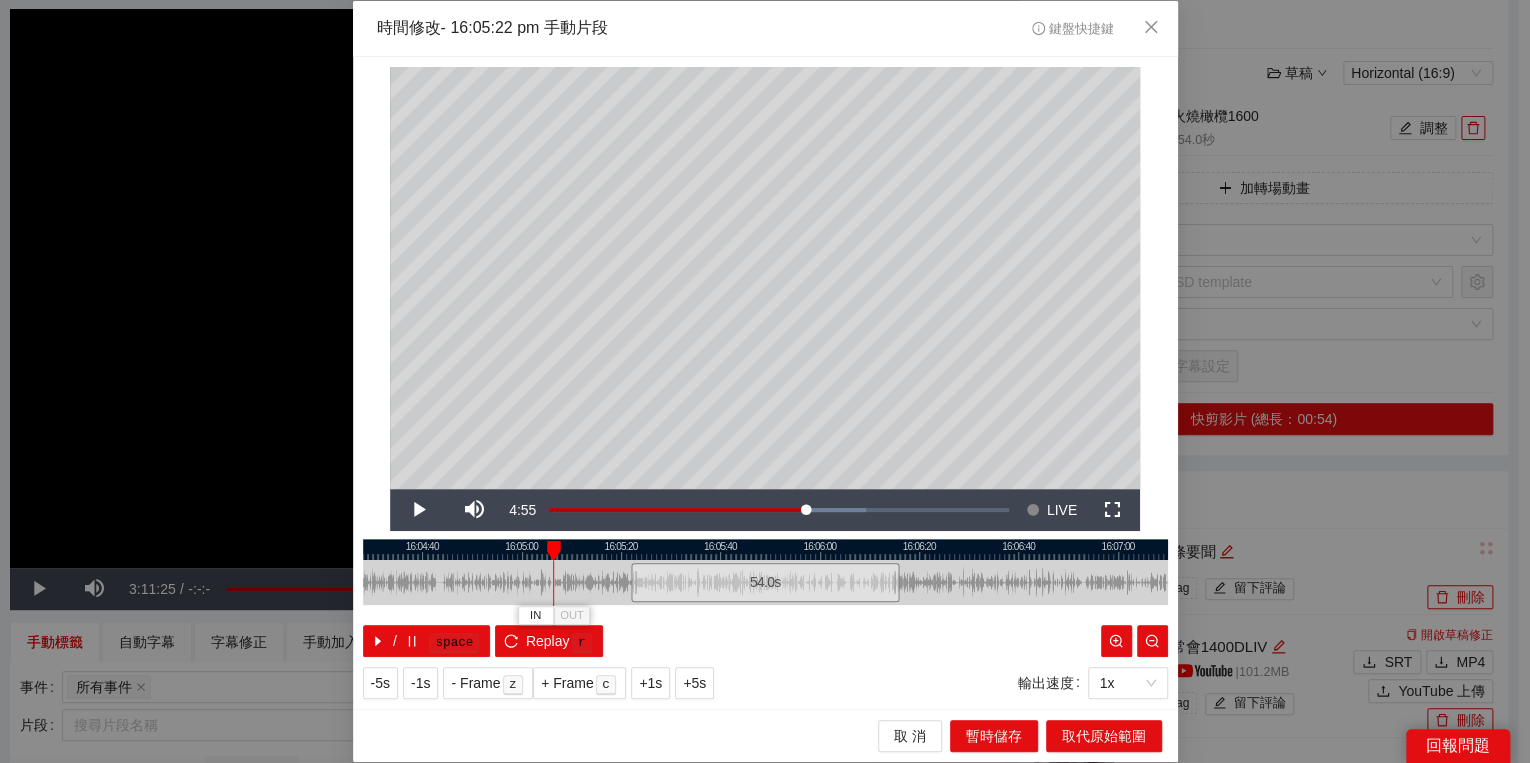 drag, startPoint x: 565, startPoint y: 548, endPoint x: 551, endPoint y: 552, distance: 14.56022 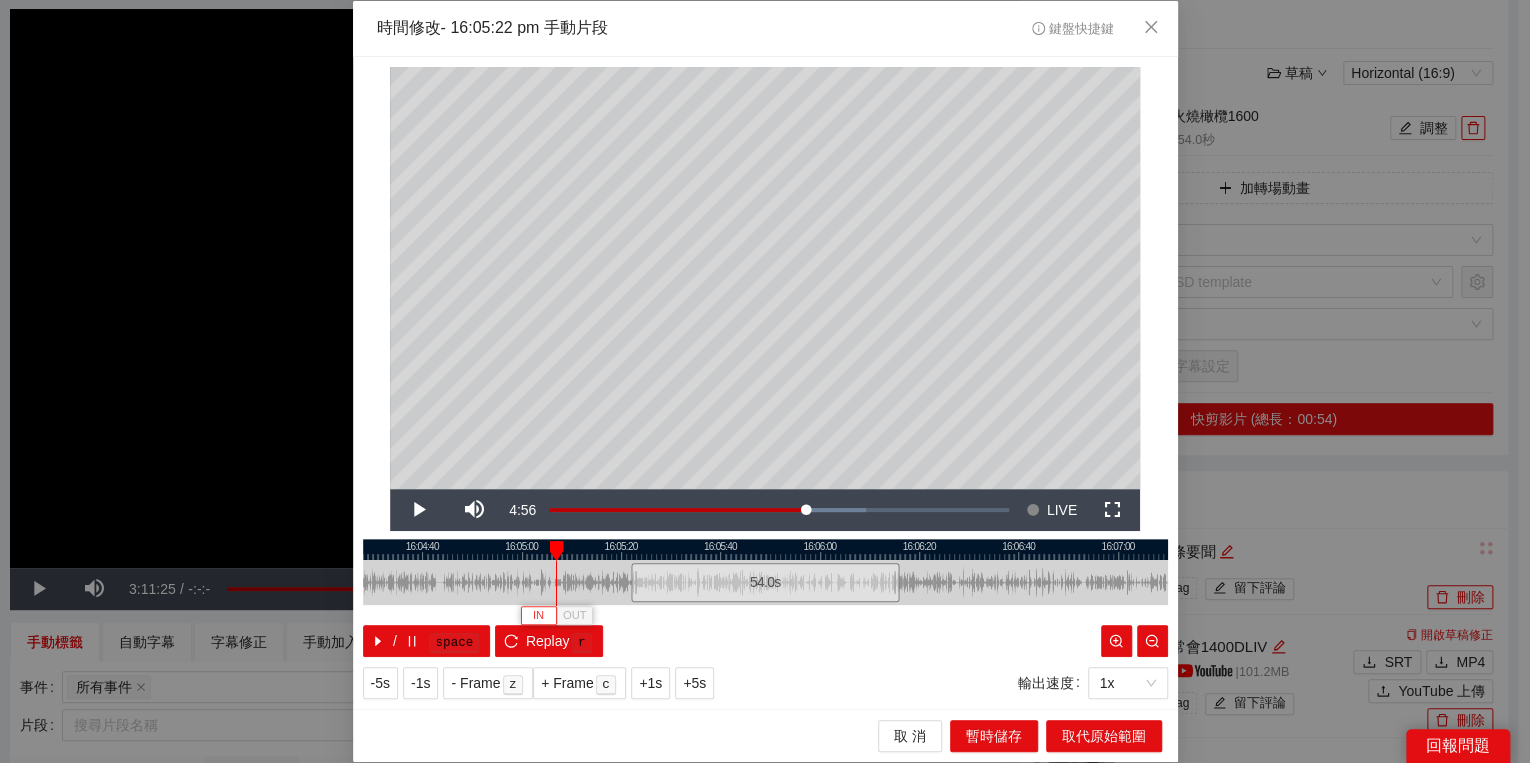 click on "IN" at bounding box center [538, 616] 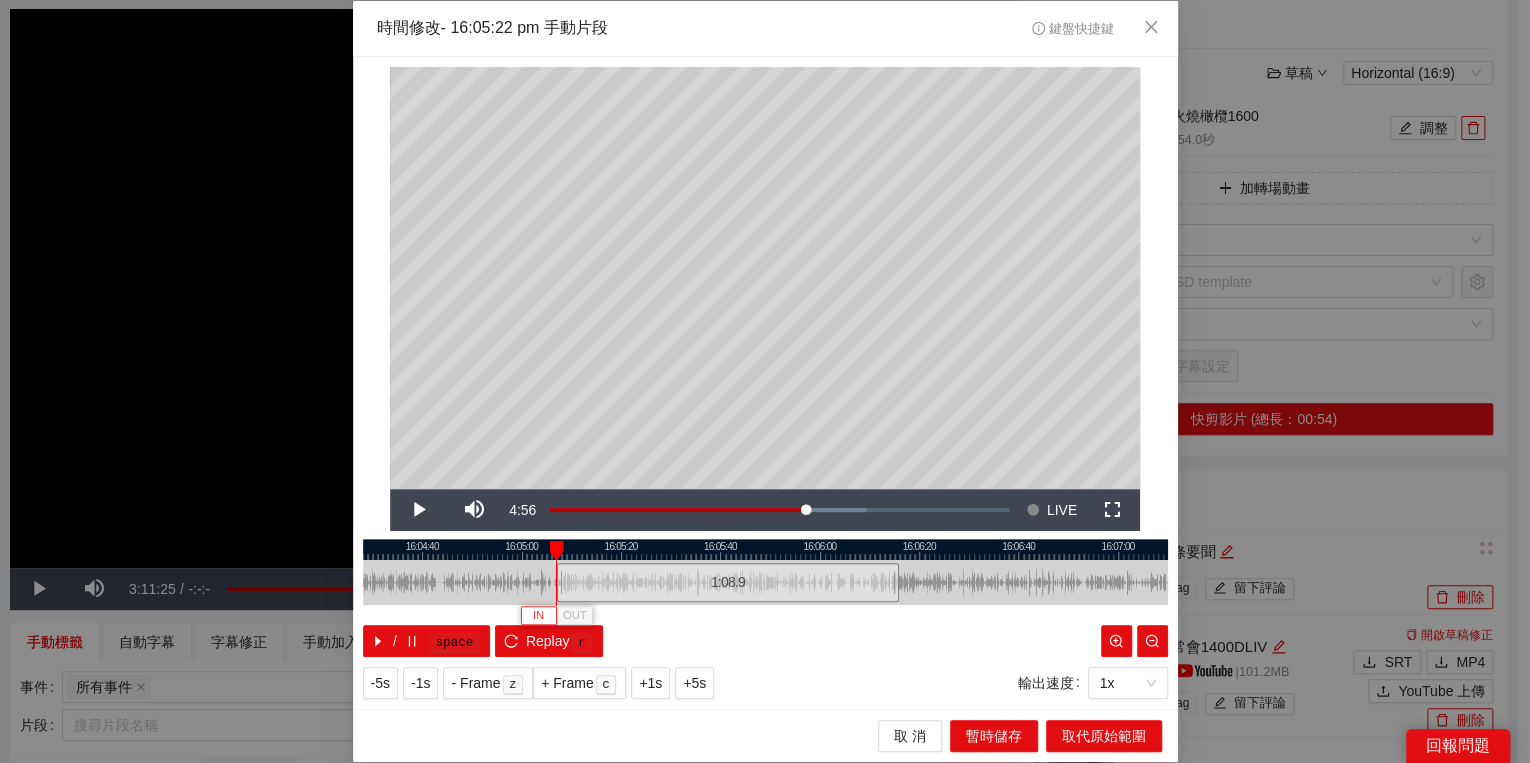 type 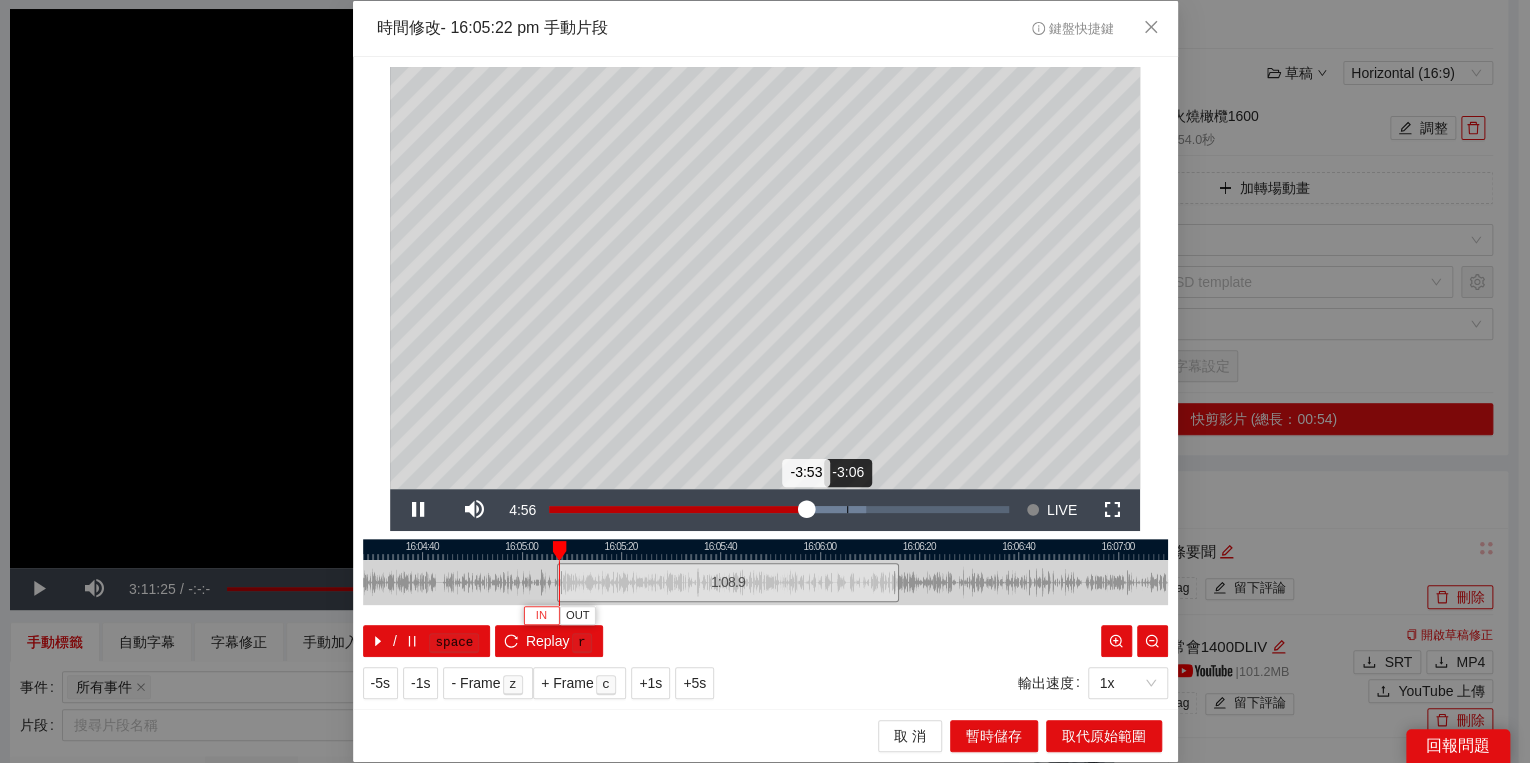 click on "Loaded :  68.95% -3:06 -3:53" at bounding box center [779, 509] 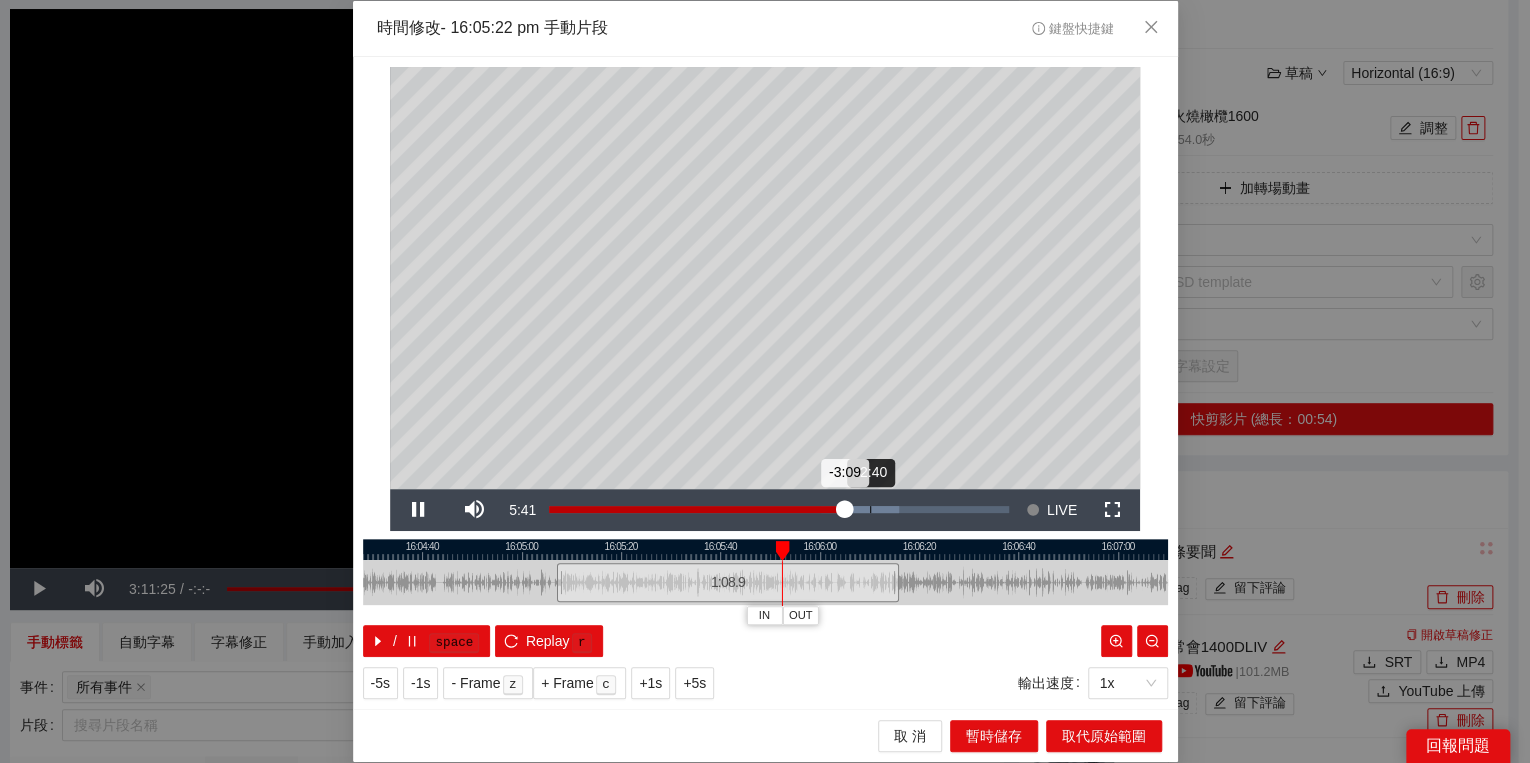 click on "Loaded :  76.13% -2:40 -3:09" at bounding box center [779, 510] 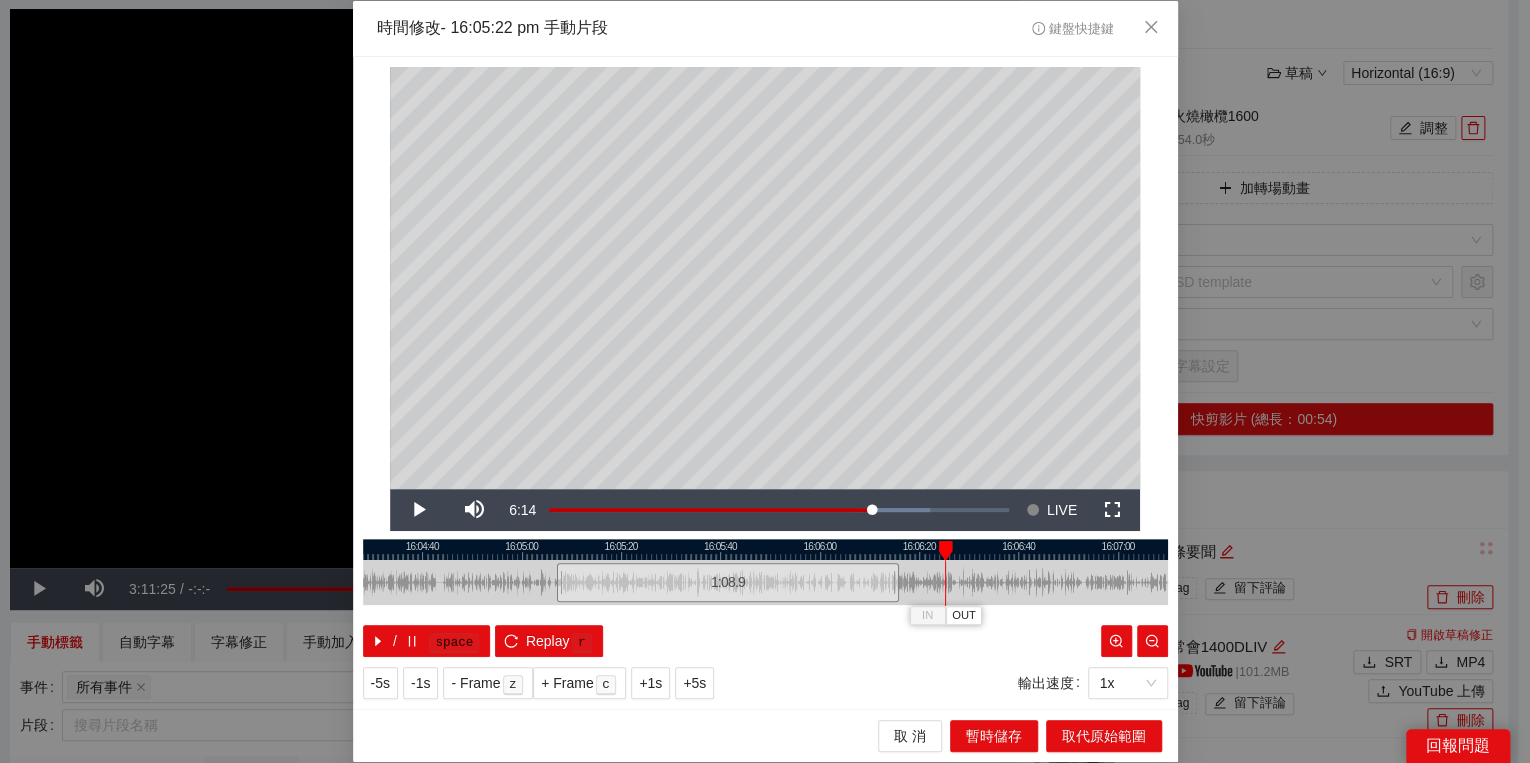 drag, startPoint x: 921, startPoint y: 549, endPoint x: 948, endPoint y: 553, distance: 27.294687 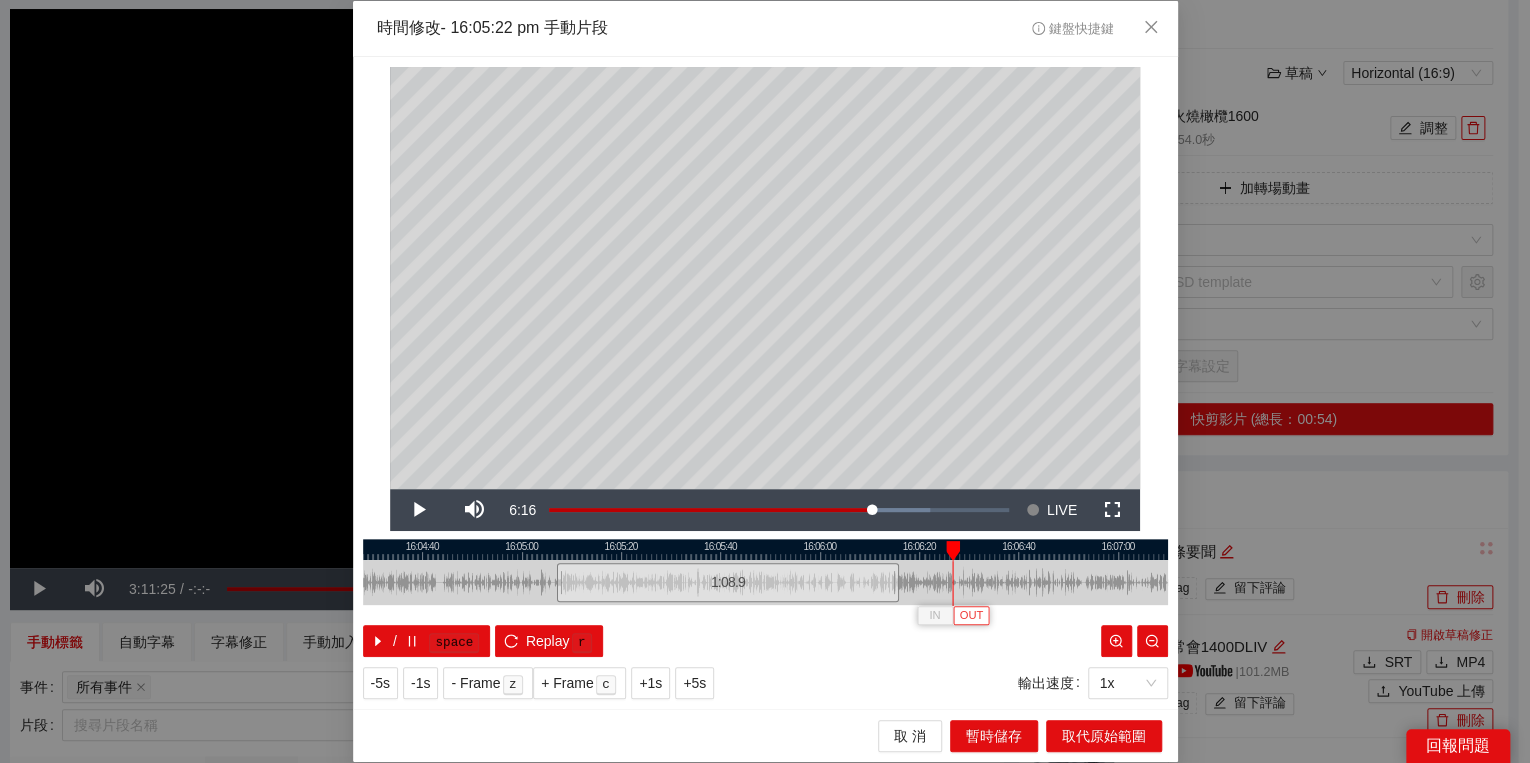 click on "OUT" at bounding box center [971, 615] 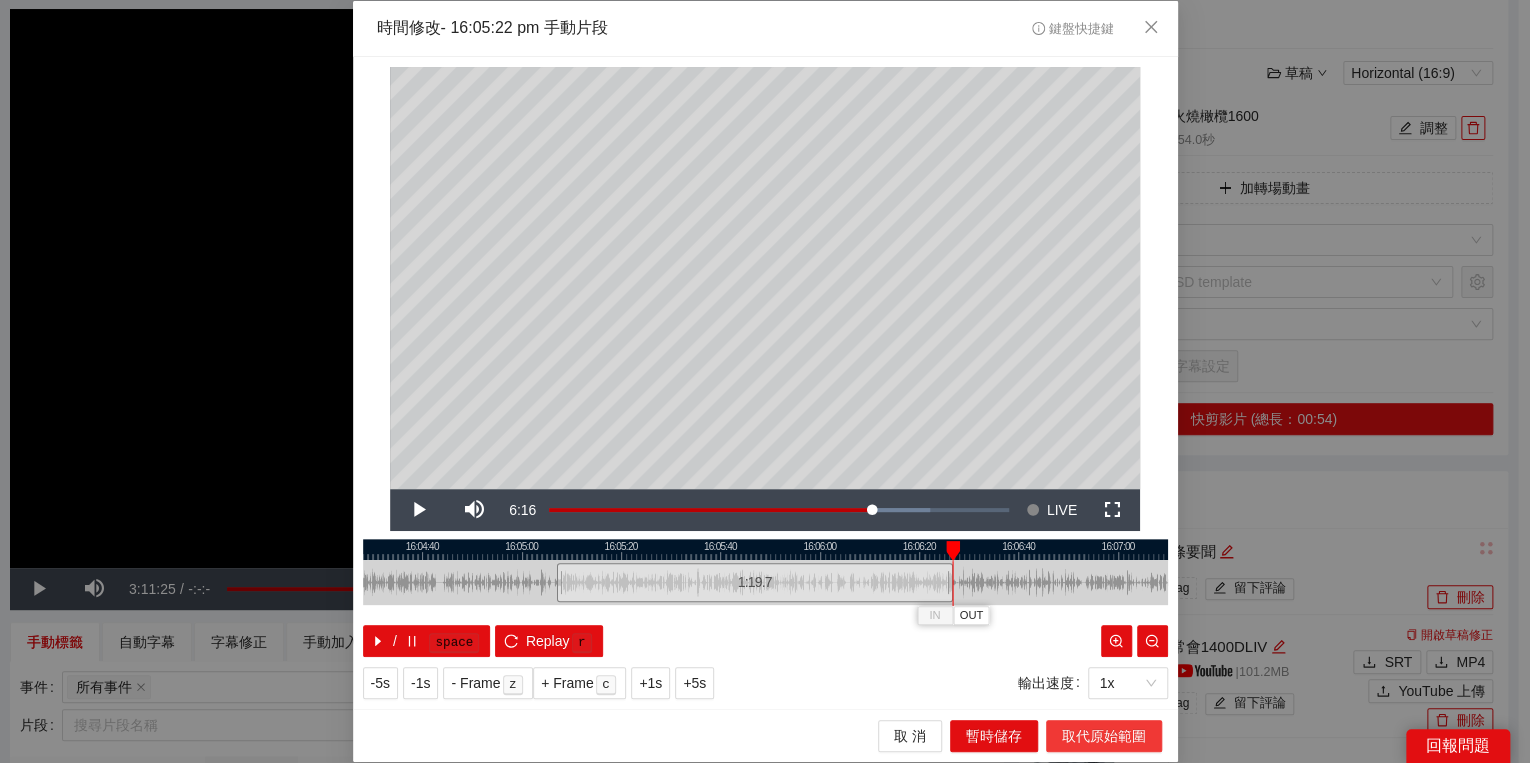 click on "取代原始範圍" at bounding box center (1104, 736) 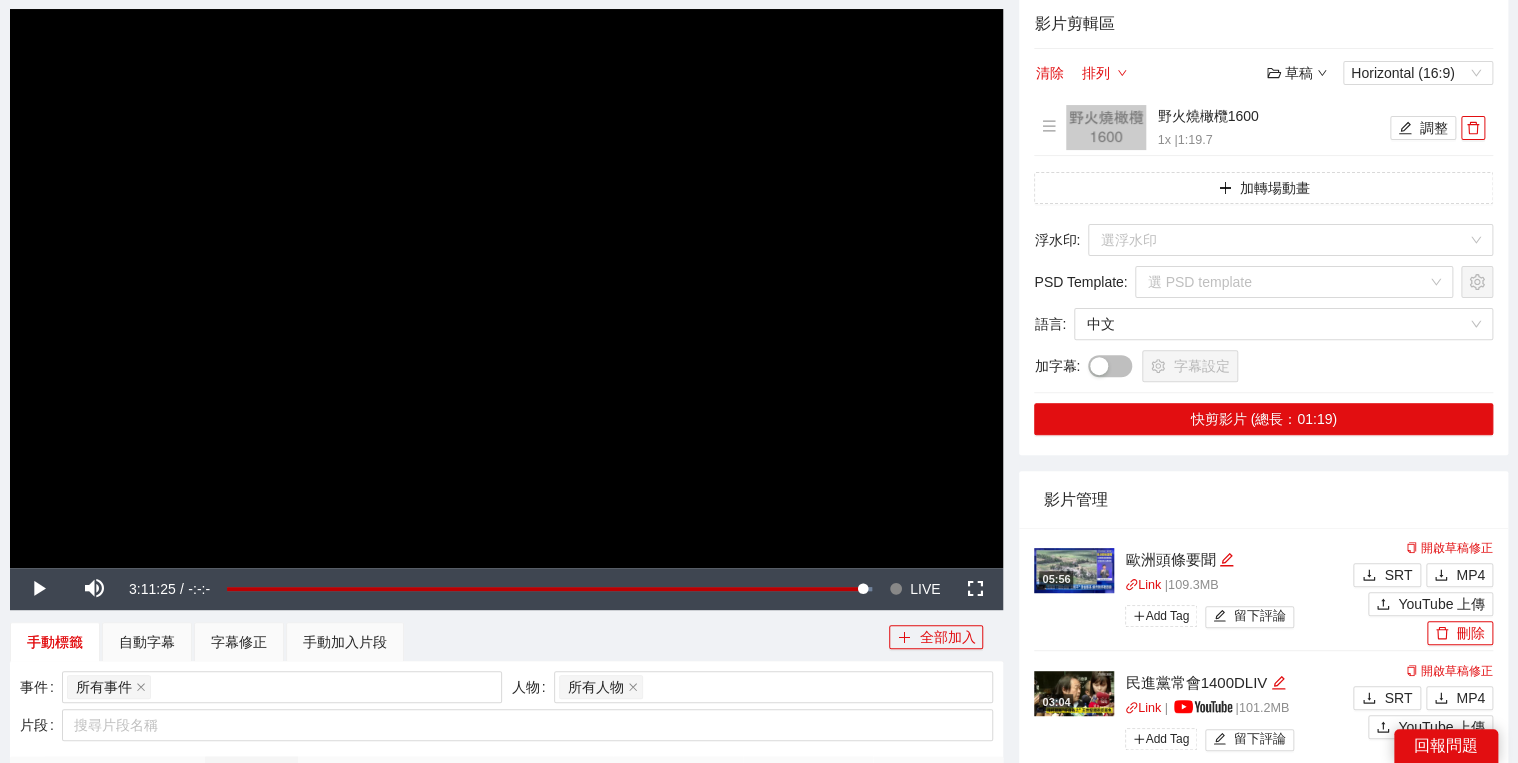 click on "影片剪輯區 清除 排列     草稿   Horizontal (16:9) 野火燒橄欖1600 1x |  1:19.7     調整   加轉場動畫 浮水印 : 選浮水印 PSD Template : 選 PSD template 語言 : 中文 加字幕 :   字幕設定 快剪影片 (總長：01:19)" at bounding box center [1263, 225] 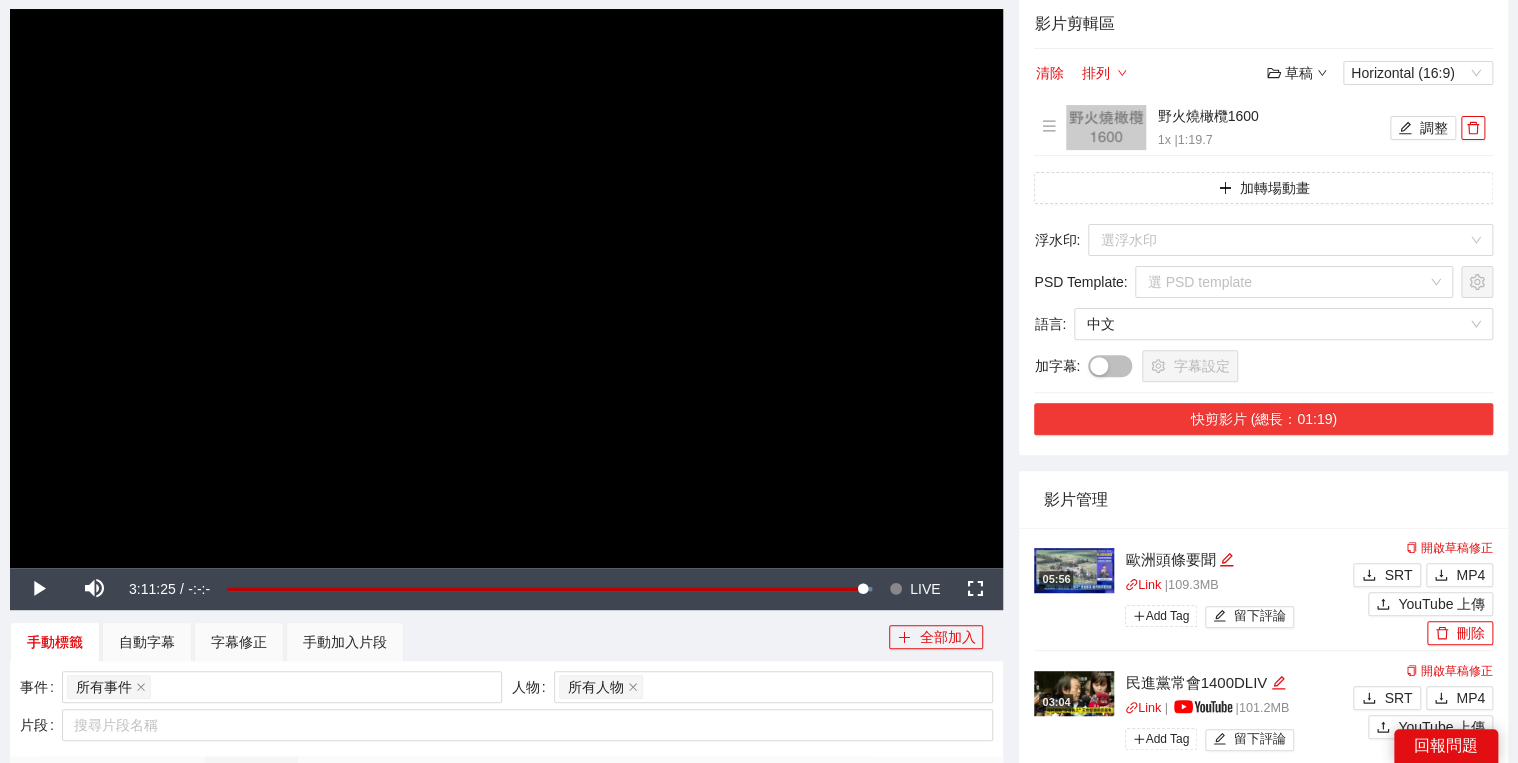 click on "快剪影片 (總長：01:19)" at bounding box center [1263, 419] 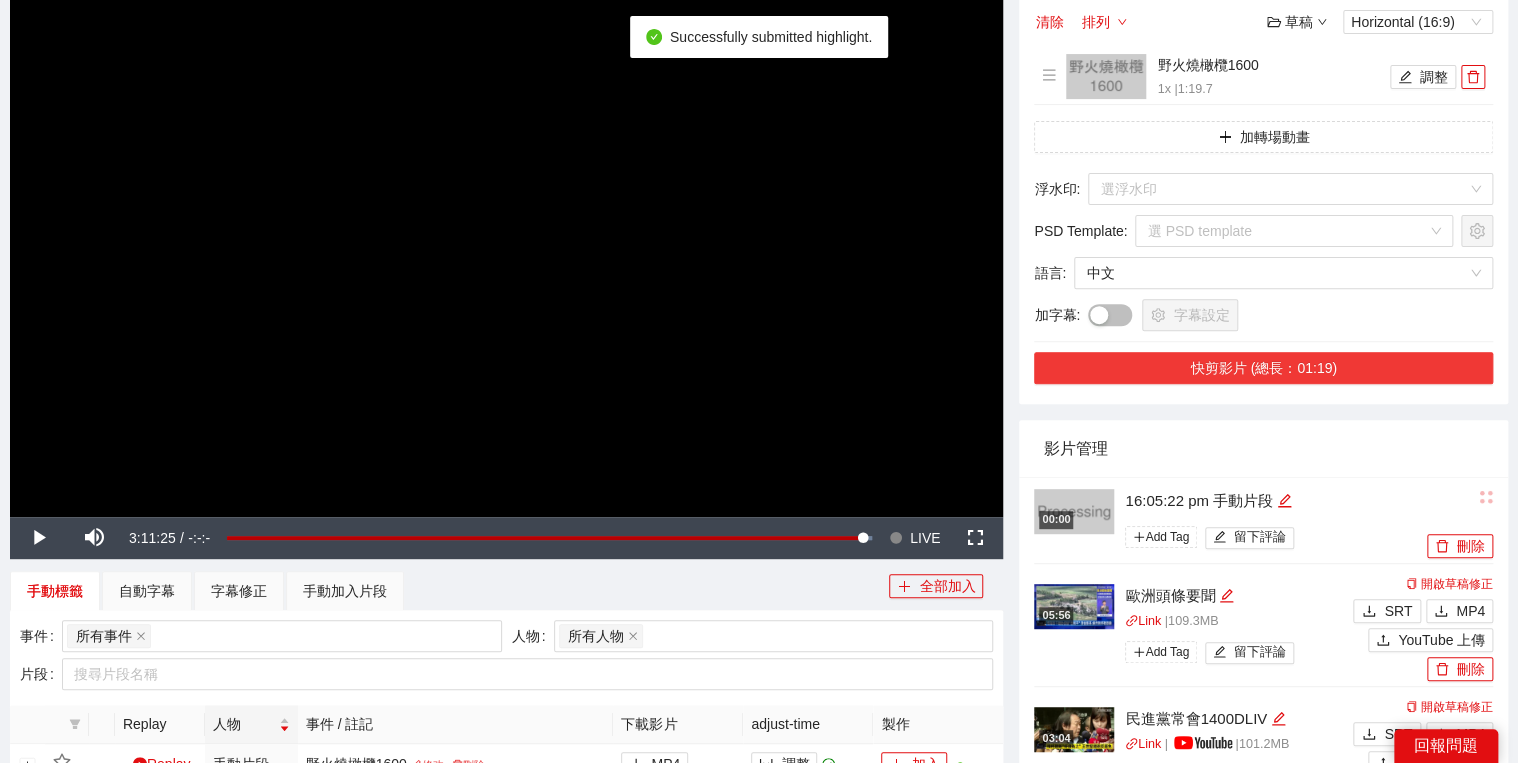 scroll, scrollTop: 240, scrollLeft: 0, axis: vertical 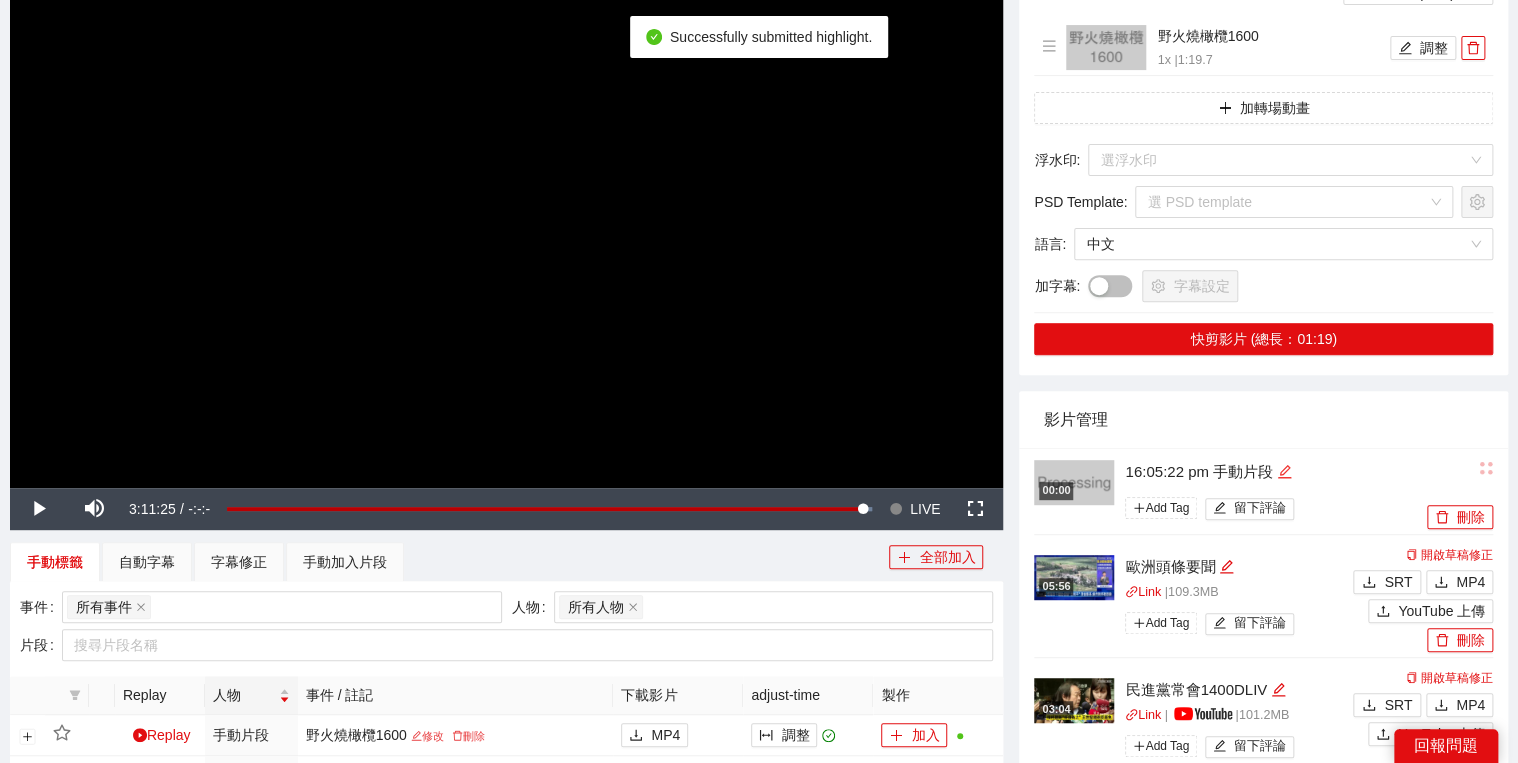 click 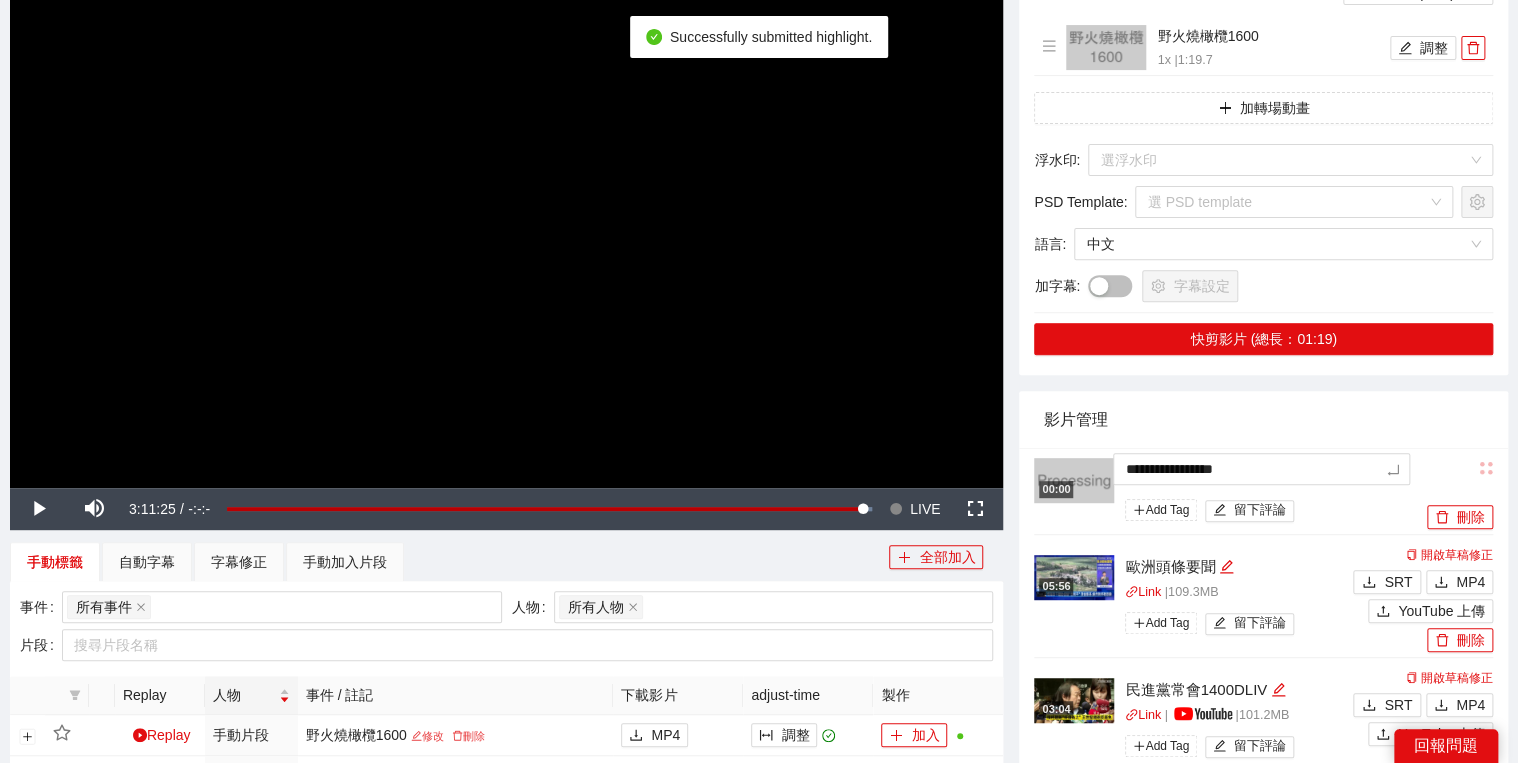 drag, startPoint x: 1245, startPoint y: 468, endPoint x: 1210, endPoint y: 440, distance: 44.82187 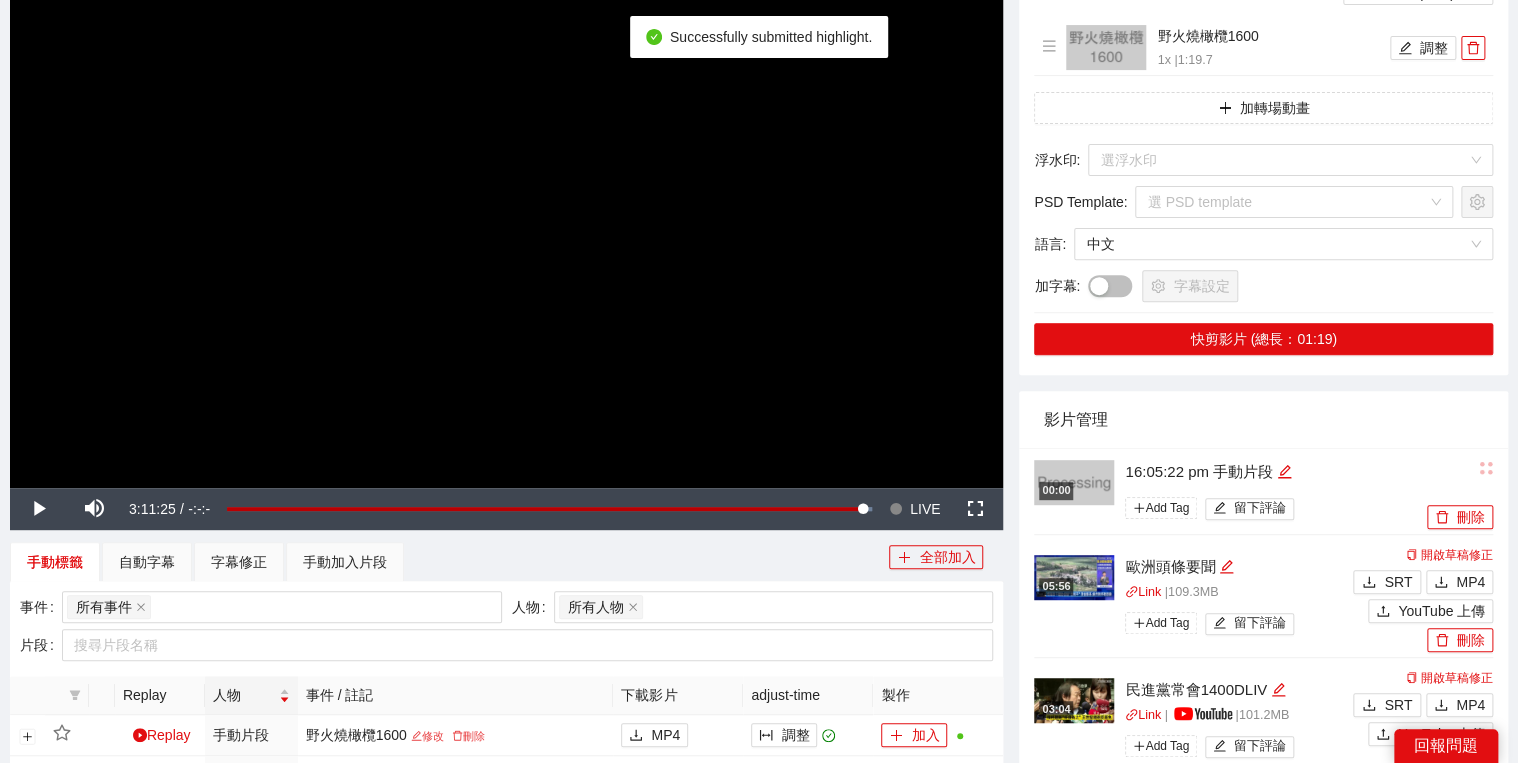 click on "影片管理" at bounding box center (1263, 419) 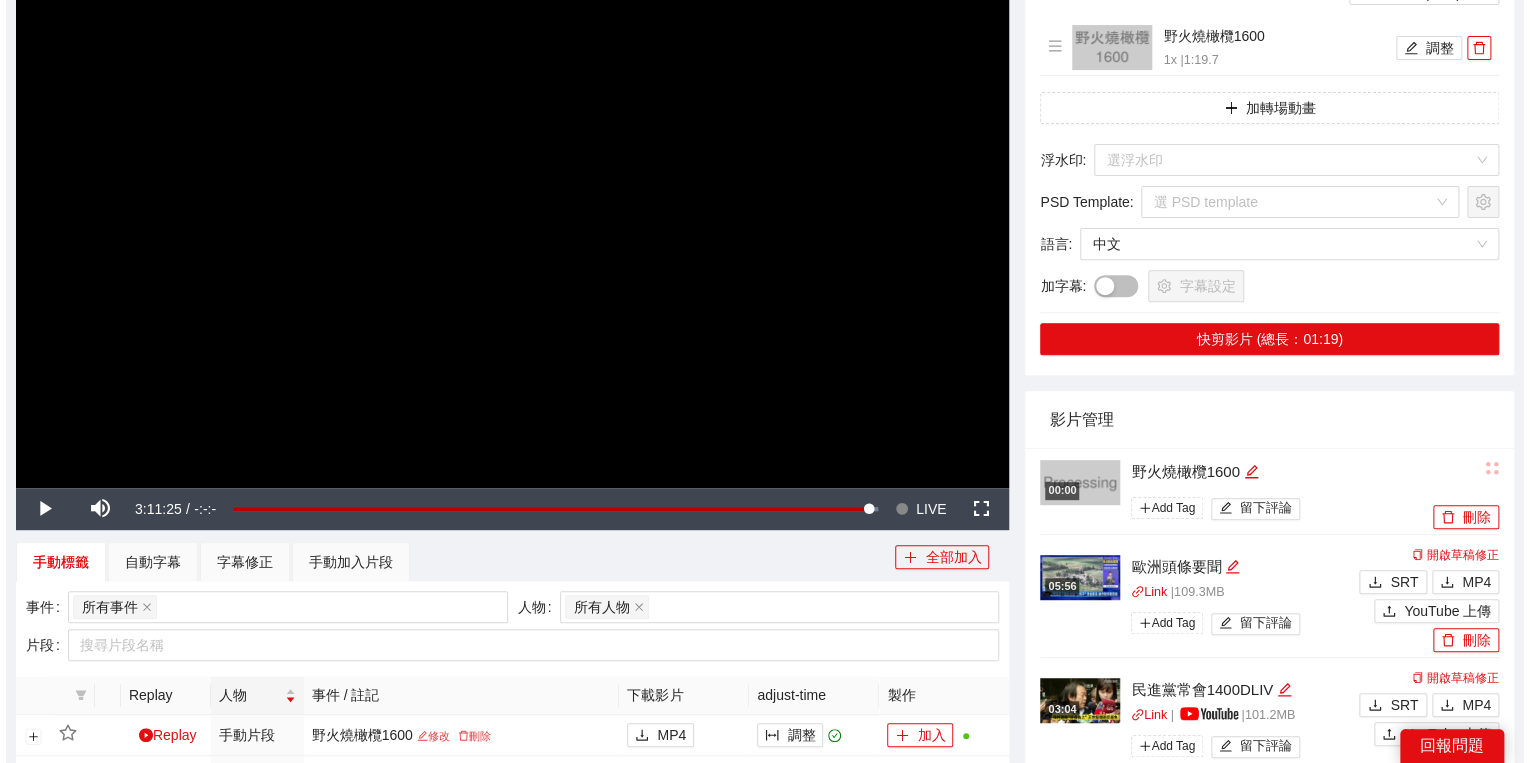 scroll, scrollTop: 400, scrollLeft: 0, axis: vertical 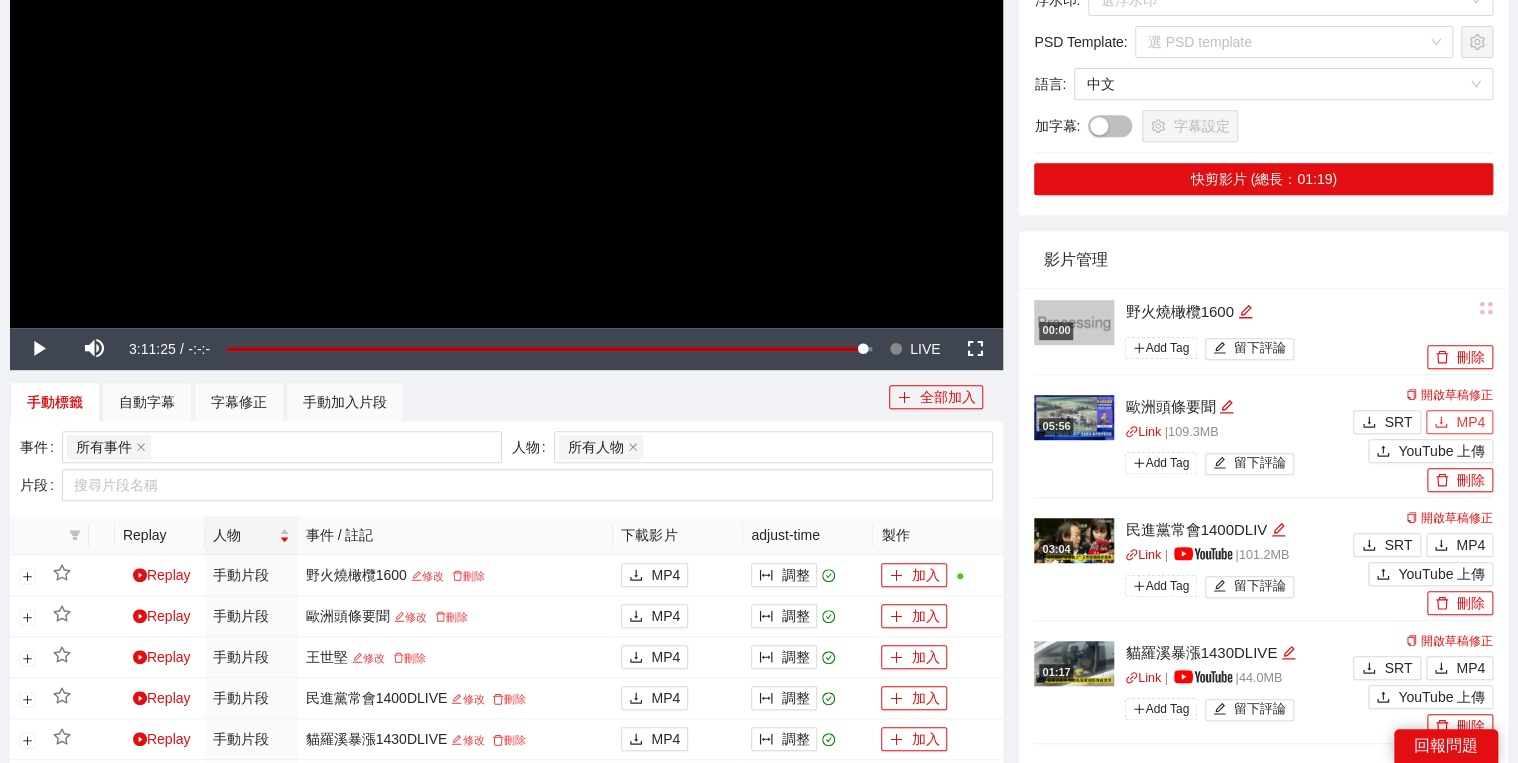 click on "MP4" at bounding box center (1470, 422) 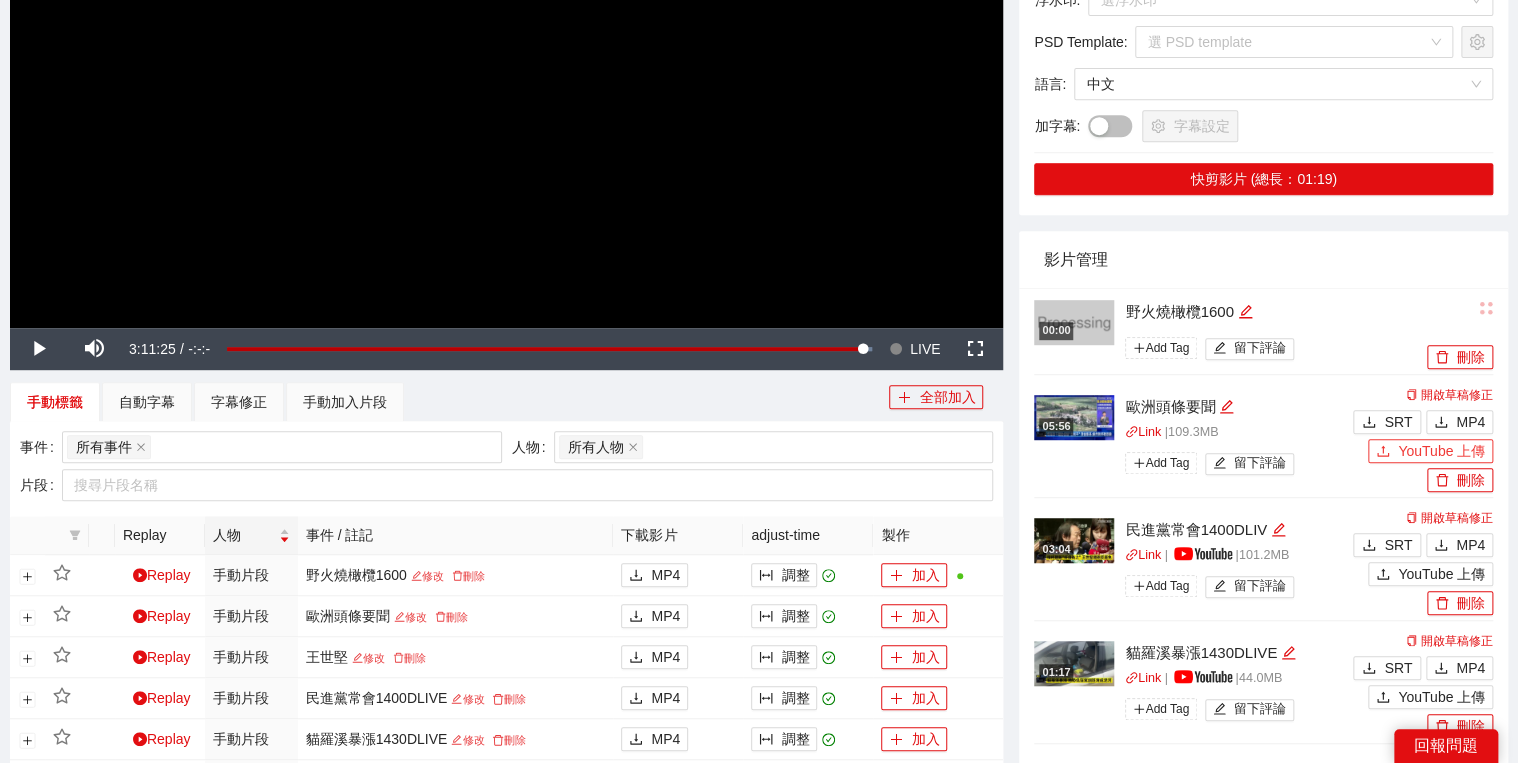 click on "YouTube 上傳" at bounding box center (1430, 451) 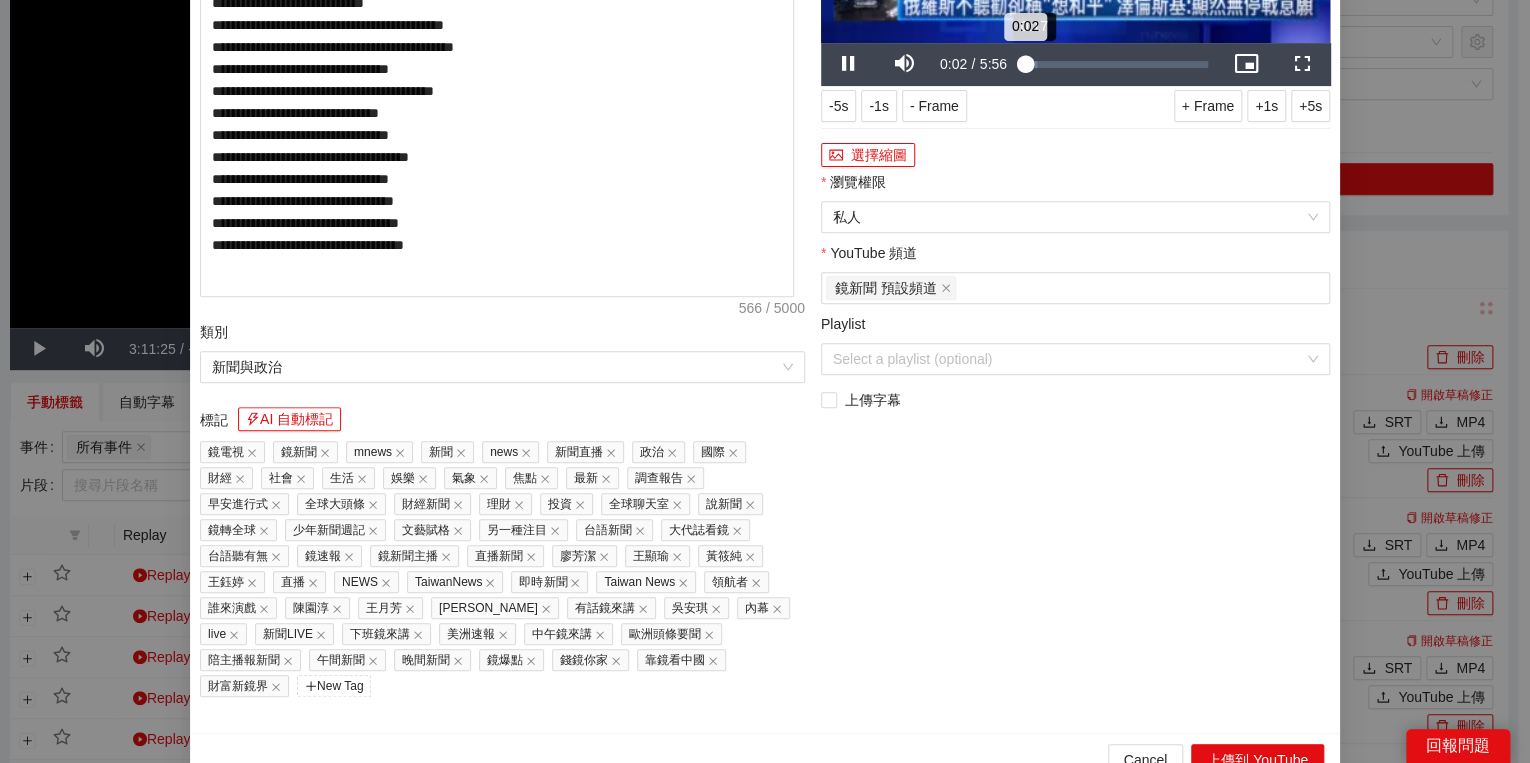 click on "0:02" at bounding box center (1024, 64) 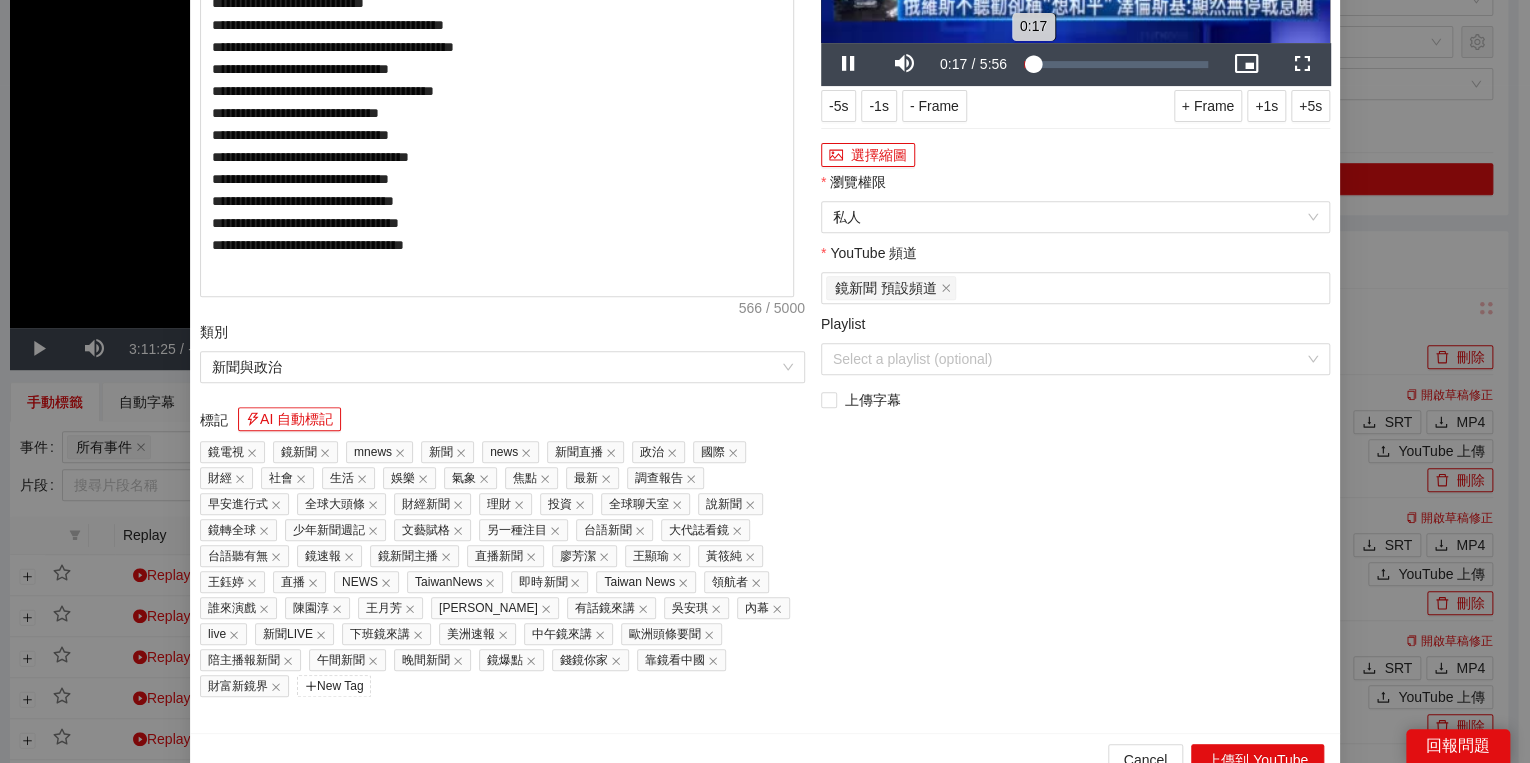 click on "0:17" at bounding box center (1028, 64) 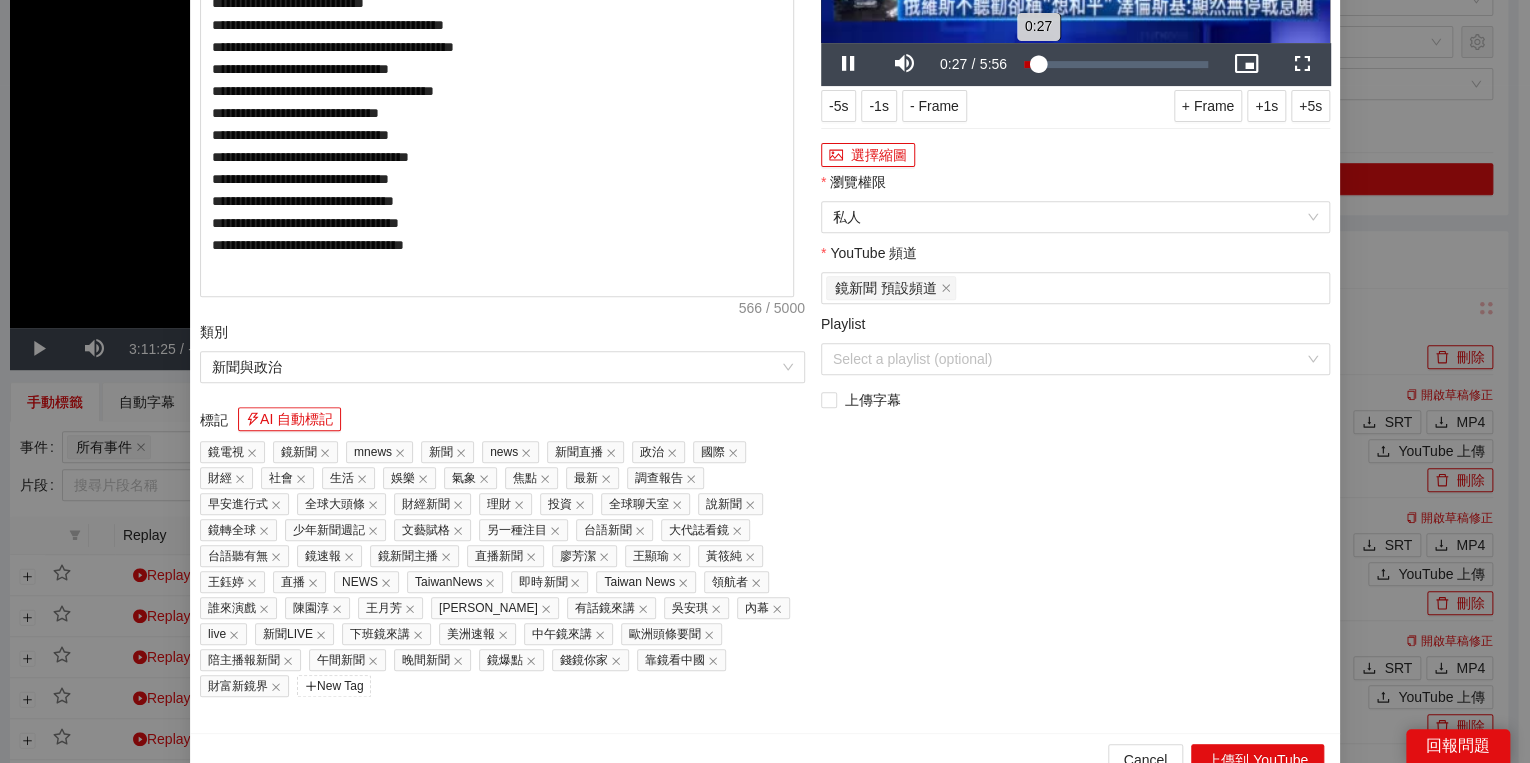 click on "0:27" at bounding box center [1031, 64] 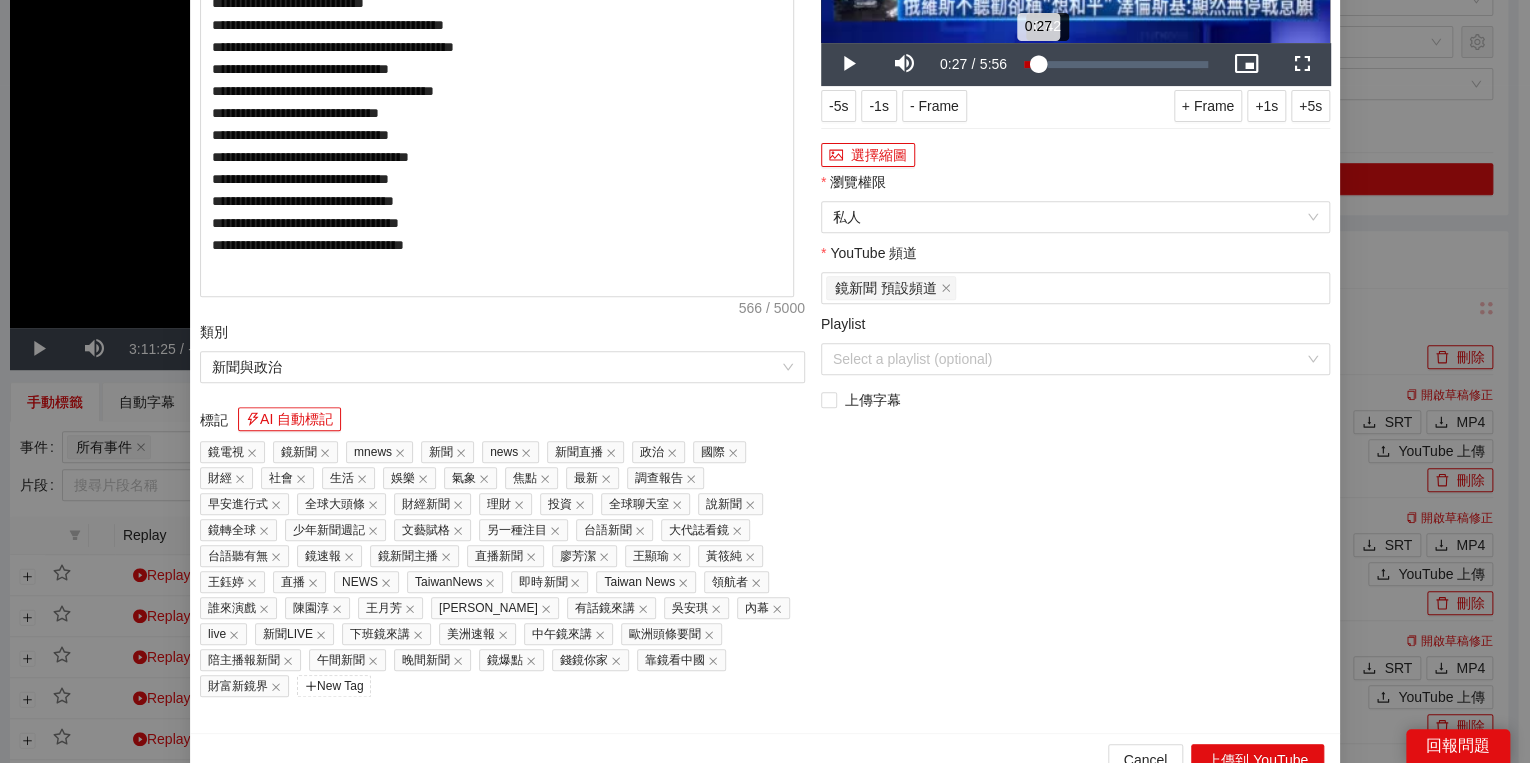 click on "0:27" at bounding box center [1031, 64] 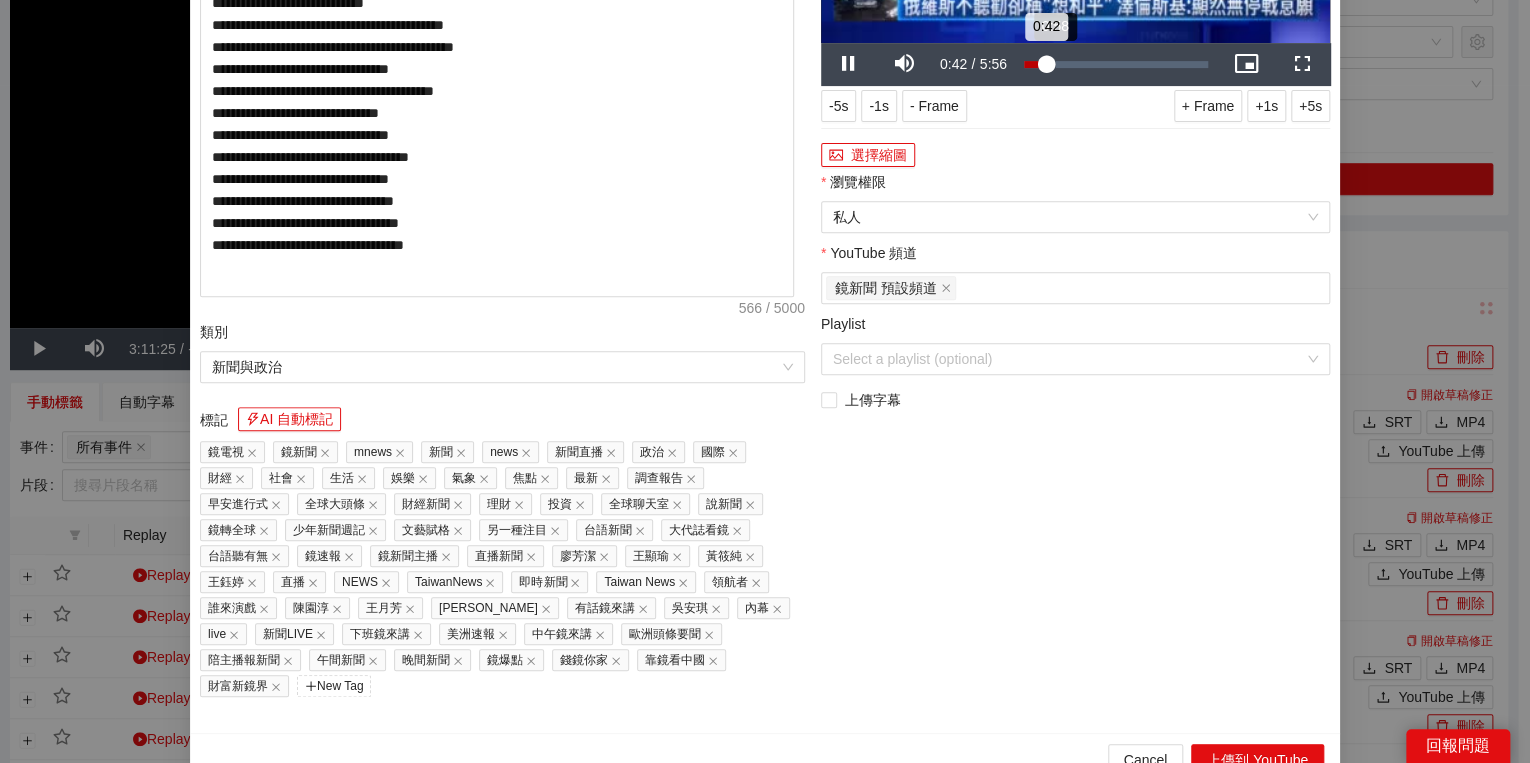 click on "0:42" at bounding box center [1035, 64] 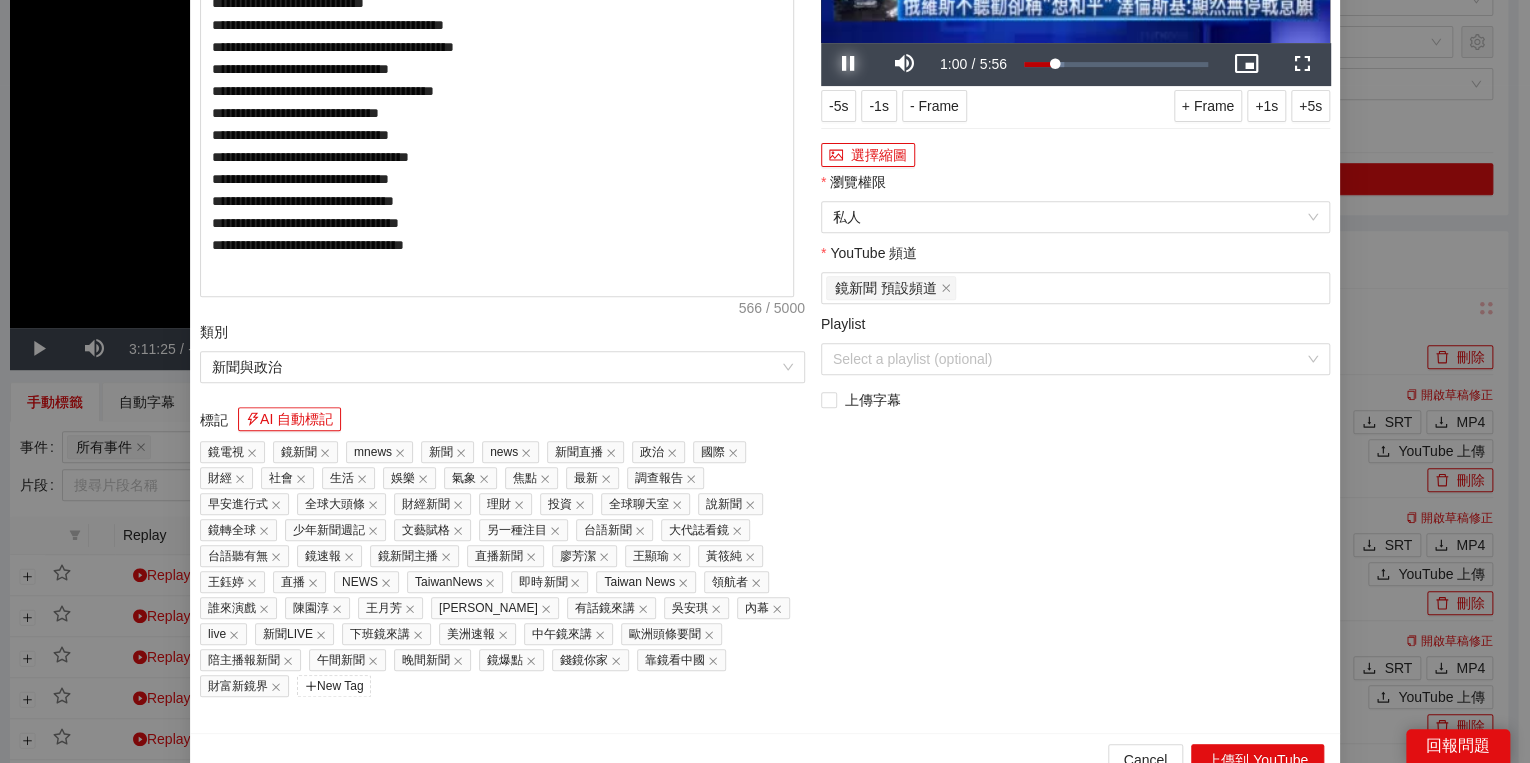 click at bounding box center (849, 64) 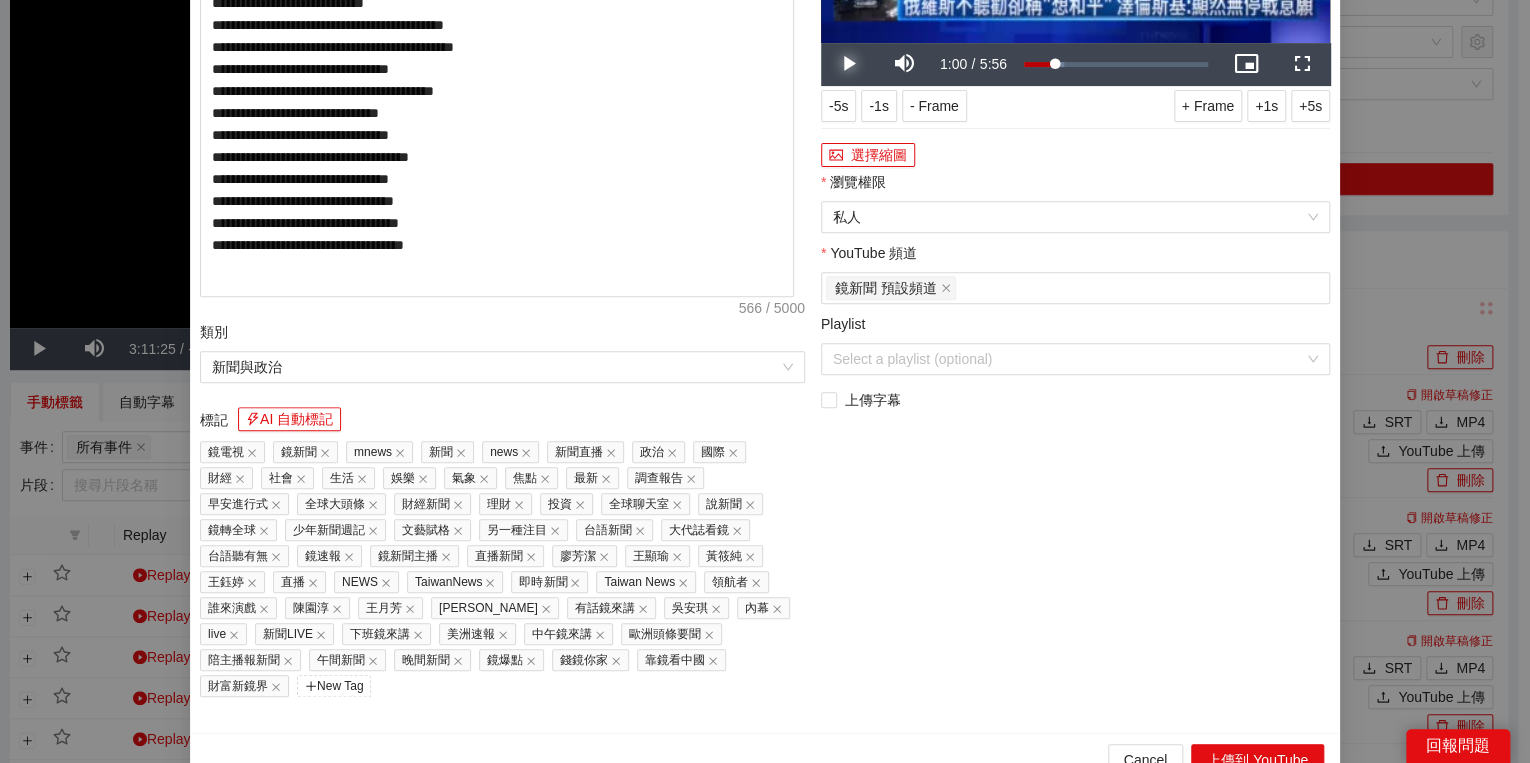 click at bounding box center [849, 64] 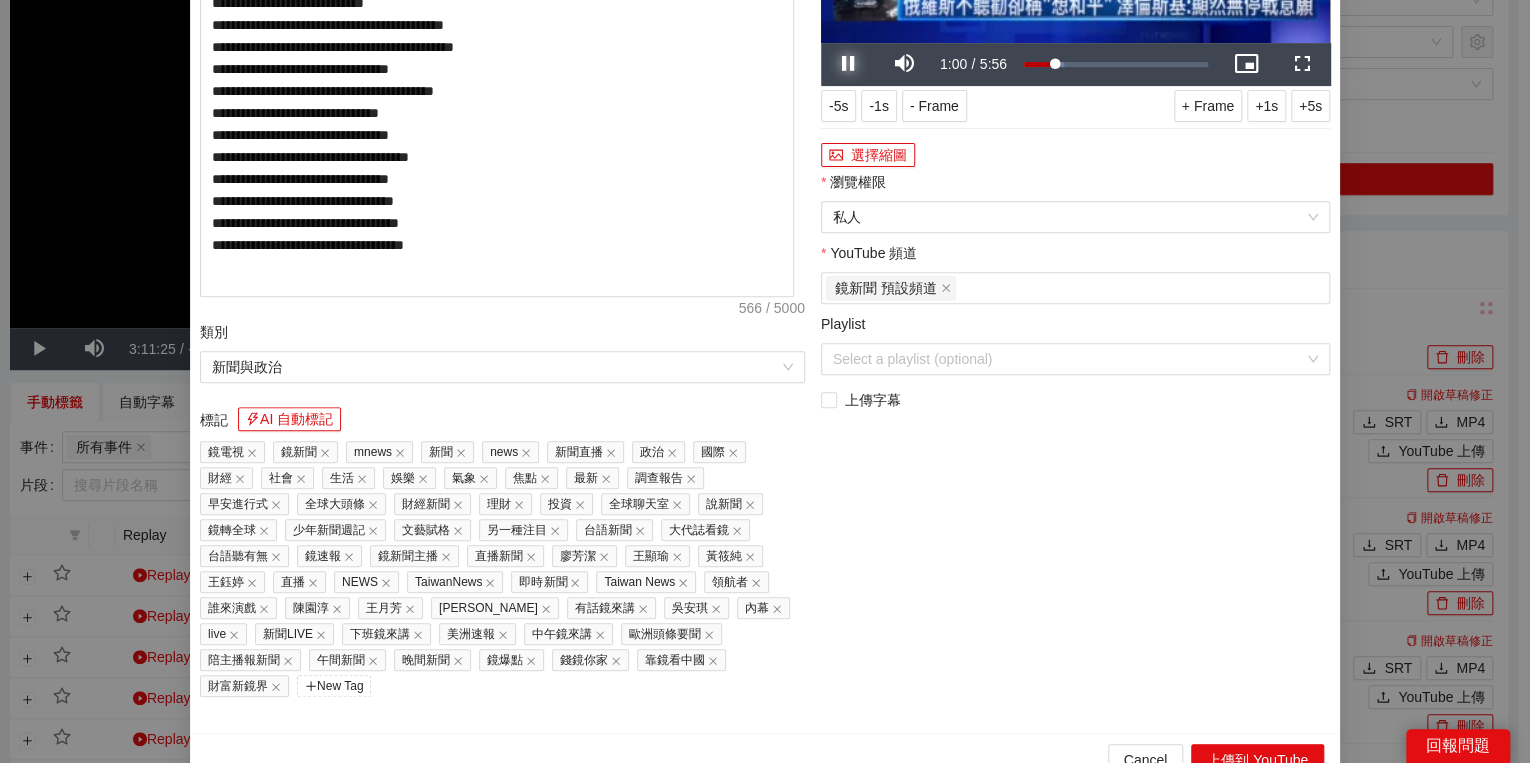 click at bounding box center [849, 64] 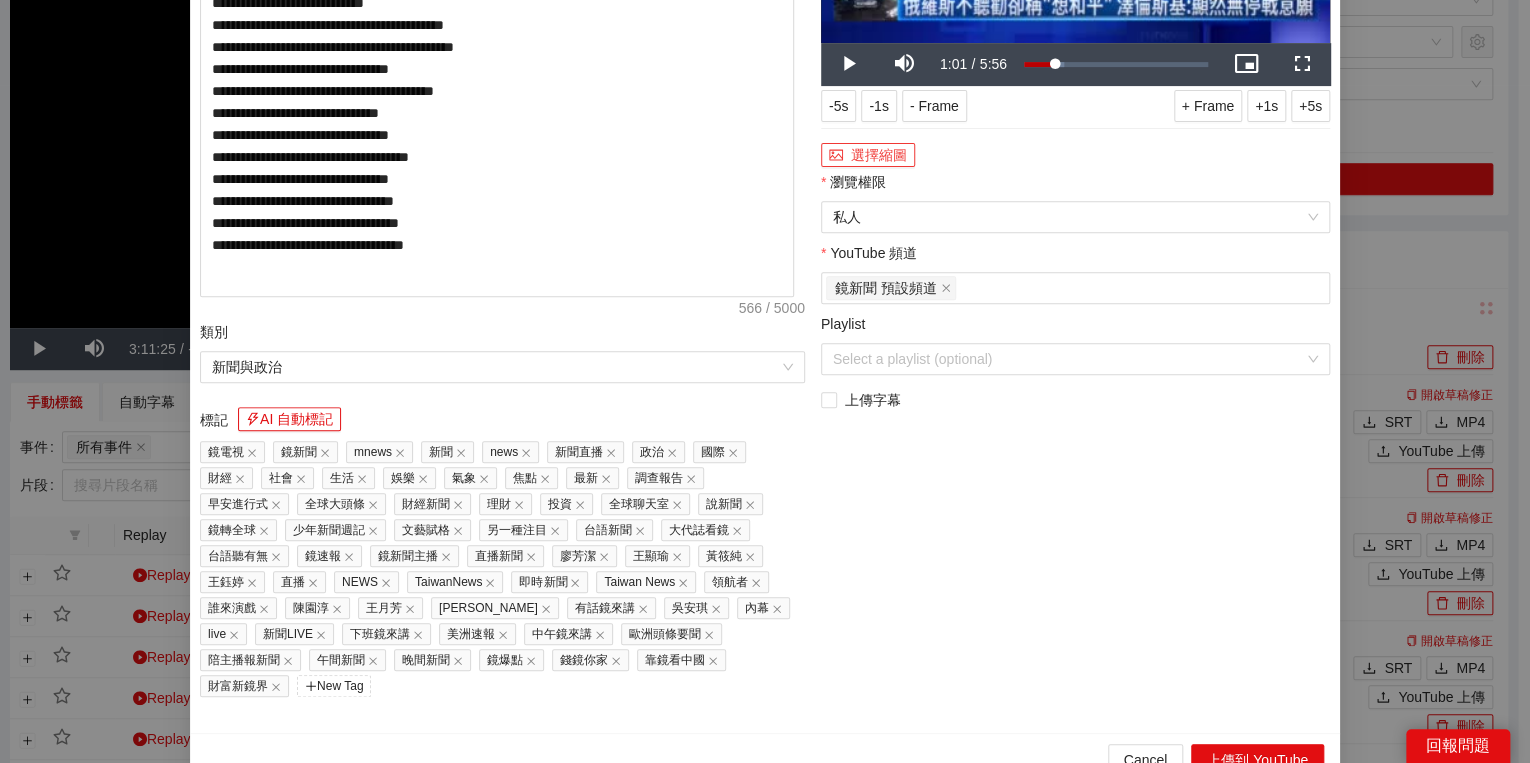 click on "選擇縮圖" at bounding box center (868, 155) 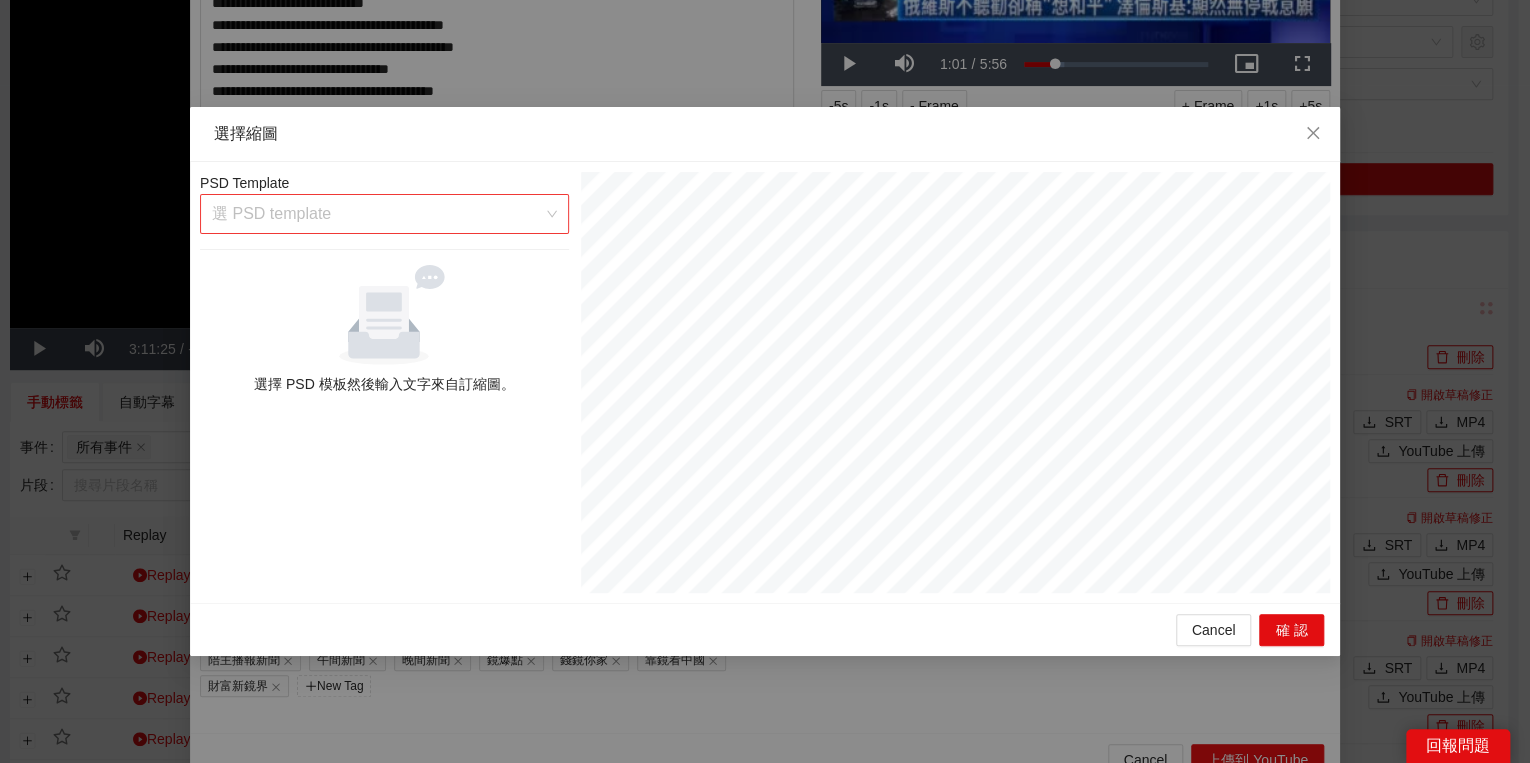 click at bounding box center [377, 214] 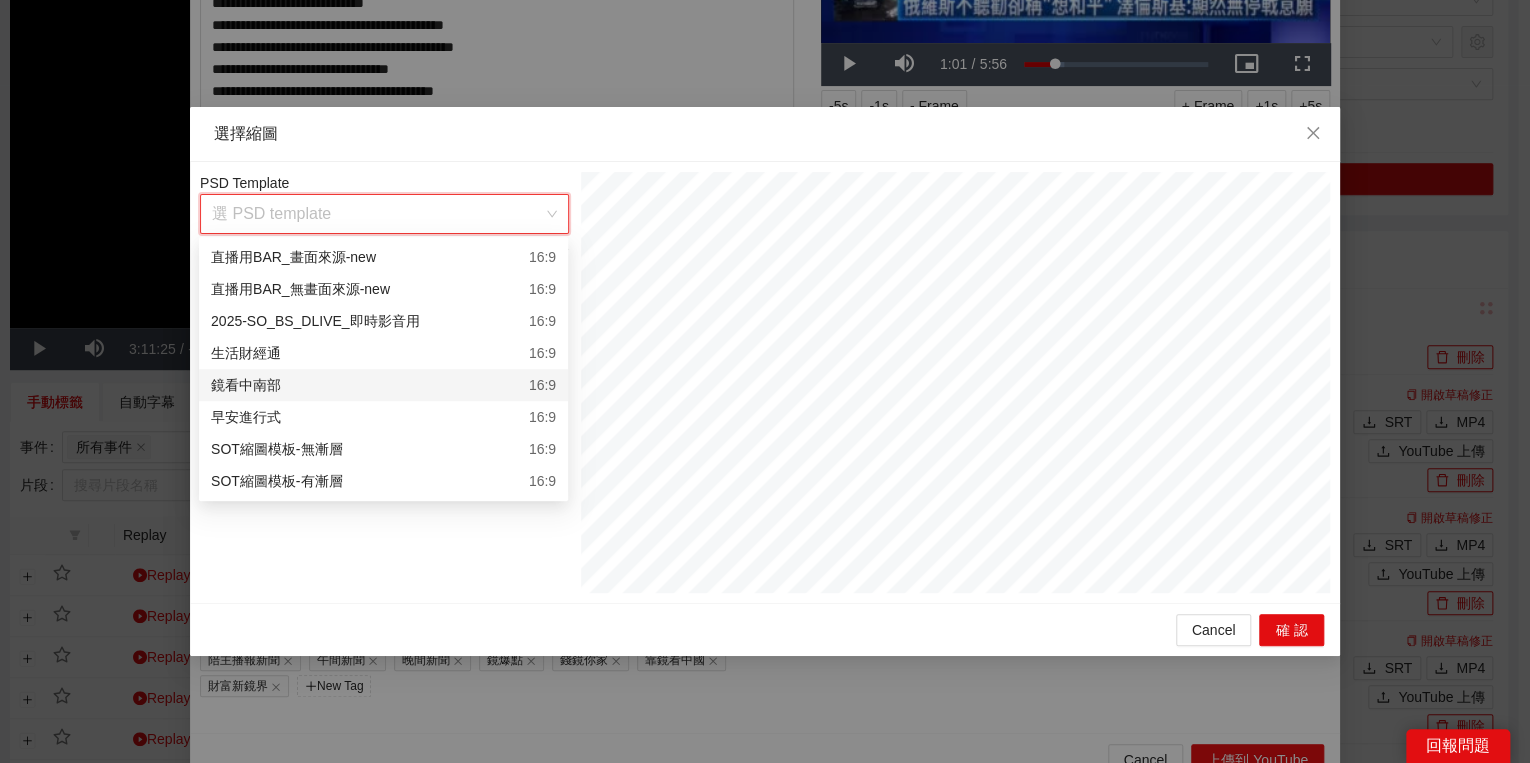 click on "生活財經通 16:9" at bounding box center (383, 353) 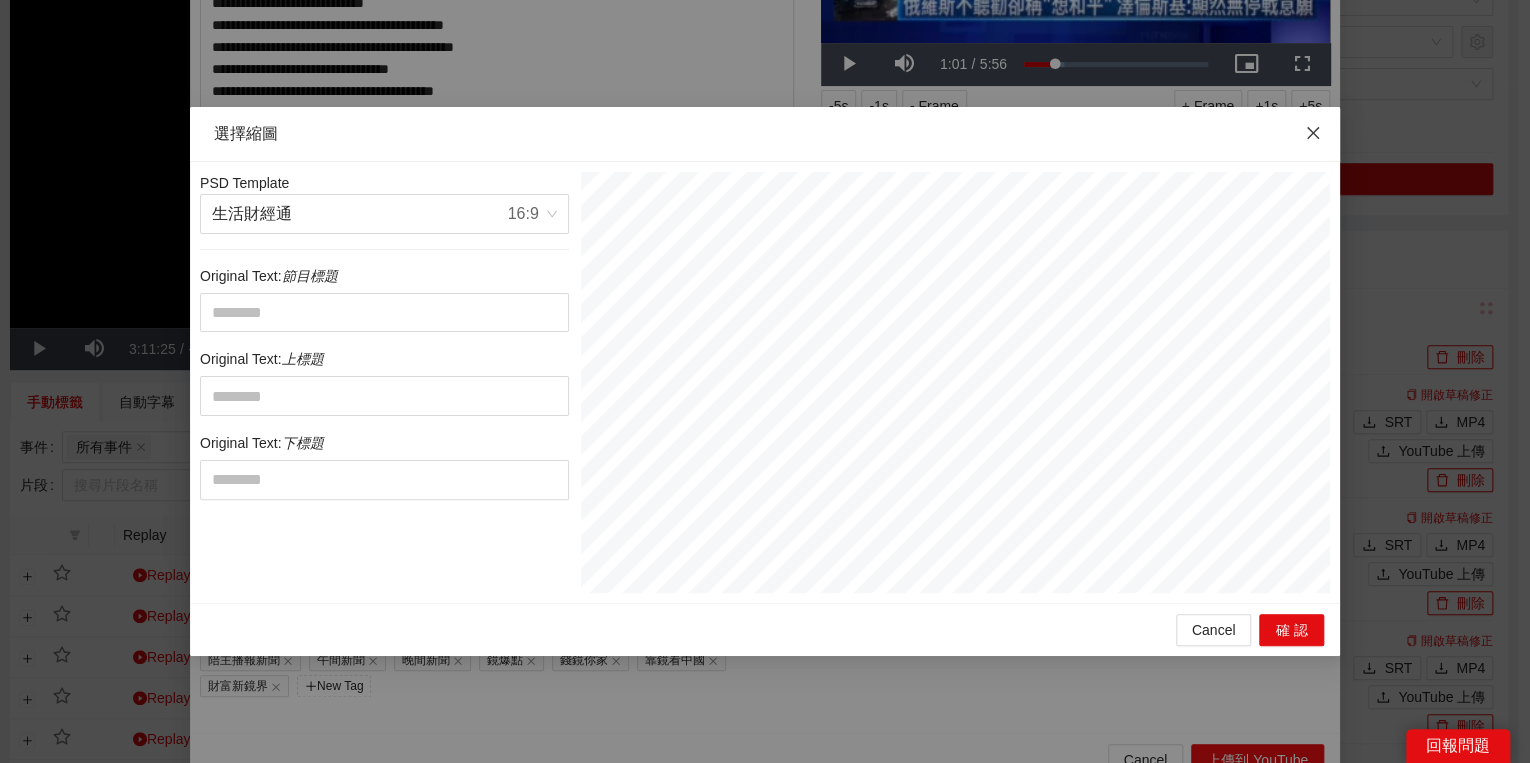 drag, startPoint x: 1296, startPoint y: 125, endPoint x: 1311, endPoint y: 55, distance: 71.5891 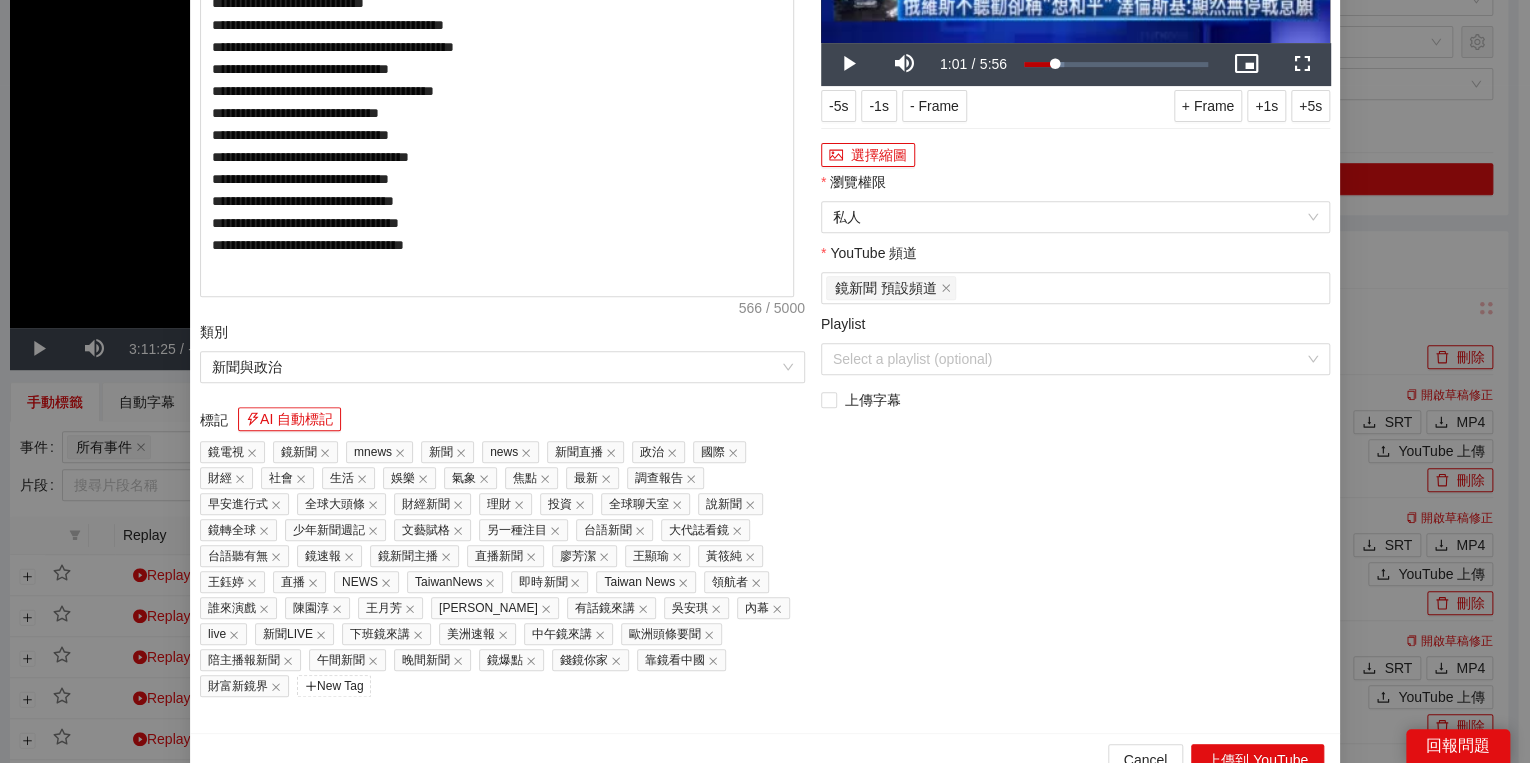 click at bounding box center (1313, -281) 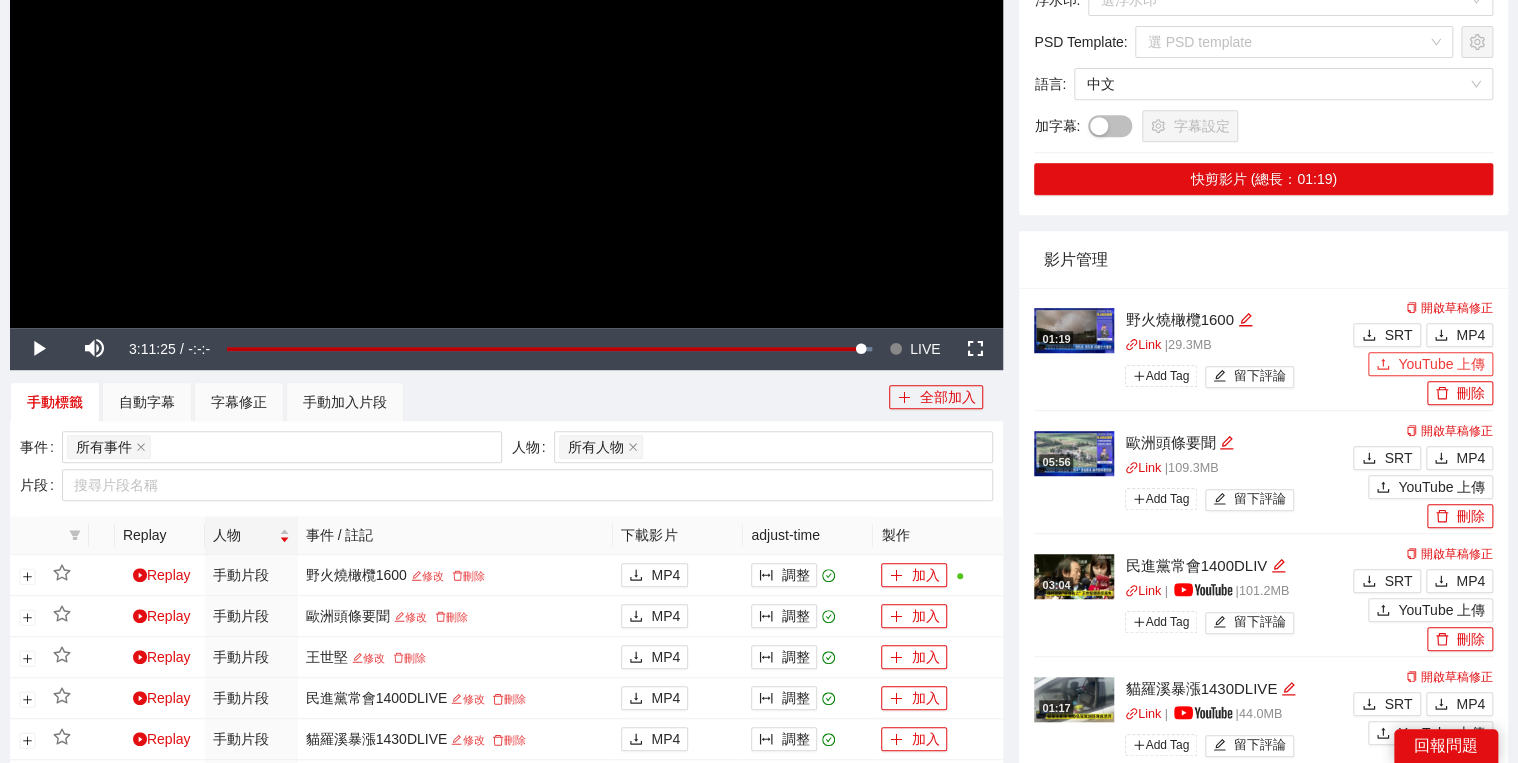 click on "YouTube 上傳" at bounding box center [1430, 364] 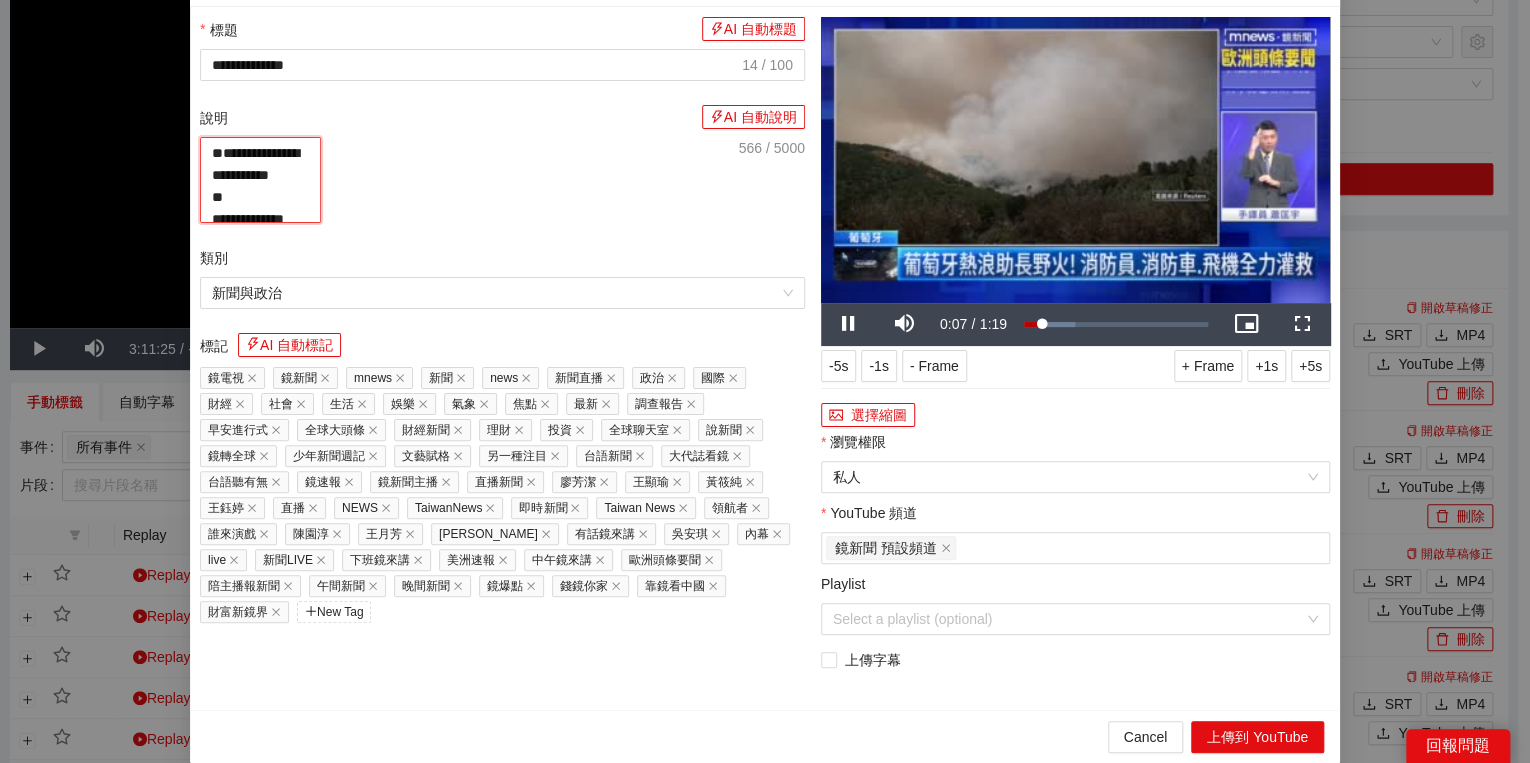 click on "**********" at bounding box center [260, 180] 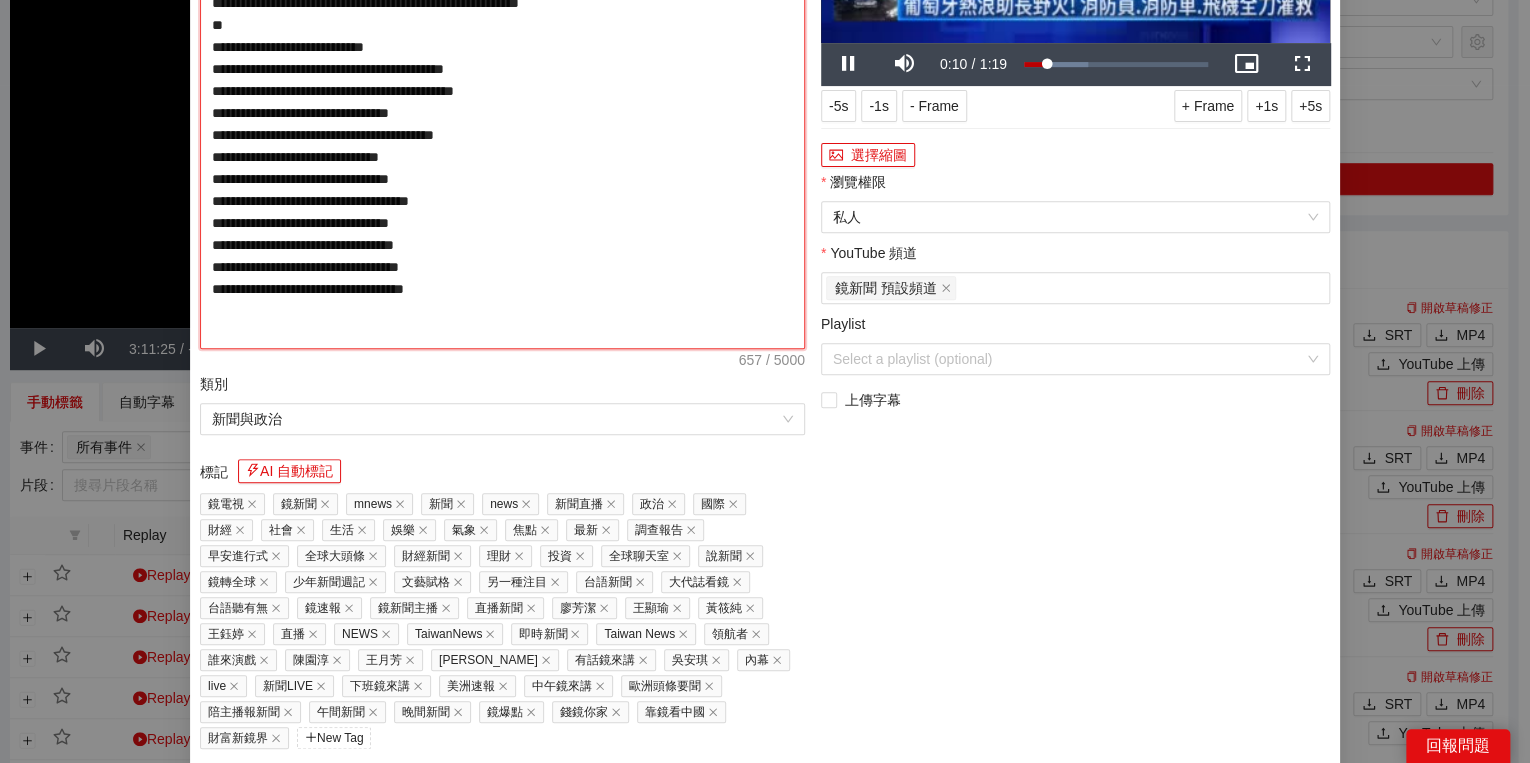 click on "**********" at bounding box center (502, 113) 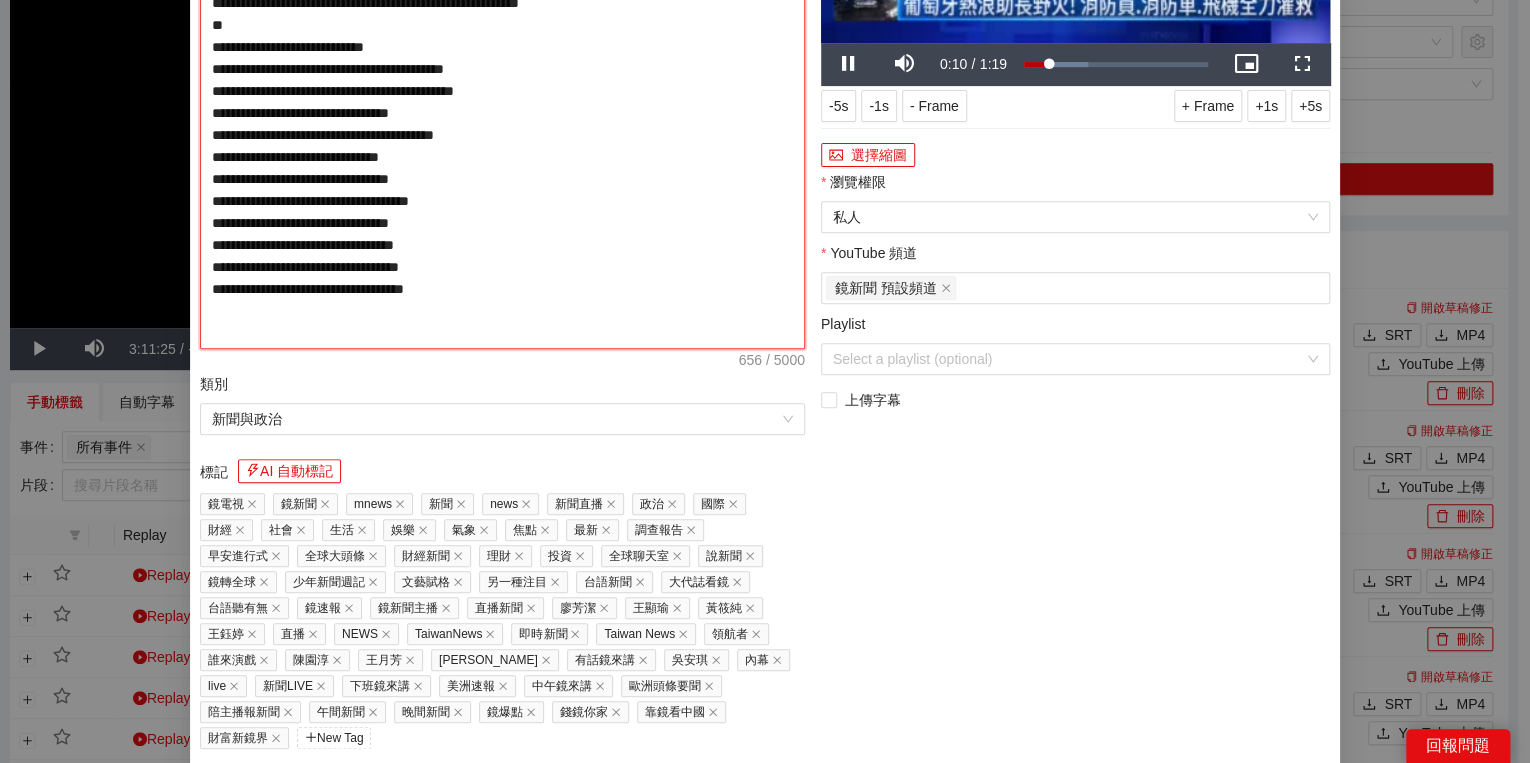 drag, startPoint x: 654, startPoint y: 226, endPoint x: 664, endPoint y: 228, distance: 10.198039 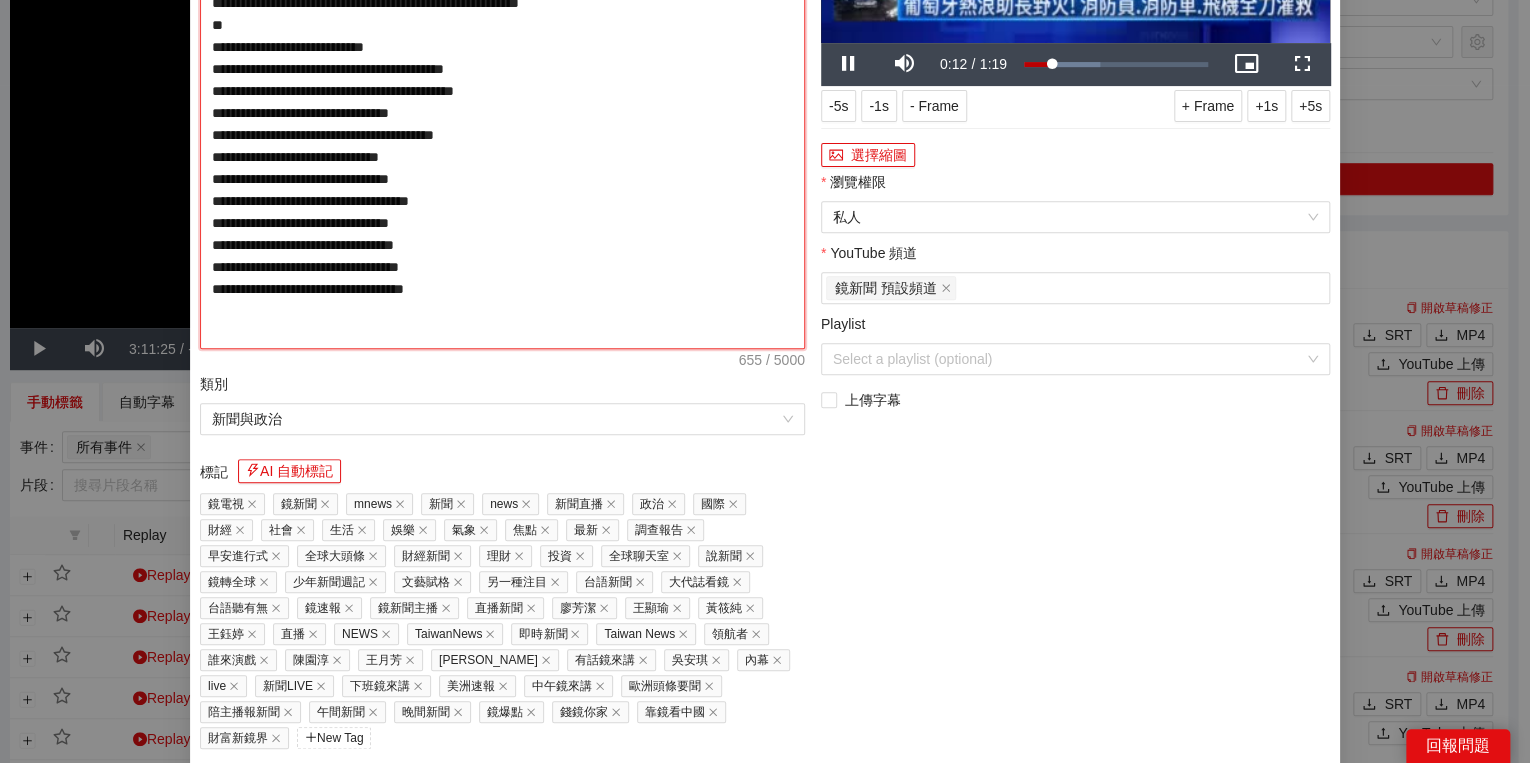 type on "**********" 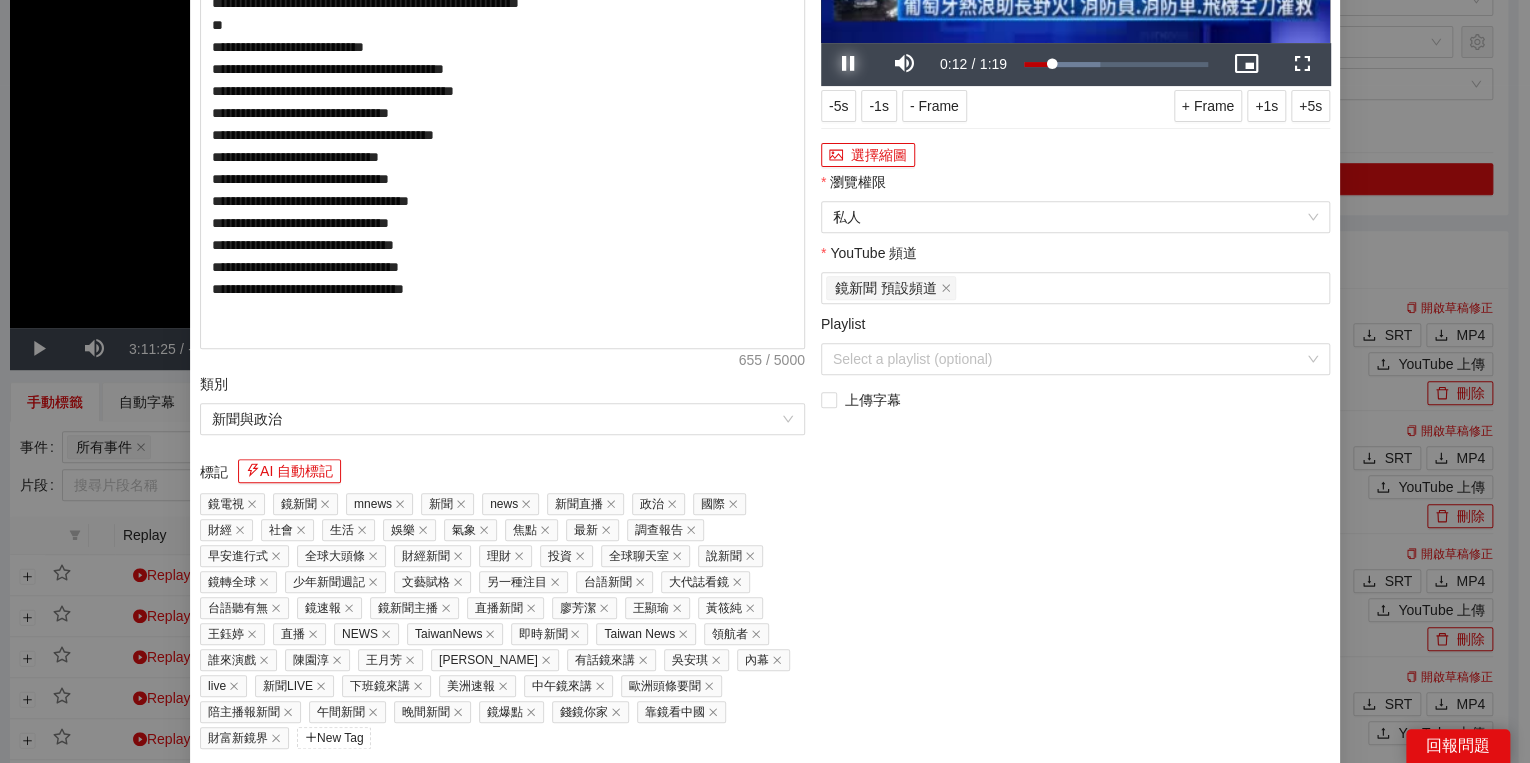 click at bounding box center (849, 64) 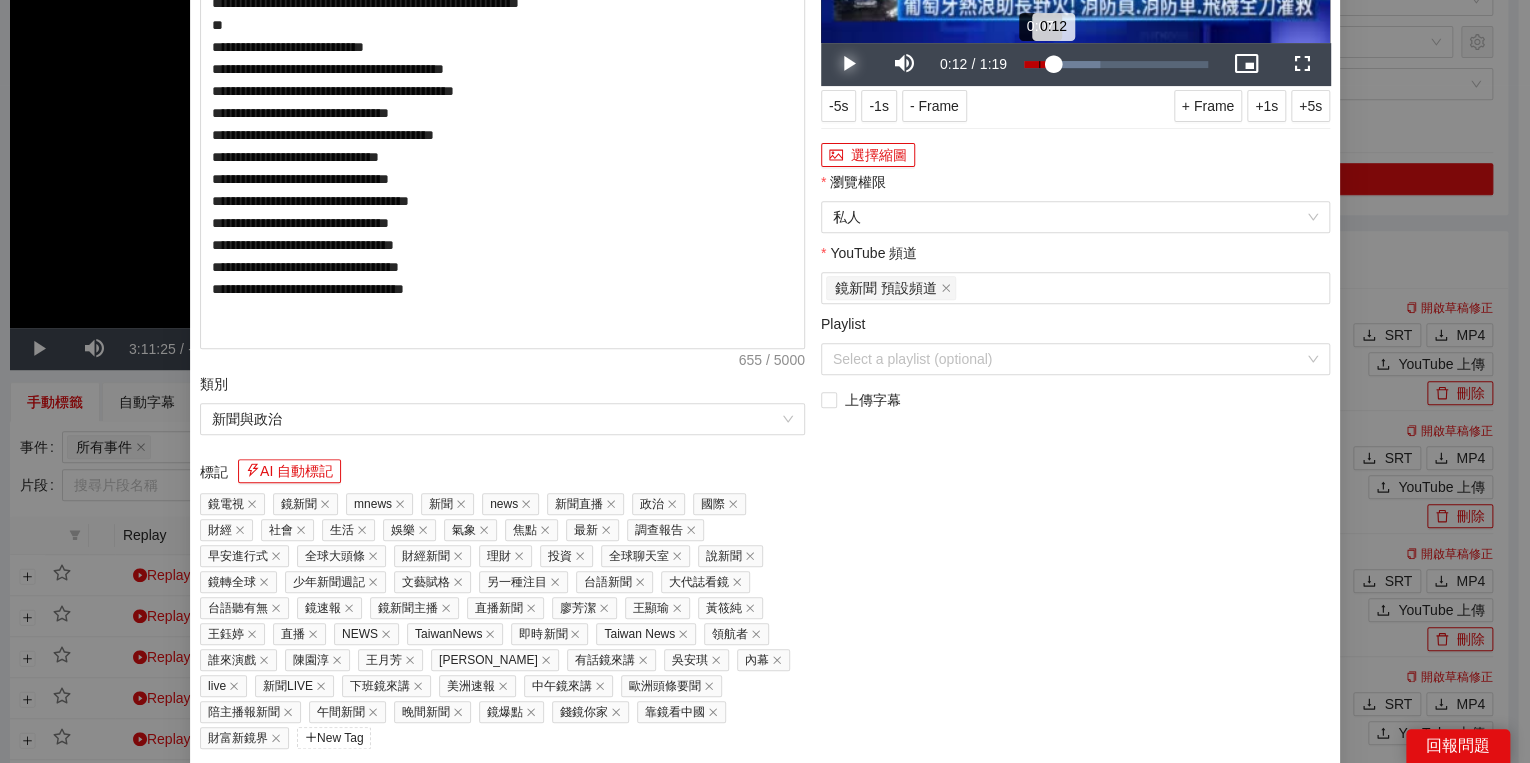 click on "0:12" at bounding box center (1038, 64) 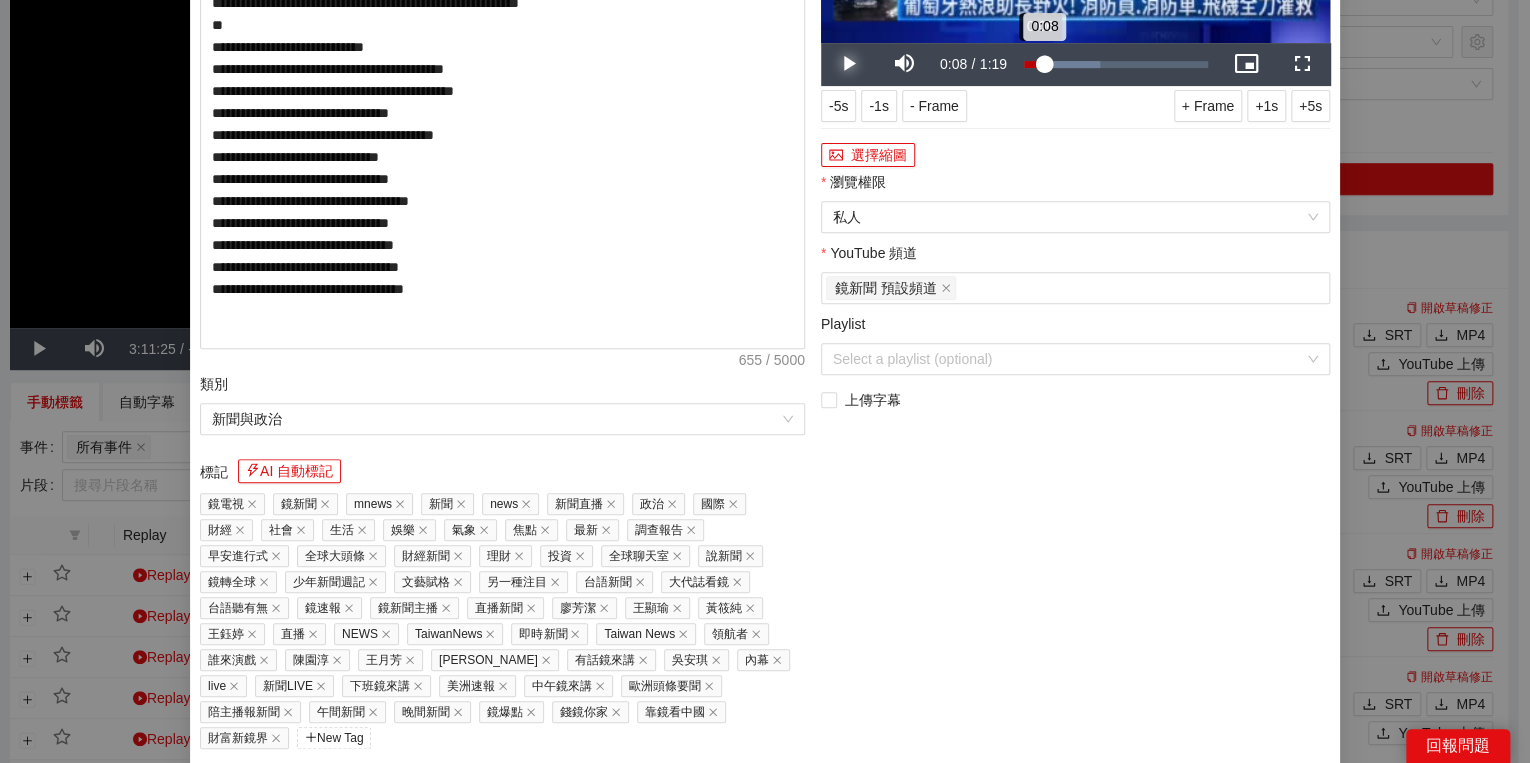 click on "0:08" at bounding box center (1034, 64) 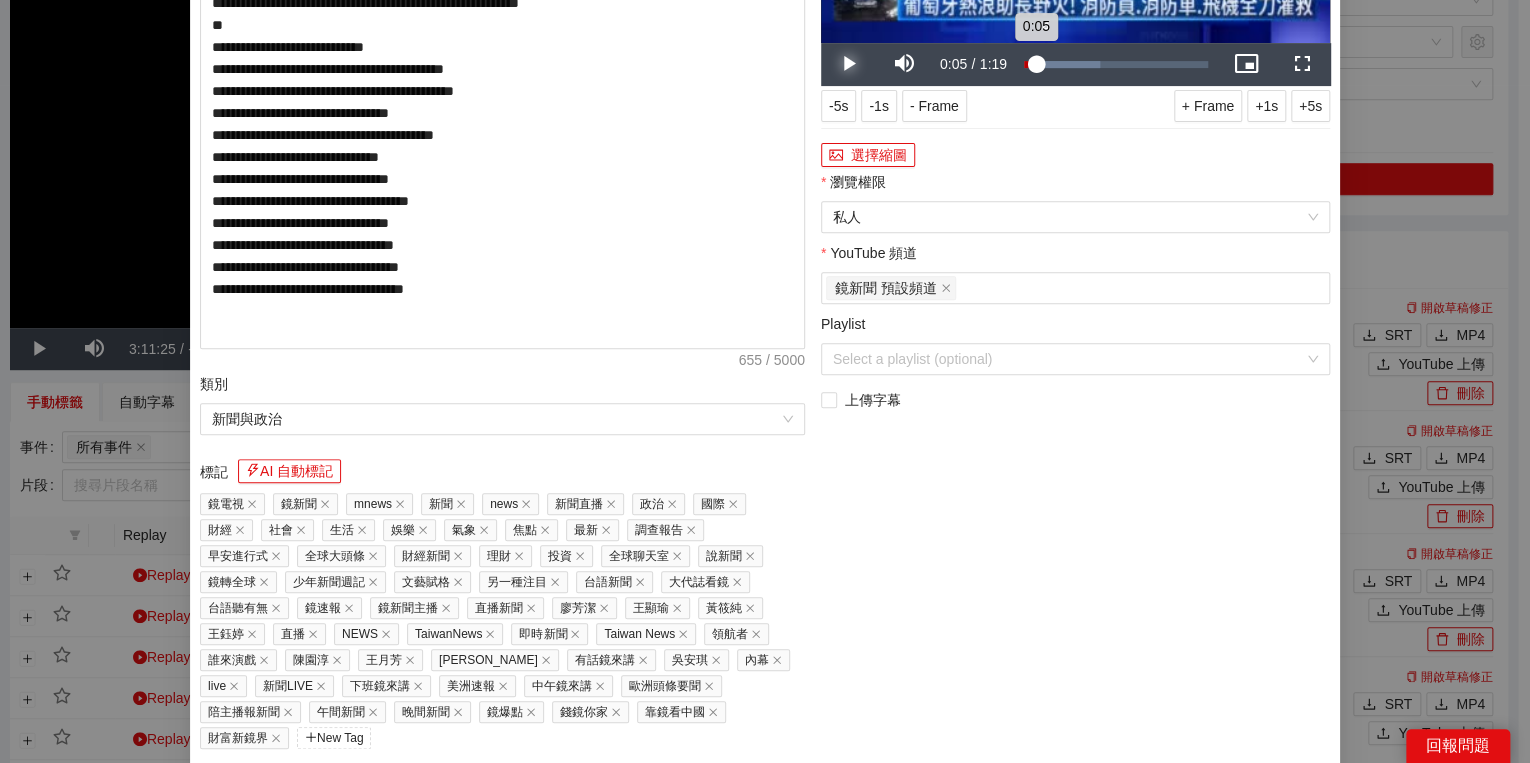 click on "0:05" at bounding box center [1030, 64] 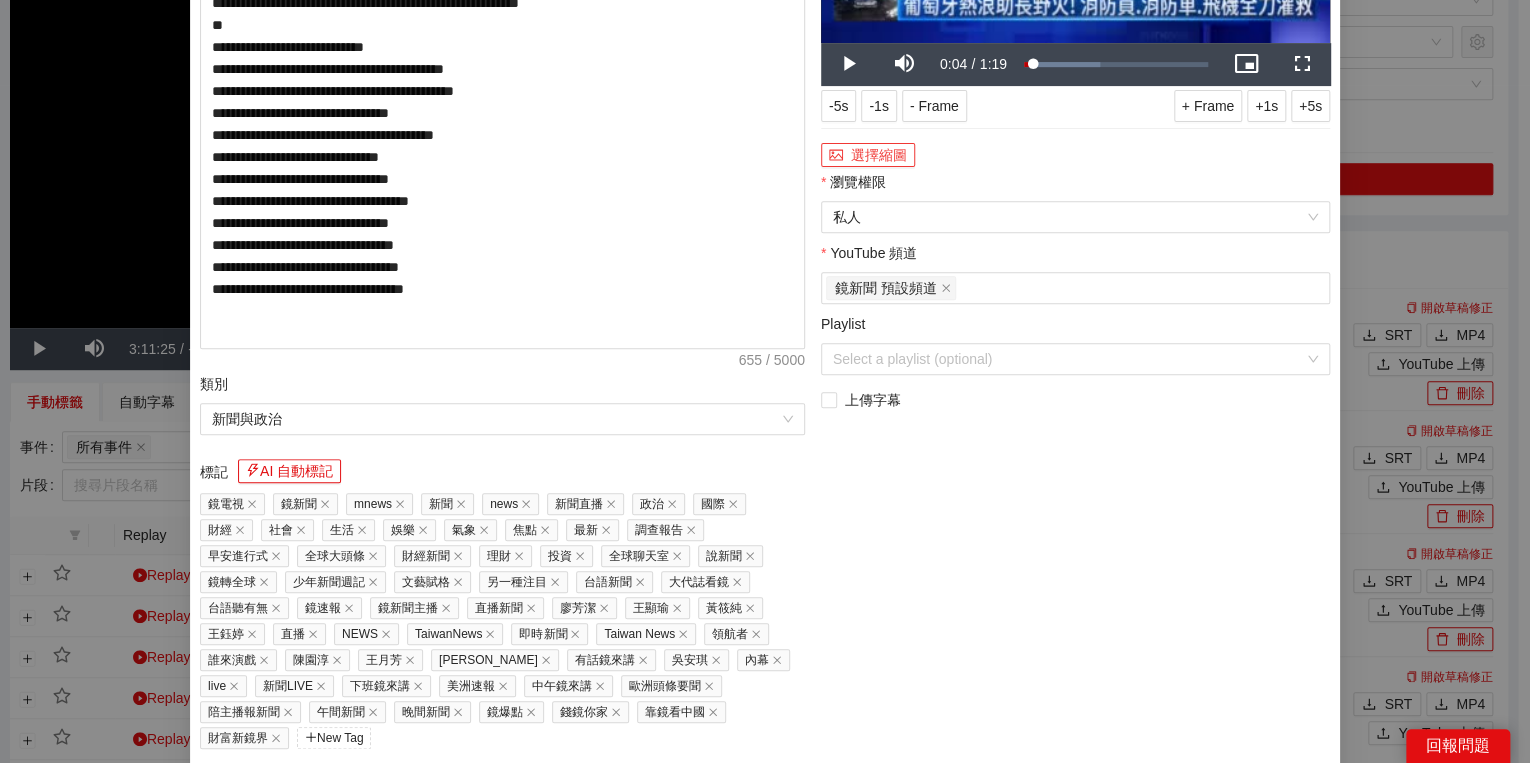 click 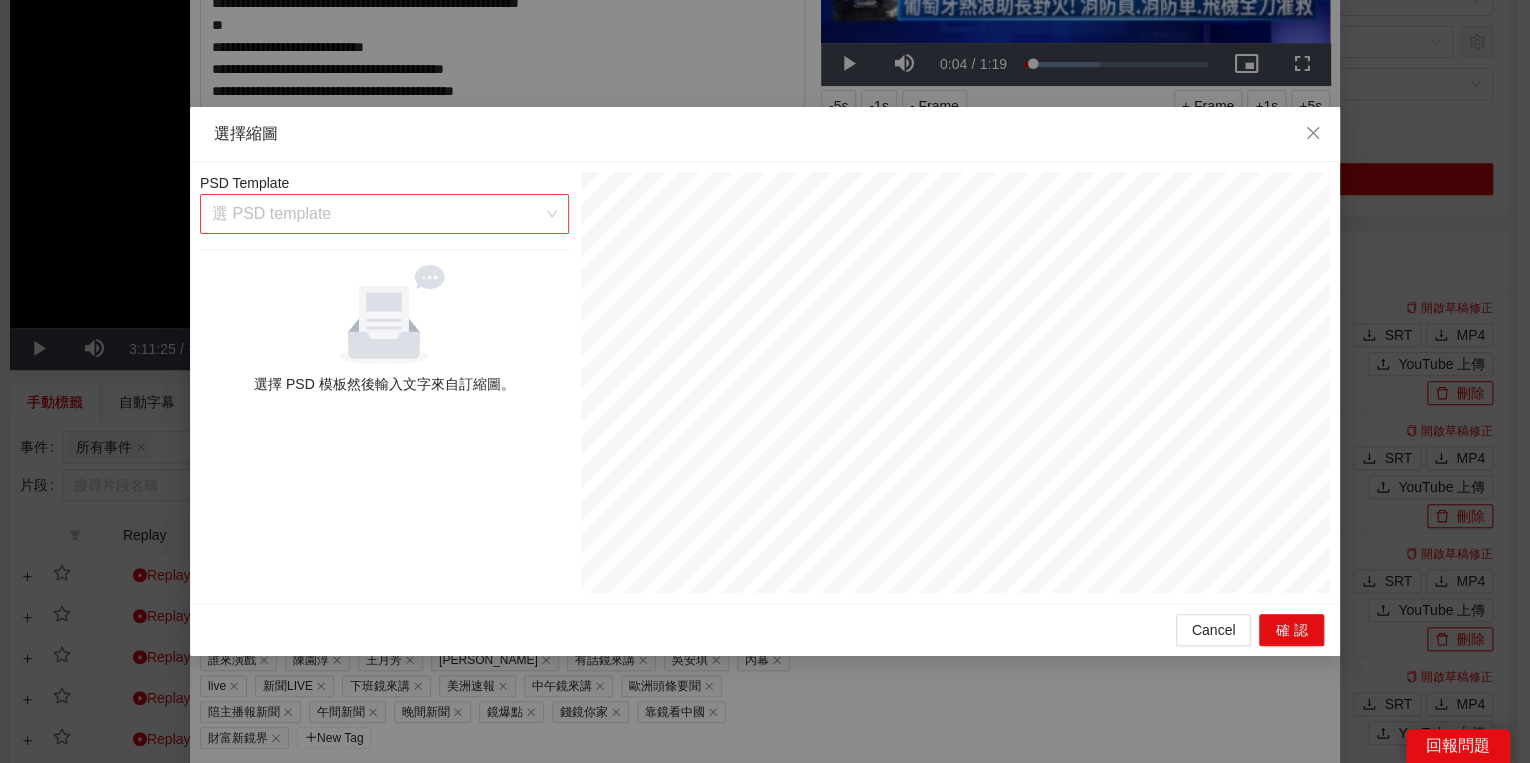 click at bounding box center (377, 214) 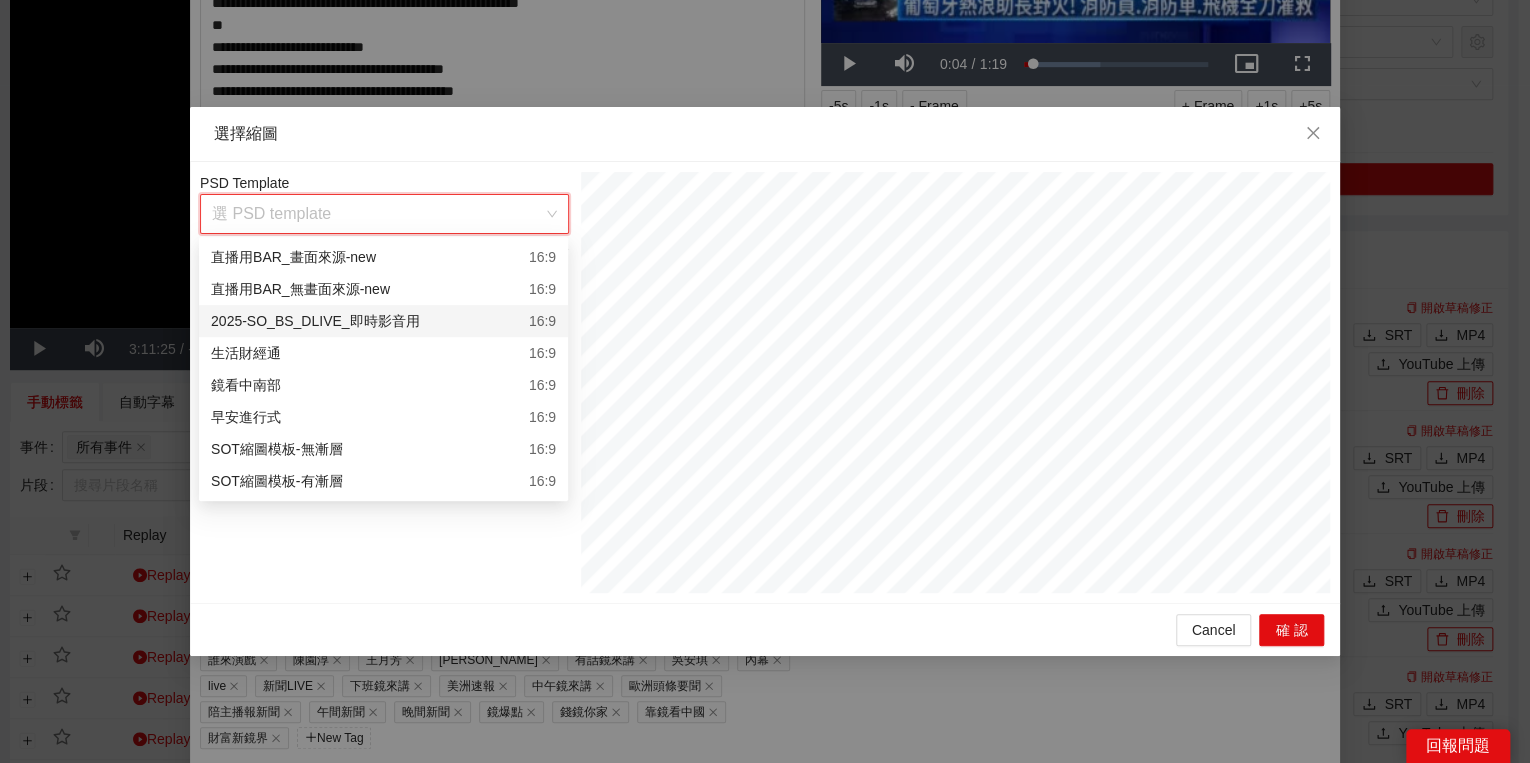 click on "2025-SO_BS_DLIVE_即時影音用" at bounding box center (315, 321) 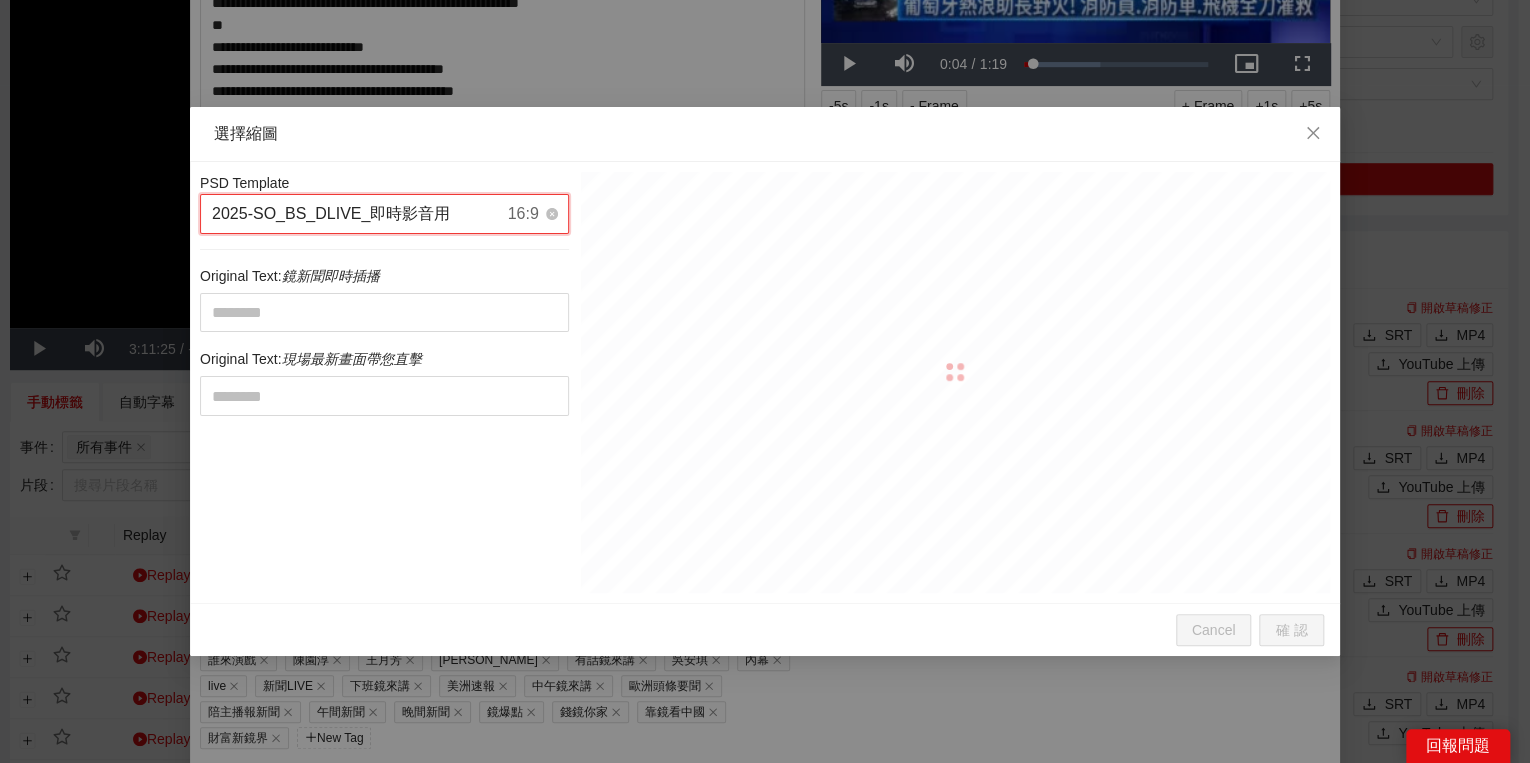 click on "2025-SO_BS_DLIVE_即時影音用 16:9" at bounding box center [375, 214] 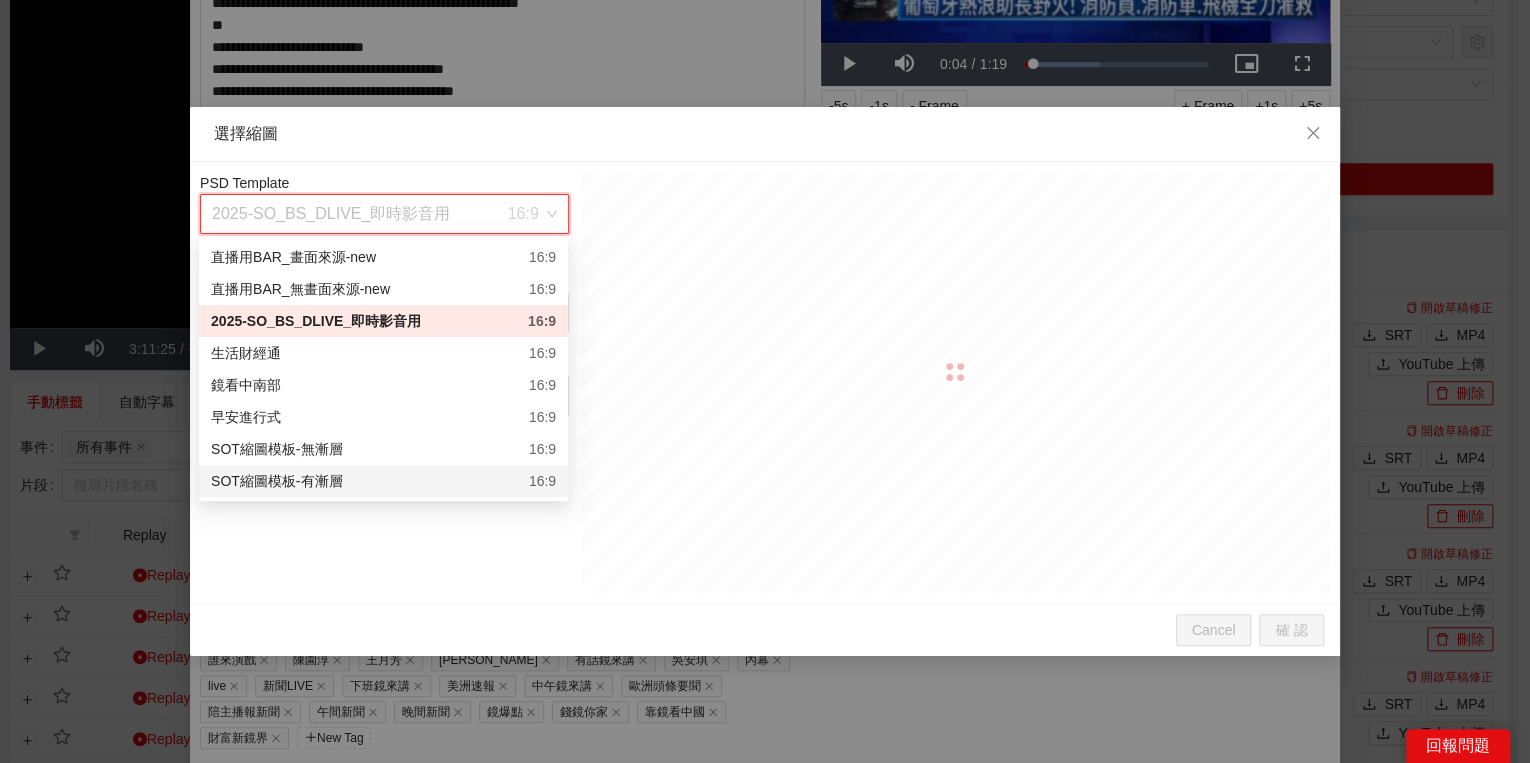 click on "SOT縮圖模板-有漸層" at bounding box center [276, 481] 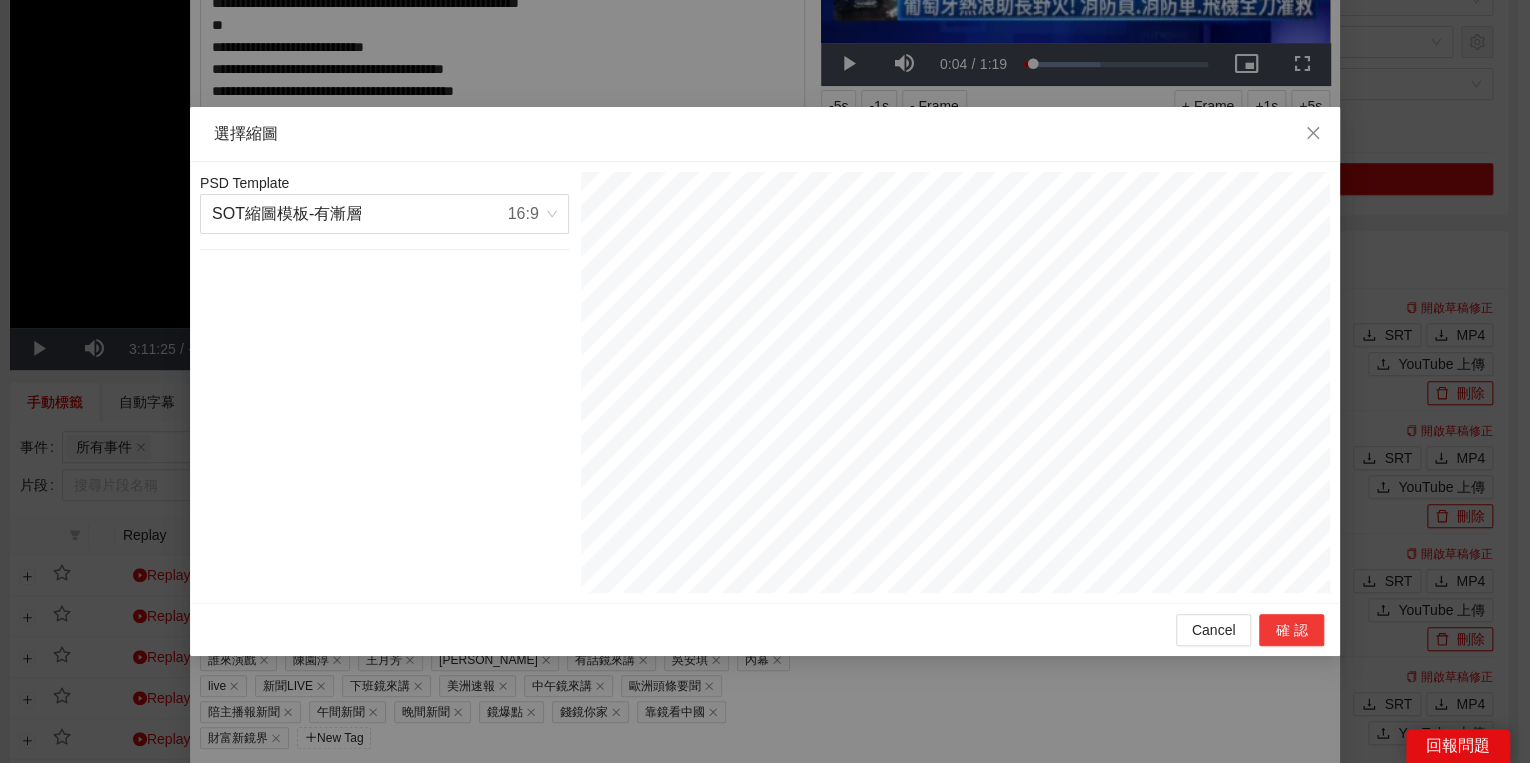 click on "確認" at bounding box center [1291, 630] 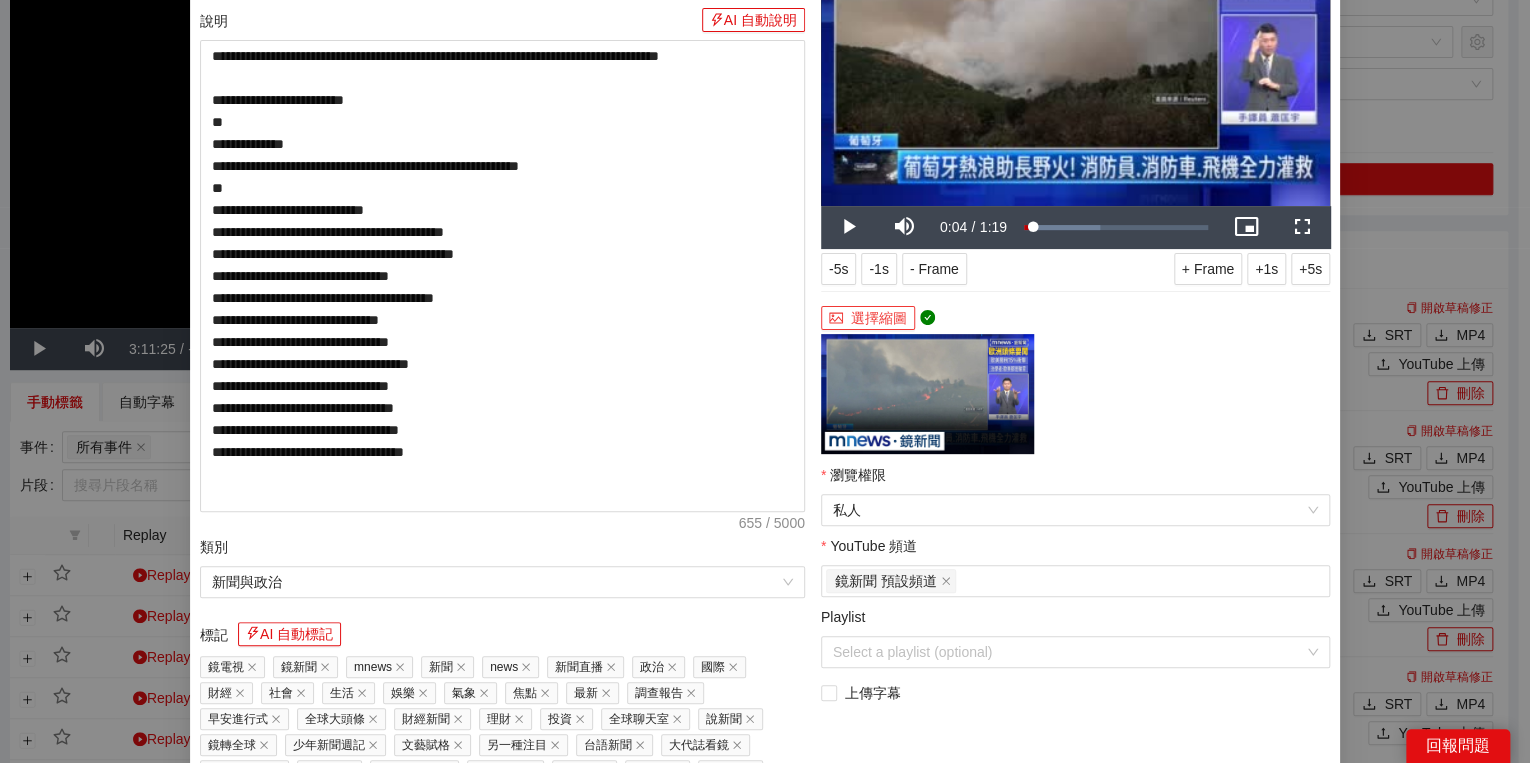 scroll, scrollTop: 352, scrollLeft: 0, axis: vertical 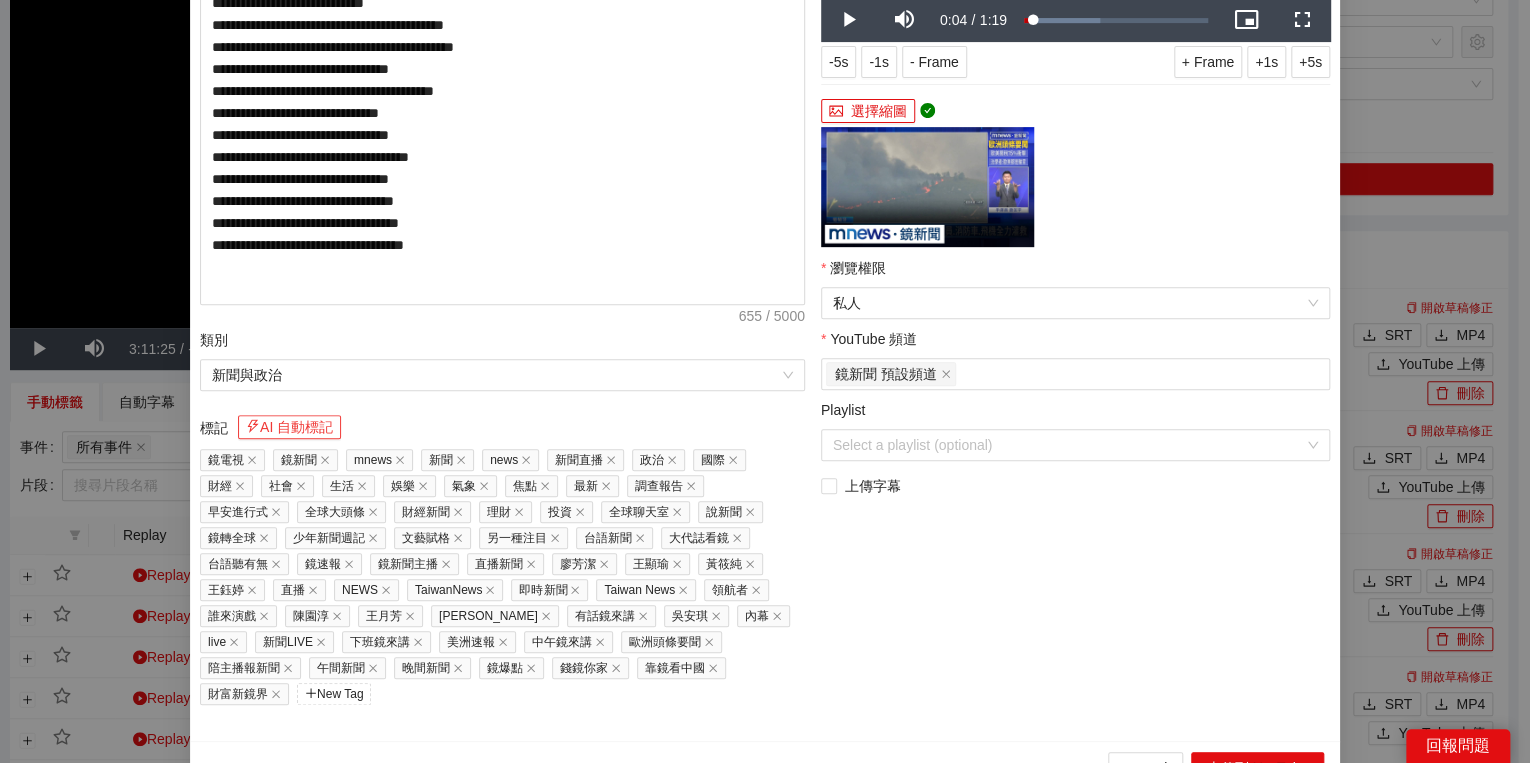 click on "AI 自動標記" at bounding box center [289, 427] 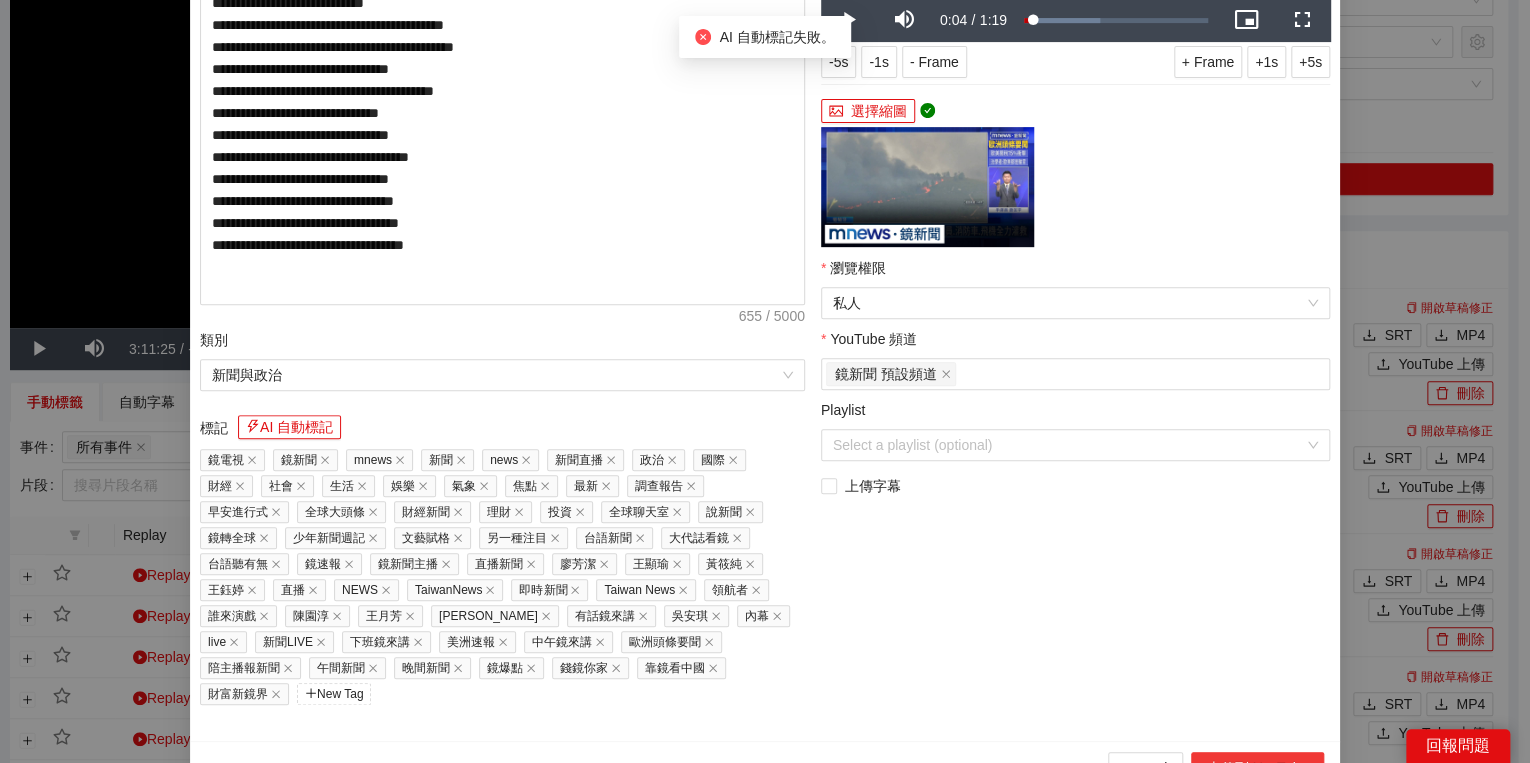 click on "上傳到 YouTube" at bounding box center (1257, 768) 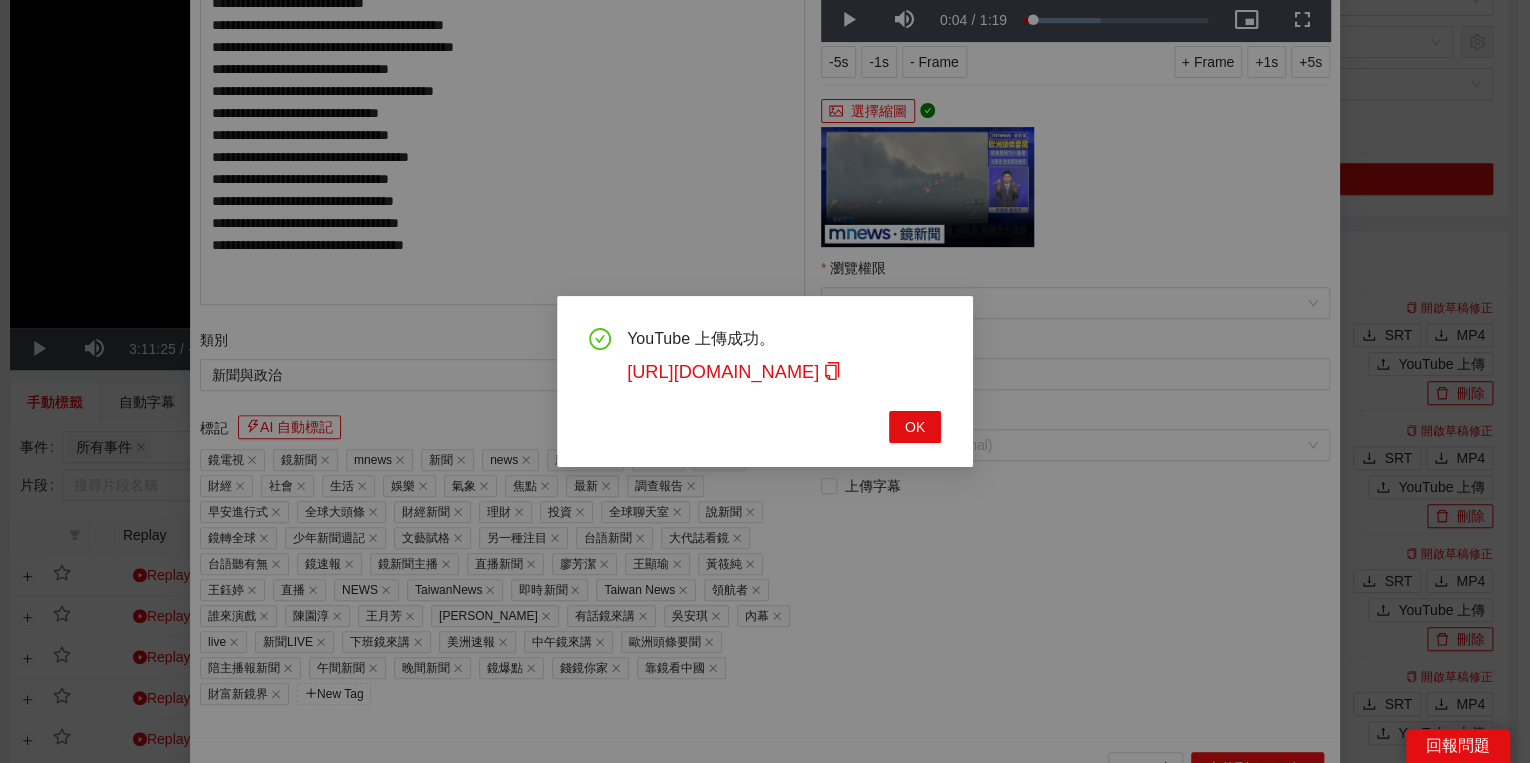 click on "YouTube 上傳成功。 [URL][DOMAIN_NAME] OK" at bounding box center [765, 381] 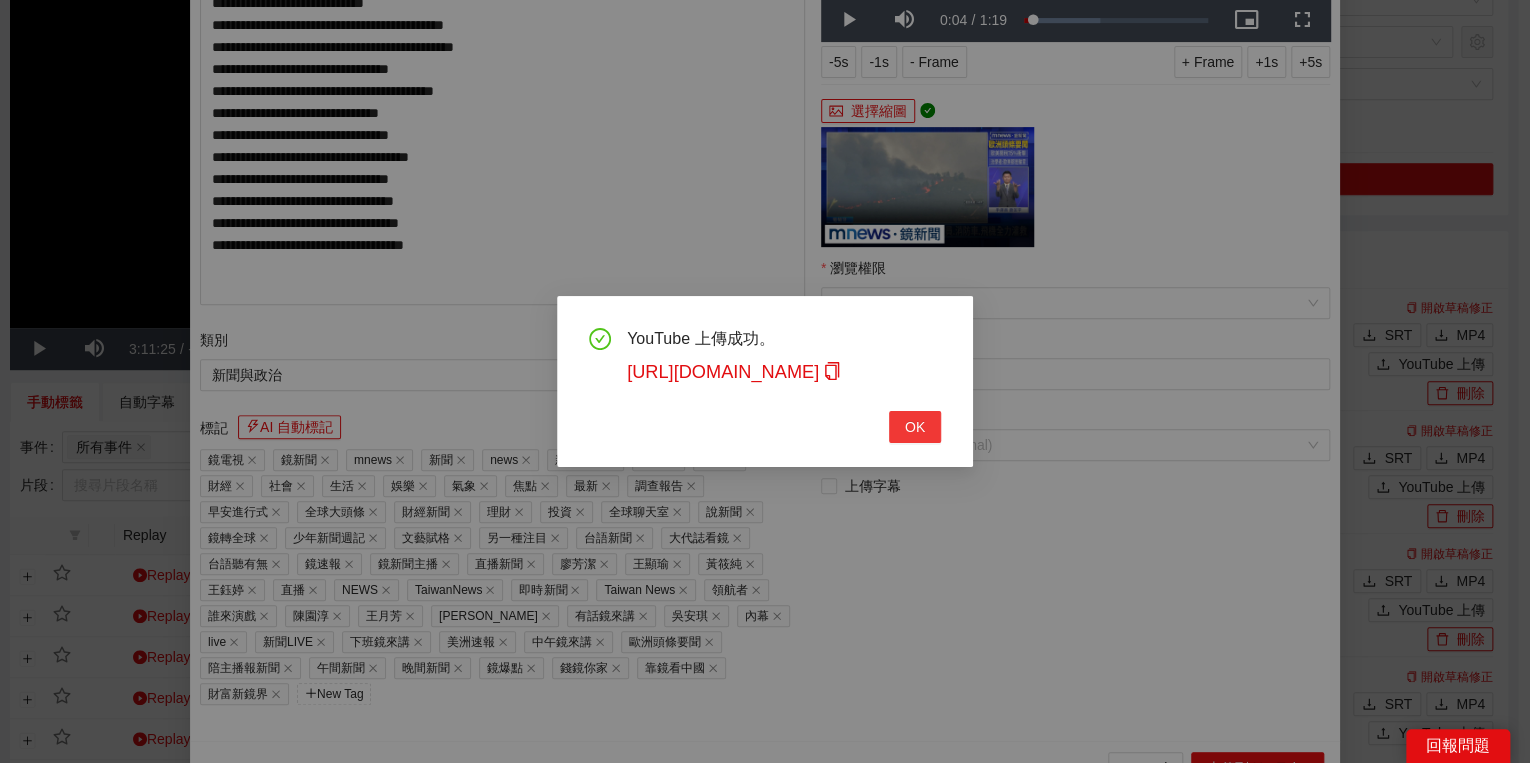 click on "OK" at bounding box center (915, 427) 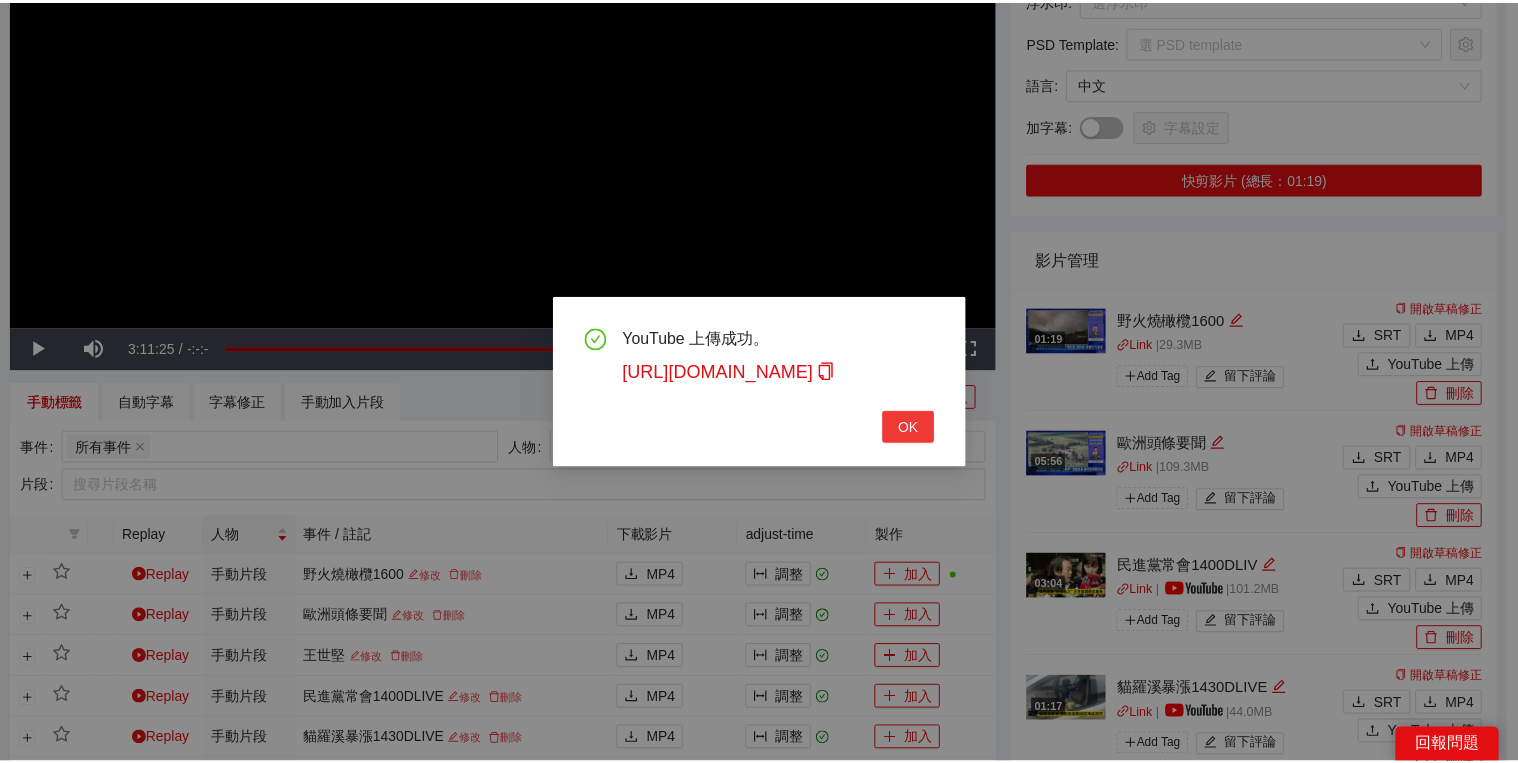scroll, scrollTop: 308, scrollLeft: 0, axis: vertical 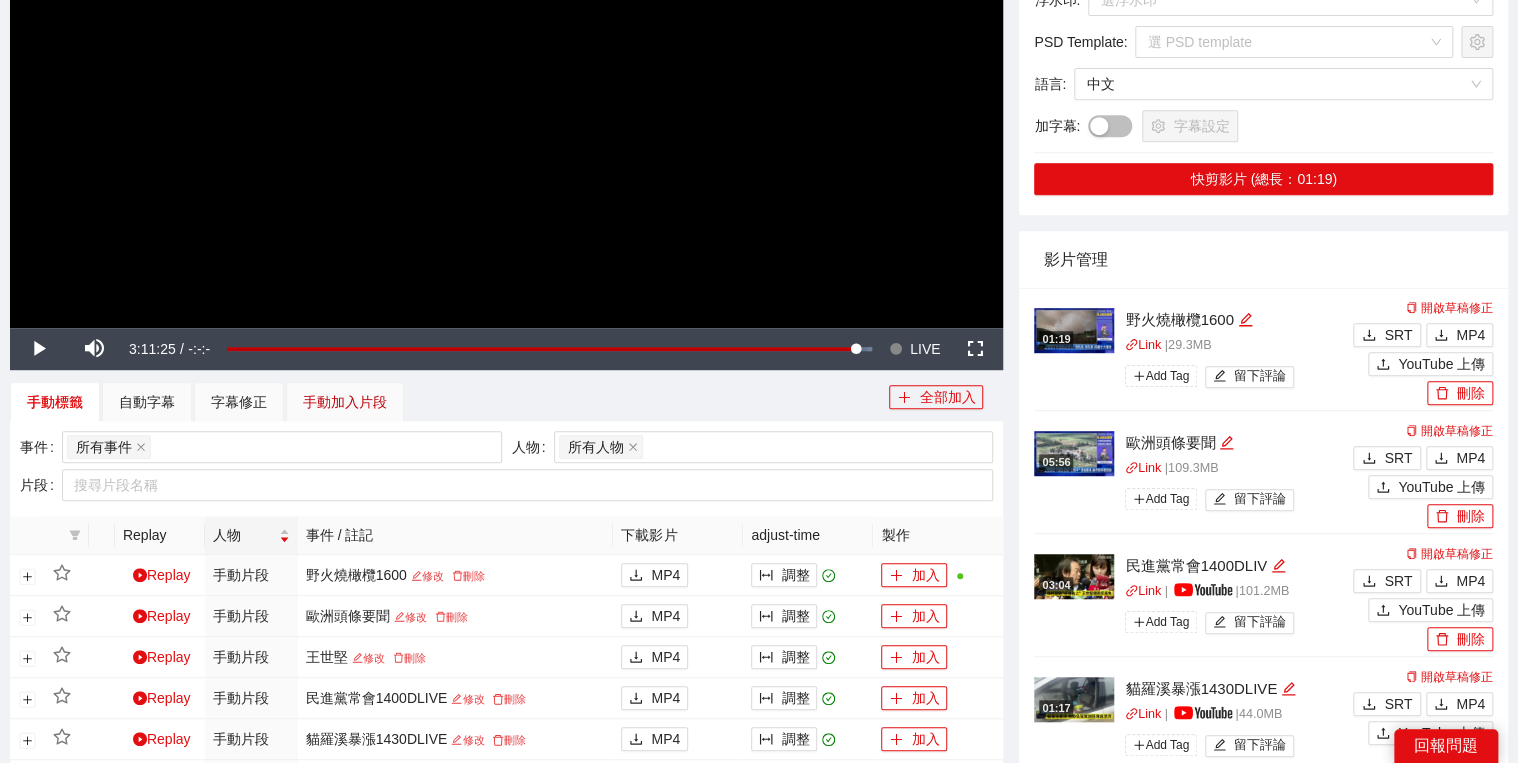 click on "手動加入片段" at bounding box center (345, 402) 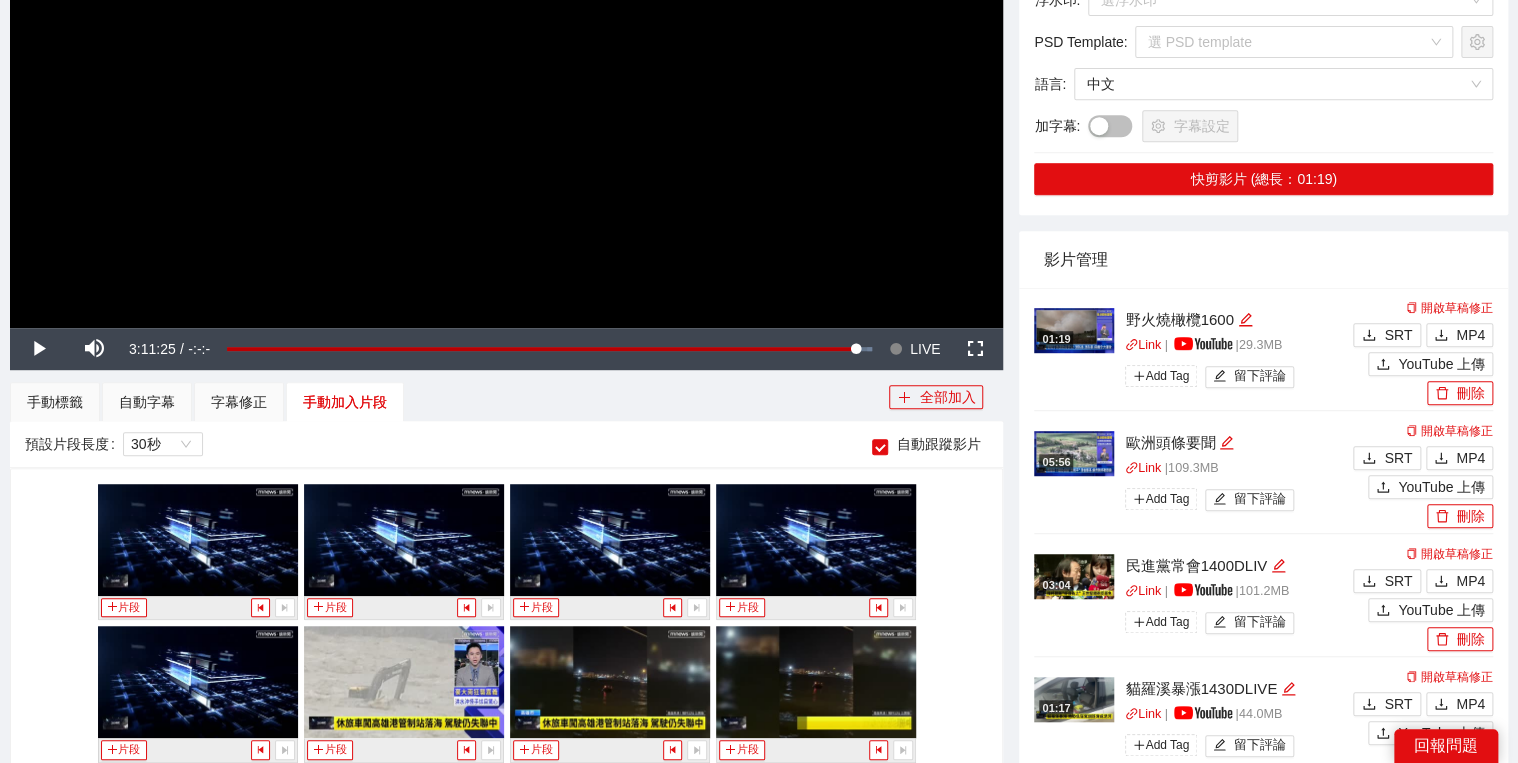 scroll, scrollTop: 640, scrollLeft: 0, axis: vertical 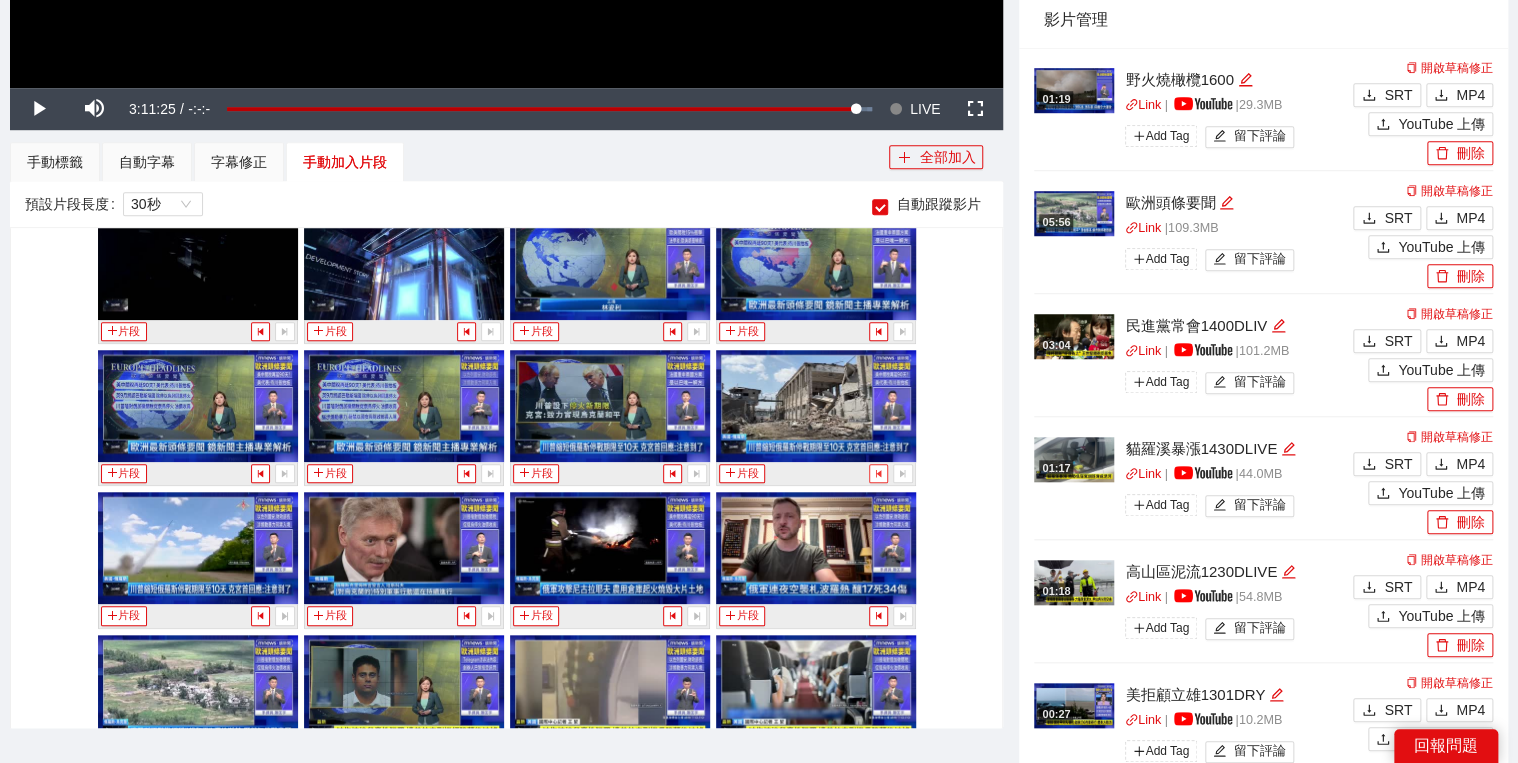 click 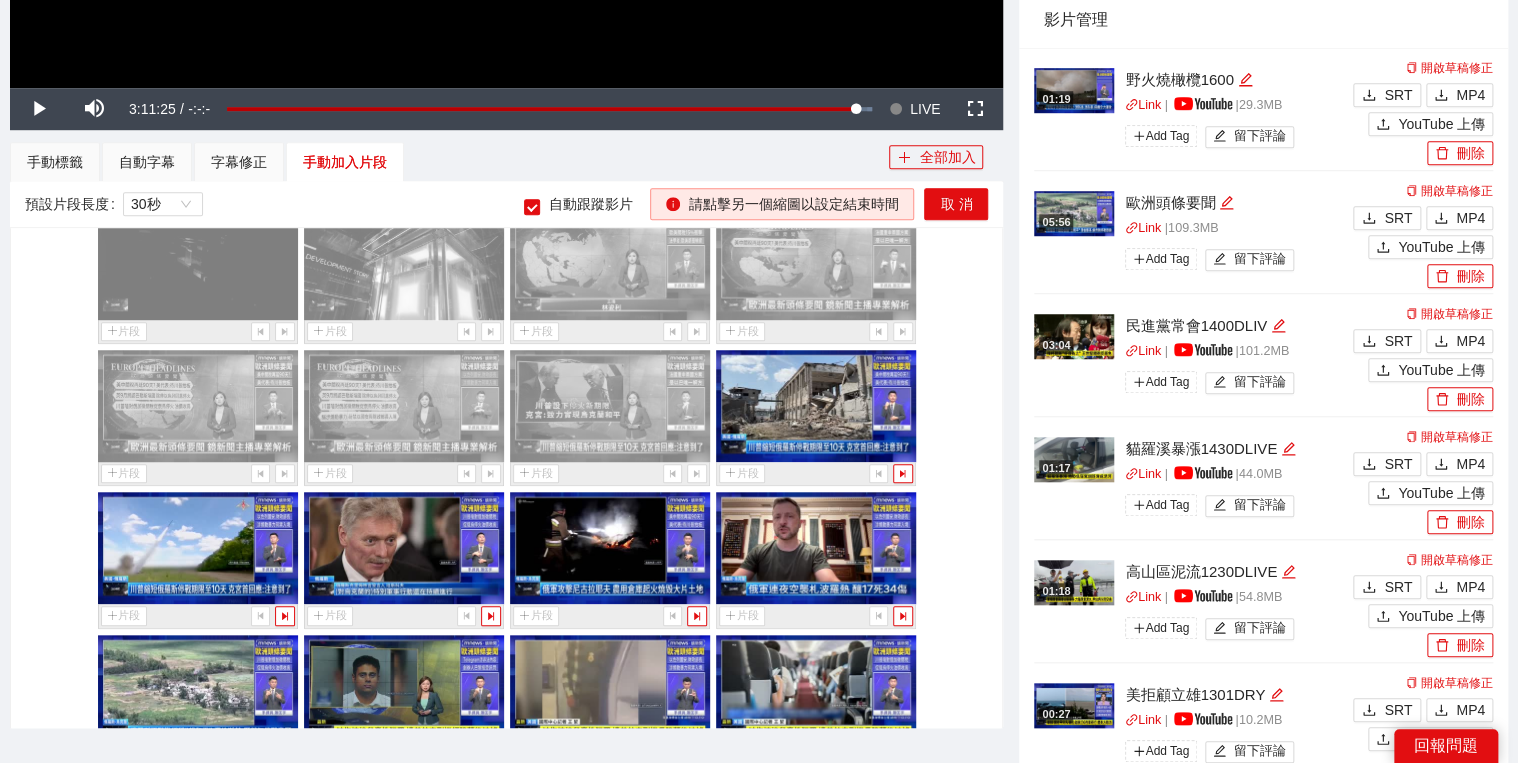 click at bounding box center (284, 758) 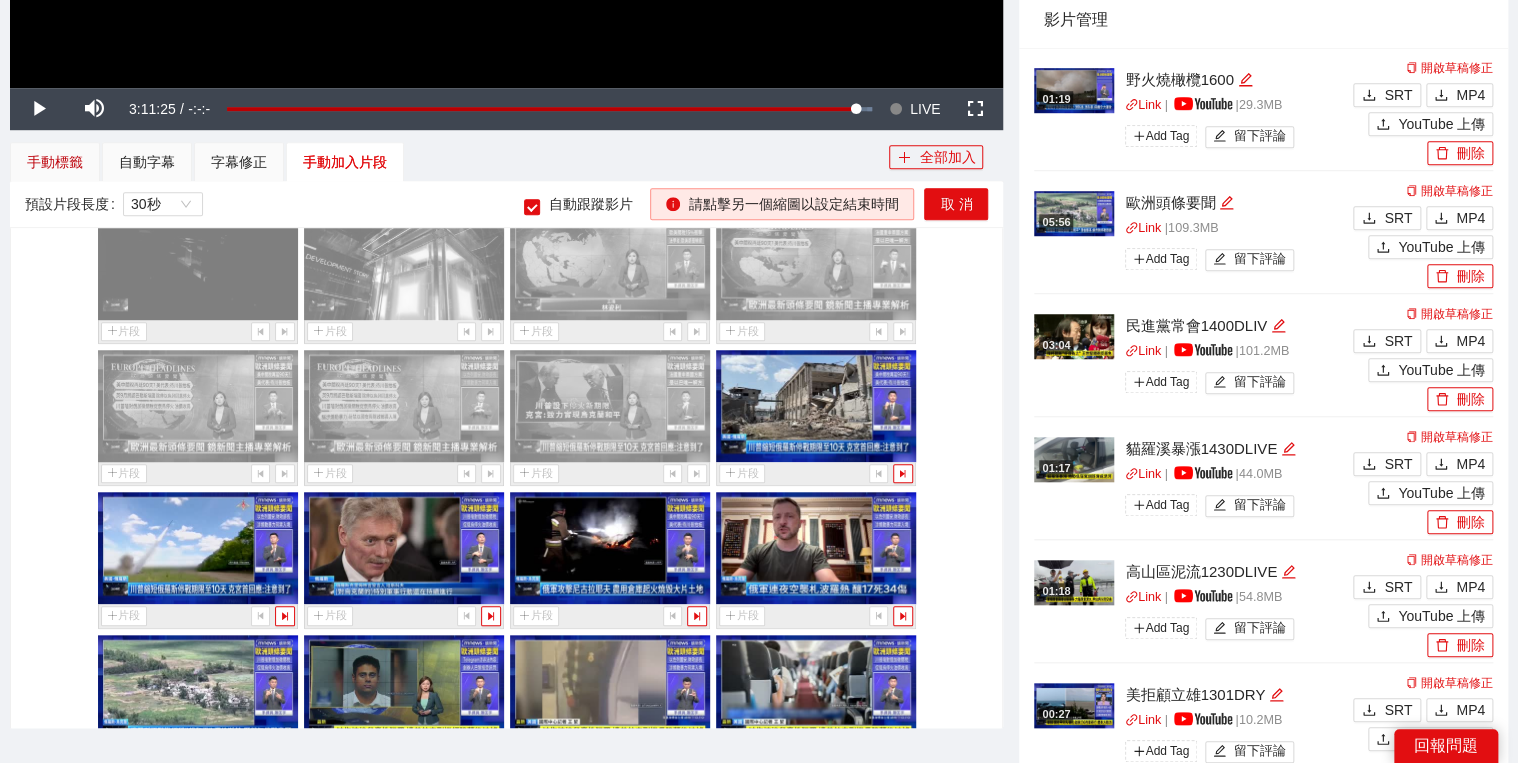 click on "手動標籤" at bounding box center (55, 162) 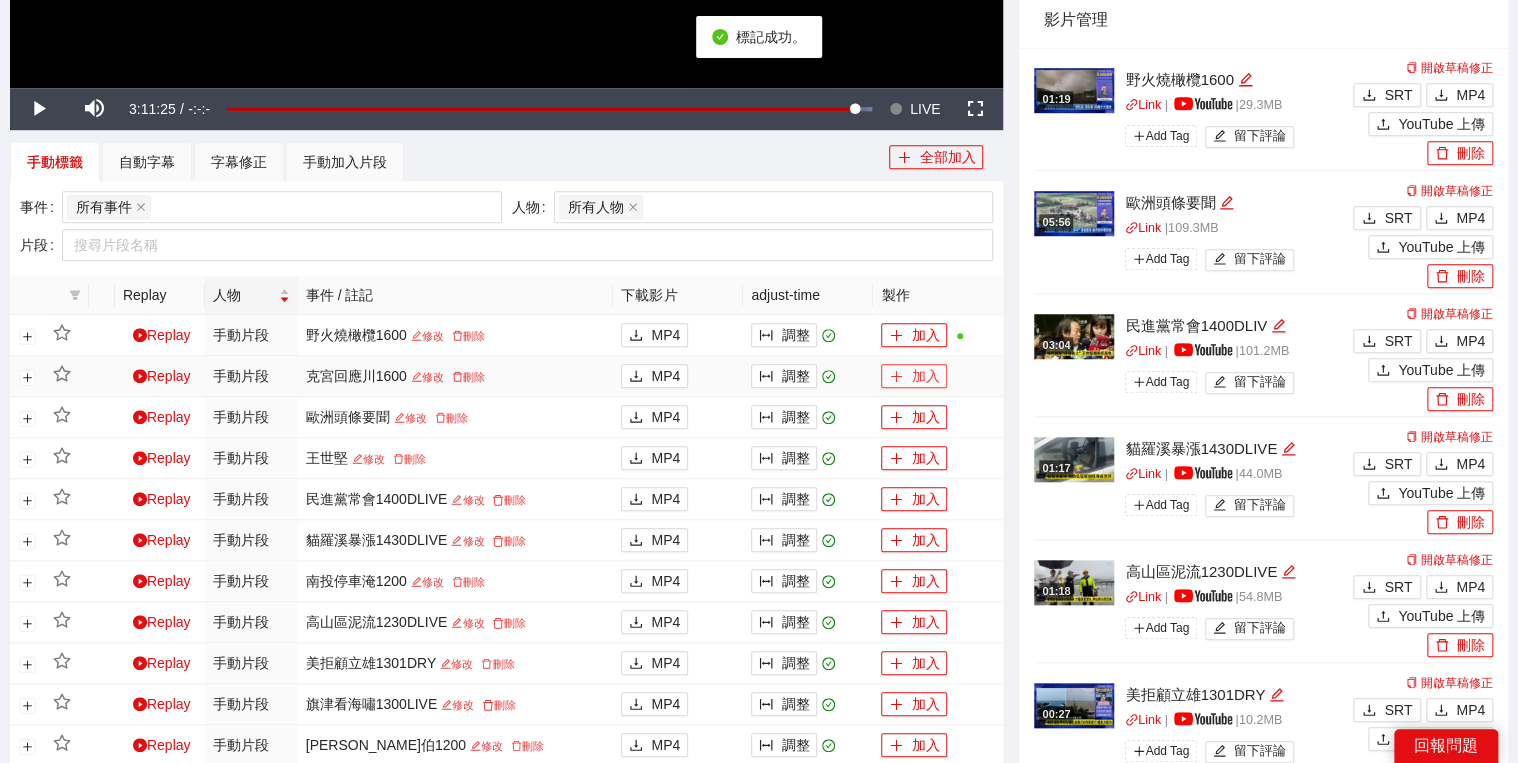click on "加入" at bounding box center (914, 376) 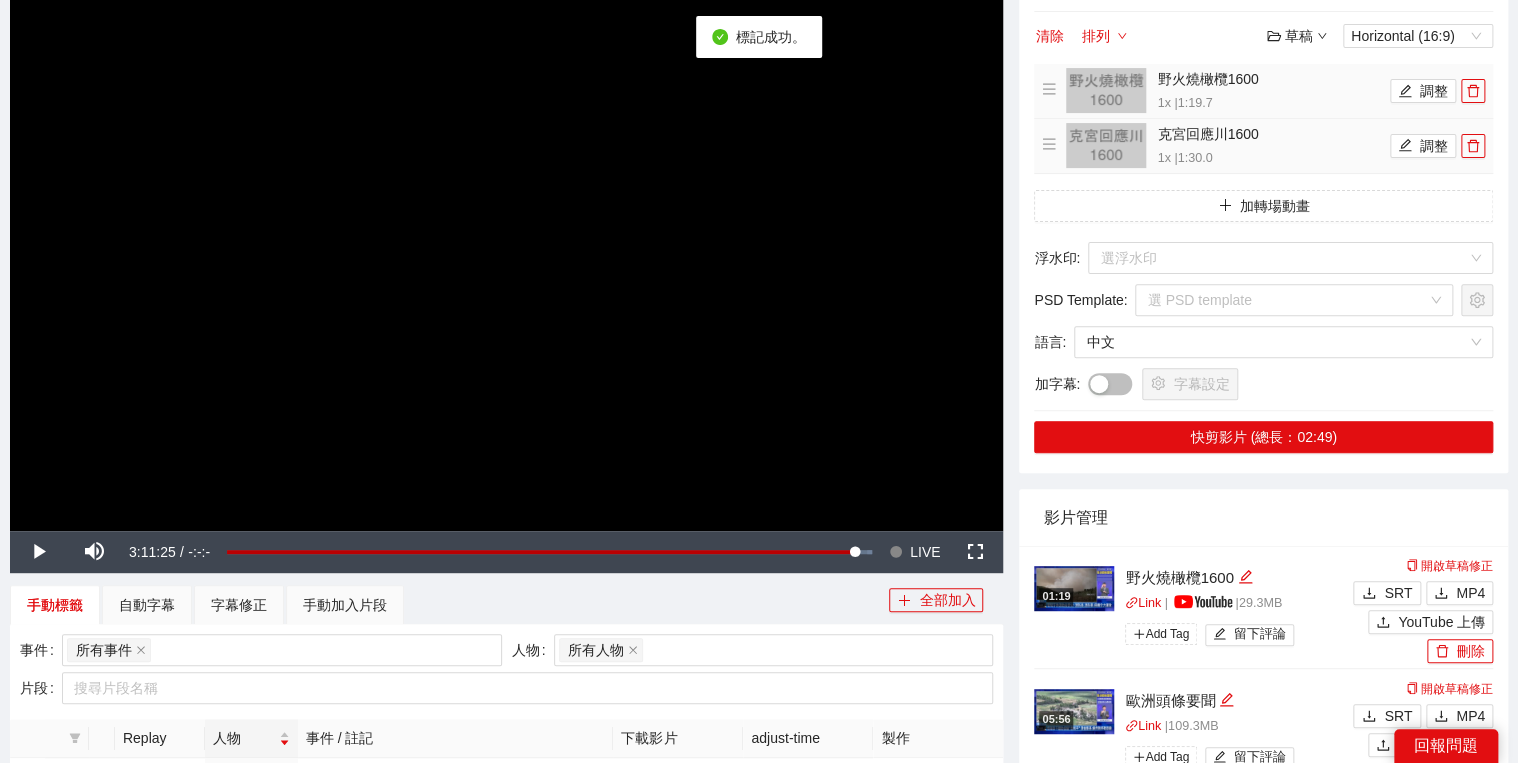 scroll, scrollTop: 80, scrollLeft: 0, axis: vertical 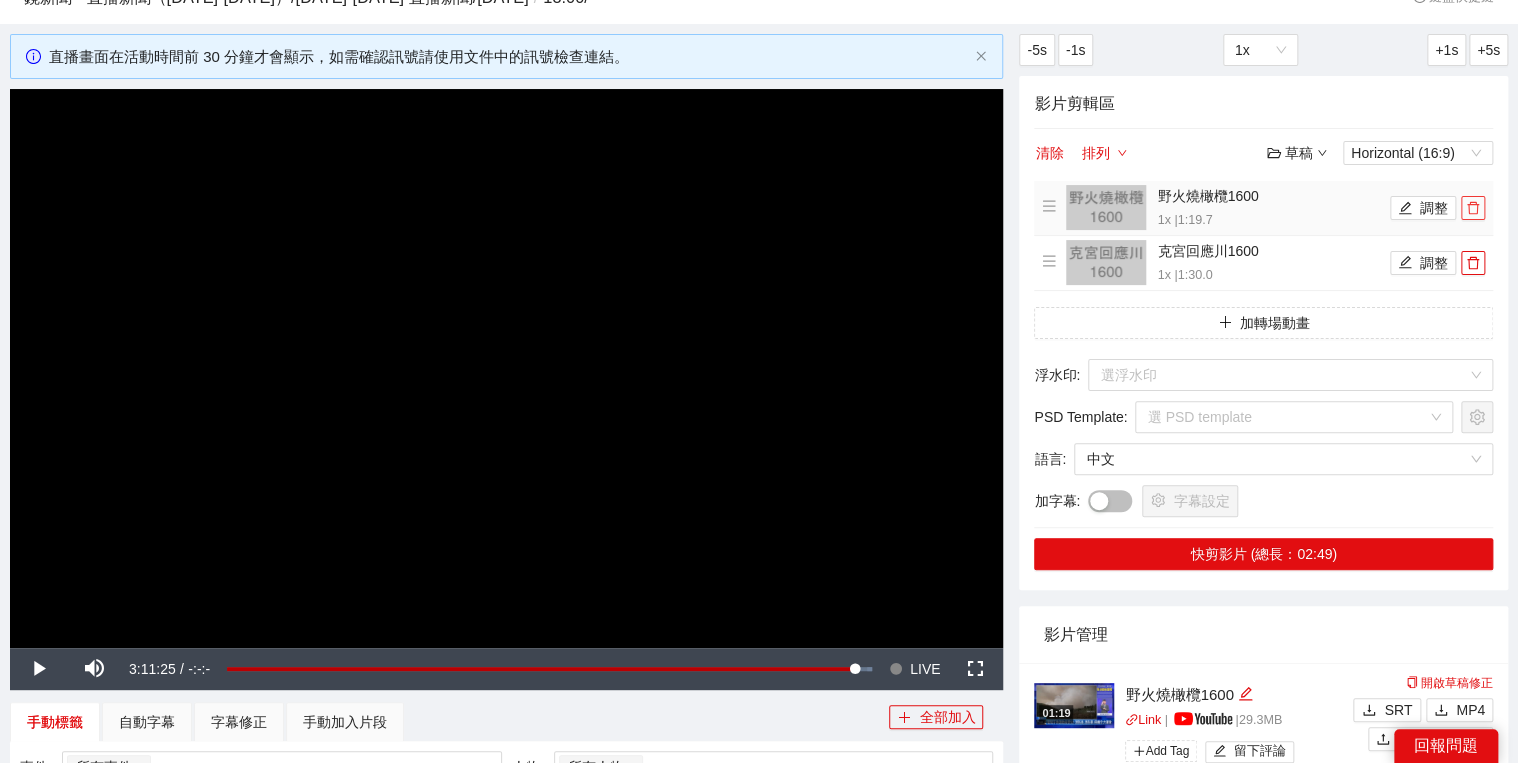 click 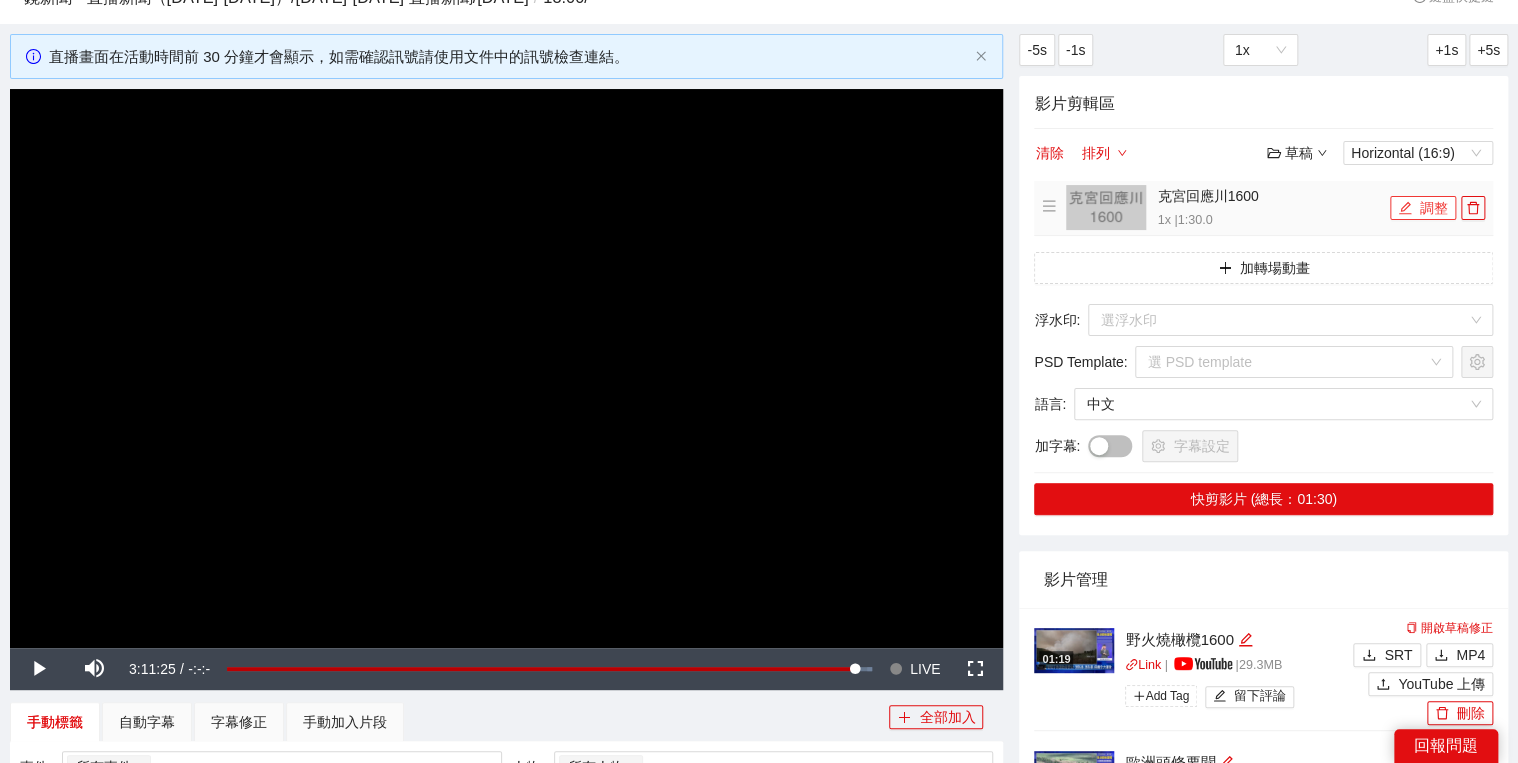 click on "調整" at bounding box center [1423, 208] 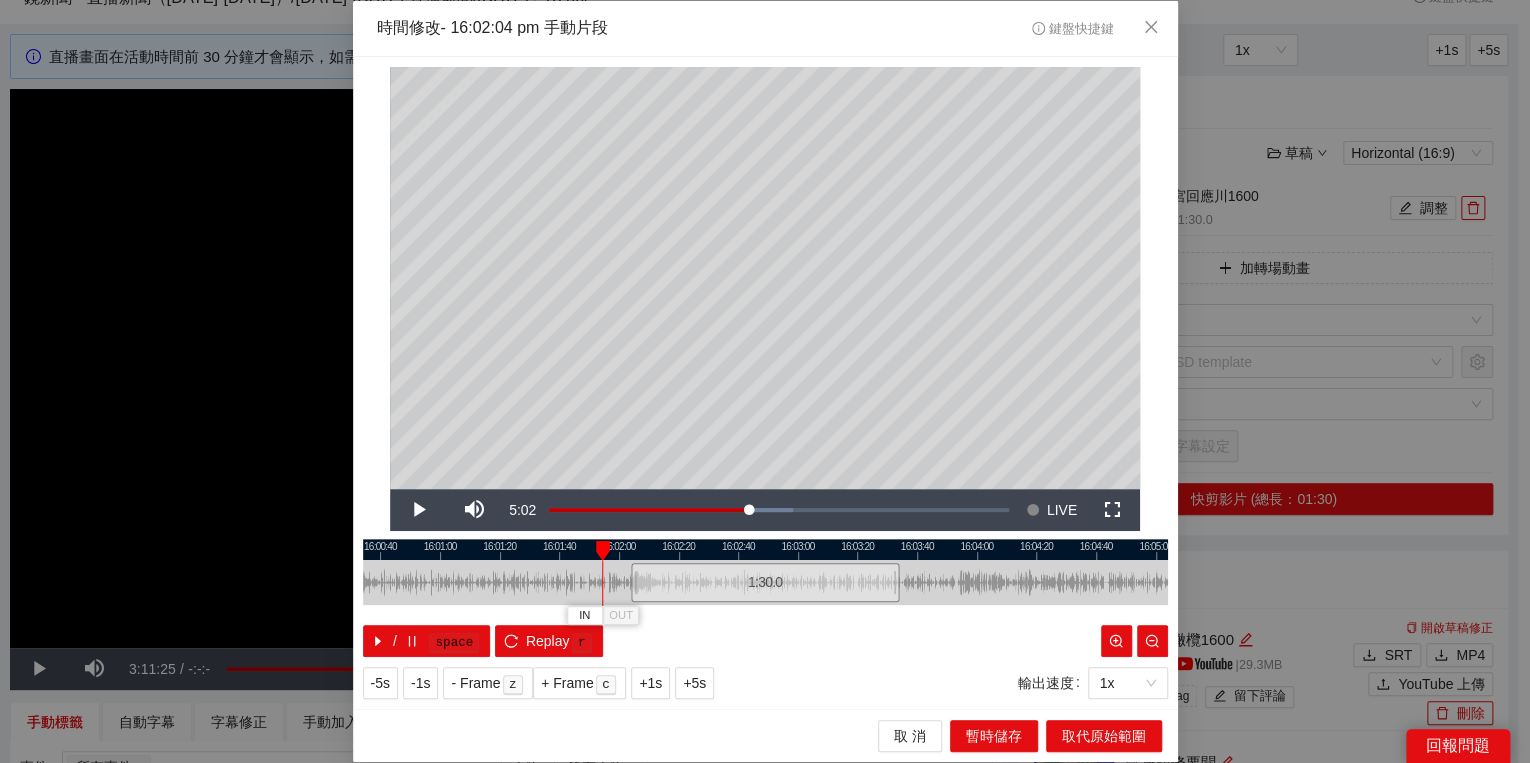 drag, startPoint x: 633, startPoint y: 544, endPoint x: 607, endPoint y: 551, distance: 26.925823 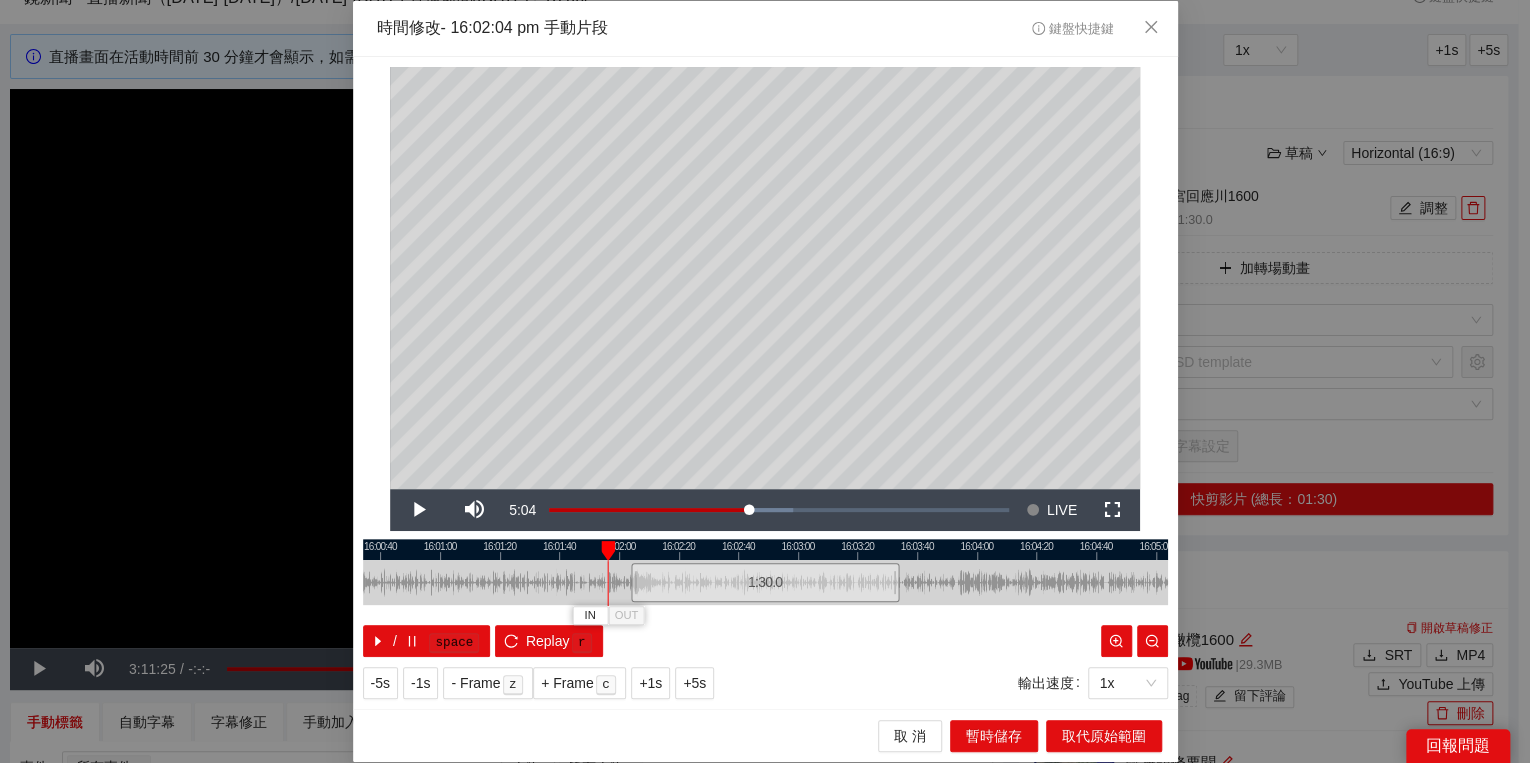 click at bounding box center [608, 551] 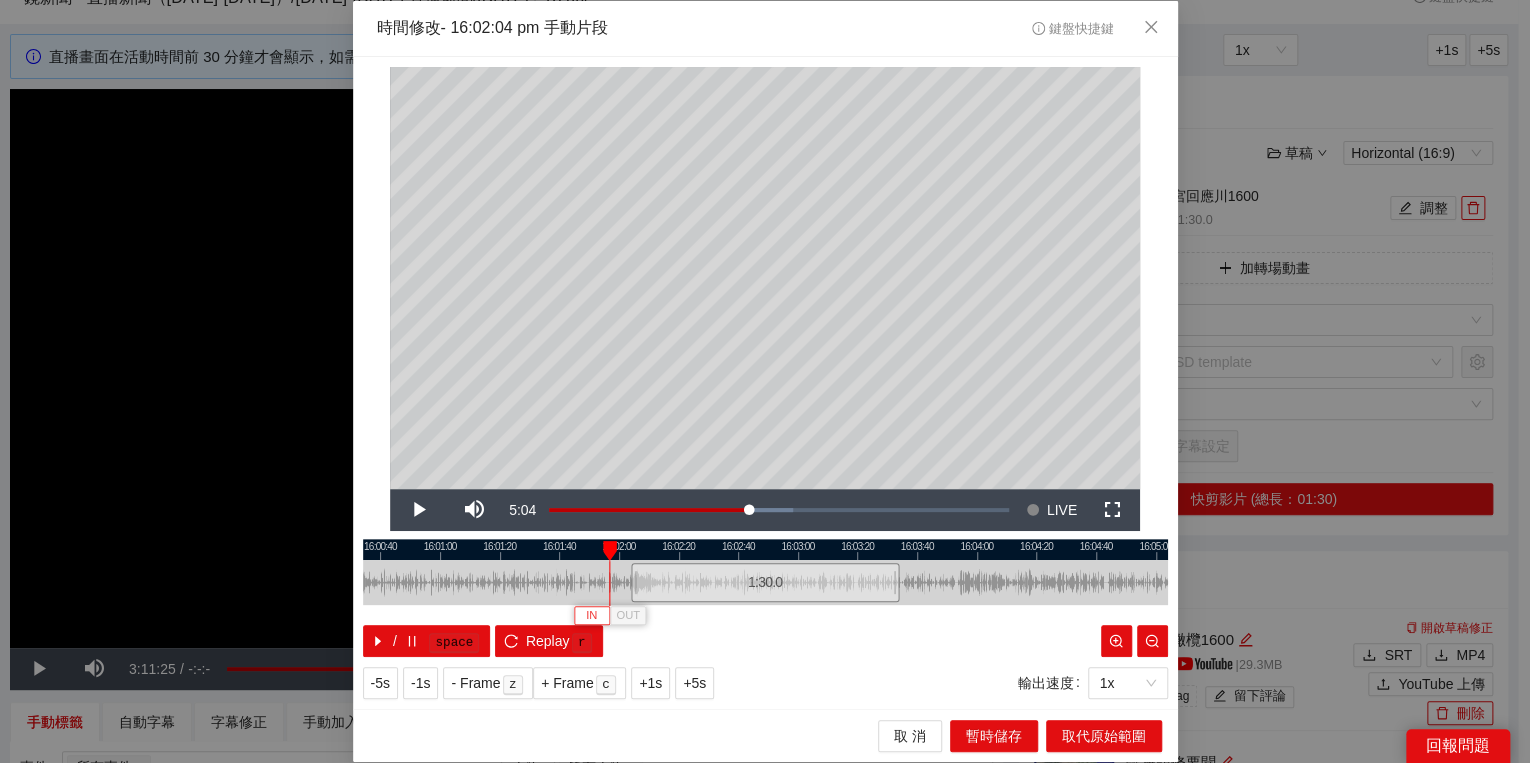 click on "IN" at bounding box center [591, 616] 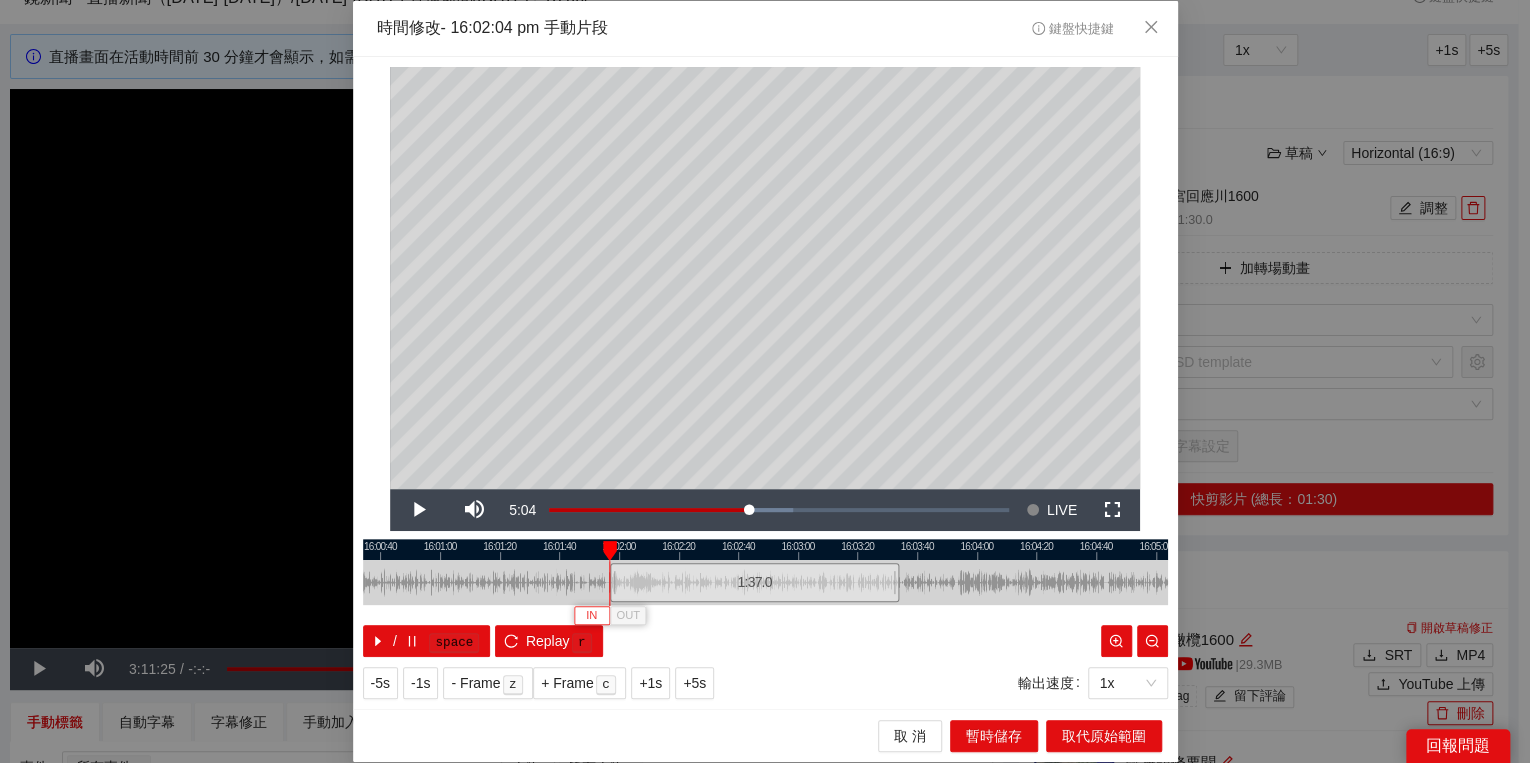 type 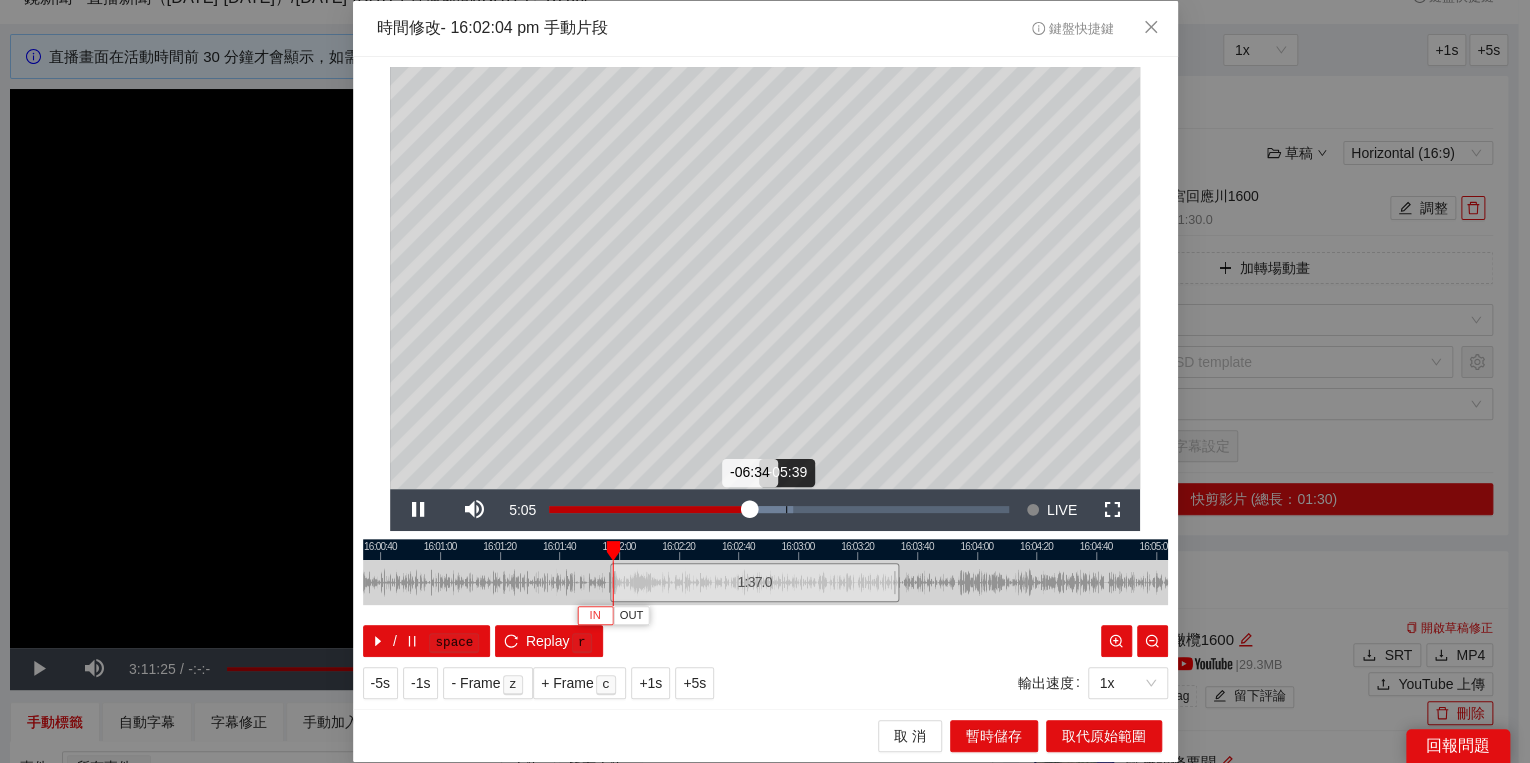click on "Loaded :  53.03% -05:39 -06:34" at bounding box center (779, 510) 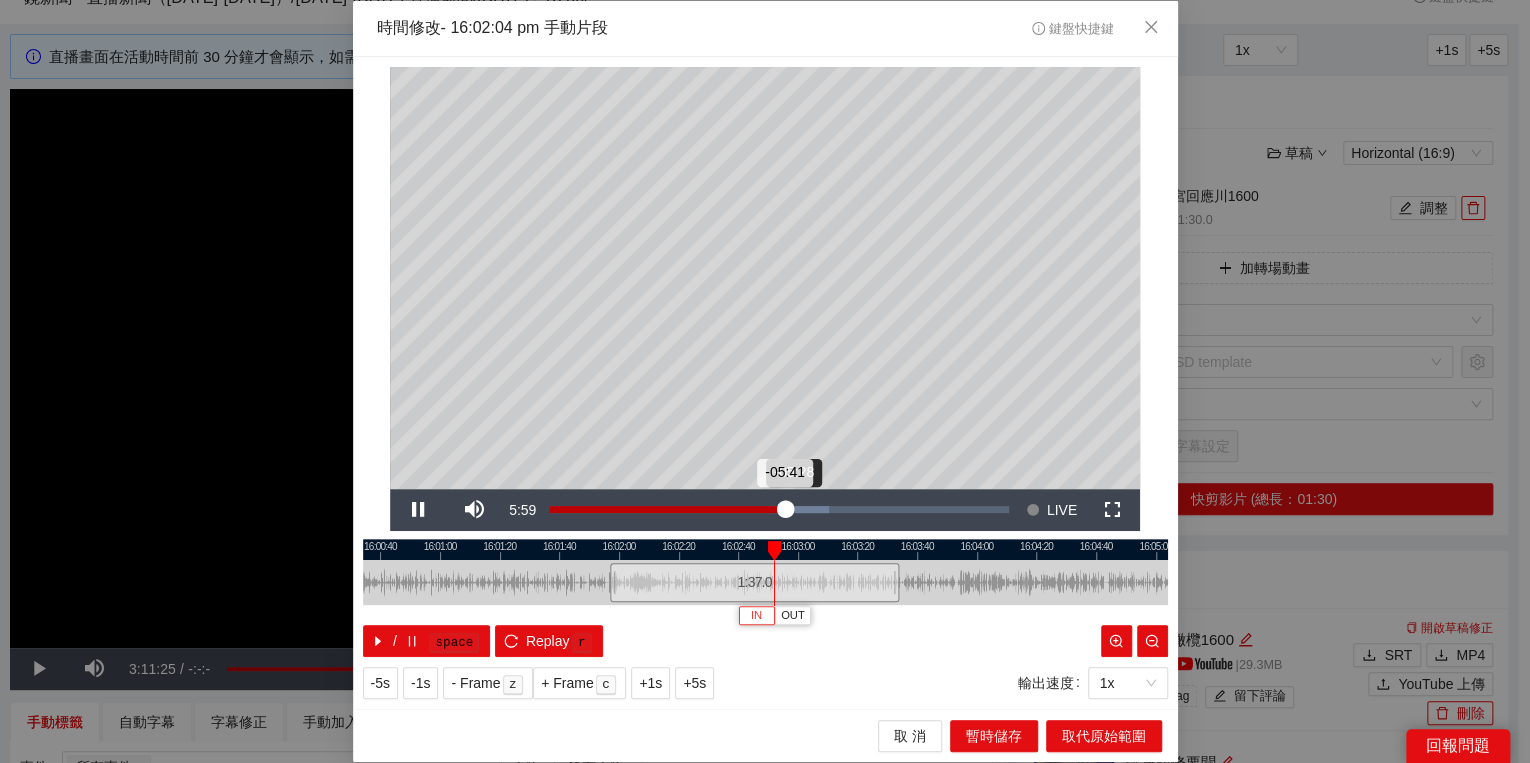 click on "Loaded :  60.86% -05:28 -05:41" at bounding box center (779, 510) 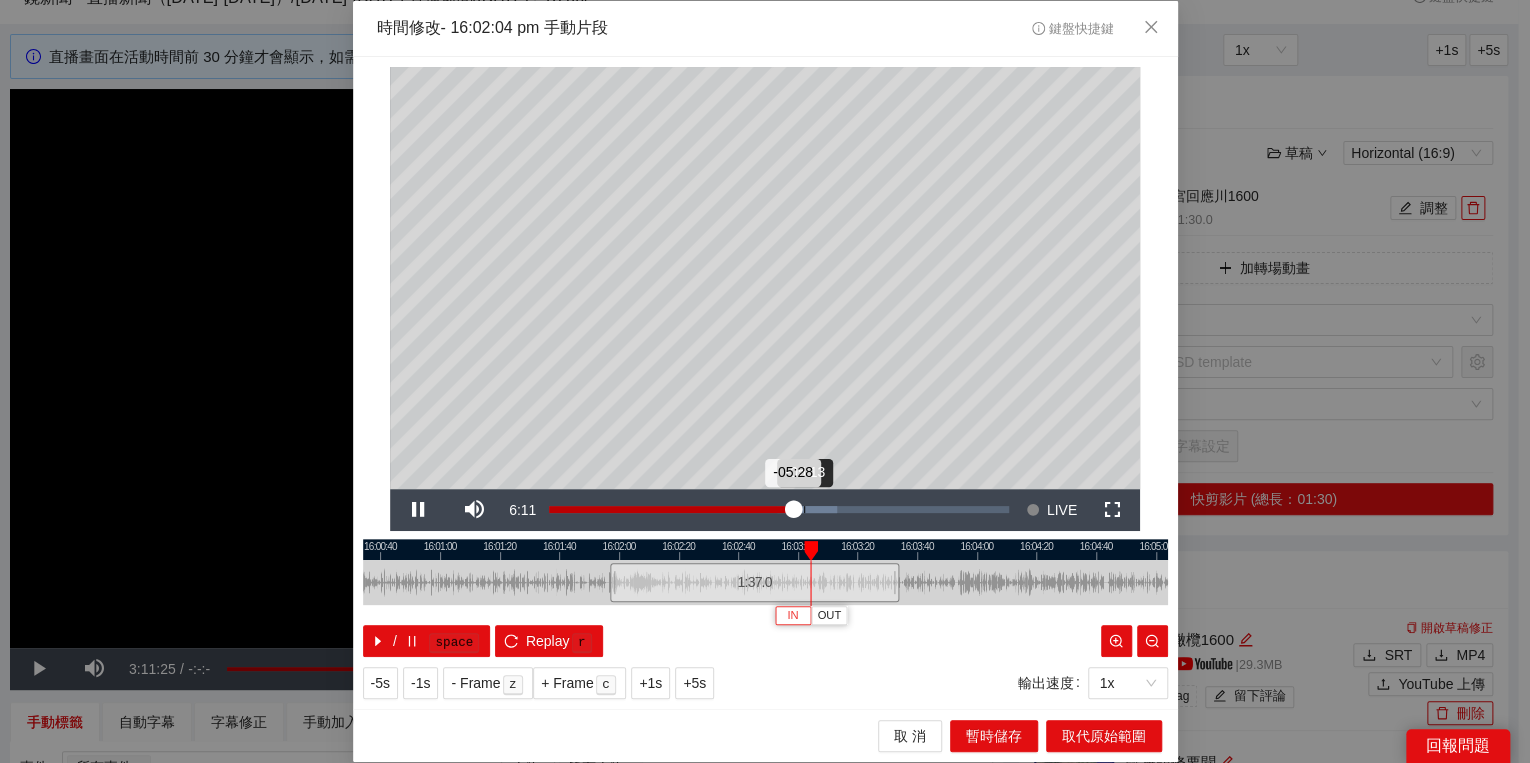 click on "Loaded :  62.60% -05:13 -05:28" at bounding box center [779, 510] 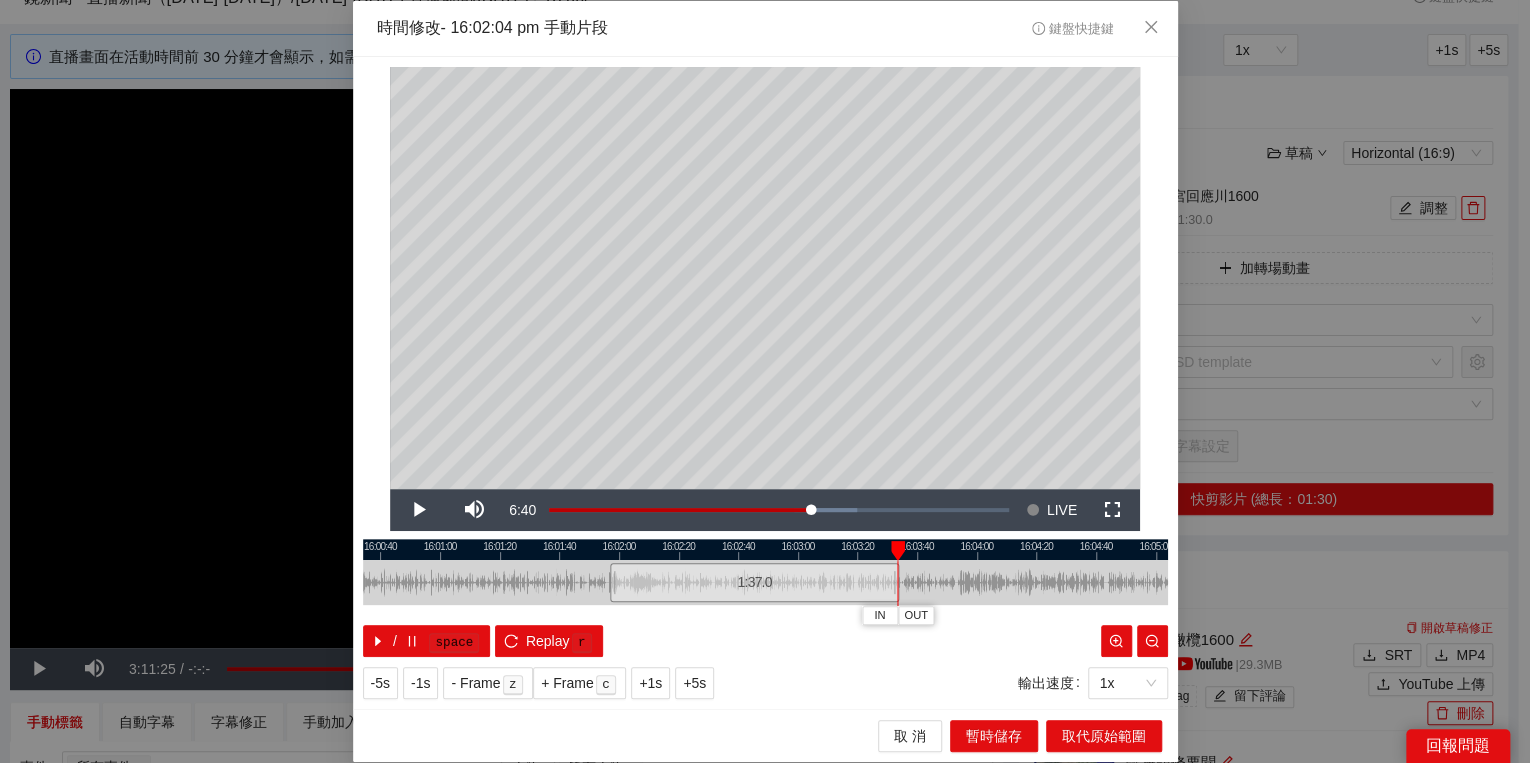 click at bounding box center [898, 551] 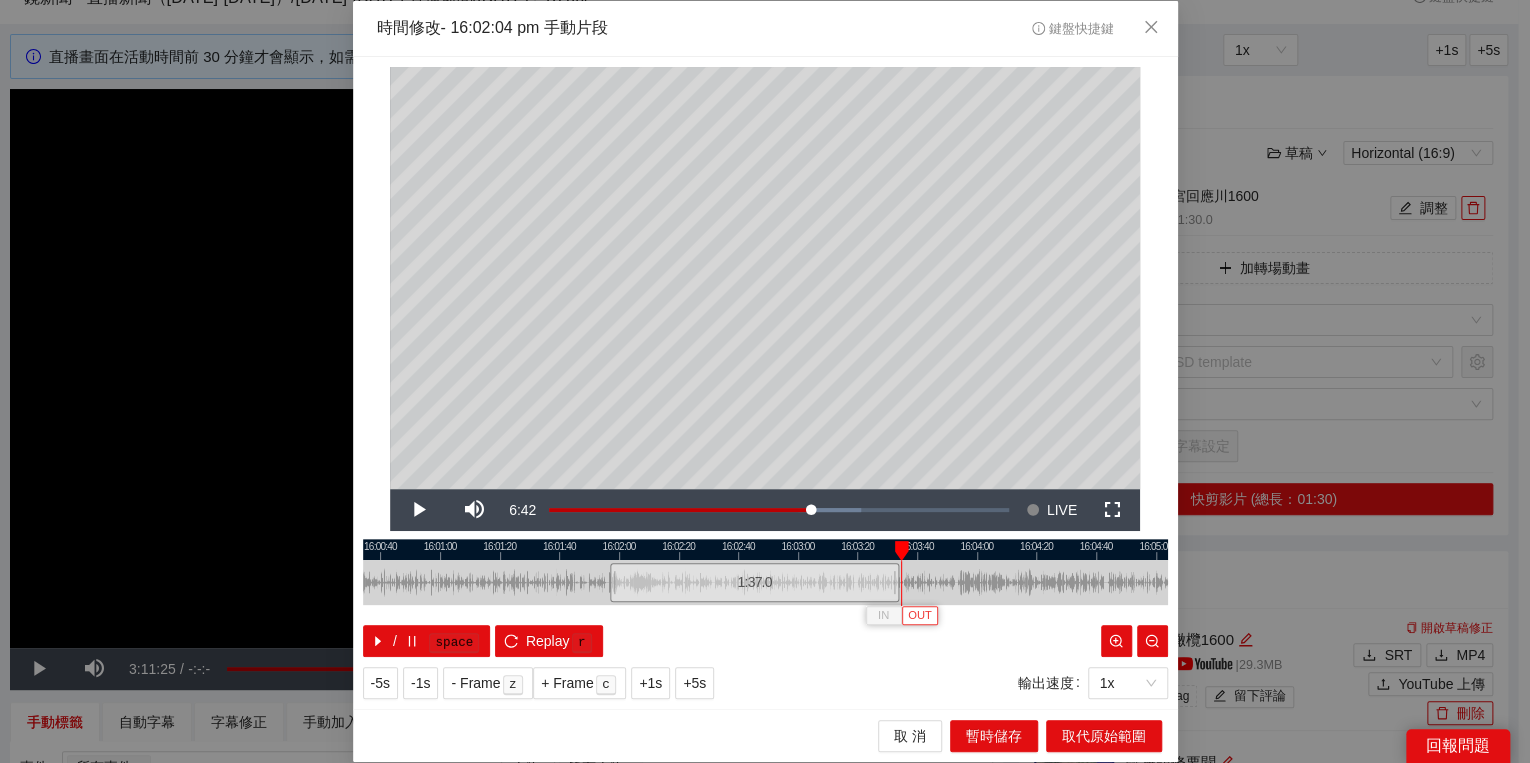 click on "OUT" at bounding box center (920, 616) 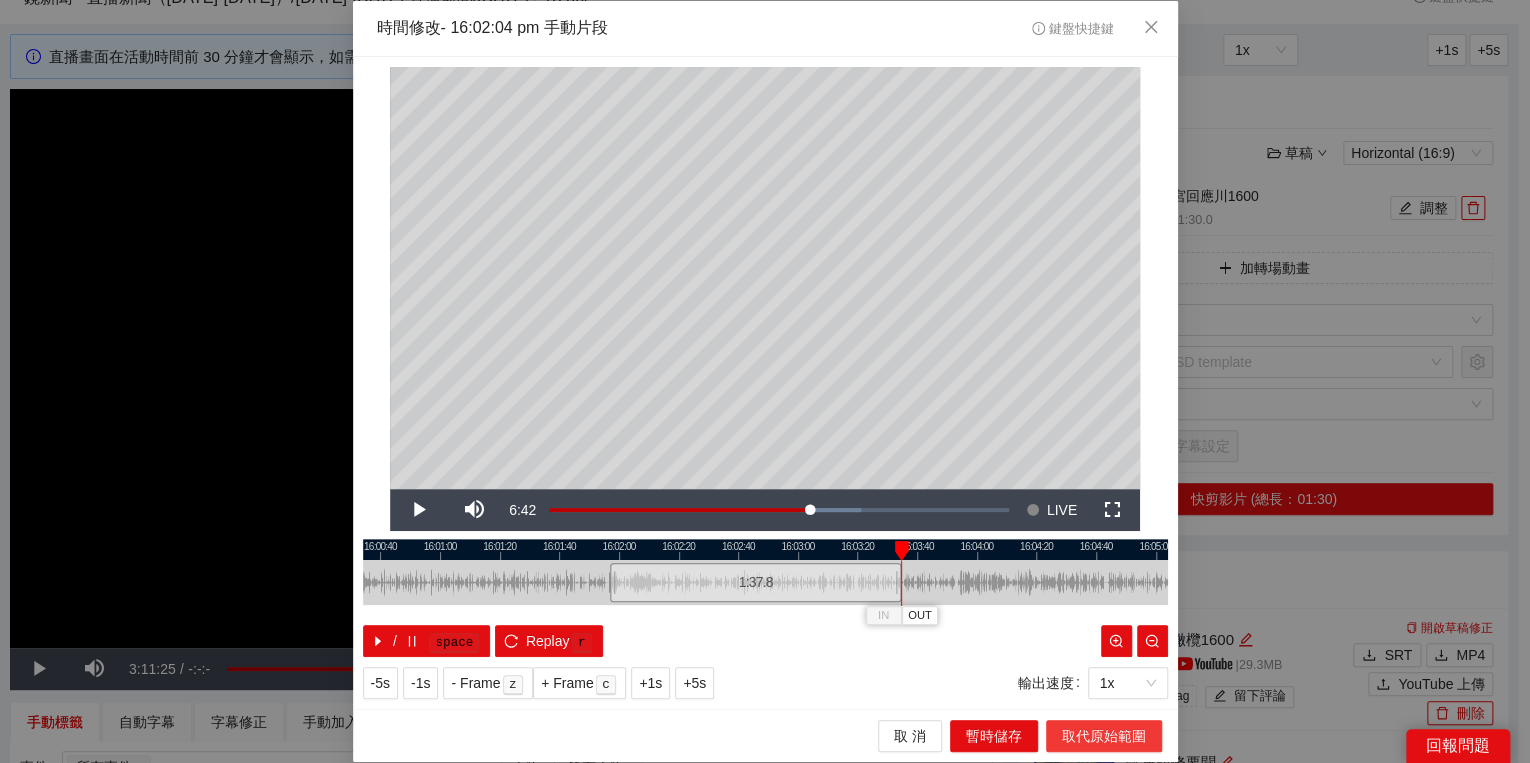 click on "取代原始範圍" at bounding box center [1104, 736] 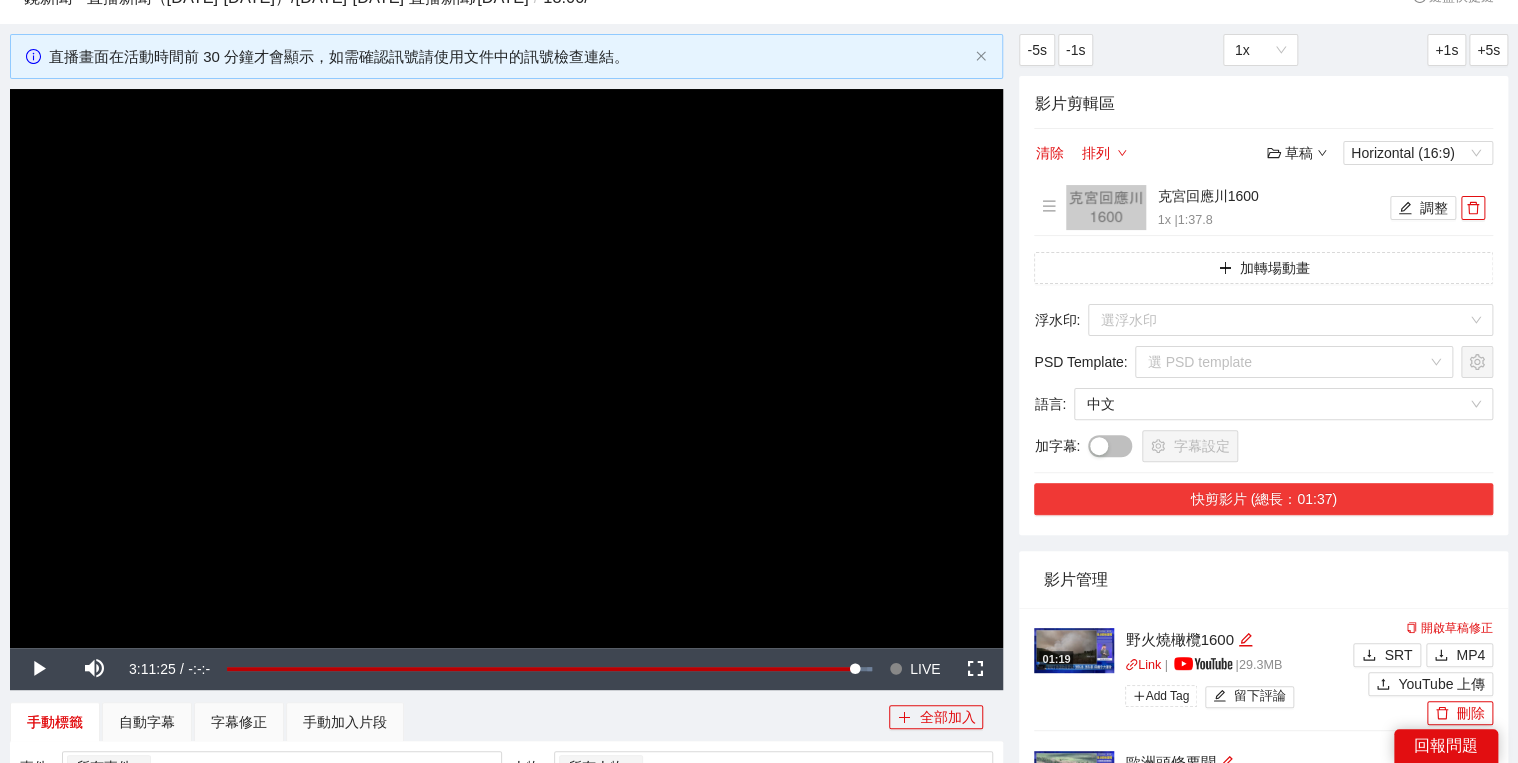 click on "快剪影片 (總長：01:37)" at bounding box center [1263, 499] 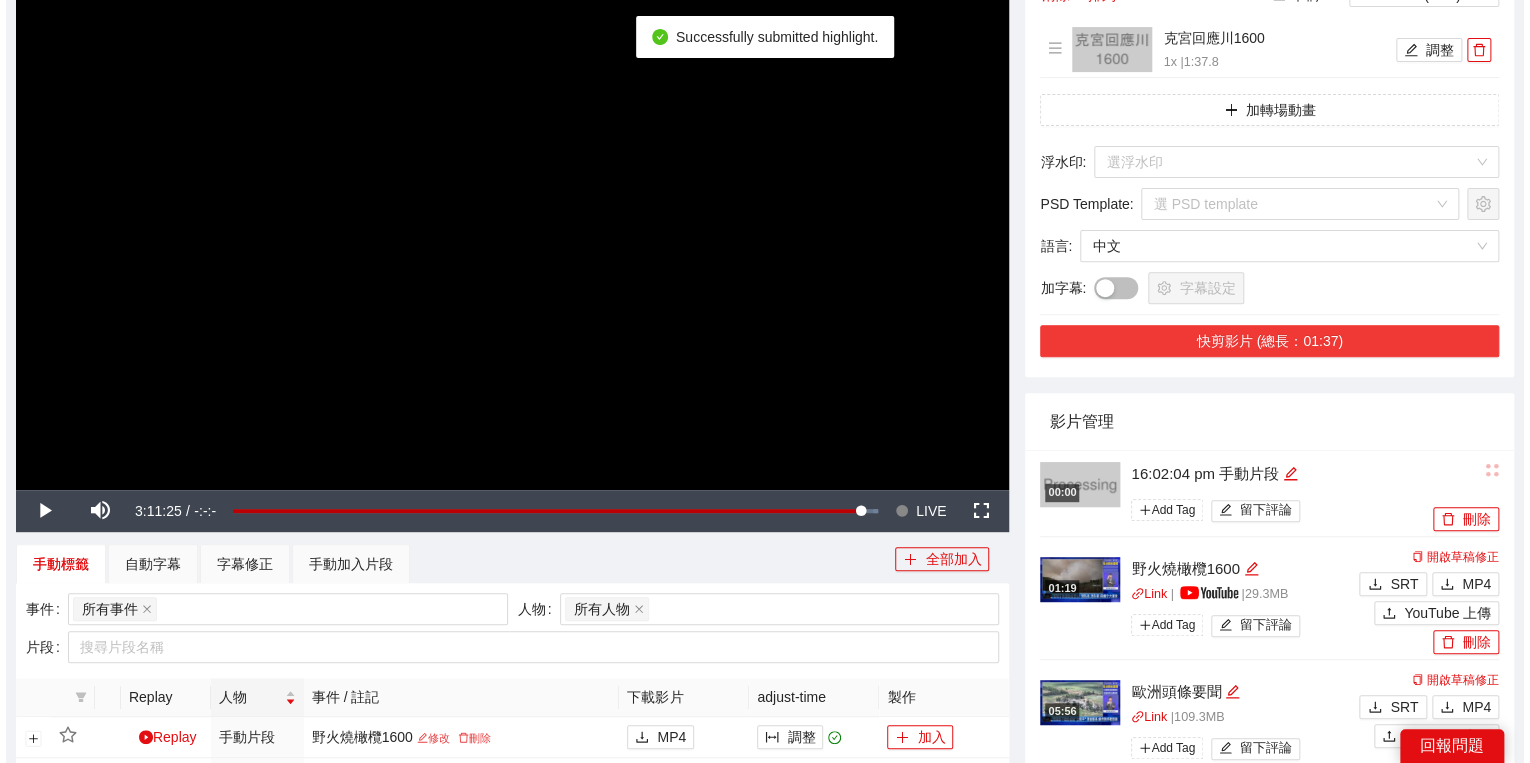 scroll, scrollTop: 240, scrollLeft: 0, axis: vertical 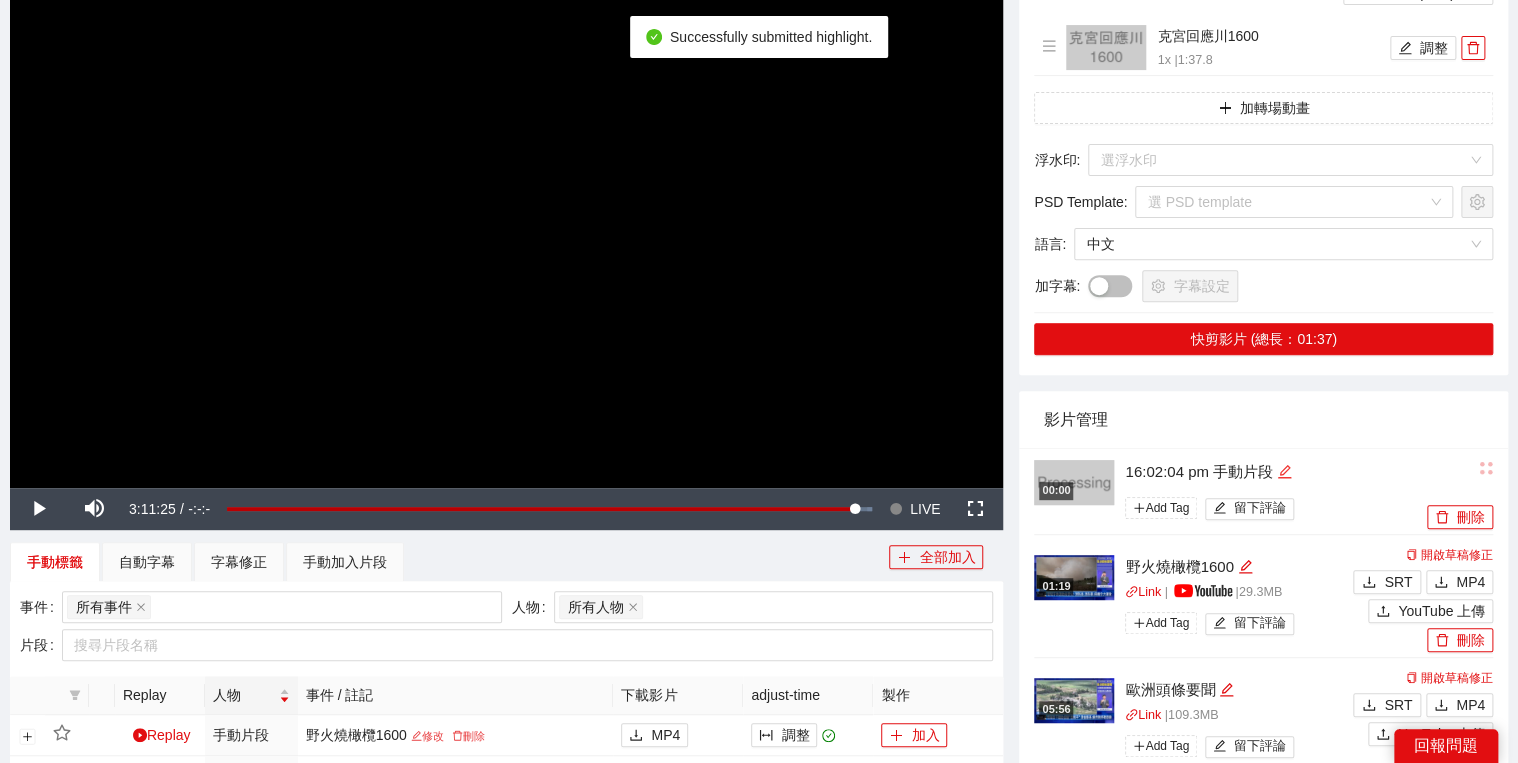 click on "16:02:04 pm 手動片段" at bounding box center (1273, 472) 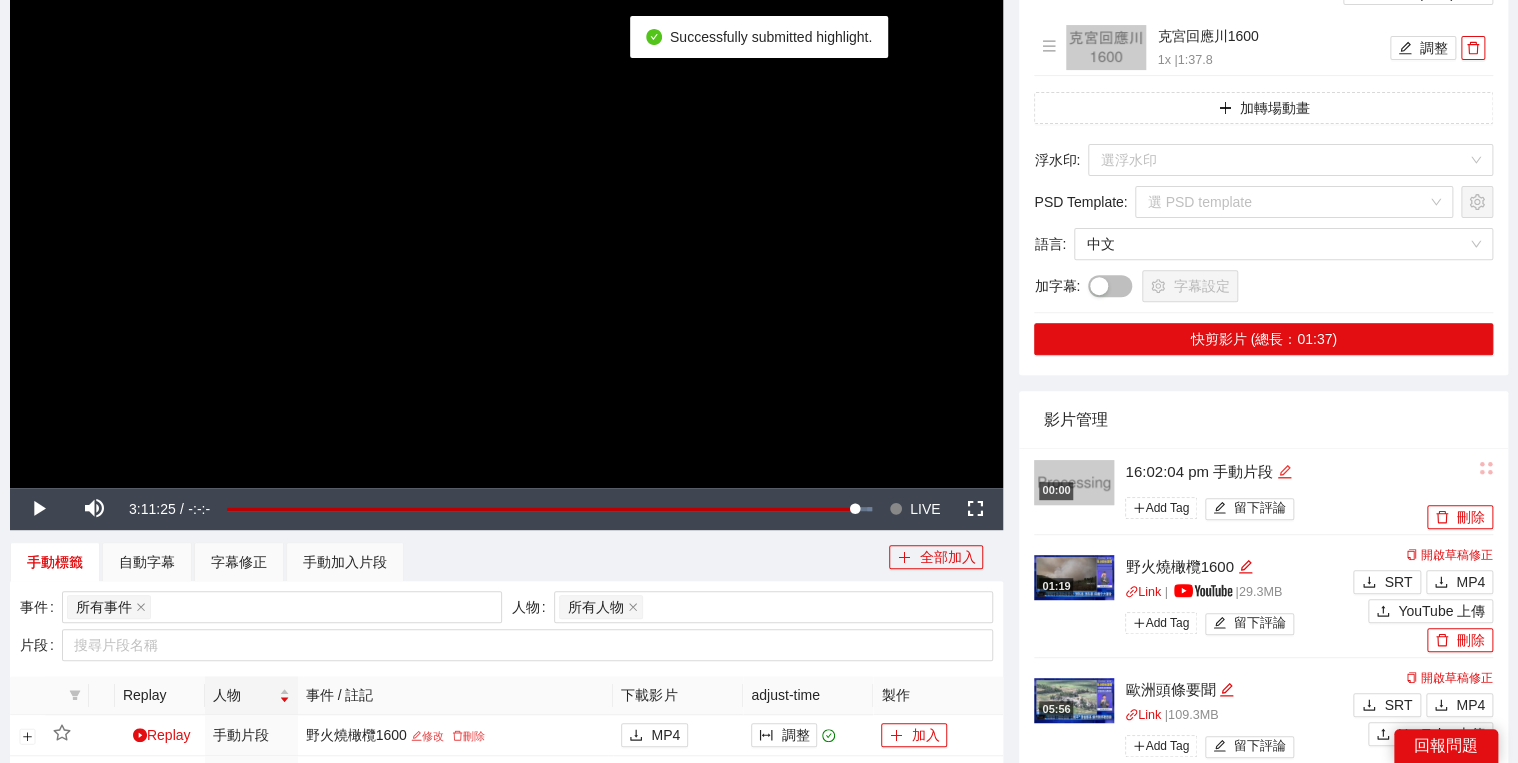 click 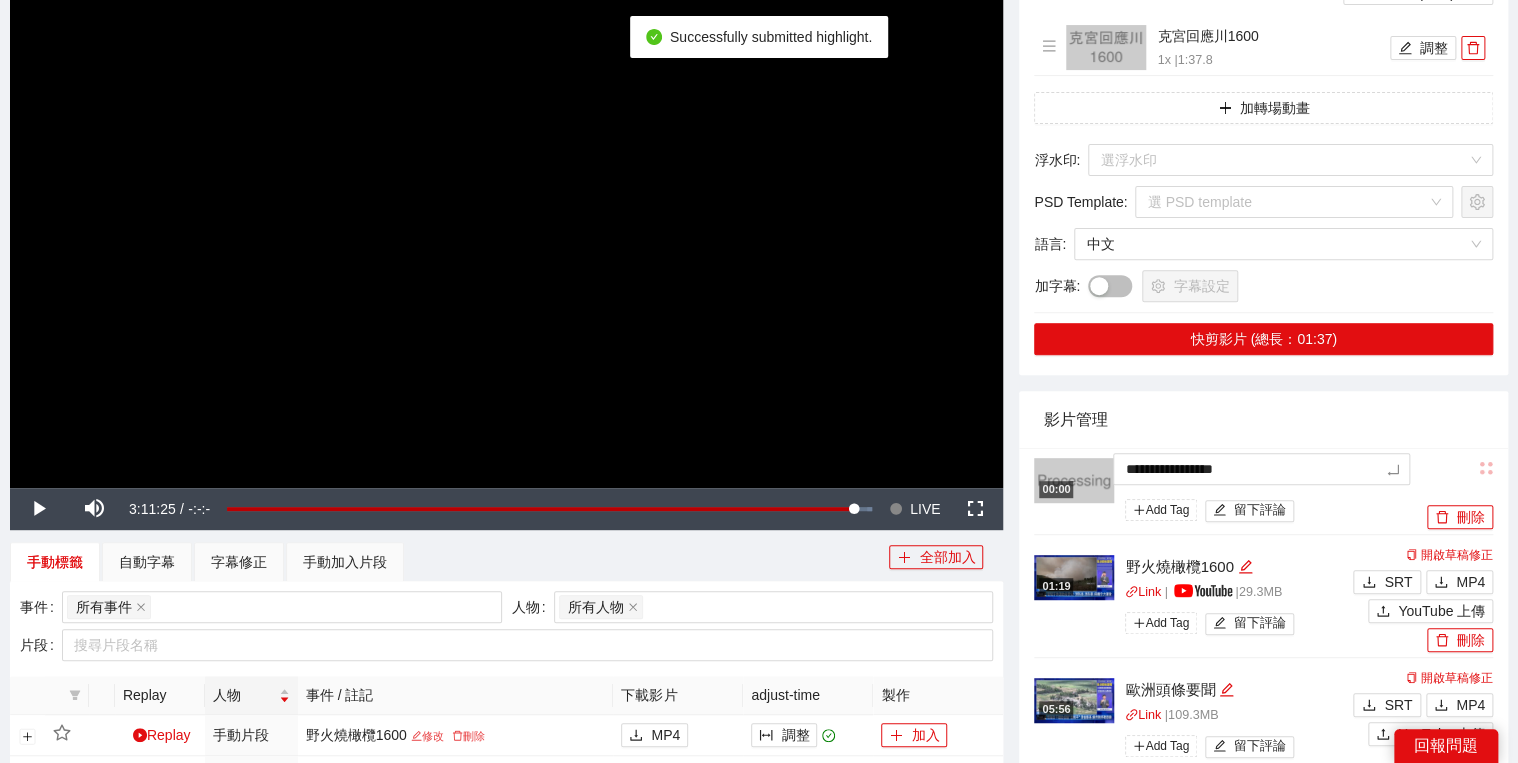 drag, startPoint x: 1286, startPoint y: 466, endPoint x: 1203, endPoint y: 432, distance: 89.693924 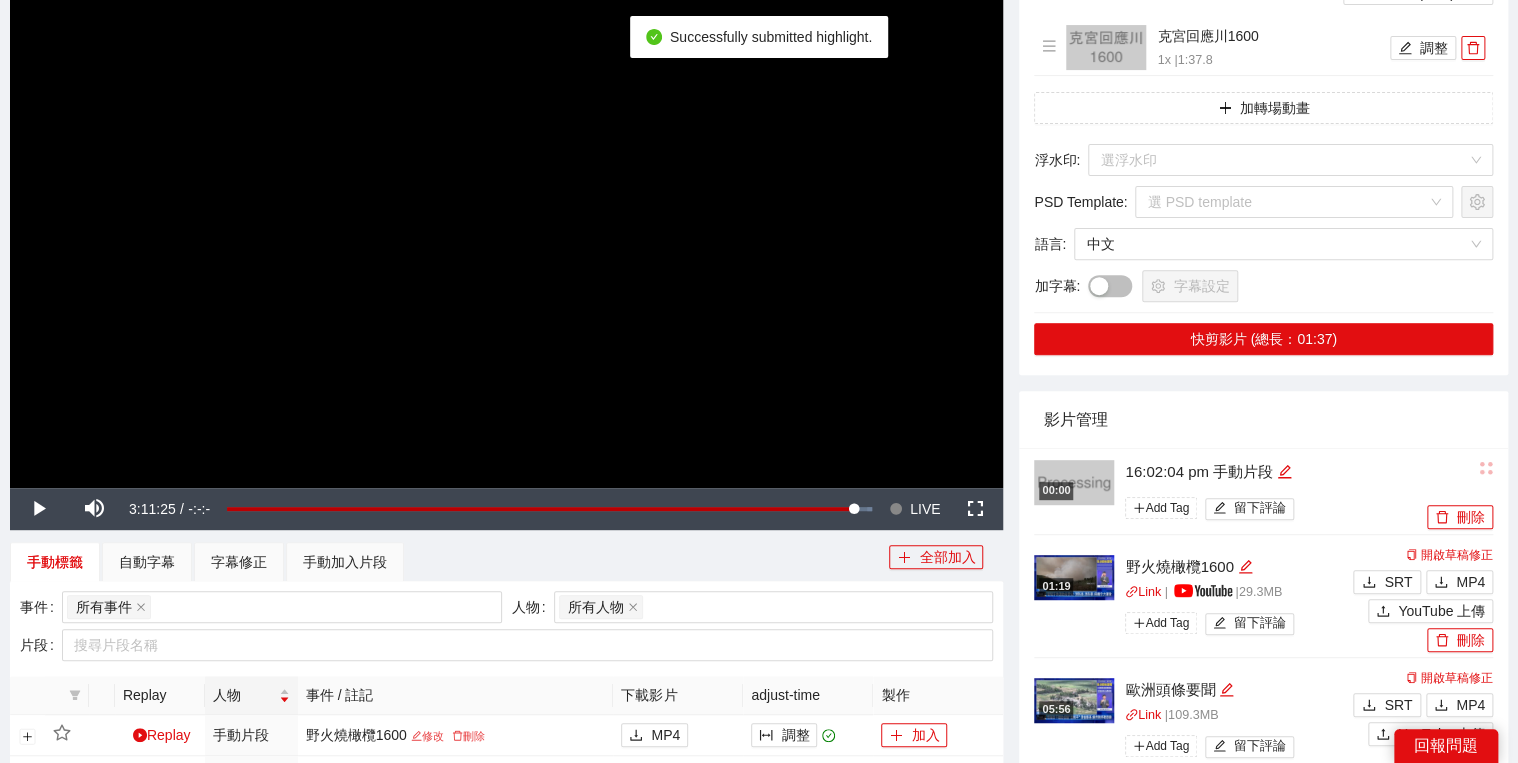 click on "影片管理" at bounding box center (1263, 419) 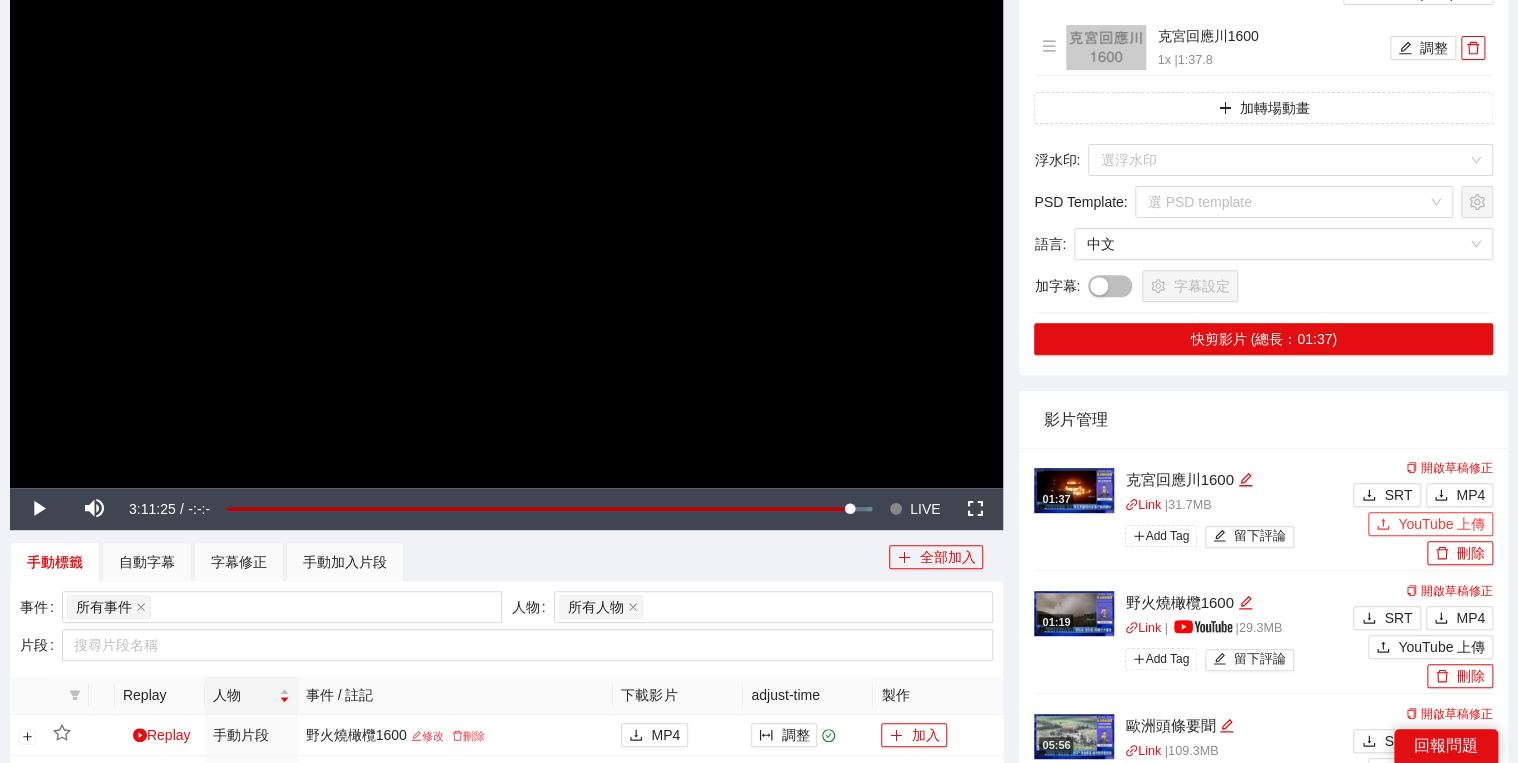 click on "YouTube 上傳" at bounding box center [1441, 524] 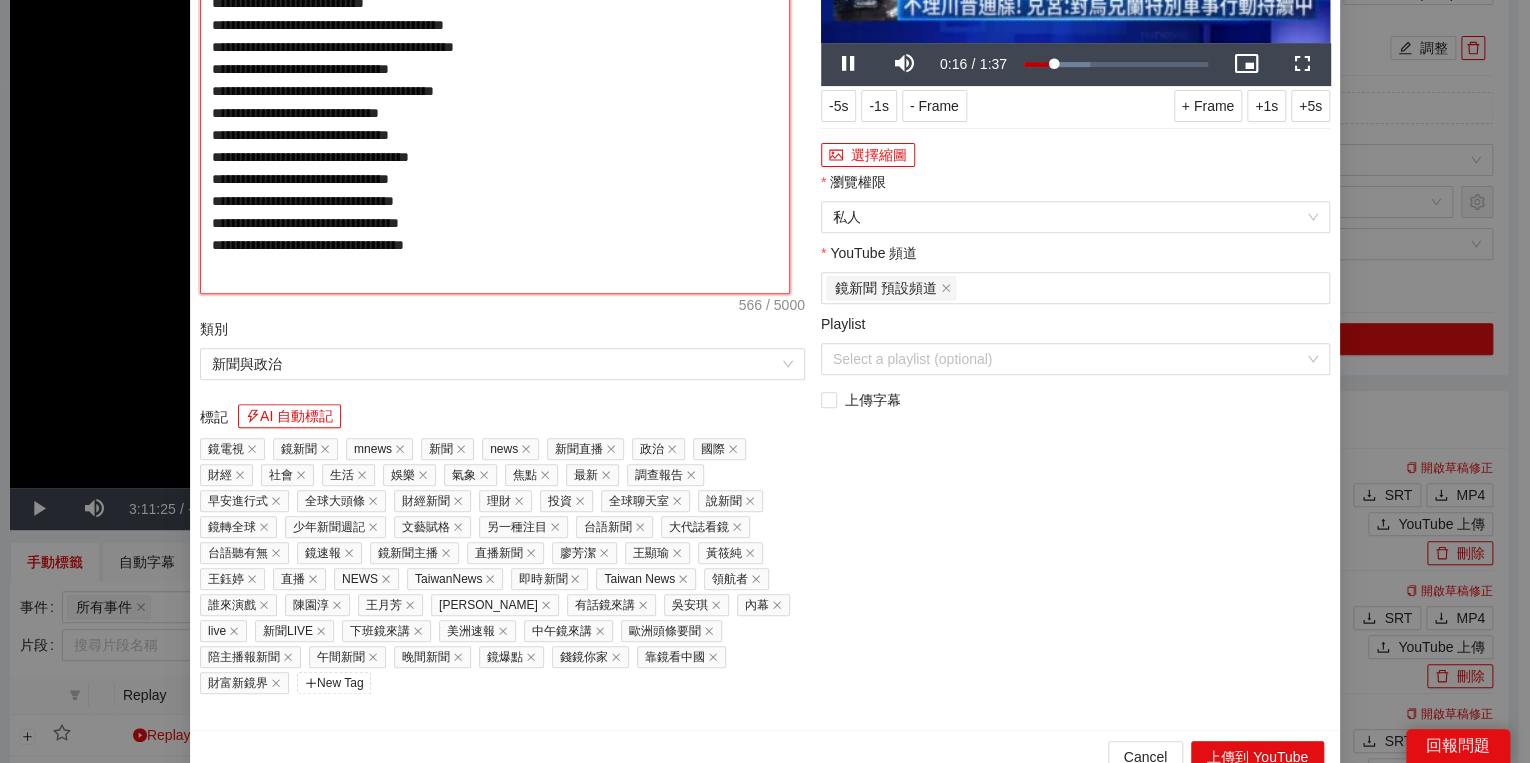 click on "**********" at bounding box center (495, 85) 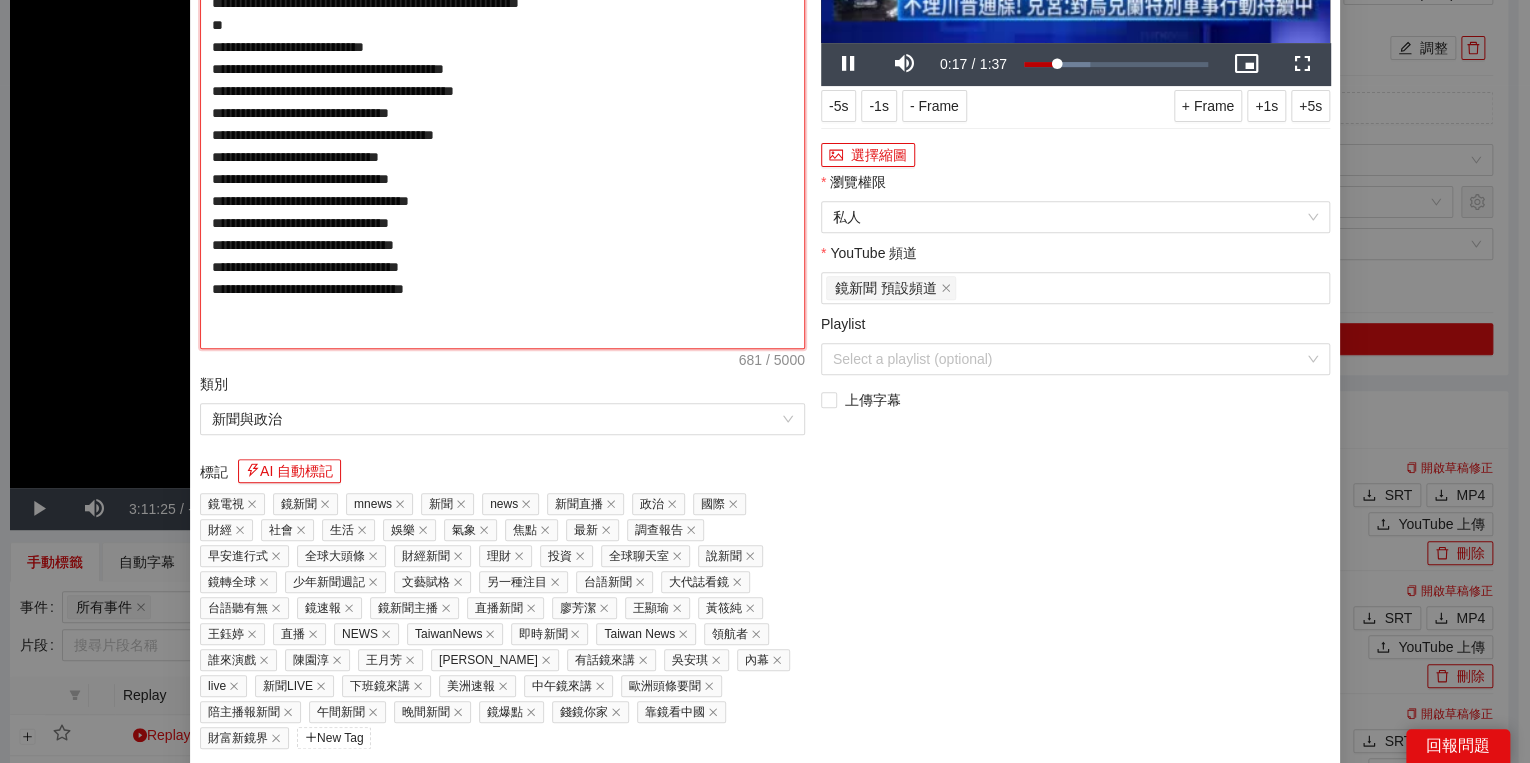 click on "**********" at bounding box center (502, 113) 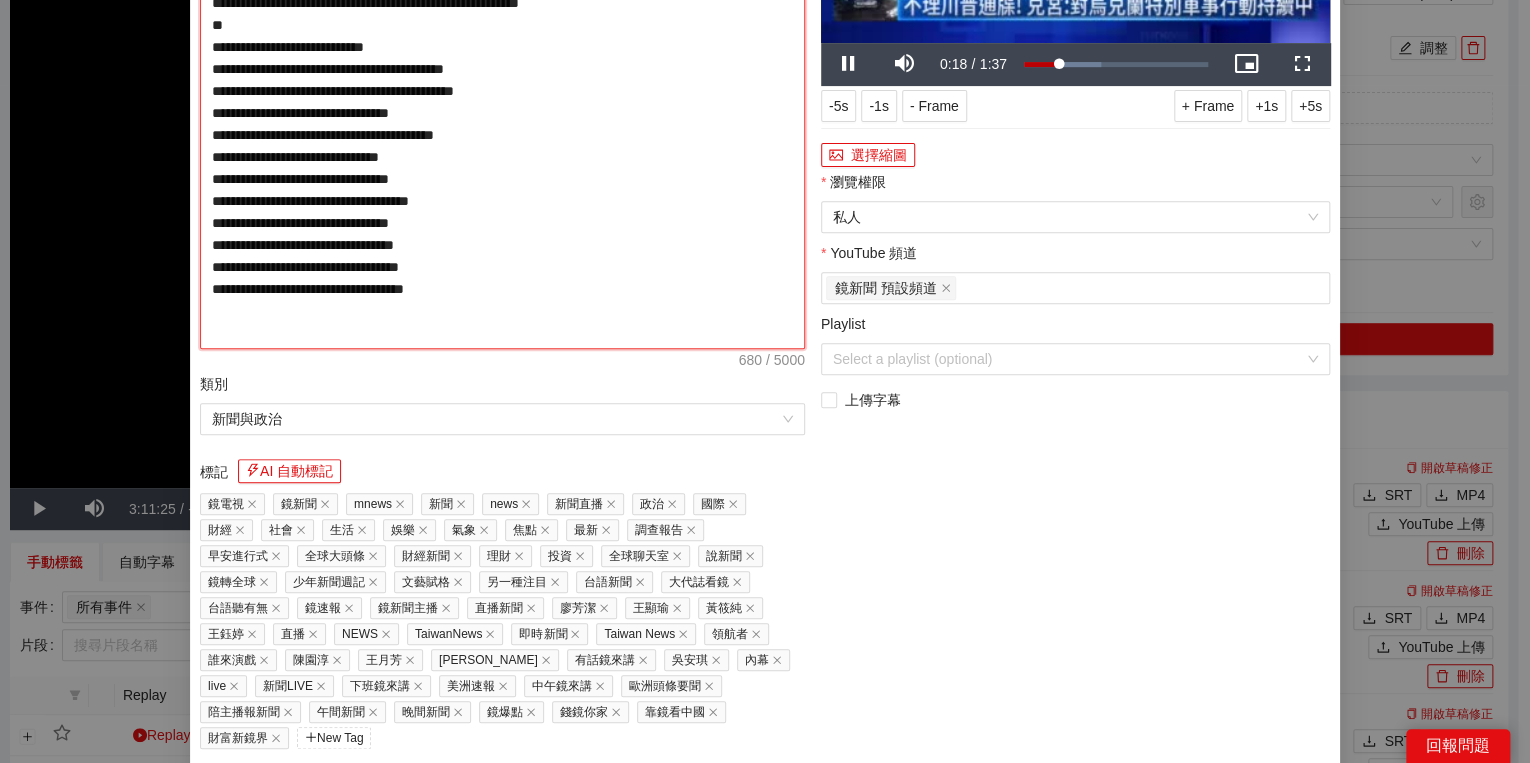 click on "**********" at bounding box center [502, 113] 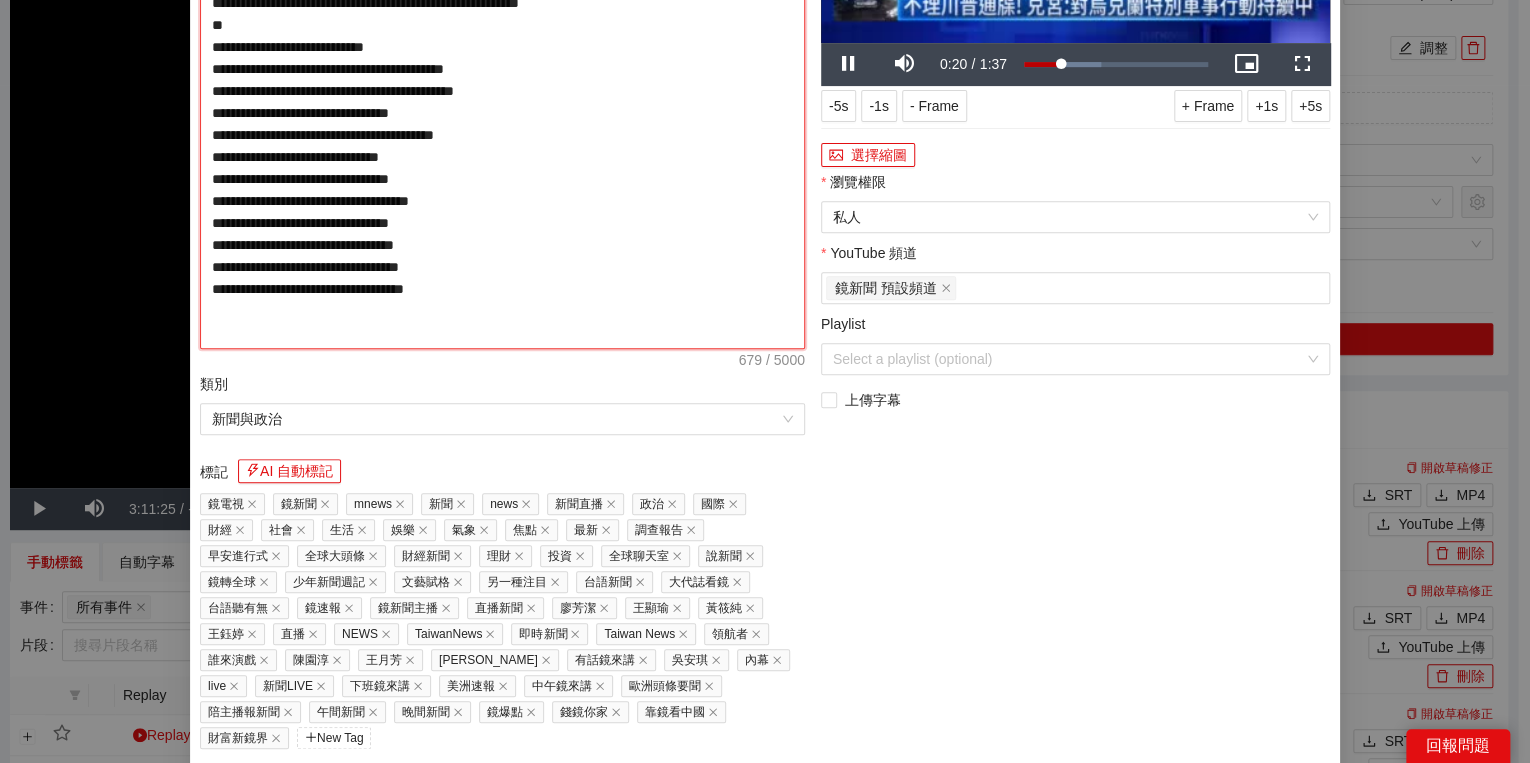 drag, startPoint x: 444, startPoint y: 221, endPoint x: 454, endPoint y: 223, distance: 10.198039 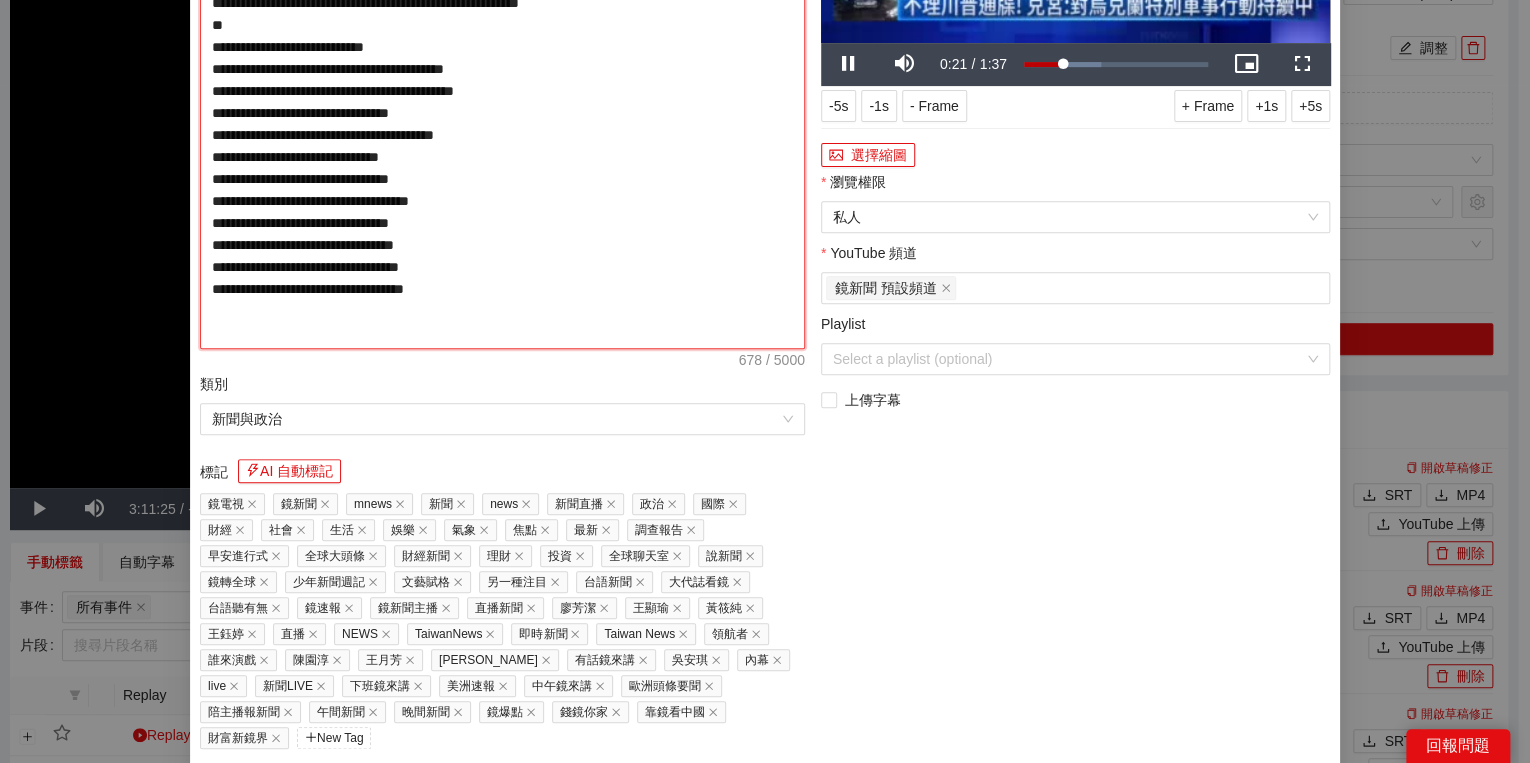 type on "**********" 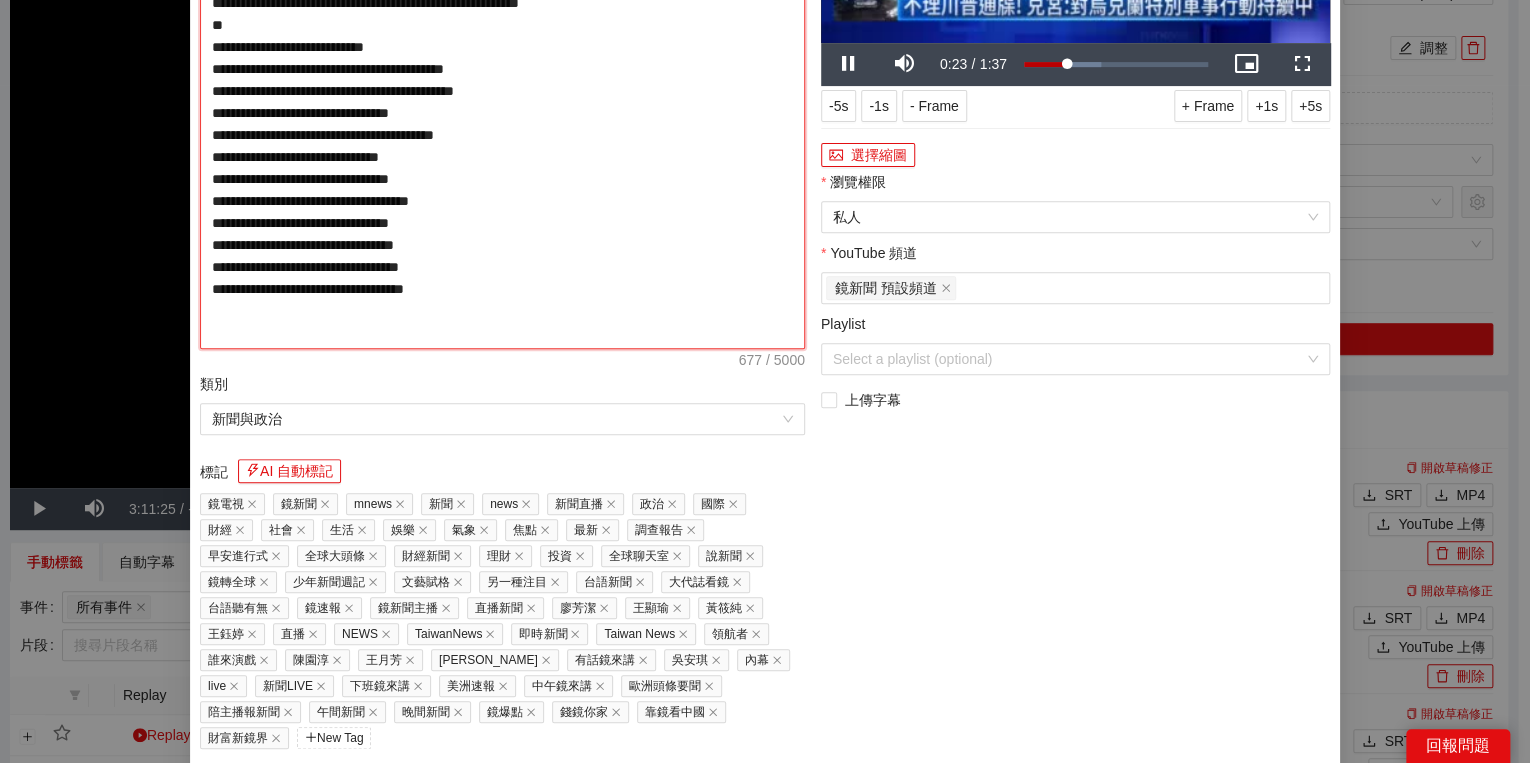 type on "**********" 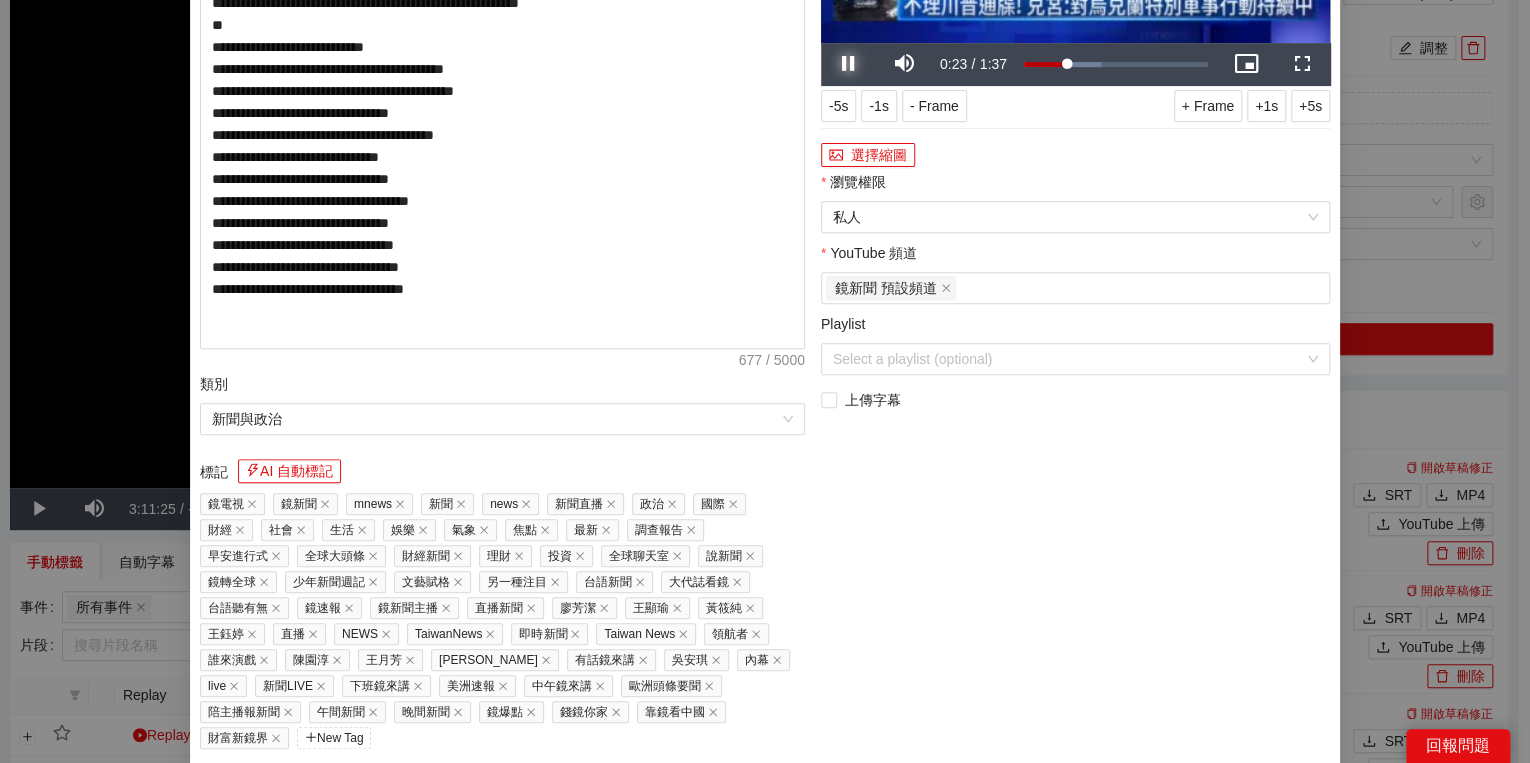 click at bounding box center (849, 64) 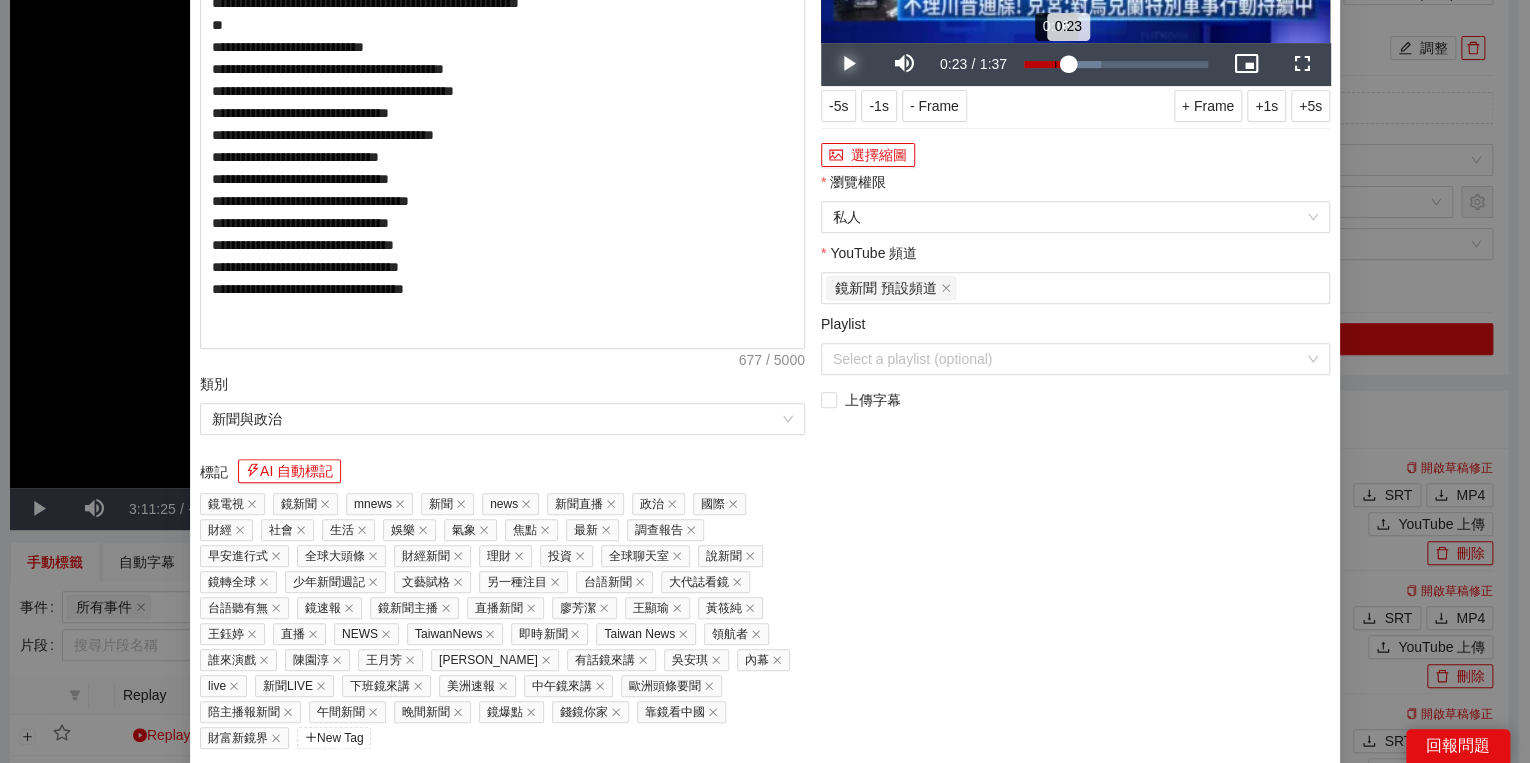 click on "Loaded :  42.11% 0:16 0:23" at bounding box center [1116, 64] 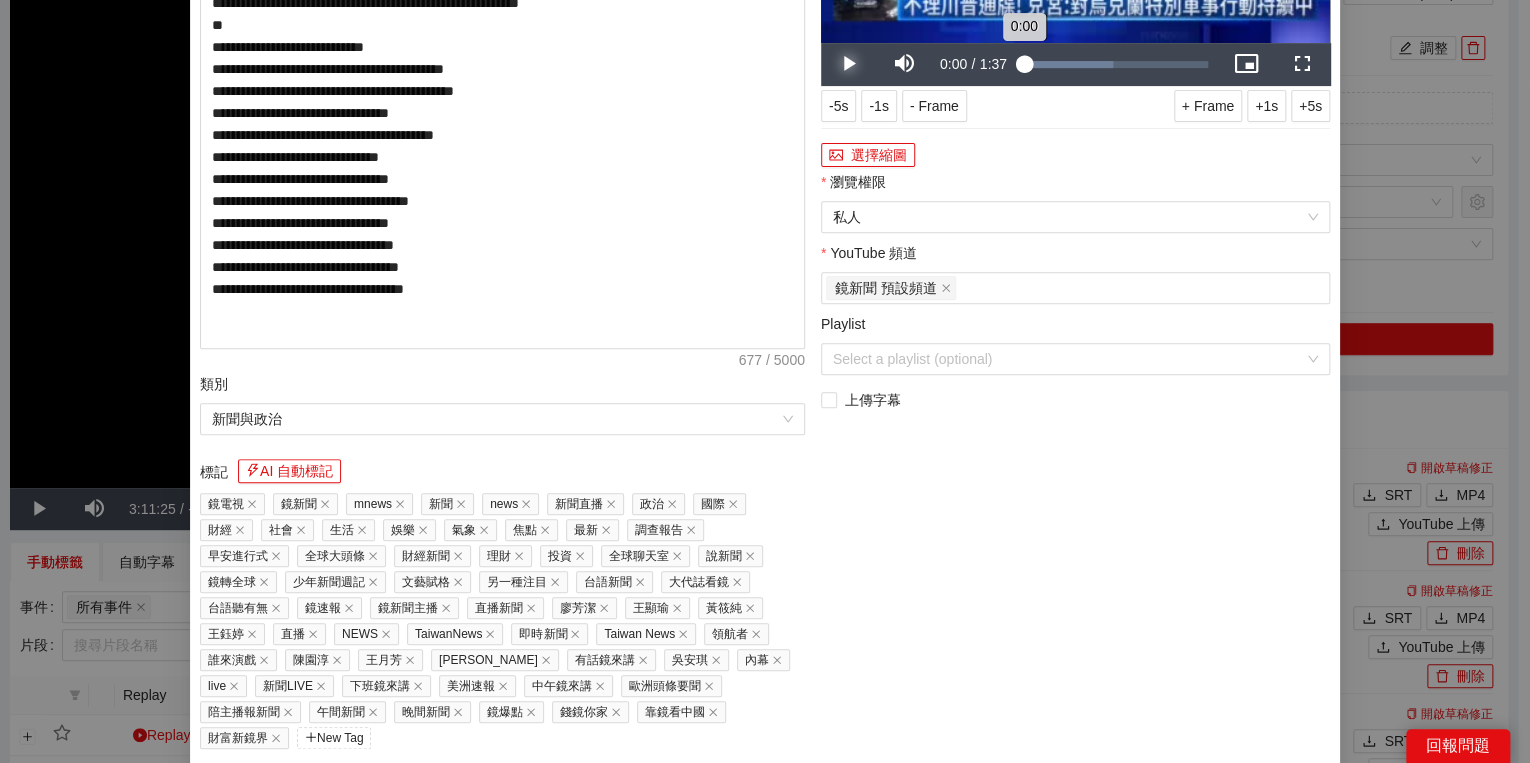 click on "Loaded :  48.42% 0:00 0:00" at bounding box center (1116, 64) 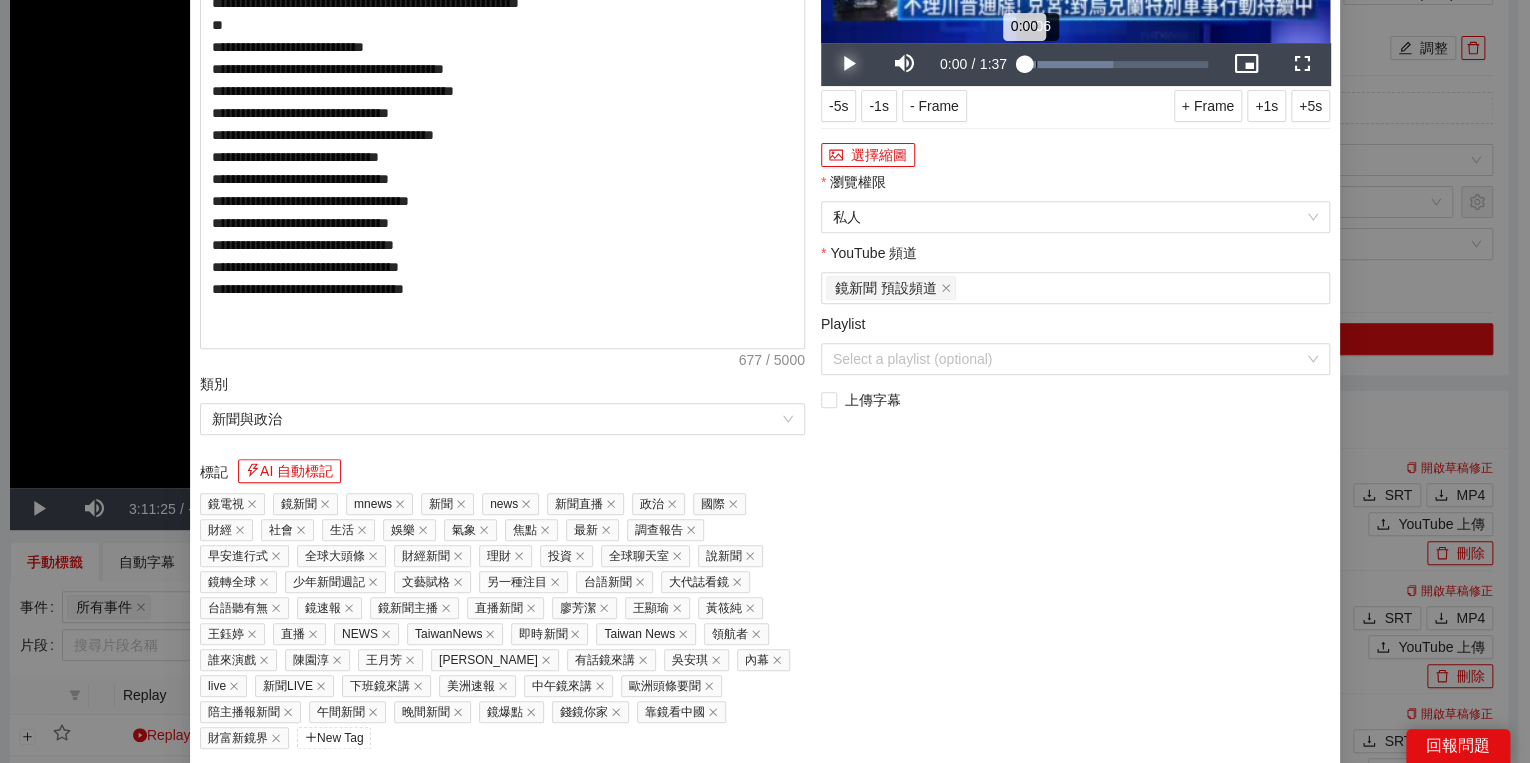 click on "Loaded :  48.42% 0:06 0:00" at bounding box center [1116, 64] 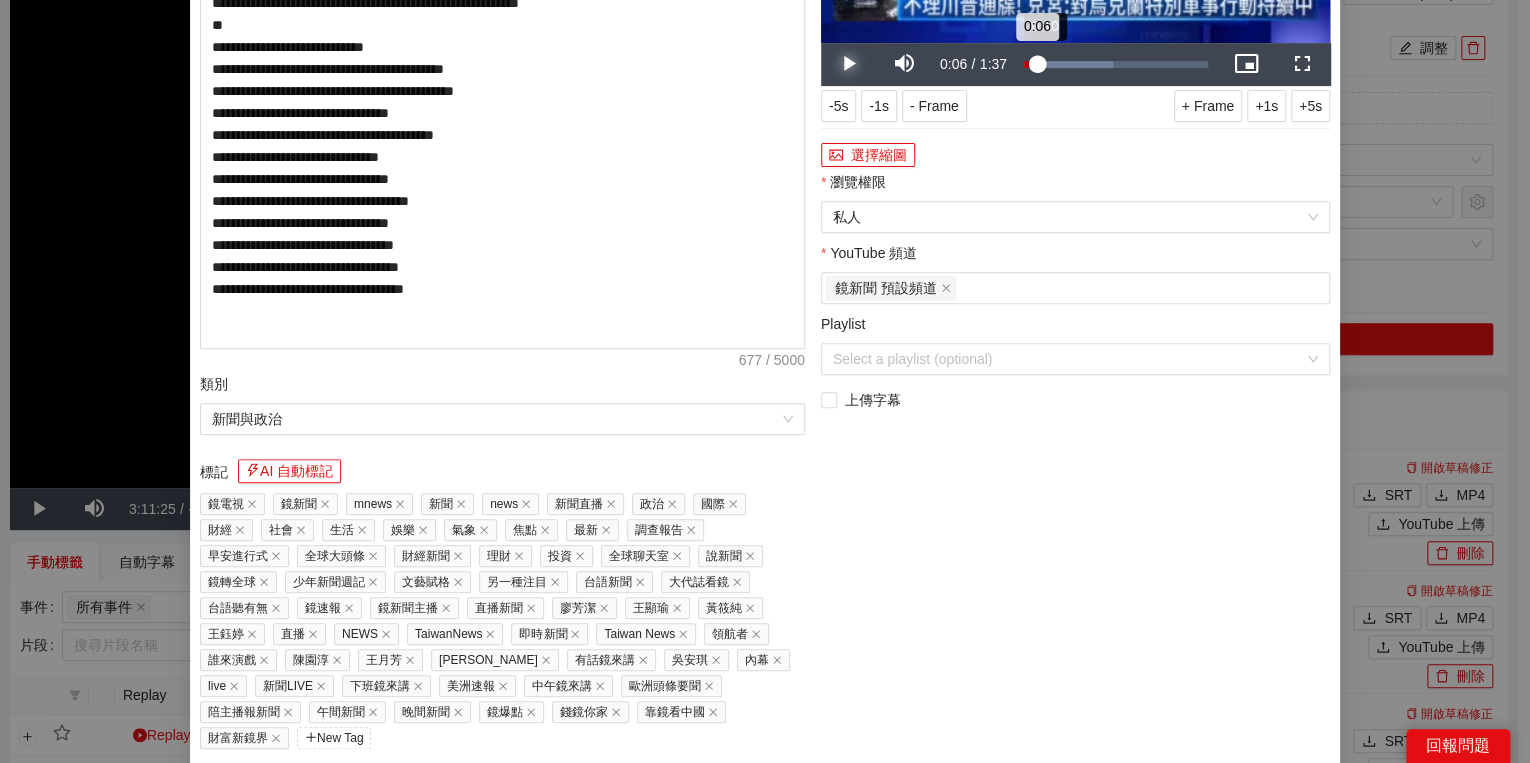 click on "0:06" at bounding box center (1030, 64) 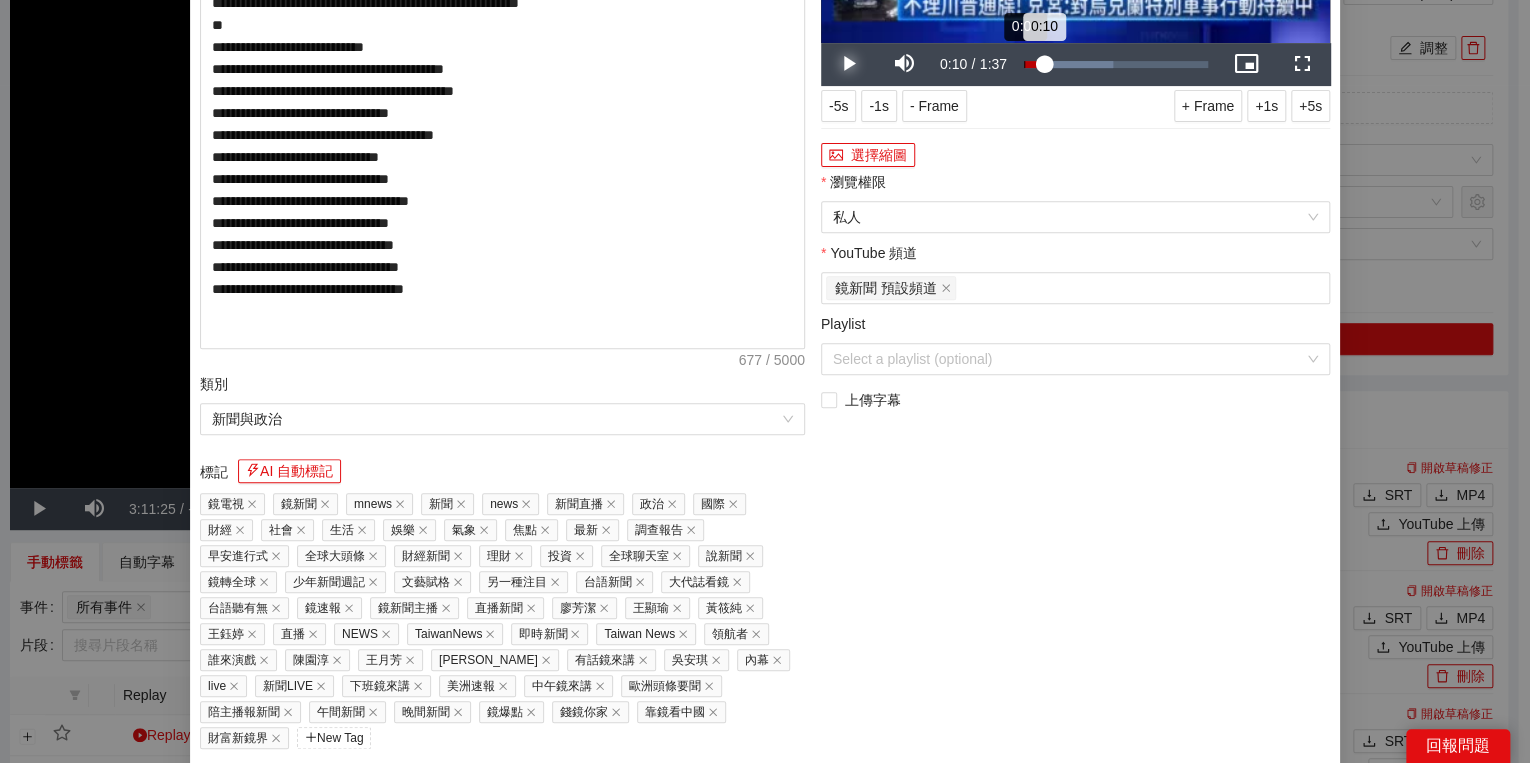 click on "Loaded :  48.42% 0:00 0:10" at bounding box center [1116, 64] 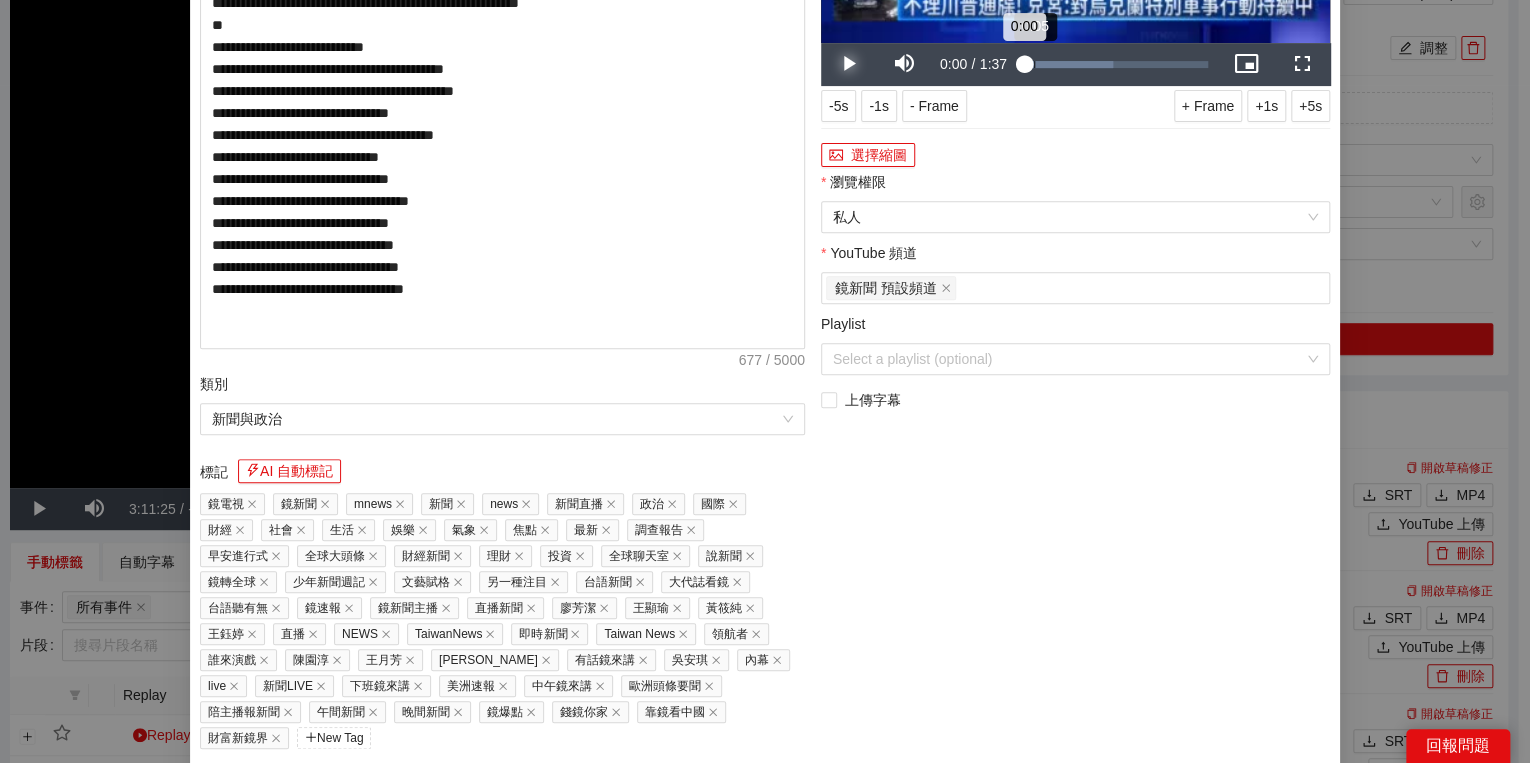 click on "0:00" at bounding box center [1024, 64] 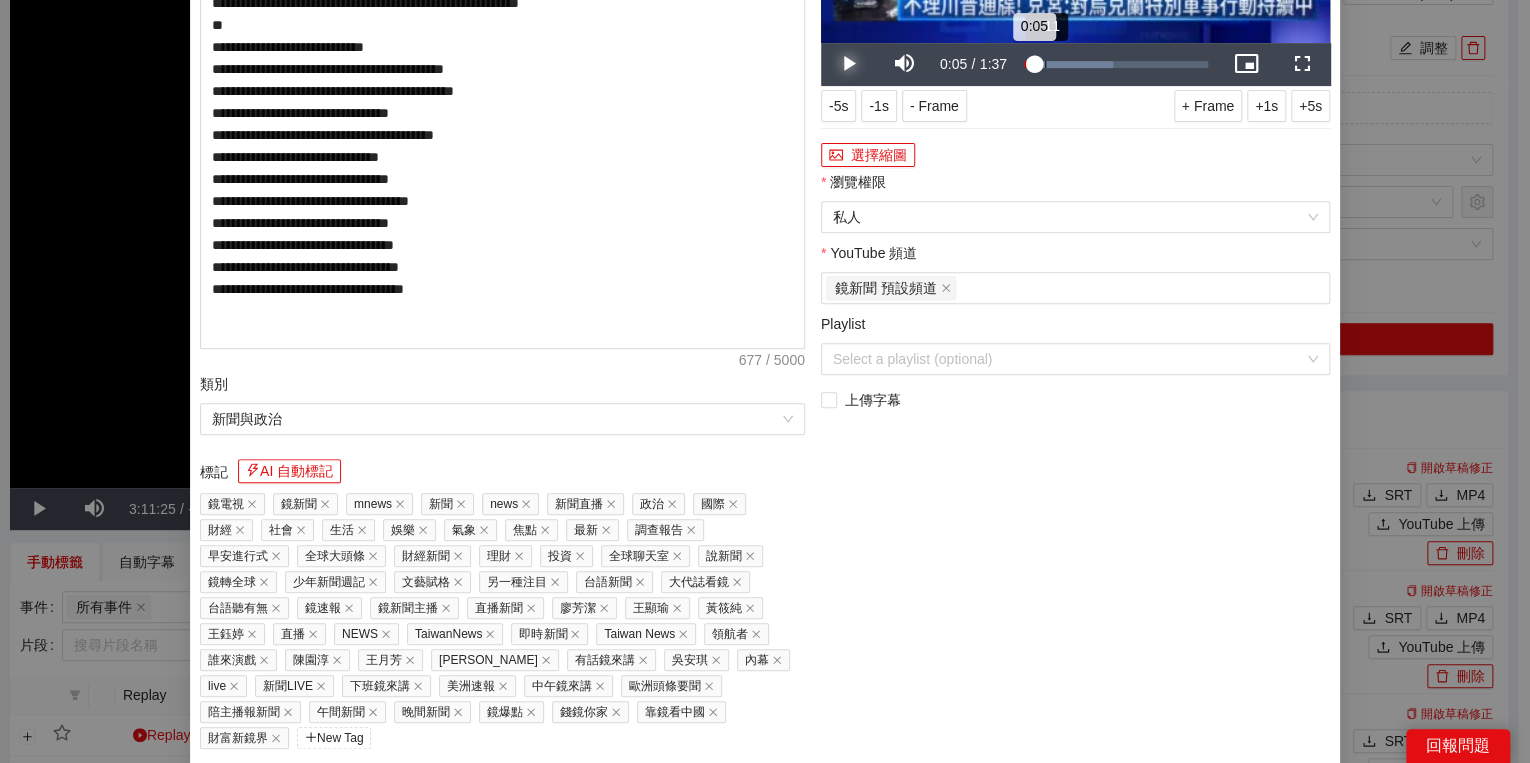 click on "0:11" at bounding box center (1045, 64) 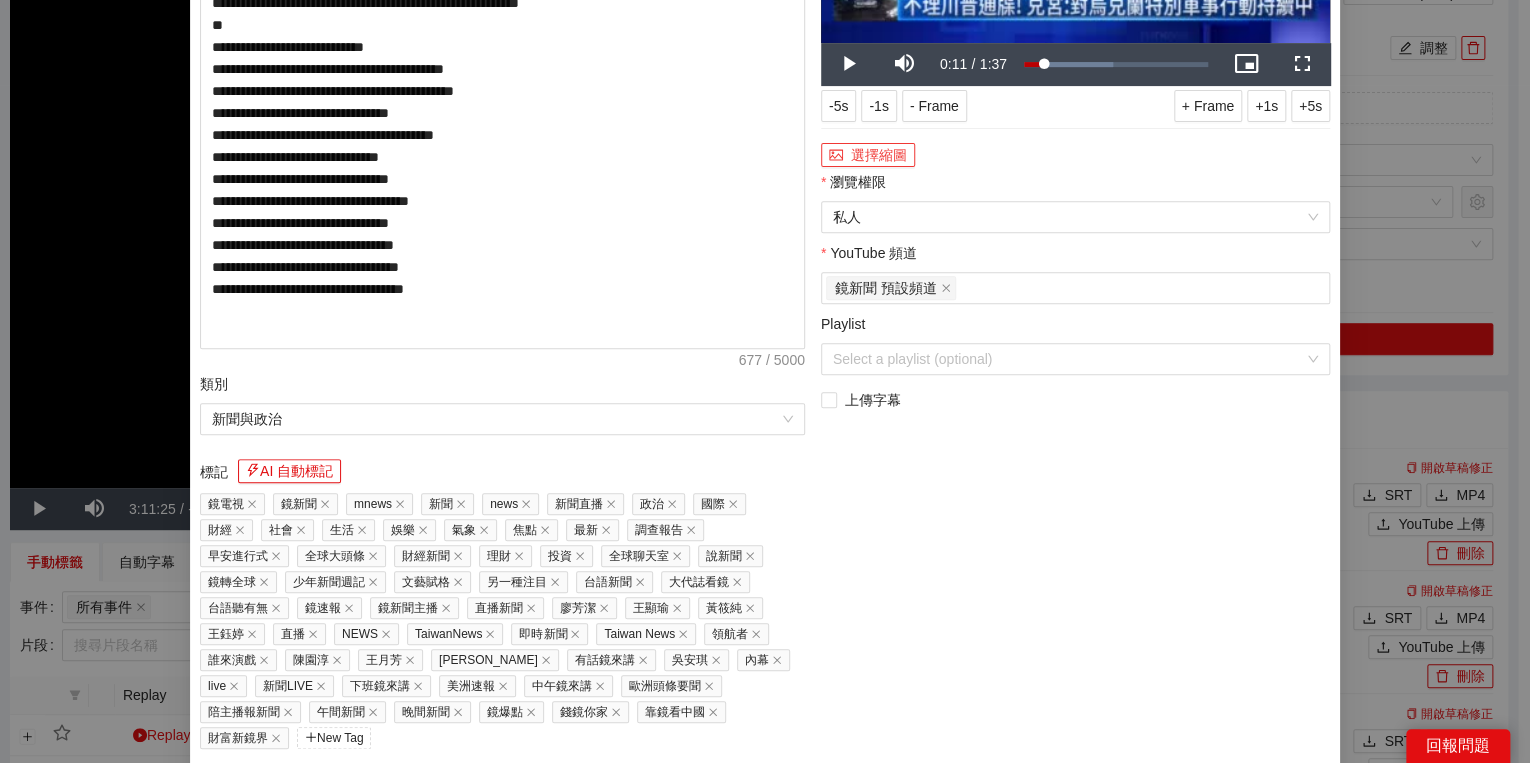 click on "選擇縮圖" at bounding box center (868, 155) 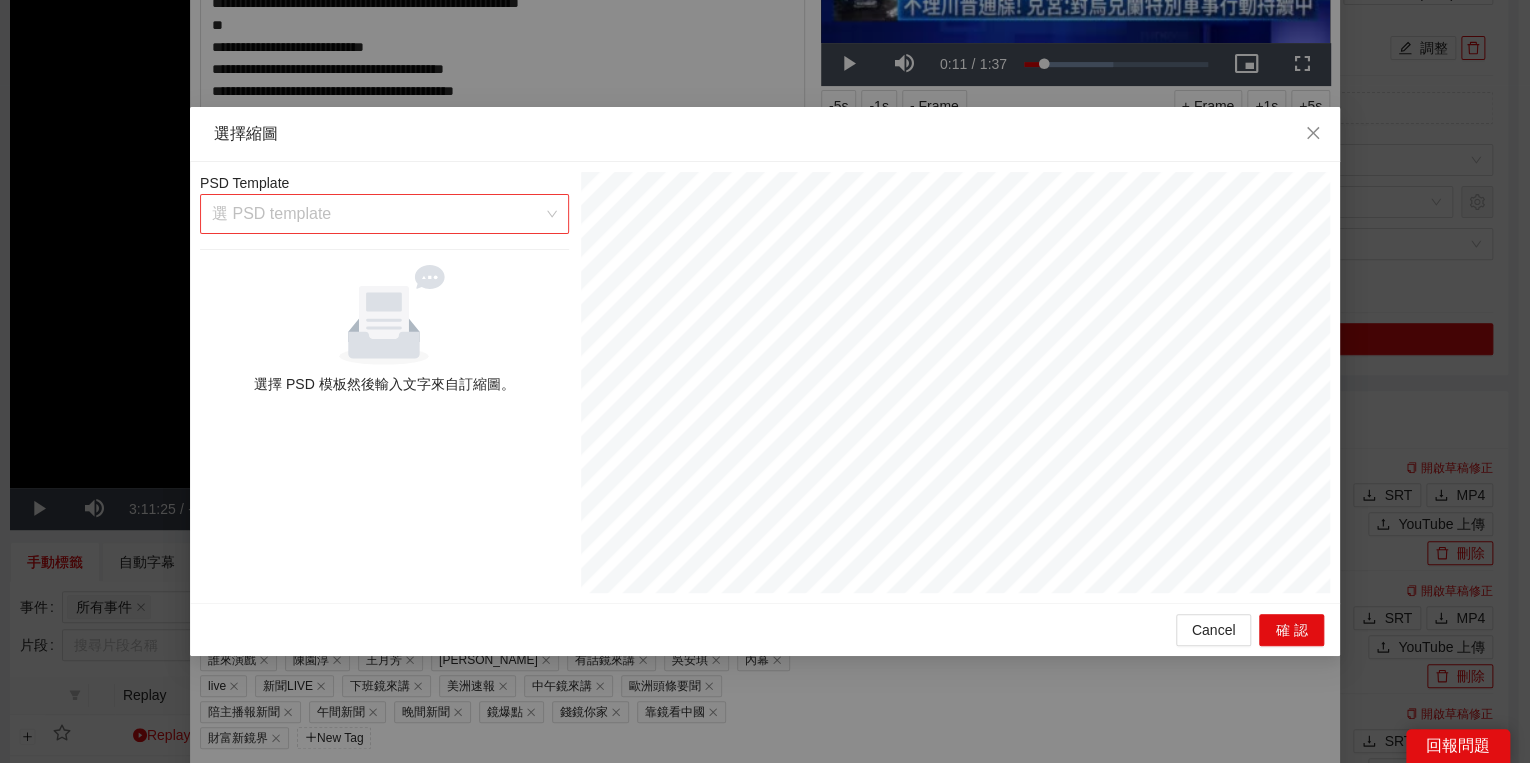 click at bounding box center (377, 214) 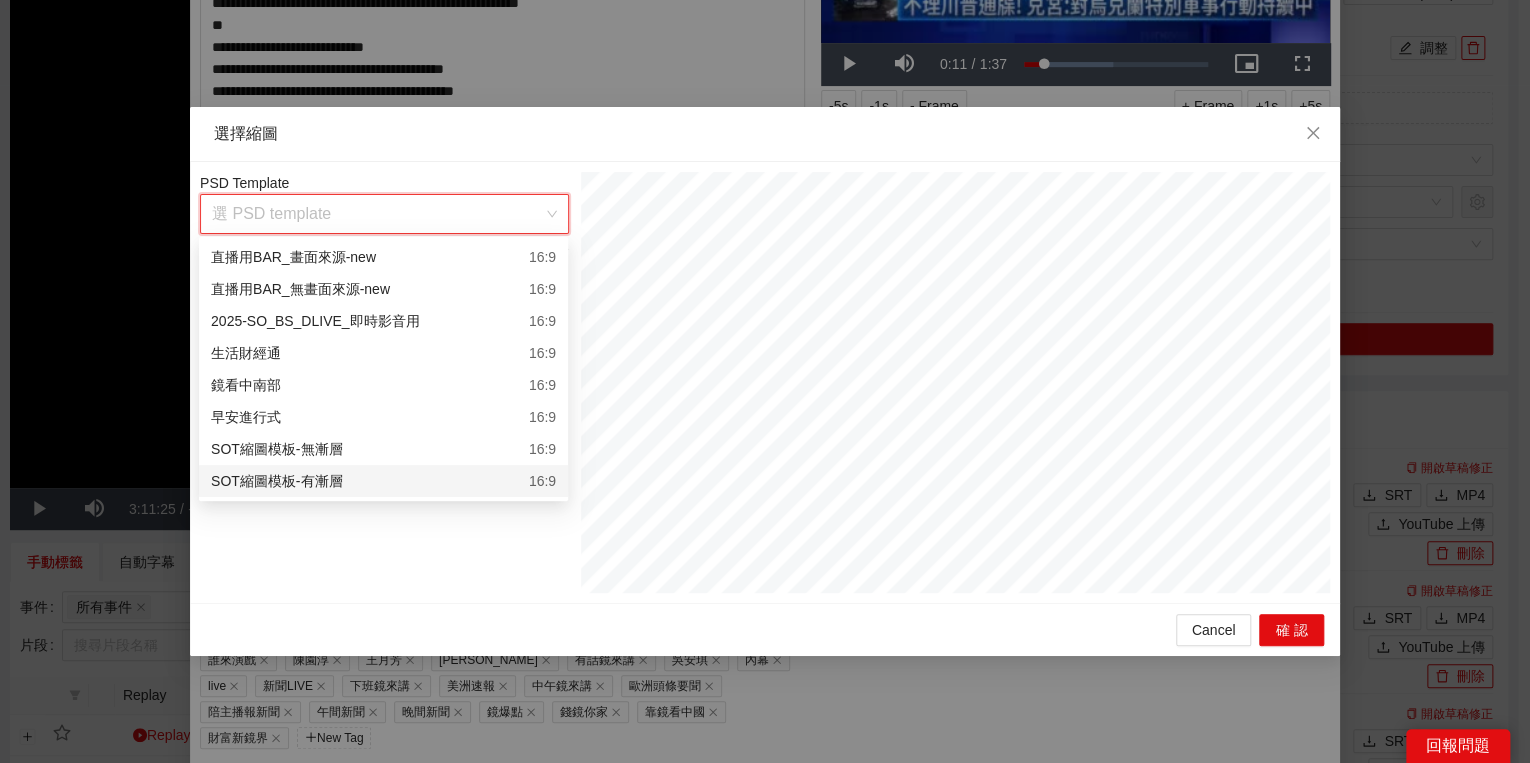 click on "SOT縮圖模板-有漸層 16:9" at bounding box center [383, 481] 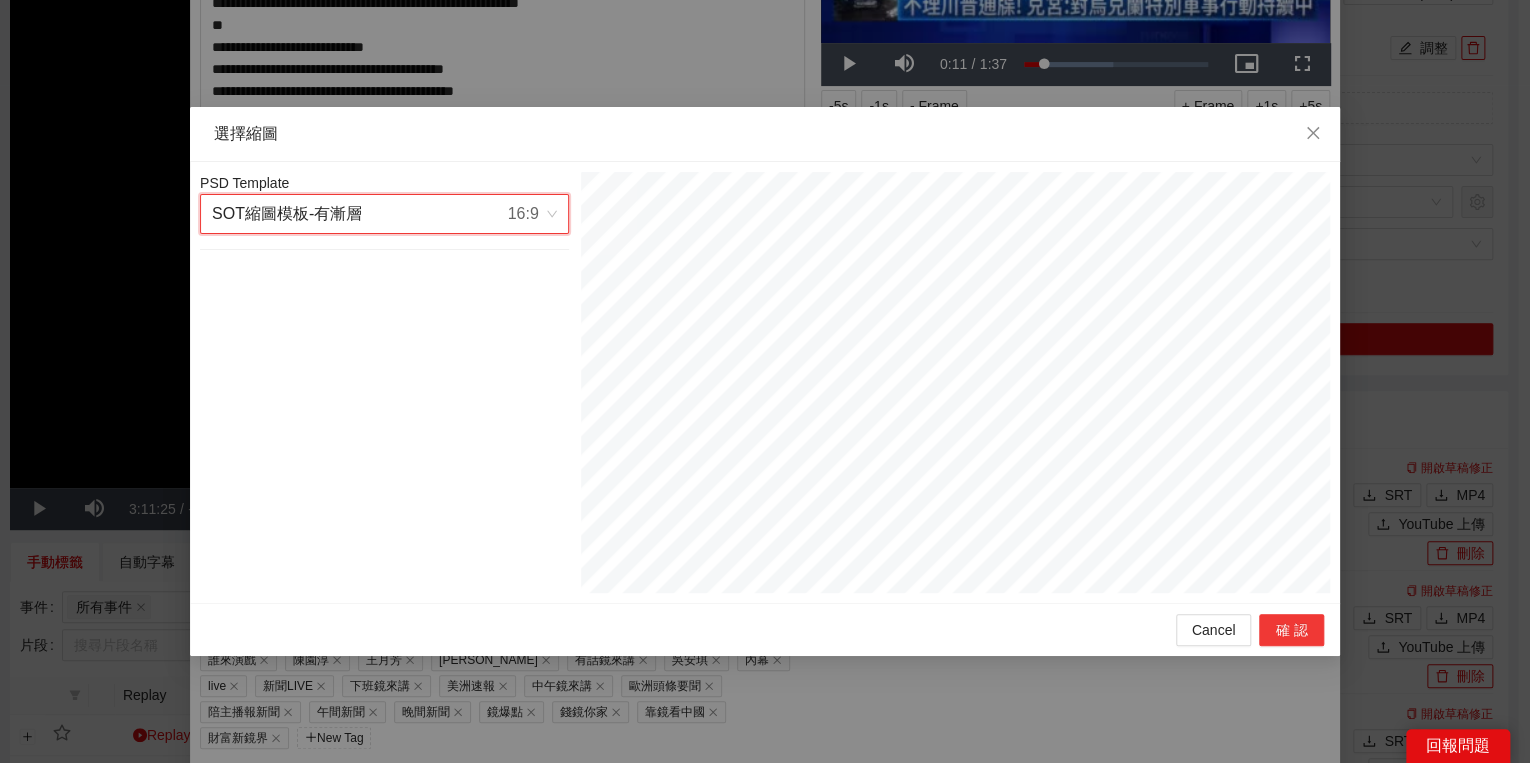 click on "確認" at bounding box center [1291, 630] 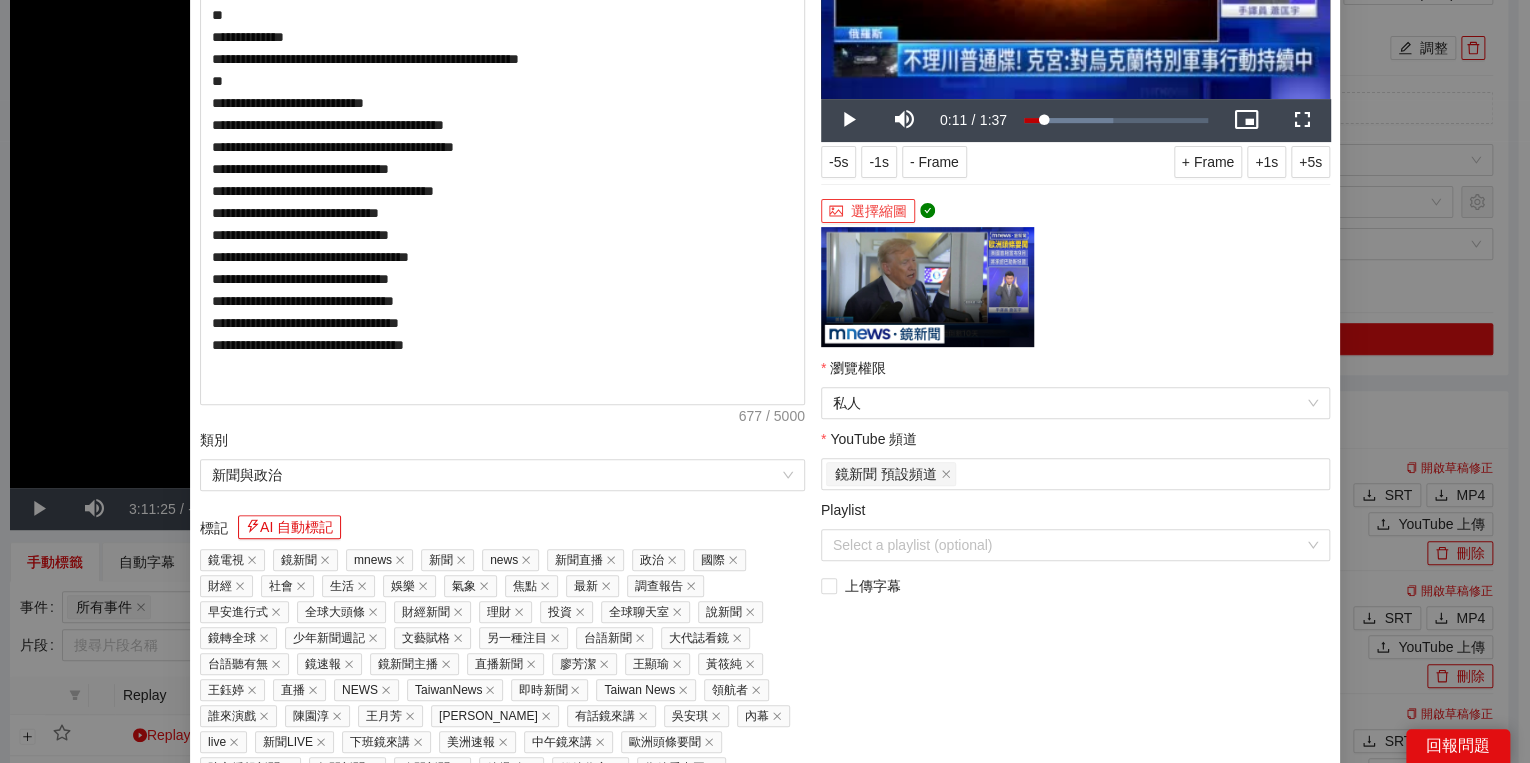 scroll, scrollTop: 352, scrollLeft: 0, axis: vertical 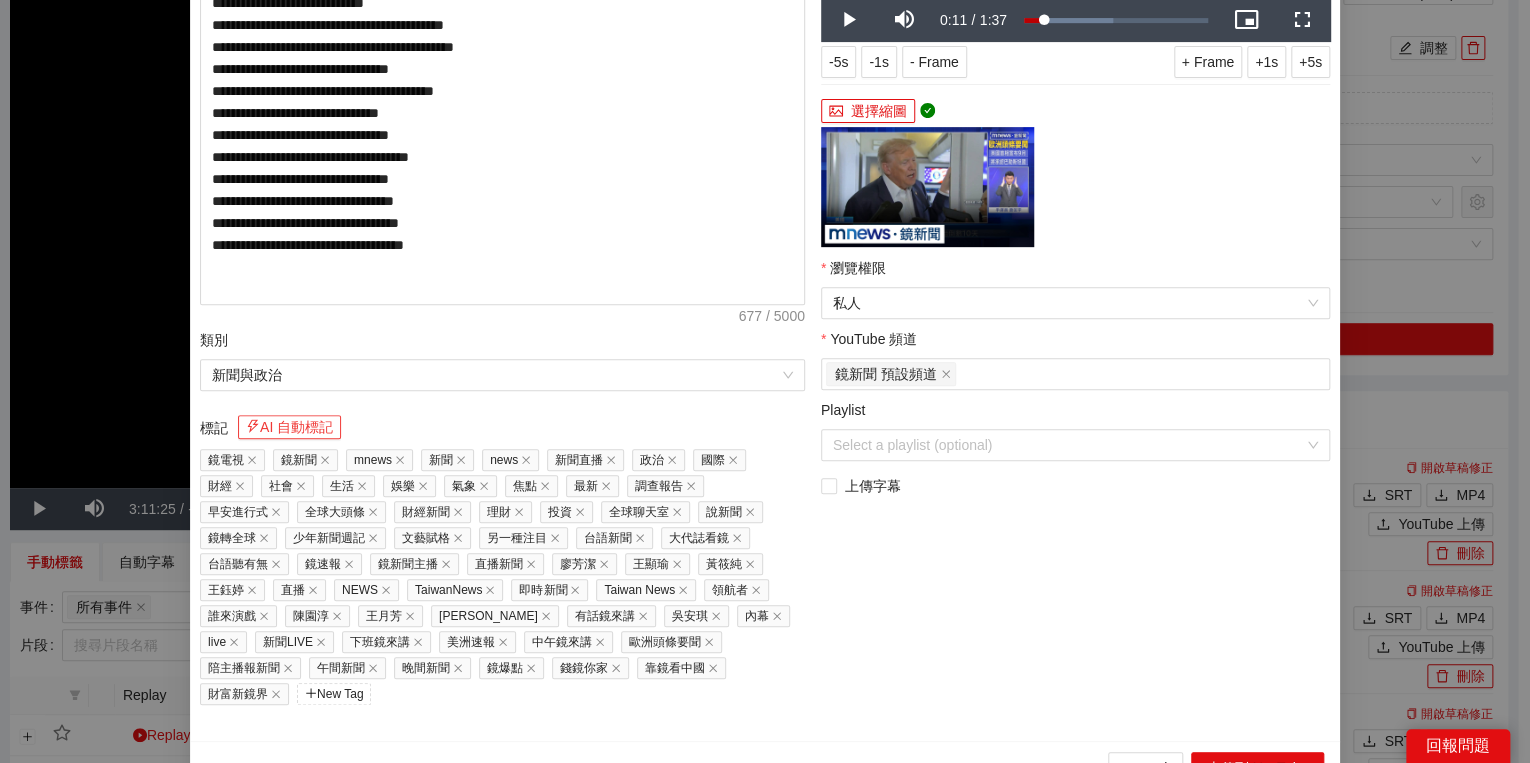 click on "AI 自動標記" at bounding box center [289, 427] 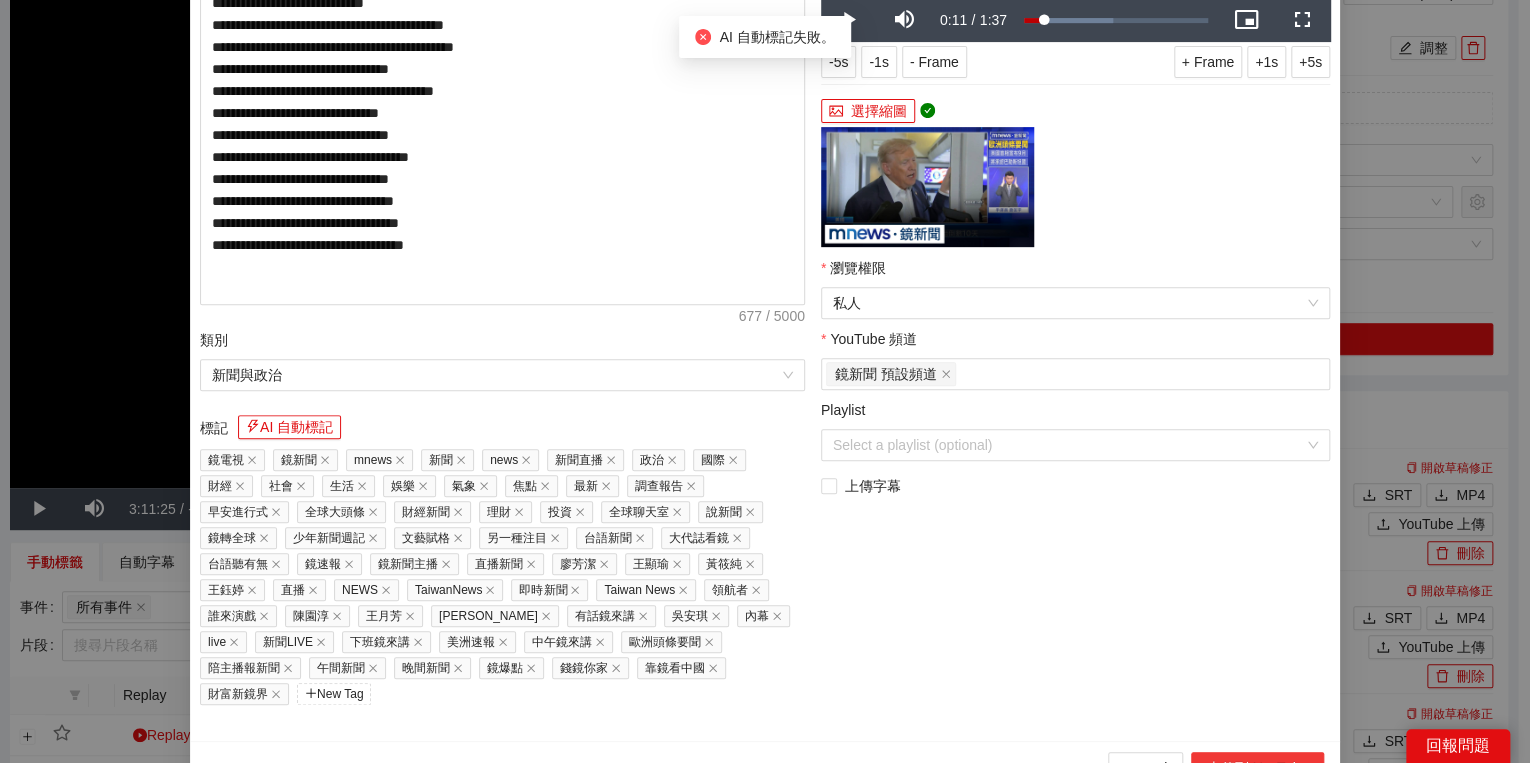 click on "上傳到 YouTube" at bounding box center [1257, 768] 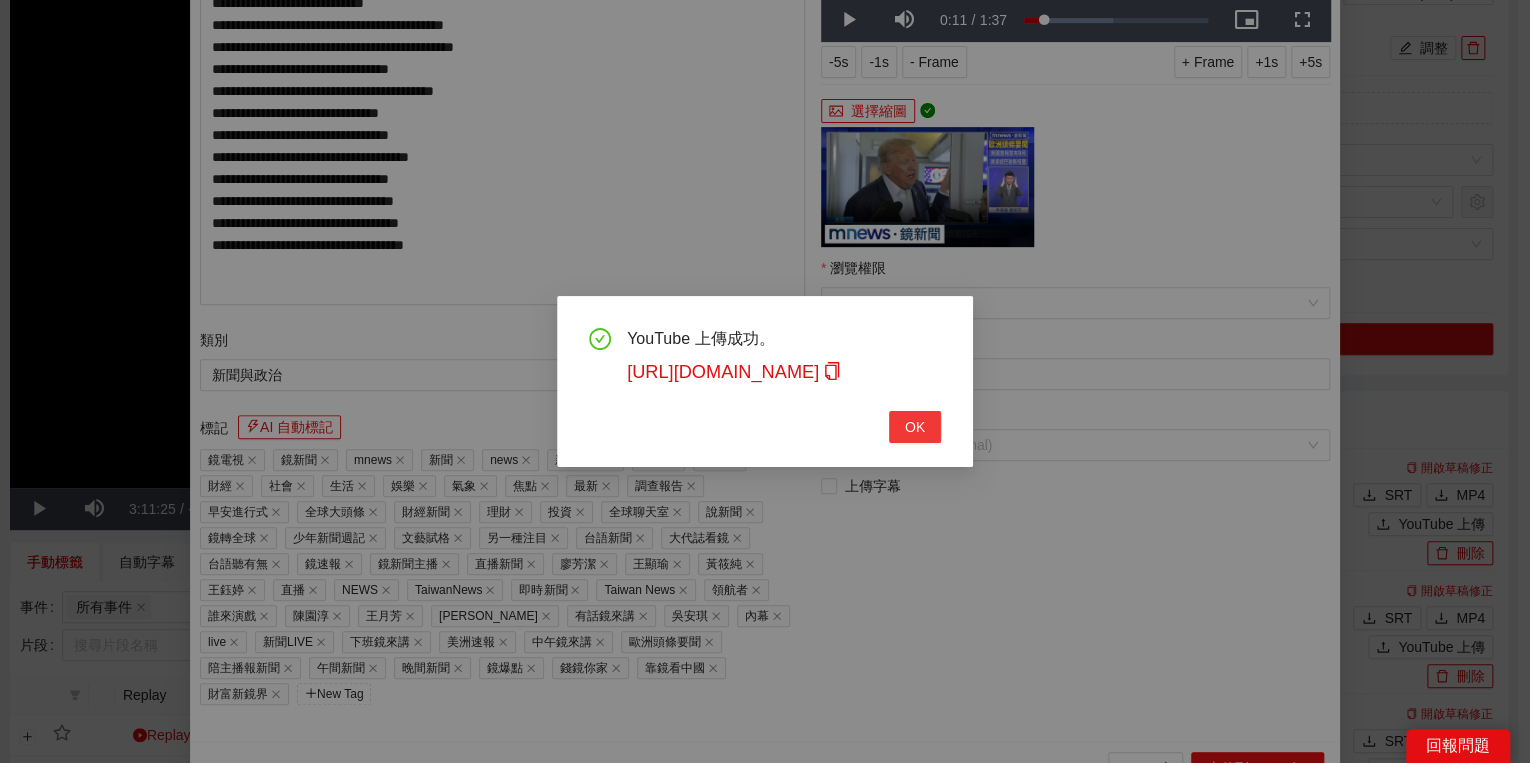 click on "OK" at bounding box center (915, 427) 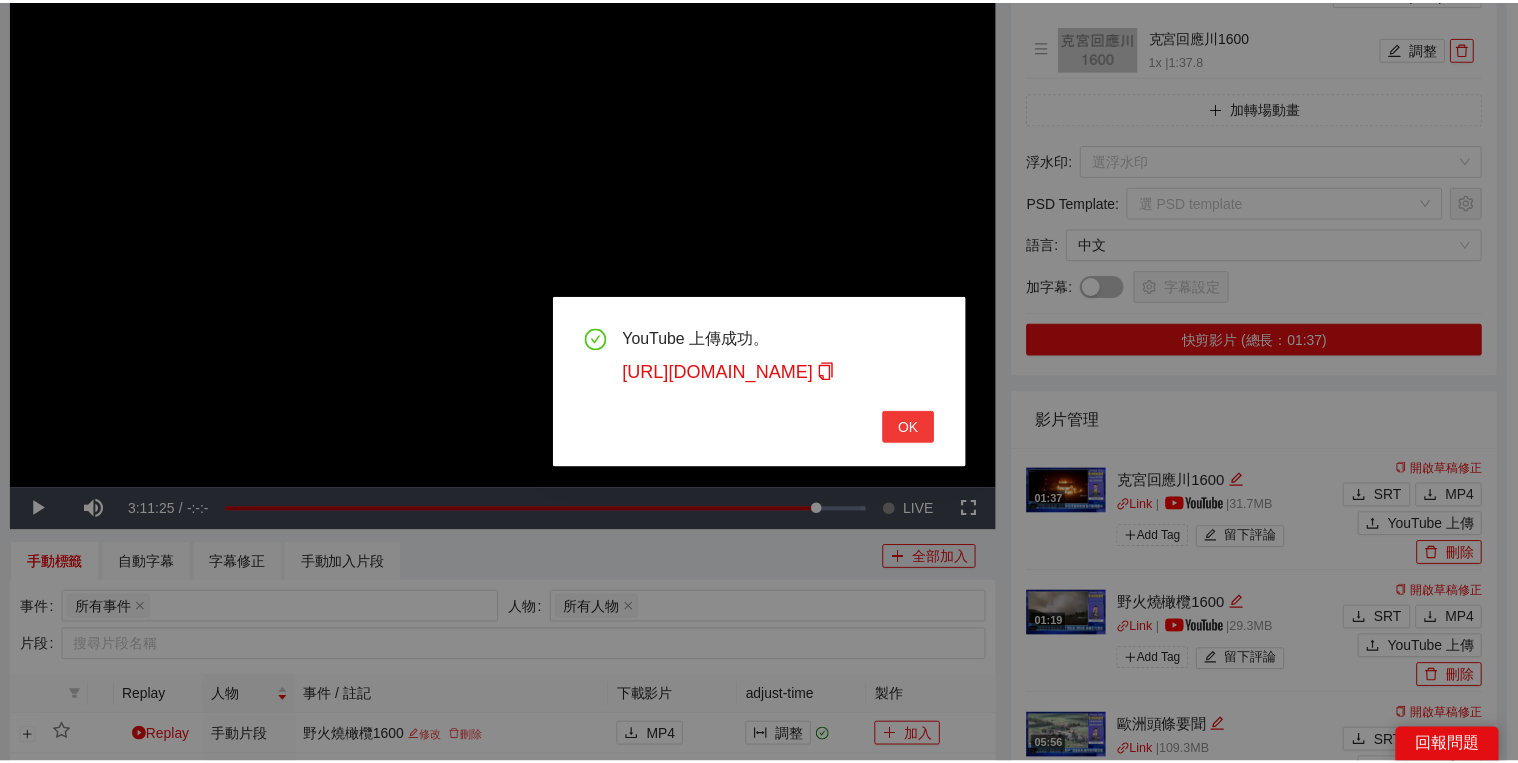 scroll, scrollTop: 308, scrollLeft: 0, axis: vertical 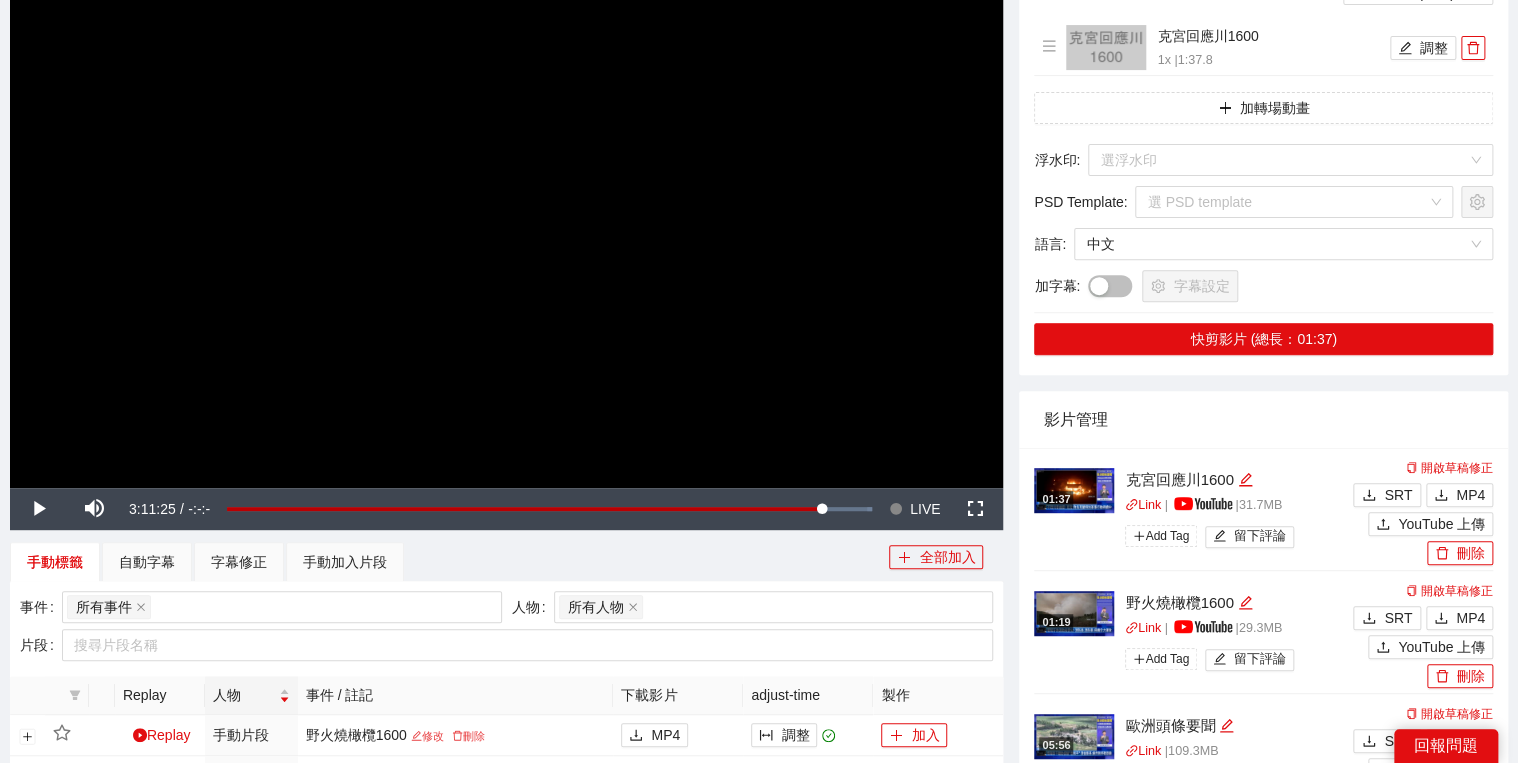 drag, startPoint x: 576, startPoint y: 554, endPoint x: 525, endPoint y: 556, distance: 51.0392 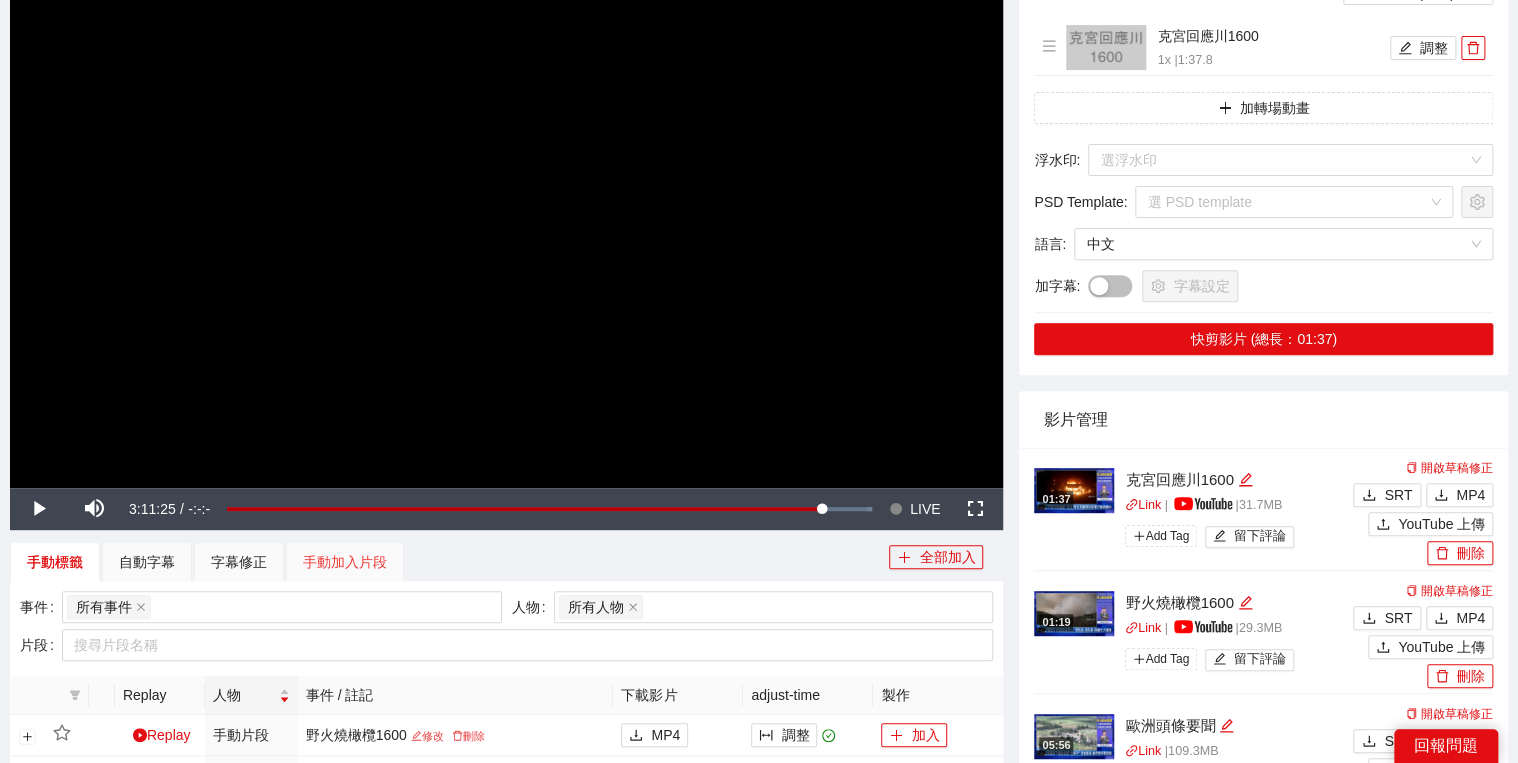 click on "手動加入片段" at bounding box center (345, 562) 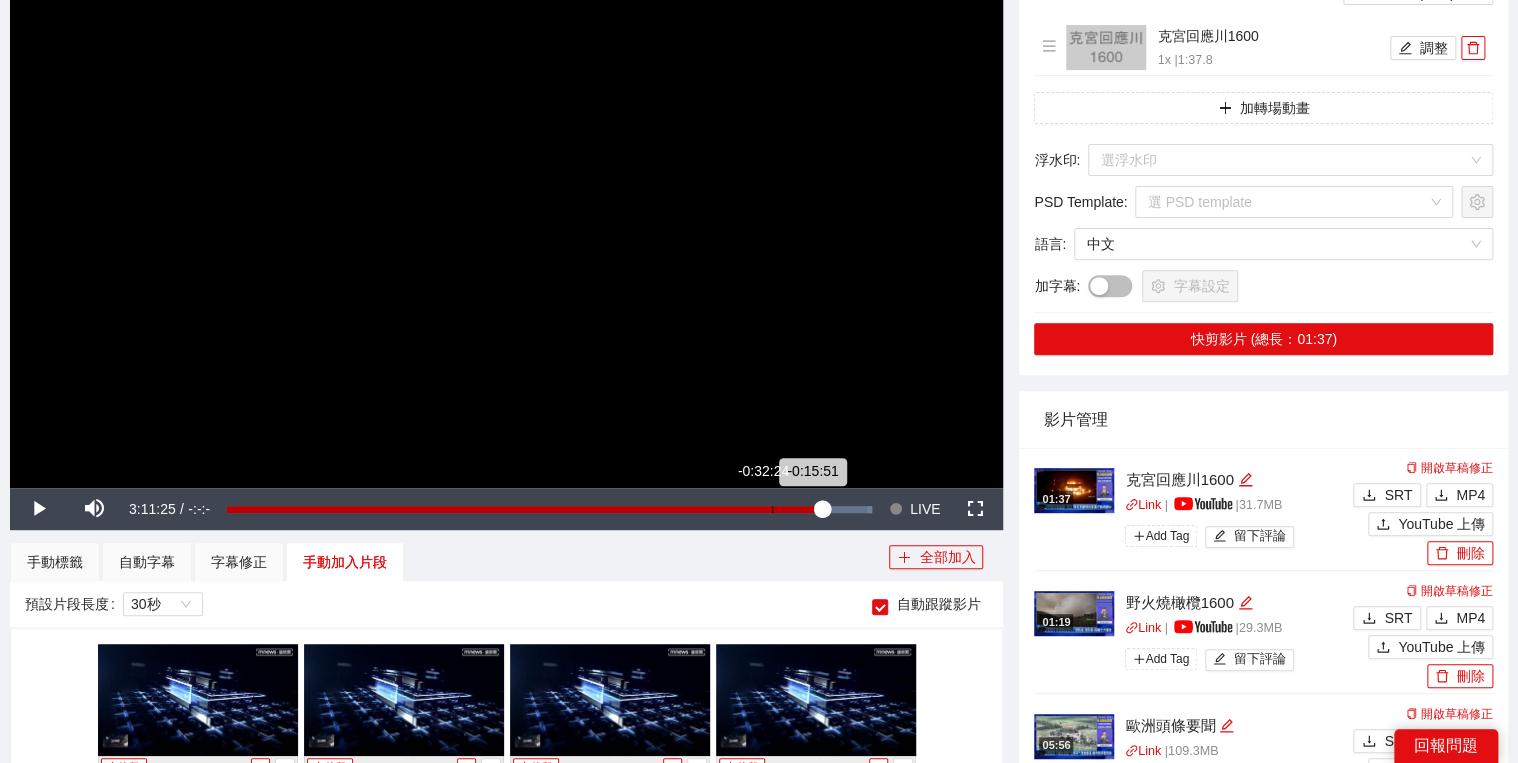 click on "Loaded :  100.00% -0:32:24 -0:15:51" at bounding box center [549, 509] 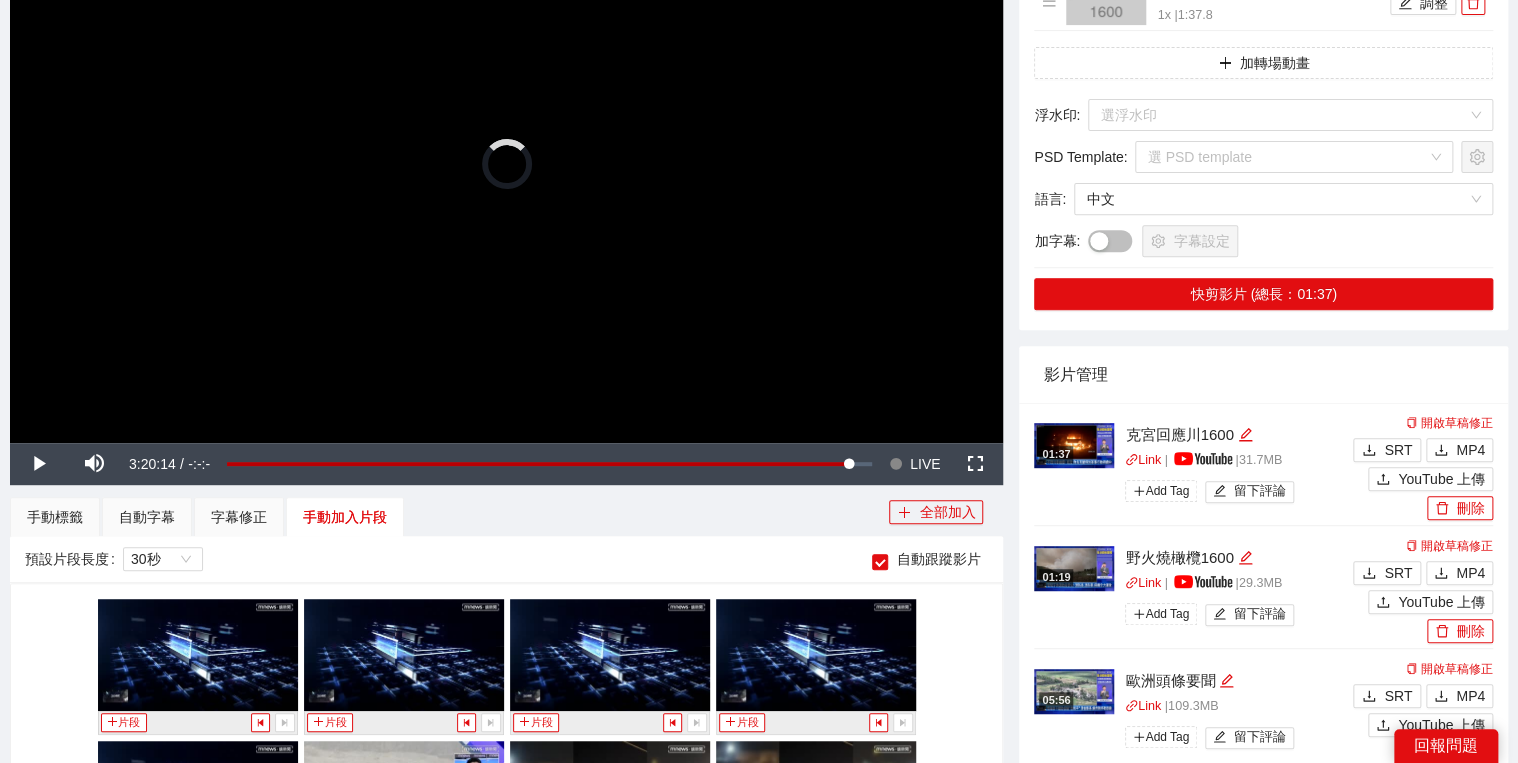 scroll, scrollTop: 560, scrollLeft: 0, axis: vertical 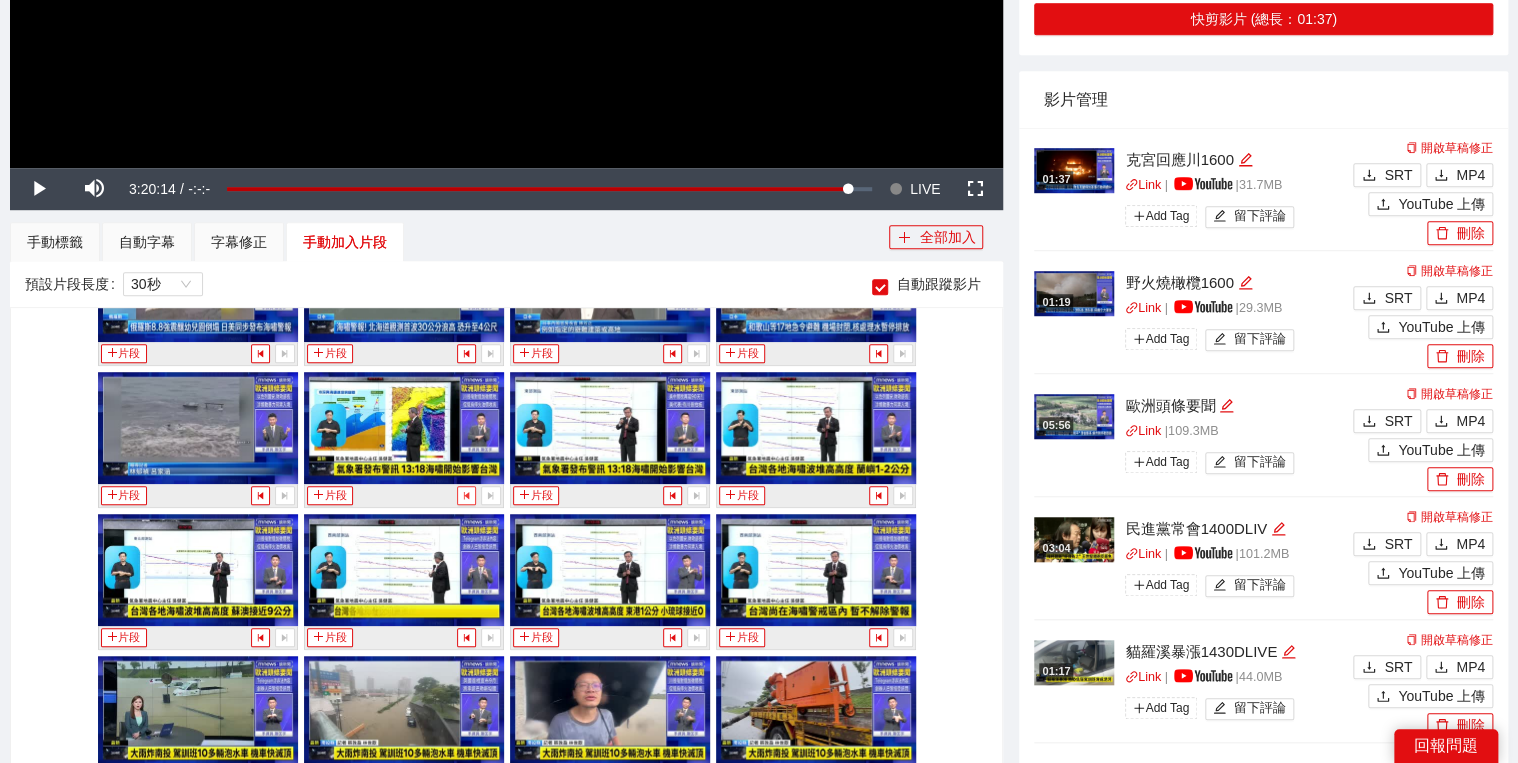 click at bounding box center [466, 495] 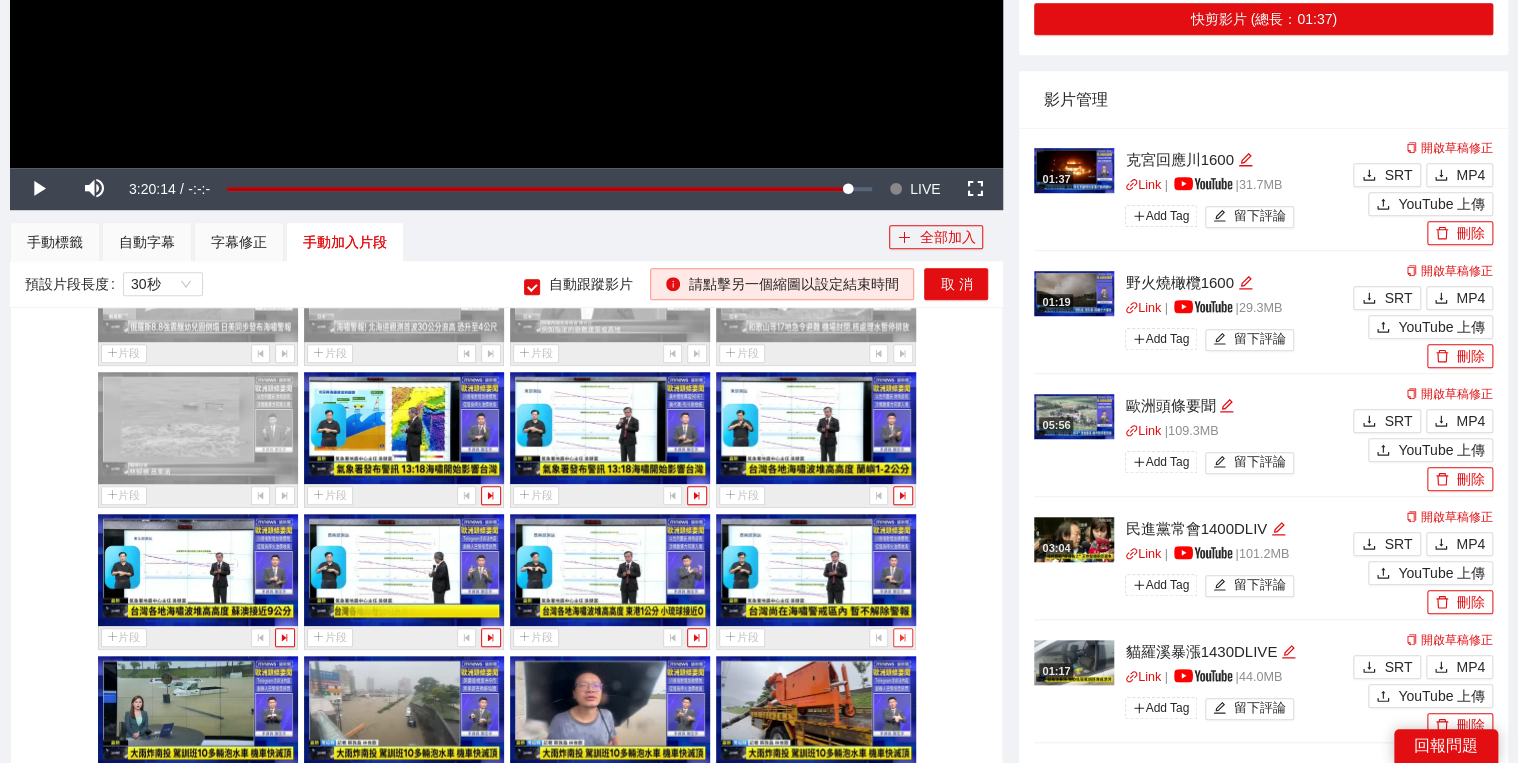 click 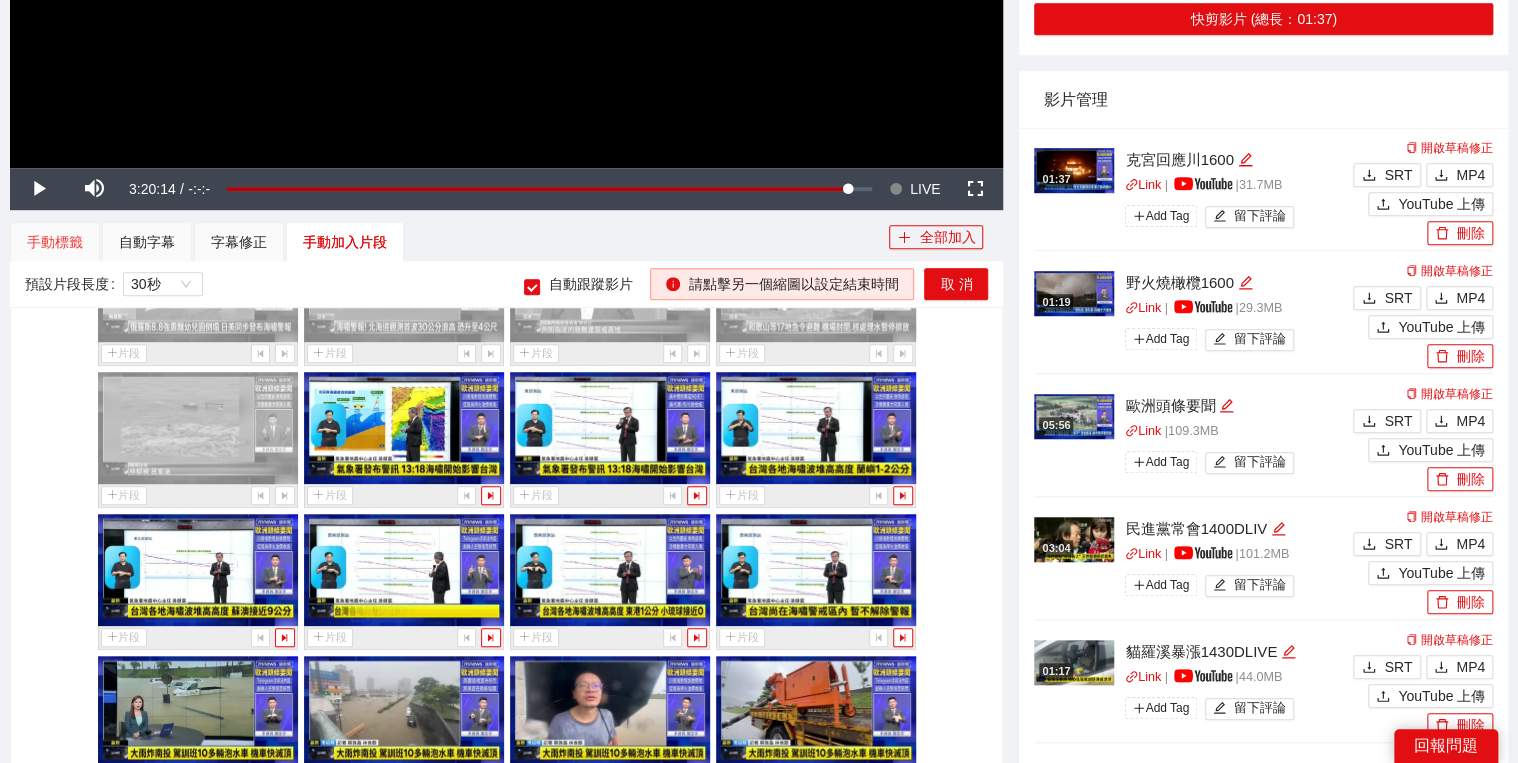 click on "手動標籤" at bounding box center (55, 242) 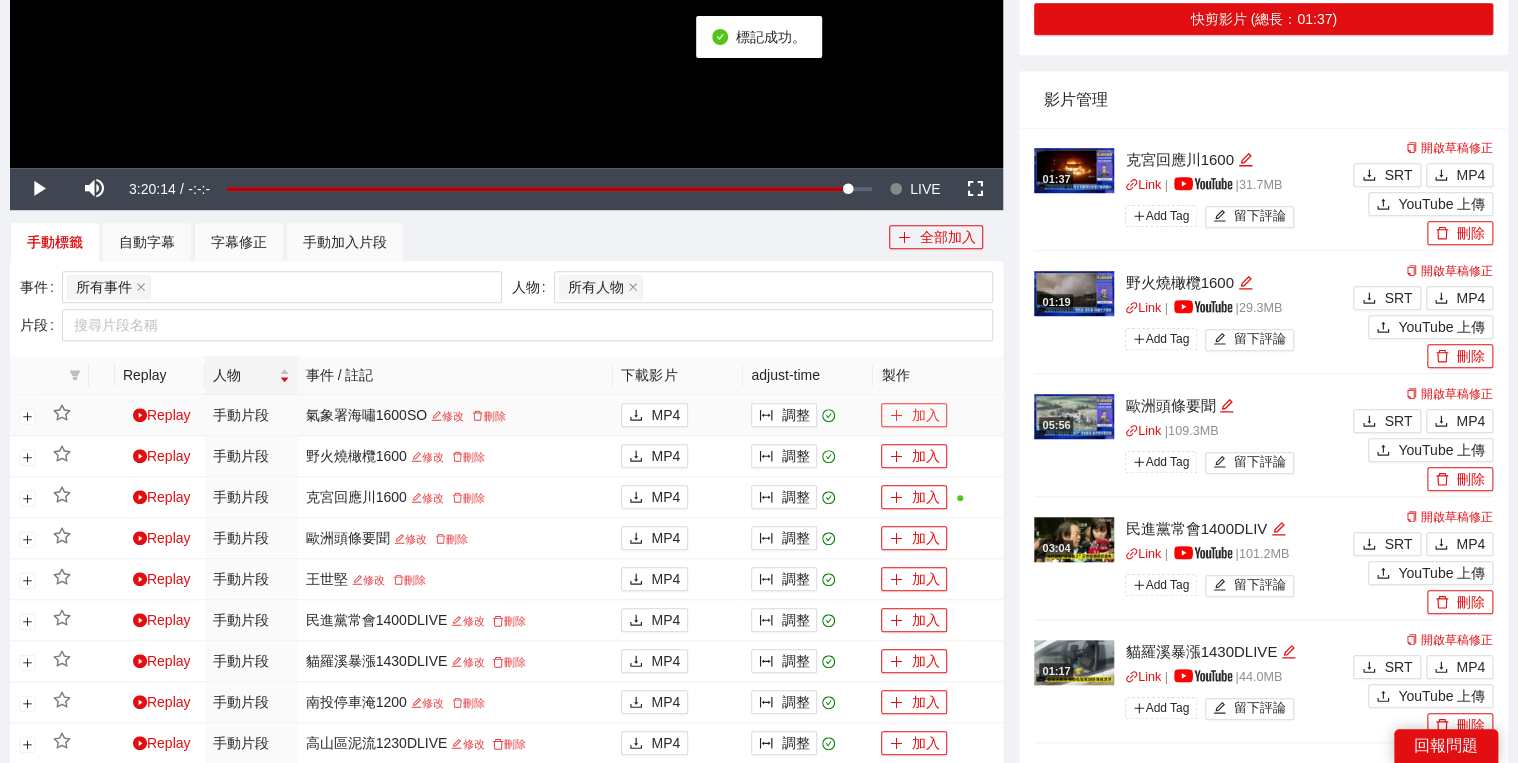 click on "加入" at bounding box center (914, 415) 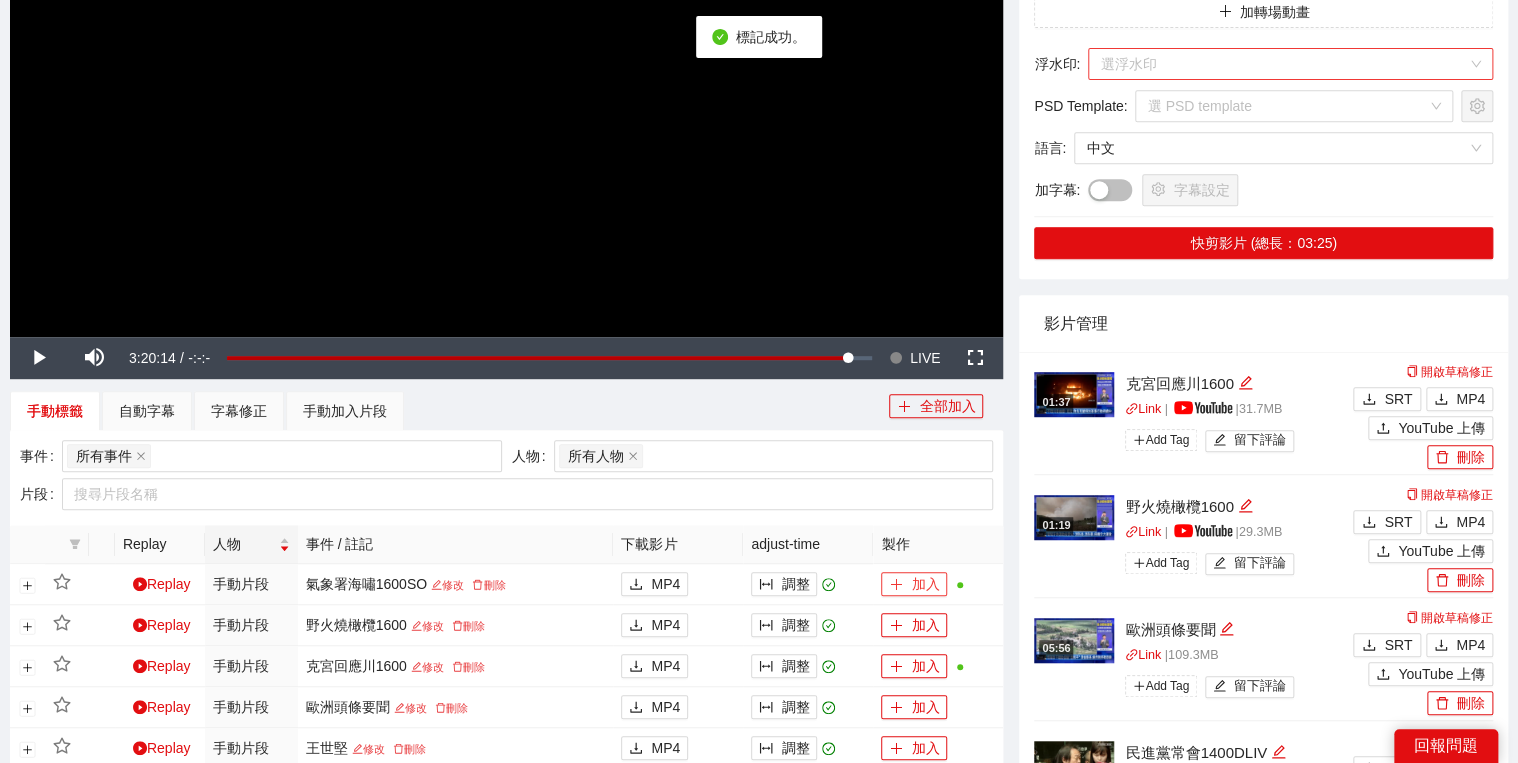 scroll, scrollTop: 240, scrollLeft: 0, axis: vertical 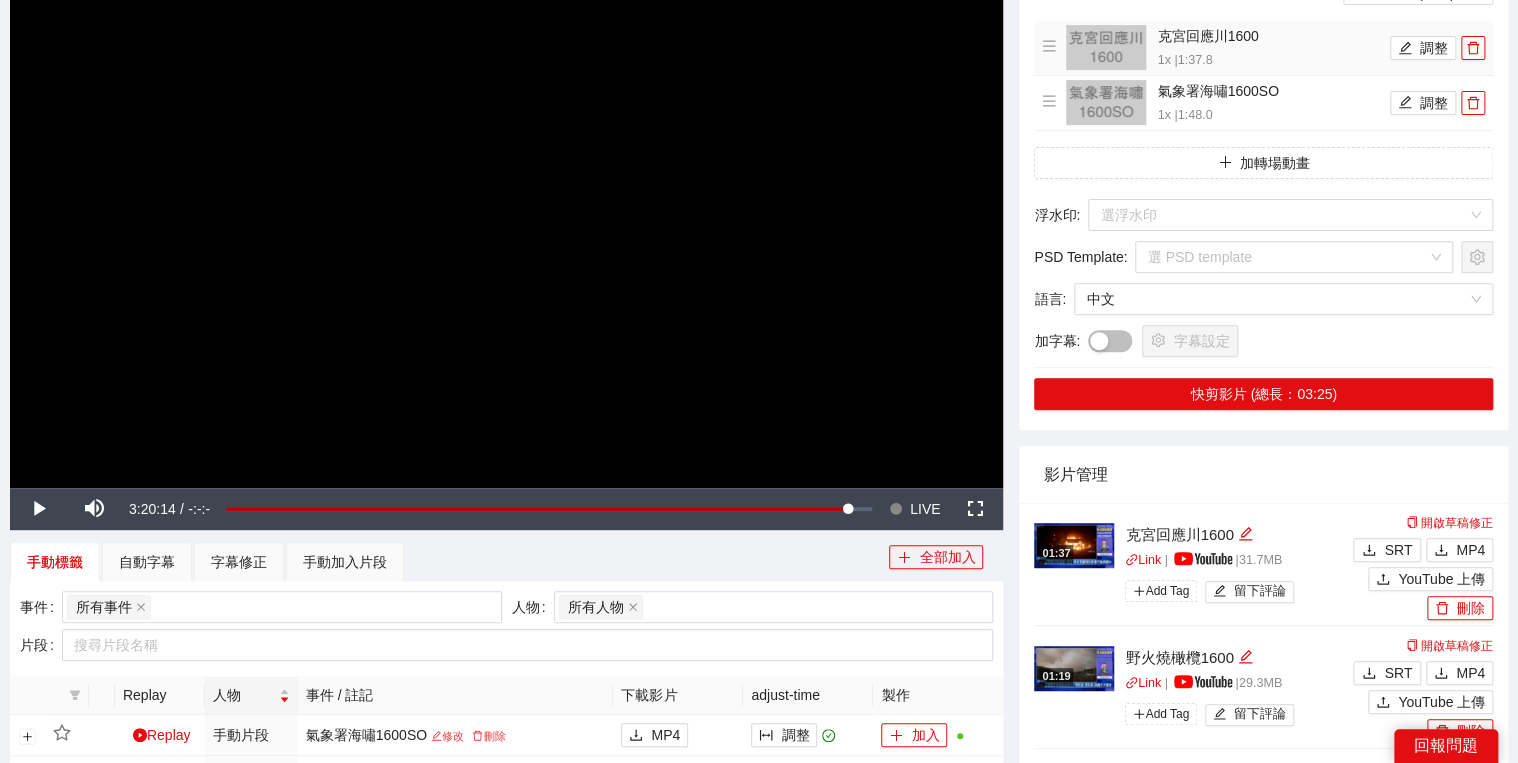 click on "克宮回應川1600 1x |  1:37.8     調整" at bounding box center (1263, 48) 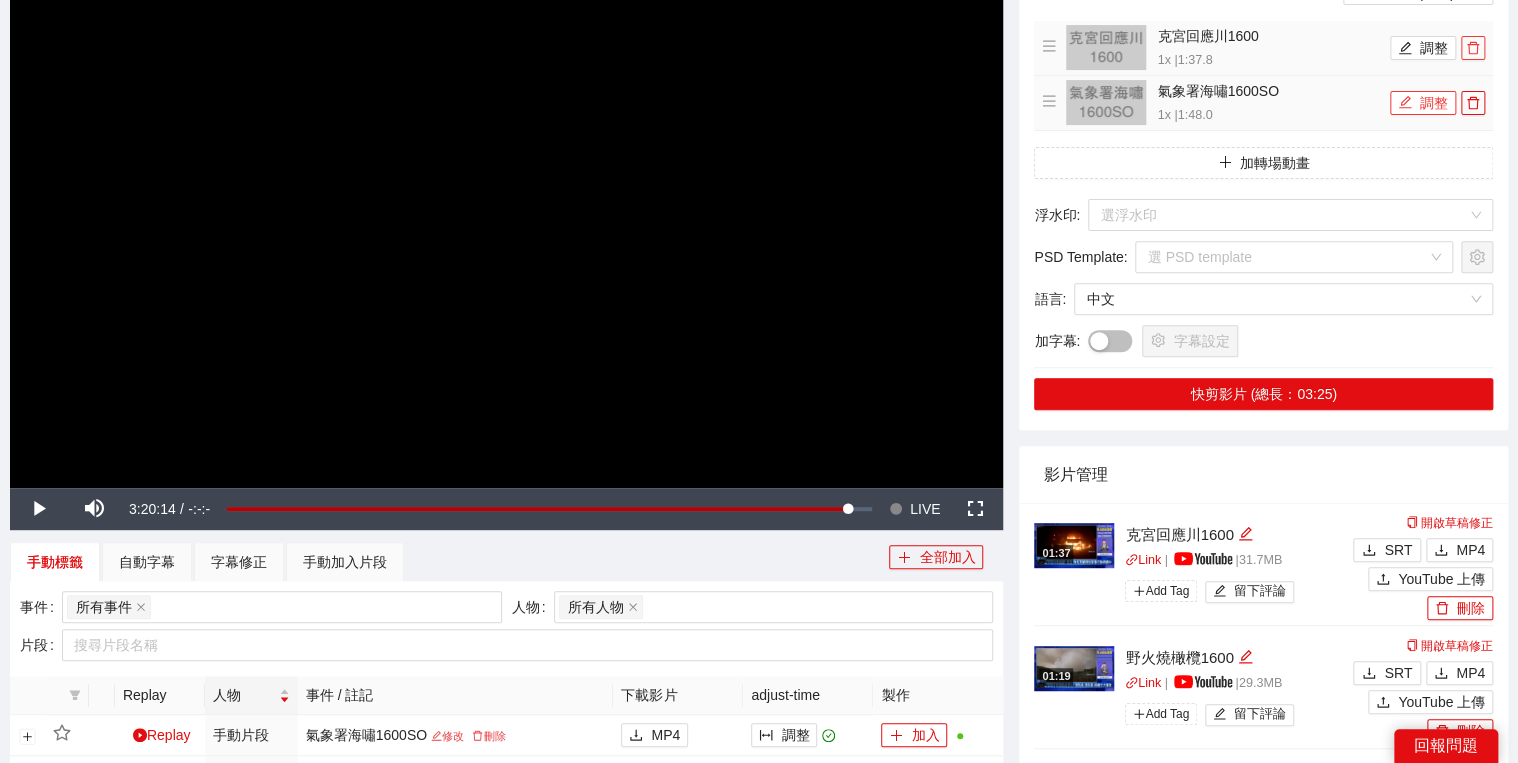 drag, startPoint x: 1464, startPoint y: 52, endPoint x: 1437, endPoint y: 51, distance: 27.018513 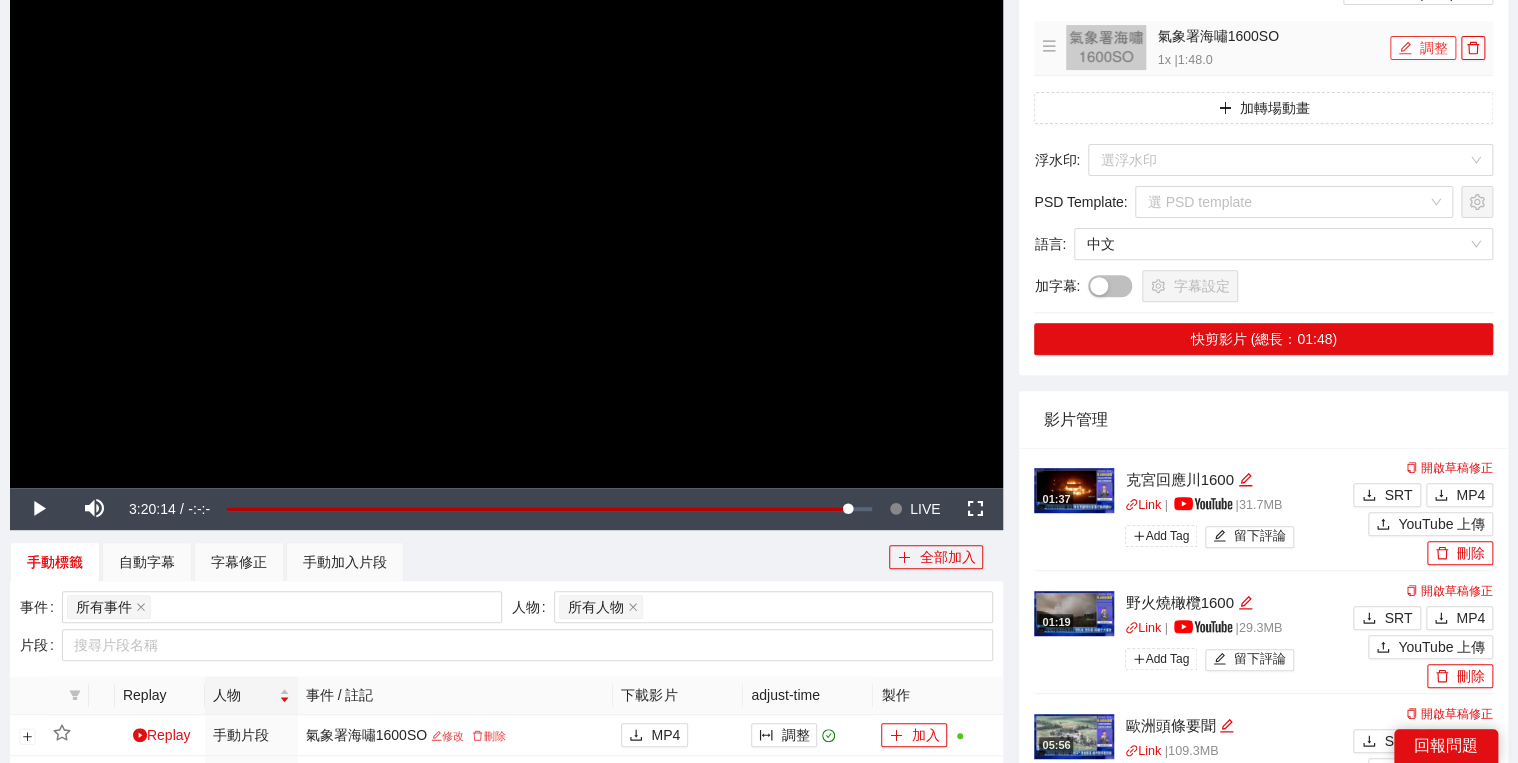 click on "調整" at bounding box center (1423, 48) 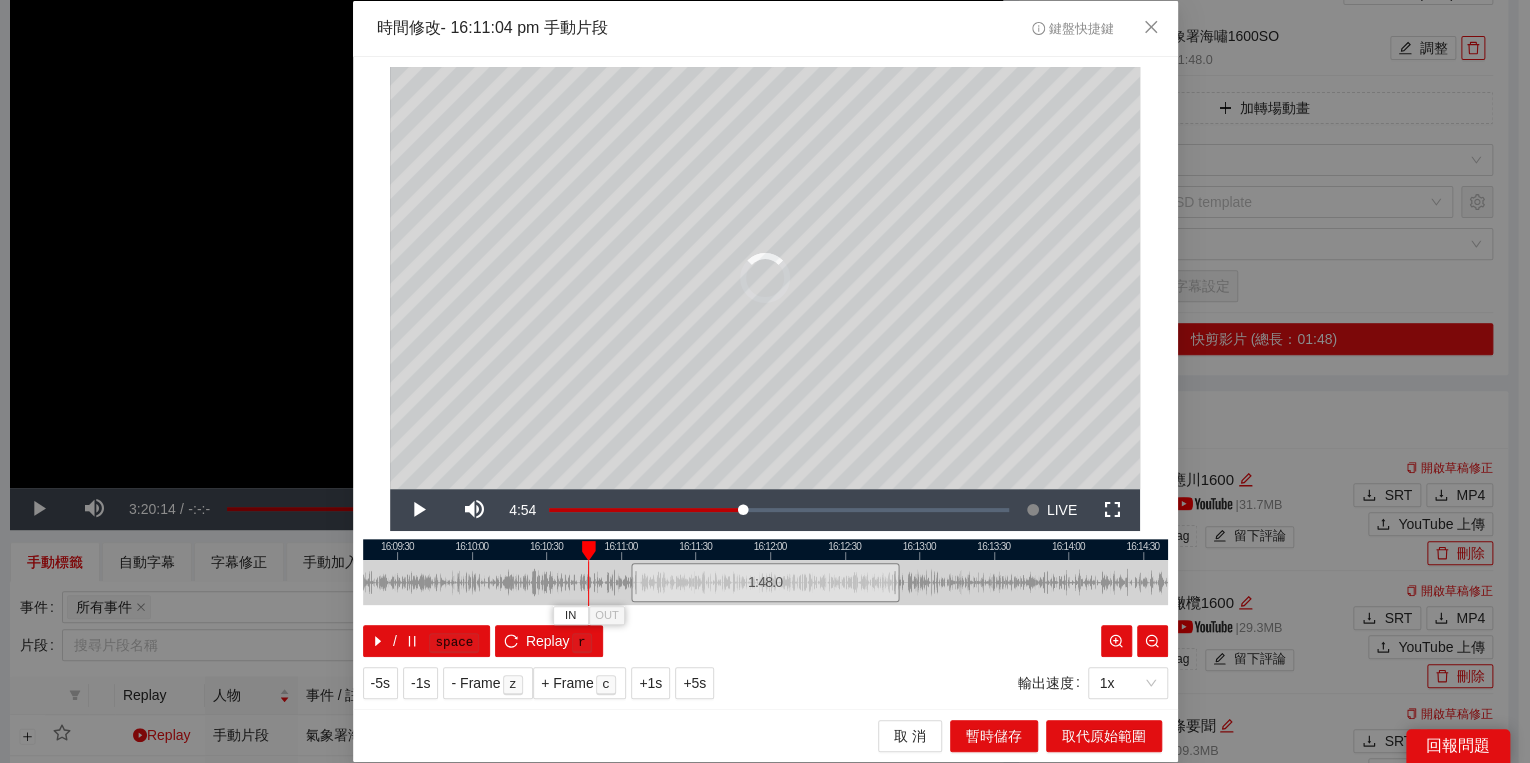 drag, startPoint x: 636, startPoint y: 544, endPoint x: 572, endPoint y: 557, distance: 65.30697 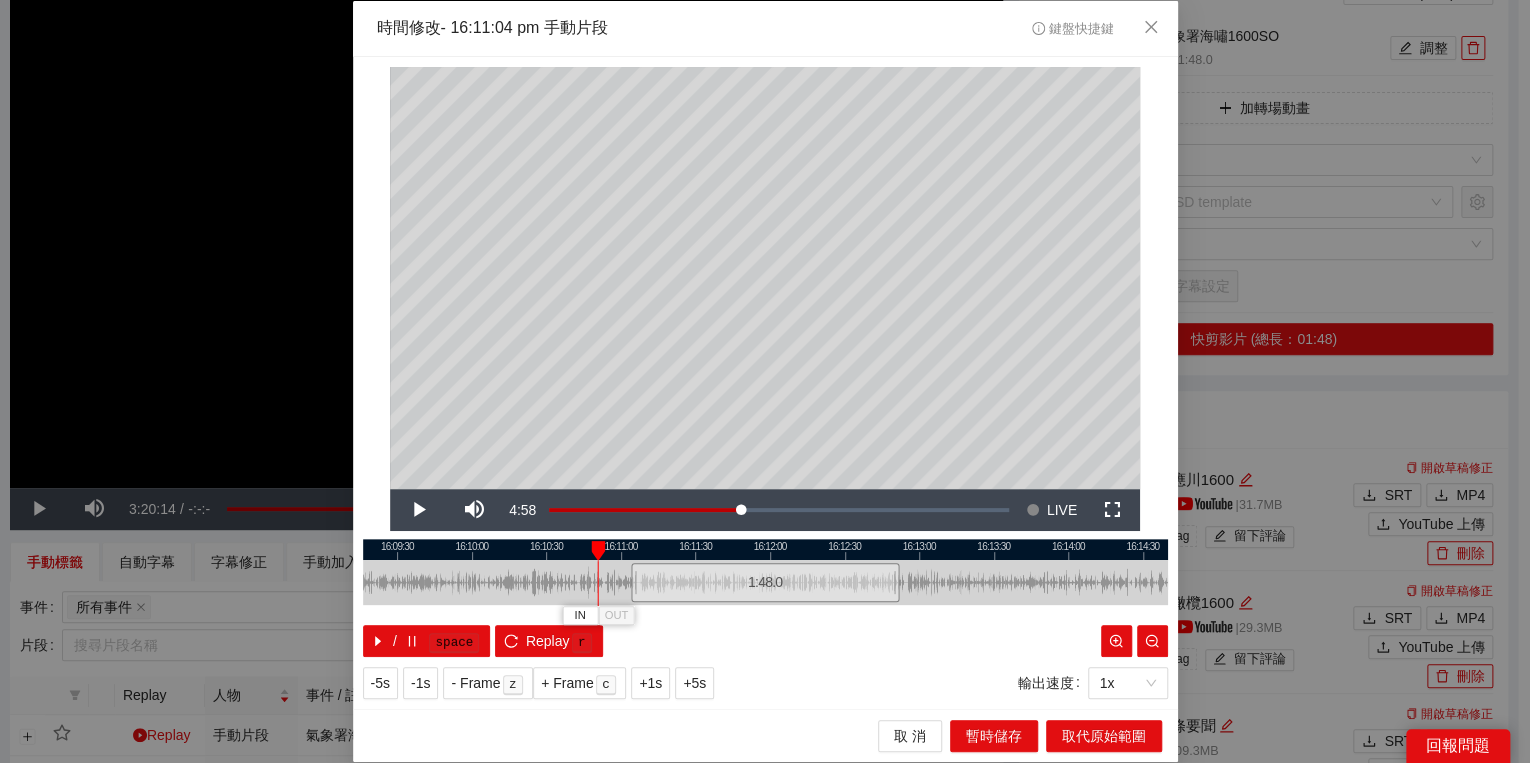 click at bounding box center [598, 551] 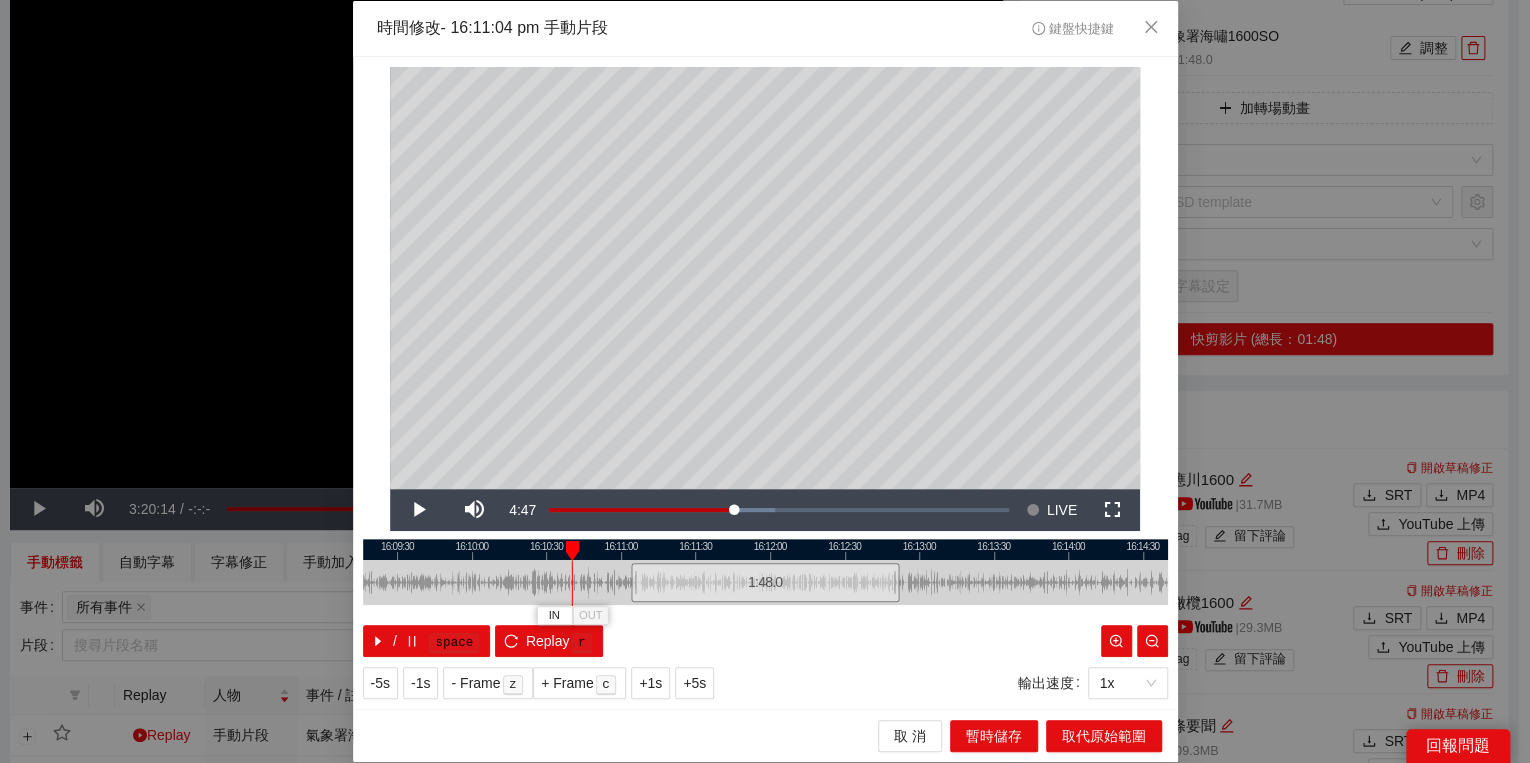 drag, startPoint x: 604, startPoint y: 552, endPoint x: 575, endPoint y: 556, distance: 29.274563 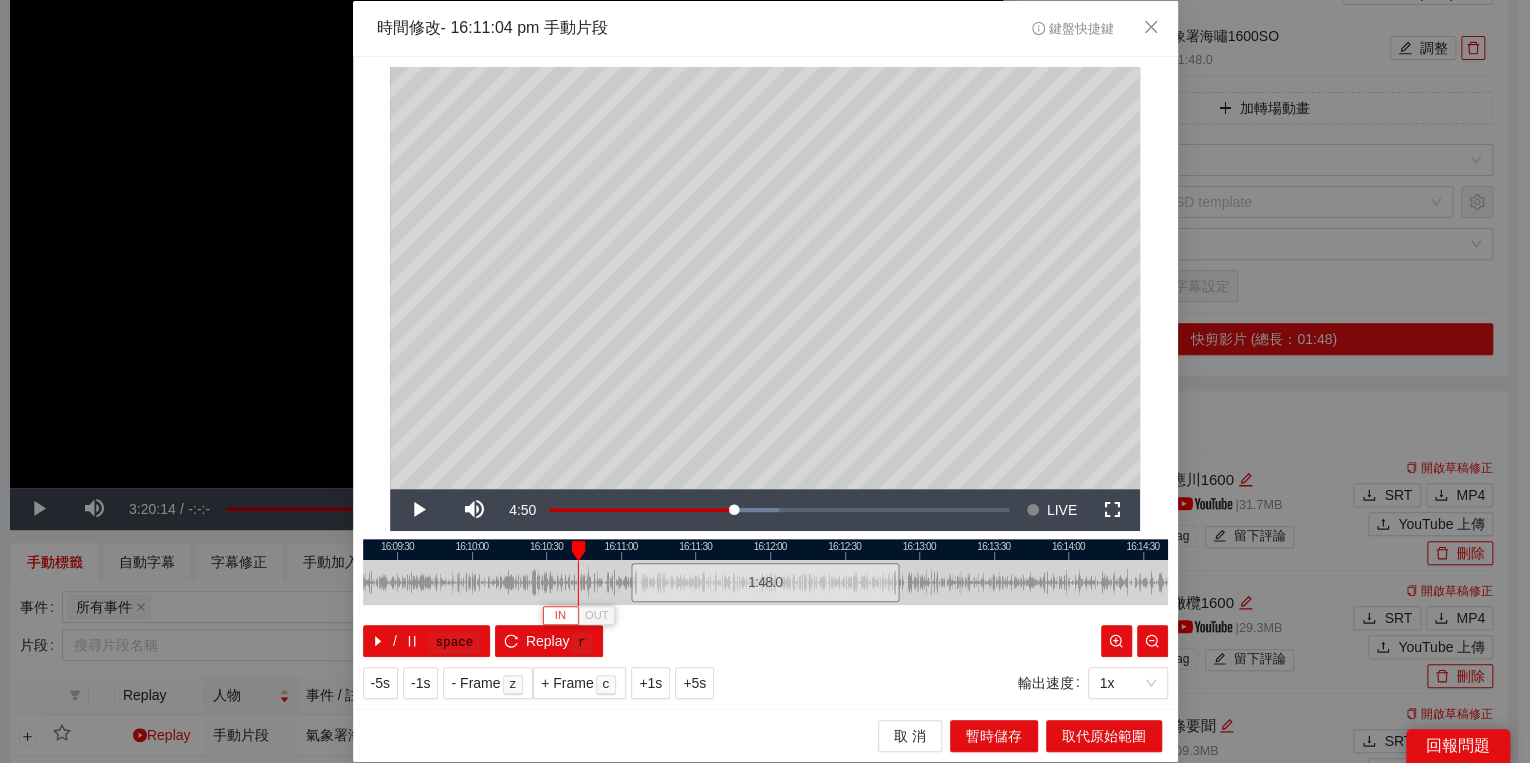click on "IN" at bounding box center (560, 615) 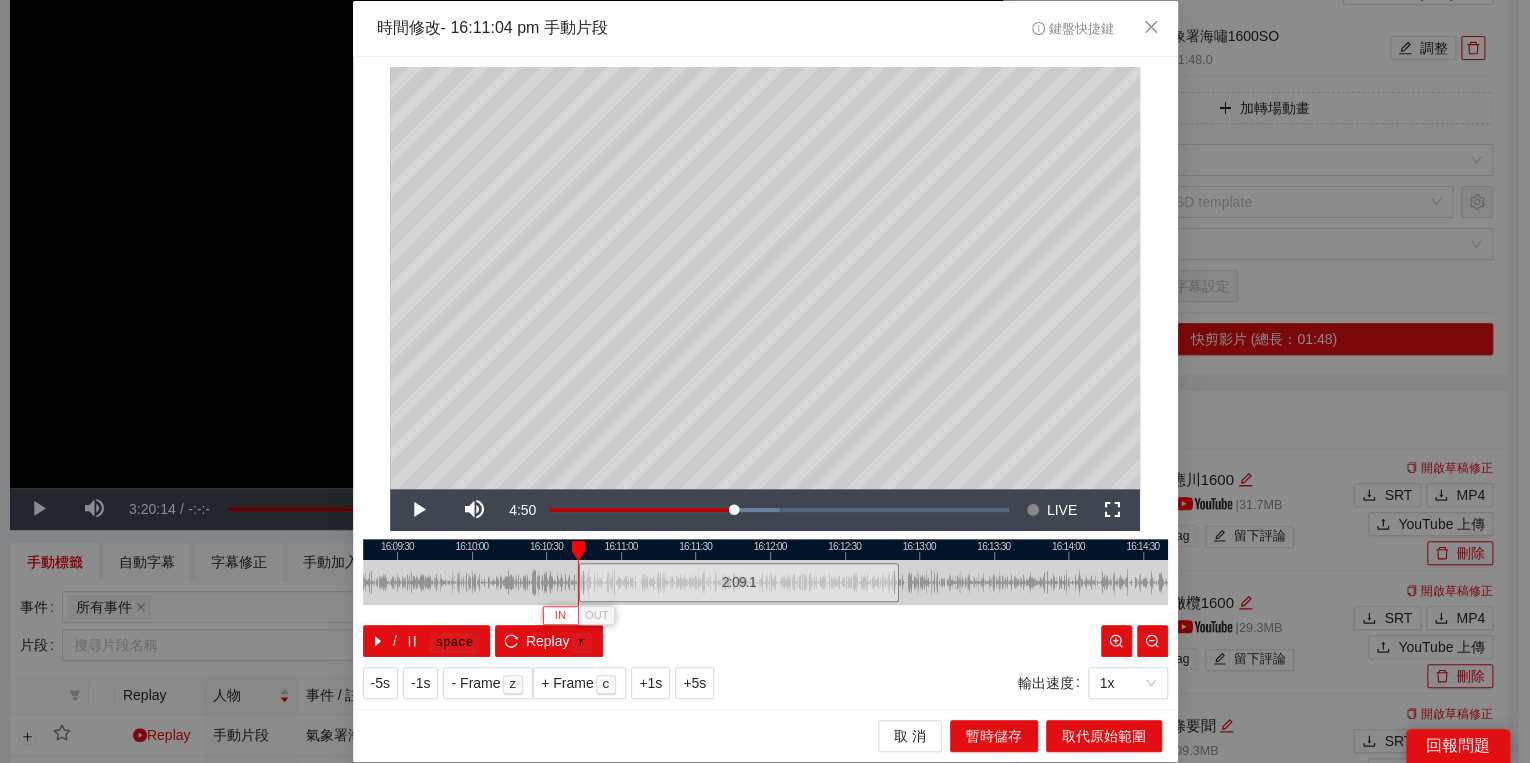 type 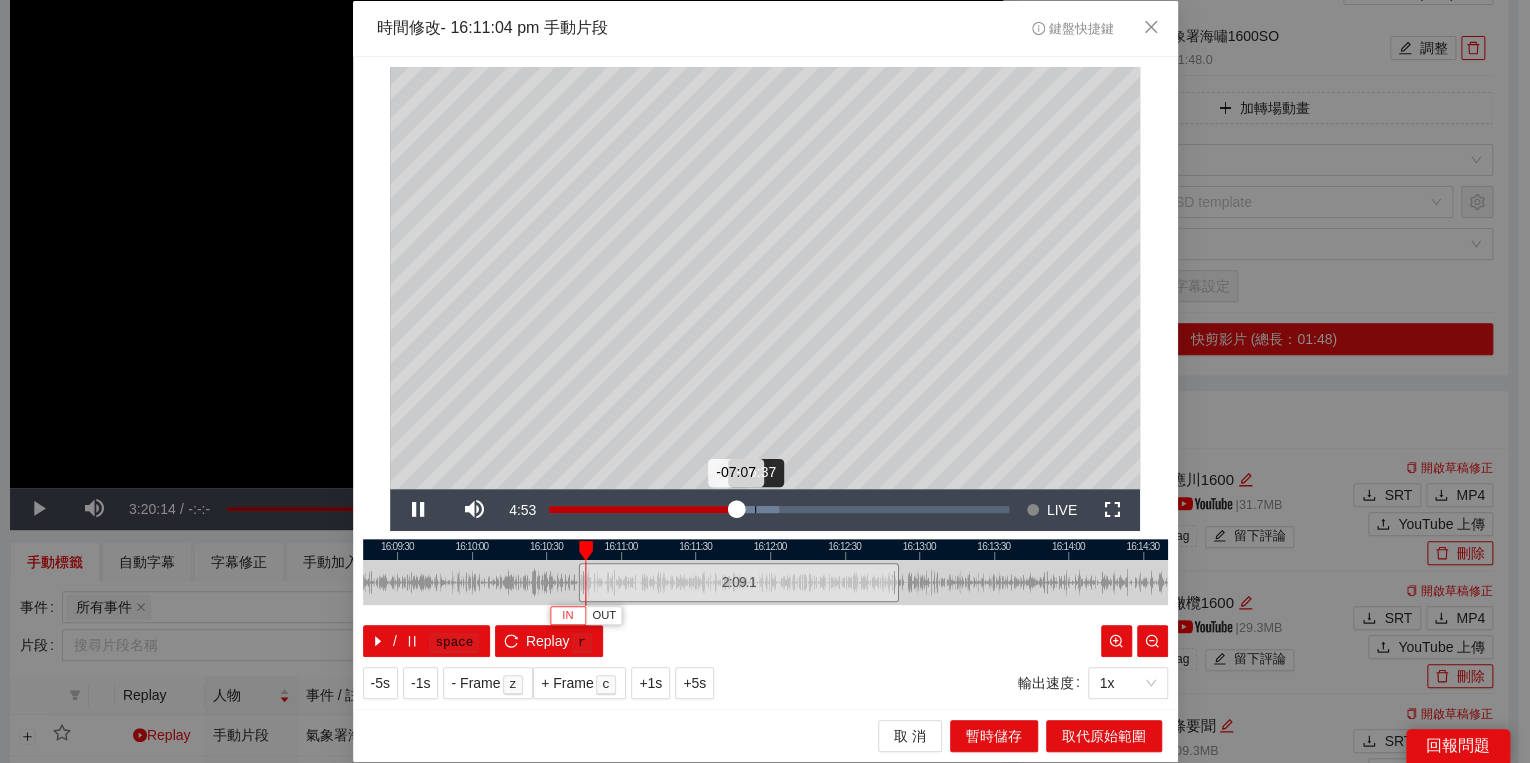 click on "Loaded :  49.99% -06:37 -07:07" at bounding box center (779, 509) 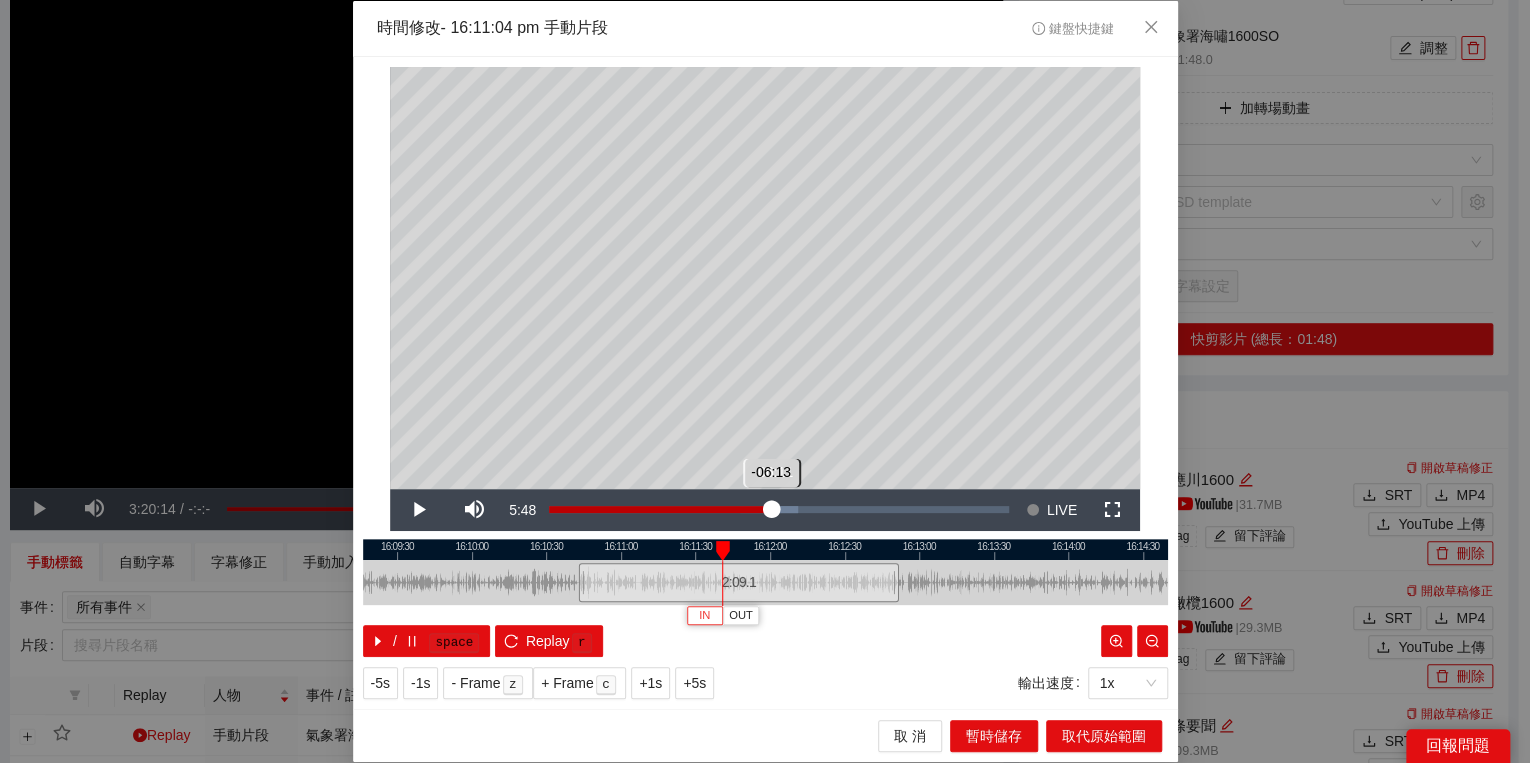 click on "Loaded :  54.23% -06:11 -06:13" at bounding box center (779, 509) 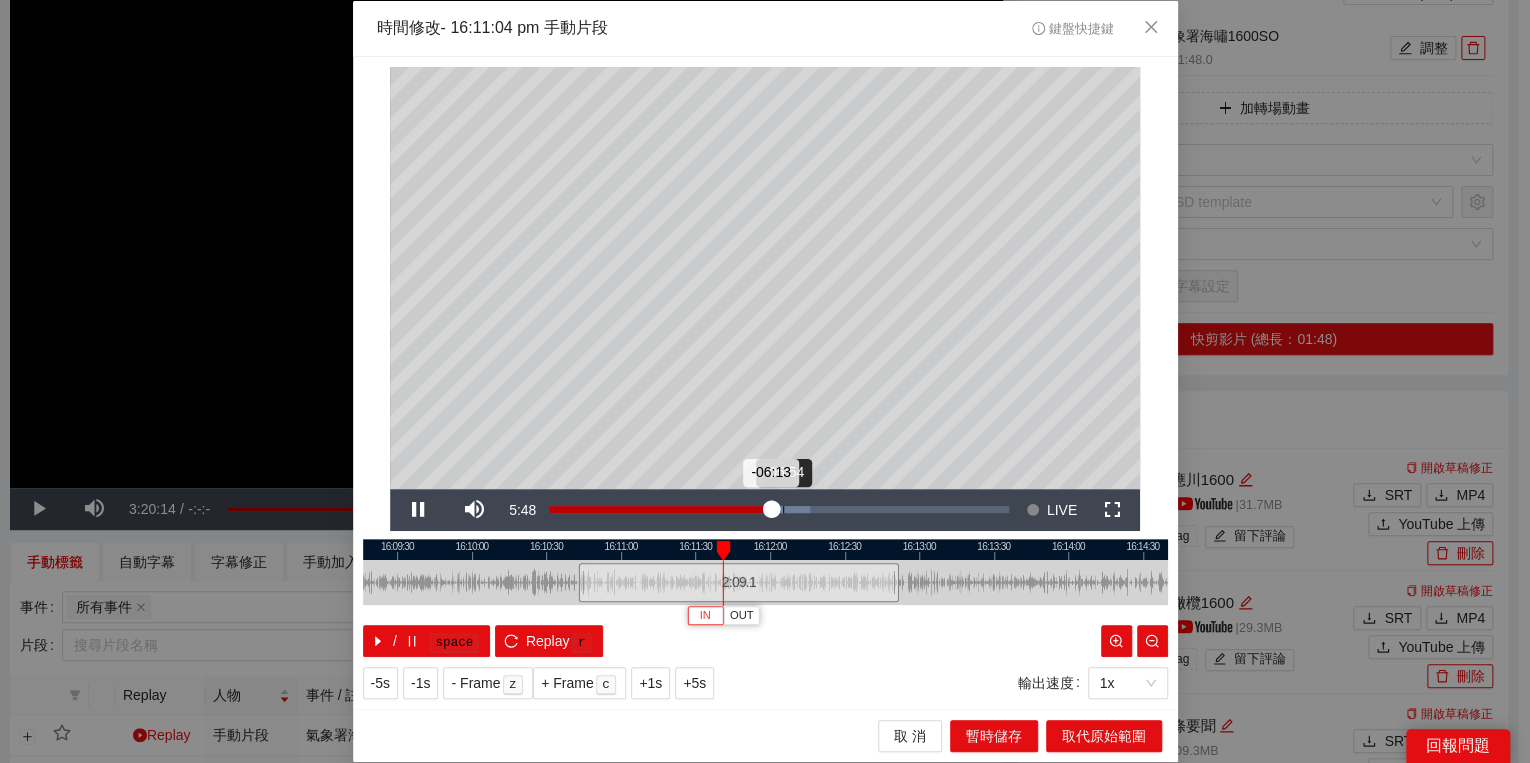 click on "Loaded :  56.77% -05:54 -06:13" at bounding box center (779, 509) 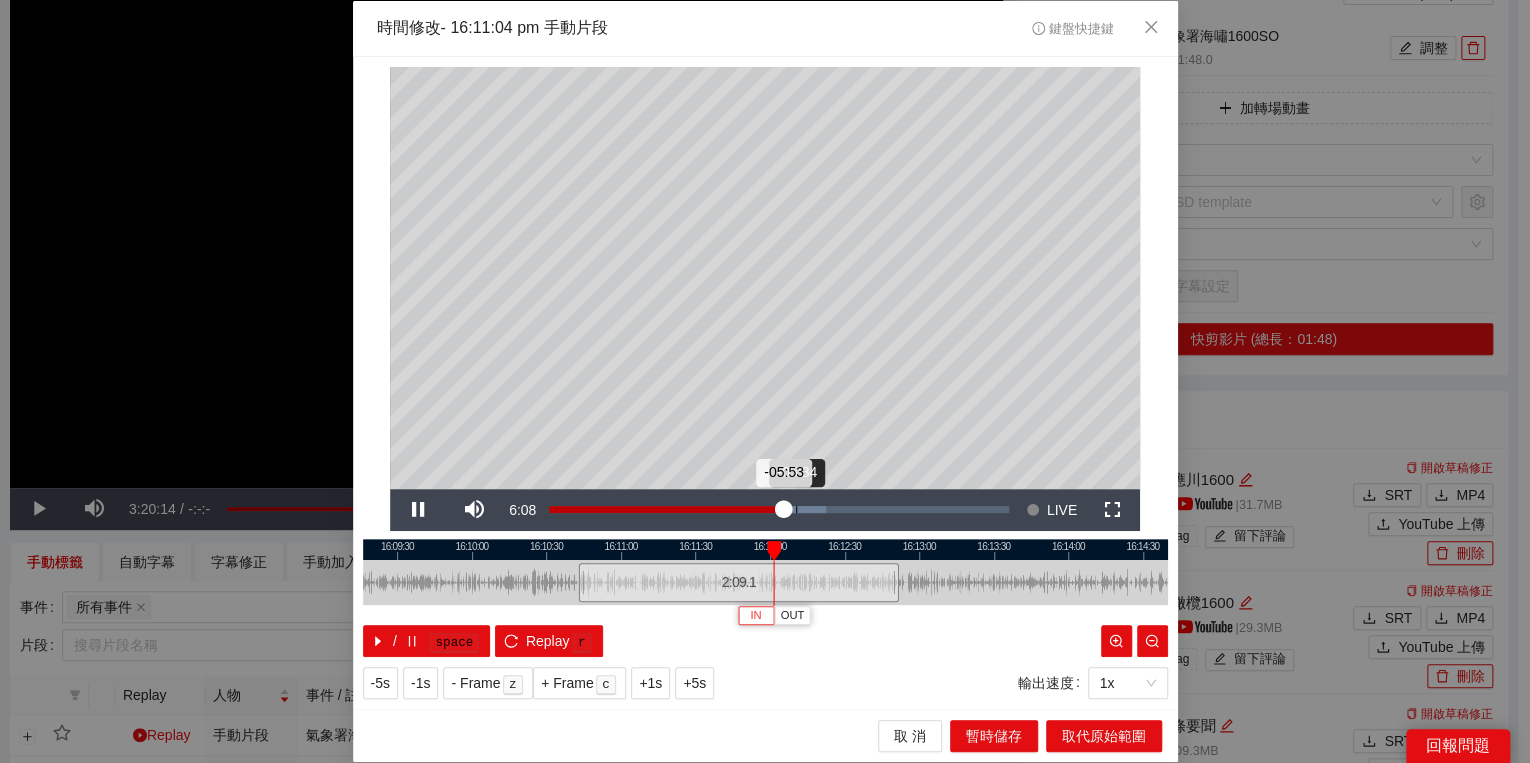 click on "Loaded :  60.16% -05:34 -05:53" at bounding box center (779, 509) 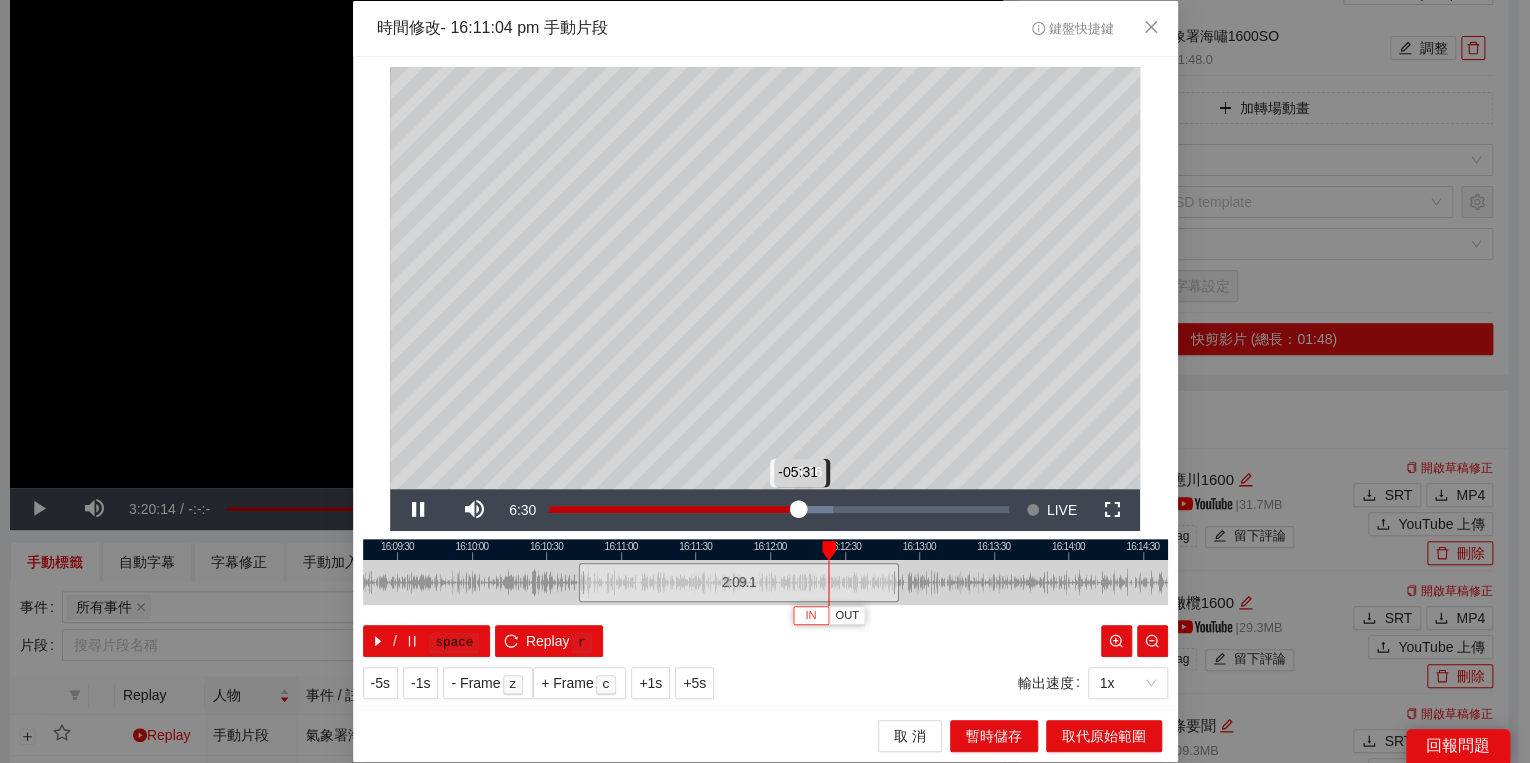 click on "-05:31" at bounding box center [673, 509] 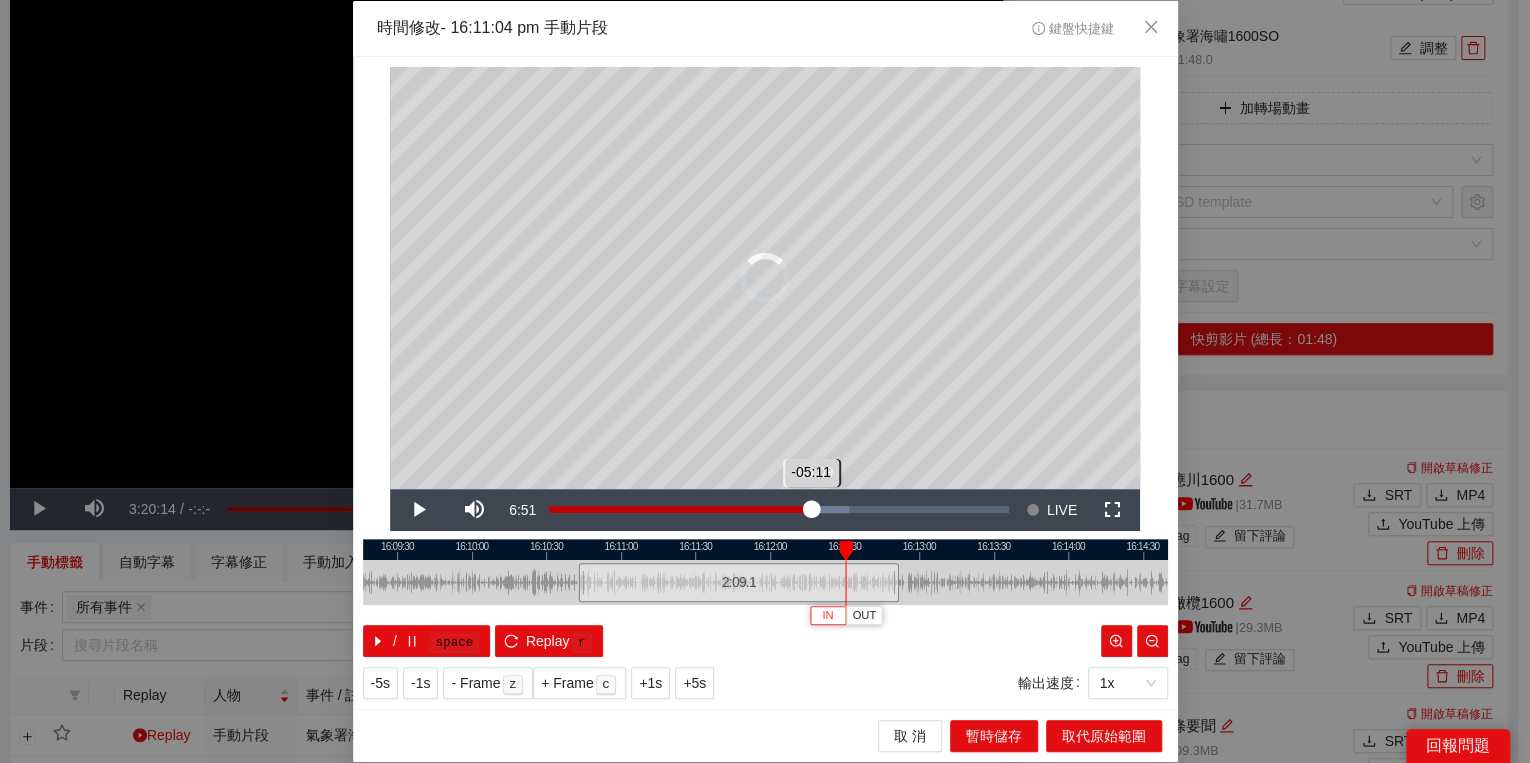 click on "-05:11" at bounding box center (680, 509) 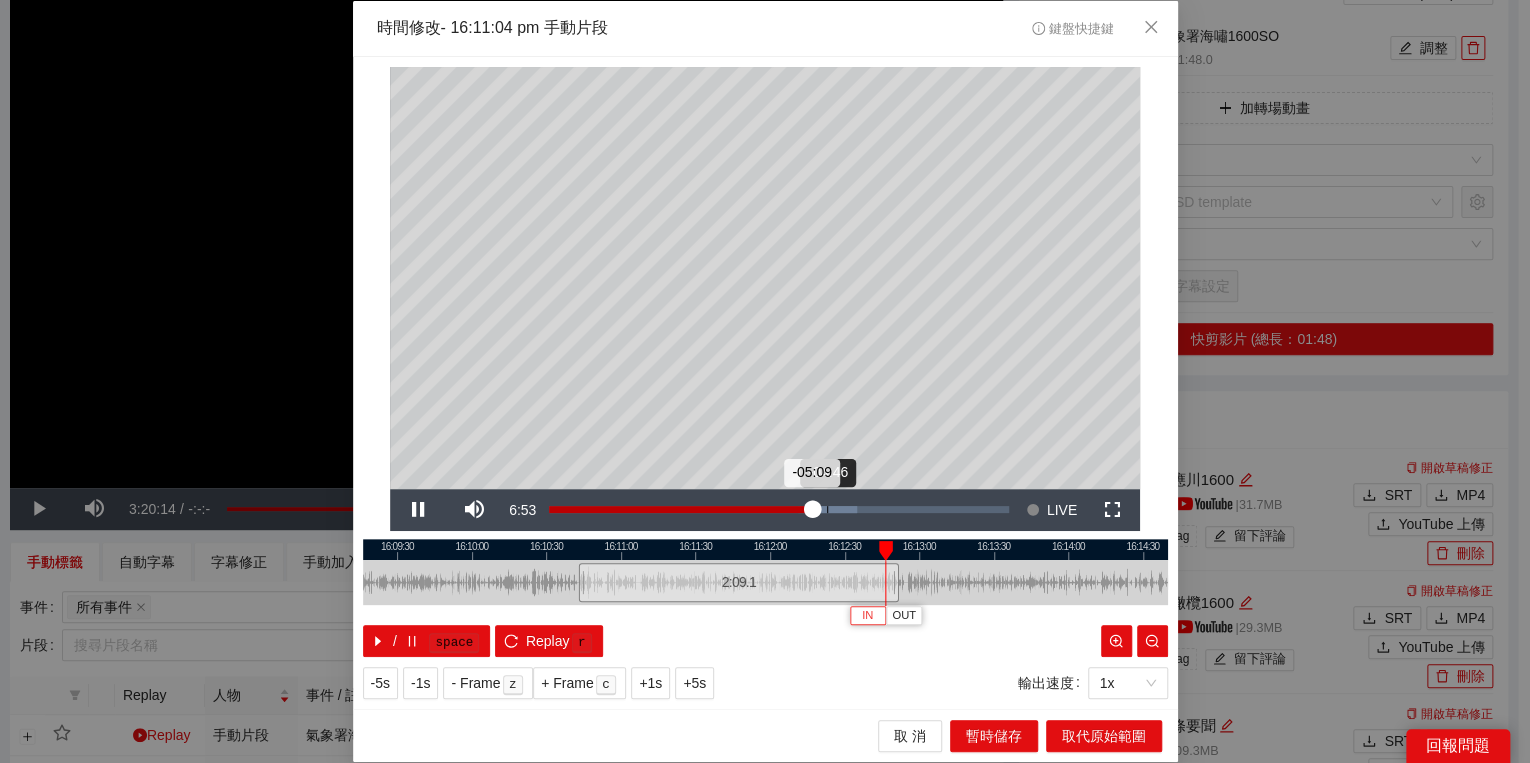 click on "Loaded :  66.94% -04:46 -05:09" at bounding box center [779, 510] 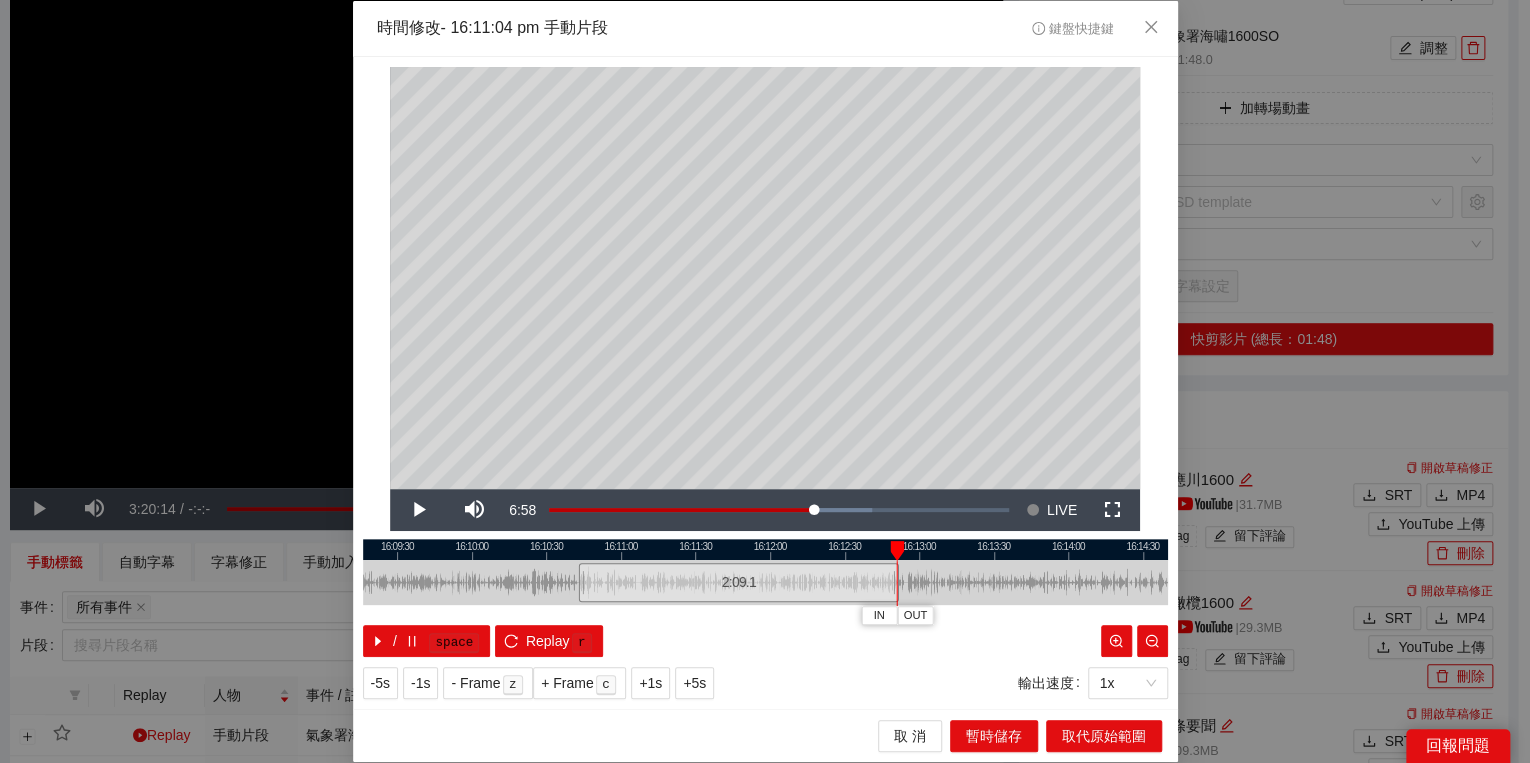 drag, startPoint x: 940, startPoint y: 556, endPoint x: 893, endPoint y: 561, distance: 47.26521 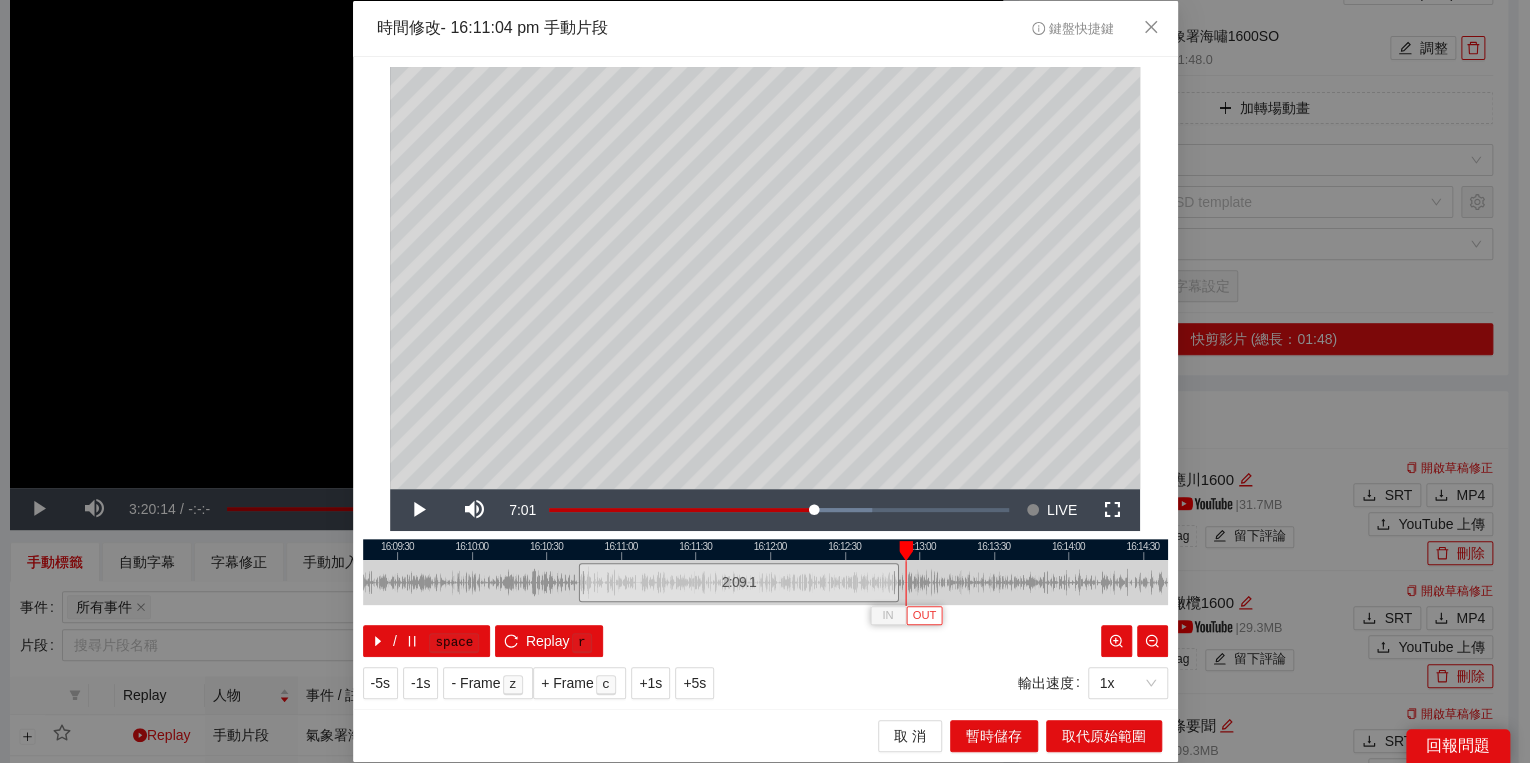 click on "OUT" at bounding box center [924, 616] 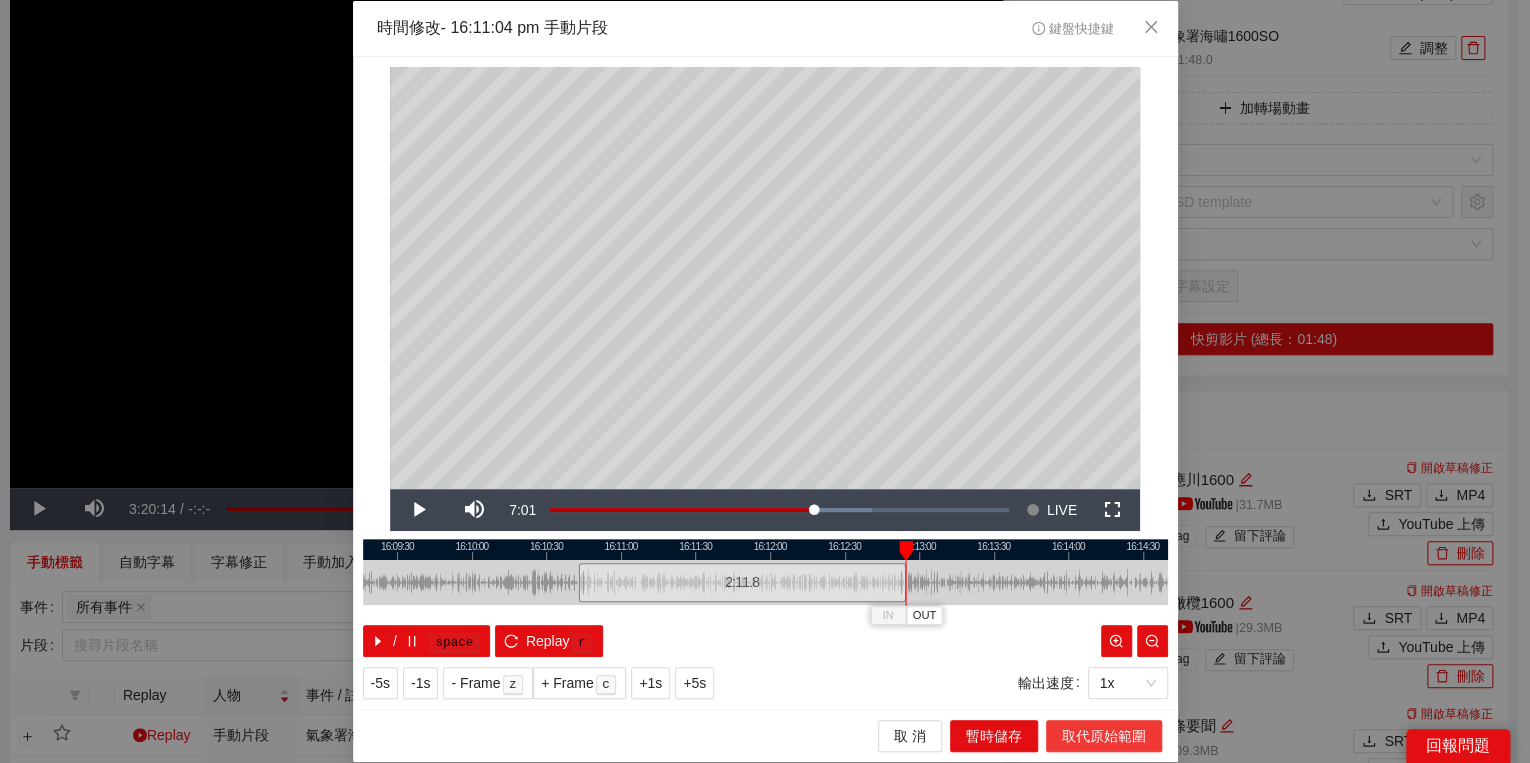 click on "取代原始範圍" at bounding box center (1104, 736) 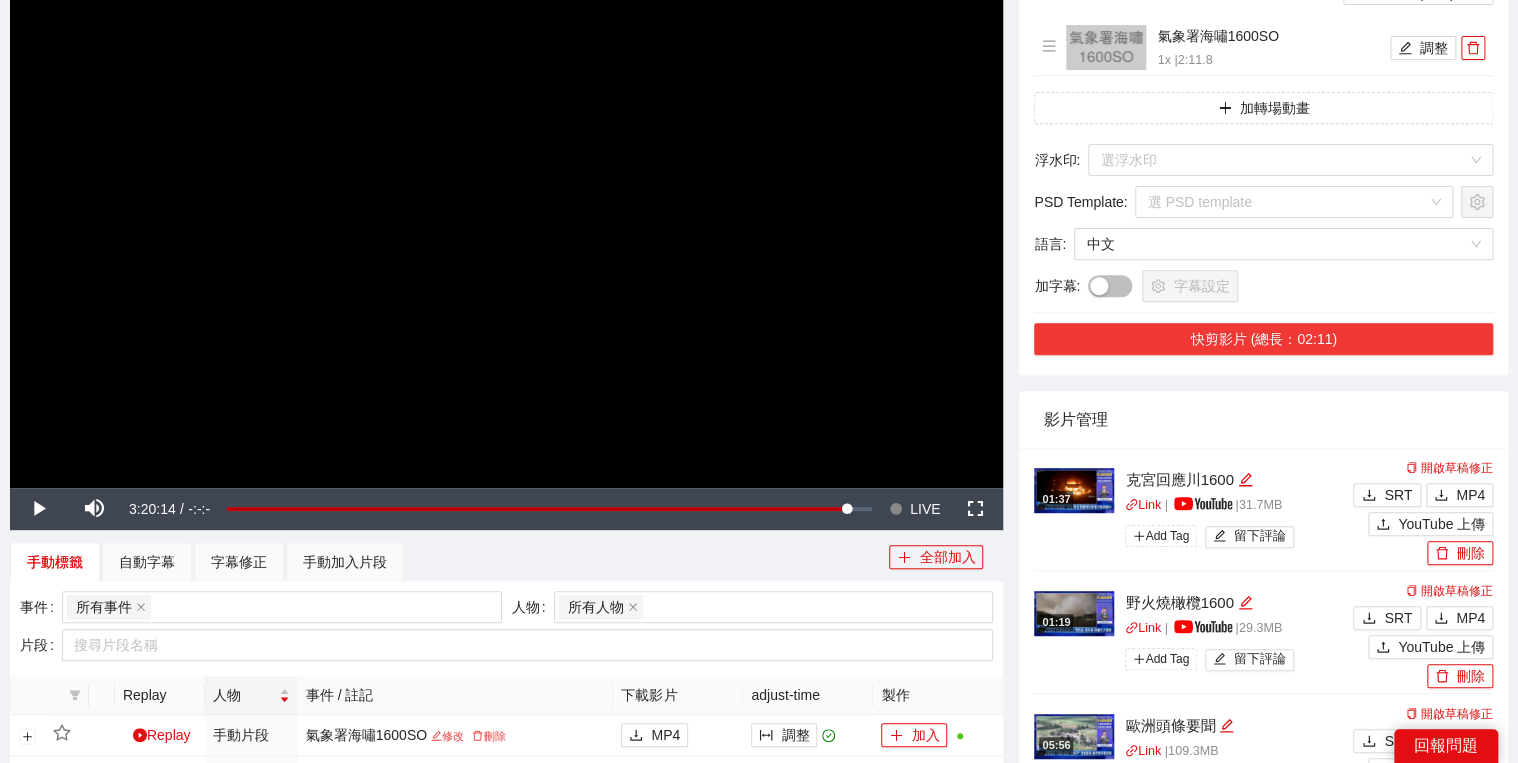 click on "快剪影片 (總長：02:11)" at bounding box center (1263, 339) 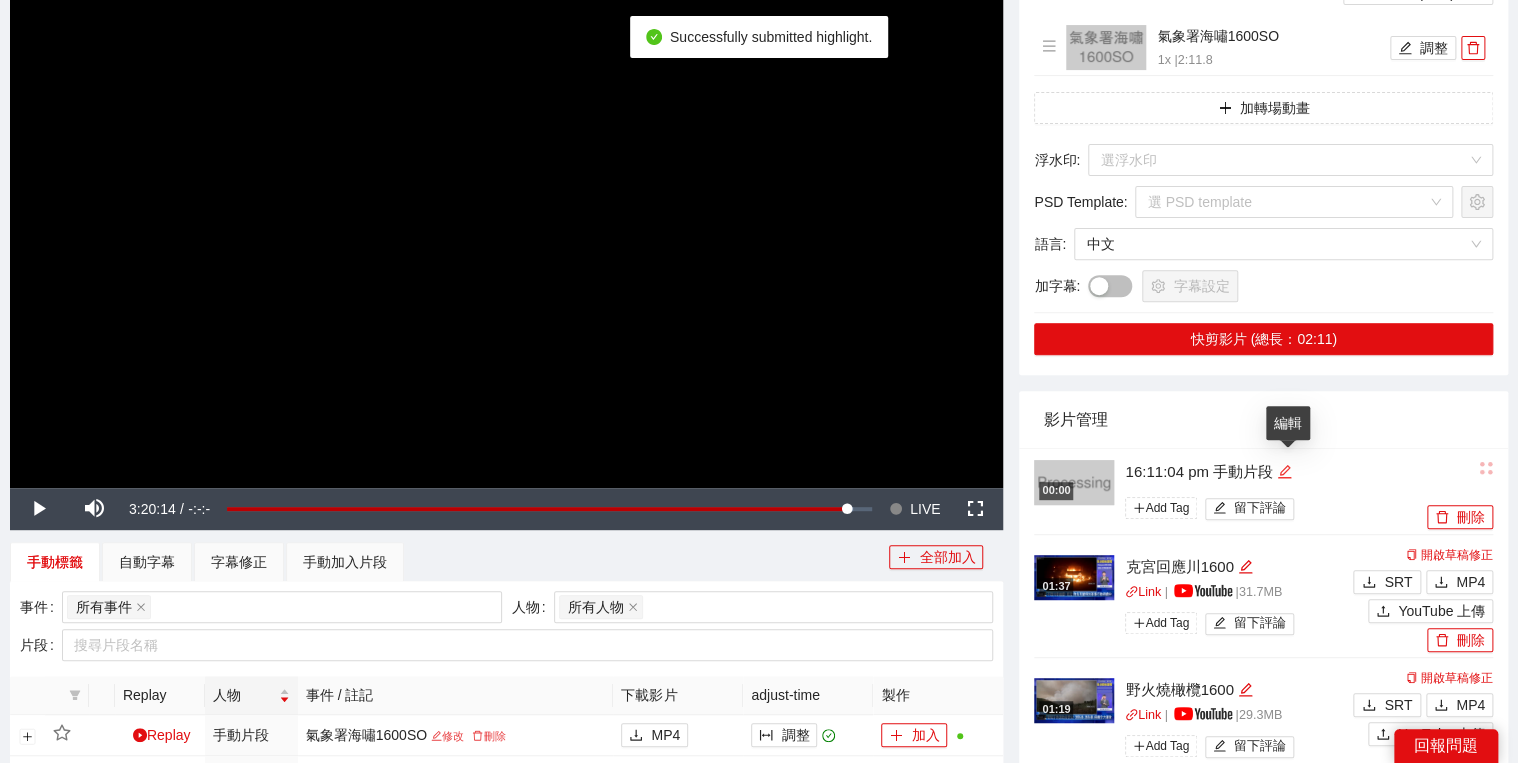 click at bounding box center (1284, 472) 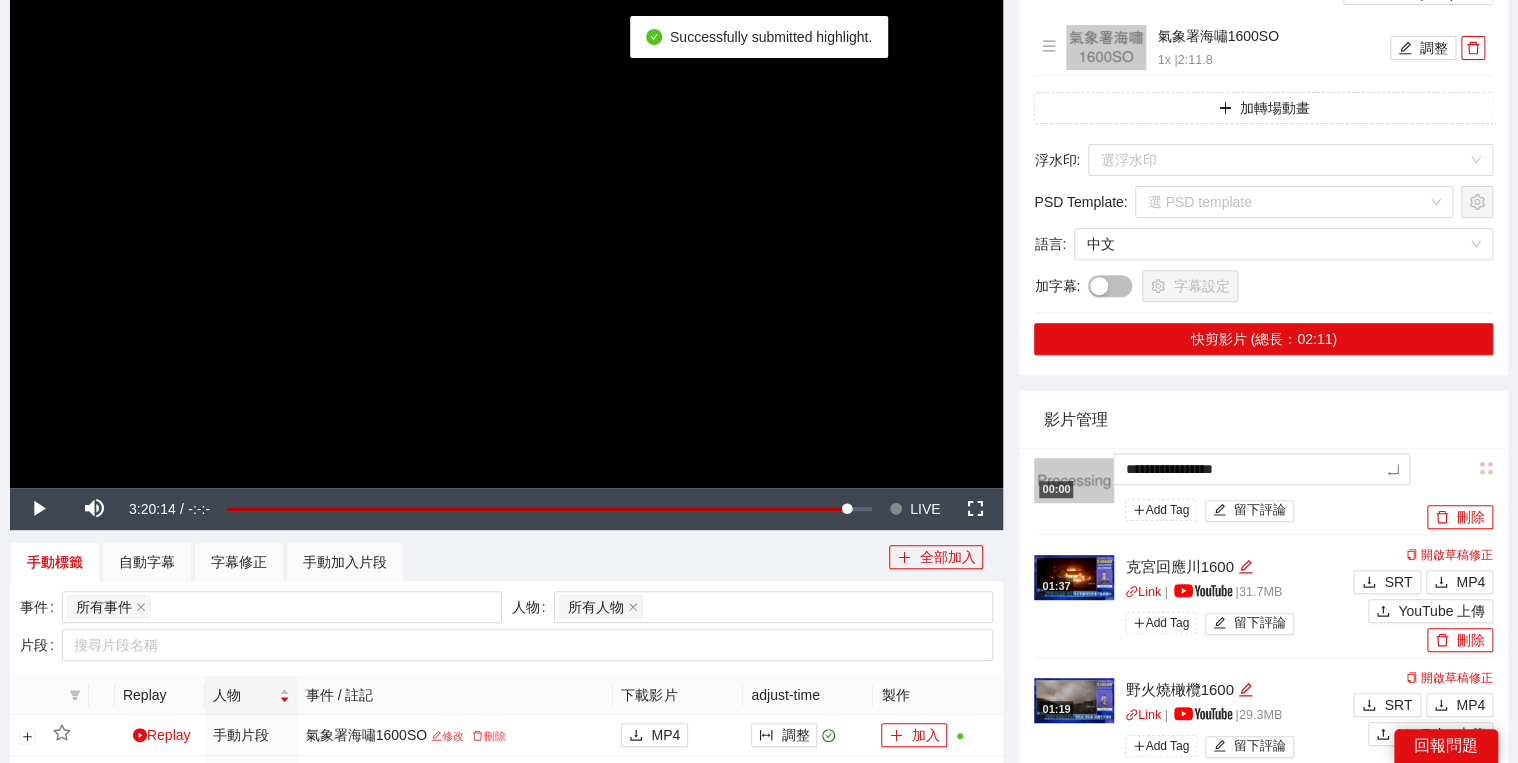 click on "**********" at bounding box center [759, 801] 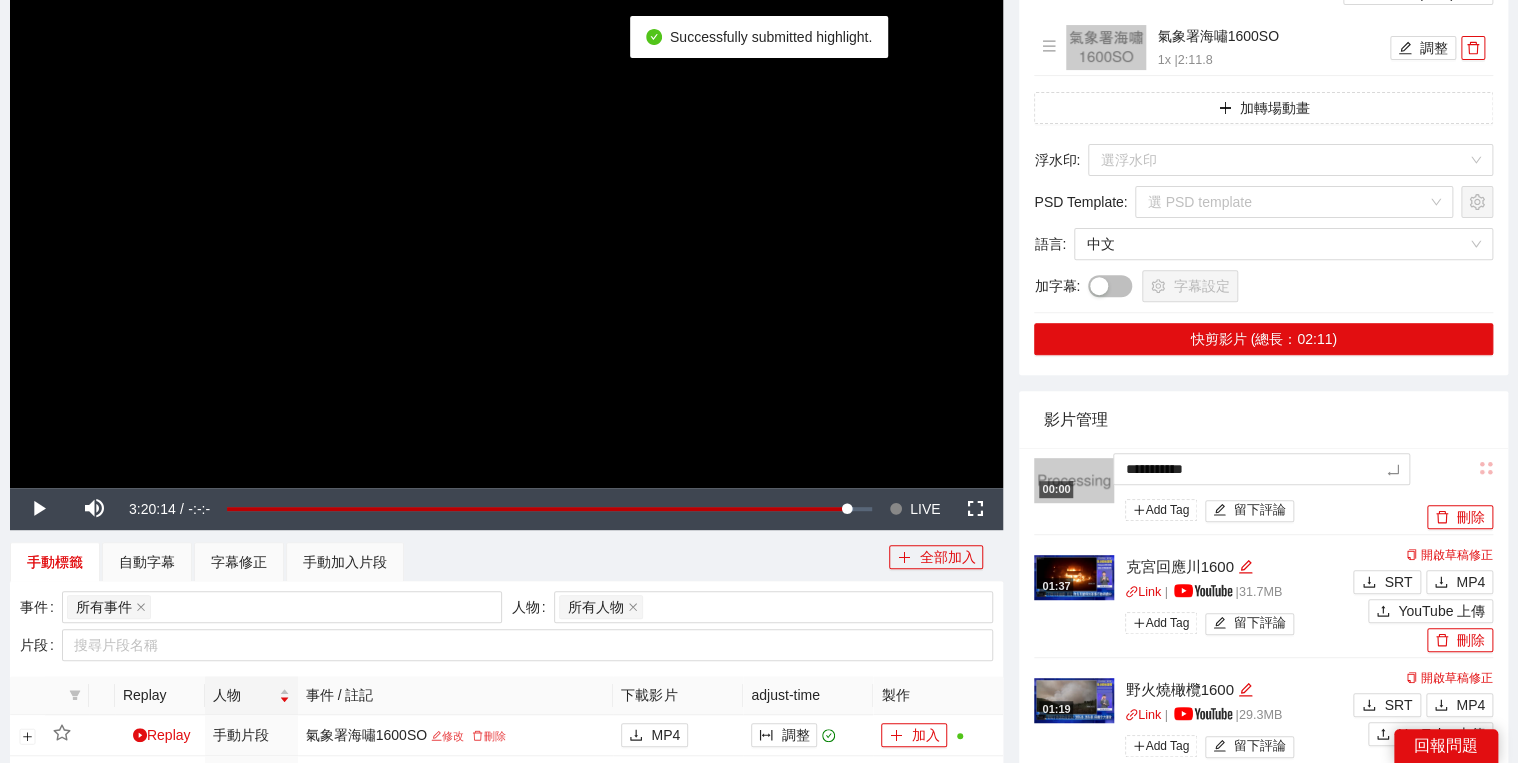 click on "影片管理" at bounding box center [1263, 419] 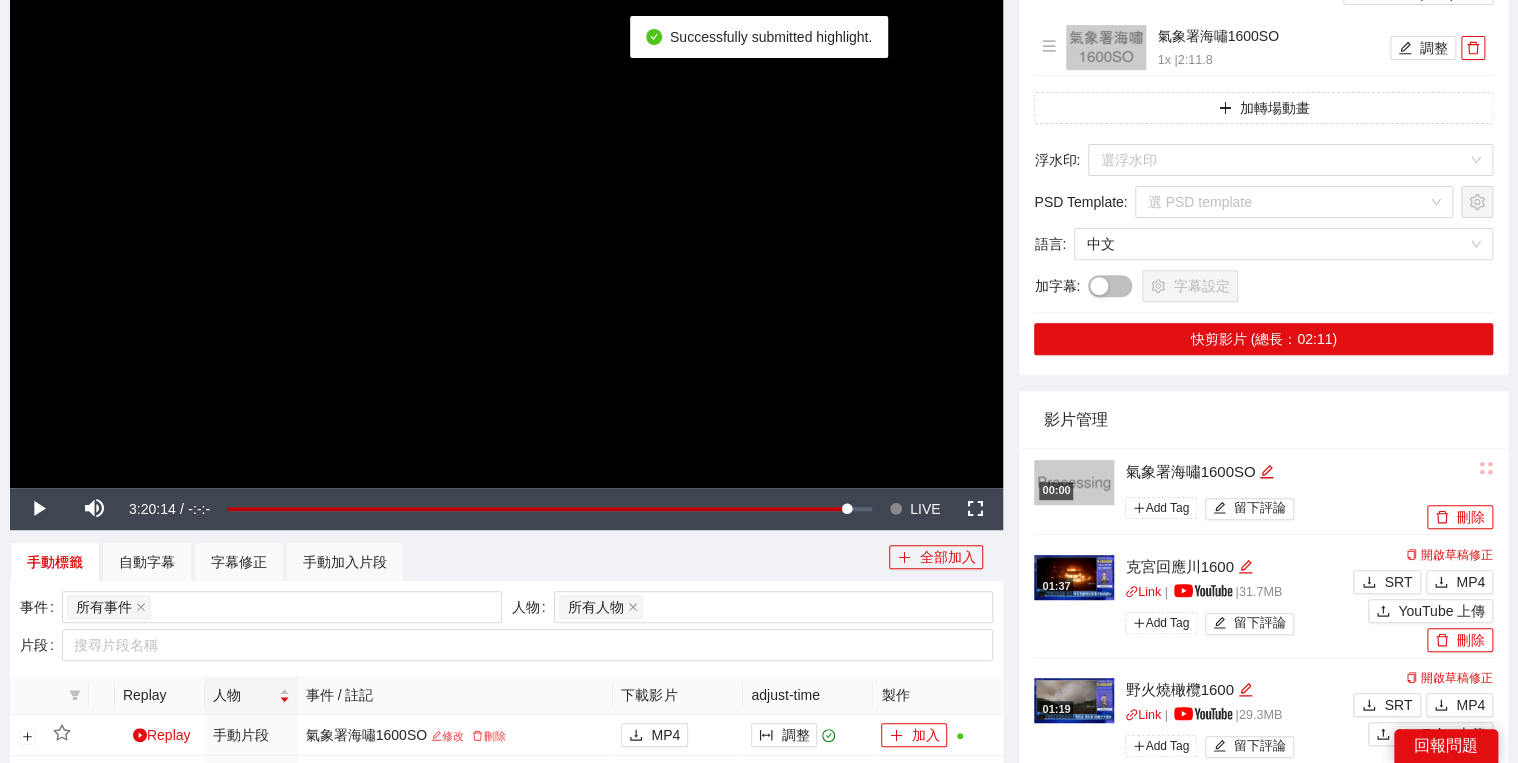 drag, startPoint x: 772, startPoint y: 459, endPoint x: 820, endPoint y: 480, distance: 52.392746 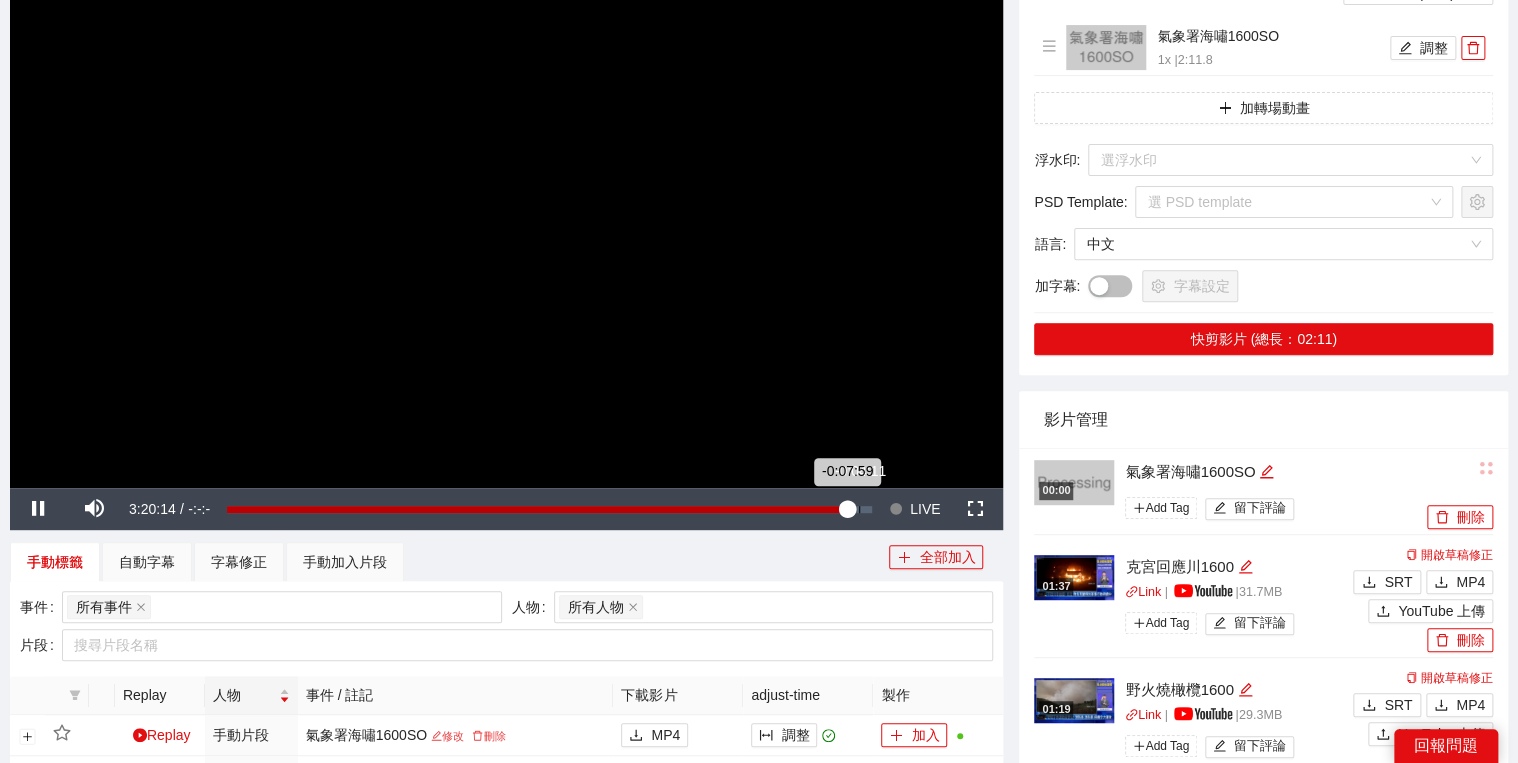 click on "-0:07:59" at bounding box center (537, 509) 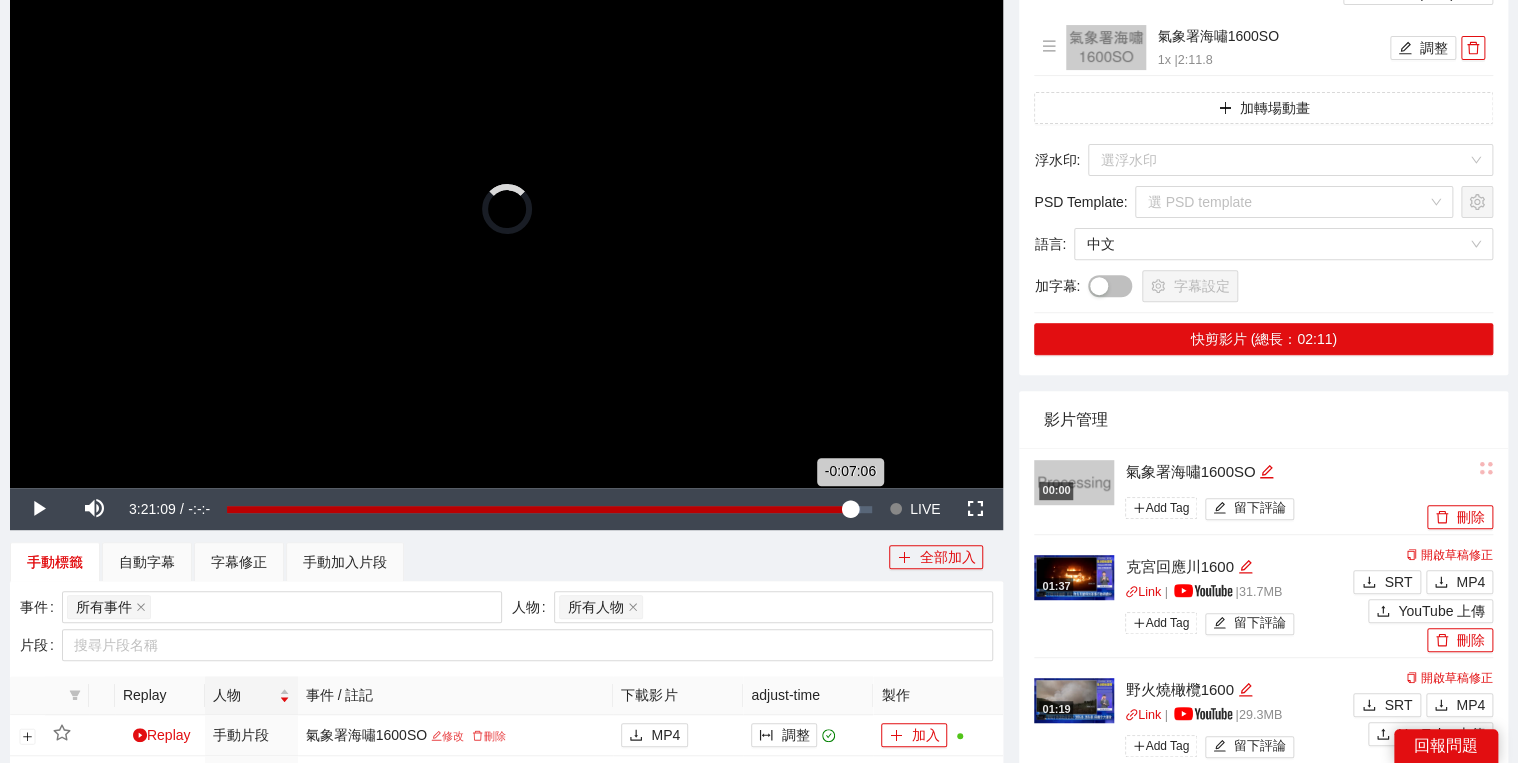 click on "-0:07:06" at bounding box center (538, 509) 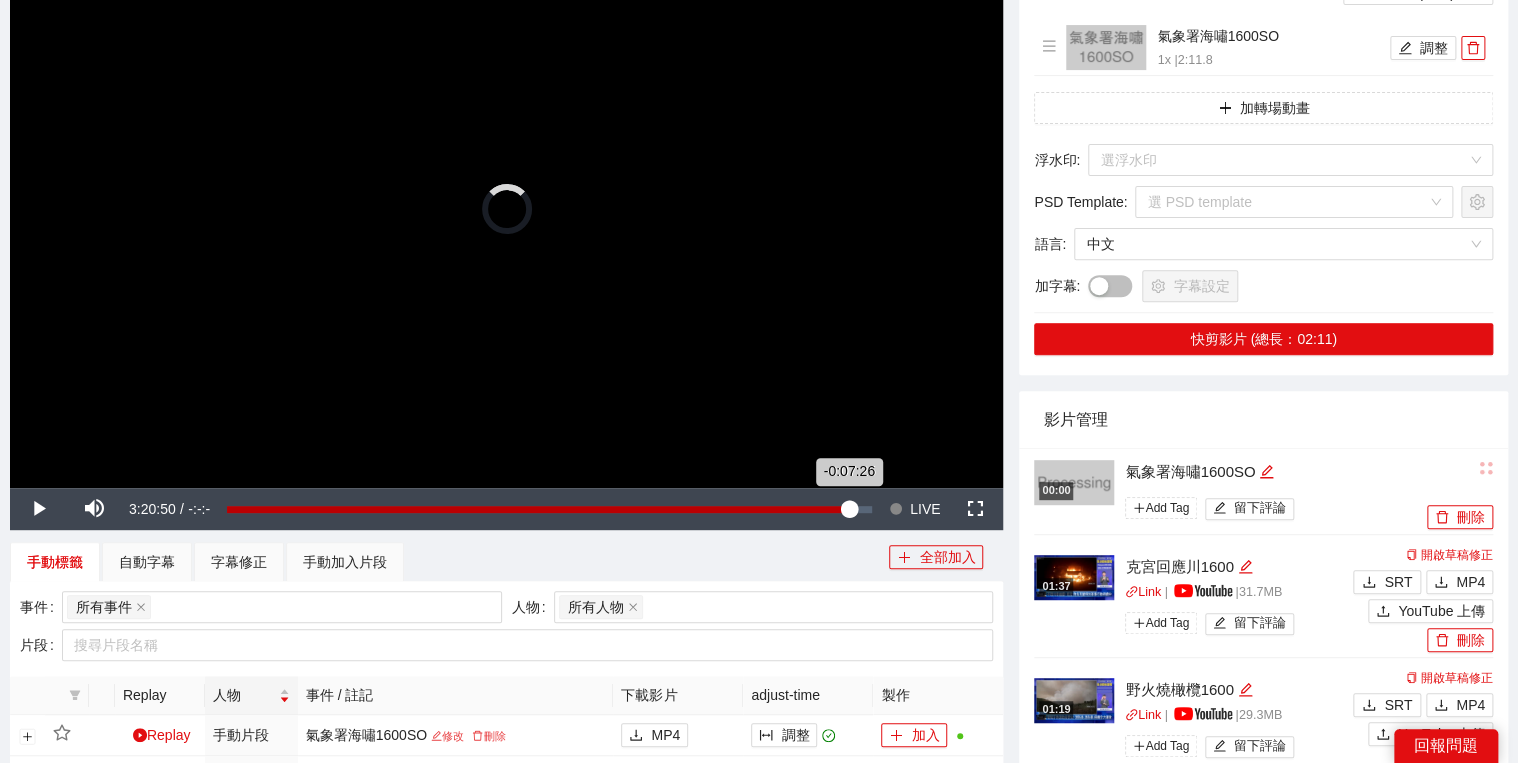 click on "-0:07:26" at bounding box center [538, 509] 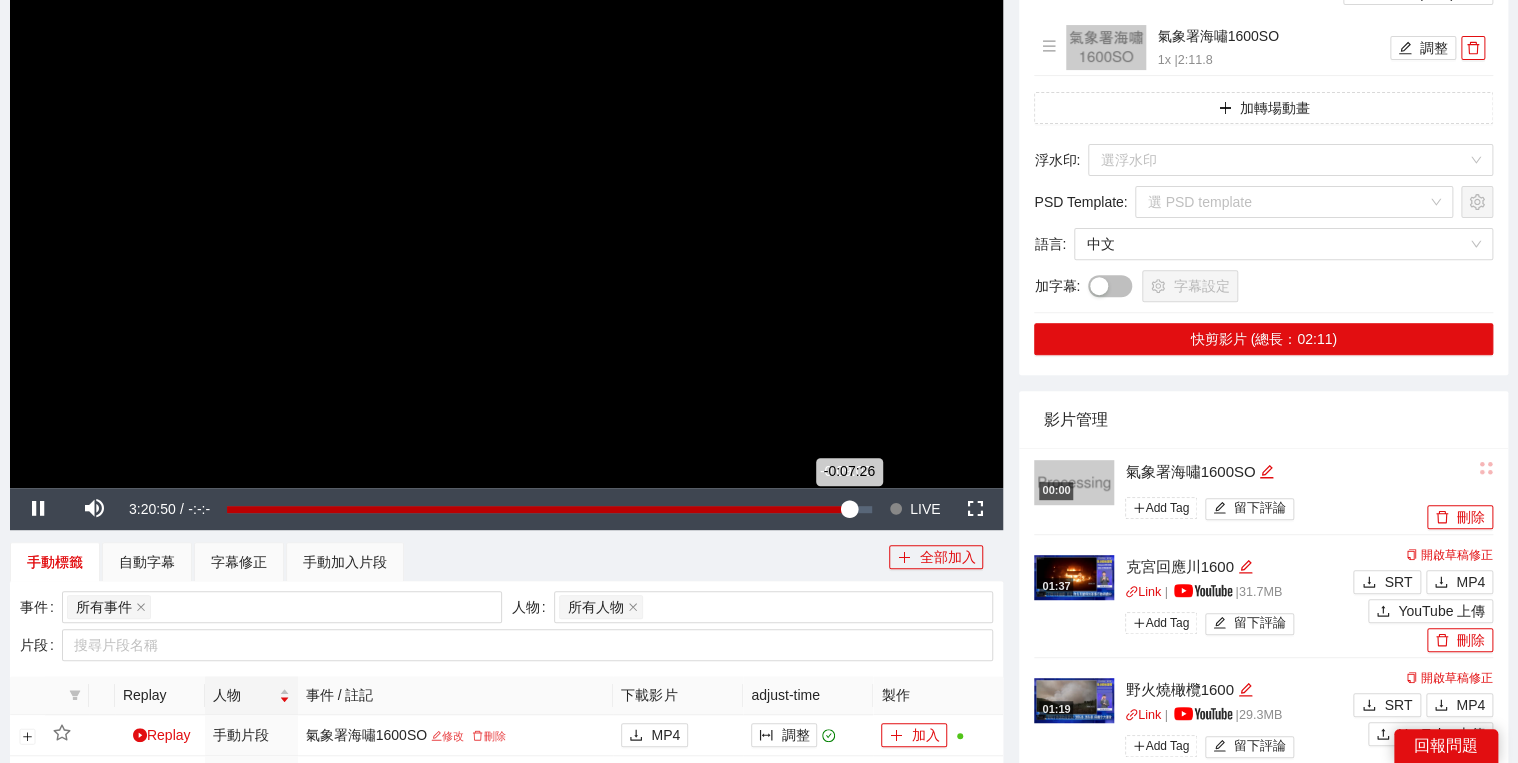 click on "-0:07:26" at bounding box center (538, 509) 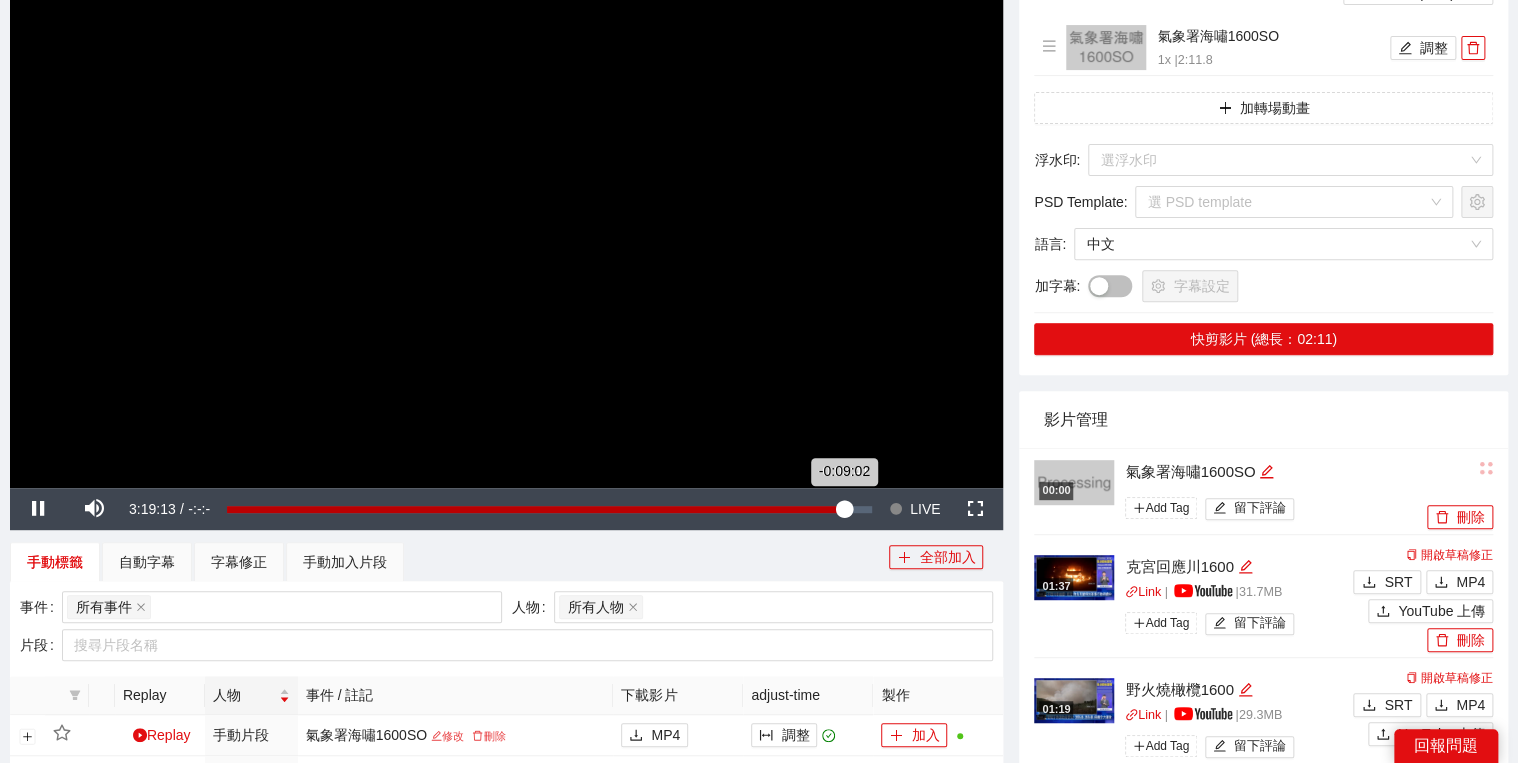 click on "-0:09:02" at bounding box center [535, 509] 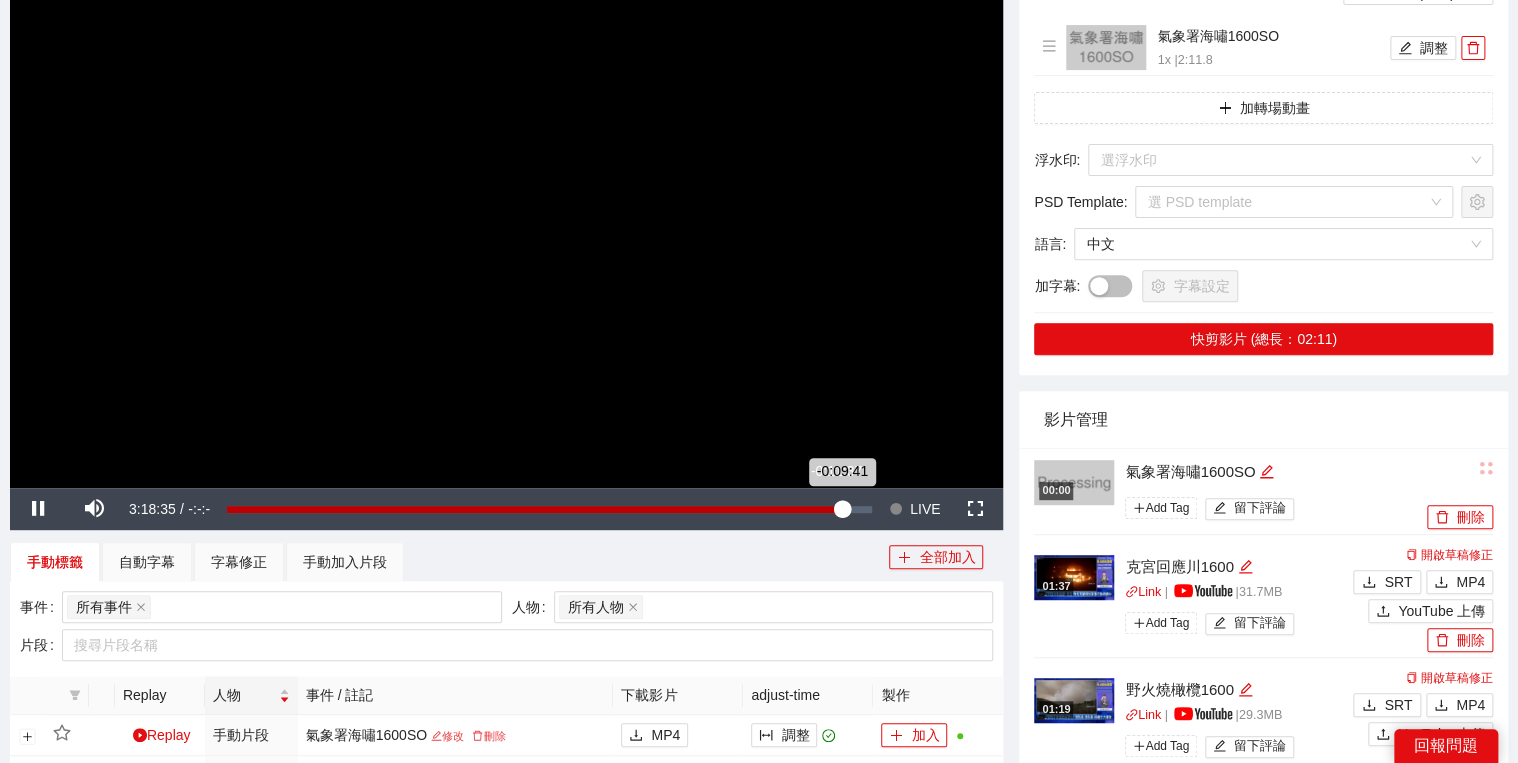 click on "-0:09:41" at bounding box center [534, 509] 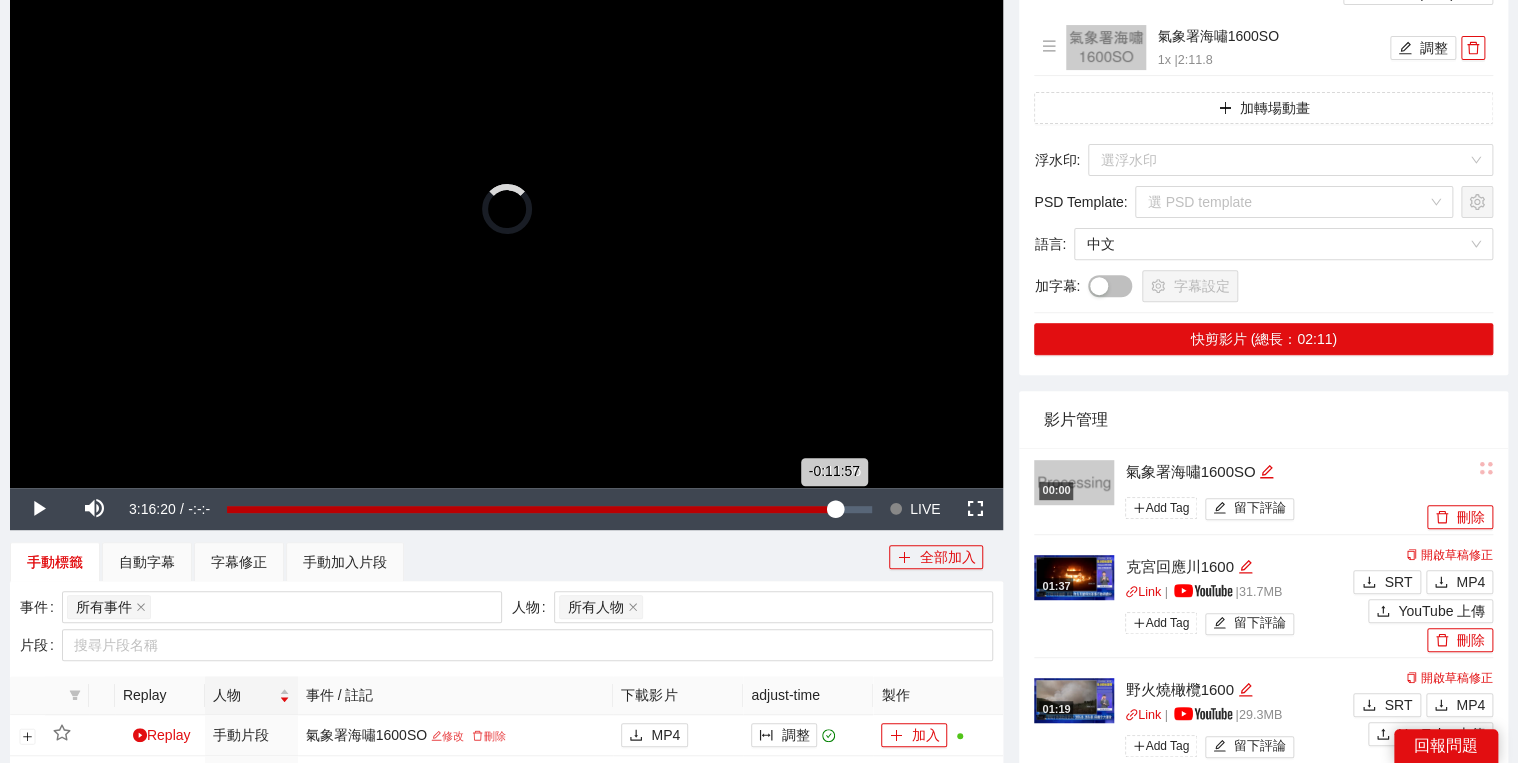 click on "-0:11:57" at bounding box center (531, 509) 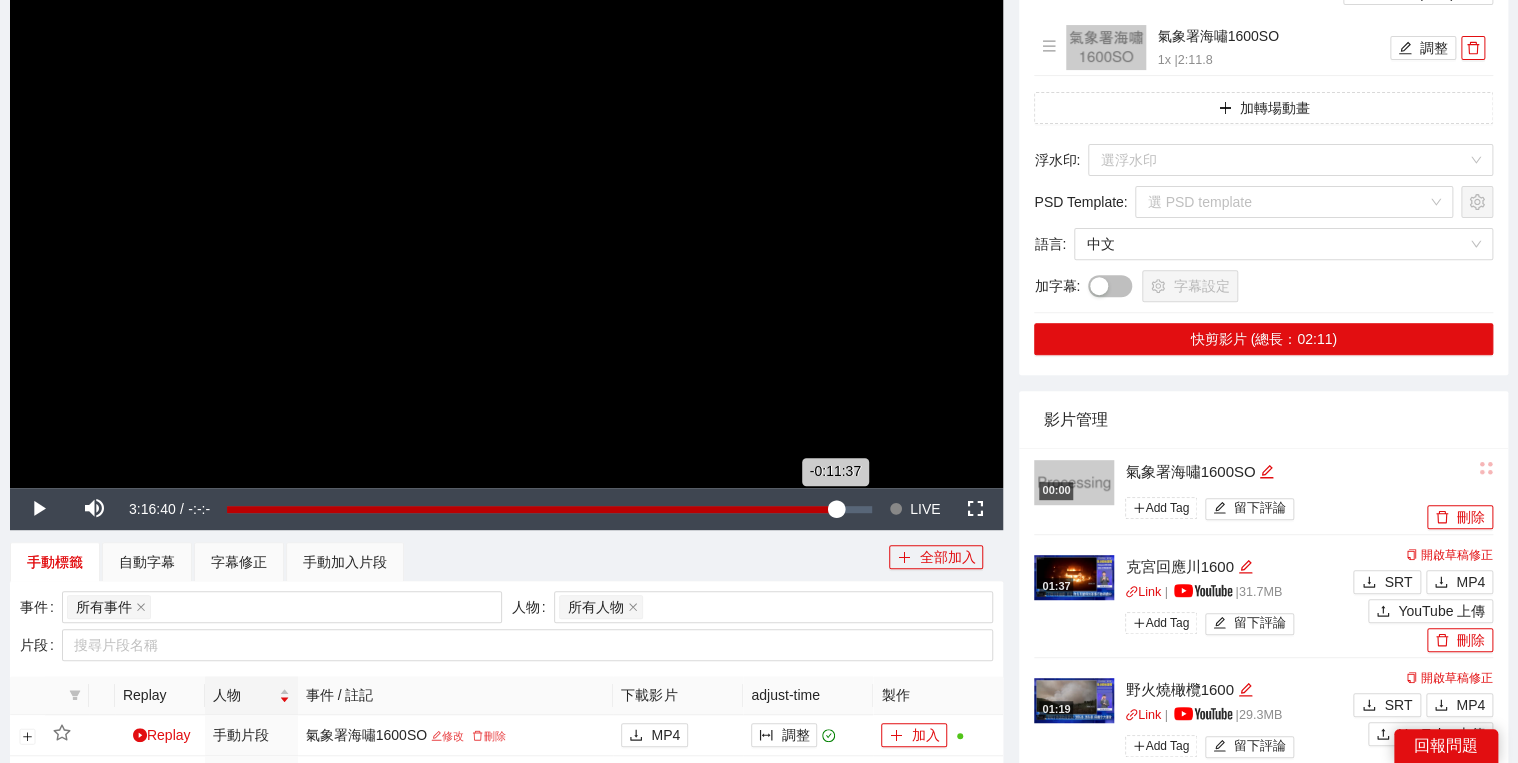 click on "-0:11:37" at bounding box center (531, 509) 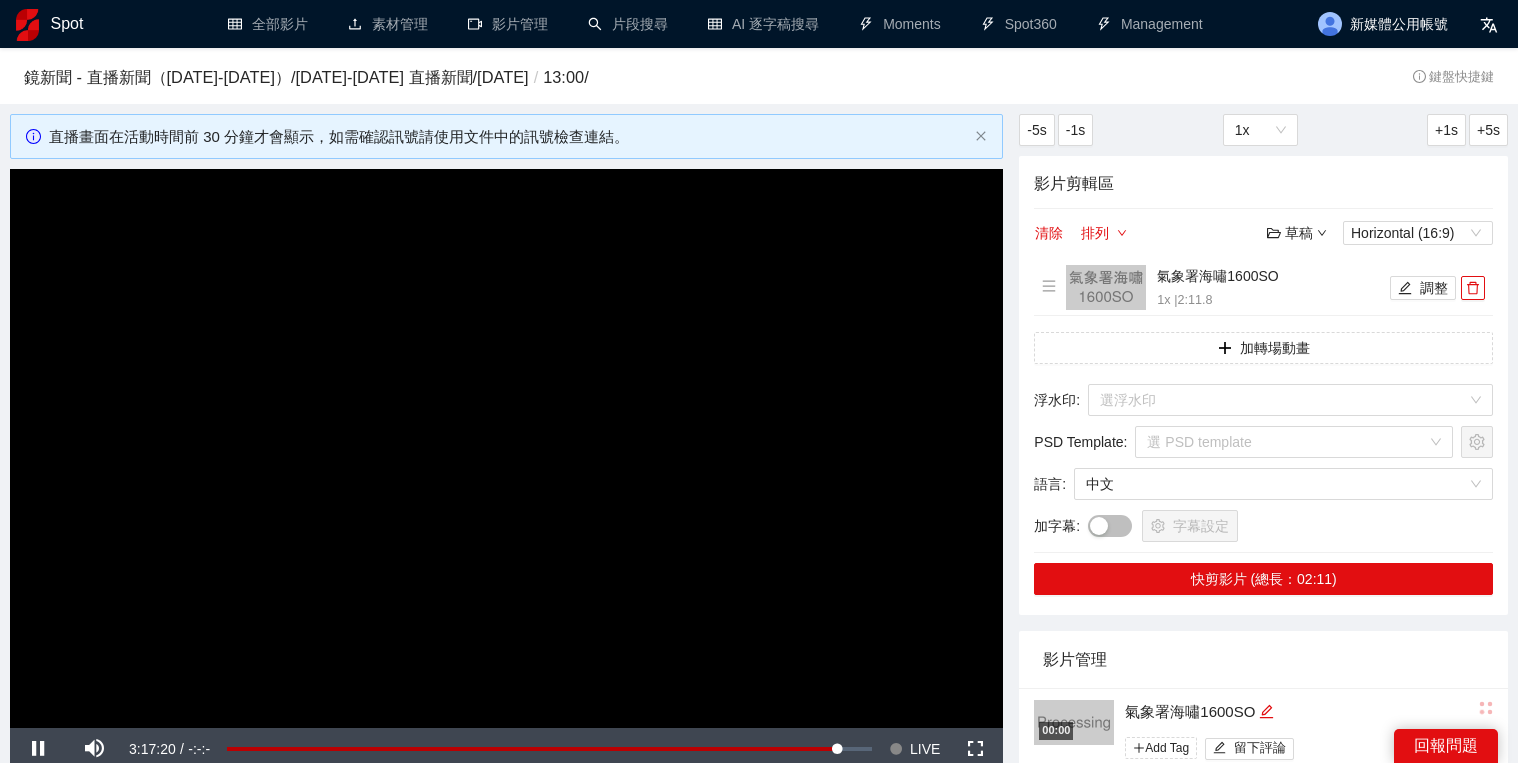 scroll, scrollTop: 240, scrollLeft: 0, axis: vertical 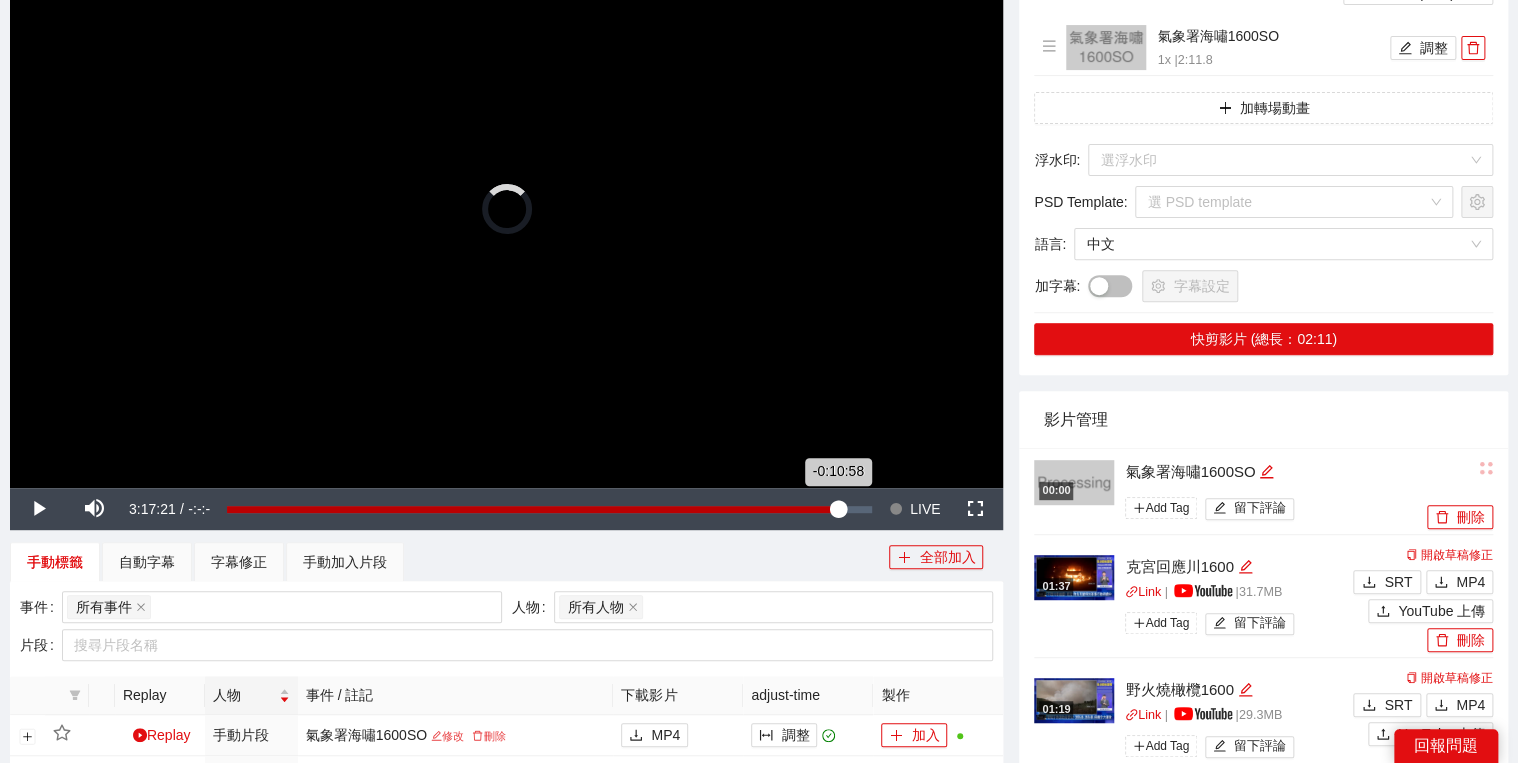 drag, startPoint x: 0, startPoint y: 0, endPoint x: 837, endPoint y: 510, distance: 980.1372 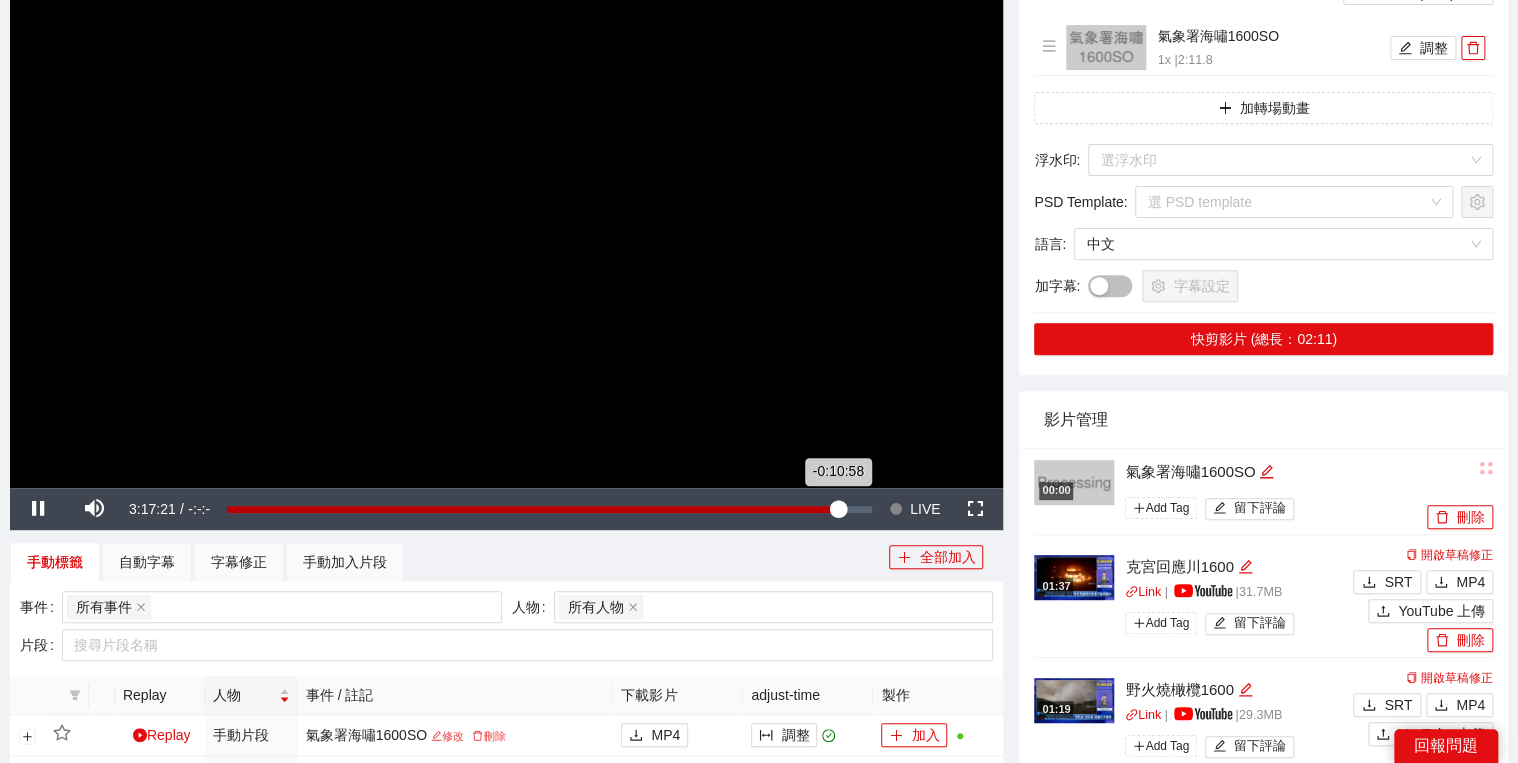click on "-0:10:58" at bounding box center (532, 509) 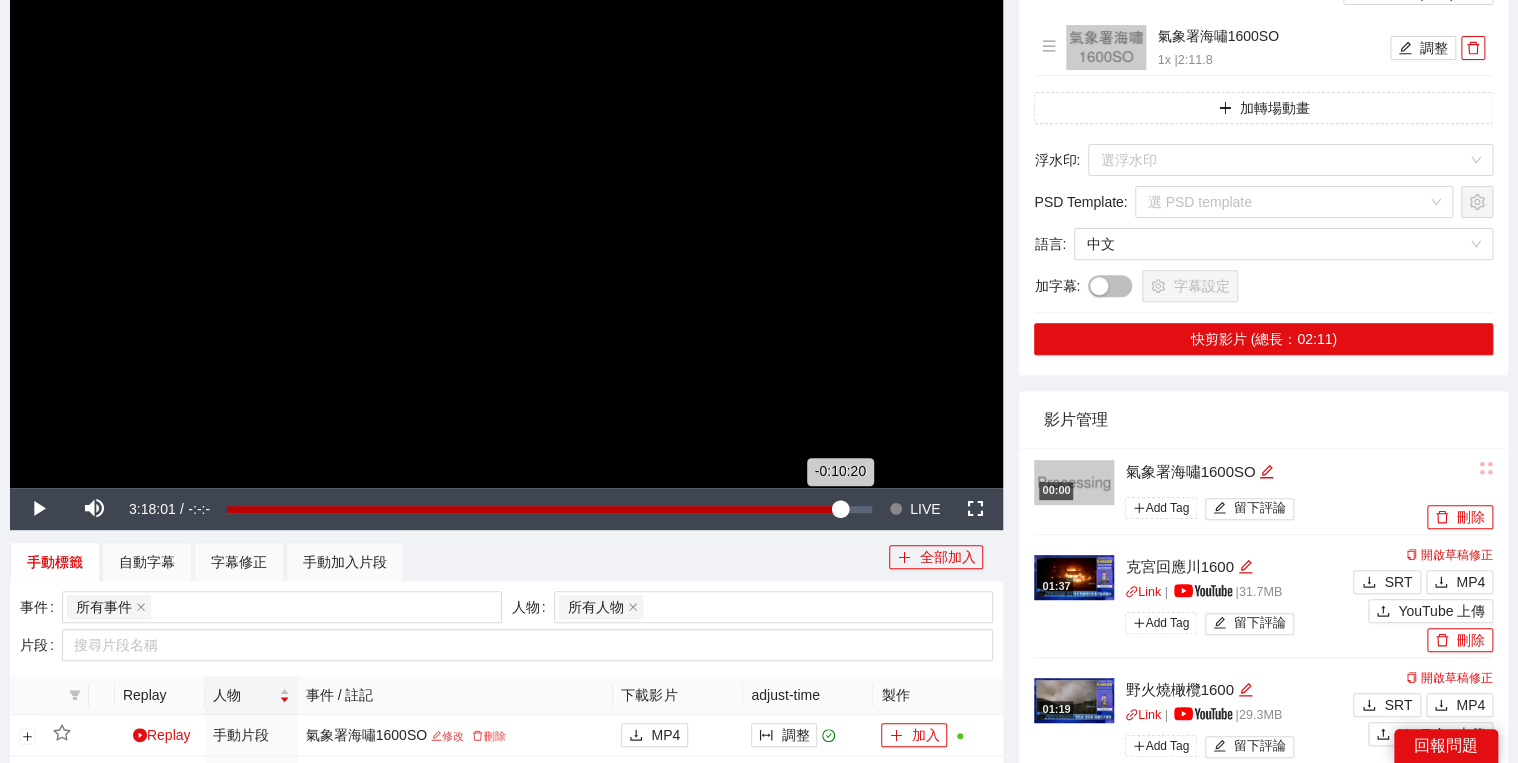 click on "-0:10:20" at bounding box center [533, 509] 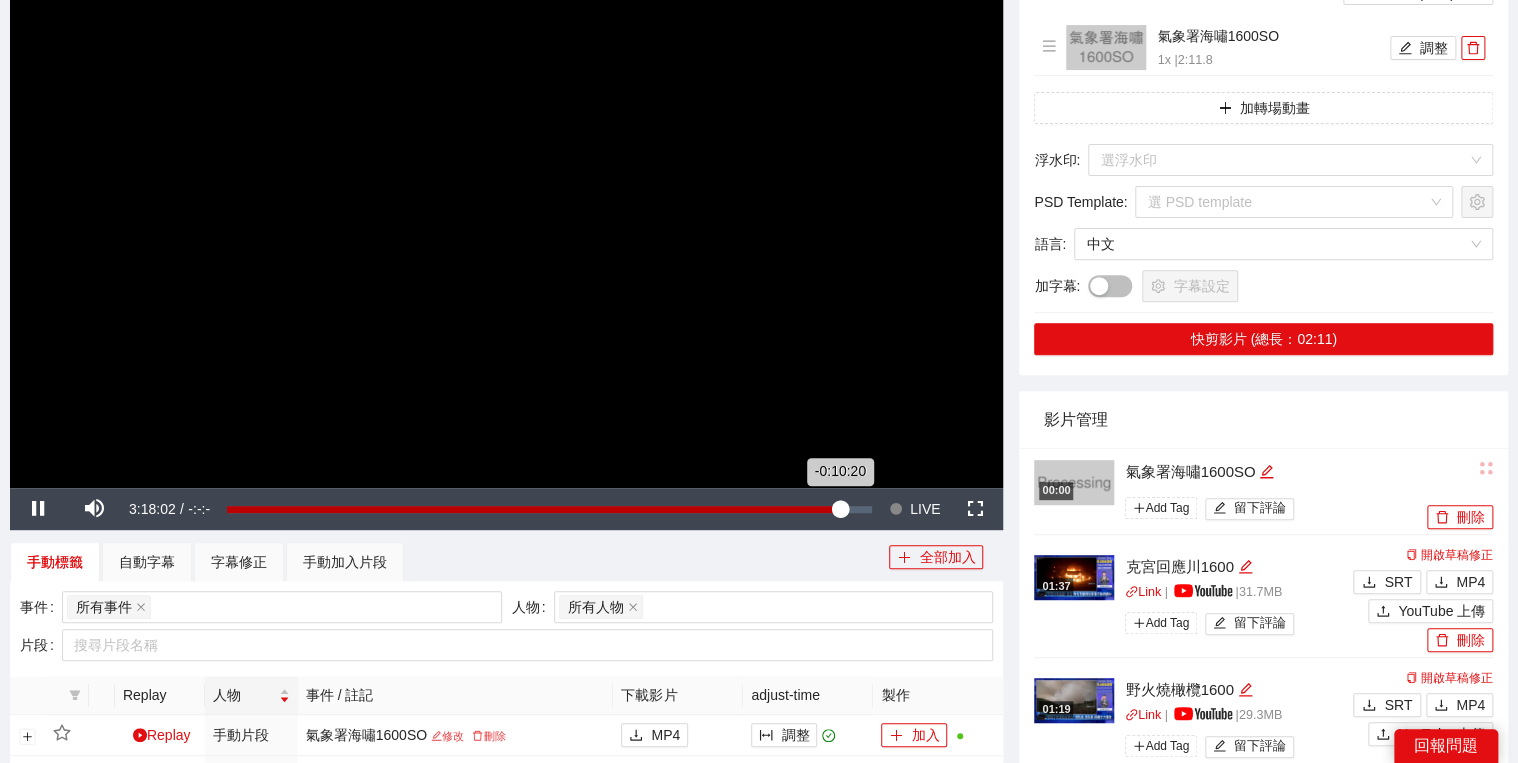 click on "-0:10:20" at bounding box center (533, 509) 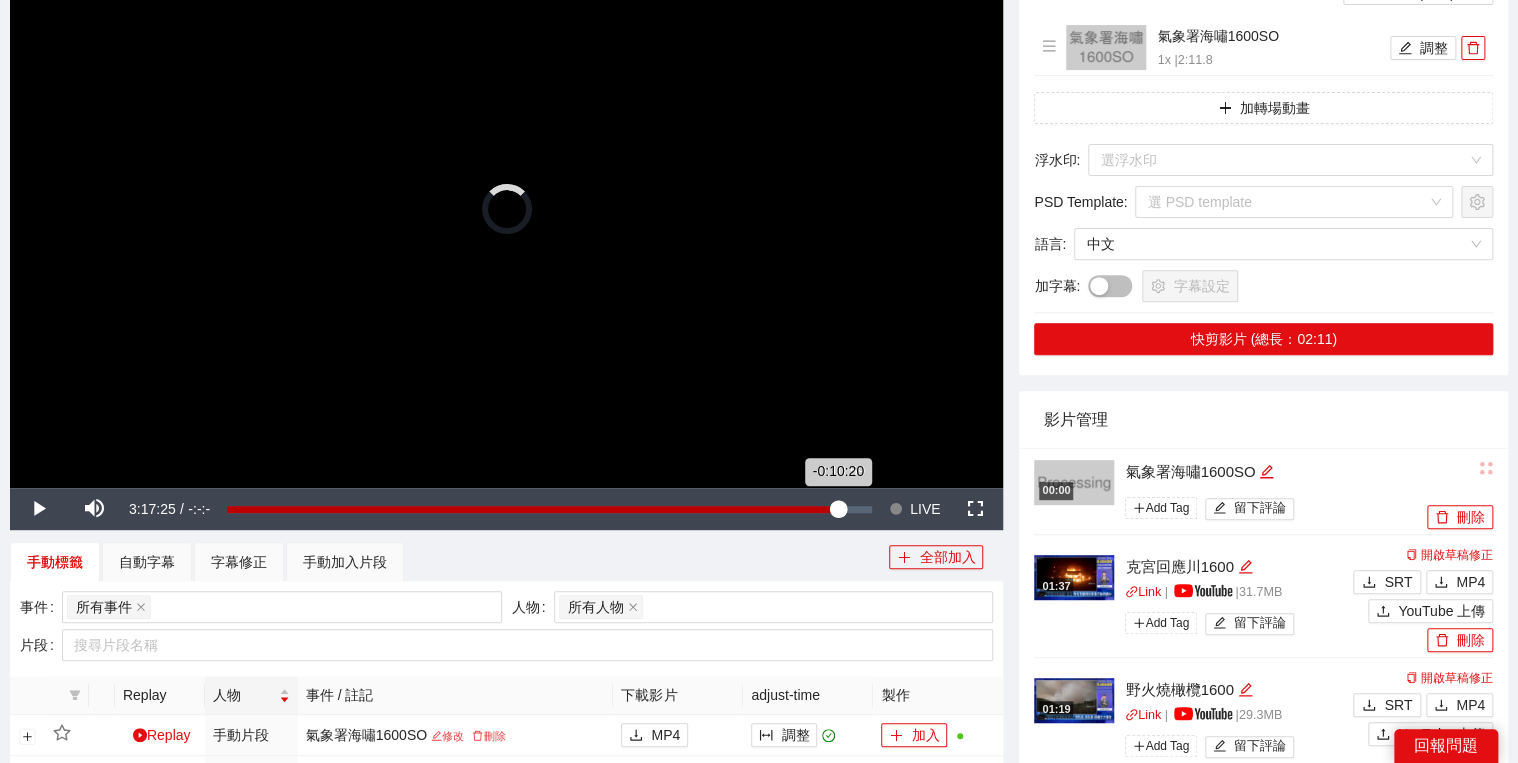click on "-0:10:20" at bounding box center [532, 509] 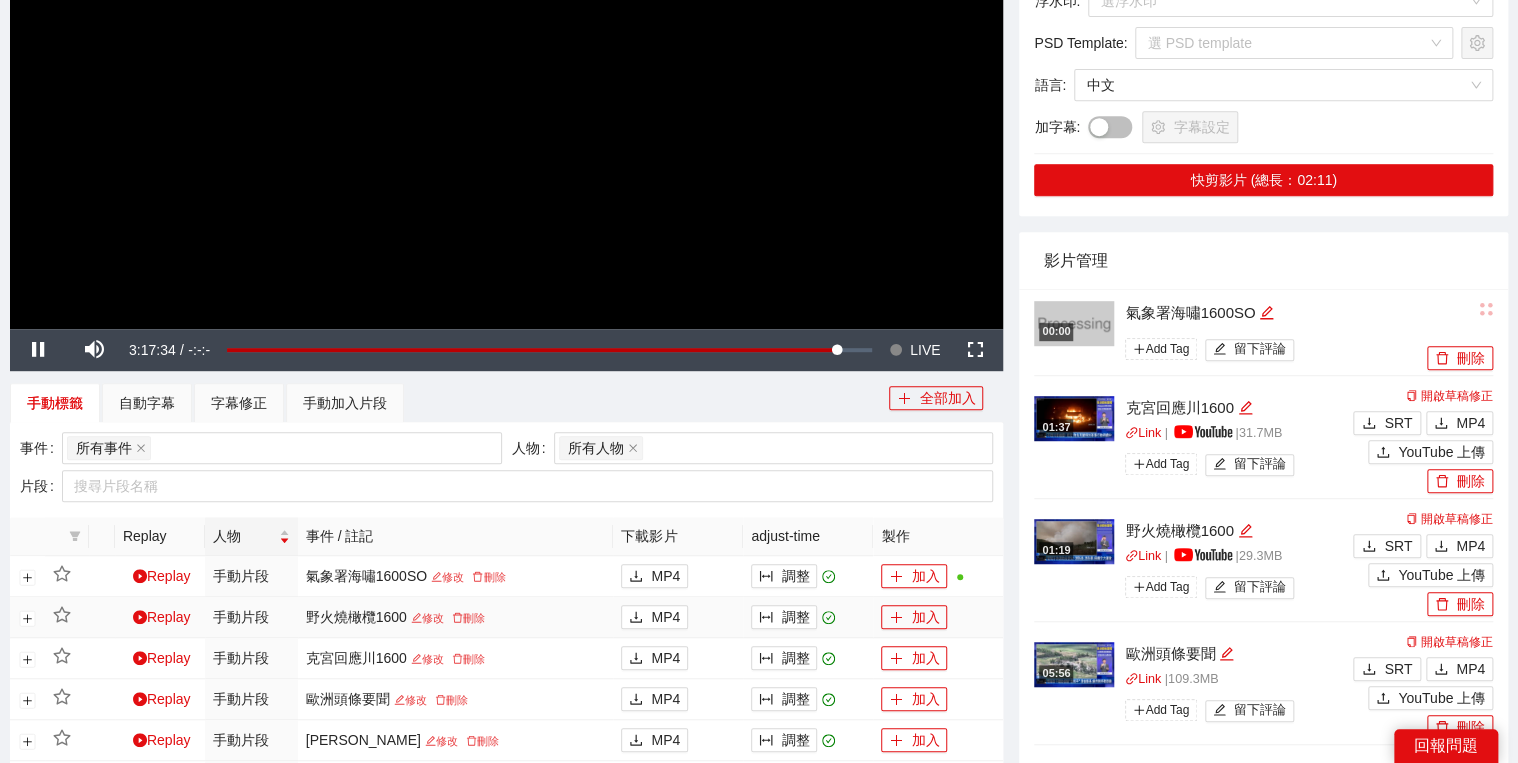 scroll, scrollTop: 480, scrollLeft: 0, axis: vertical 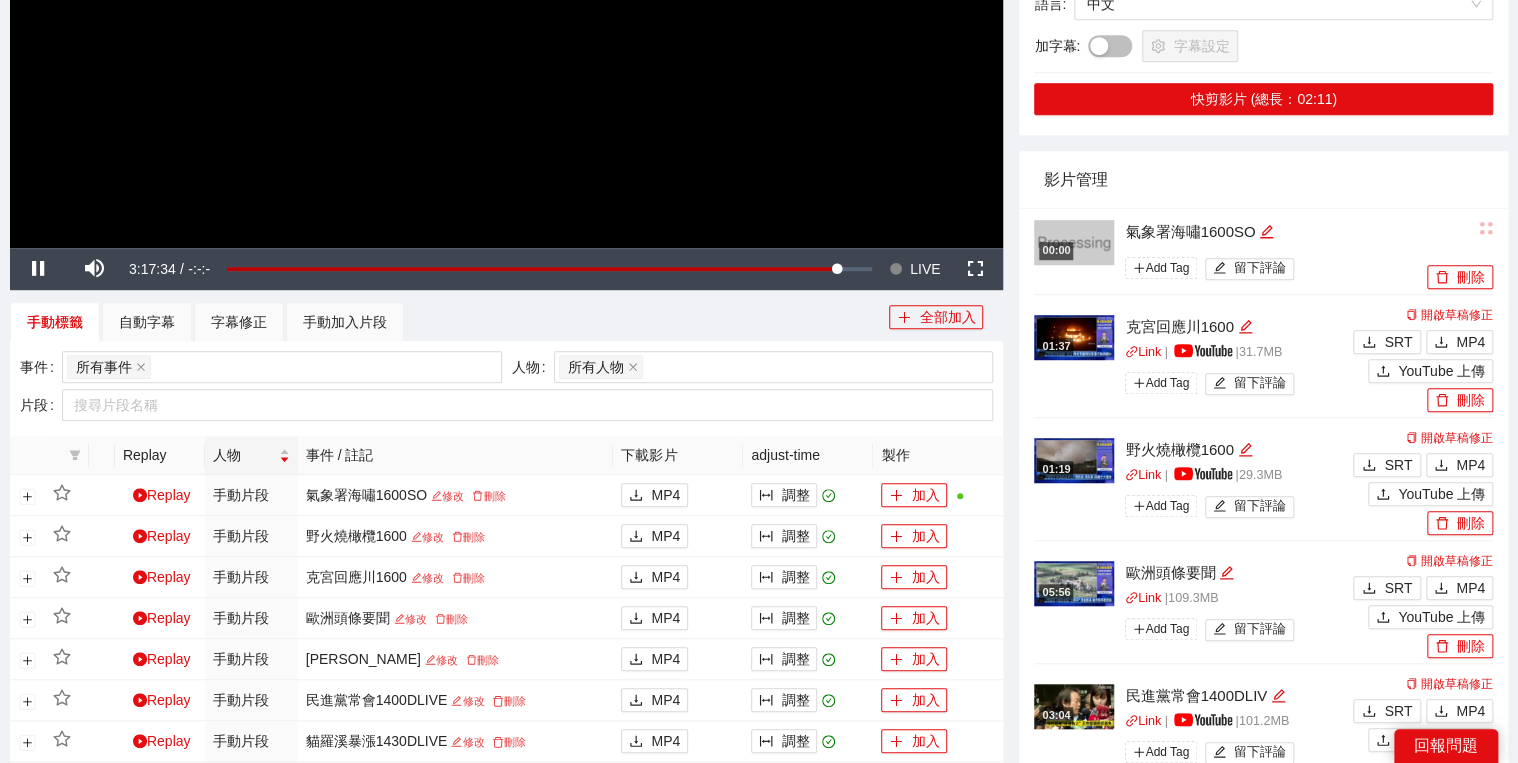 click on "事件 所有事件   人物 所有人物   片段   搜尋片段名稱" at bounding box center (506, 388) 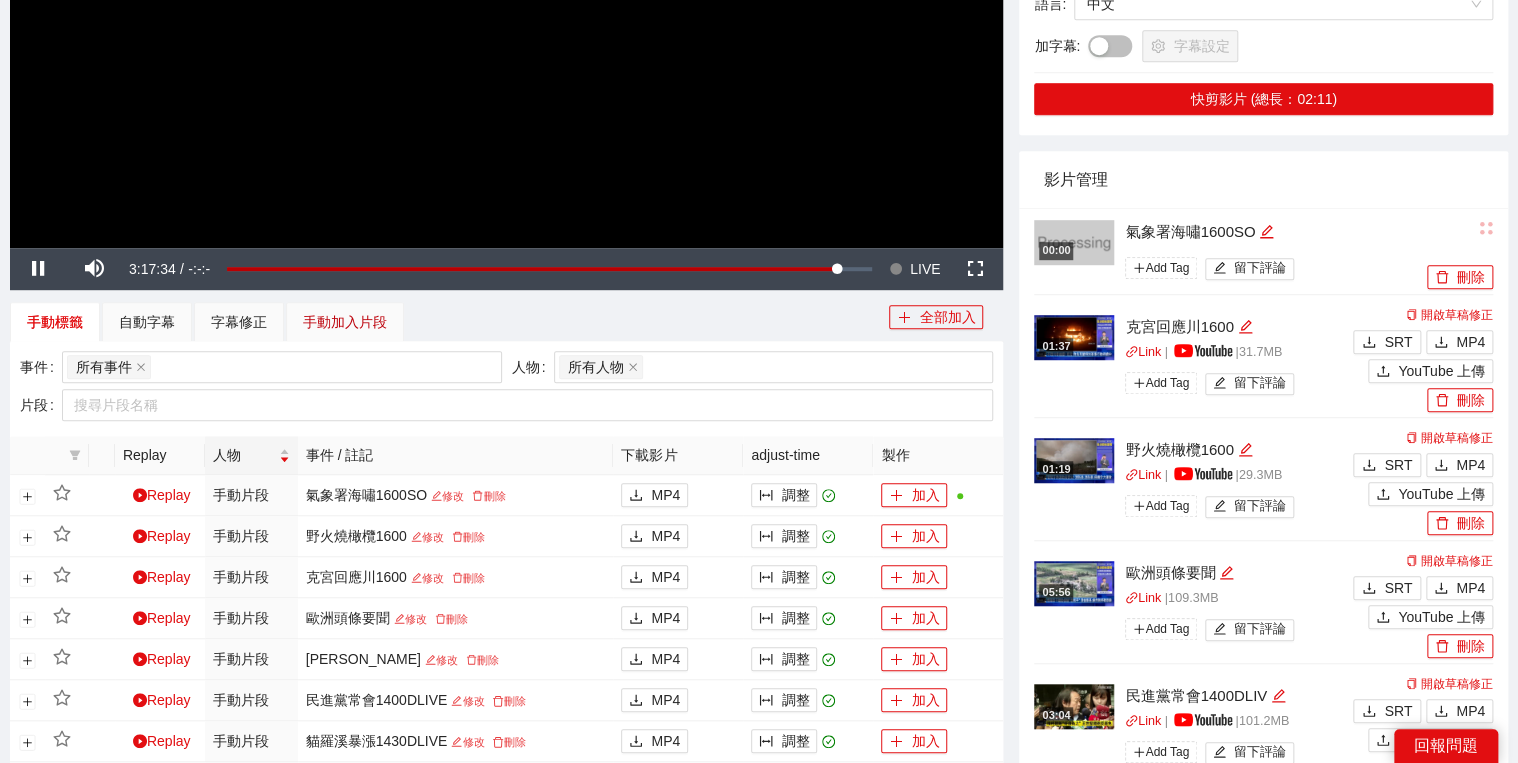click on "手動加入片段" at bounding box center [345, 322] 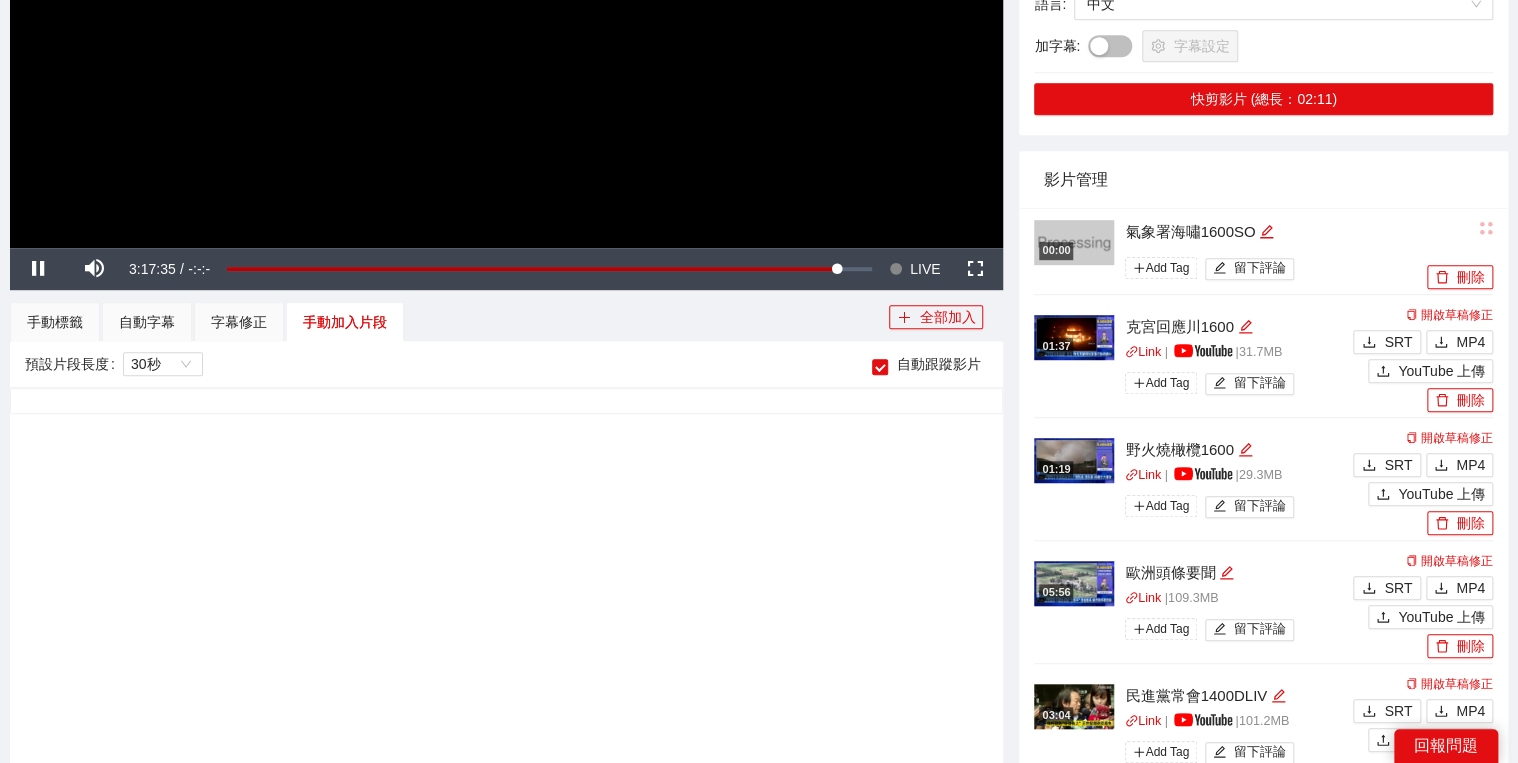 click at bounding box center [506, -32] 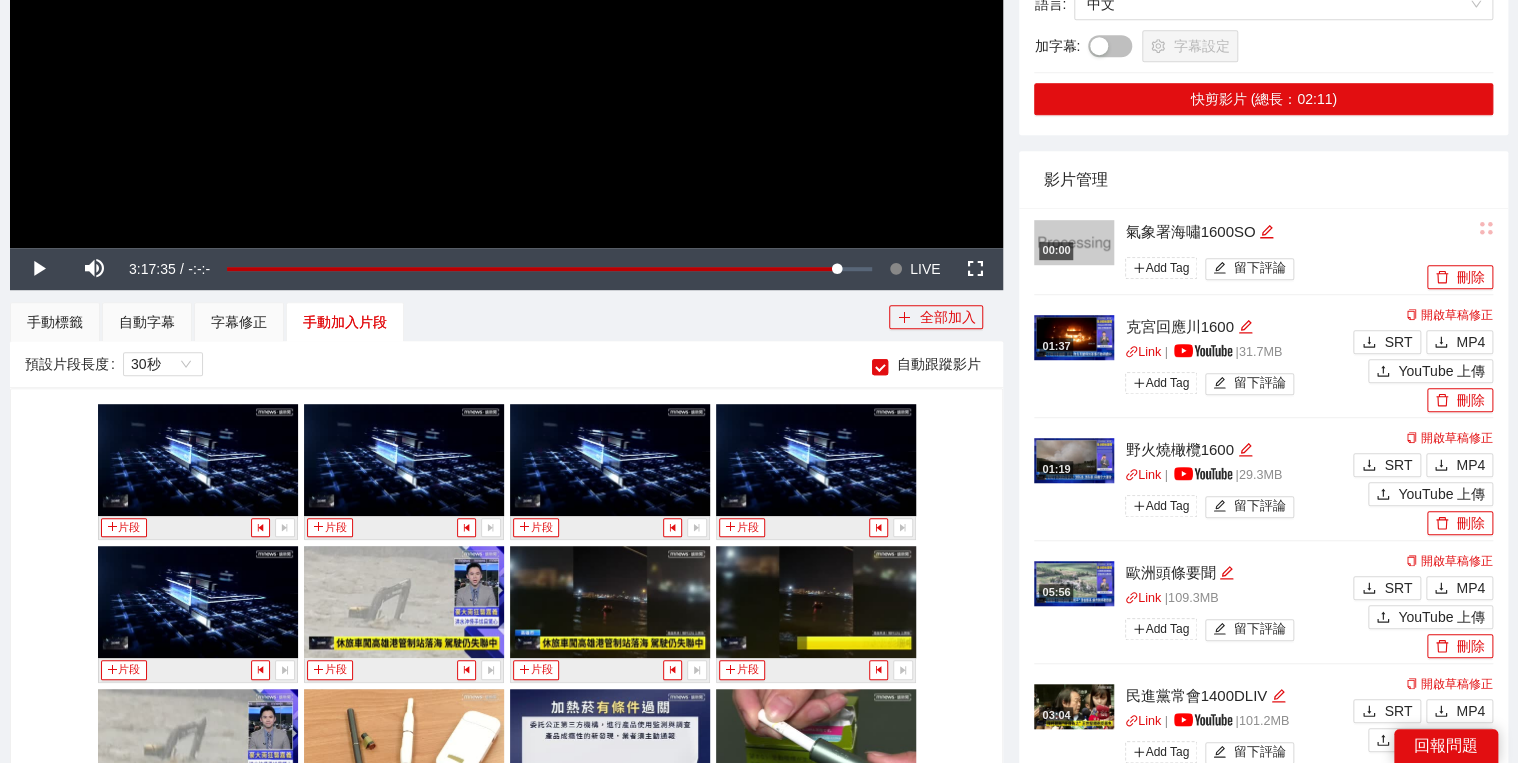 scroll, scrollTop: 800, scrollLeft: 0, axis: vertical 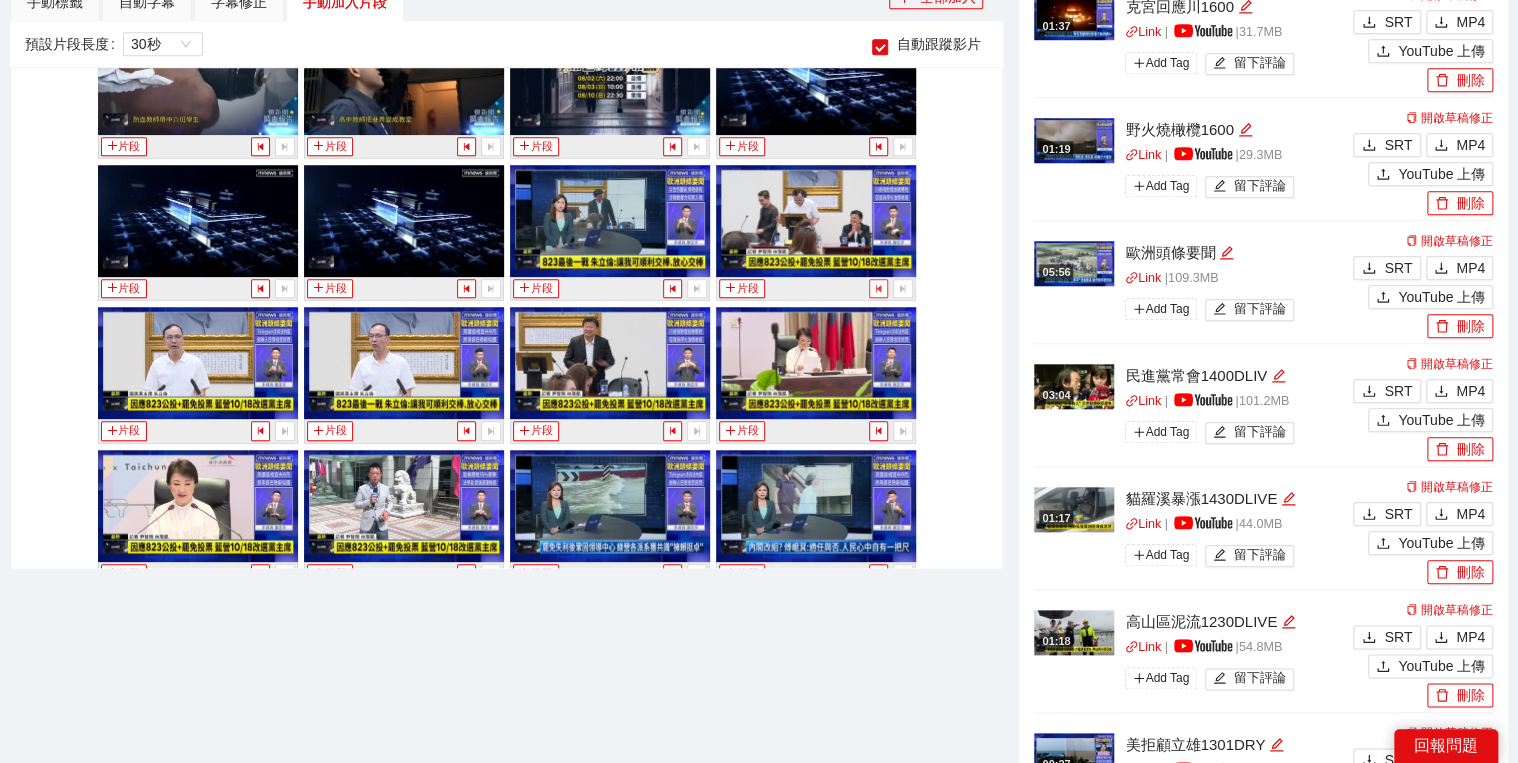click 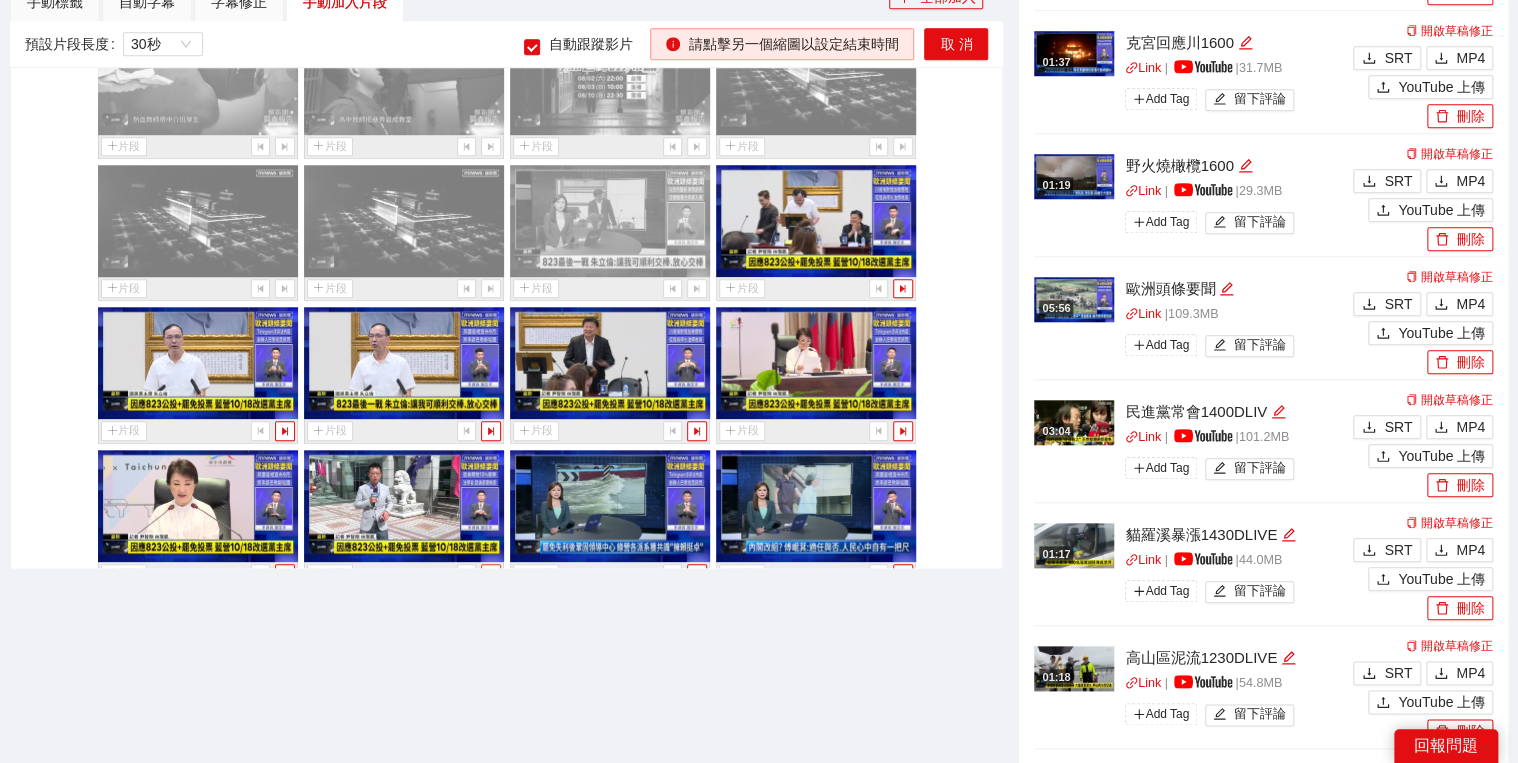 click 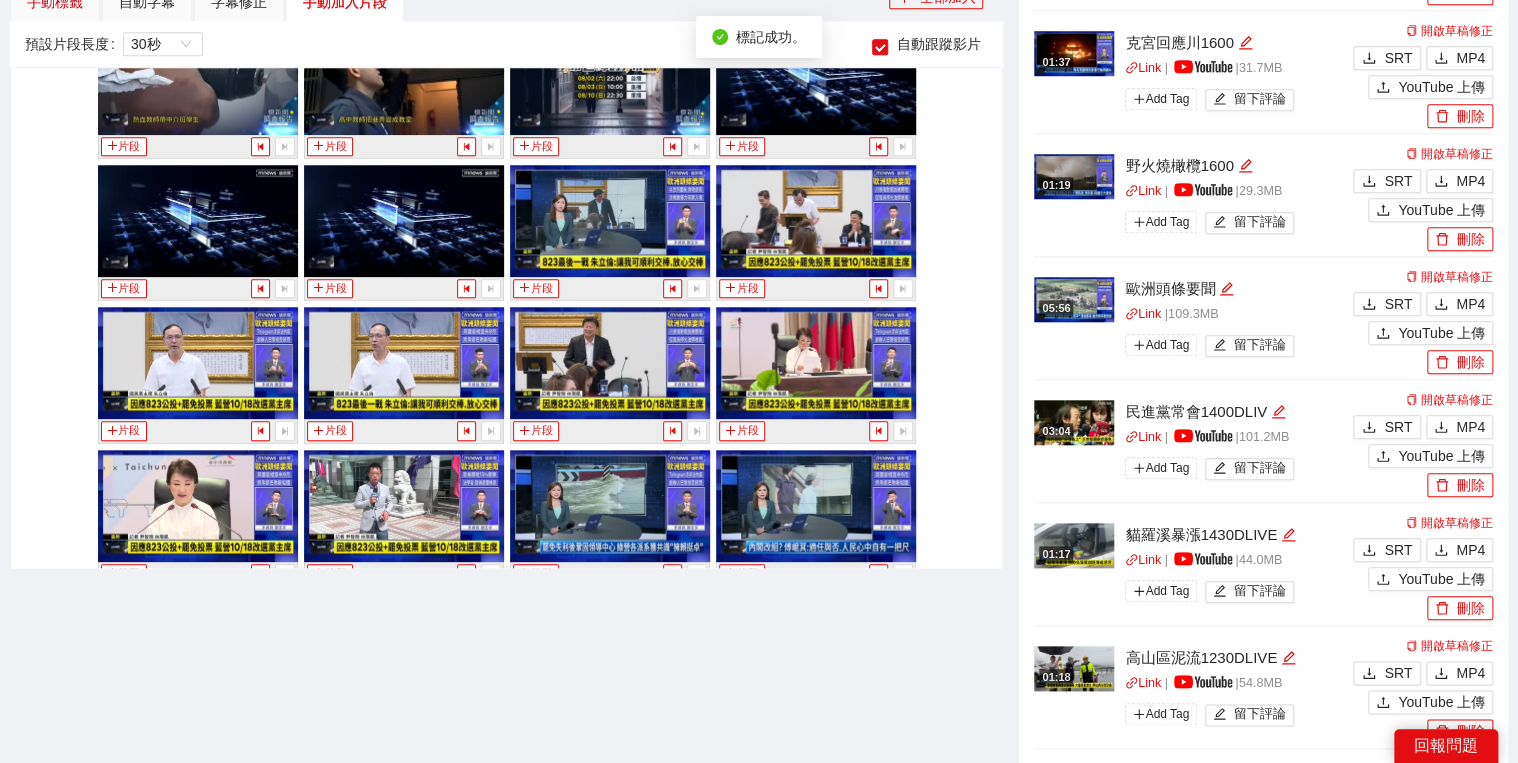 click on "手動標籤" at bounding box center (55, 2) 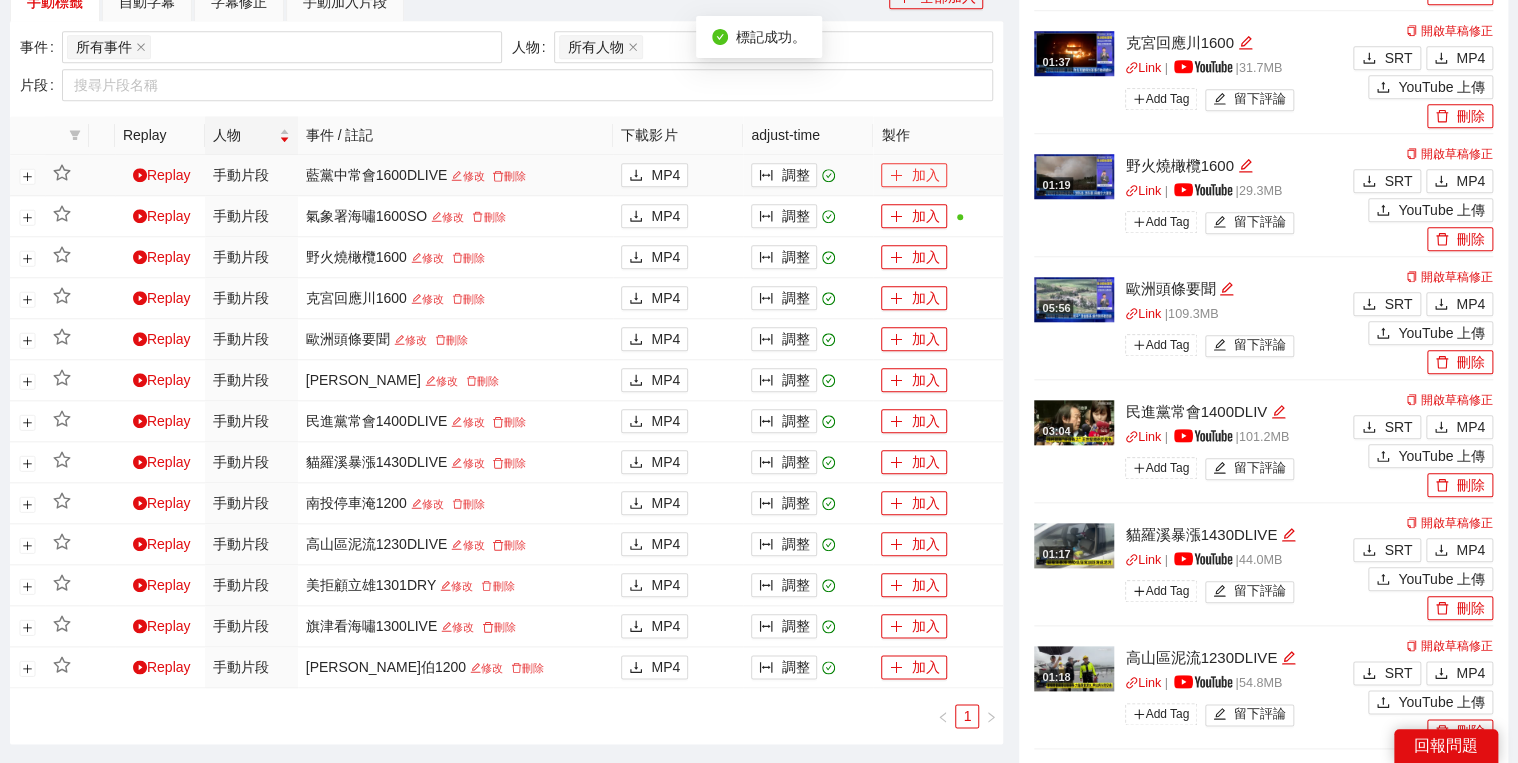drag, startPoint x: 908, startPoint y: 177, endPoint x: 1184, endPoint y: 143, distance: 278.0863 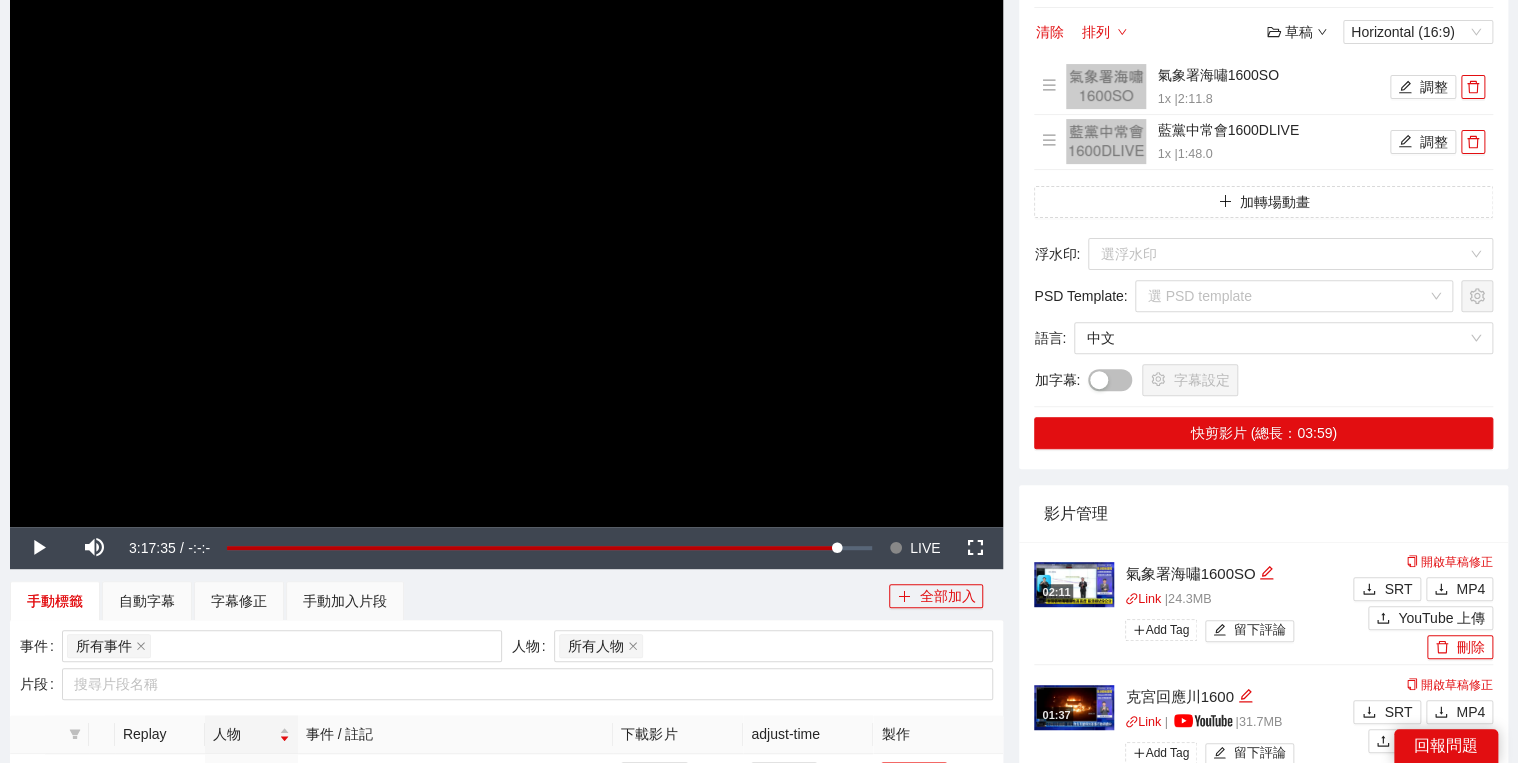 scroll, scrollTop: 80, scrollLeft: 0, axis: vertical 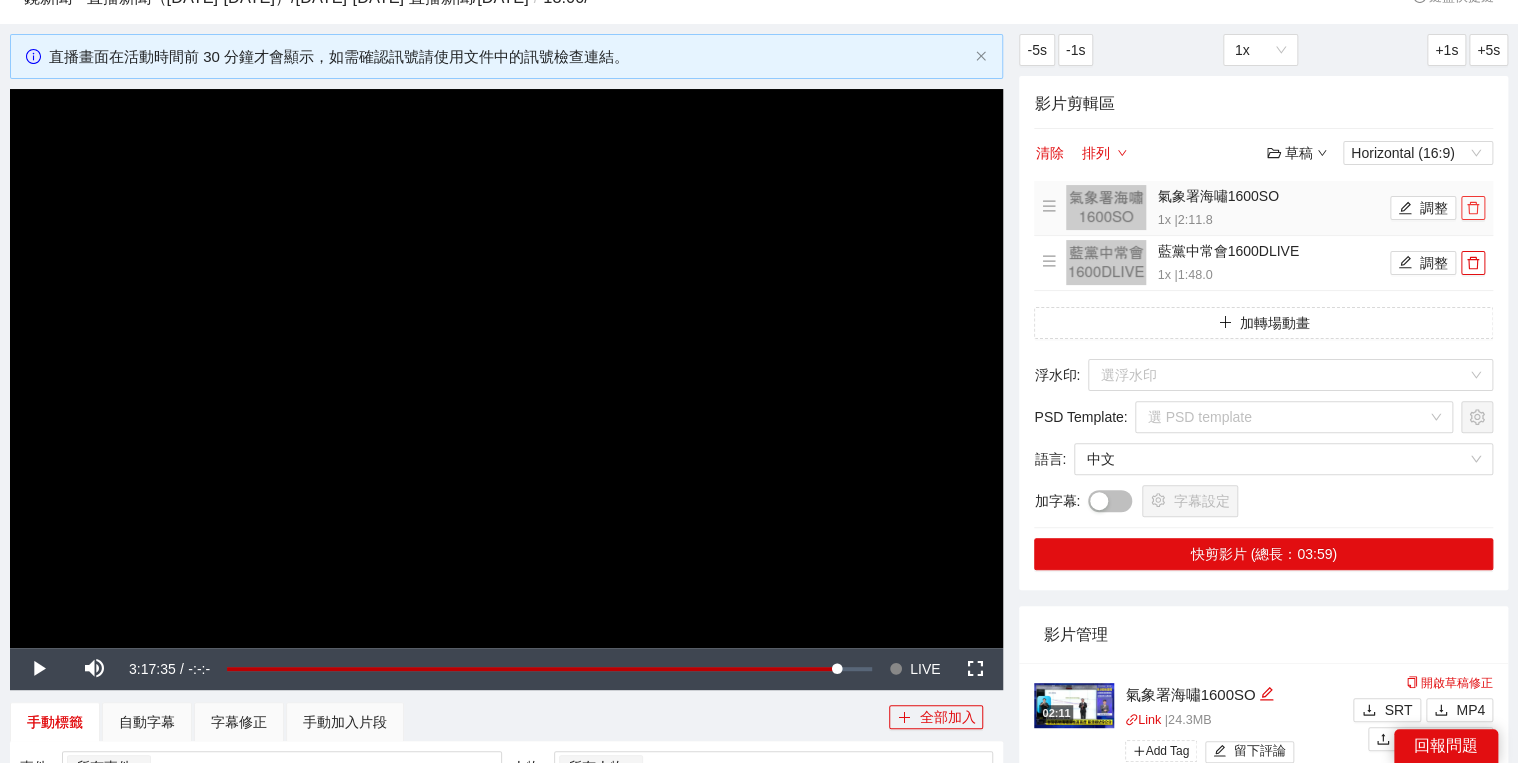 click at bounding box center [1473, 208] 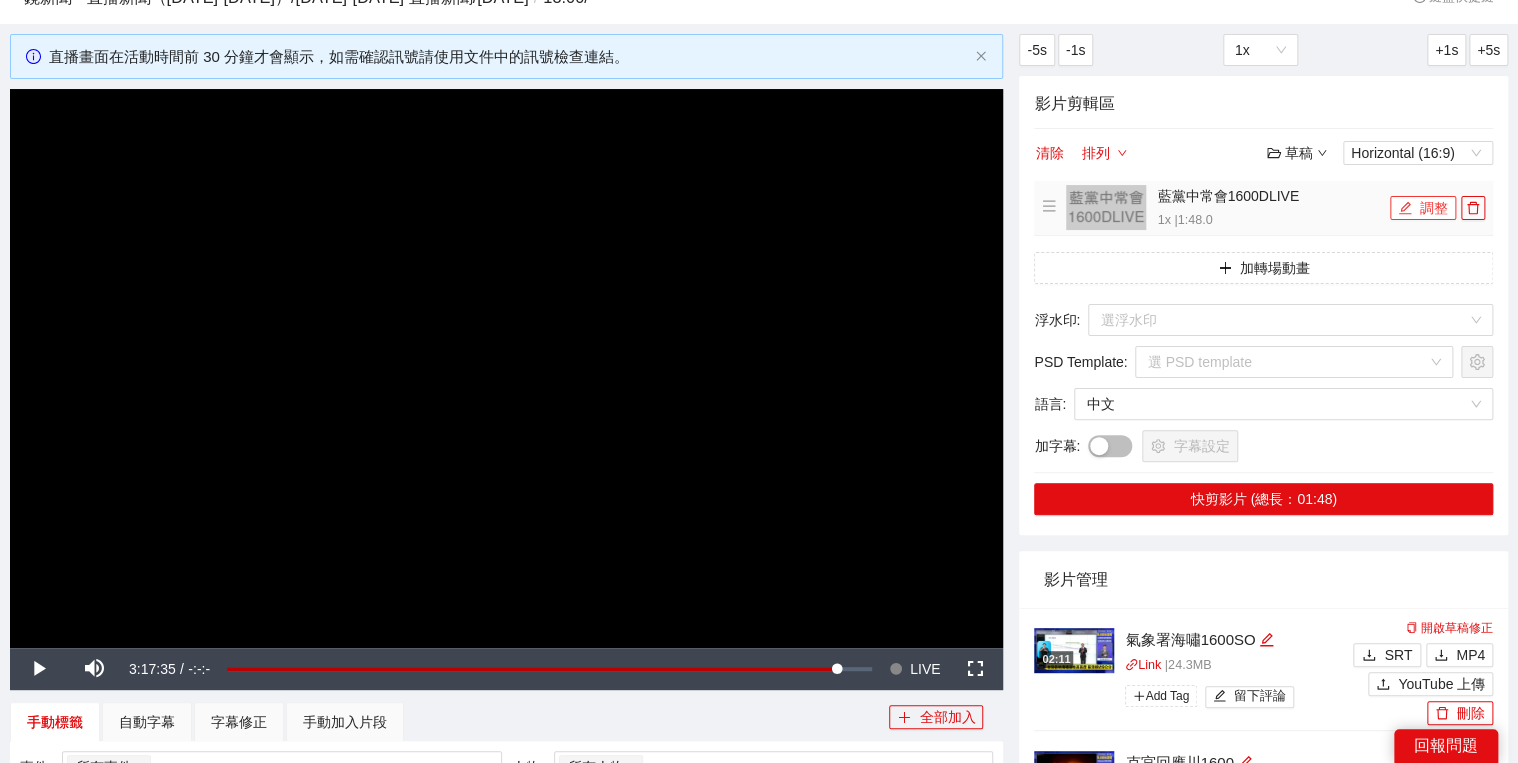 click on "調整" at bounding box center (1423, 208) 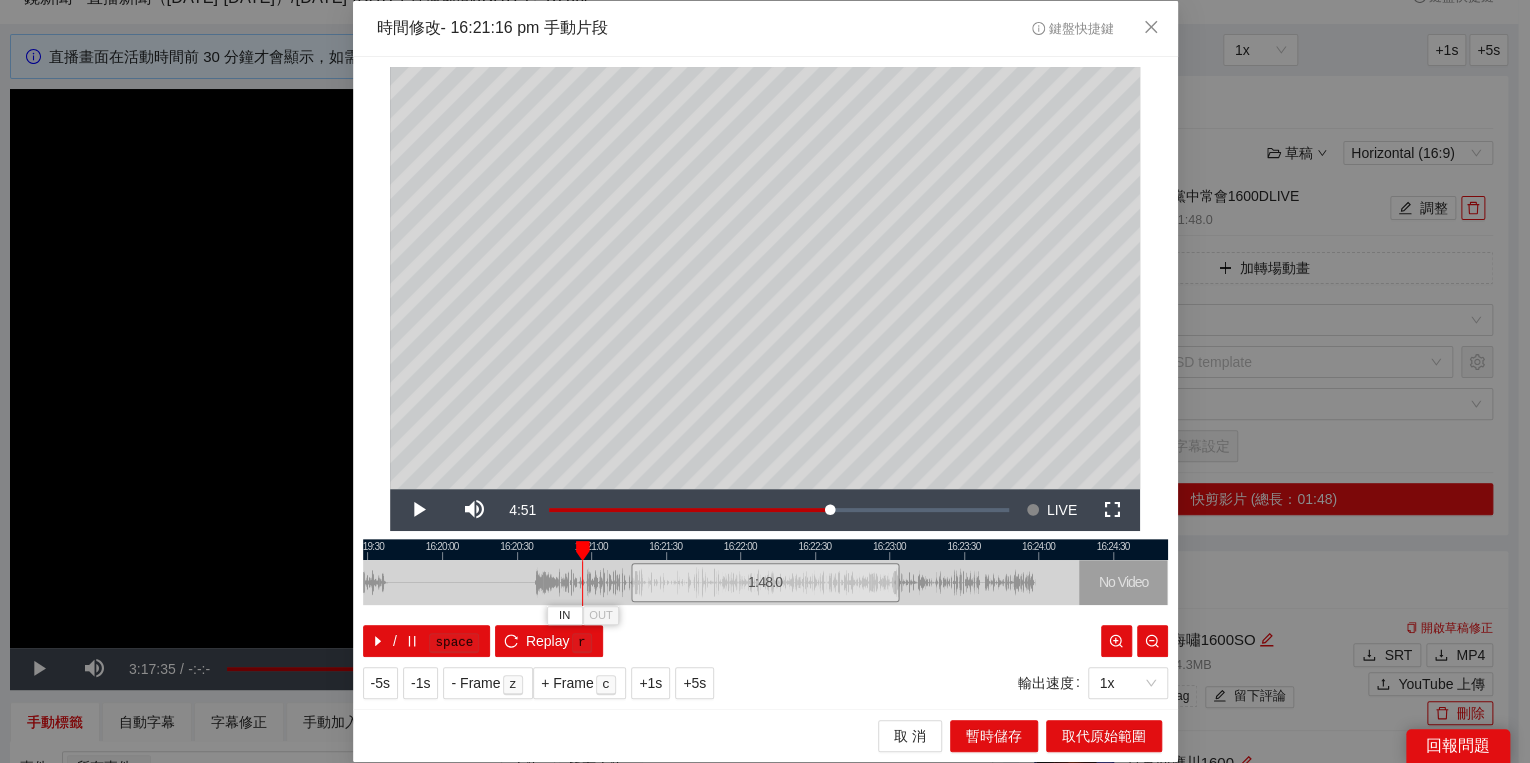 drag, startPoint x: 632, startPoint y: 555, endPoint x: 568, endPoint y: 558, distance: 64.070274 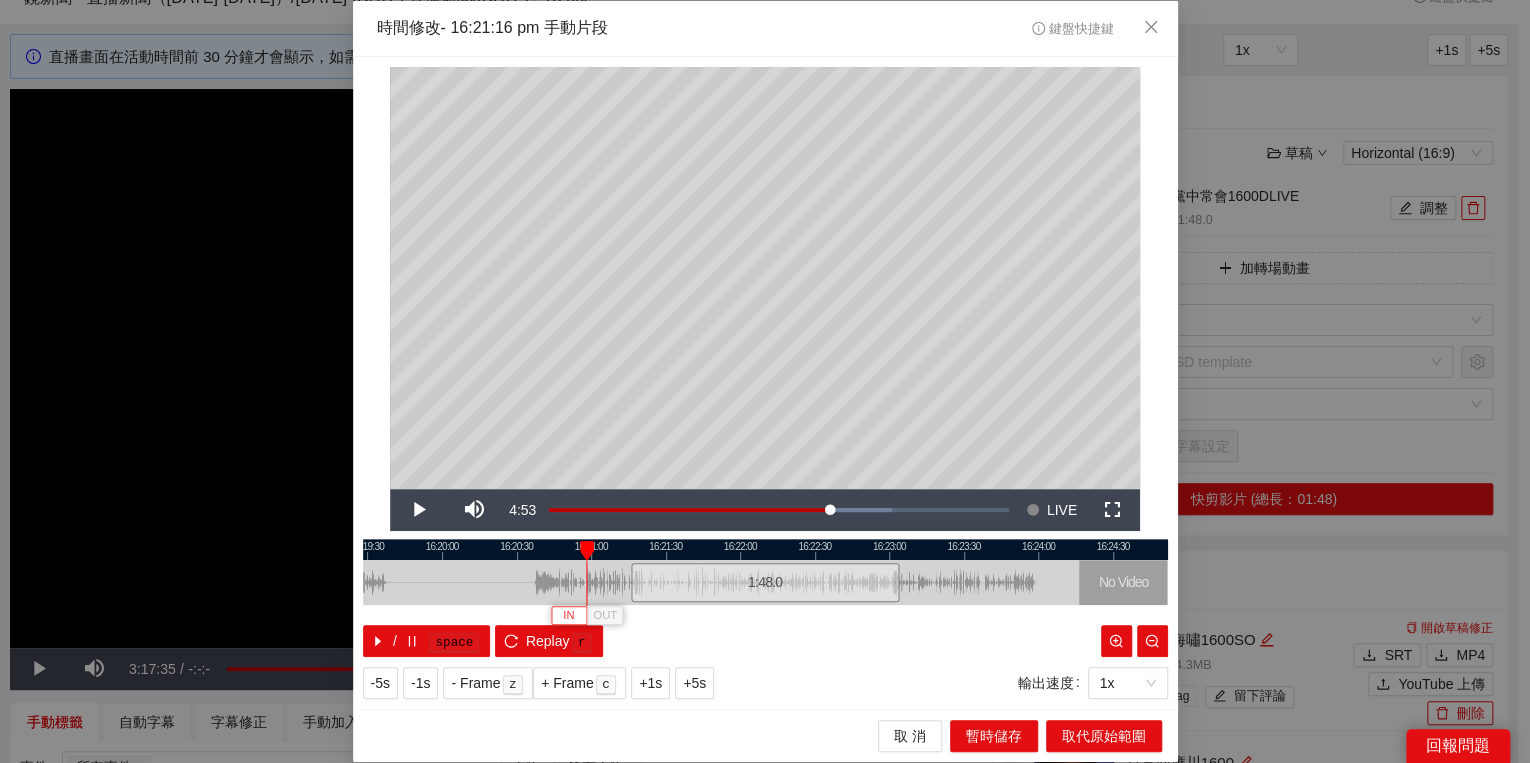 click on "IN" at bounding box center [569, 615] 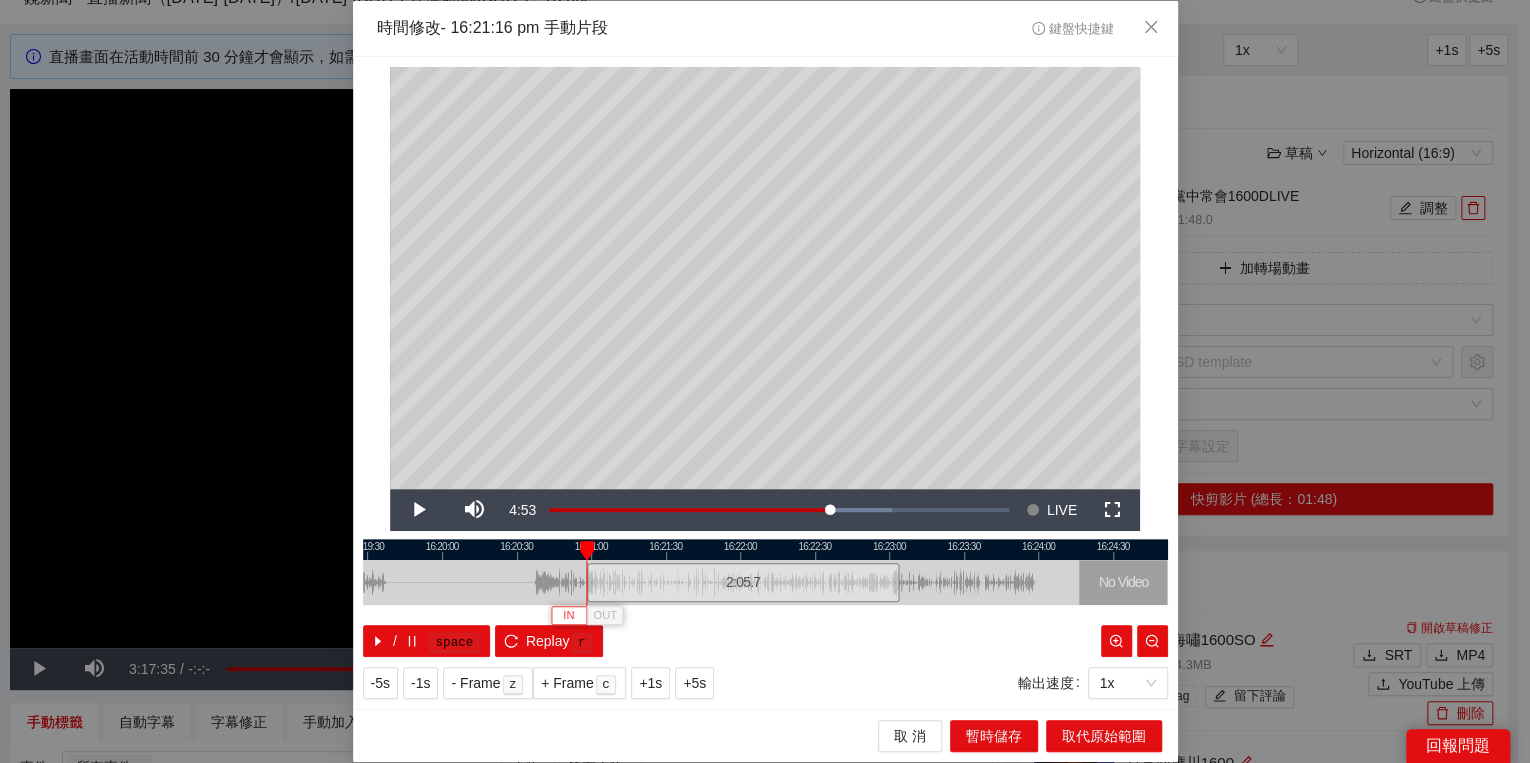 type 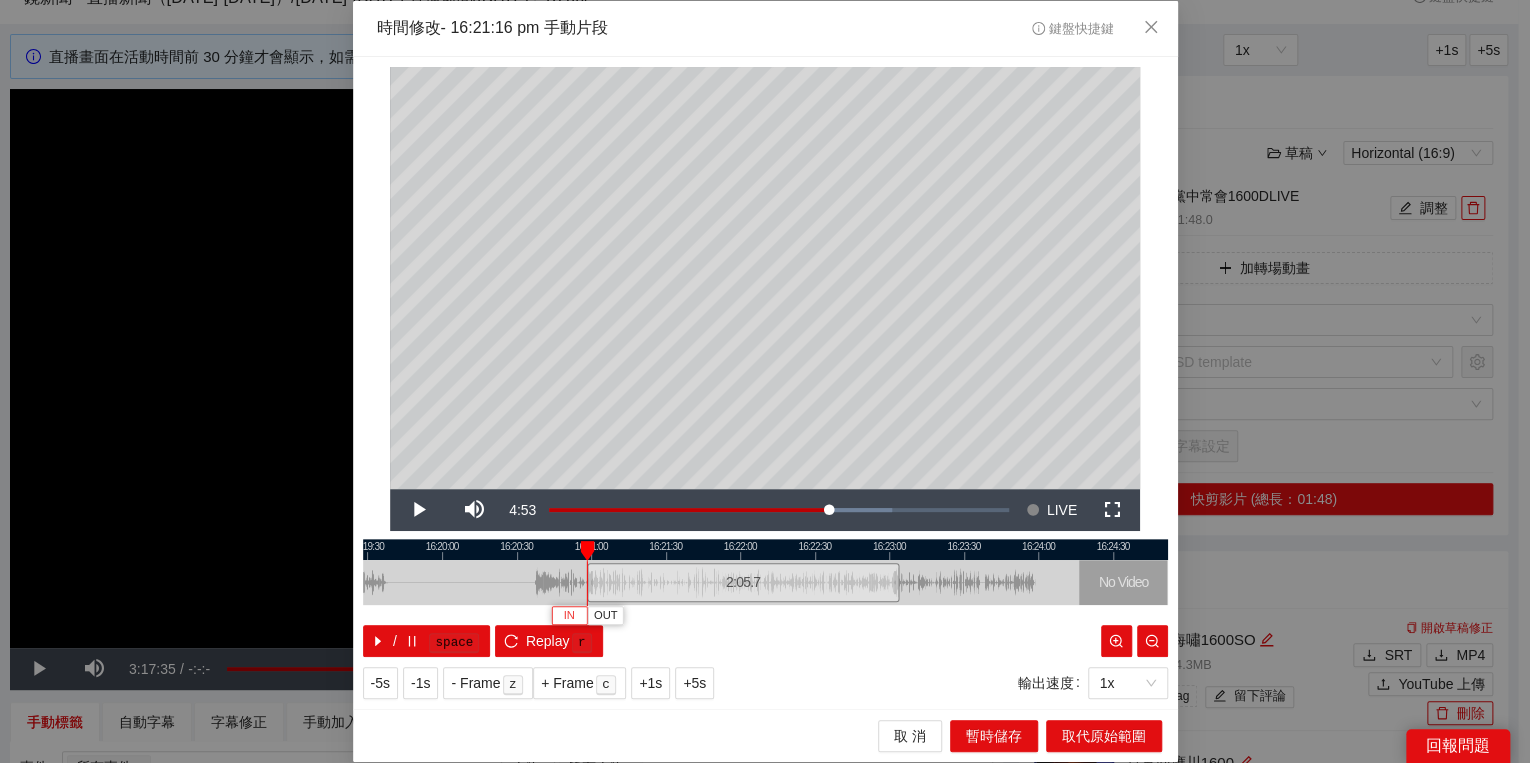 click on "IN" at bounding box center (569, 615) 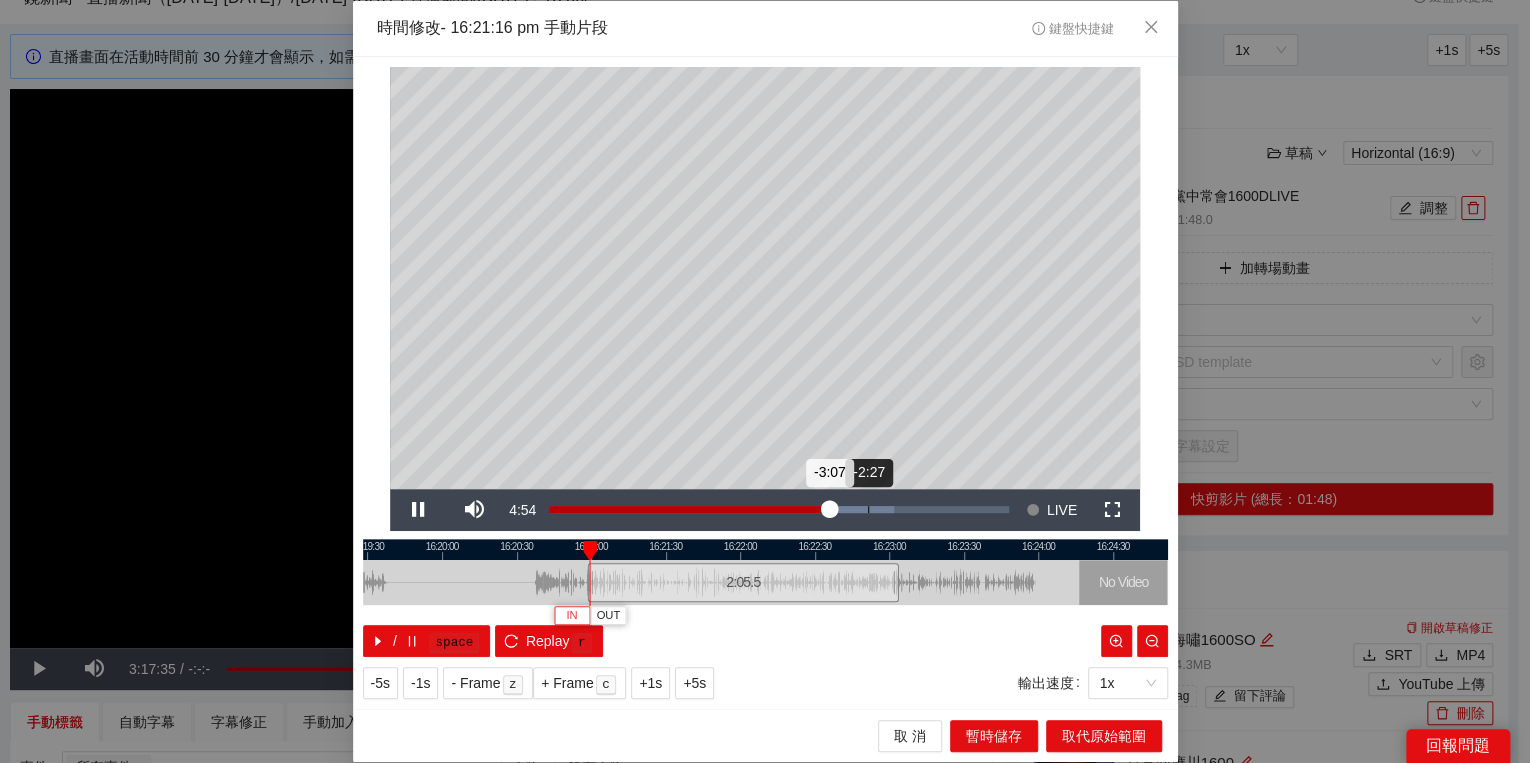 click on "Loaded :  74.99% -2:27 -3:07" at bounding box center [779, 509] 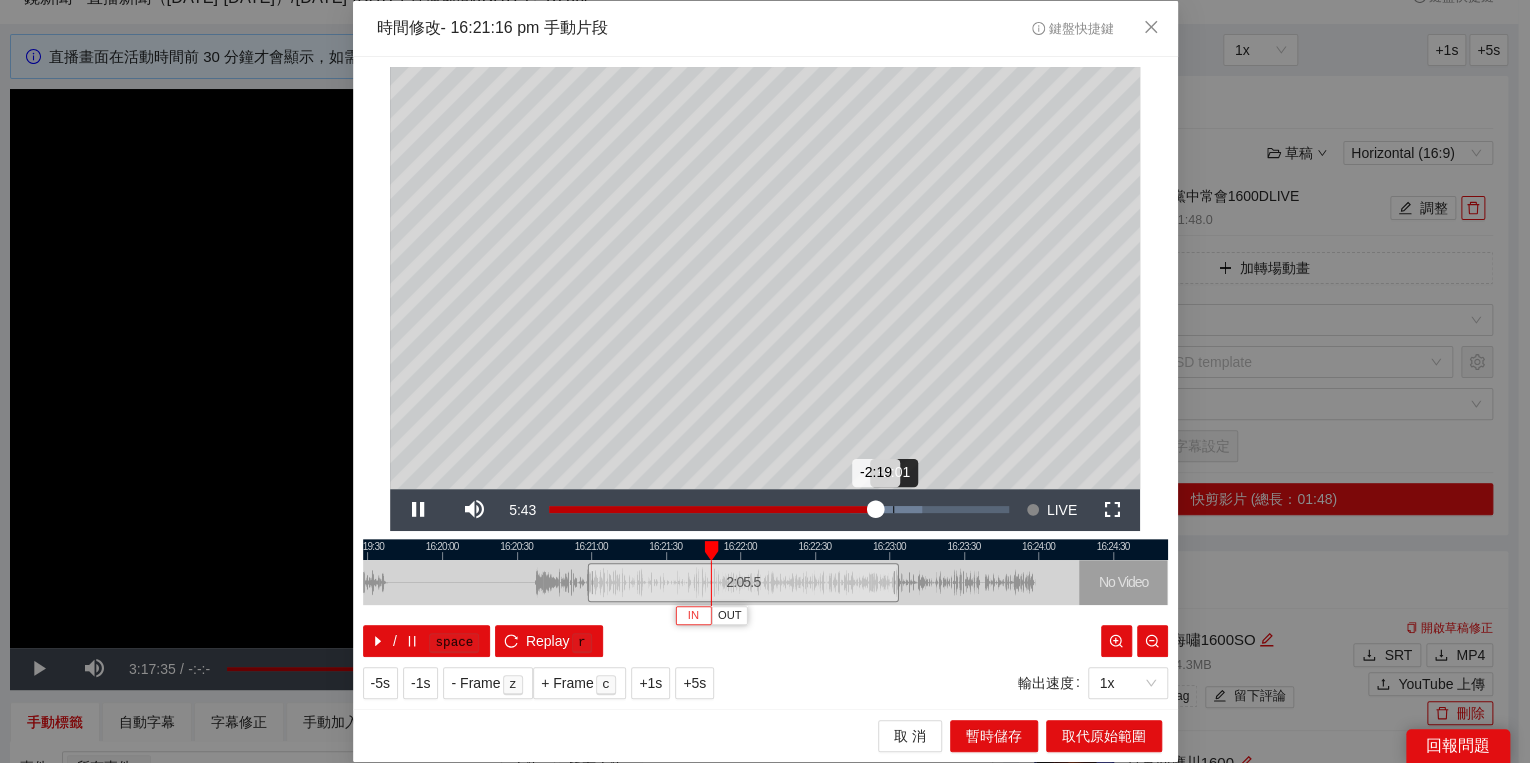 click on "Loaded :  81.24% -2:01 -2:19" at bounding box center (779, 509) 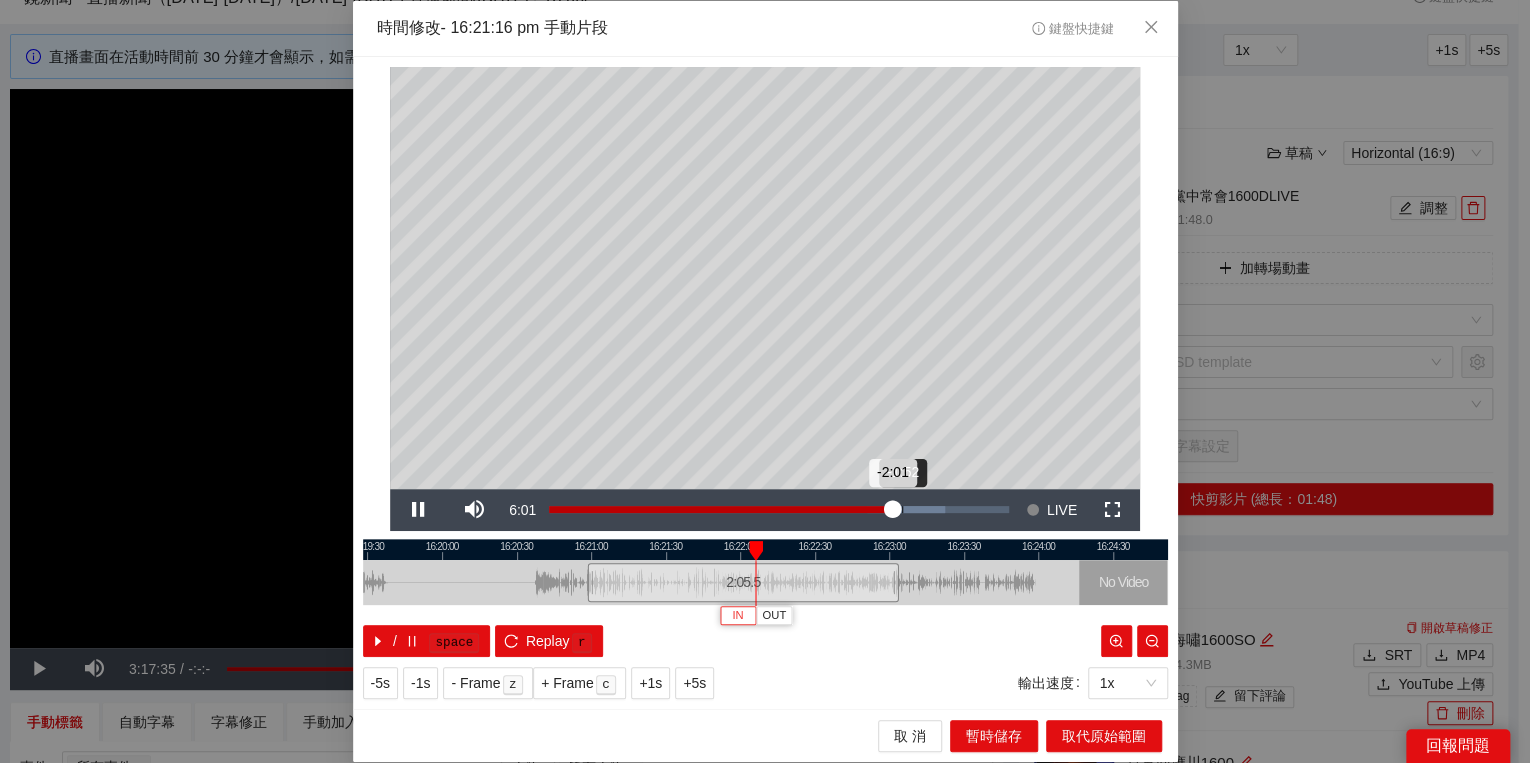 click on "Loaded :  86.24% -1:52 -2:01" at bounding box center [779, 509] 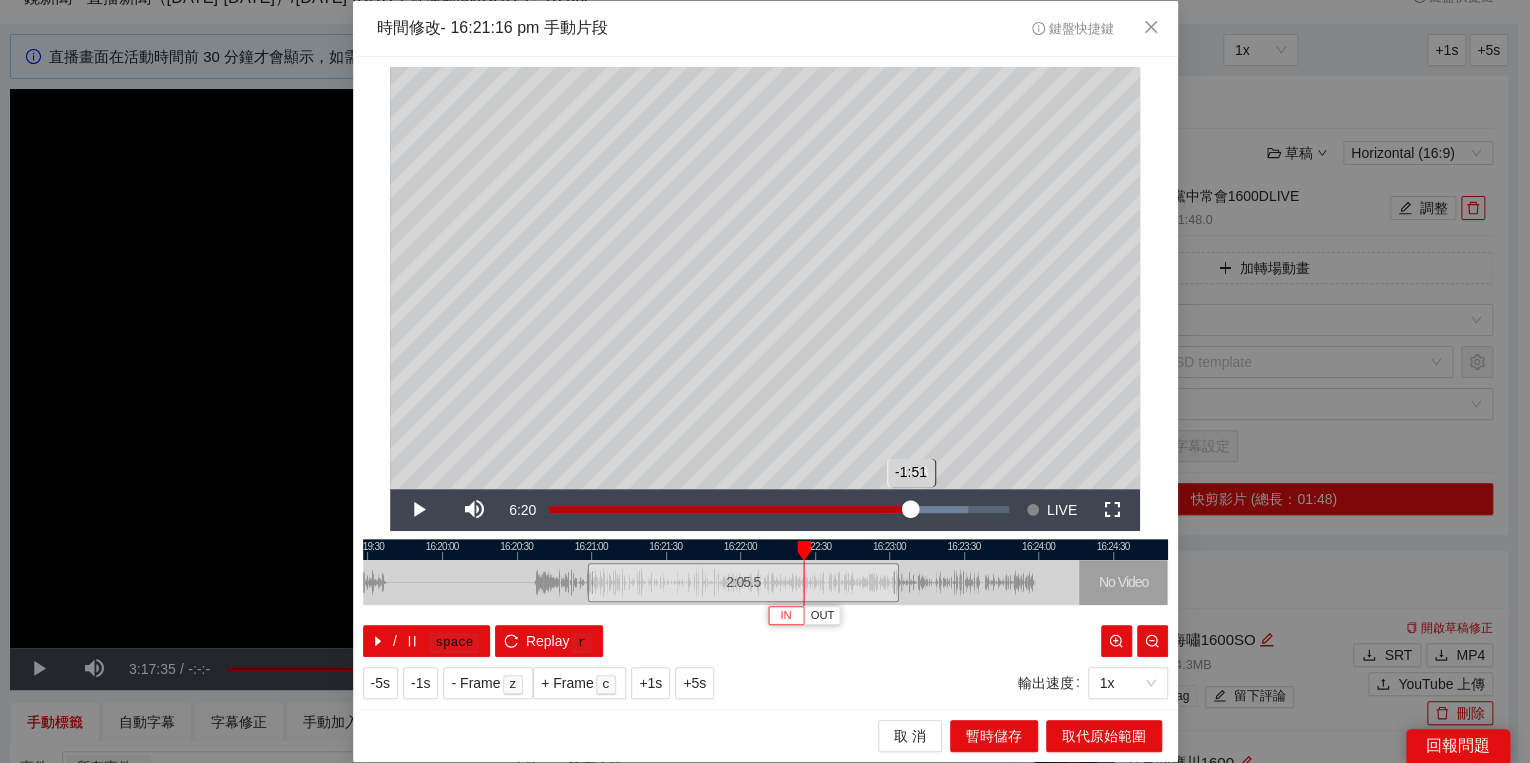 click on "-1:51" at bounding box center (730, 509) 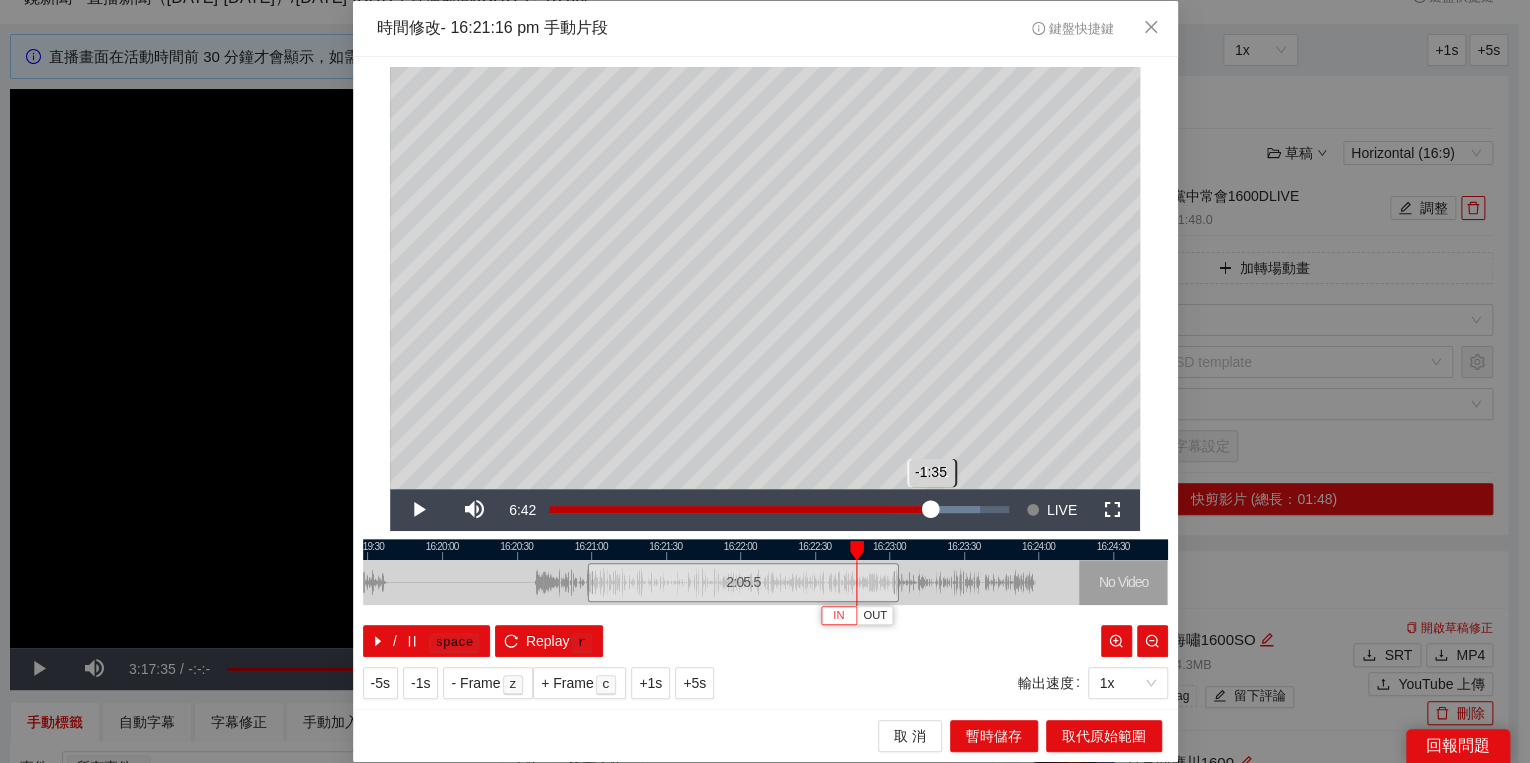 click on "Loaded :  93.74% -1:21 -1:35" at bounding box center (779, 509) 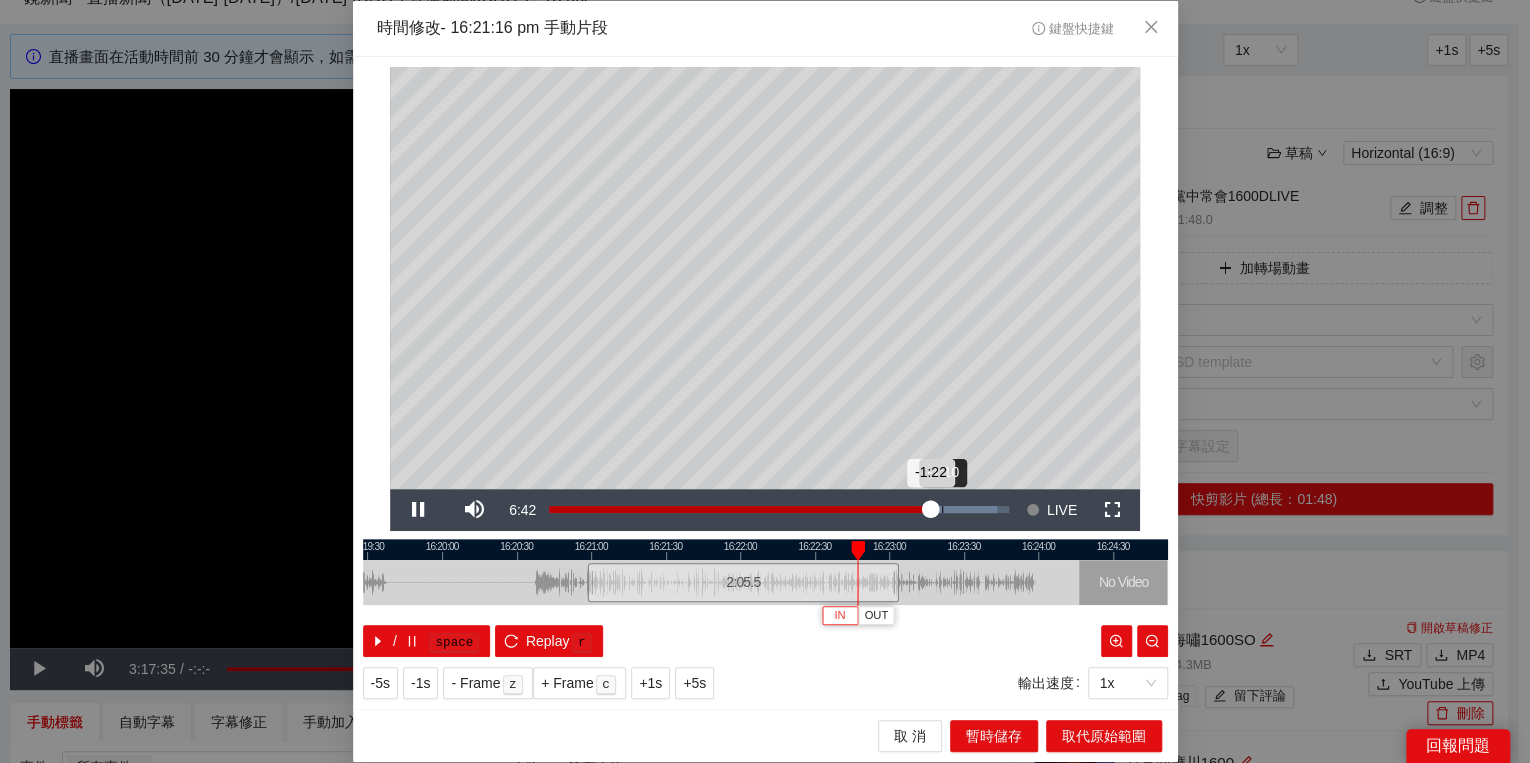 click on "Loaded :  97.49% -1:10 -1:22" at bounding box center (779, 509) 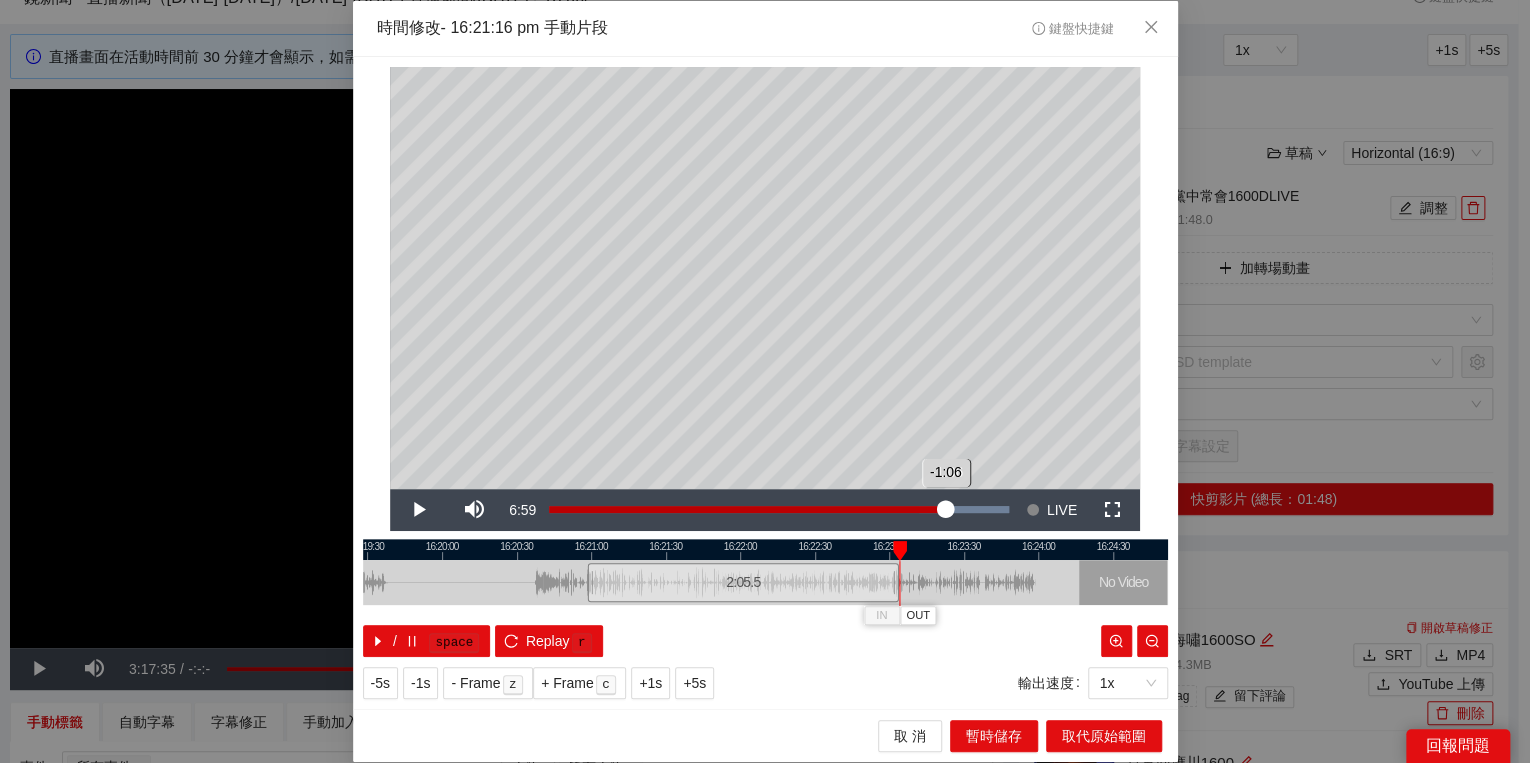 click on "-1:06" at bounding box center (747, 509) 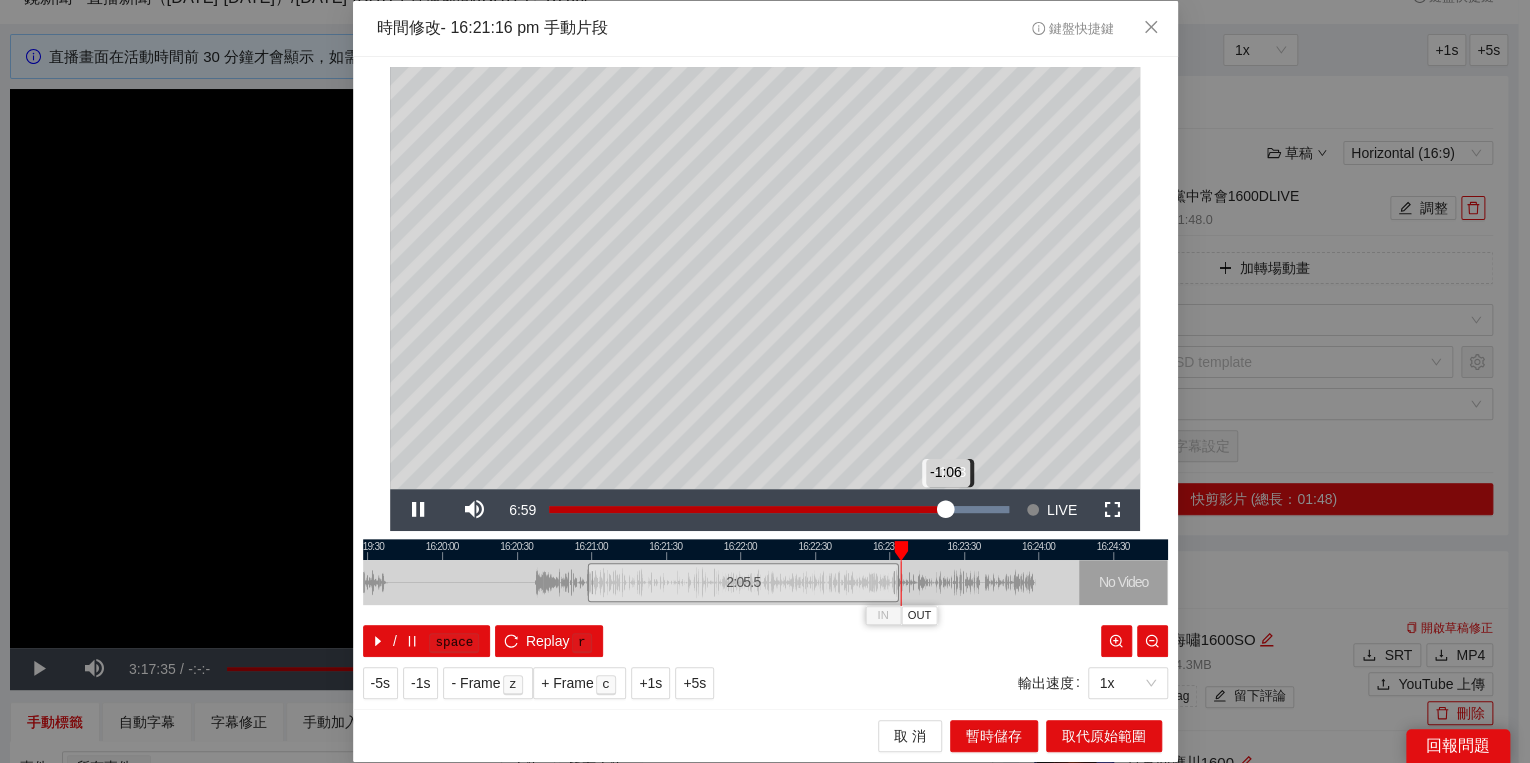 click on "-1:06" at bounding box center [747, 509] 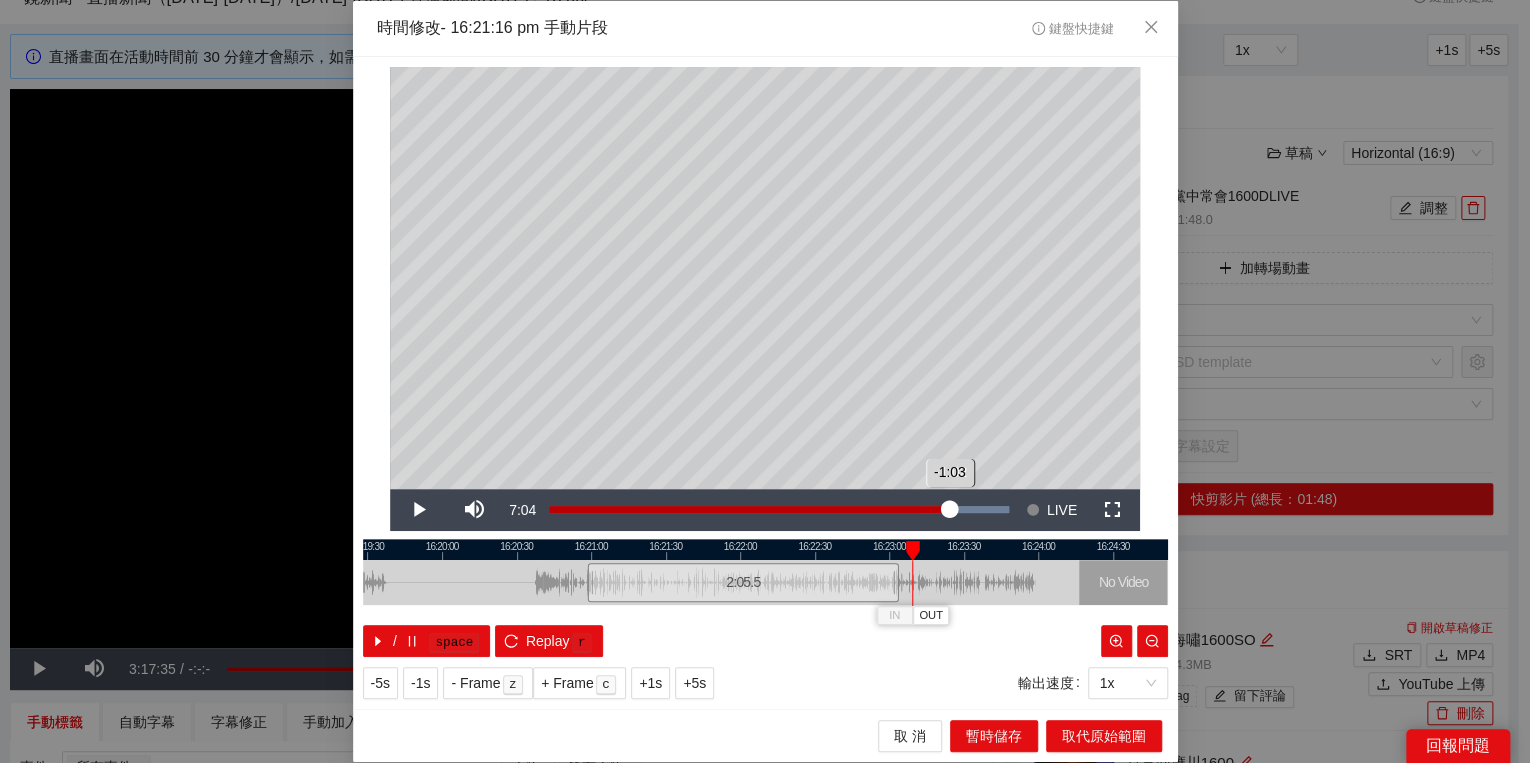 click on "-1:03" at bounding box center [749, 509] 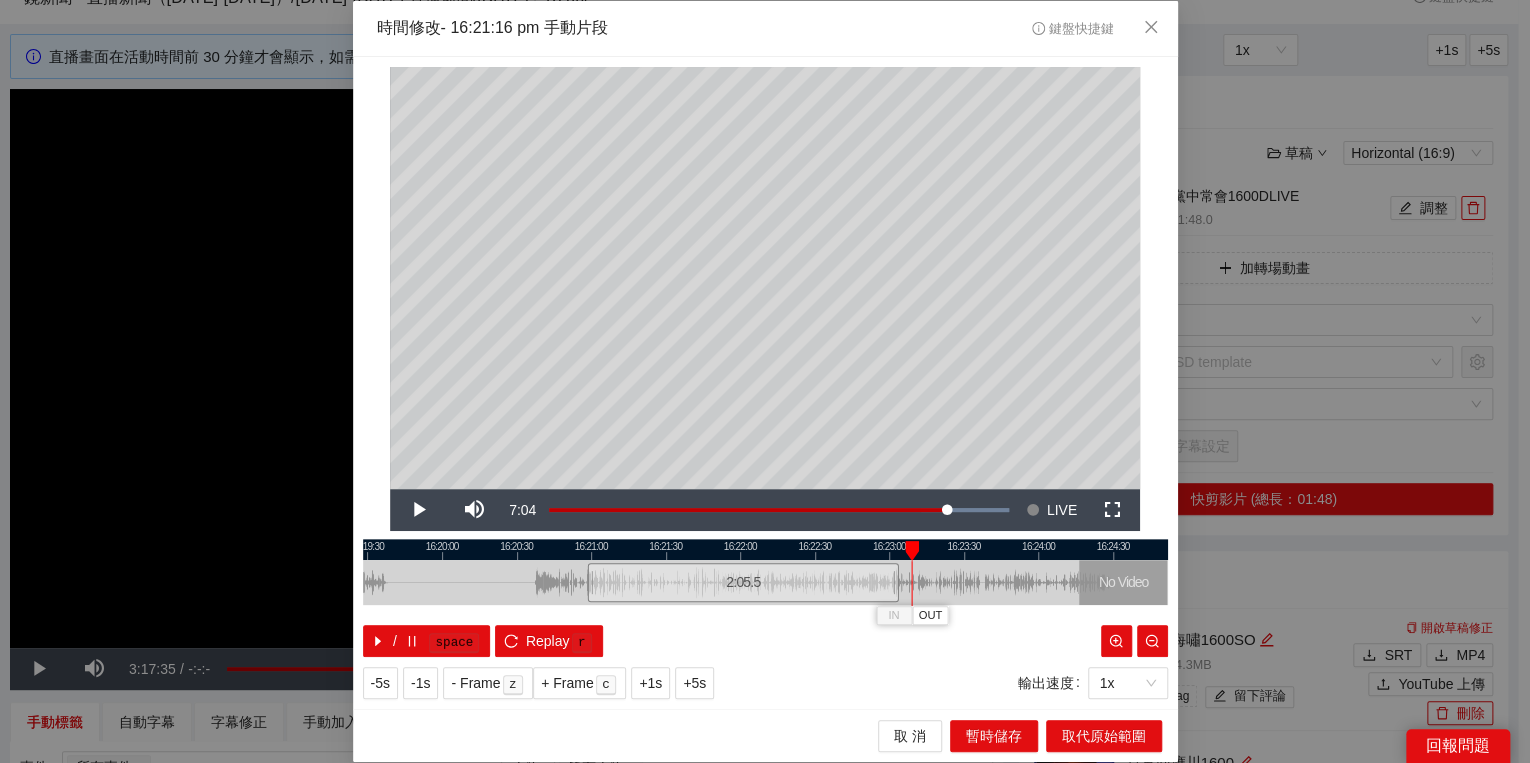 click at bounding box center (912, 551) 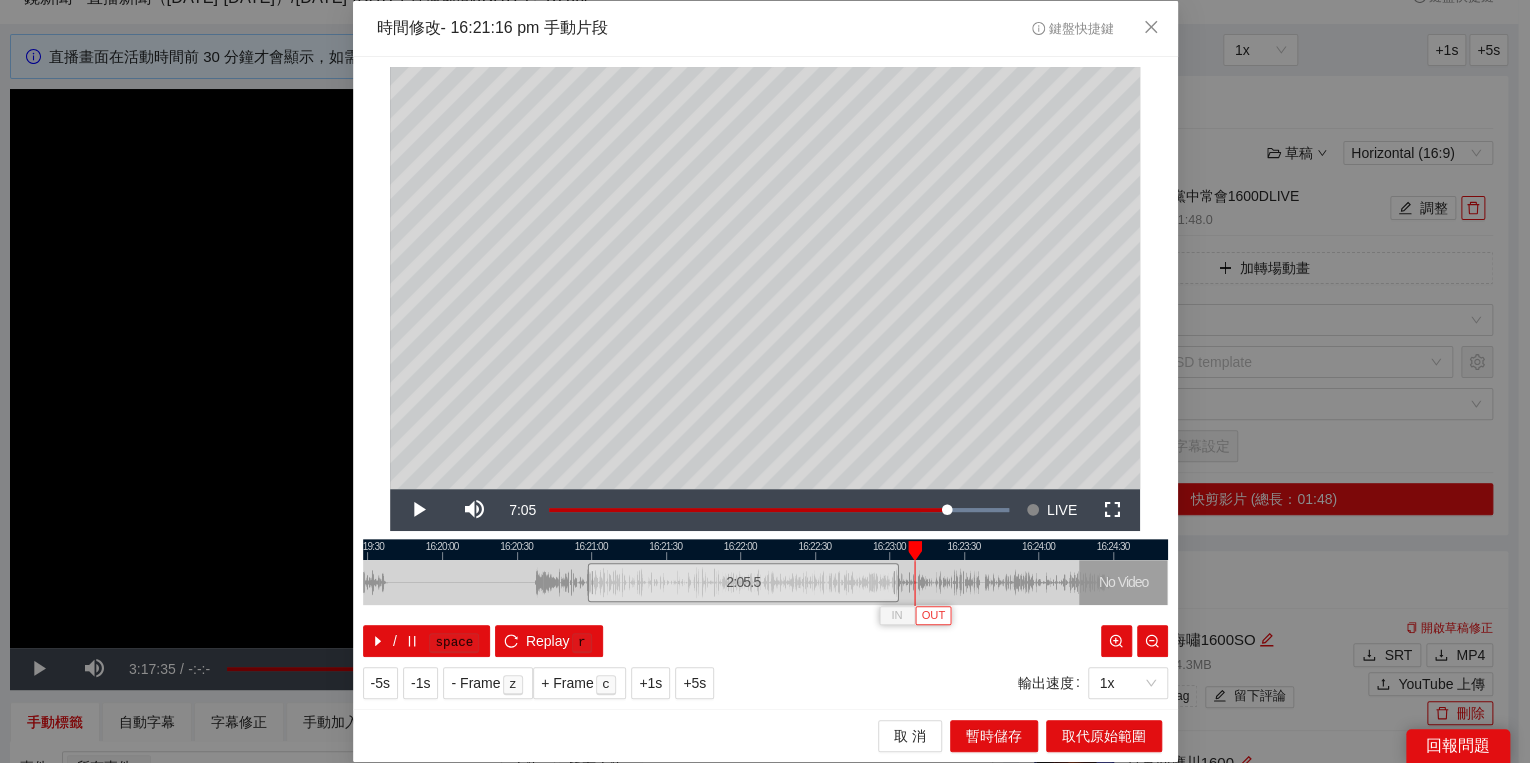 click on "OUT" at bounding box center (933, 616) 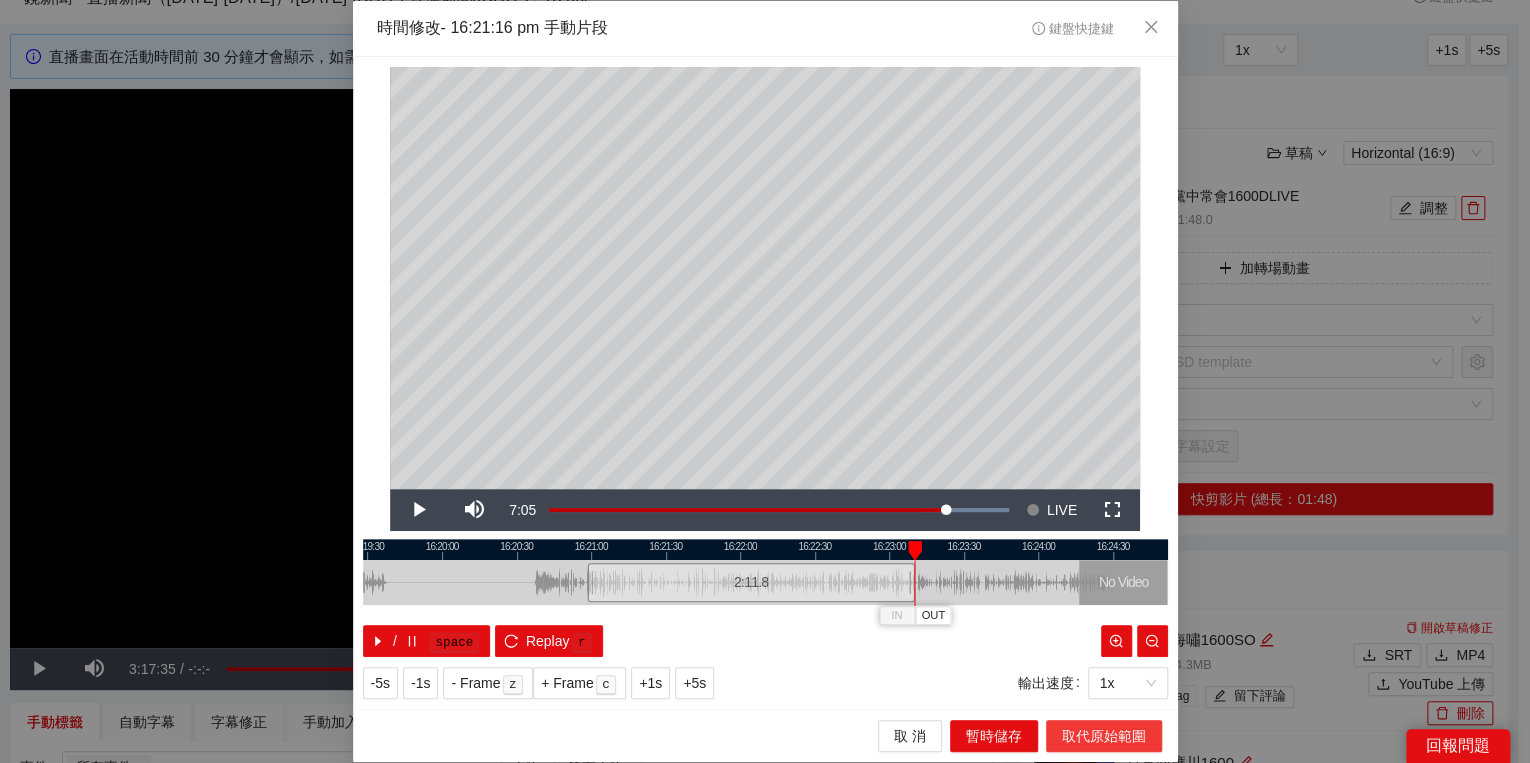 click on "取代原始範圍" at bounding box center [1104, 736] 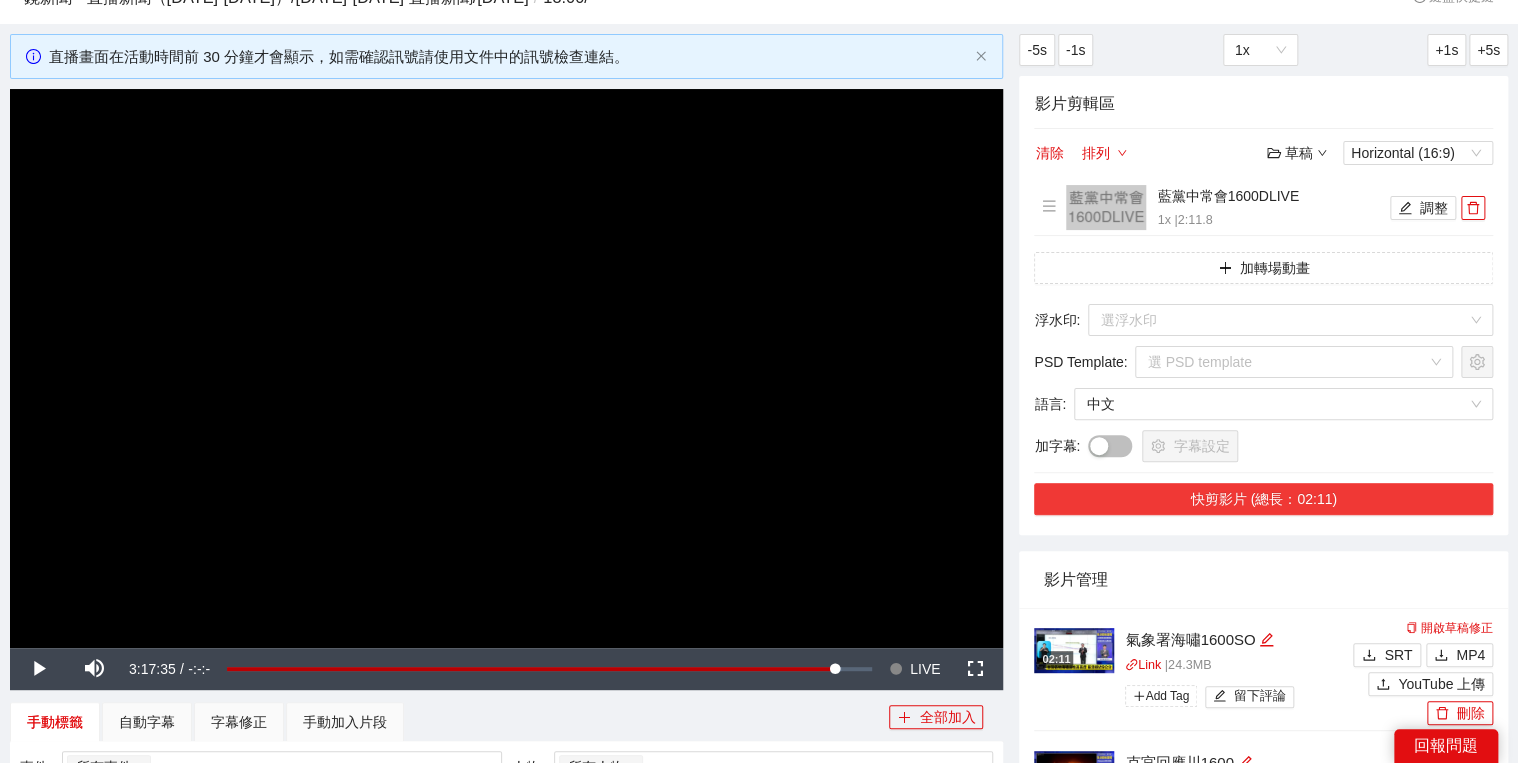 click on "快剪影片 (總長：02:11)" at bounding box center (1263, 499) 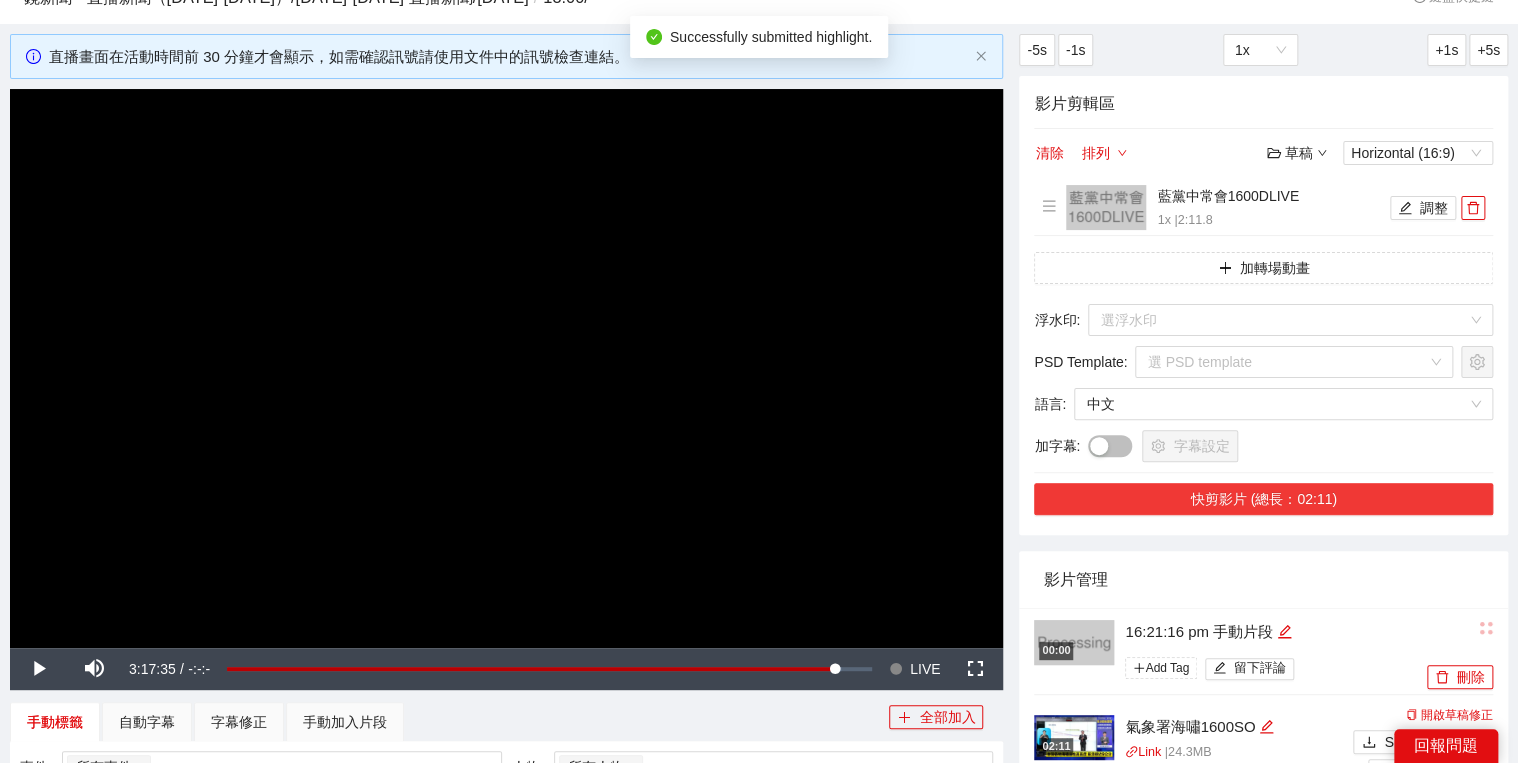 scroll, scrollTop: 160, scrollLeft: 0, axis: vertical 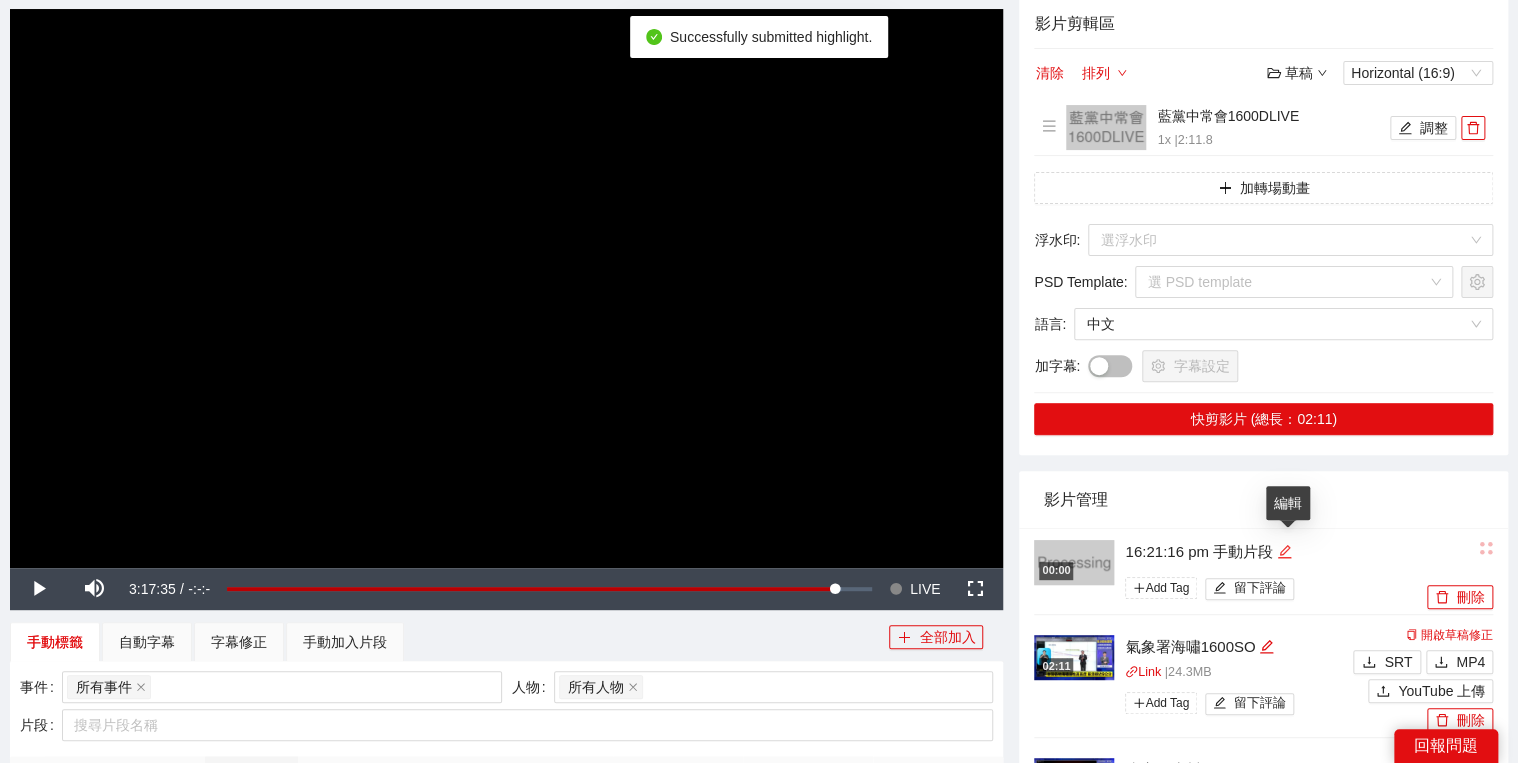click 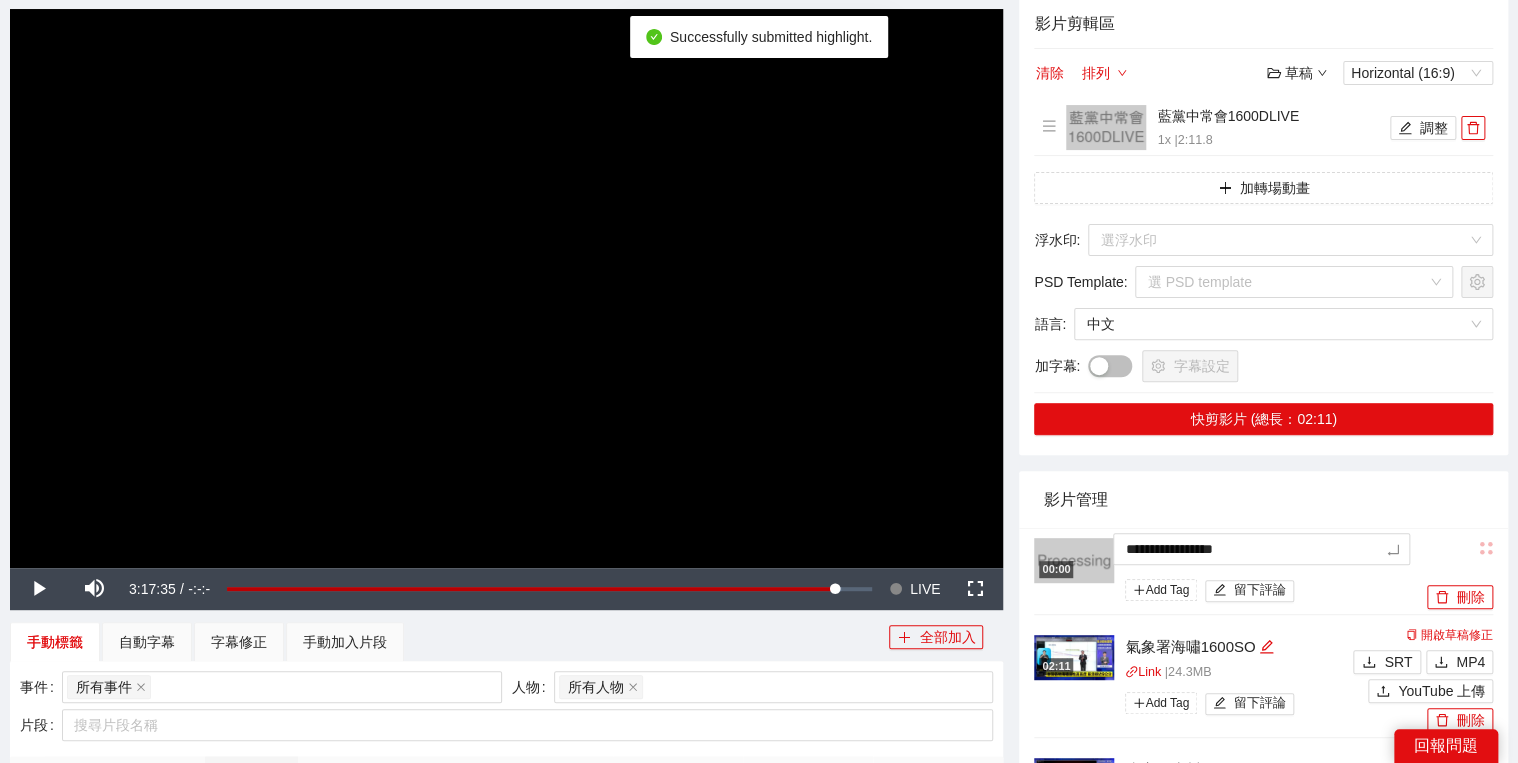 type on "**********" 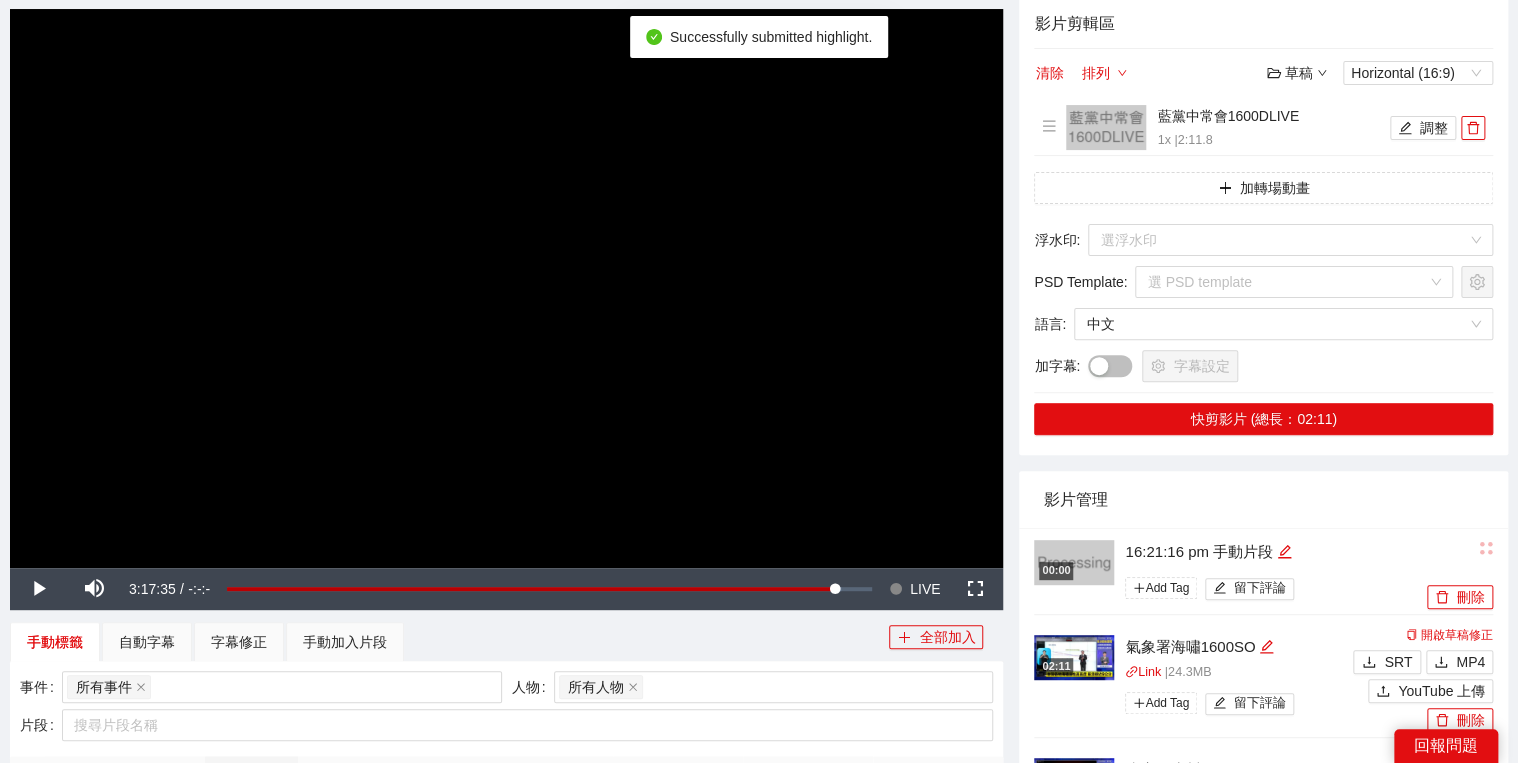 click on "影片管理" at bounding box center [1263, 499] 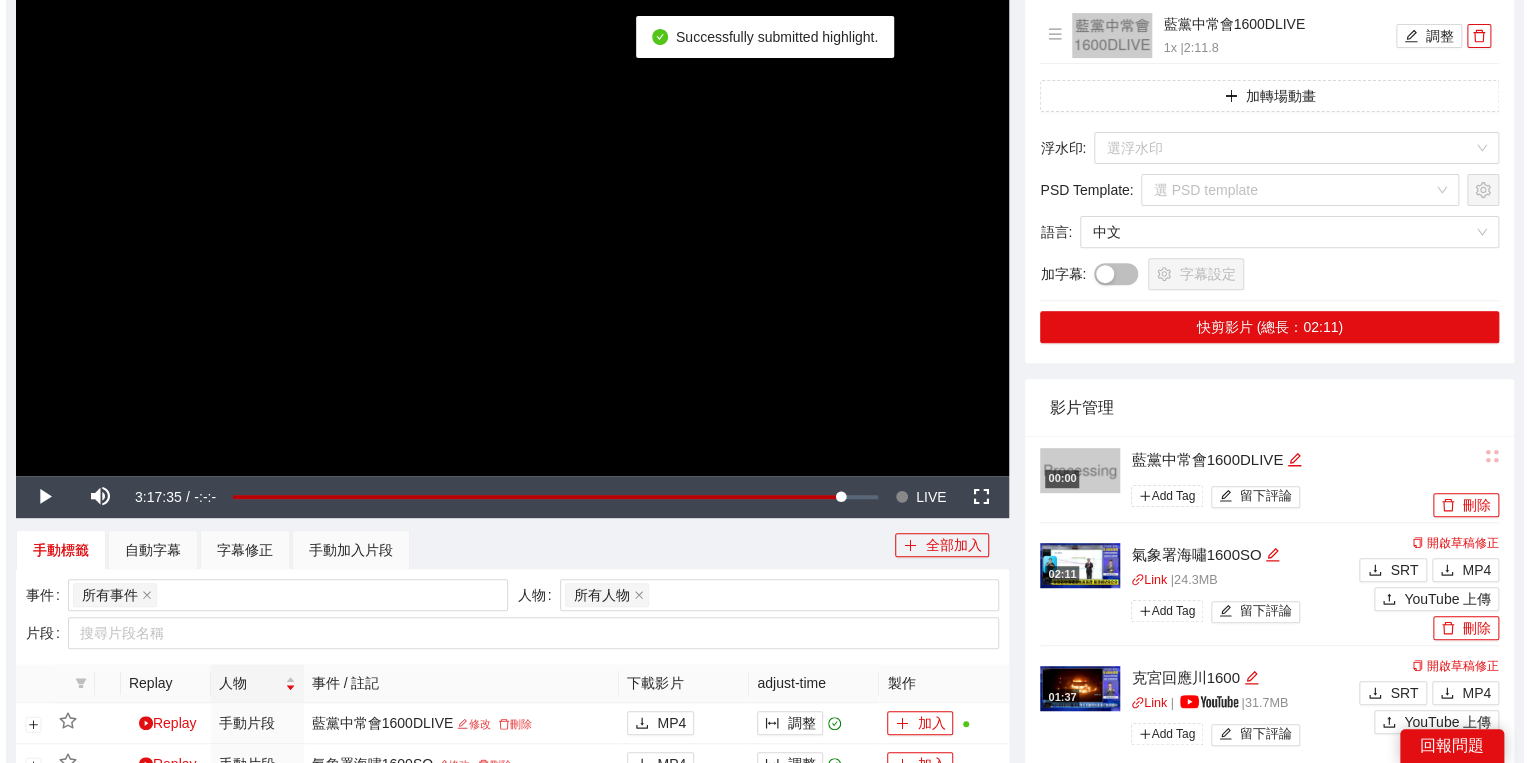 scroll, scrollTop: 320, scrollLeft: 0, axis: vertical 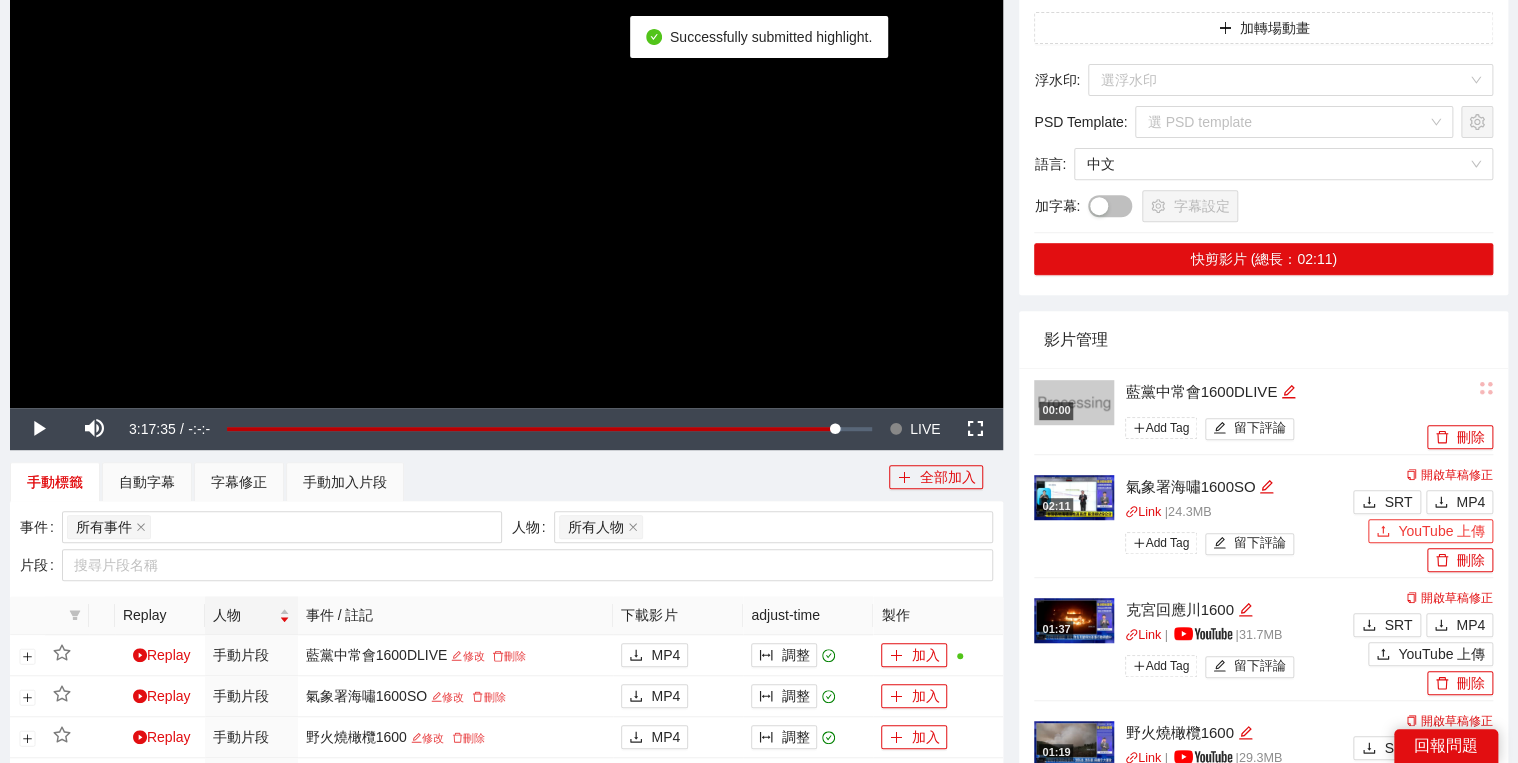 click on "YouTube 上傳" at bounding box center [1441, 531] 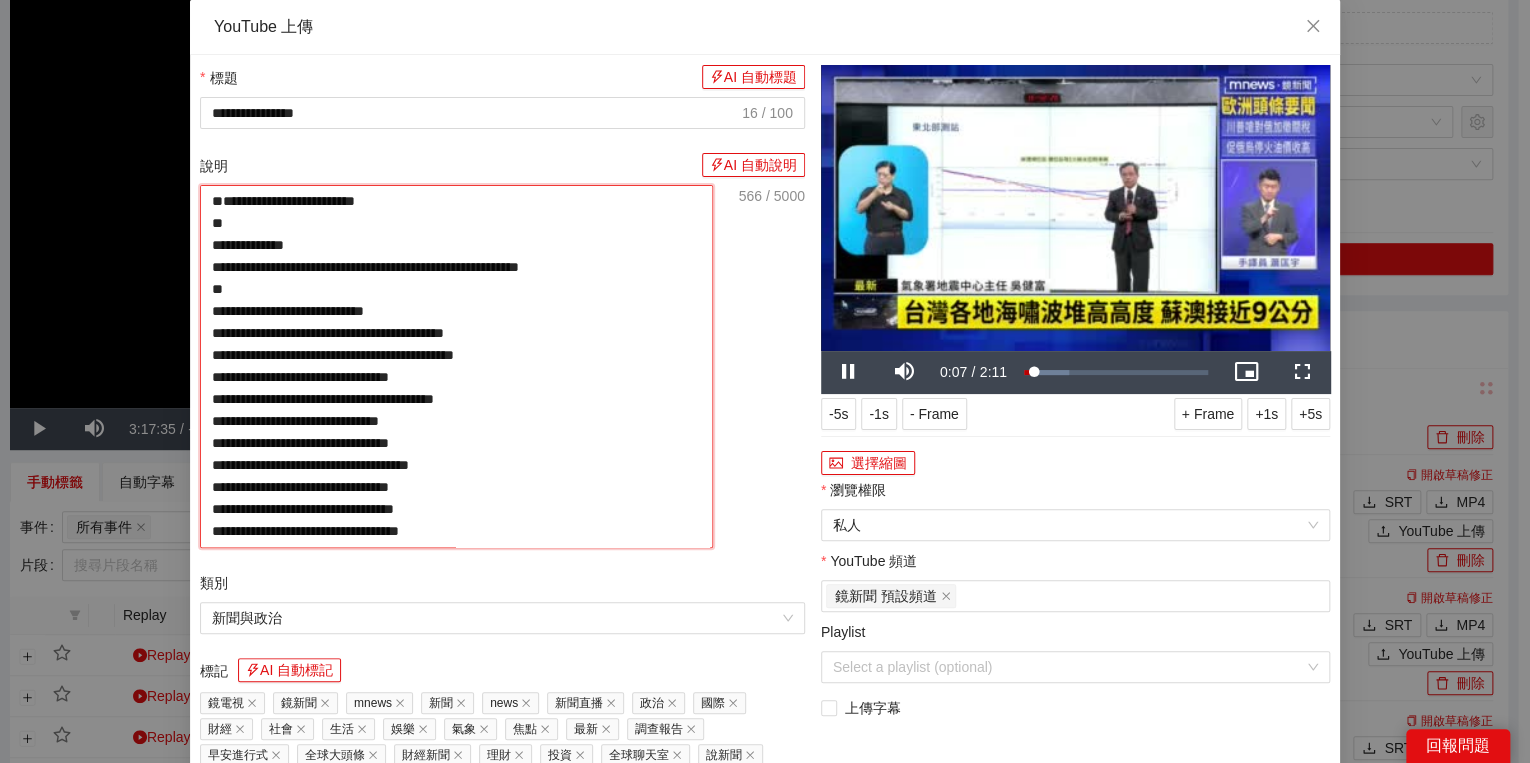 click on "**********" at bounding box center (456, 366) 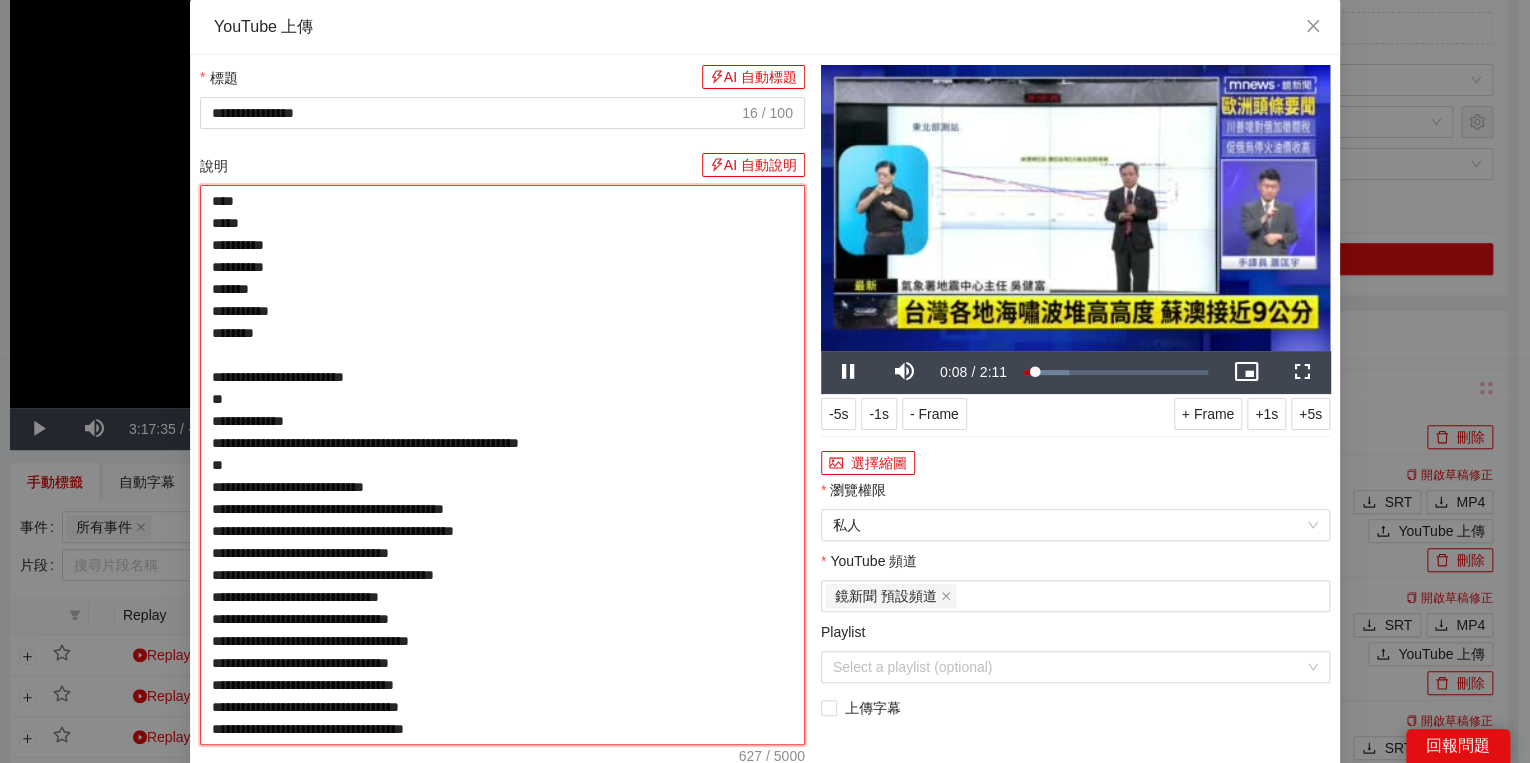 click on "**********" at bounding box center [502, 465] 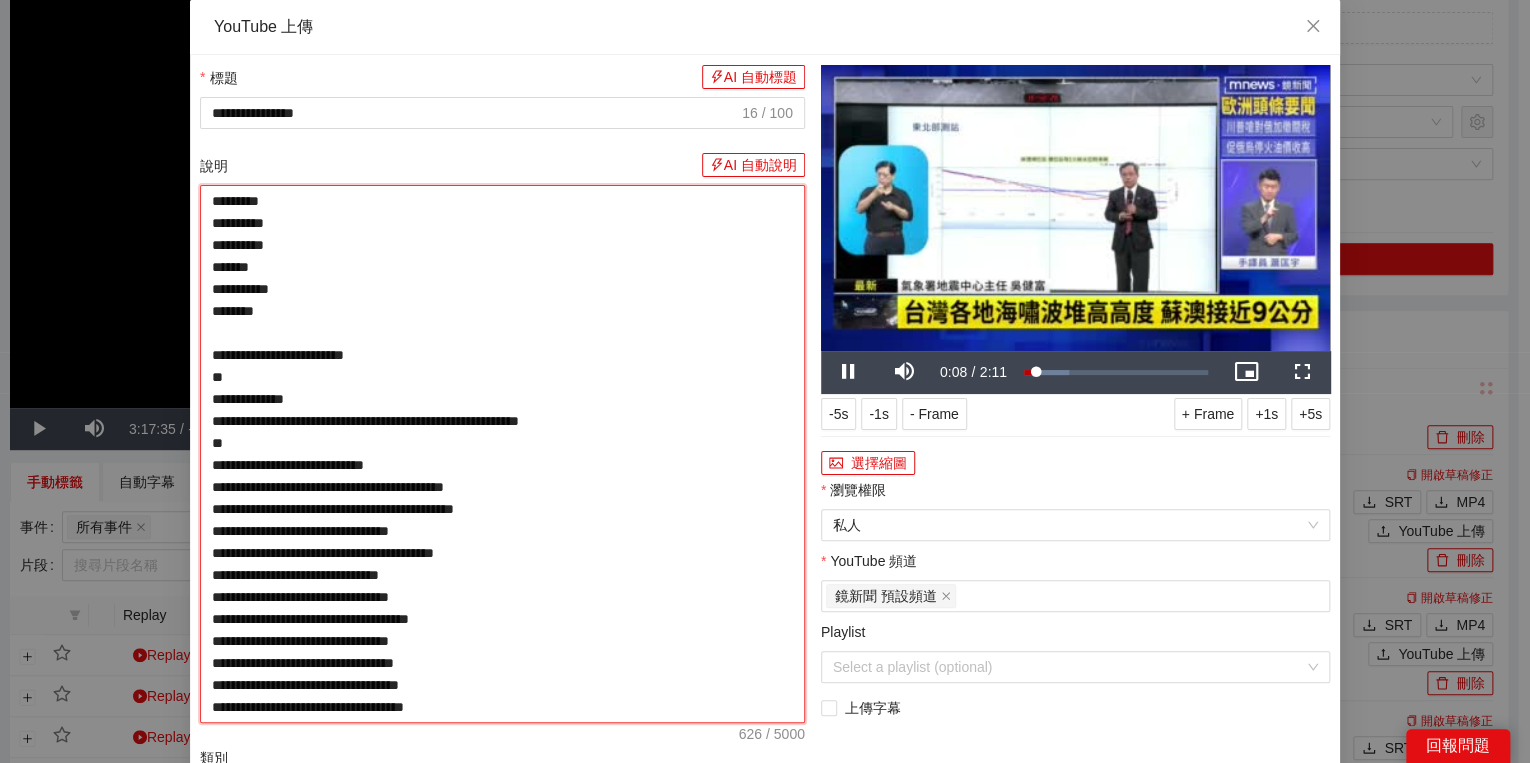 click on "**********" at bounding box center [502, 454] 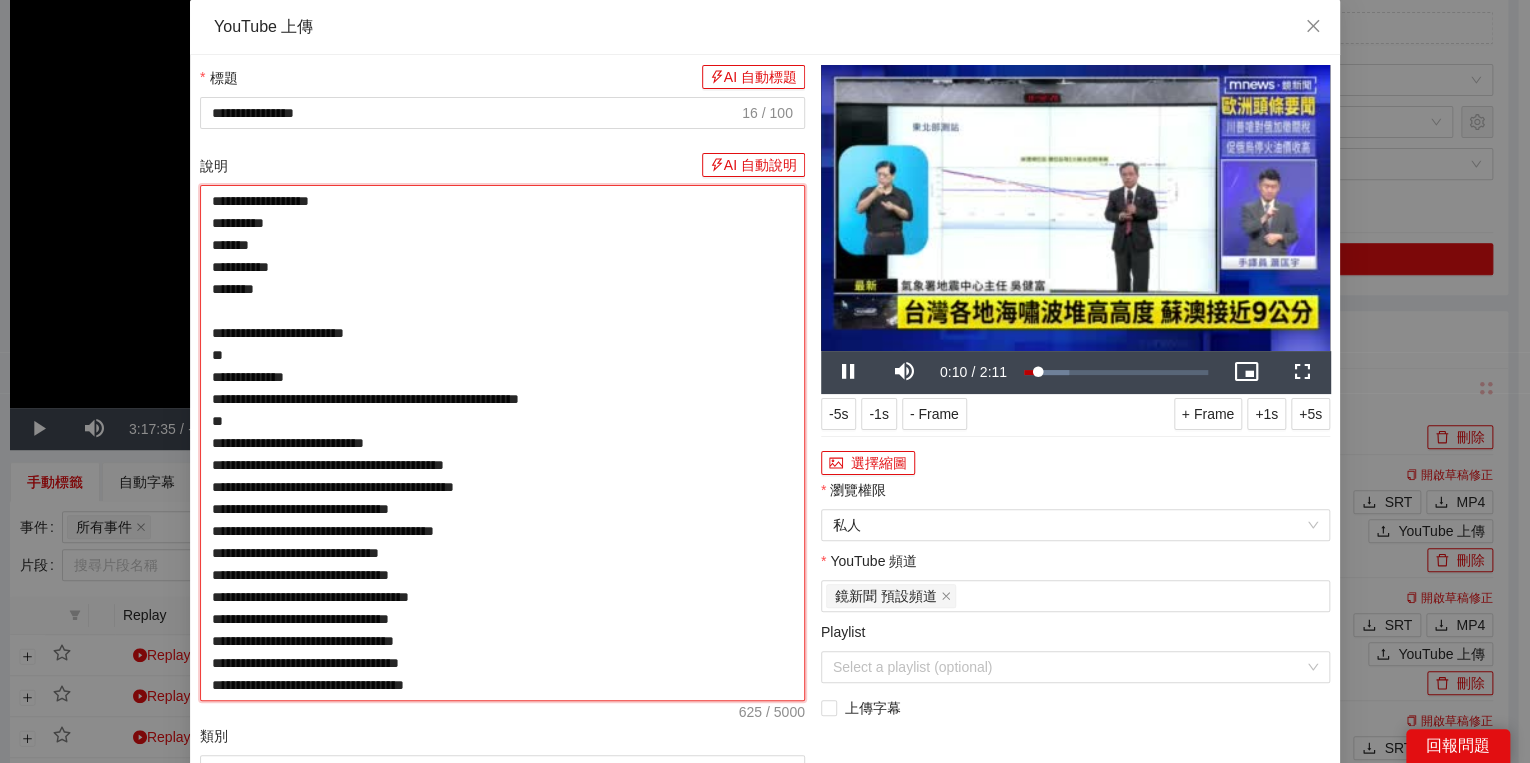click on "**********" at bounding box center (502, 443) 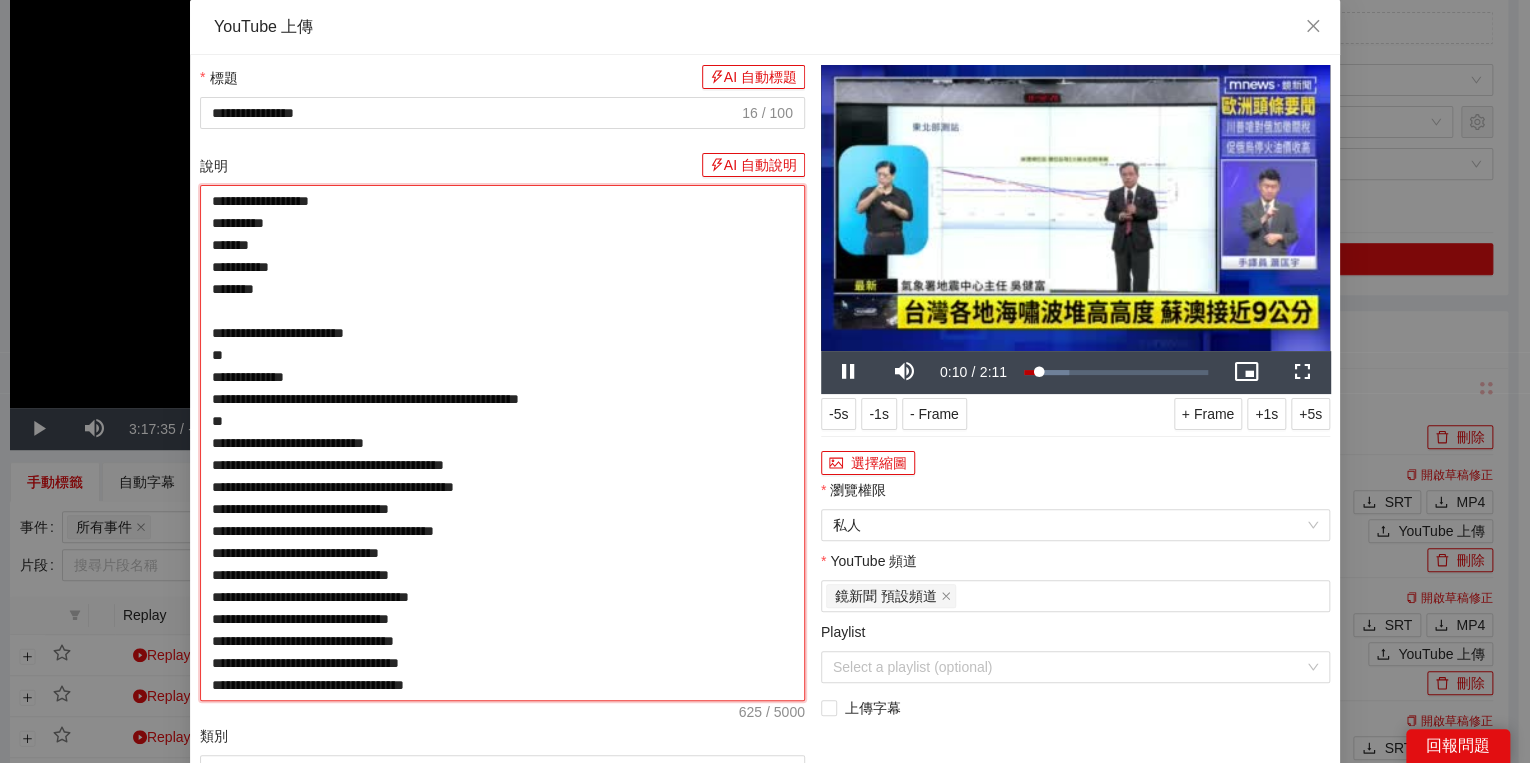 click on "**********" at bounding box center [502, 443] 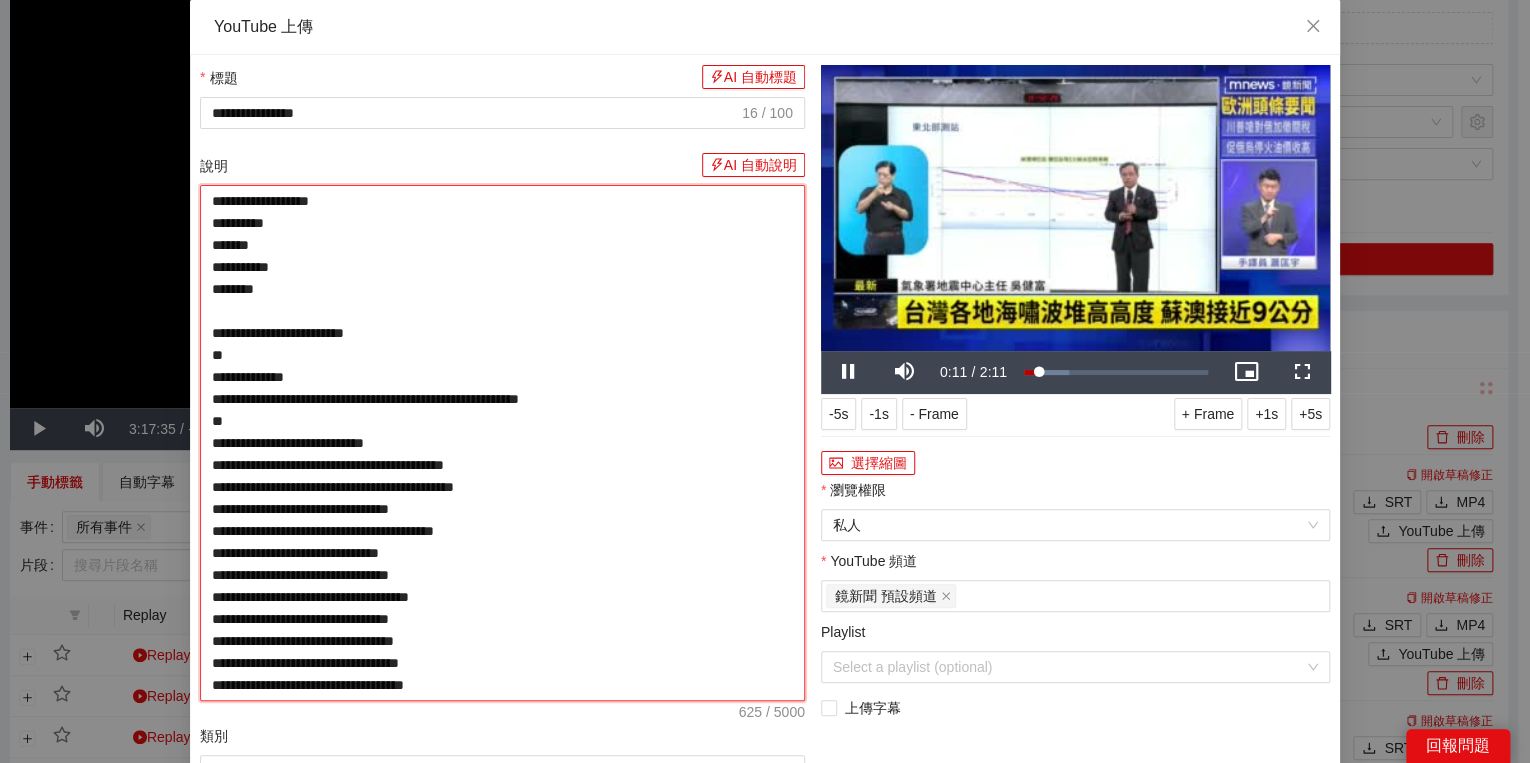 type on "**********" 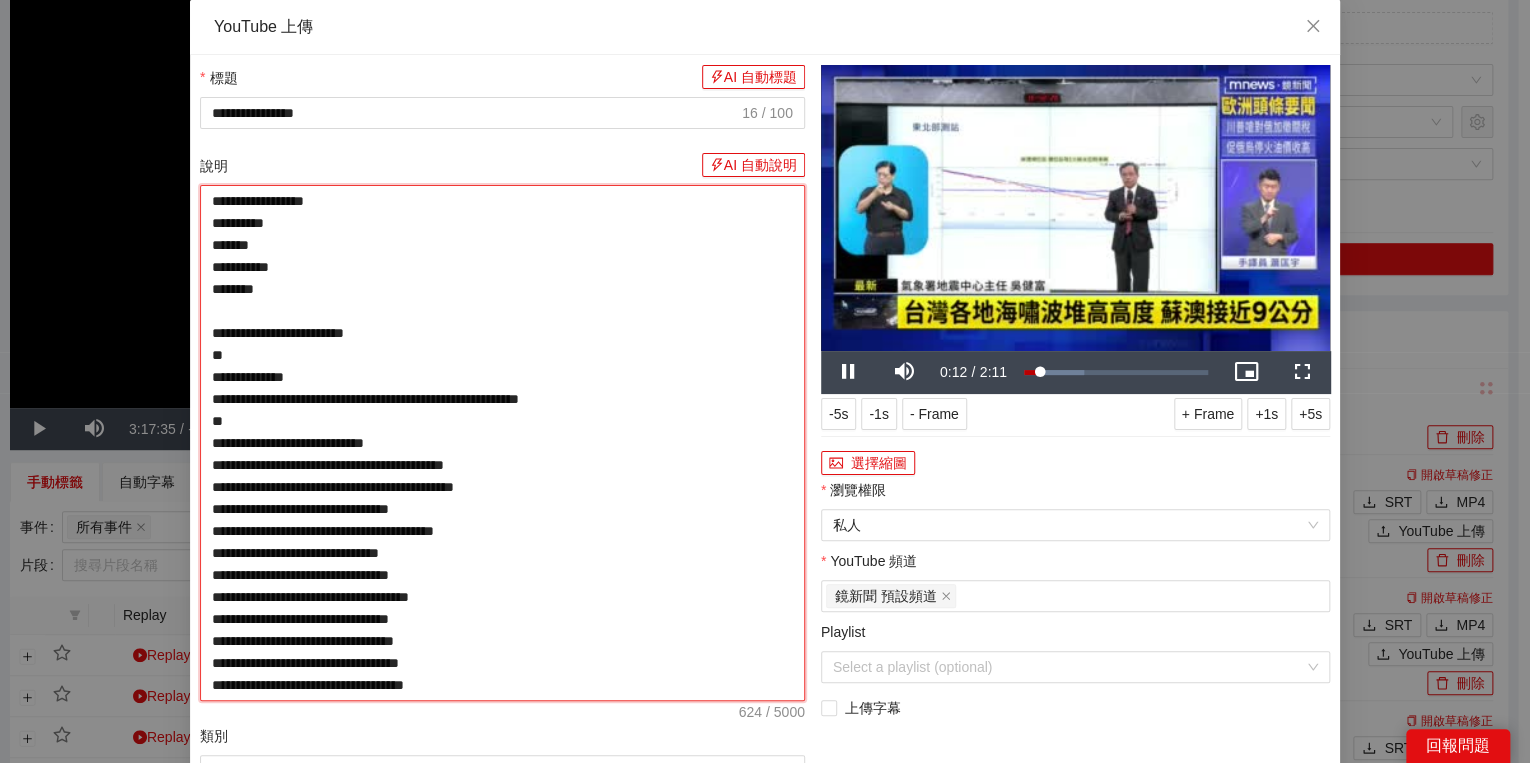 click on "**********" at bounding box center (502, 443) 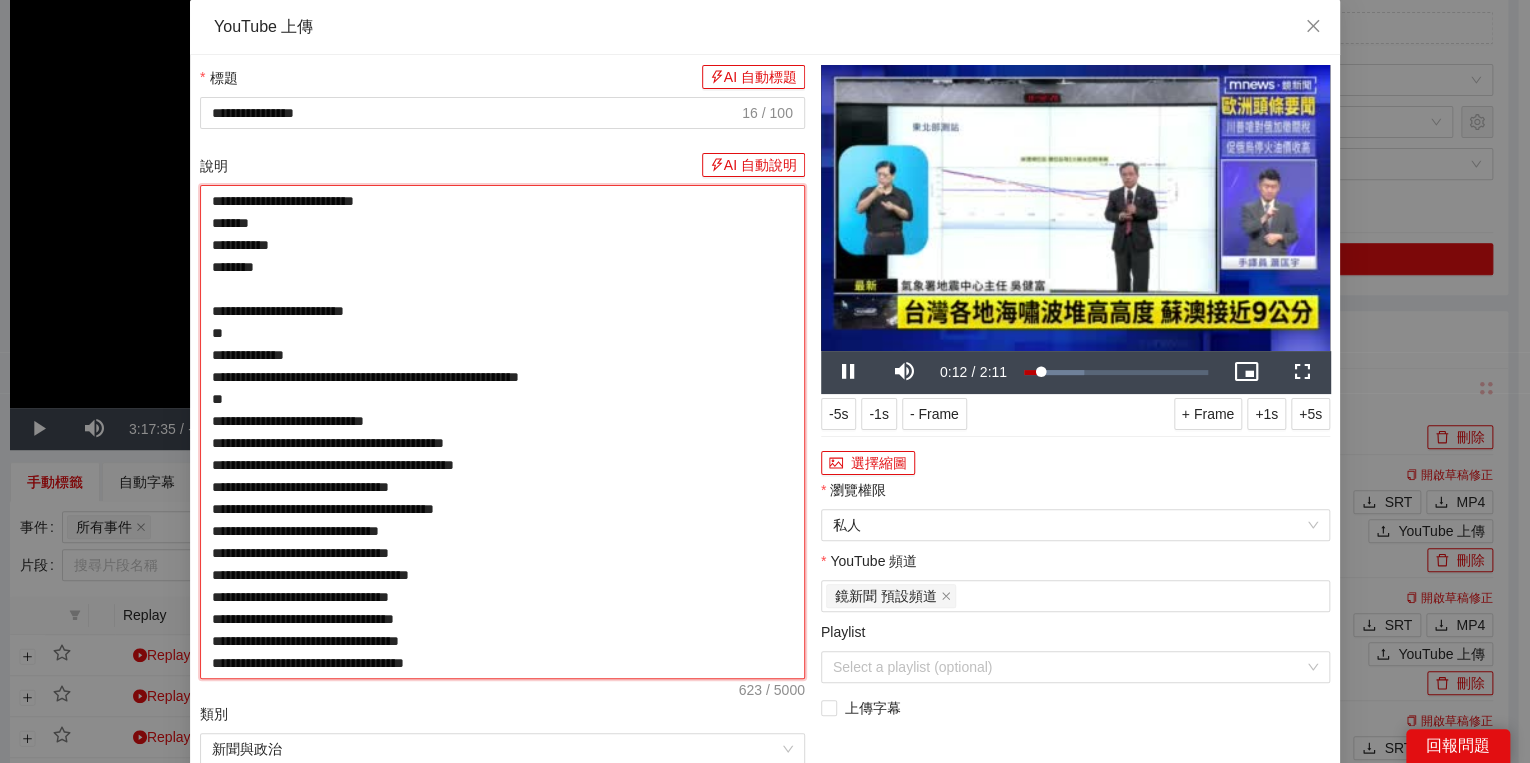 click on "**********" at bounding box center [502, 432] 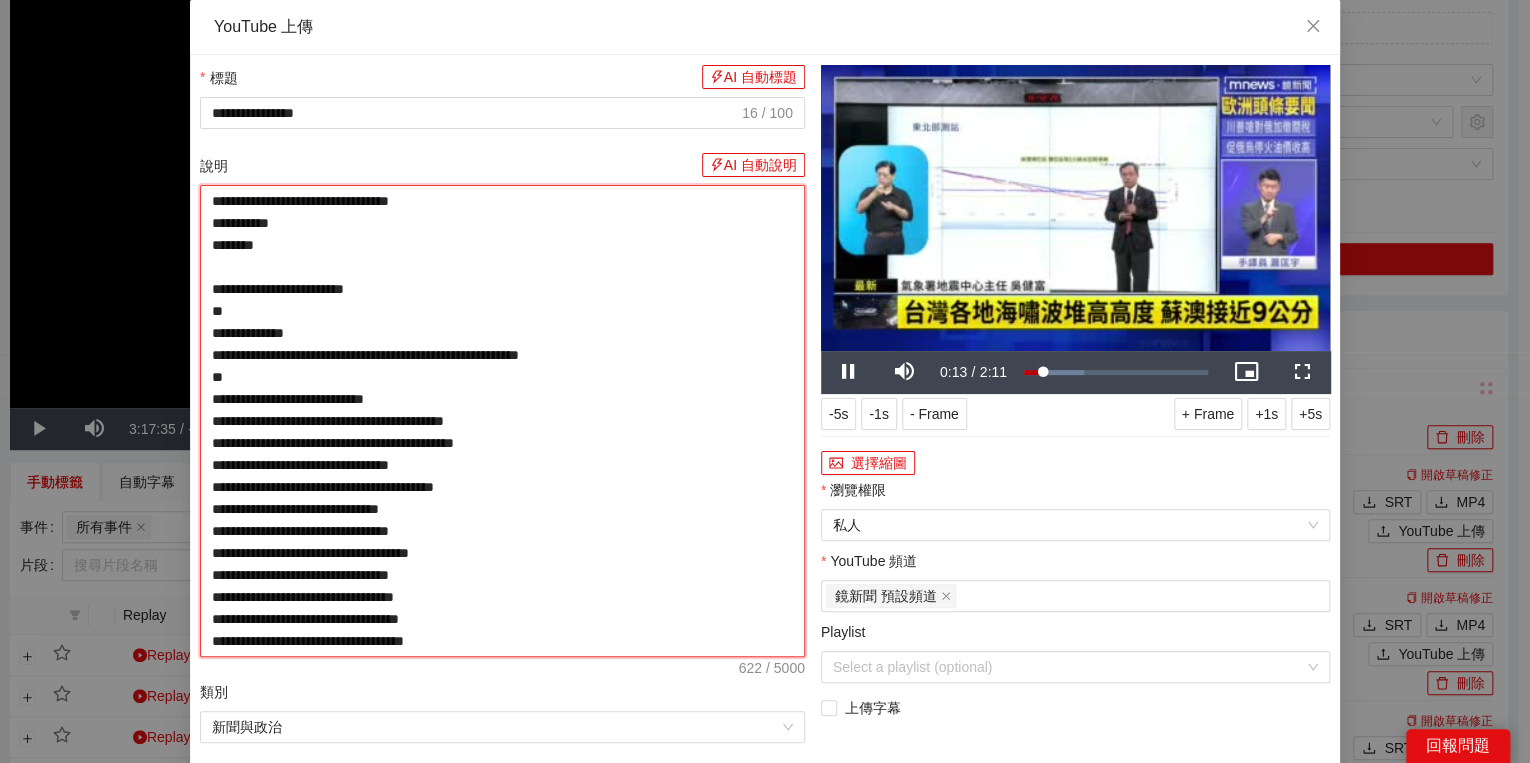 click on "**********" at bounding box center [502, 421] 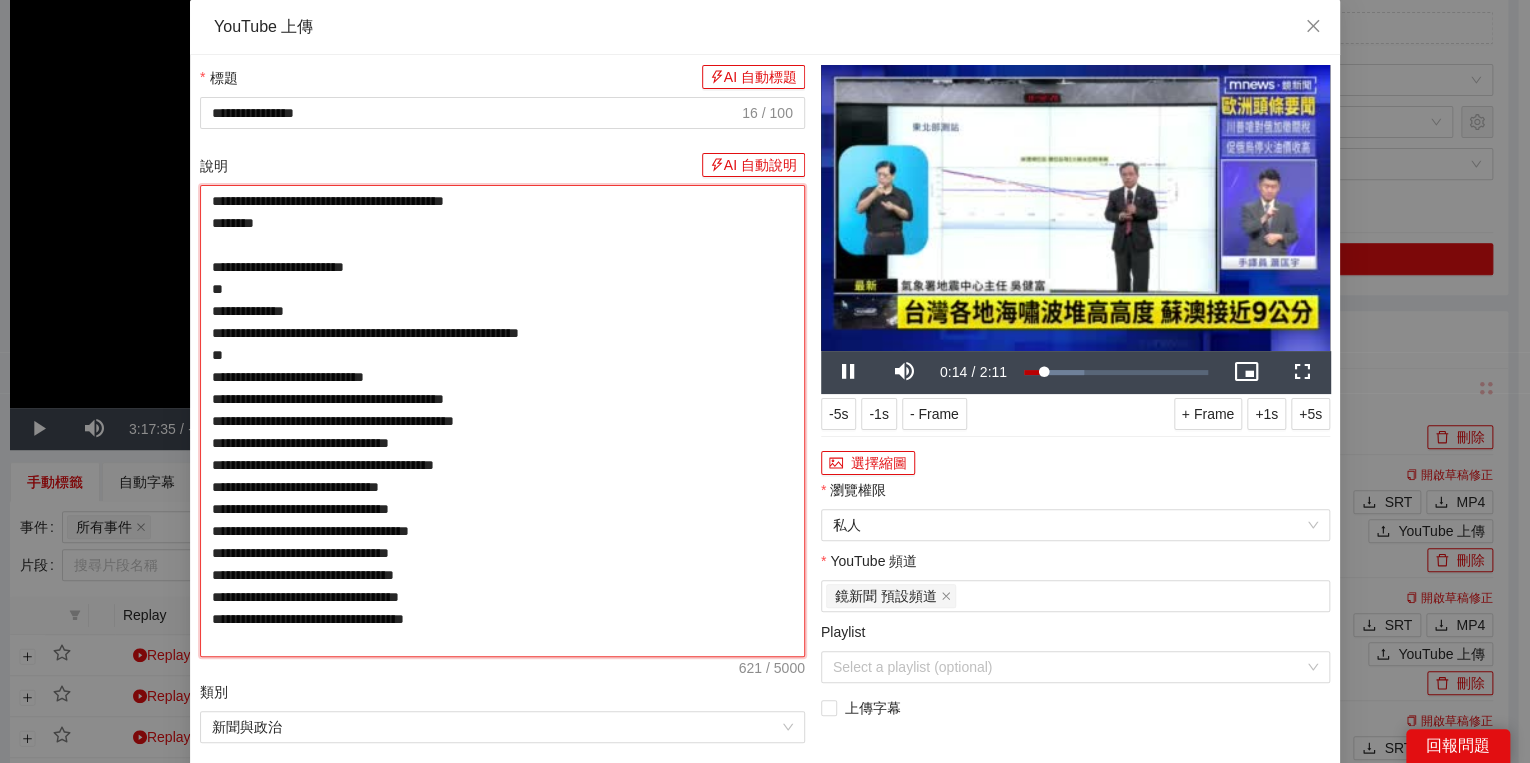 type on "**********" 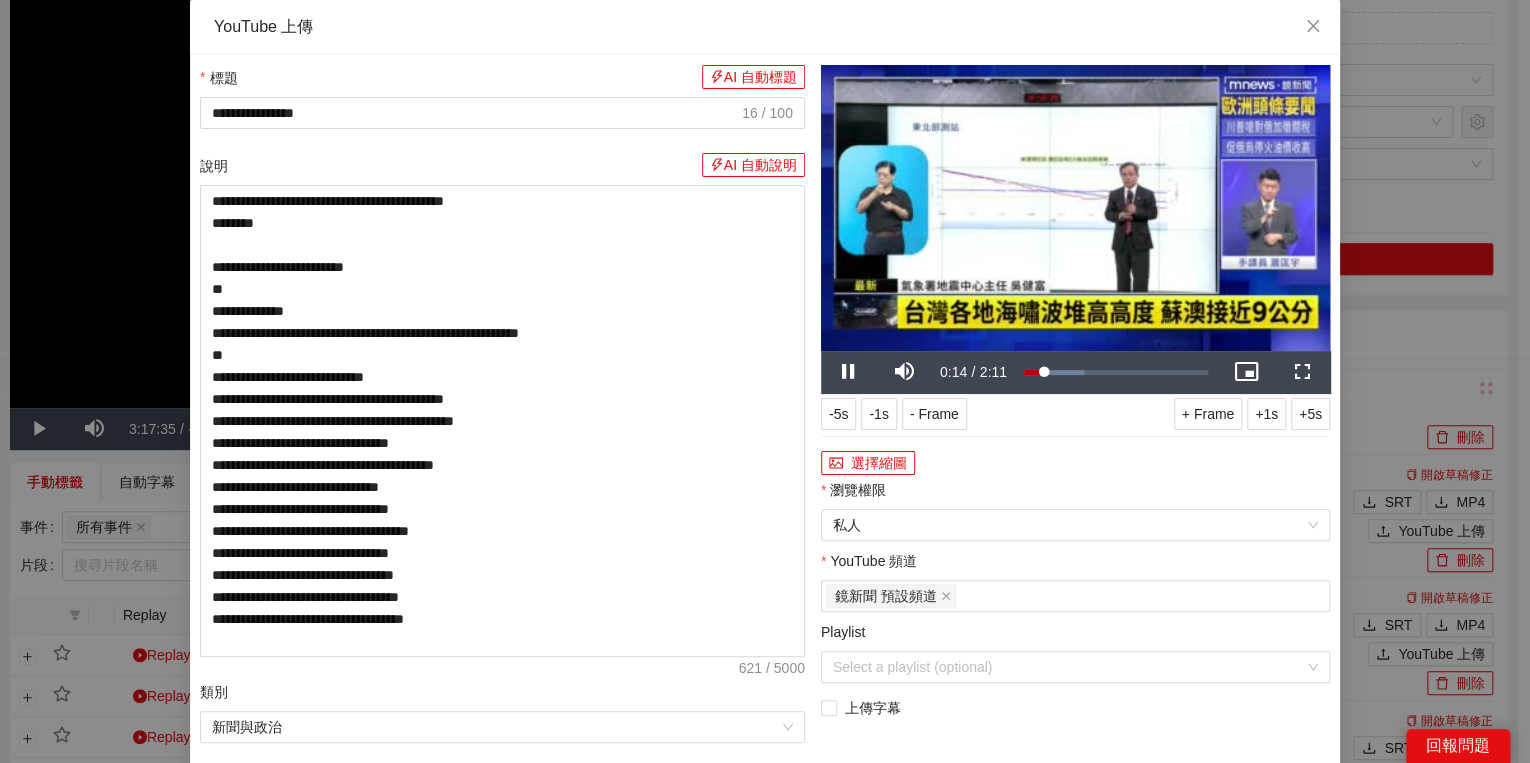 click on "**********" at bounding box center [502, 587] 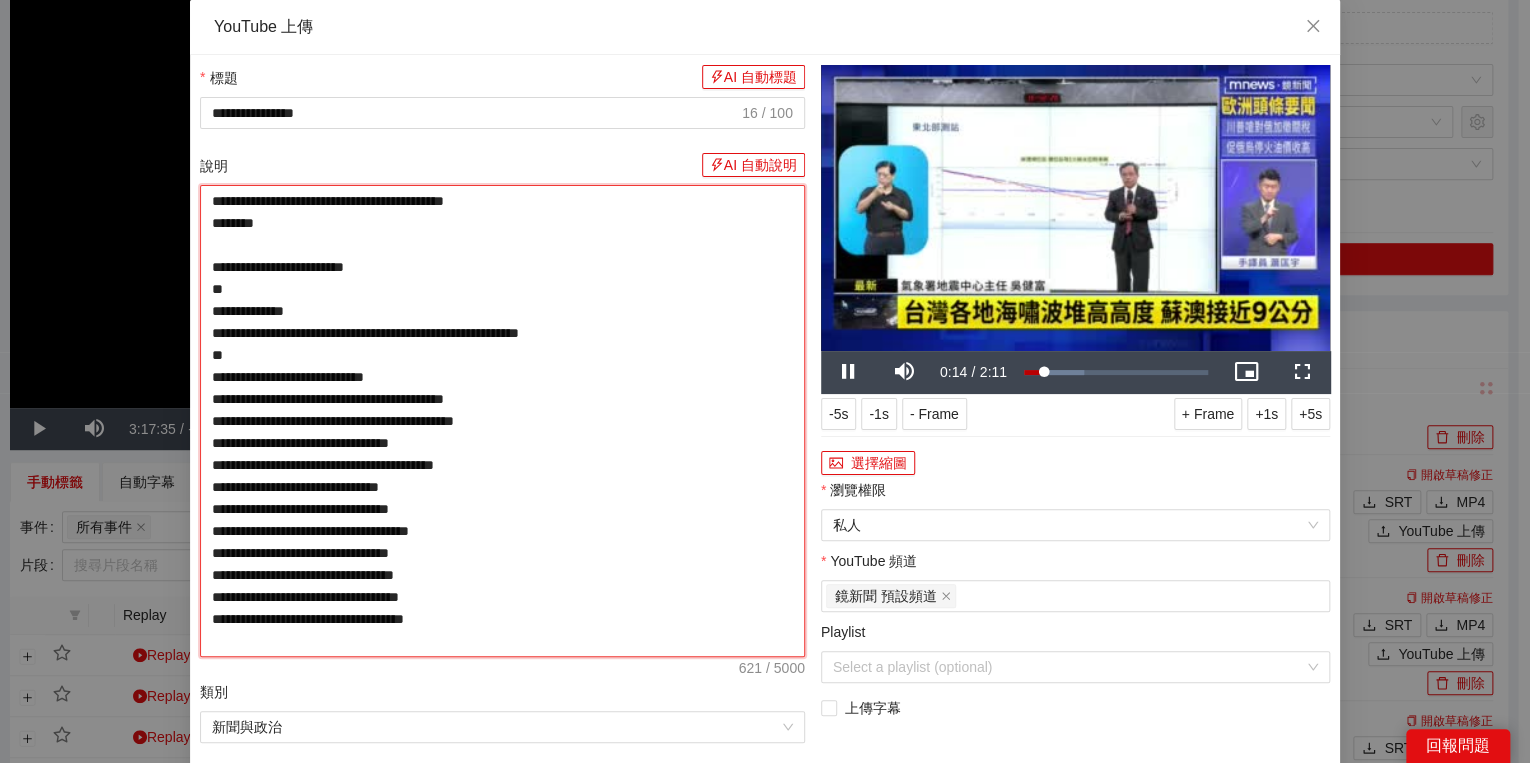 click on "**********" at bounding box center [502, 421] 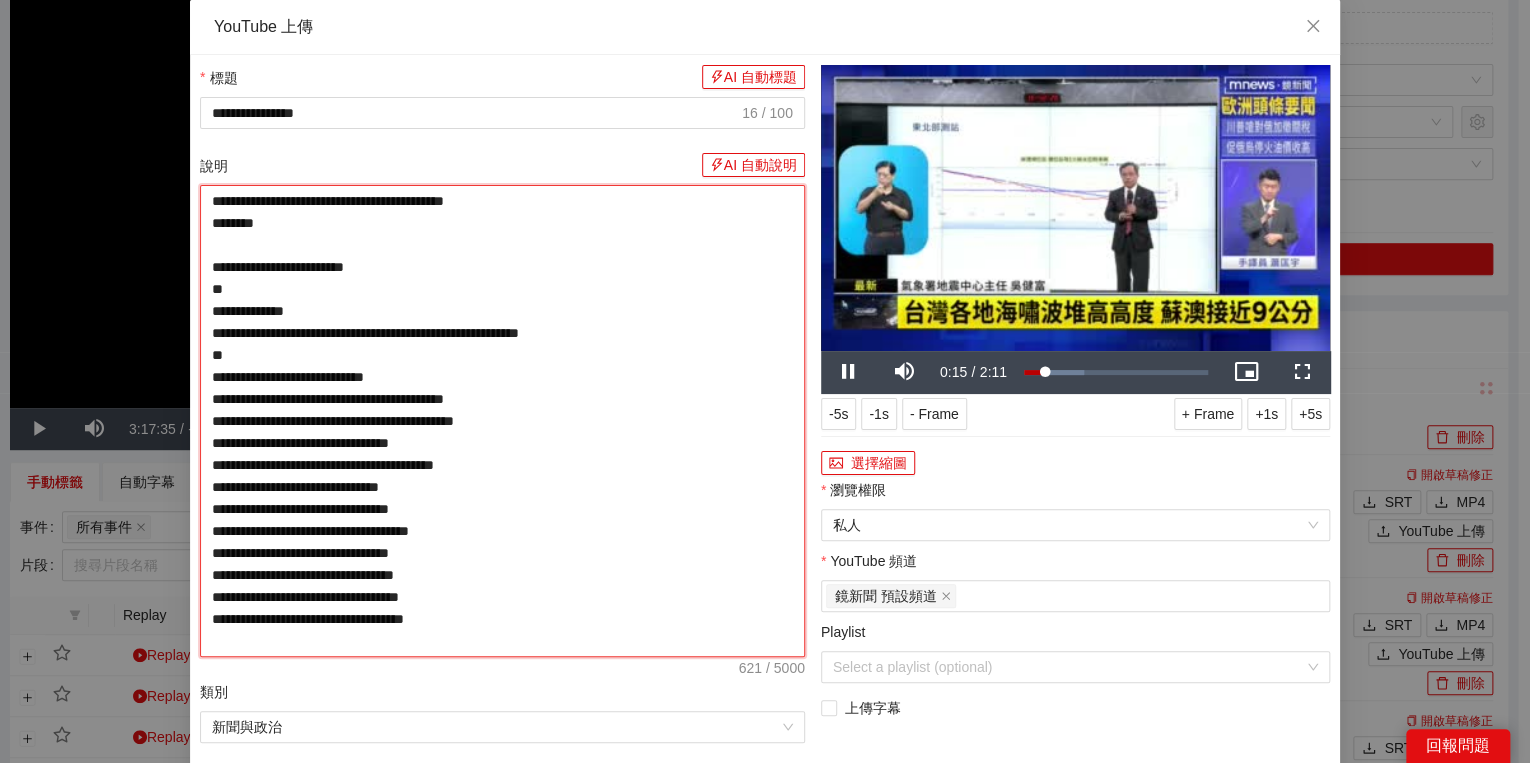 type on "**********" 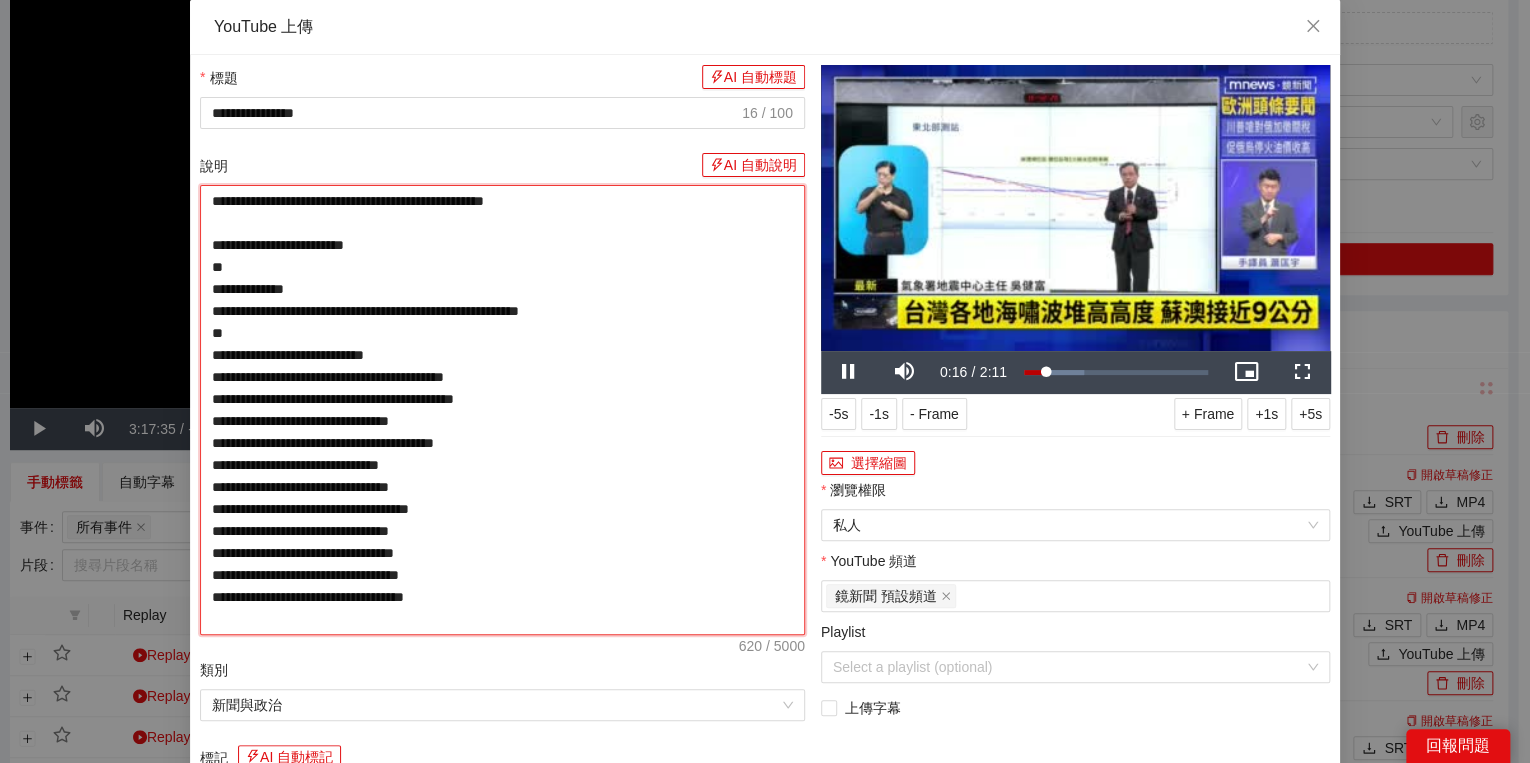 type on "**********" 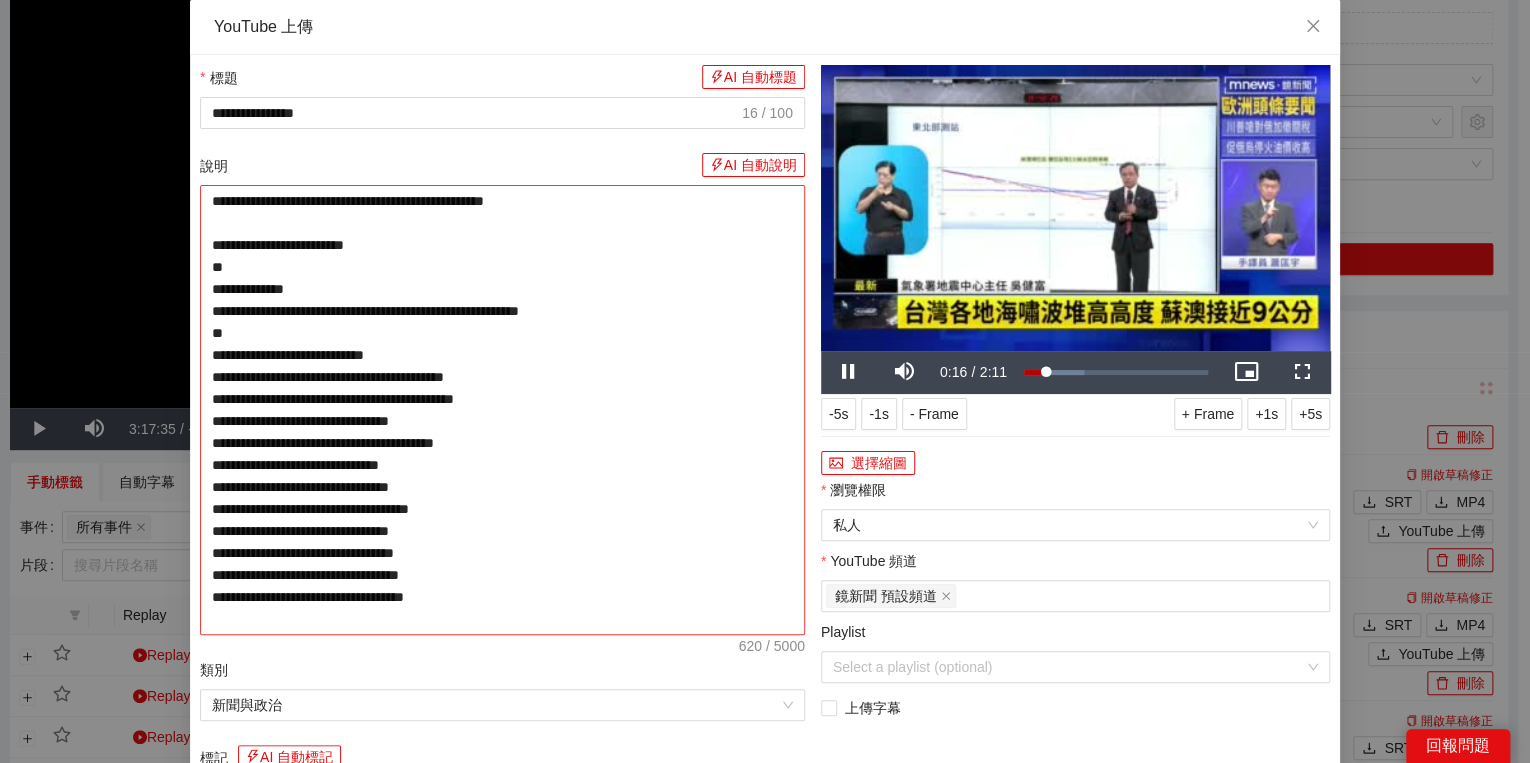 type on "**********" 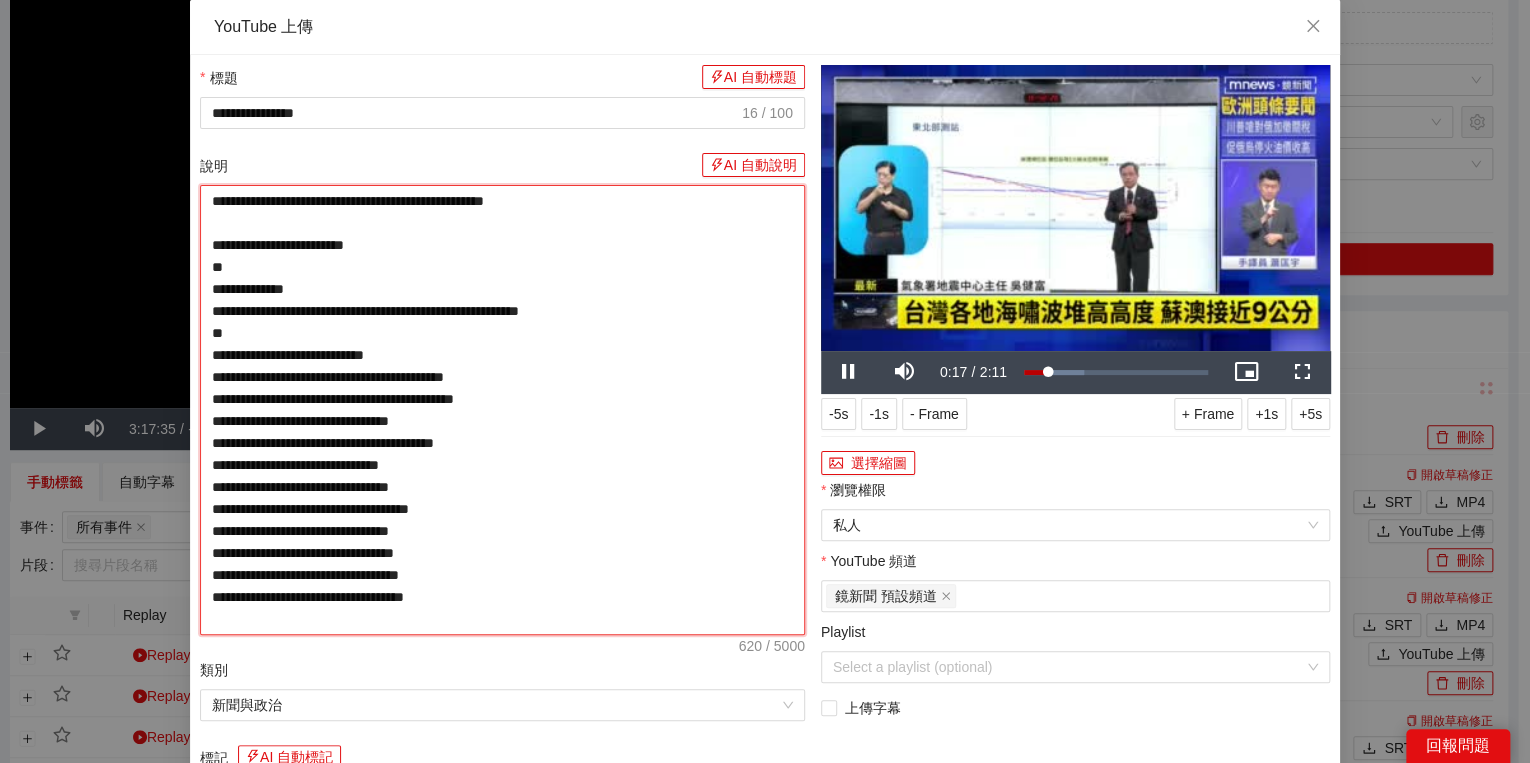 type on "**********" 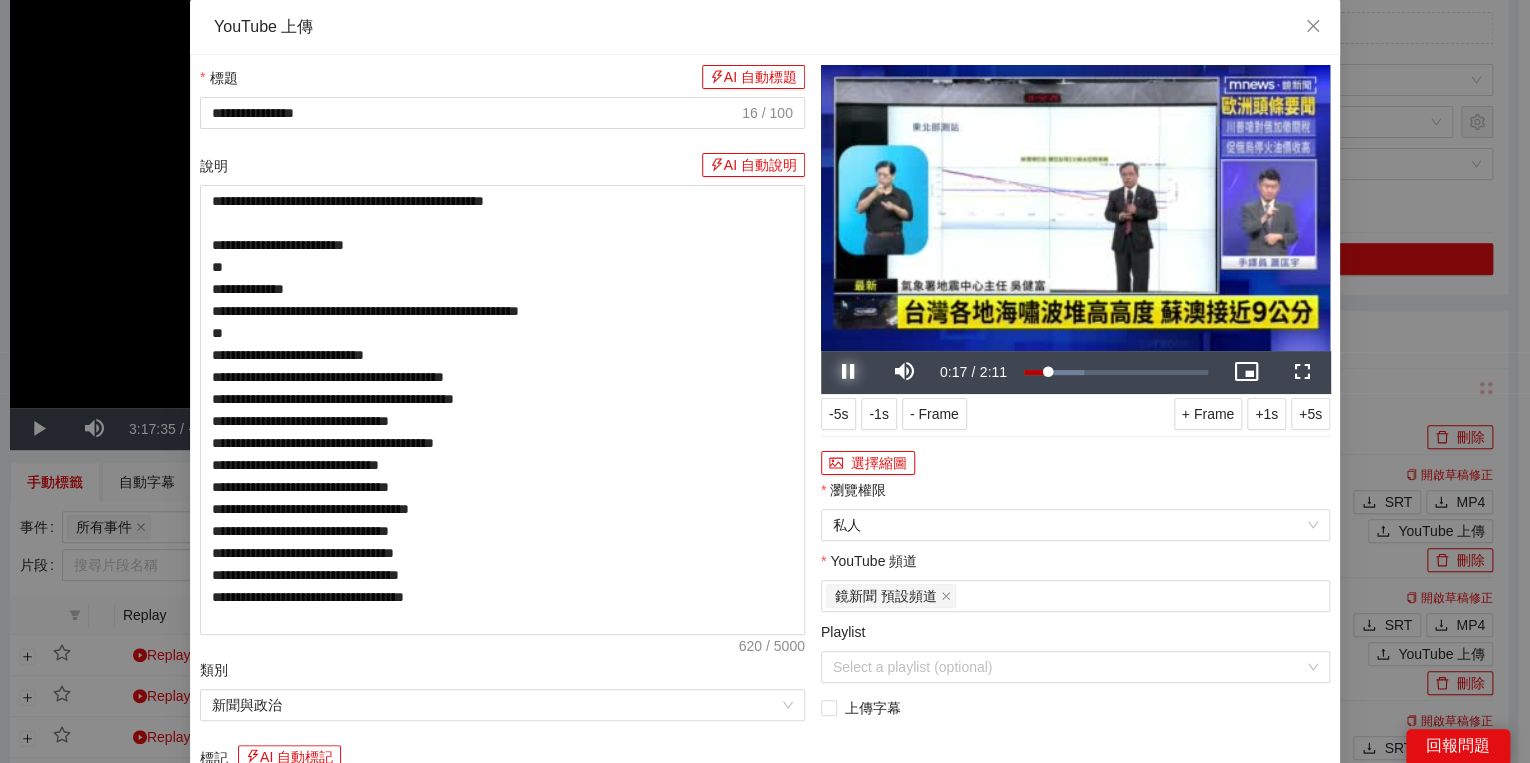click at bounding box center [849, 372] 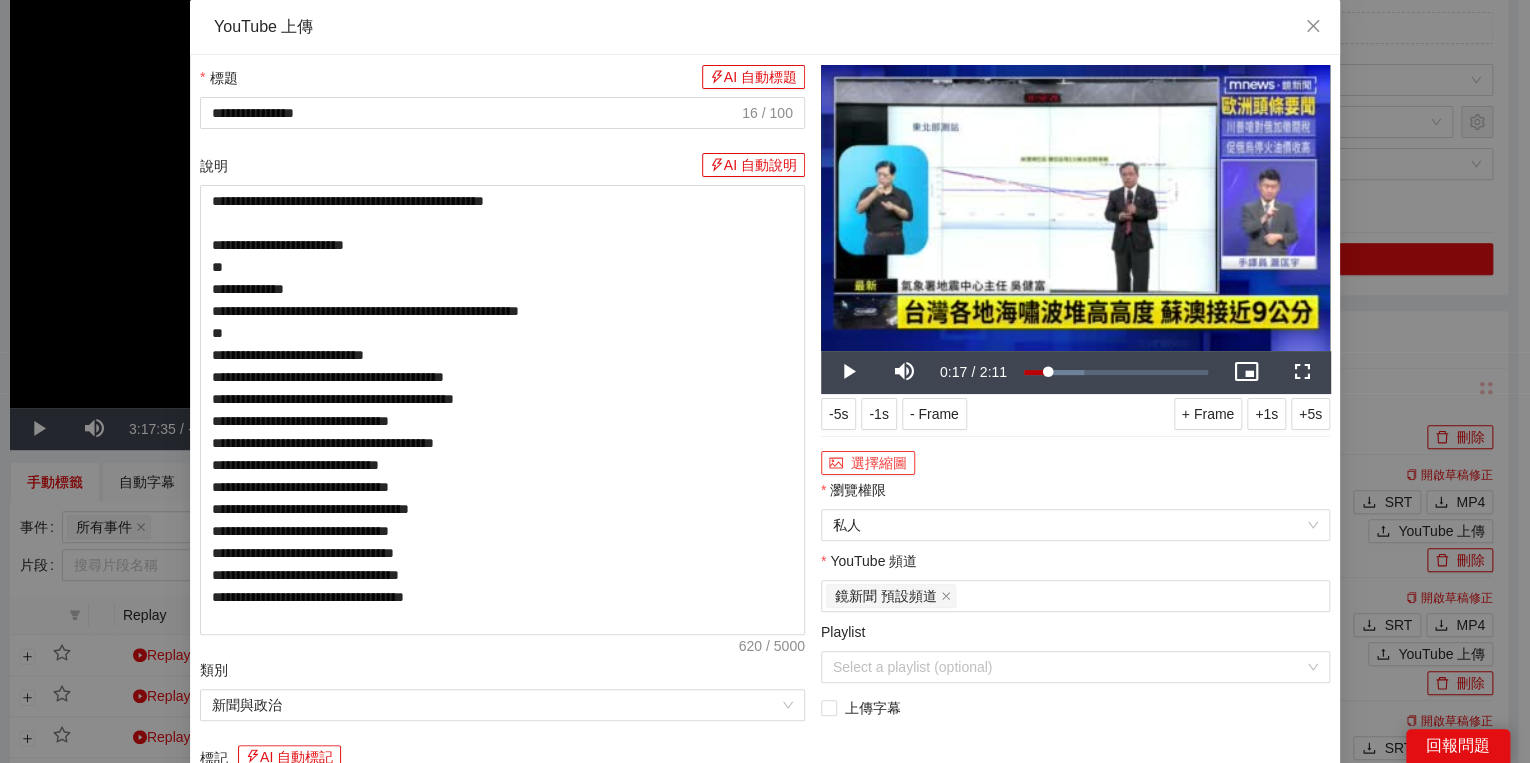 click on "選擇縮圖" at bounding box center [868, 463] 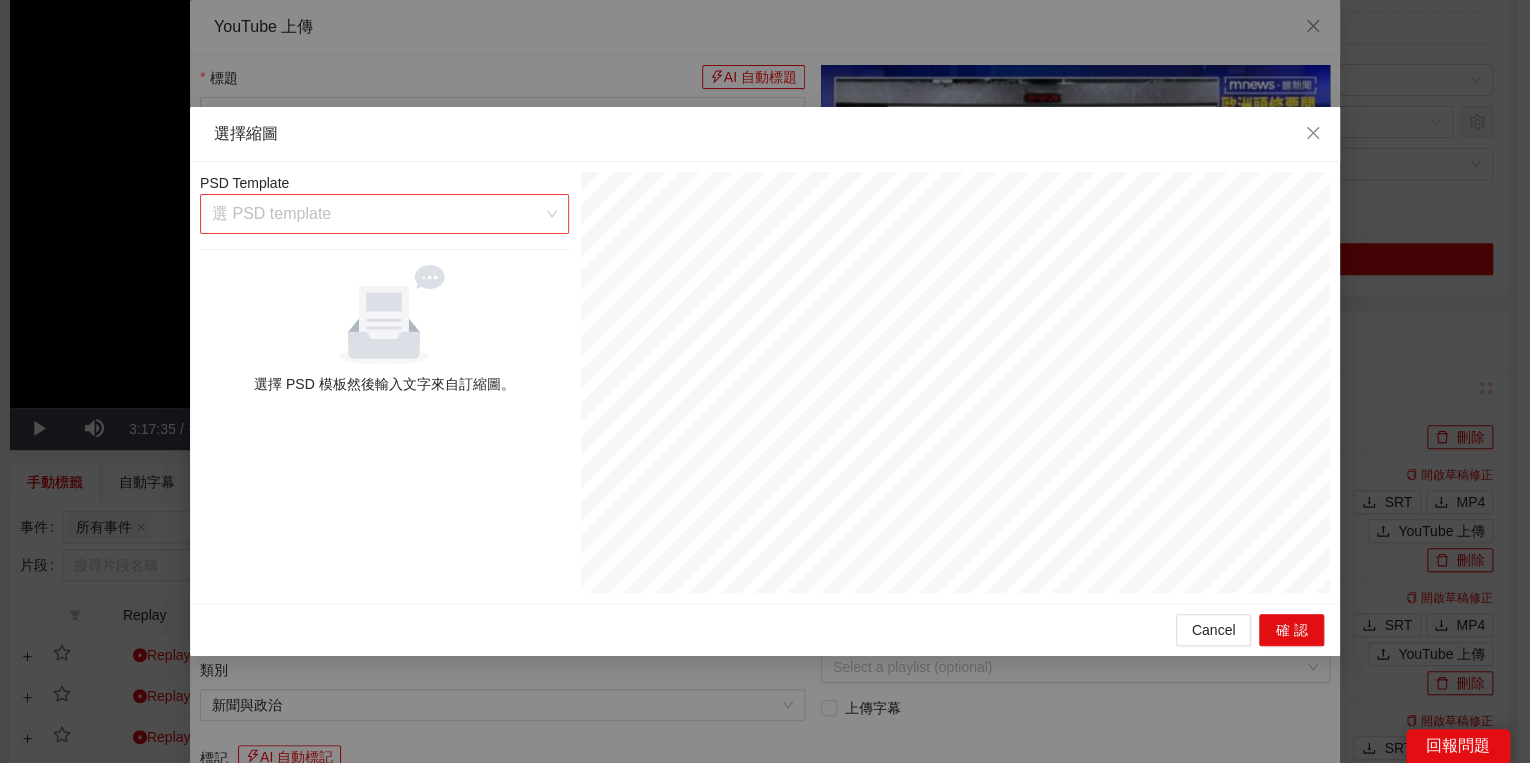 click at bounding box center [377, 214] 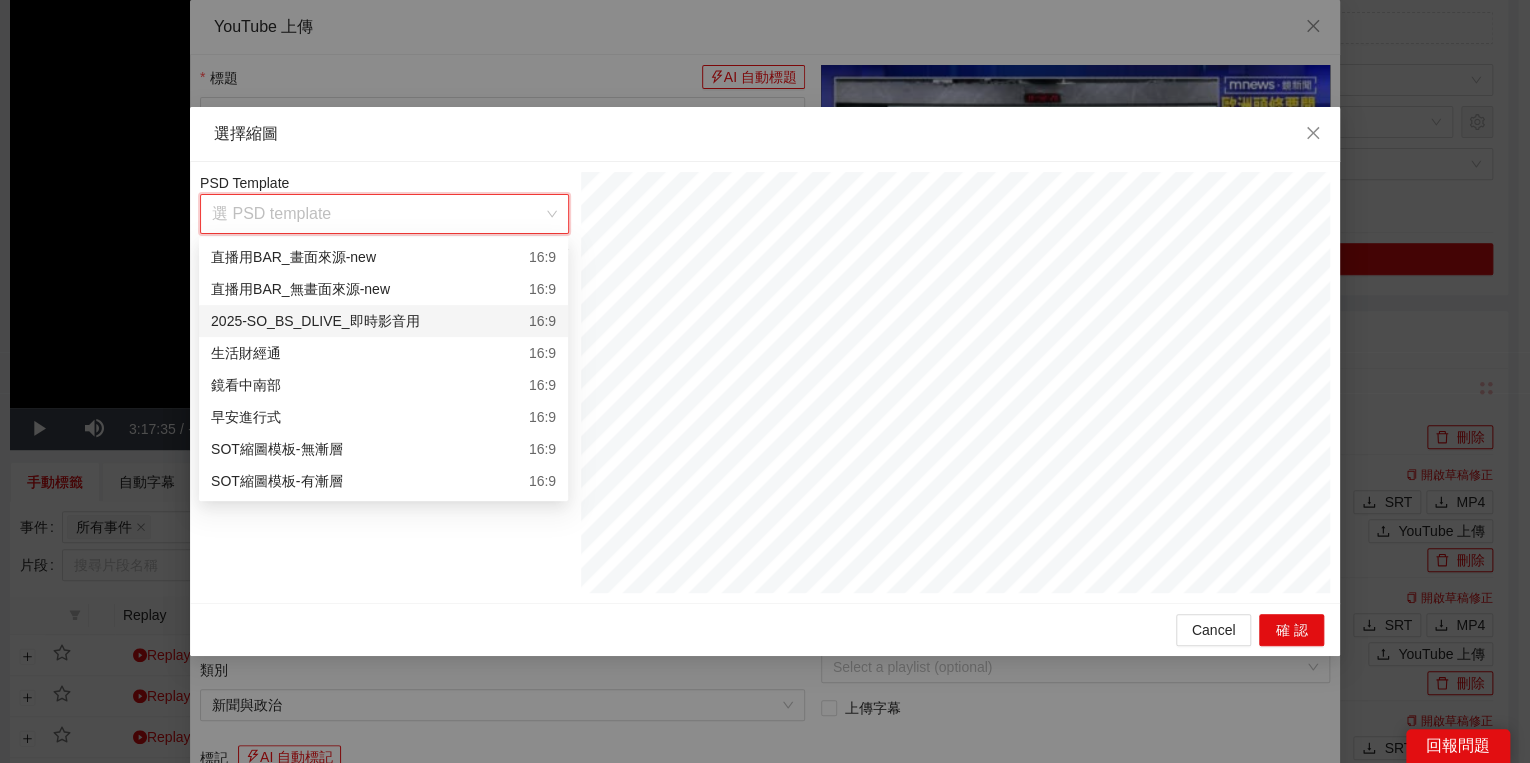 click on "2025-SO_BS_DLIVE_即時影音用 16:9" at bounding box center (383, 321) 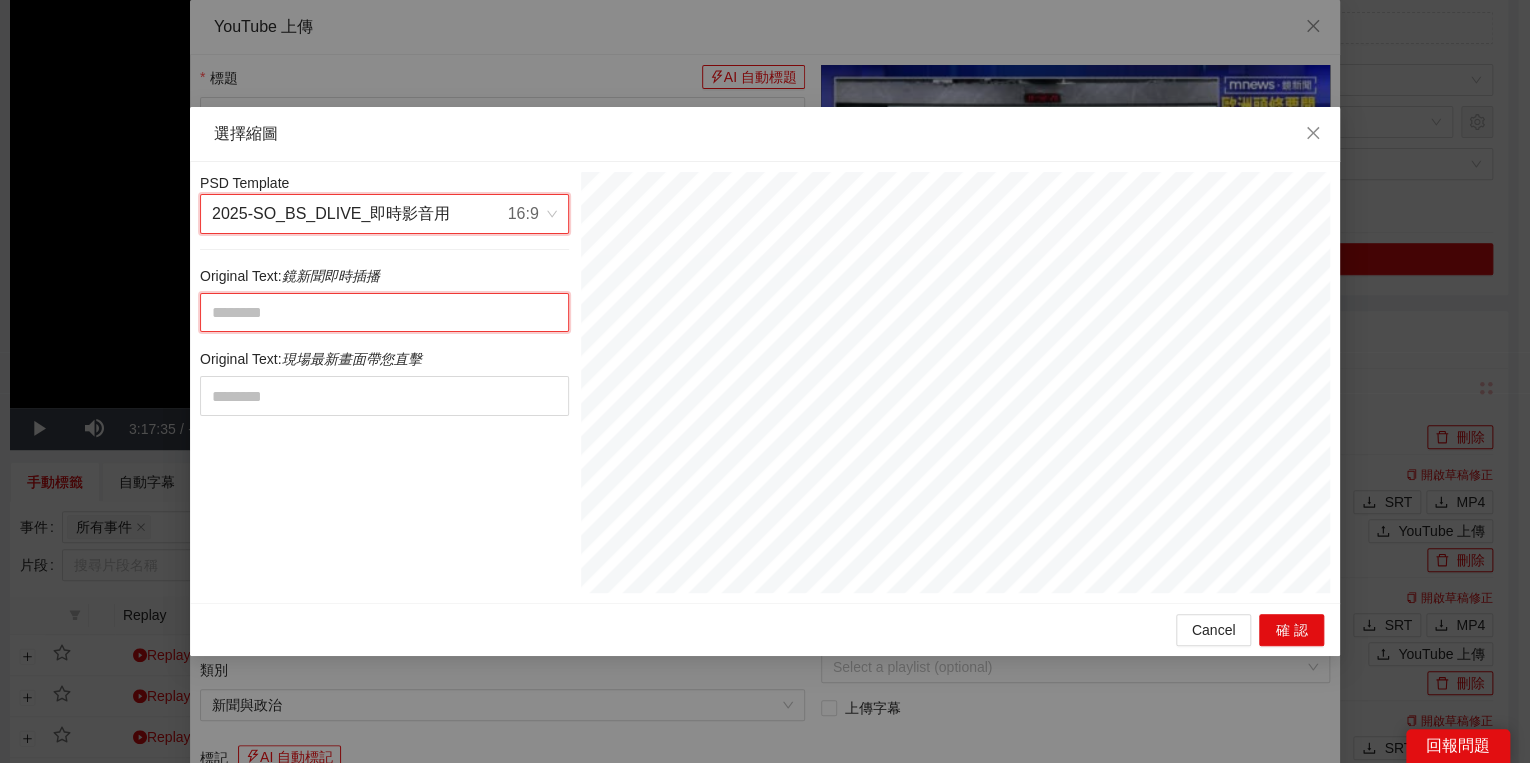 click at bounding box center (384, 313) 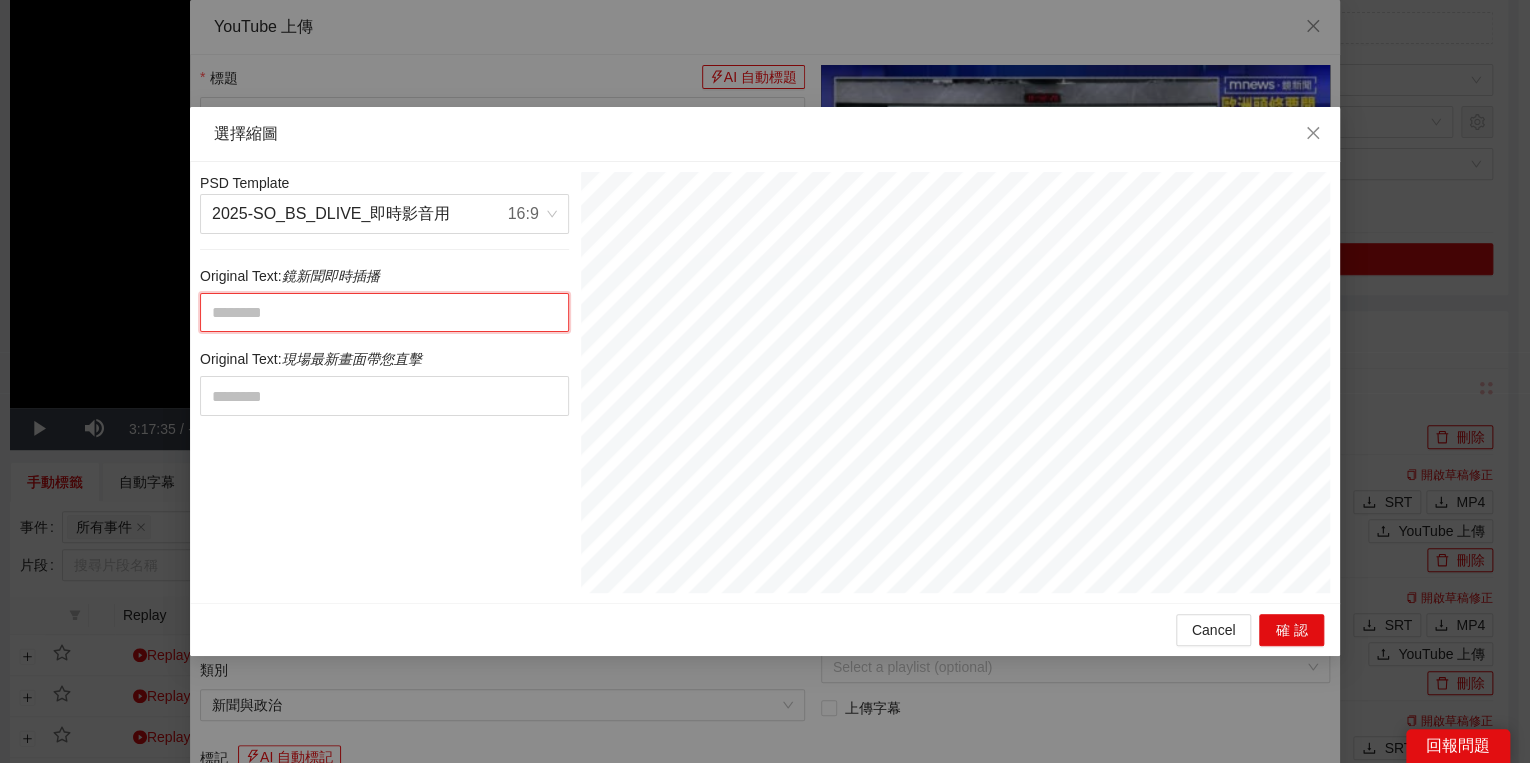 paste on "**********" 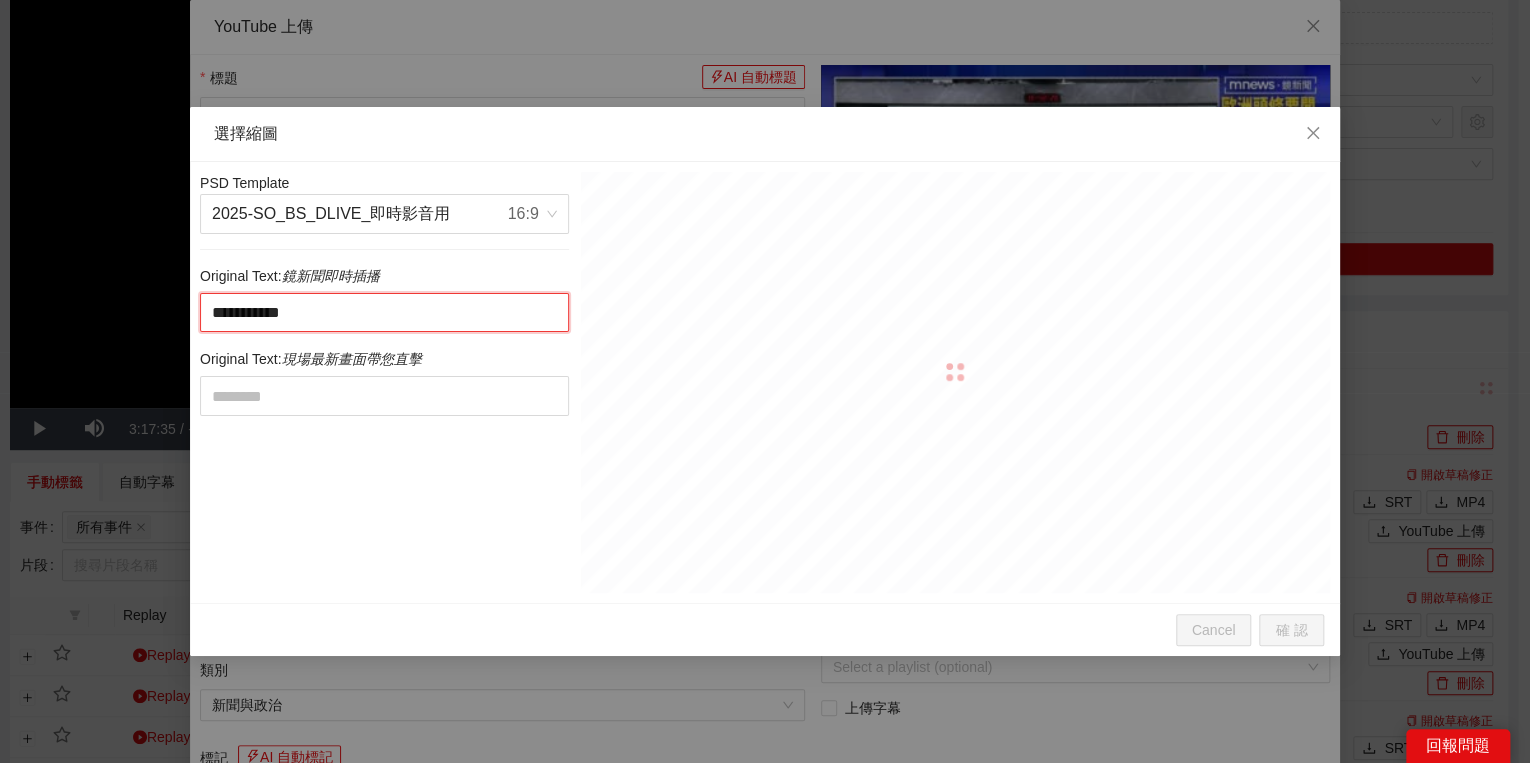 type on "**********" 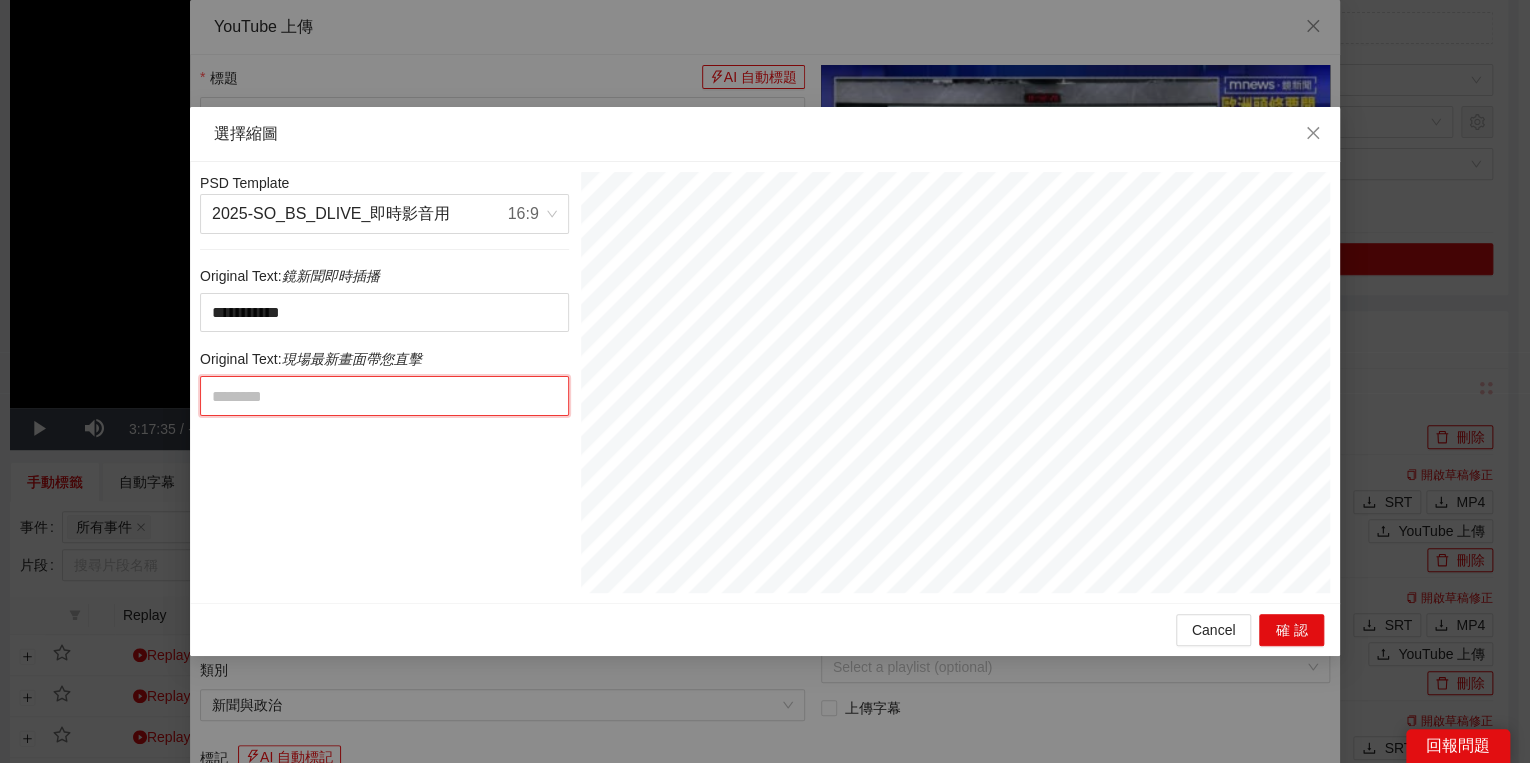 click at bounding box center [384, 396] 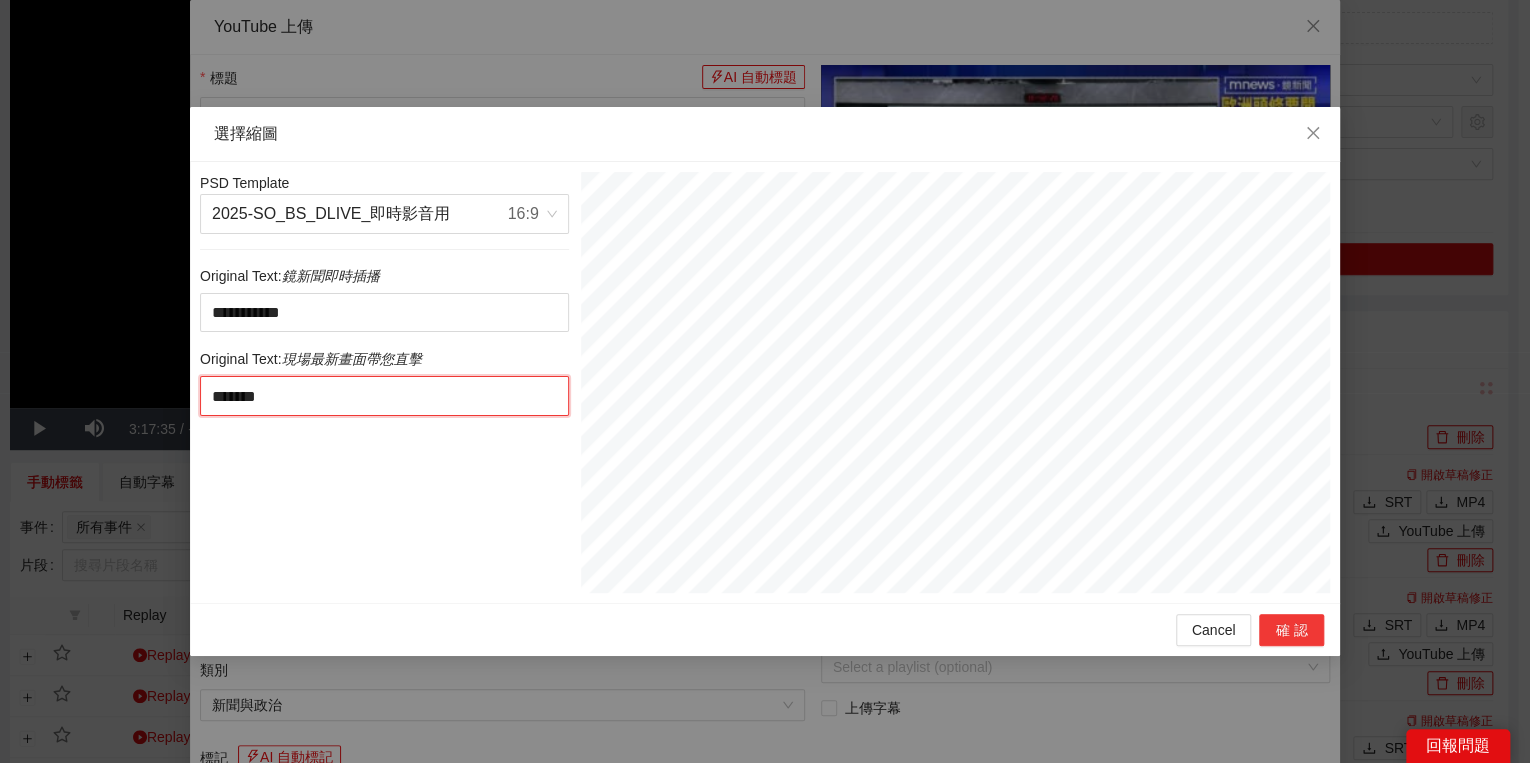 type on "*******" 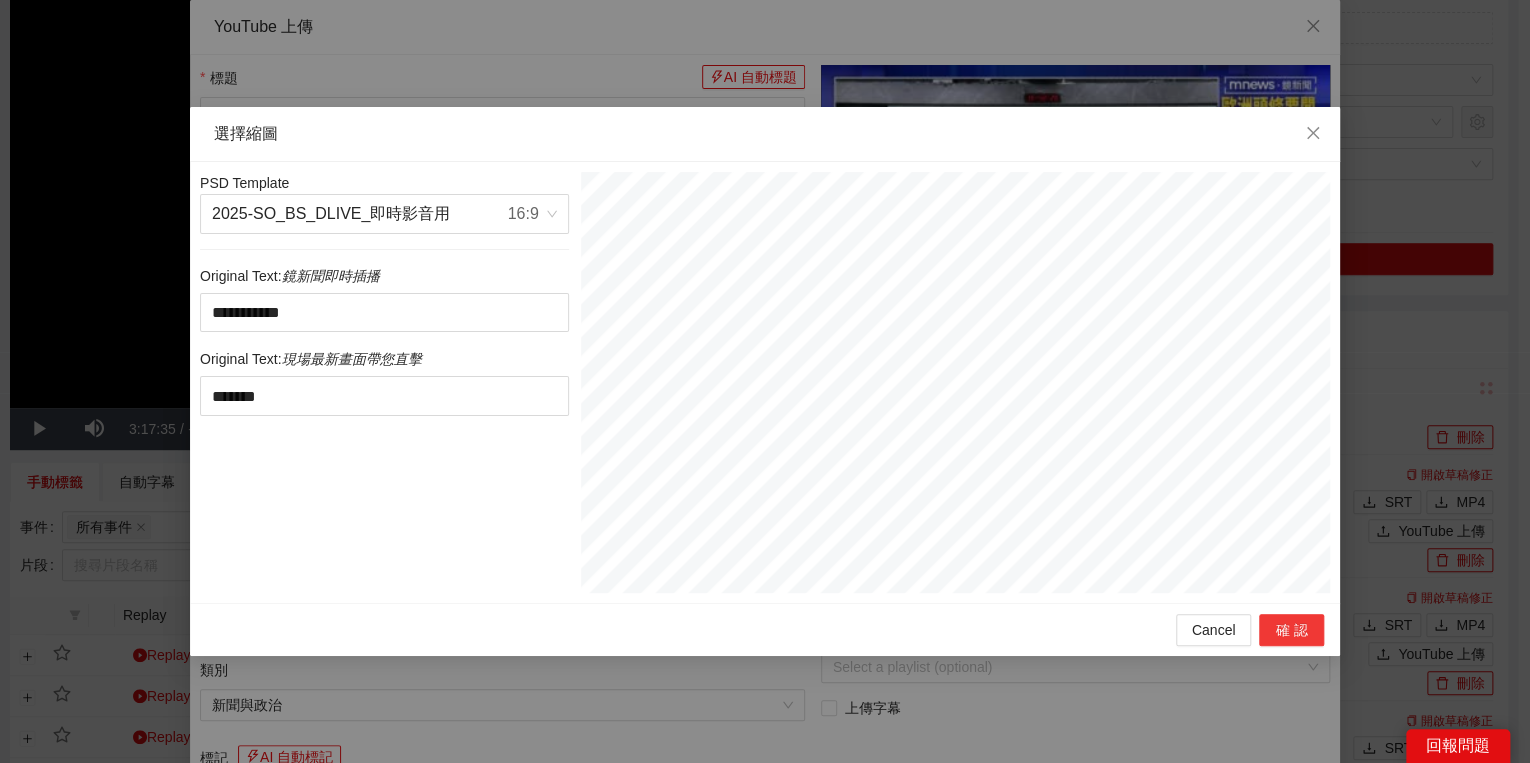 click on "確認" at bounding box center (1291, 630) 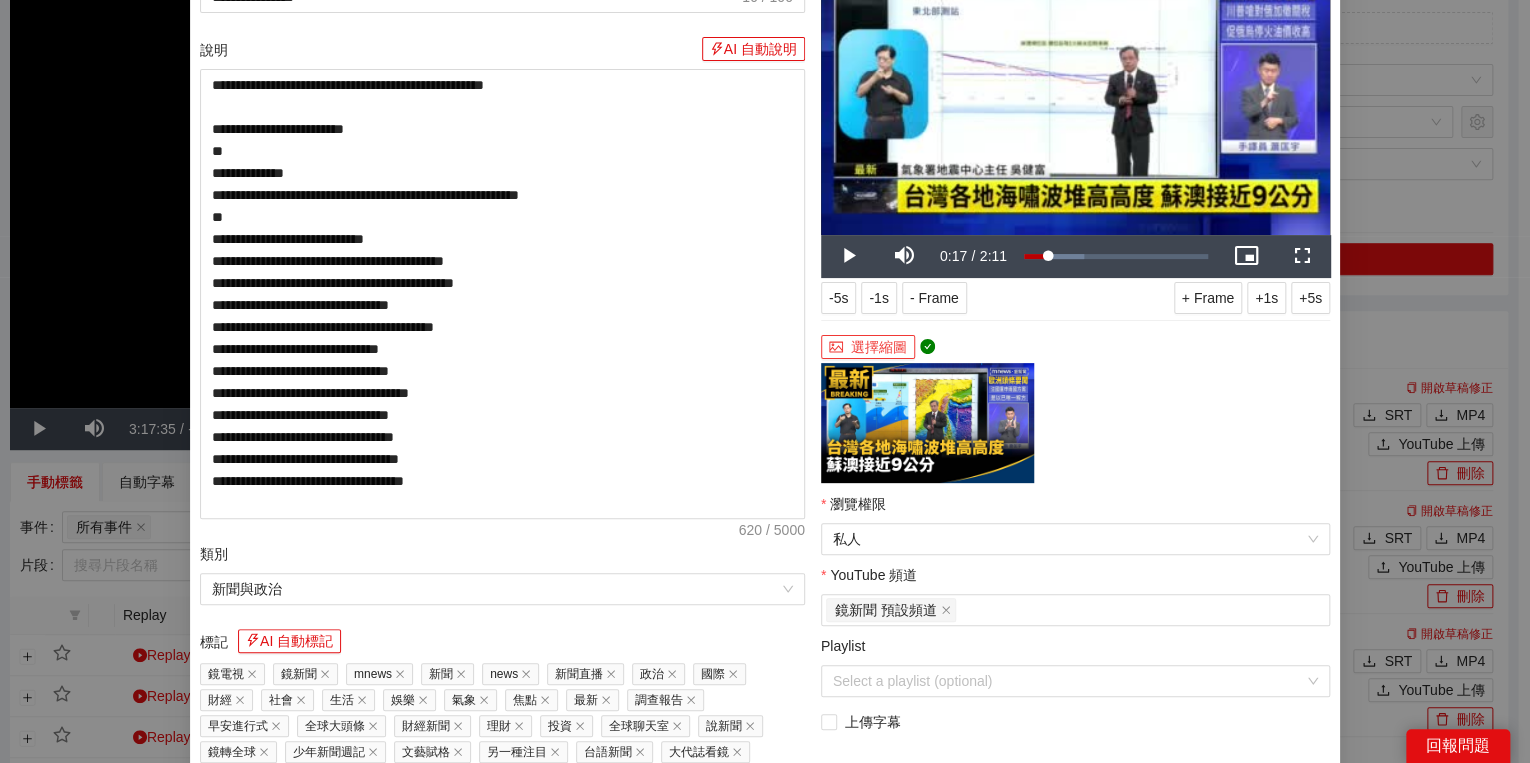 scroll, scrollTop: 320, scrollLeft: 0, axis: vertical 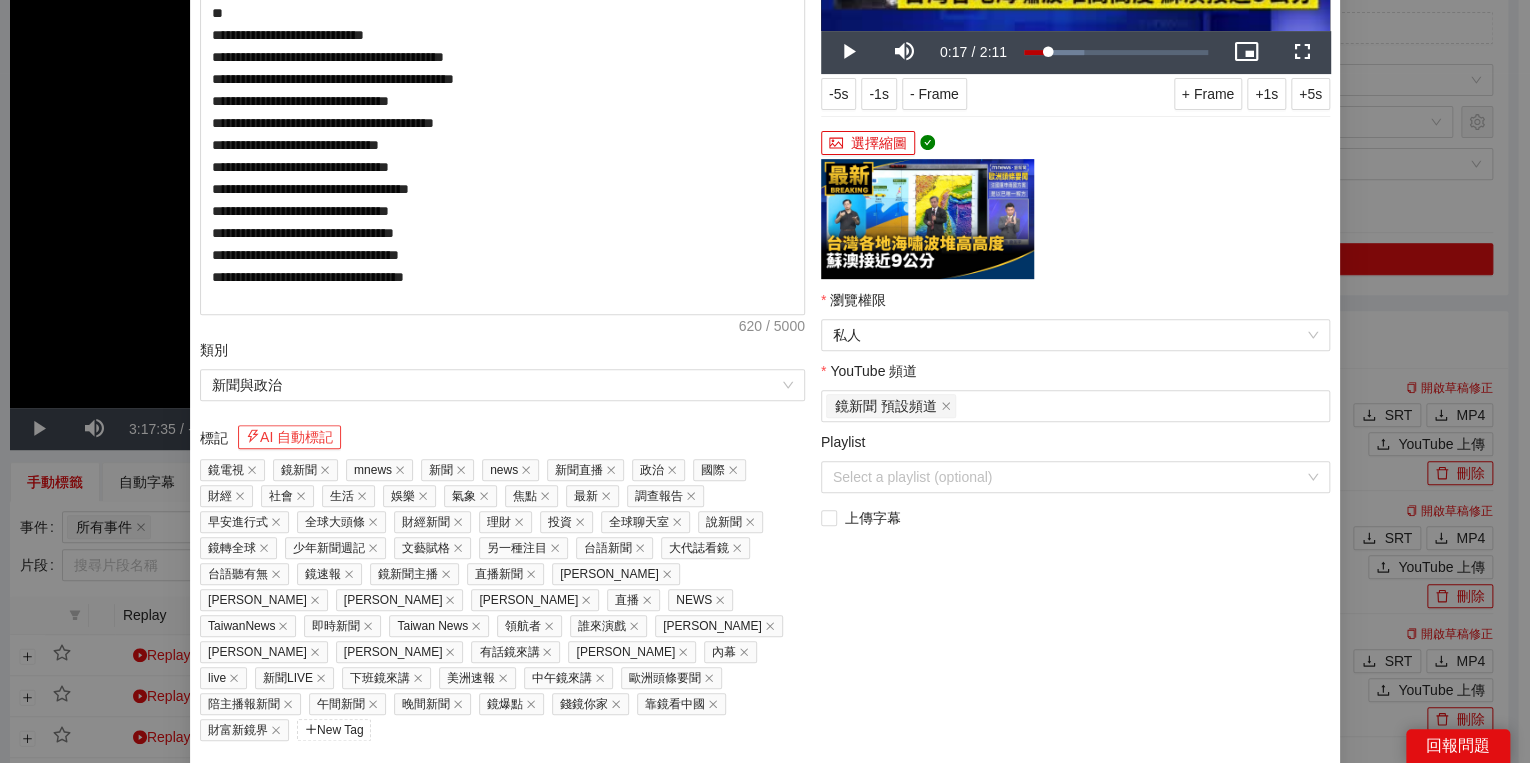 click on "AI 自動標記" at bounding box center (289, 437) 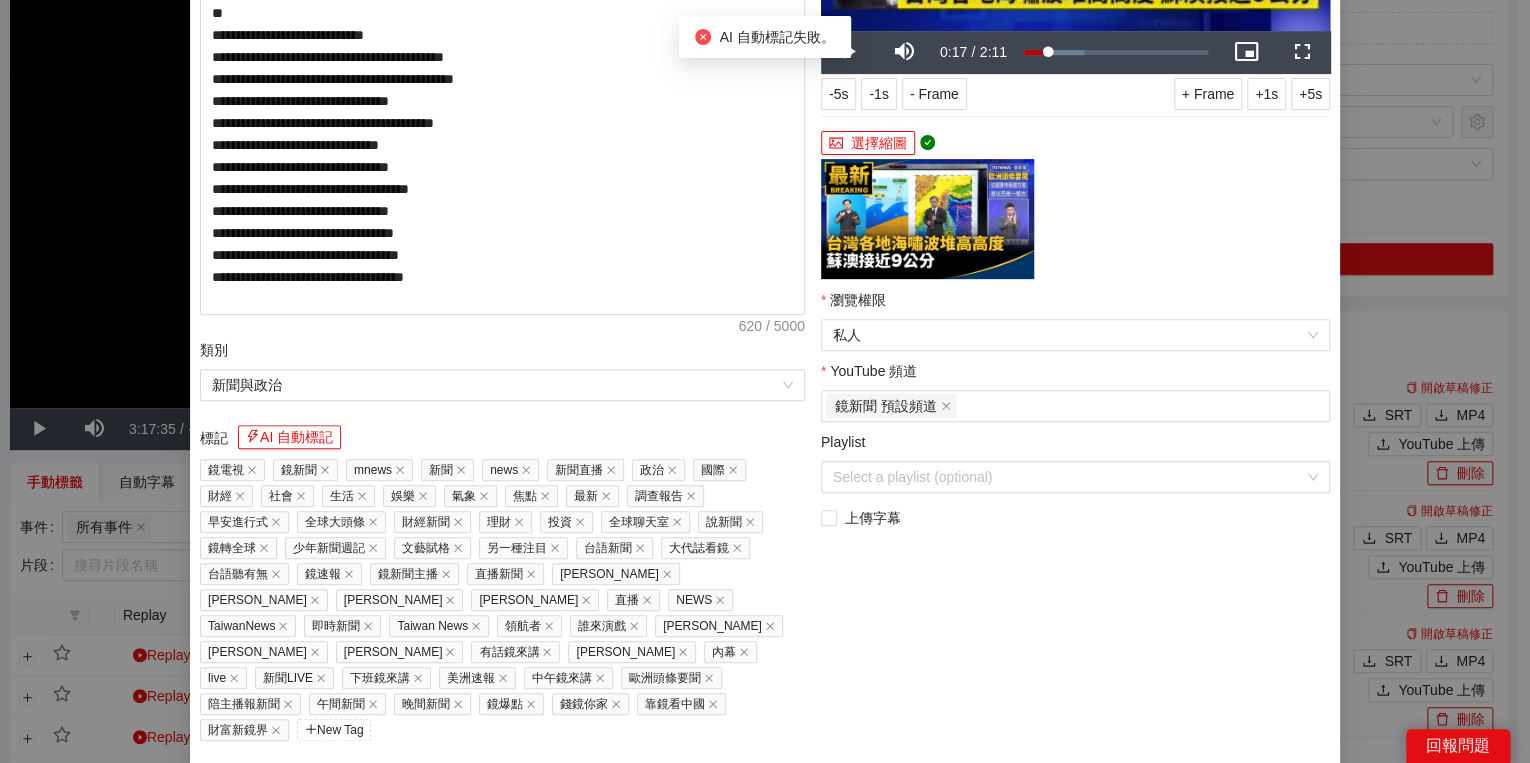 click on "上傳到 YouTube" at bounding box center (1257, 804) 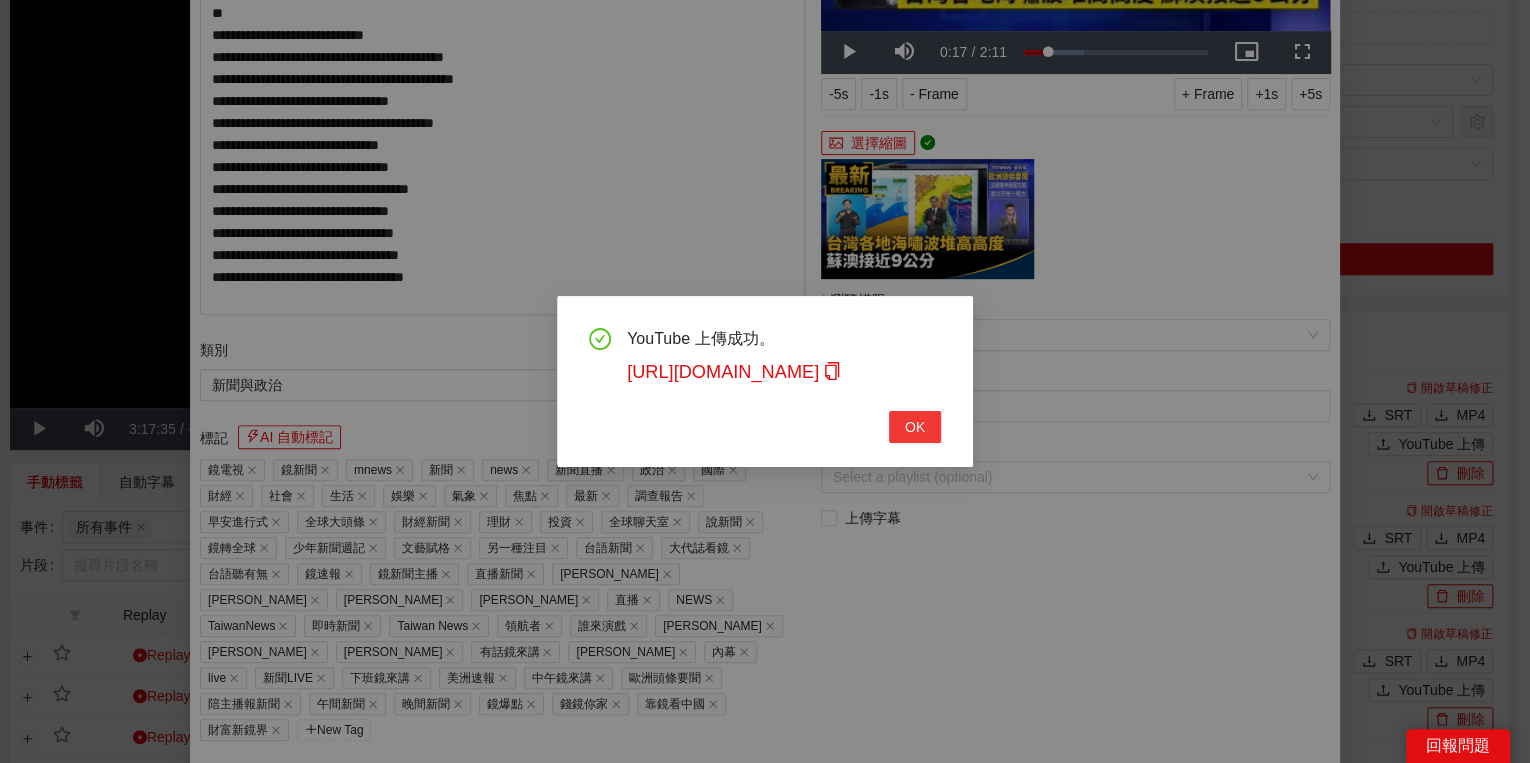 click on "OK" at bounding box center (915, 427) 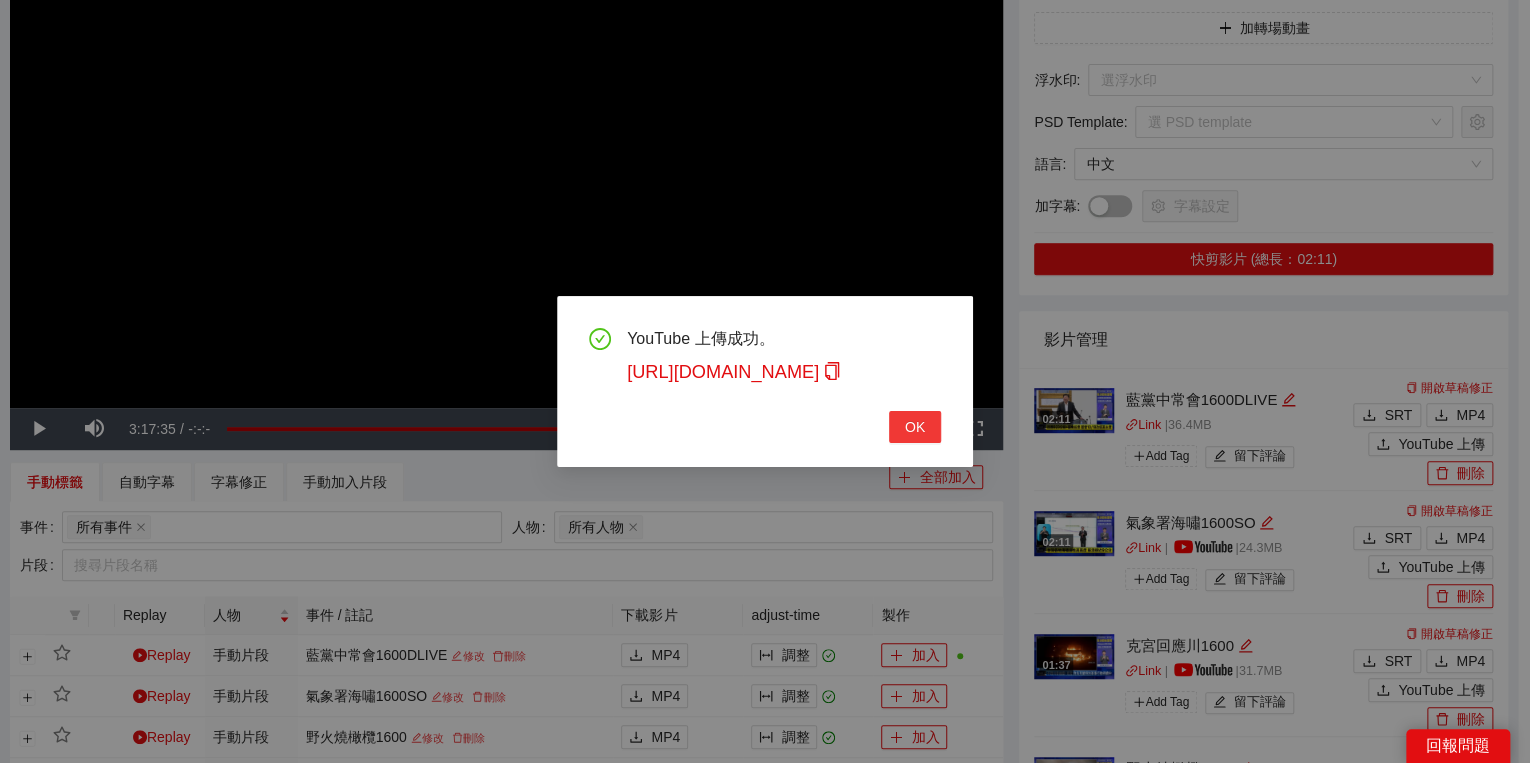 scroll, scrollTop: 308, scrollLeft: 0, axis: vertical 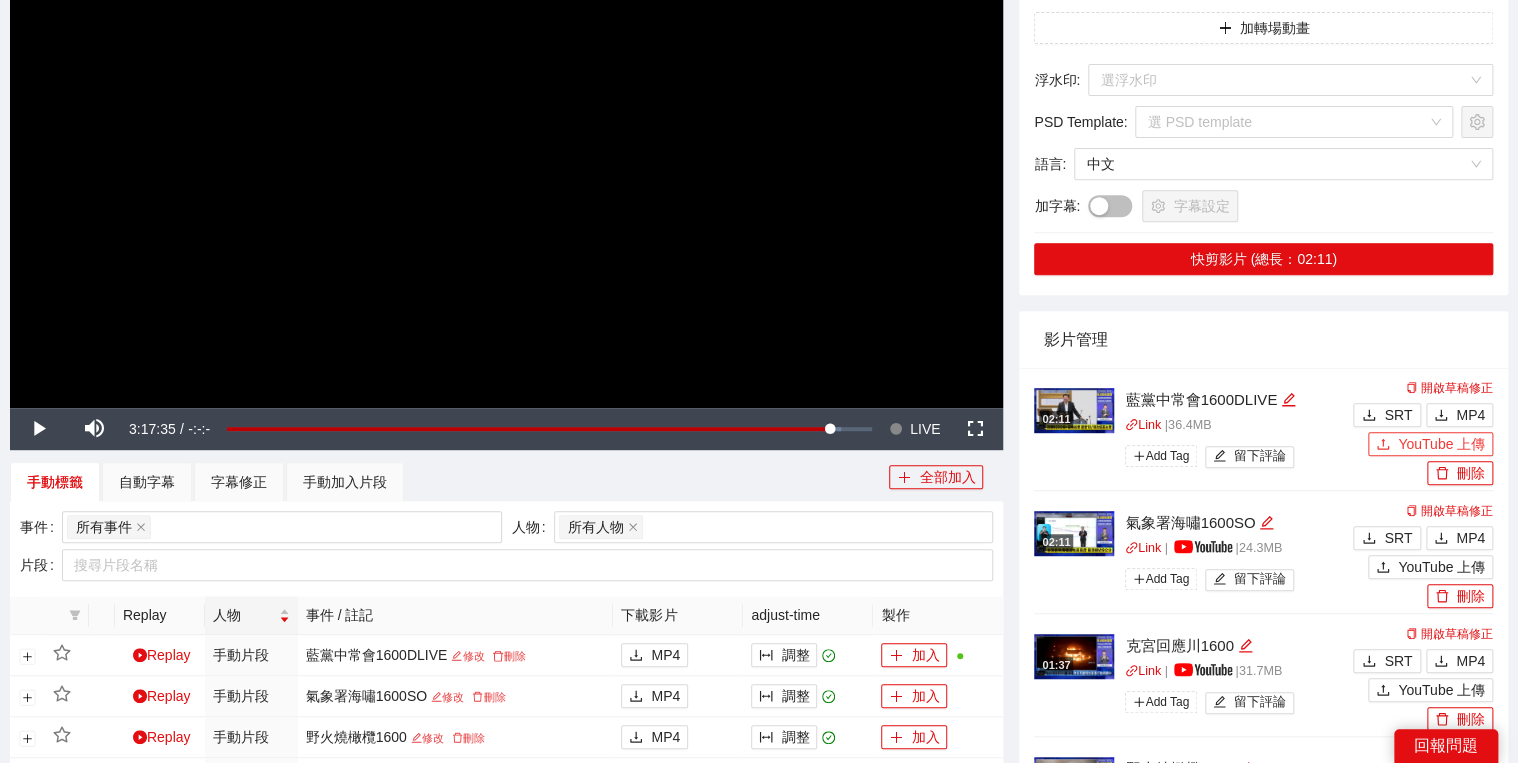 click on "YouTube 上傳" at bounding box center [1430, 444] 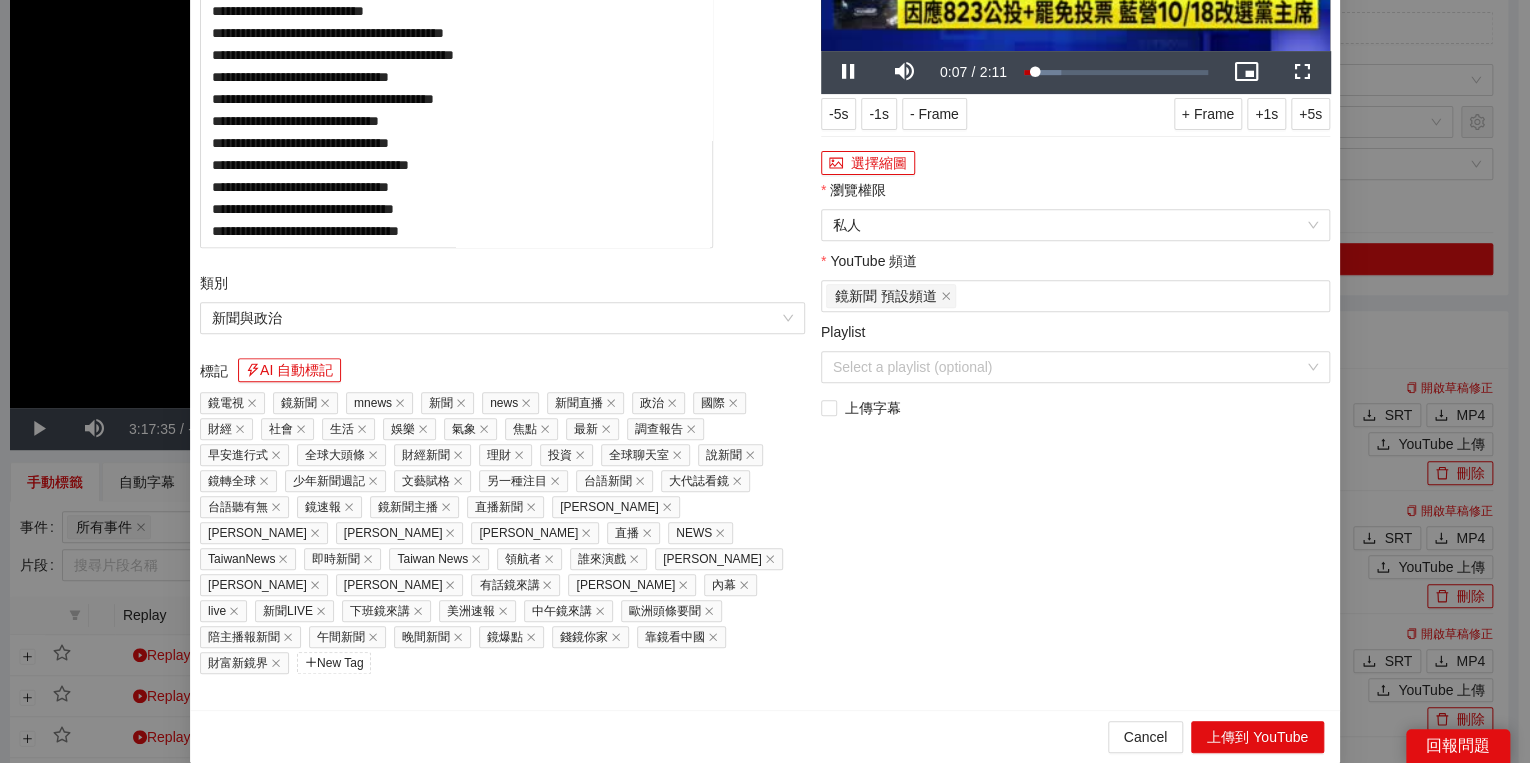 drag, startPoint x: 409, startPoint y: 163, endPoint x: 406, endPoint y: 175, distance: 12.369317 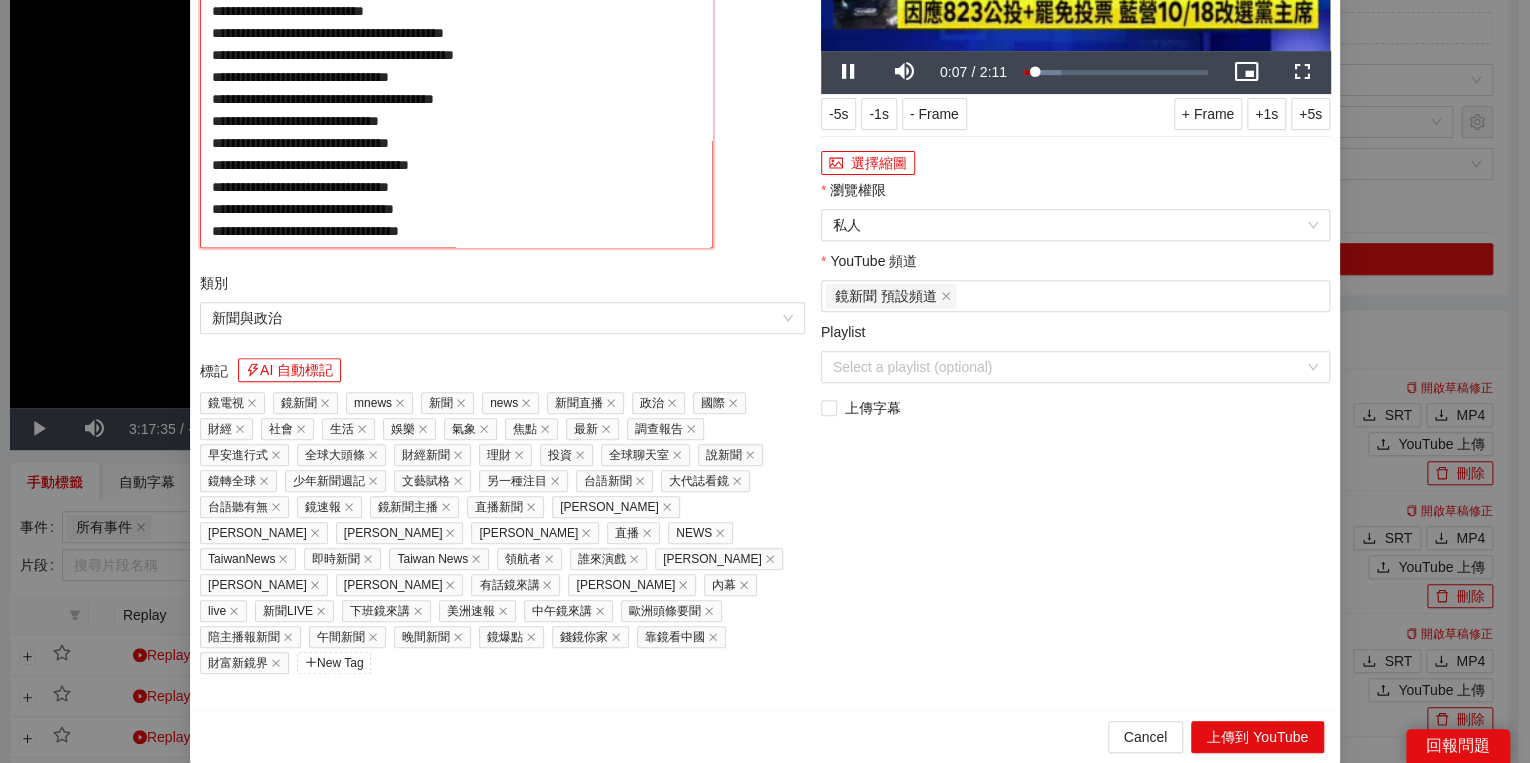 click on "**********" at bounding box center [456, 66] 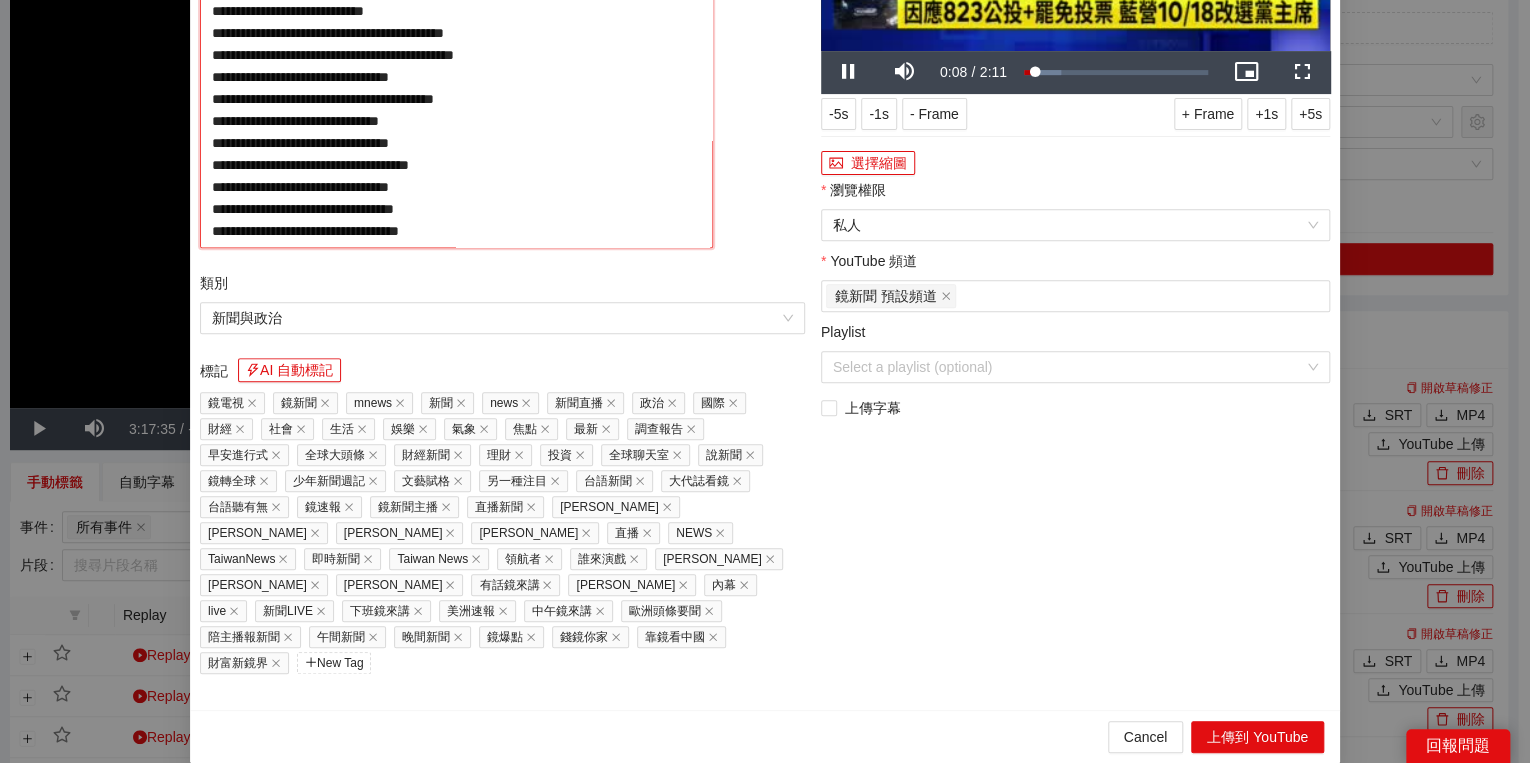 click on "**********" at bounding box center [456, 66] 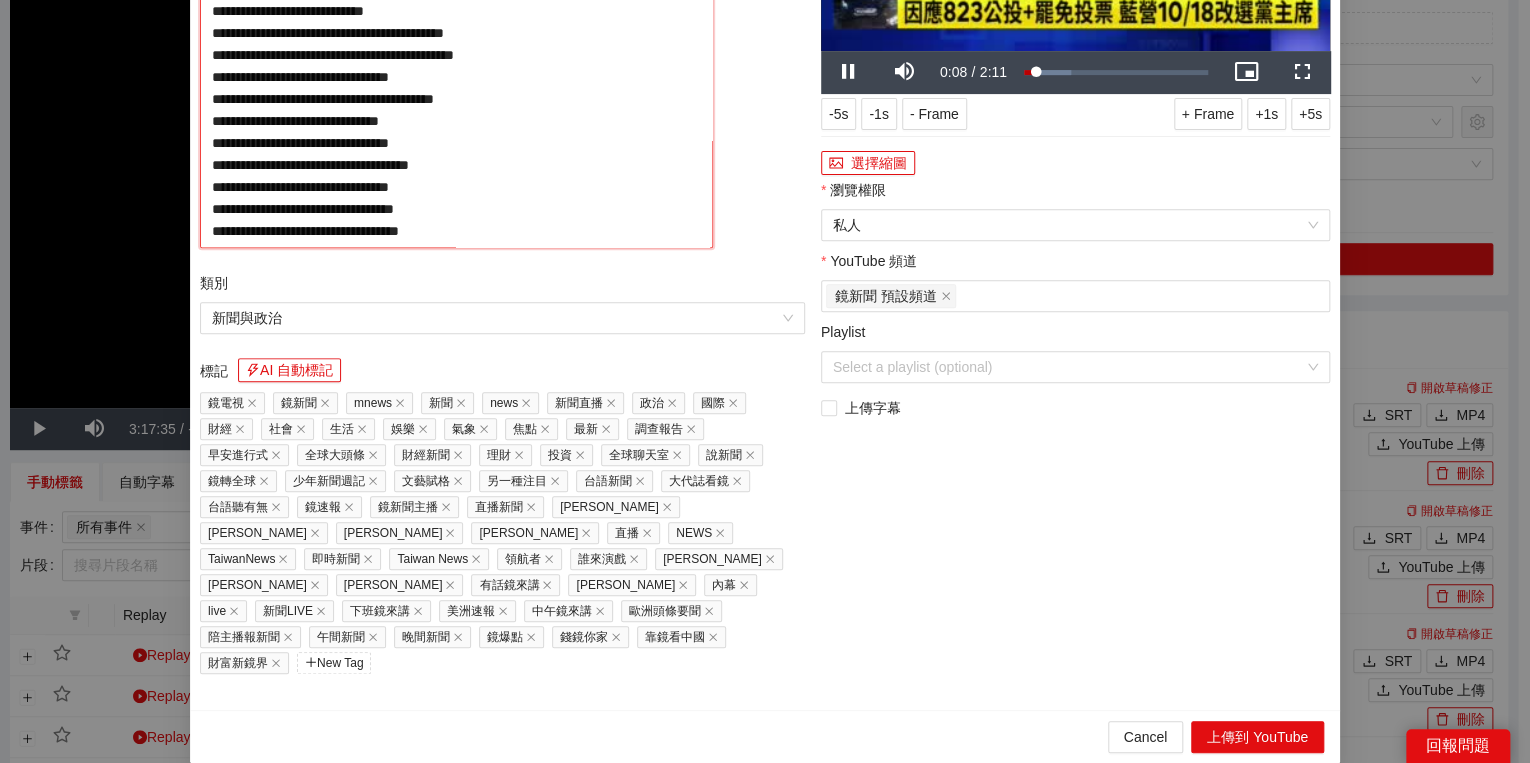 paste on "**********" 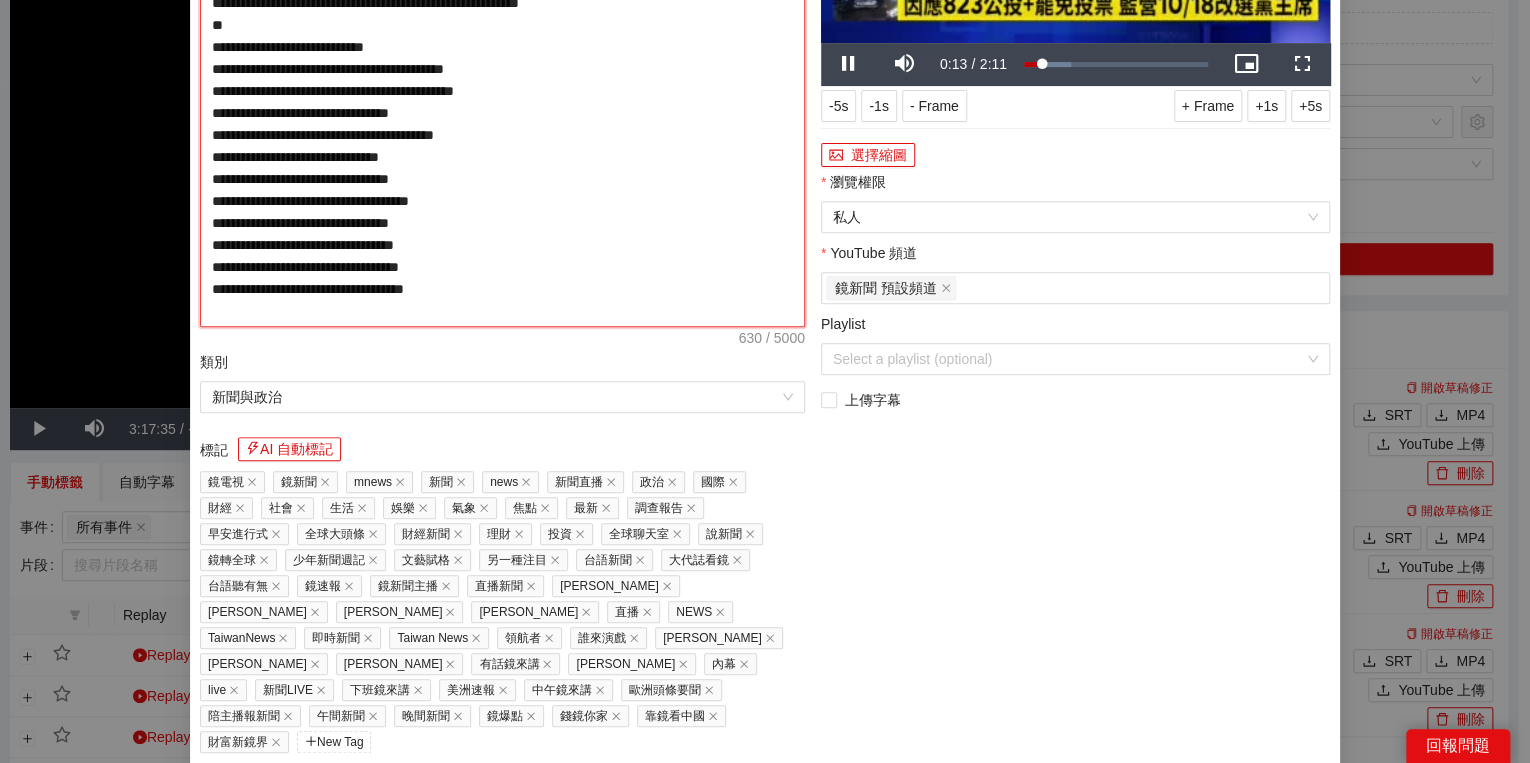 type on "**********" 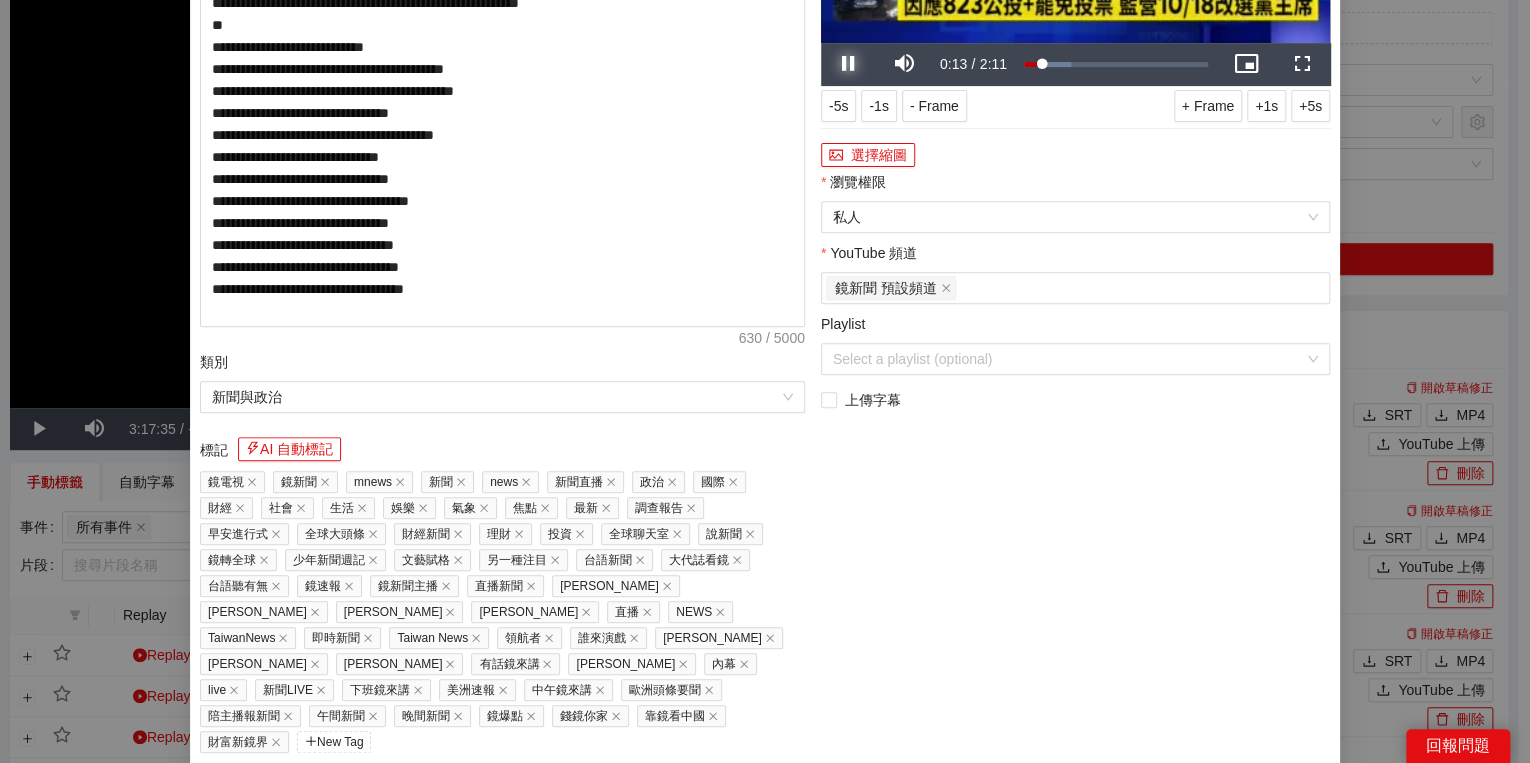 click at bounding box center (849, 64) 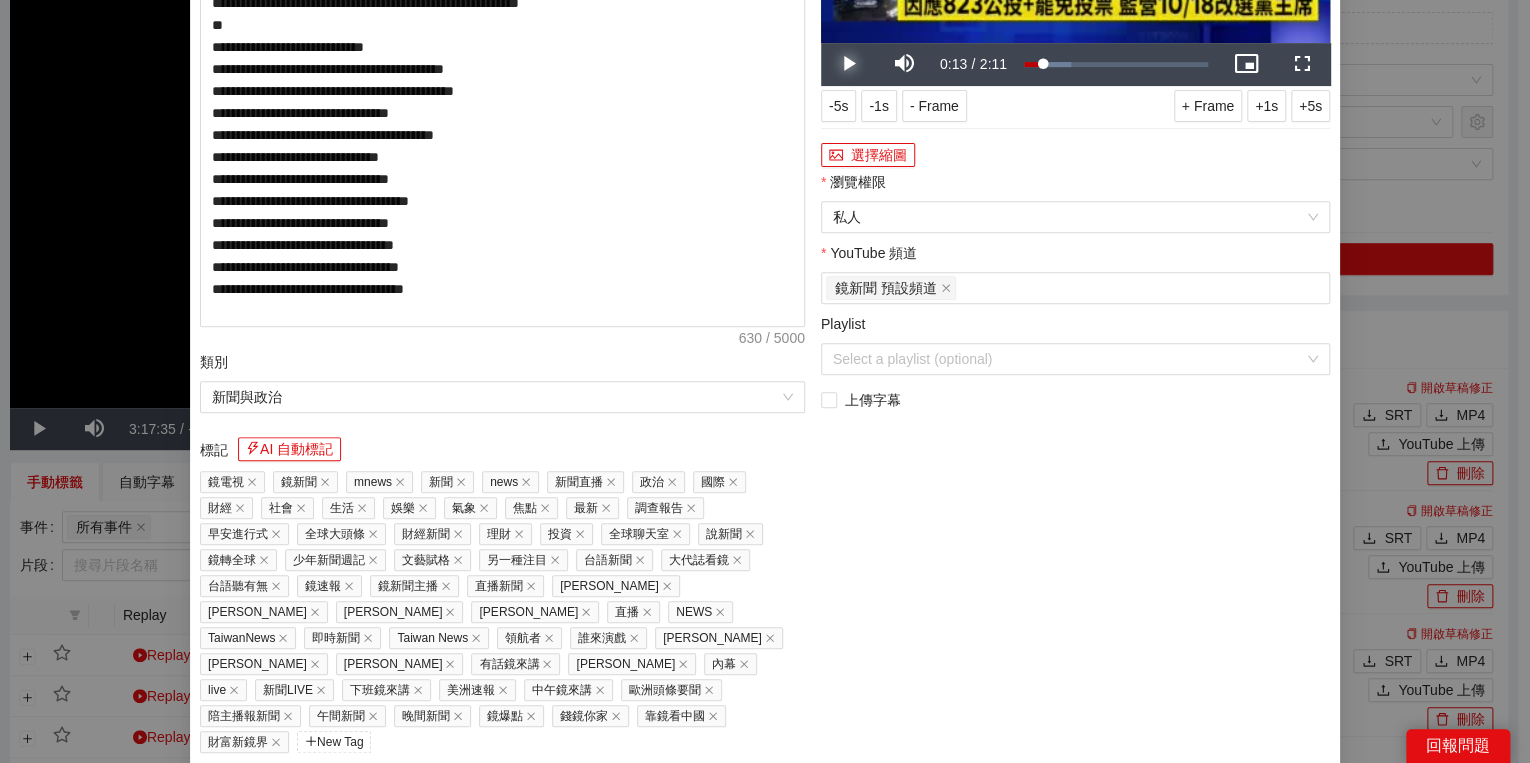 click at bounding box center [849, 64] 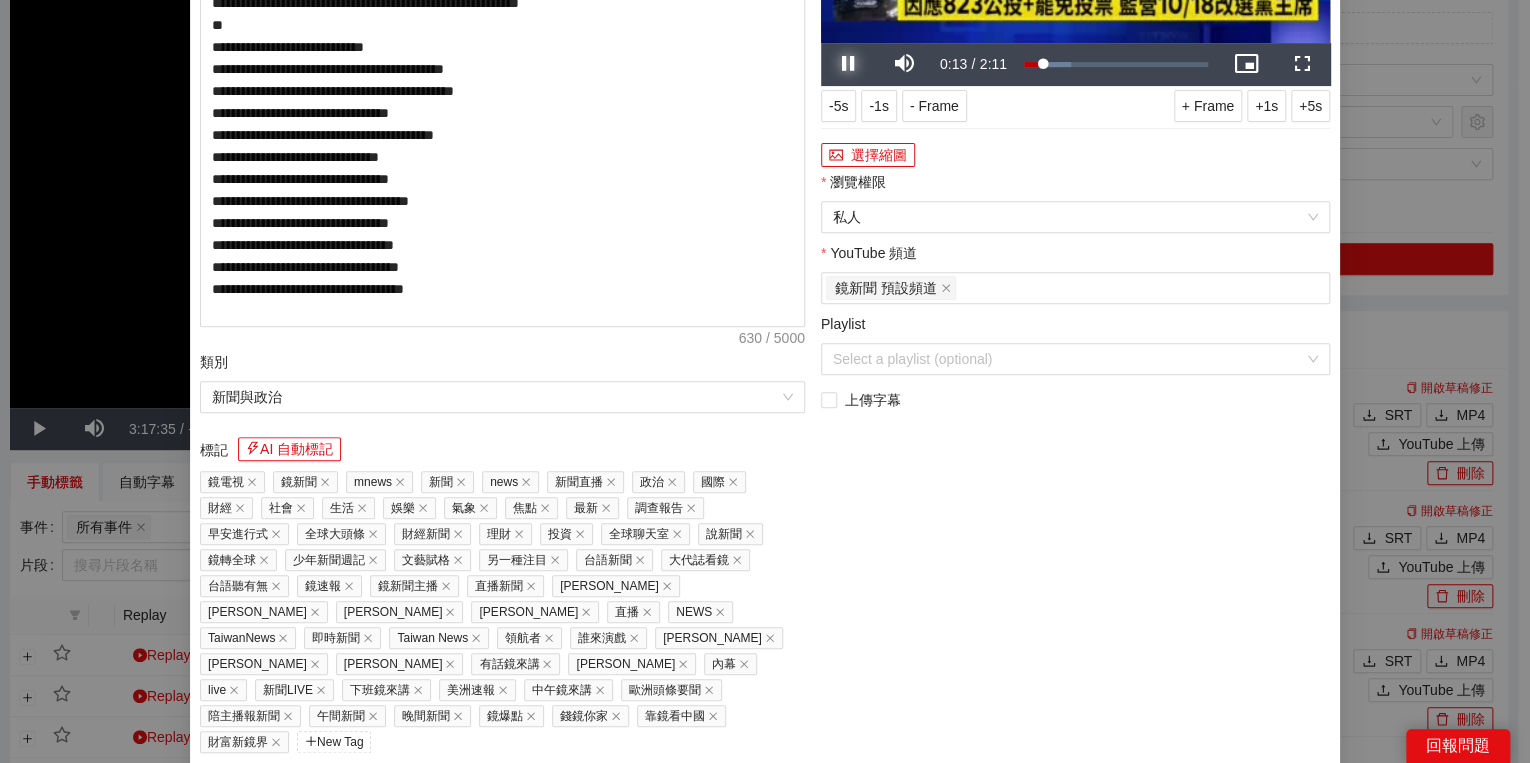 click at bounding box center [849, 64] 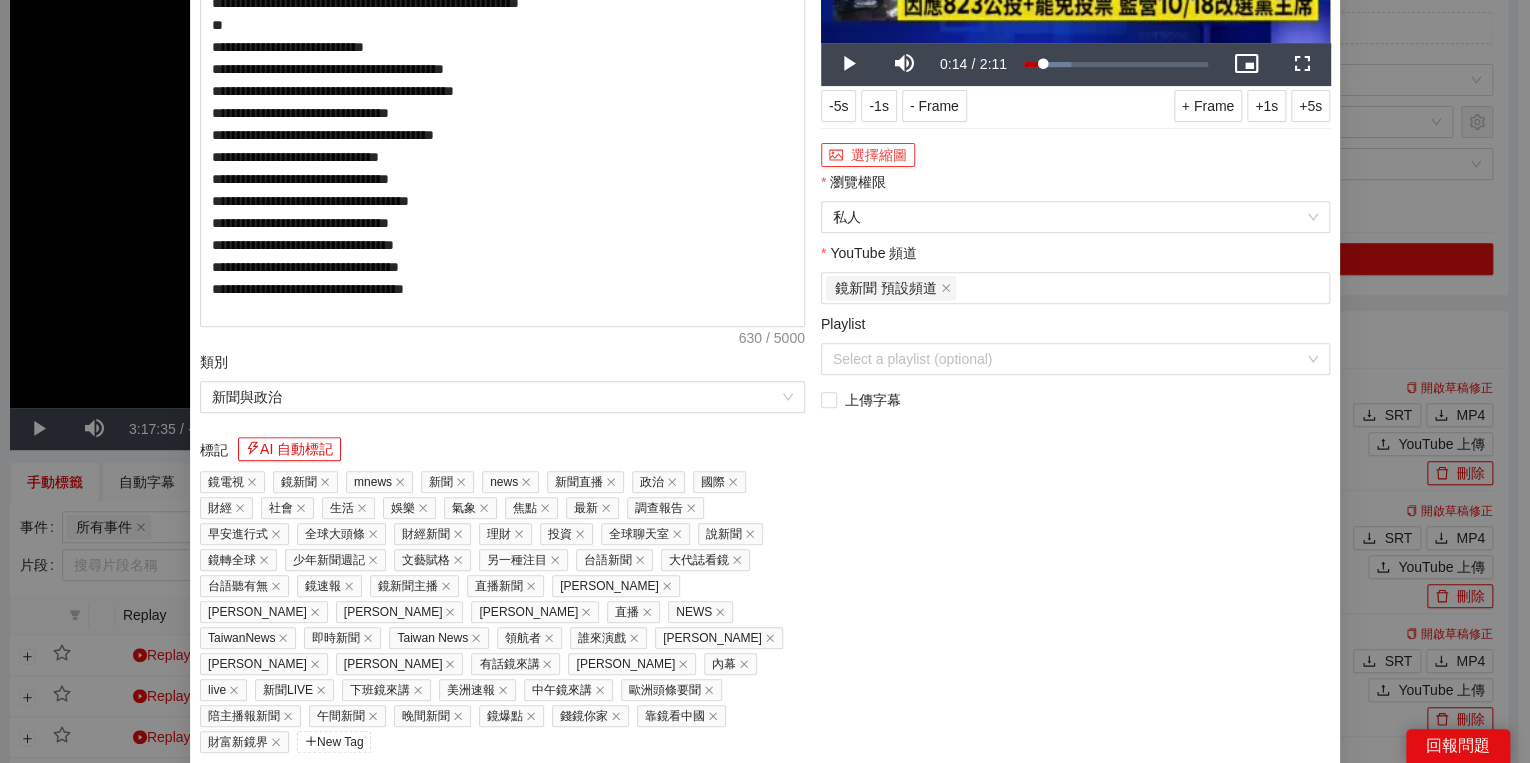 click on "選擇縮圖" at bounding box center (868, 155) 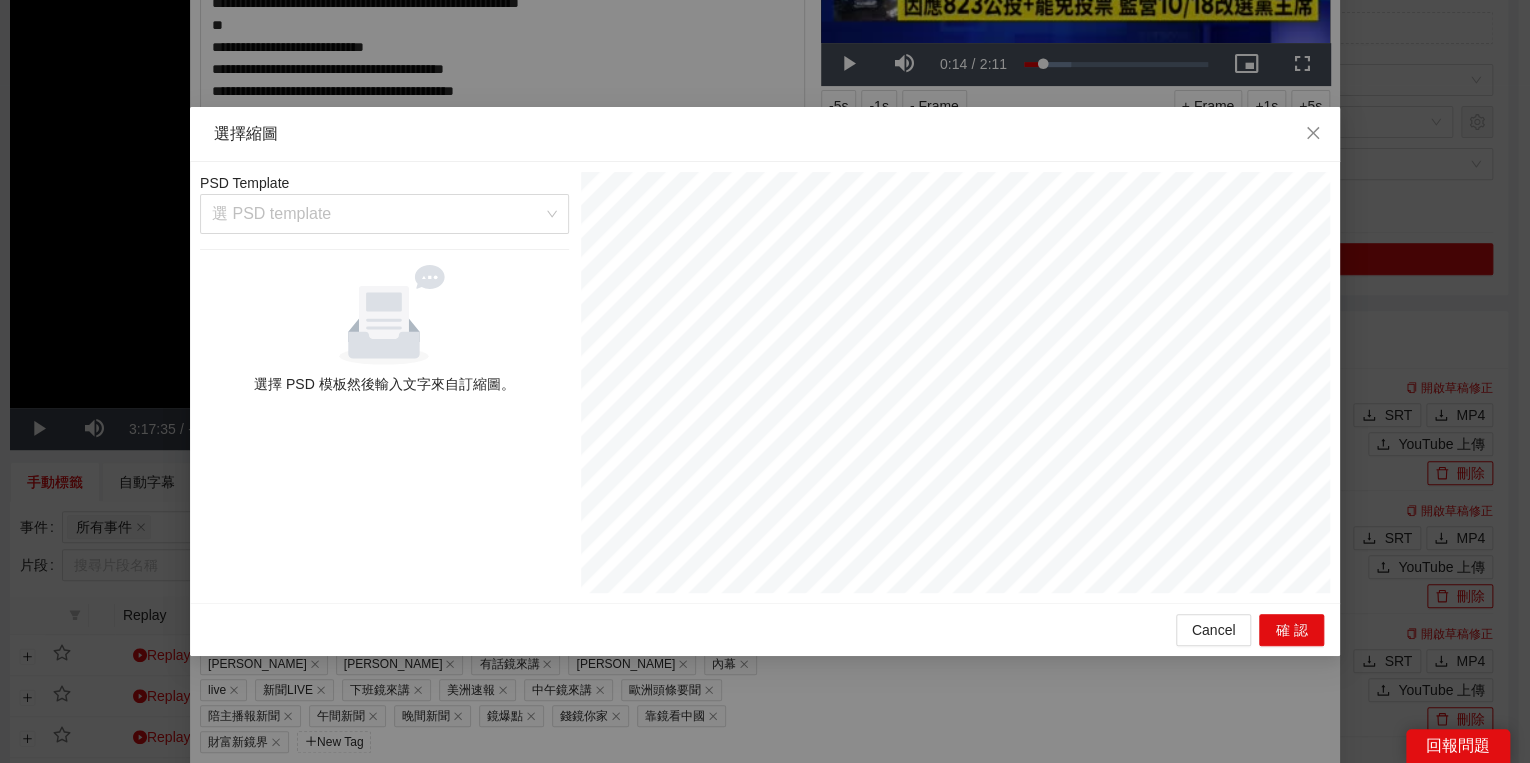 click on "PSD Template 選 PSD template 選擇 PSD 模板然後輸入文字來自訂縮圖。" at bounding box center (384, 382) 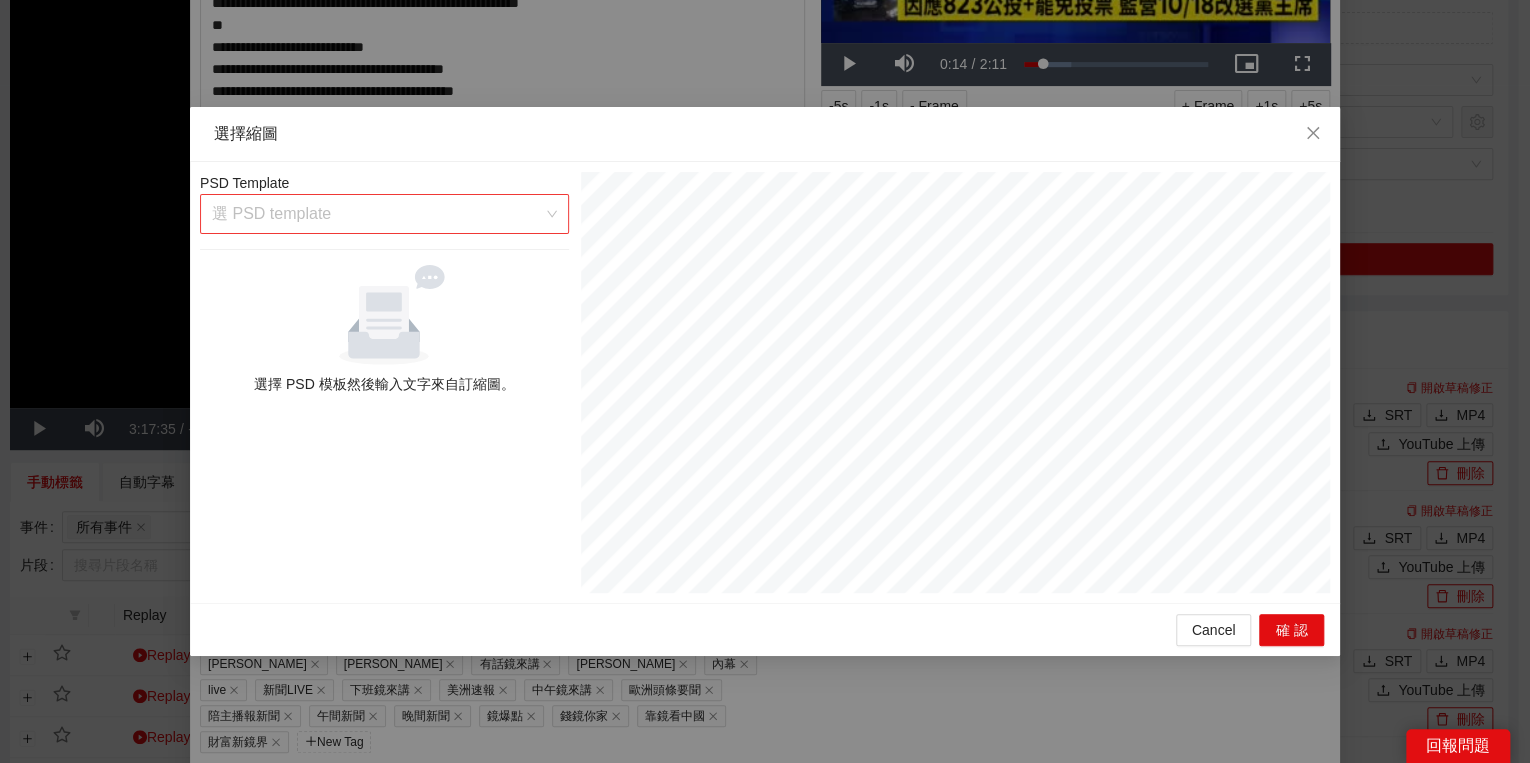 click at bounding box center [377, 214] 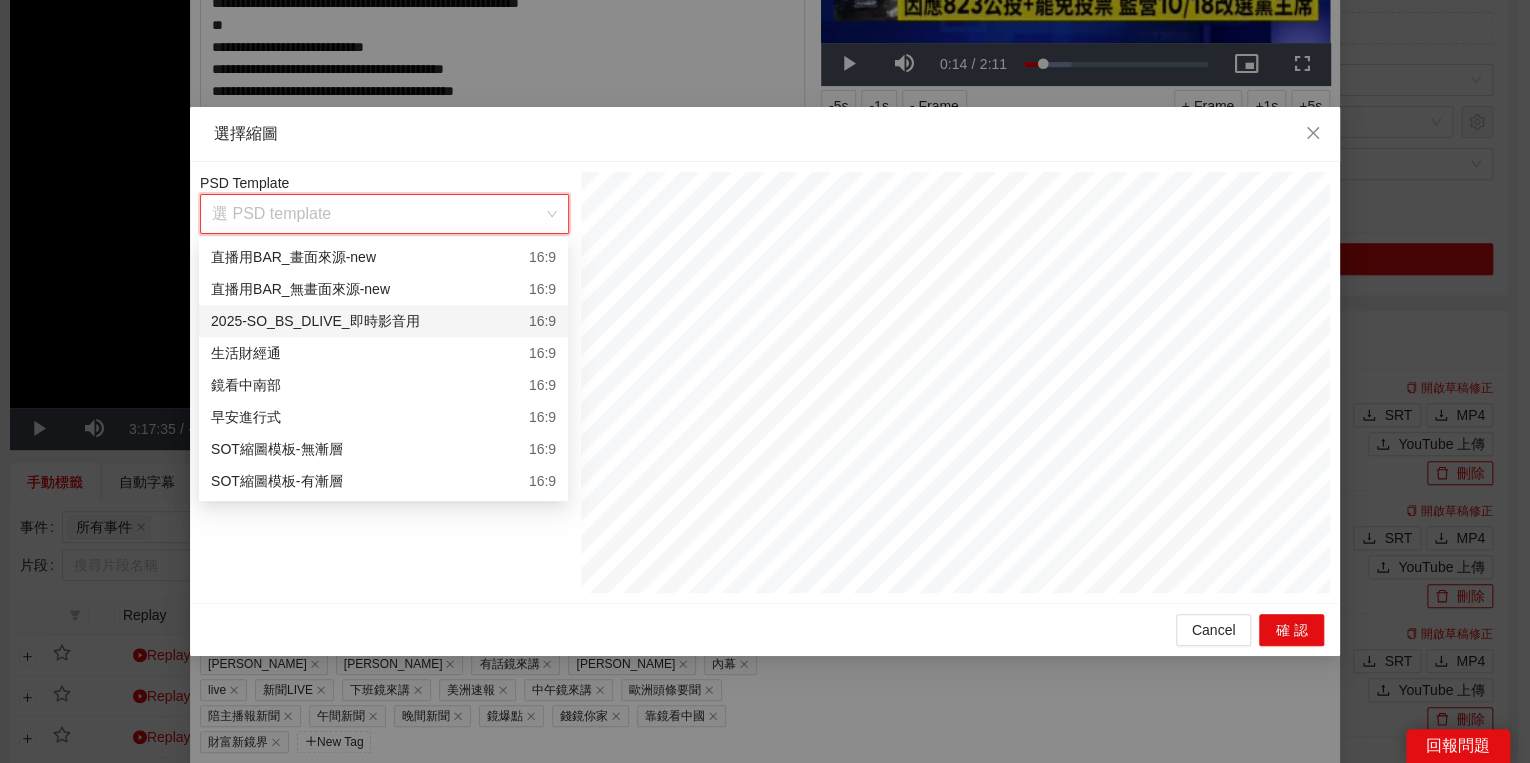 click on "2025-SO_BS_DLIVE_即時影音用" at bounding box center (315, 321) 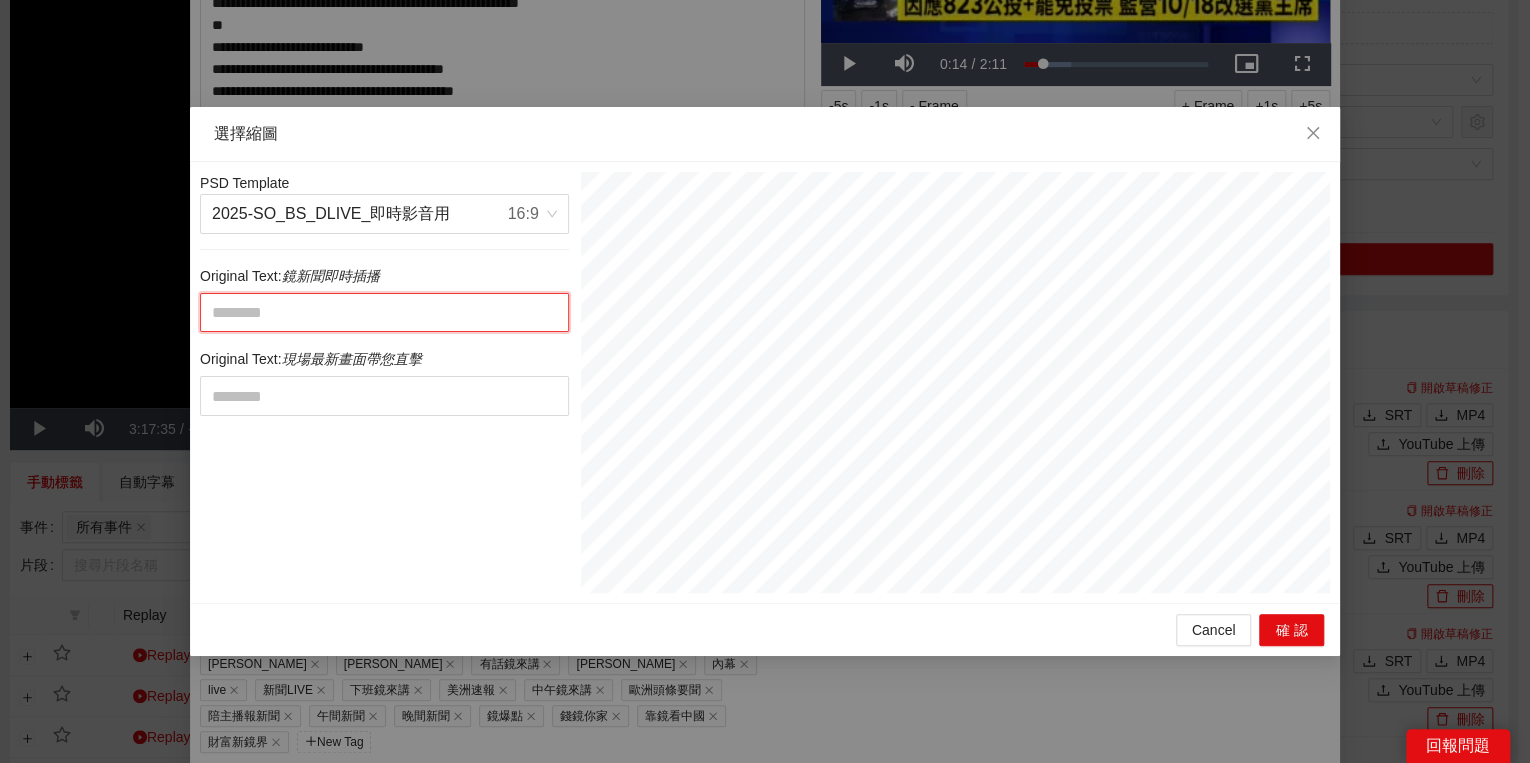click at bounding box center [384, 313] 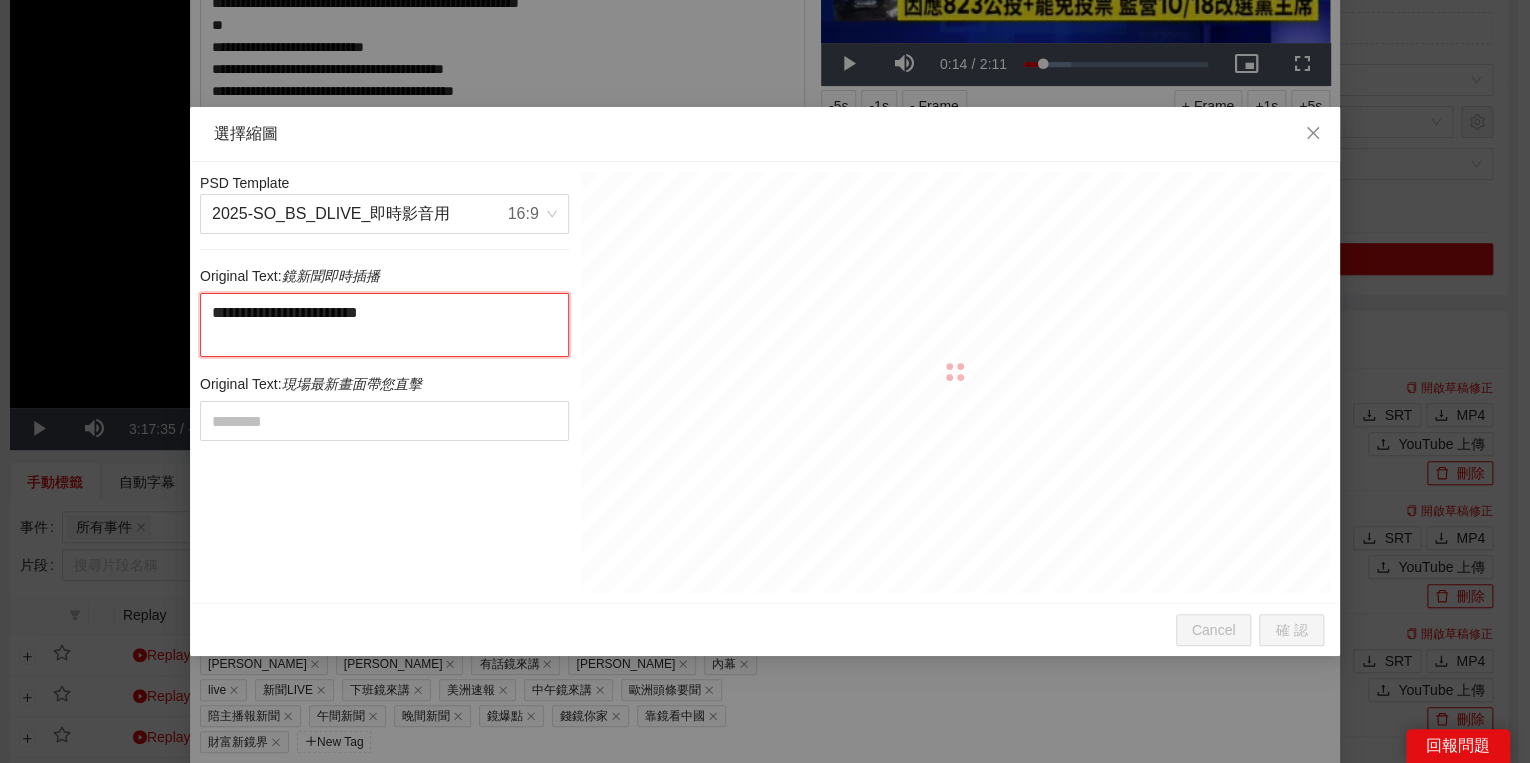drag, startPoint x: 396, startPoint y: 315, endPoint x: 472, endPoint y: 370, distance: 93.813644 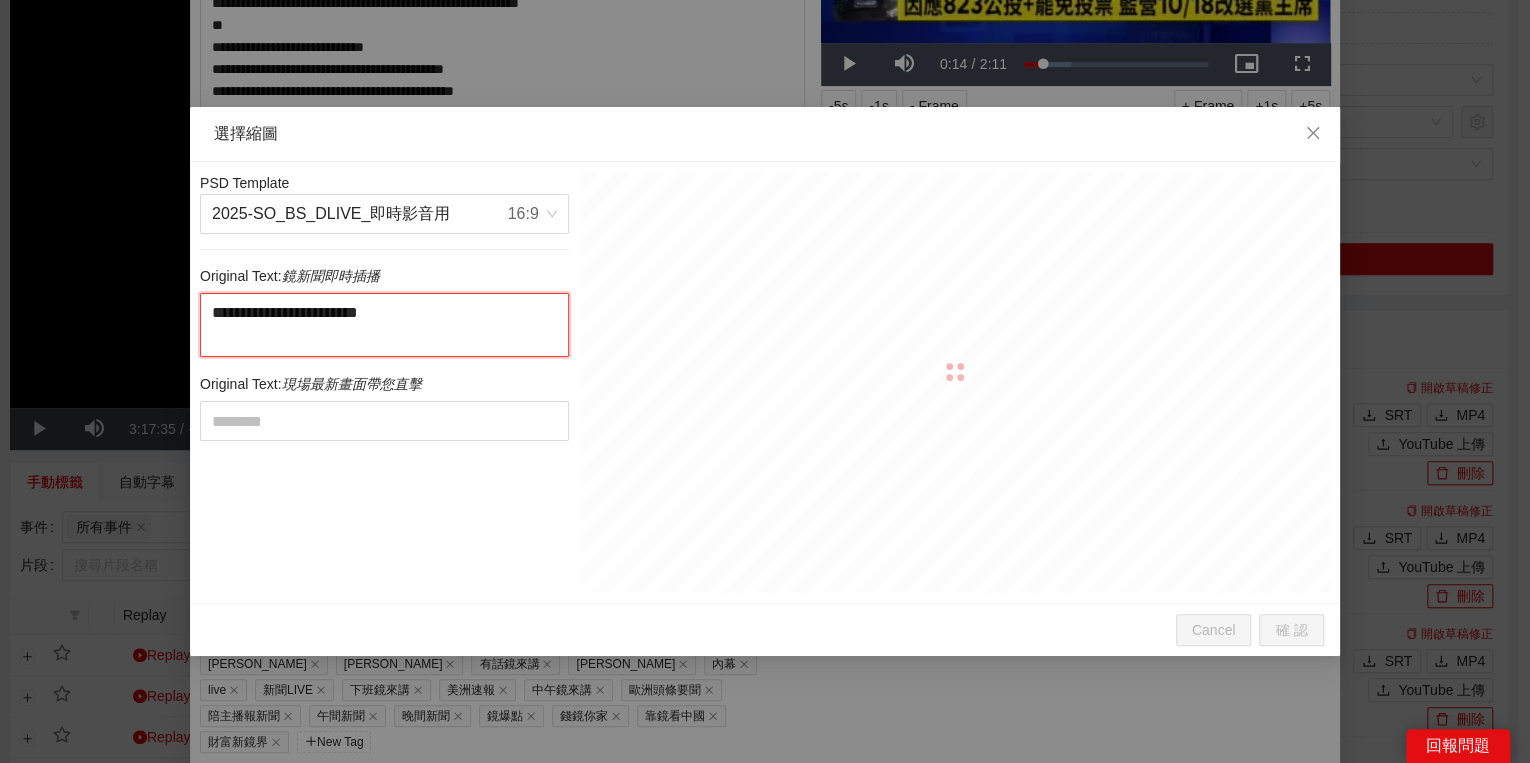 click on "**********" at bounding box center (384, 382) 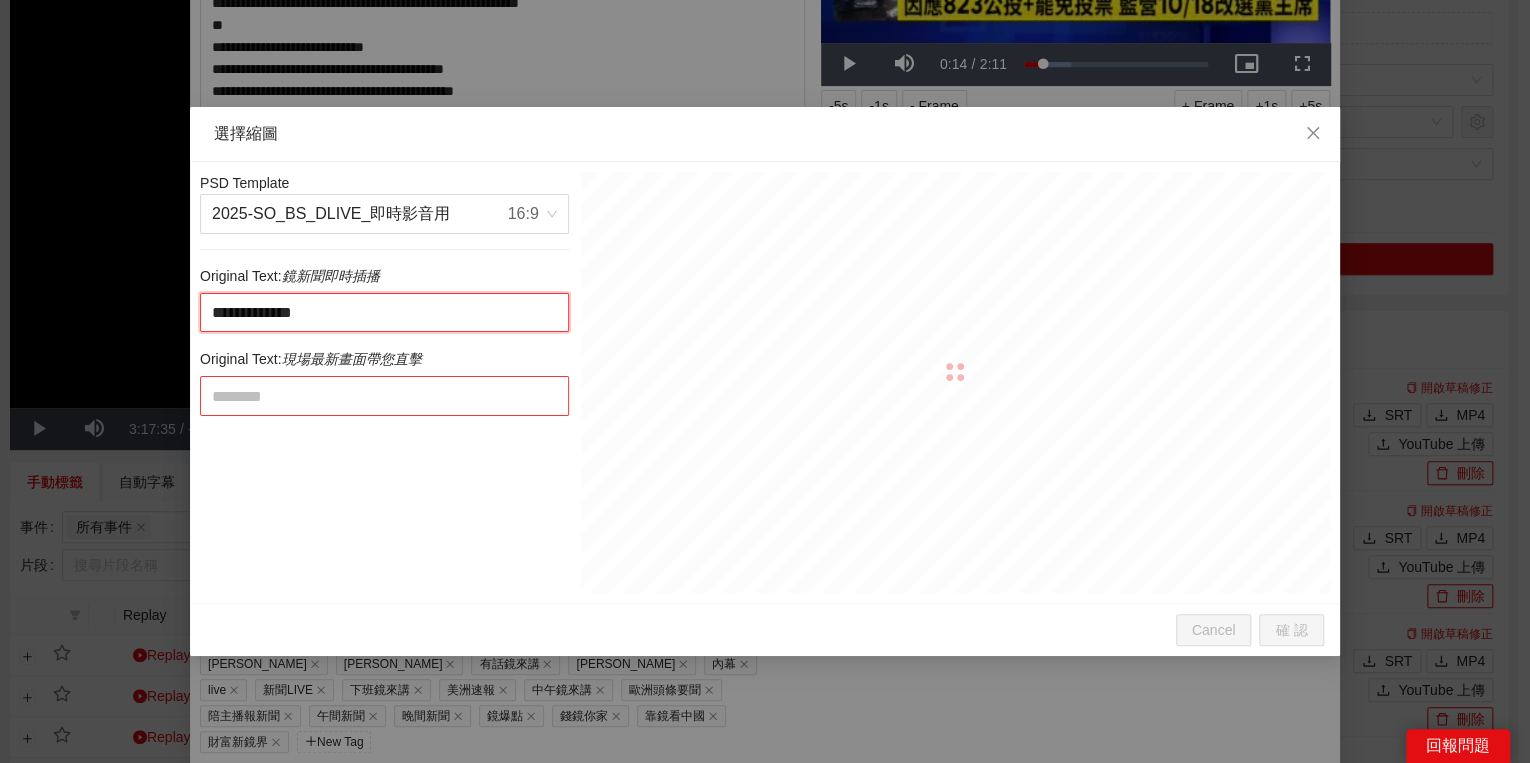 type on "**********" 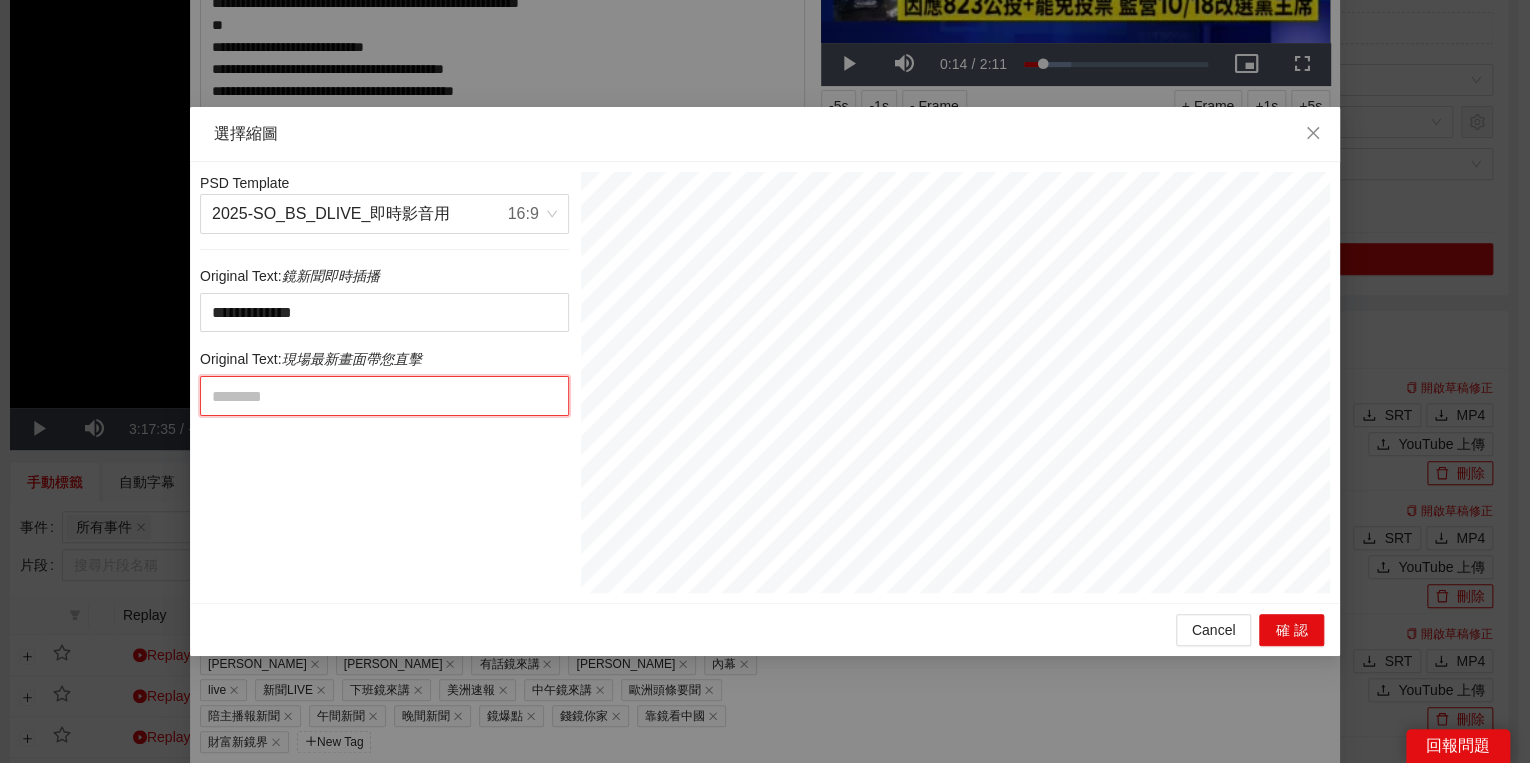 click at bounding box center (384, 396) 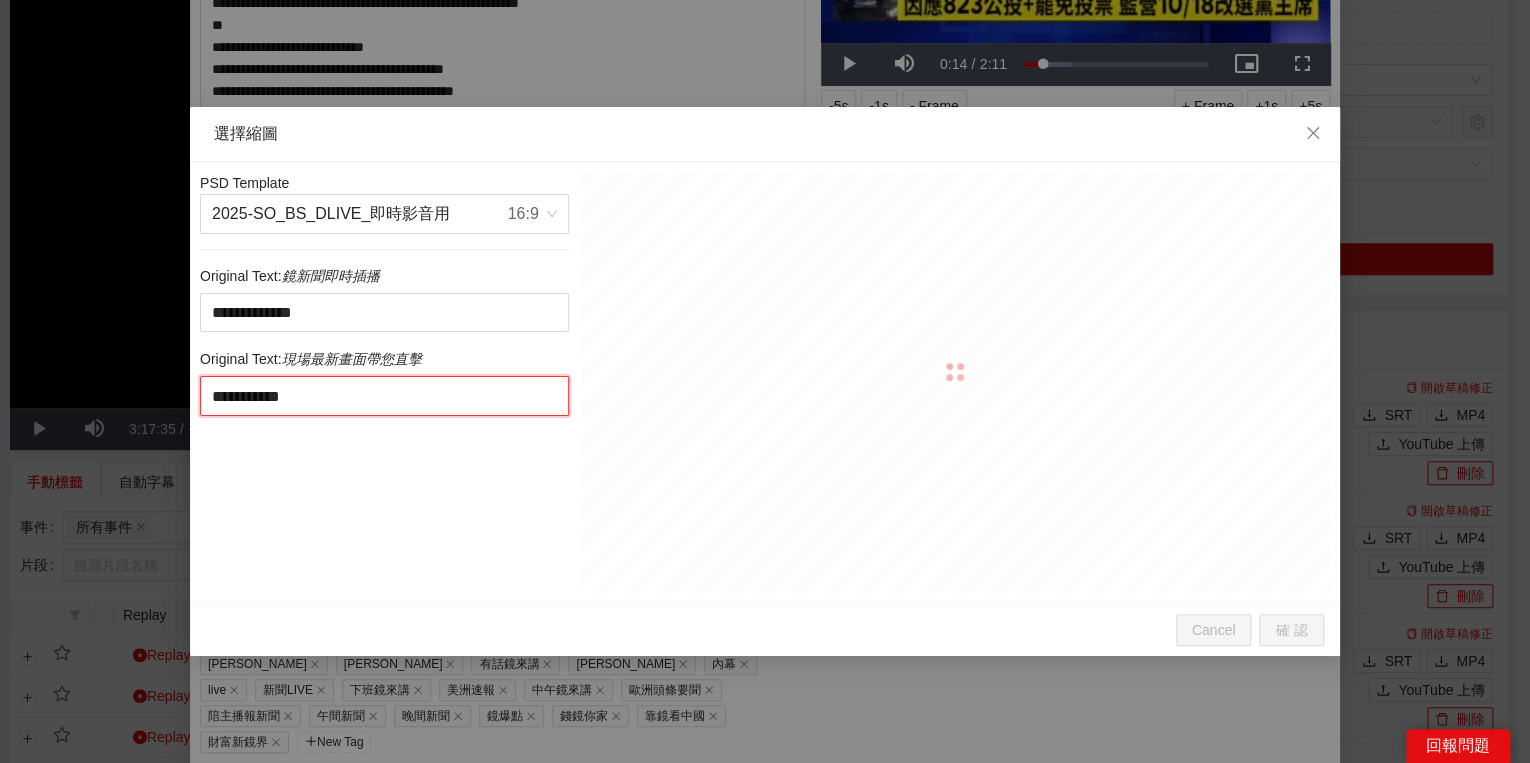 type on "**********" 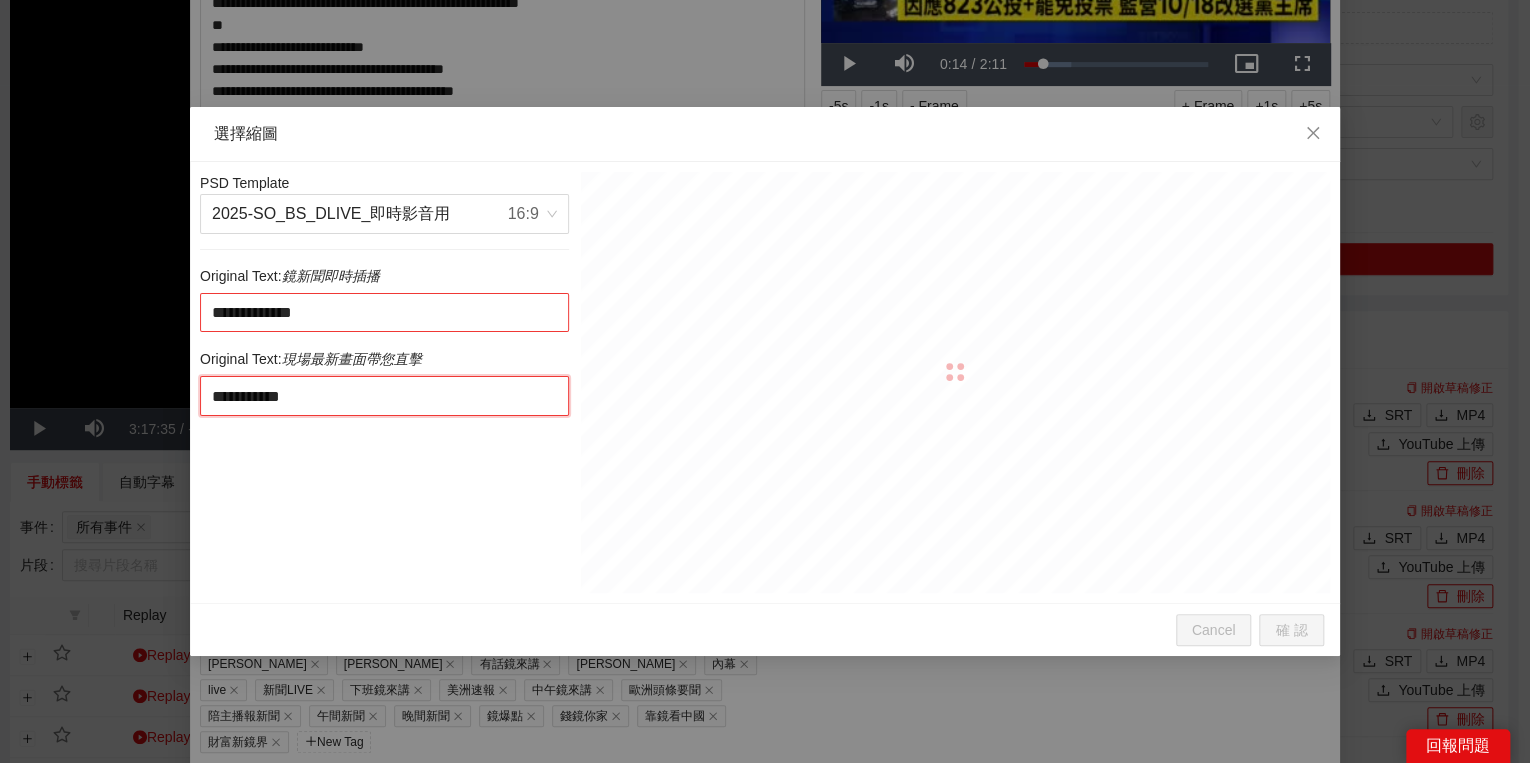 type on "**********" 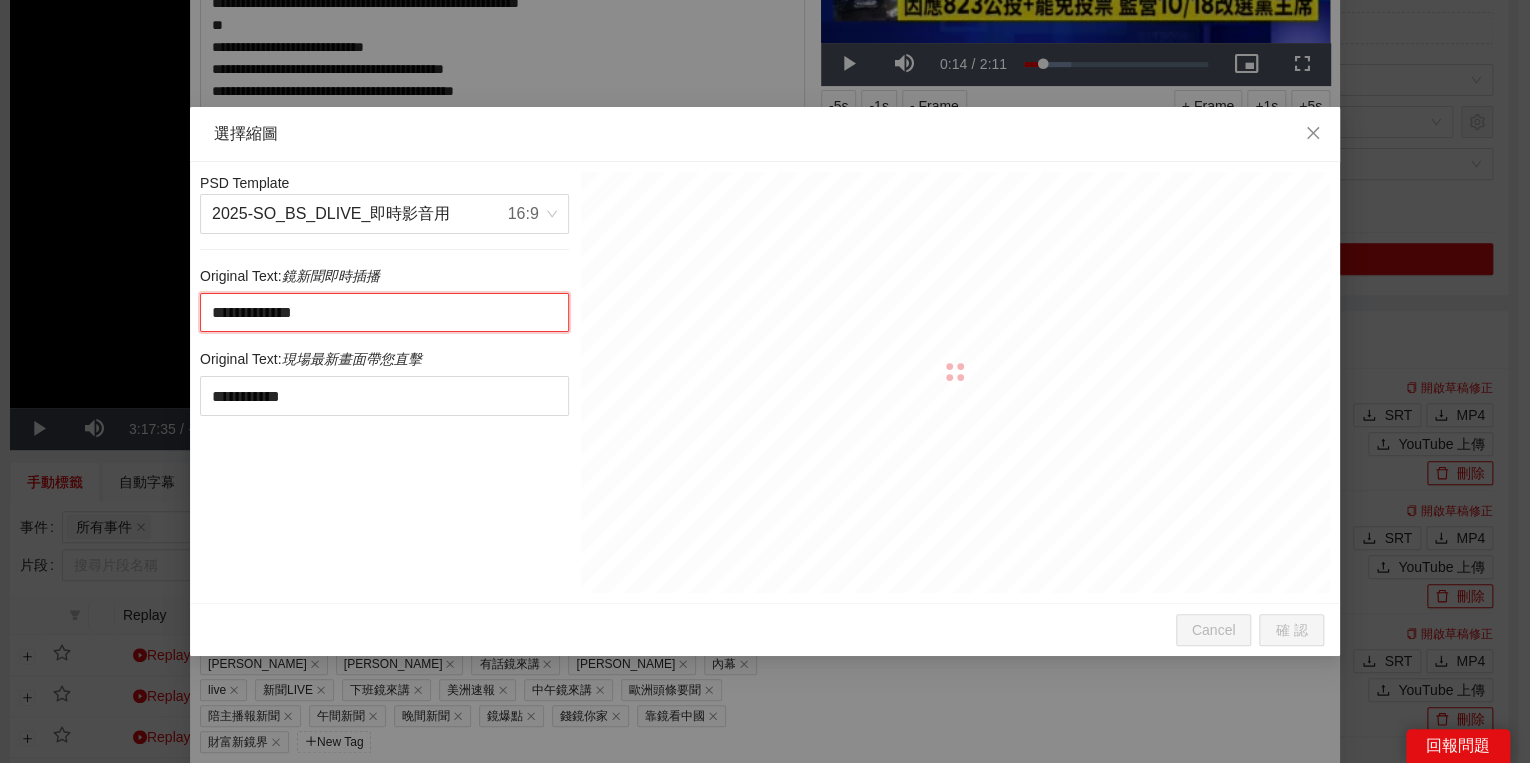 click on "**********" at bounding box center [384, 313] 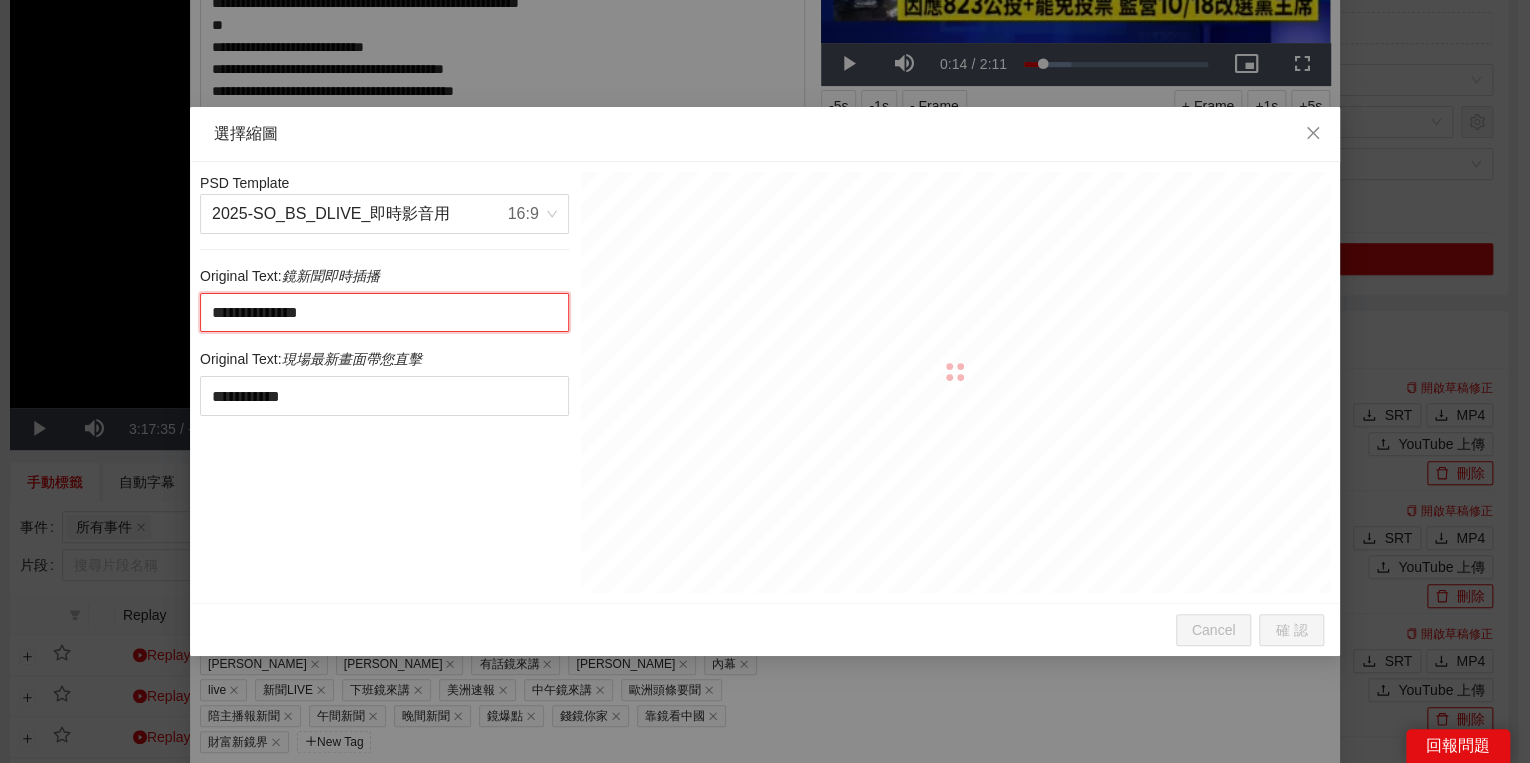 type on "**********" 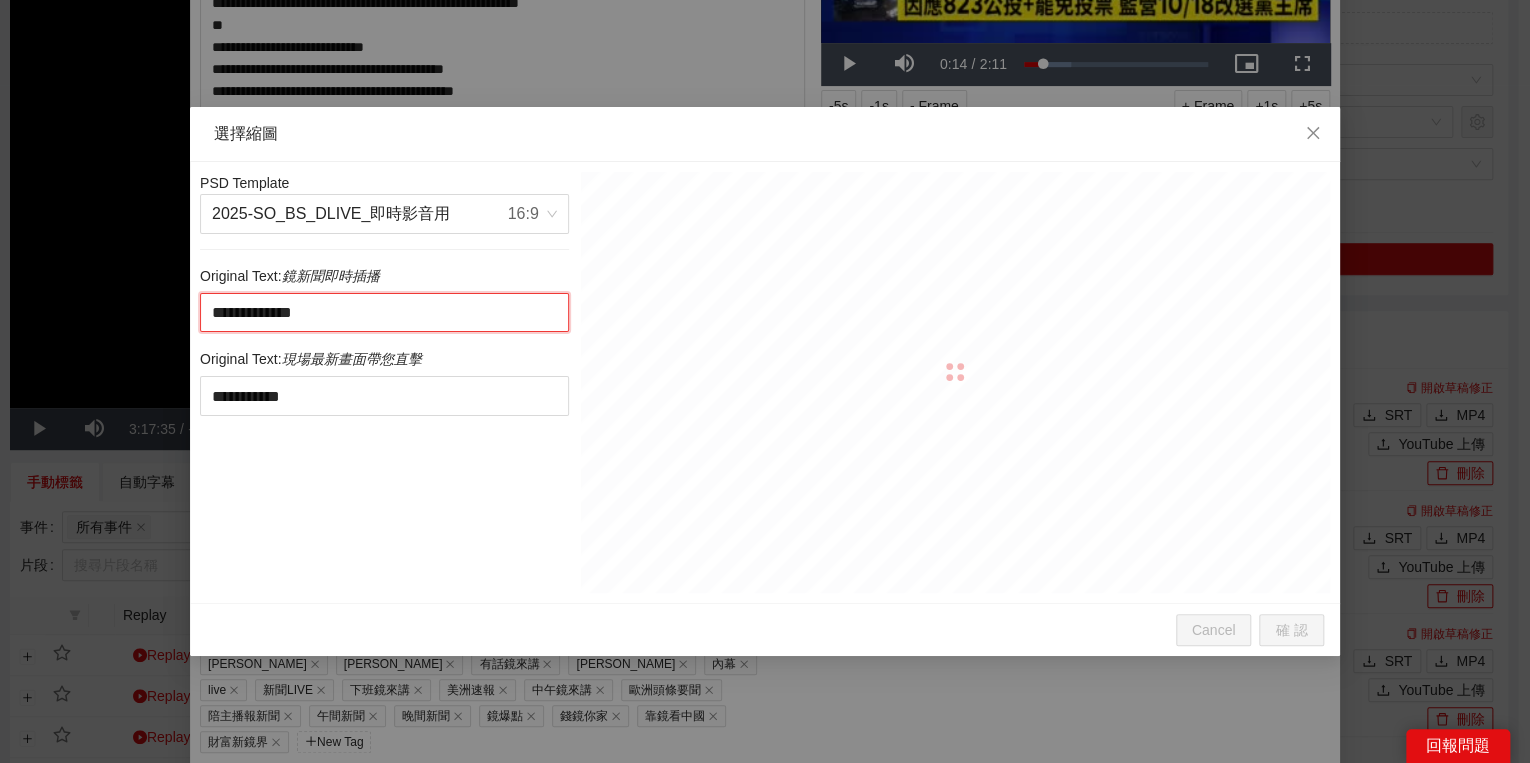 type on "**********" 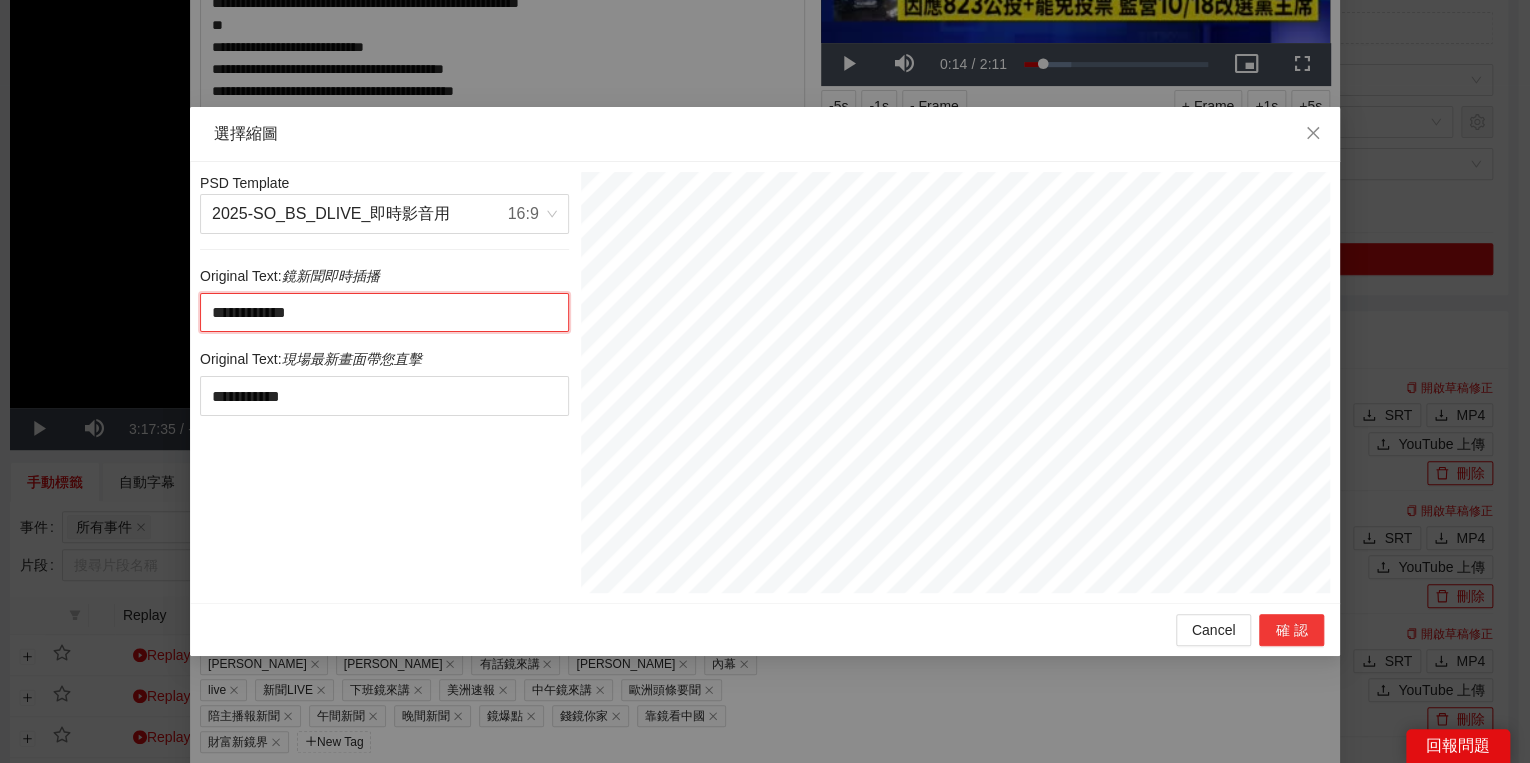 type on "**********" 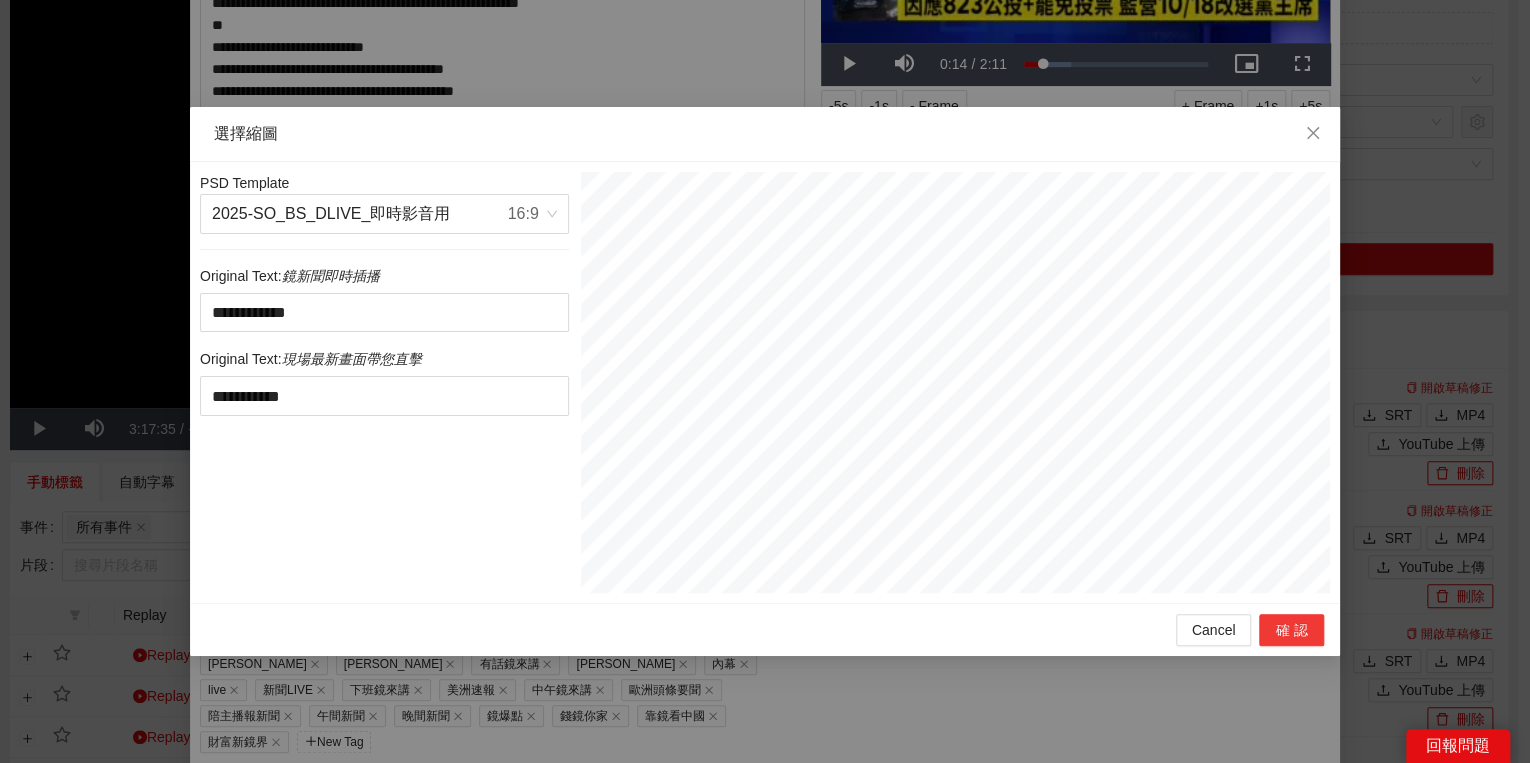 click on "確認" at bounding box center (1291, 630) 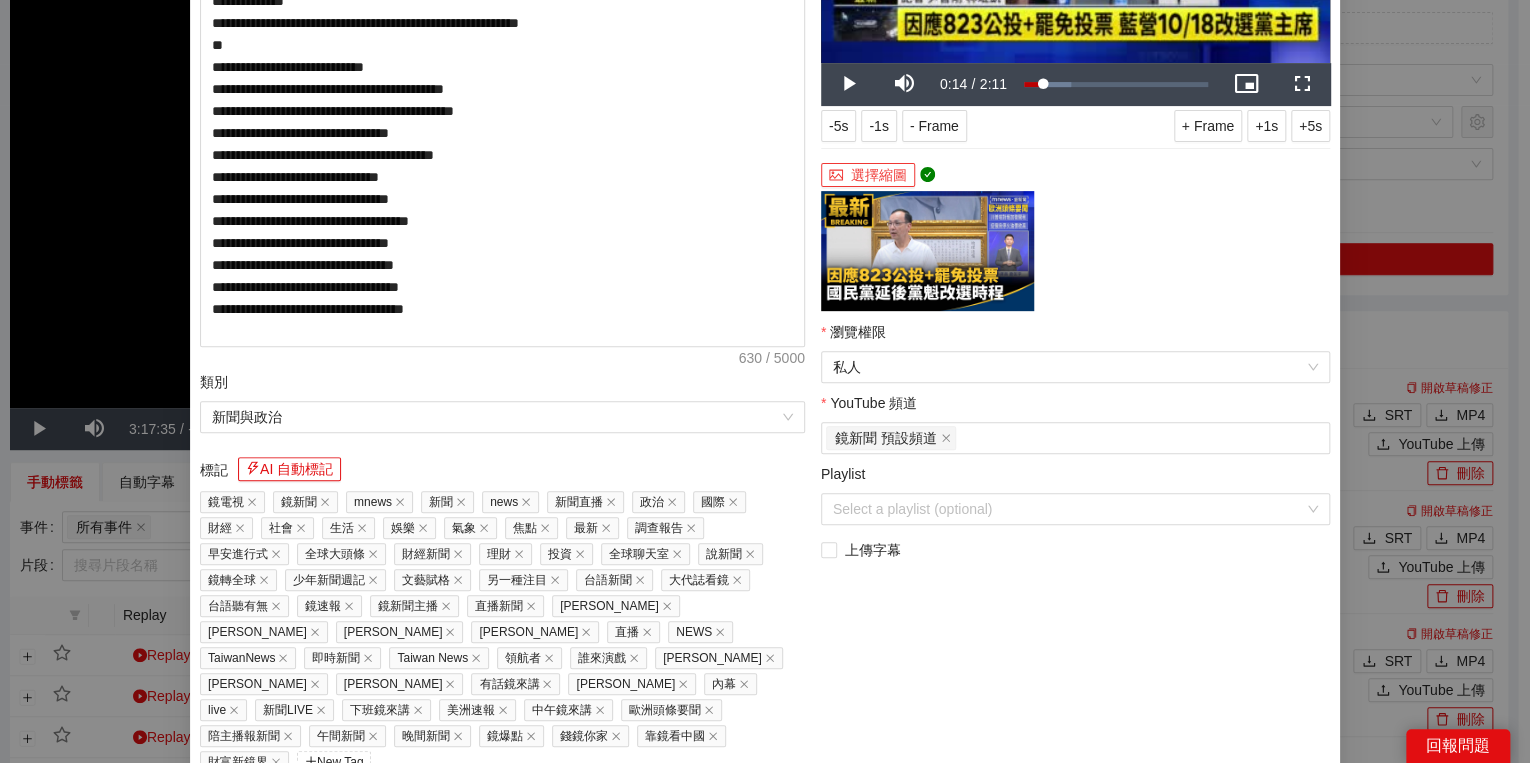 scroll, scrollTop: 320, scrollLeft: 0, axis: vertical 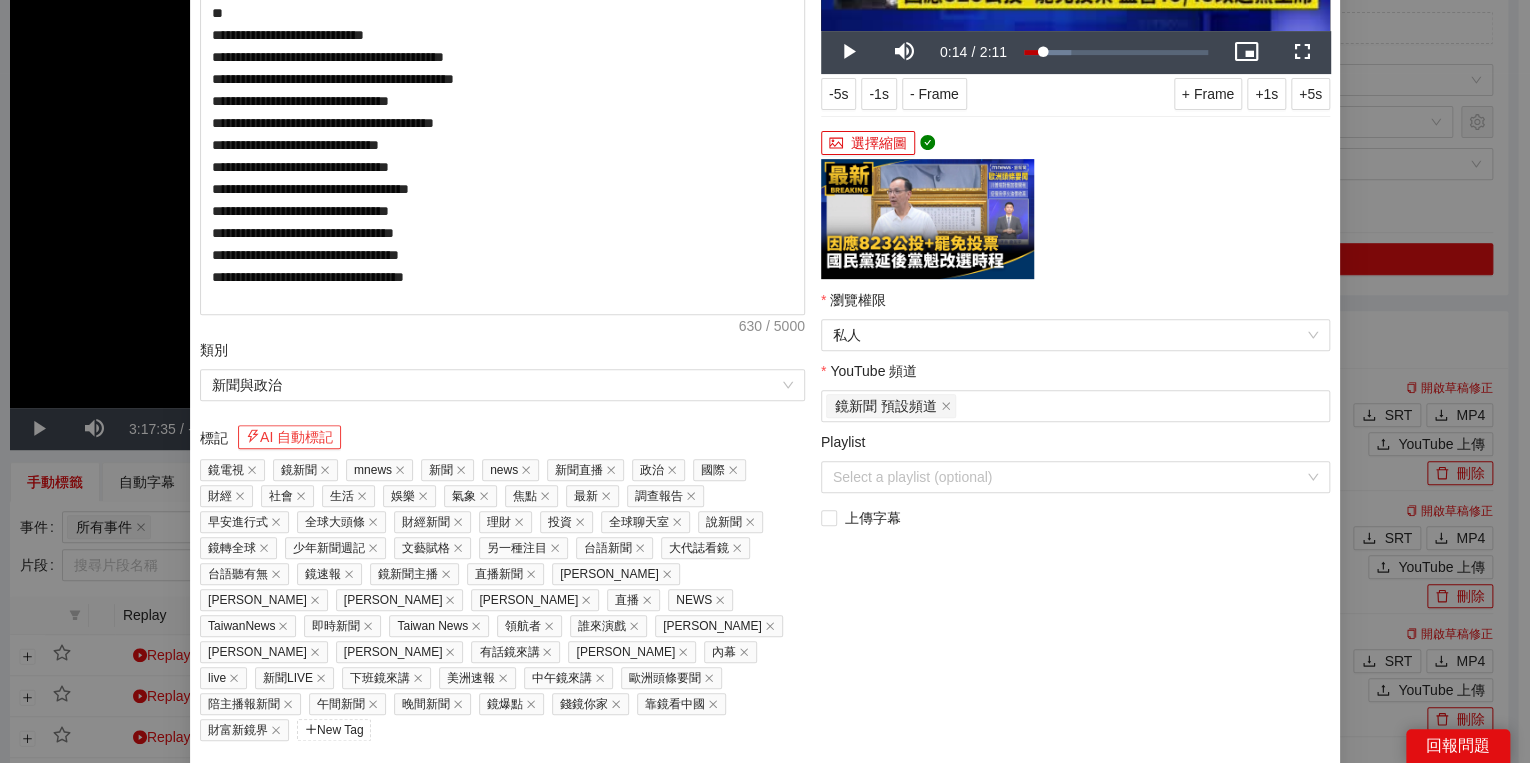 click on "AI 自動標記" at bounding box center (289, 437) 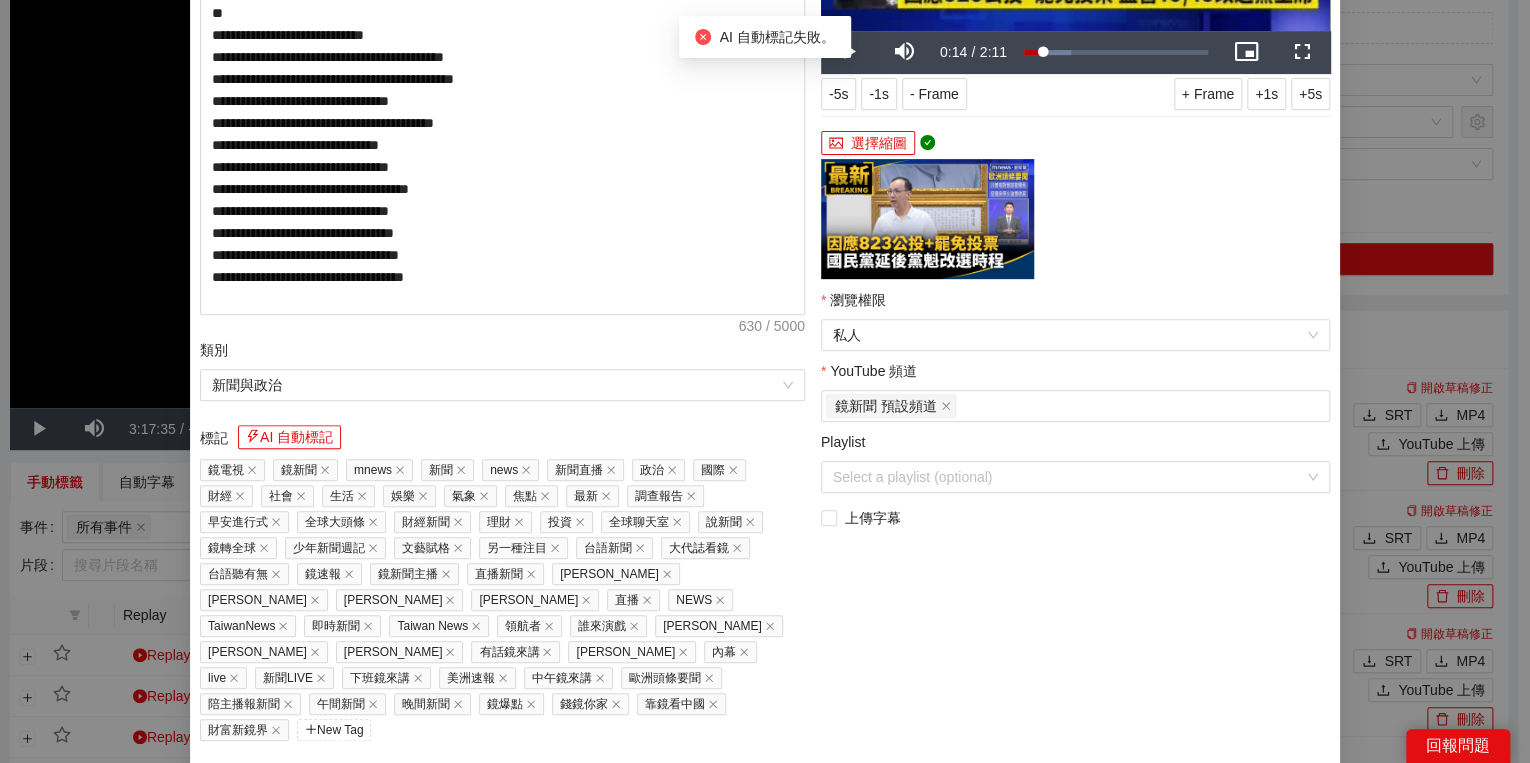drag, startPoint x: 1262, startPoint y: 743, endPoint x: 1138, endPoint y: 753, distance: 124.40257 